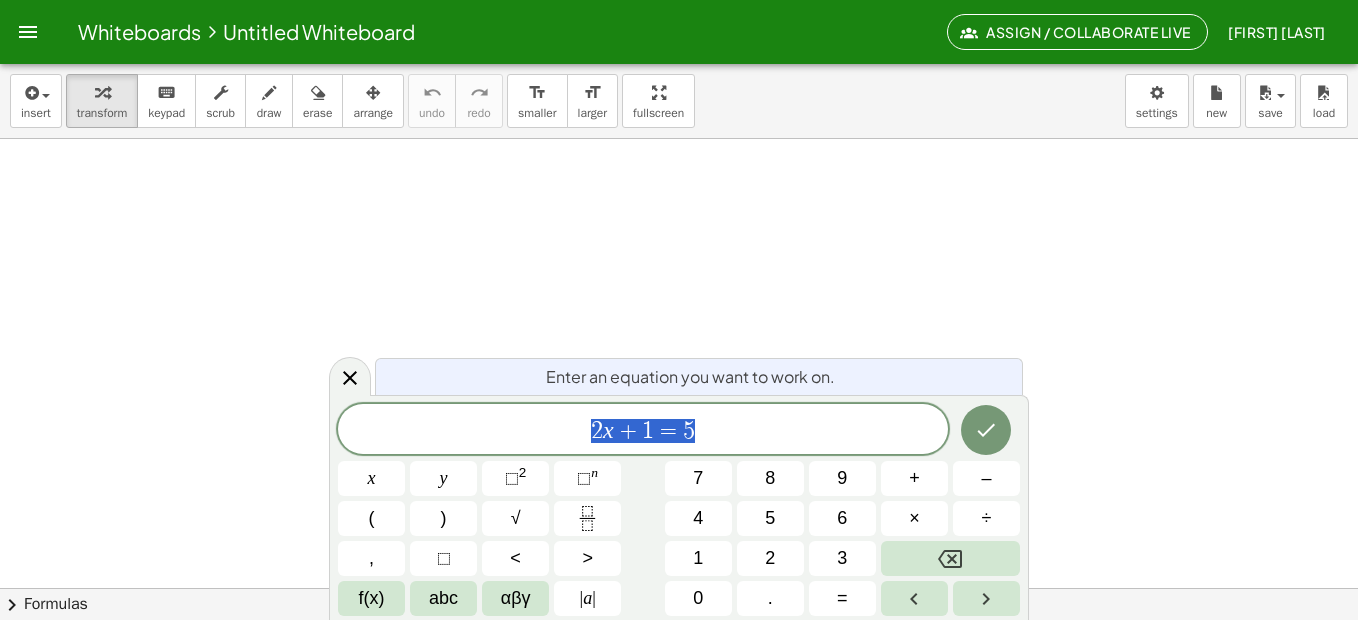scroll, scrollTop: 0, scrollLeft: 0, axis: both 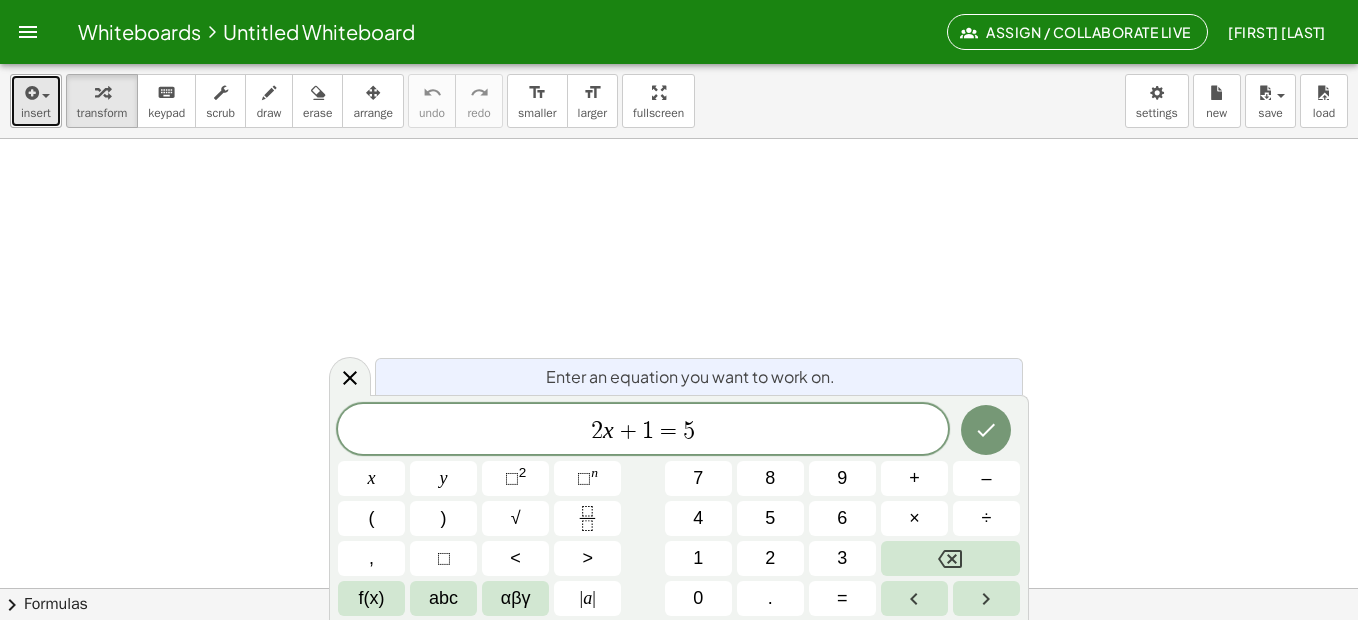 click on "insert" at bounding box center (36, 101) 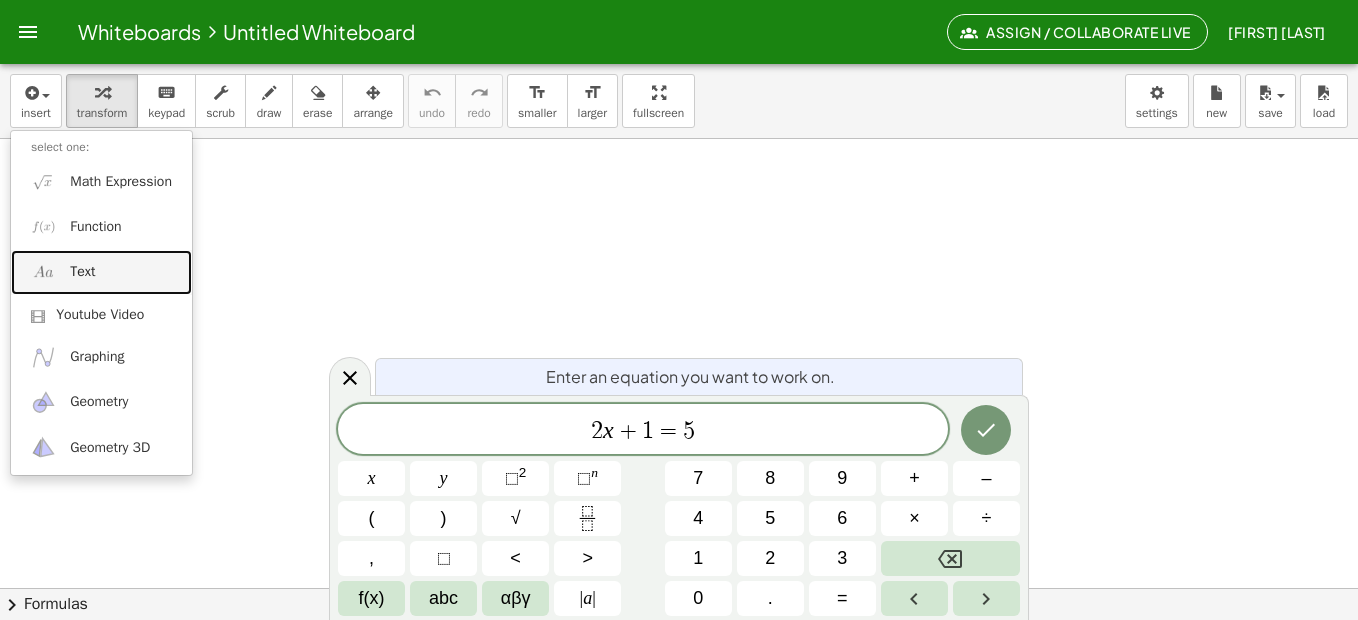 drag, startPoint x: 87, startPoint y: 266, endPoint x: 89, endPoint y: 248, distance: 18.110771 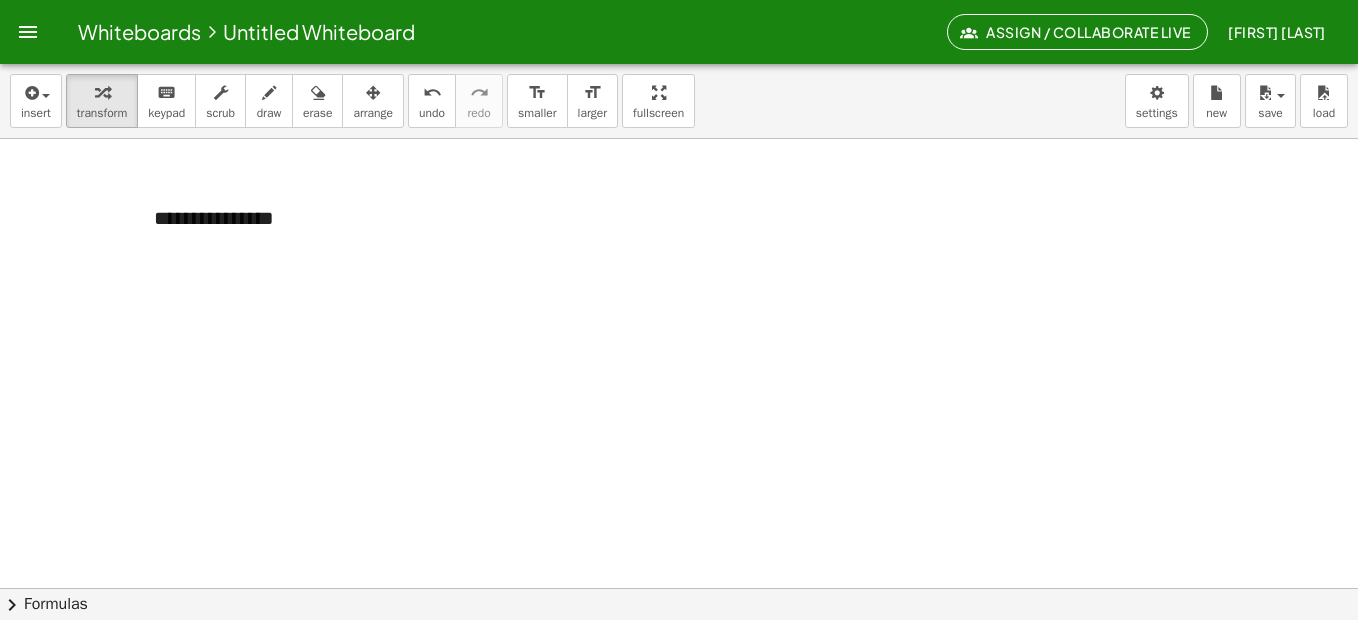 type 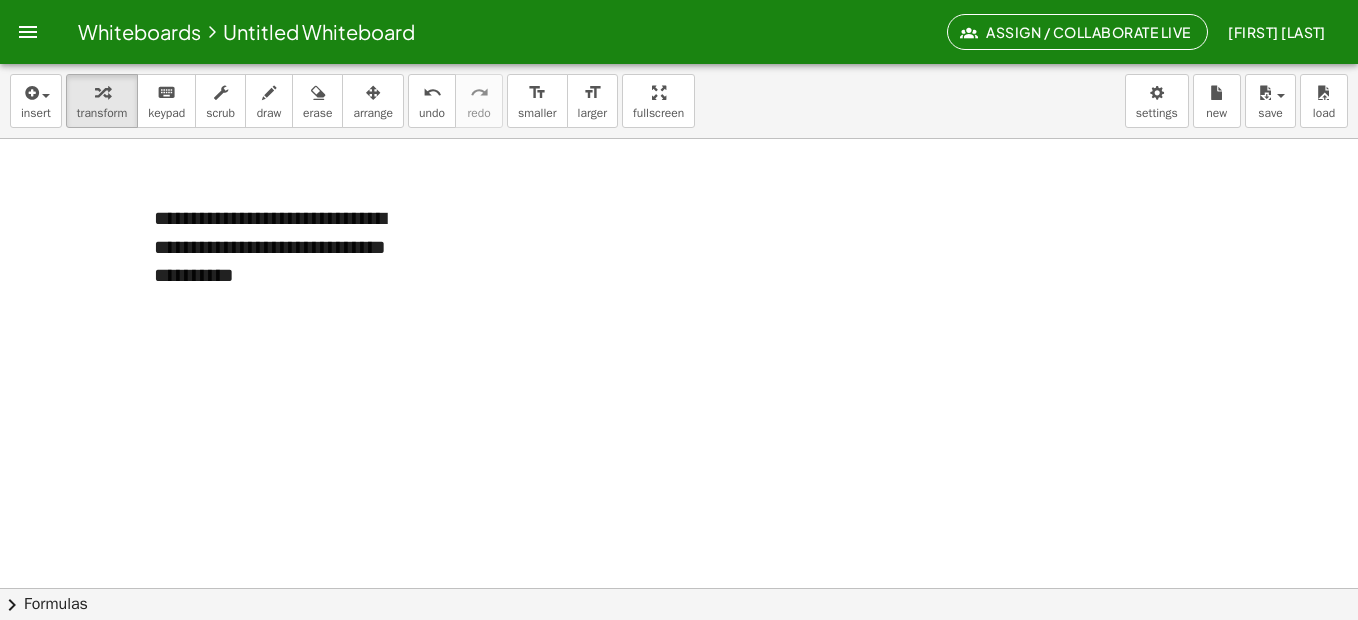 drag, startPoint x: 644, startPoint y: 264, endPoint x: 672, endPoint y: 238, distance: 38.209946 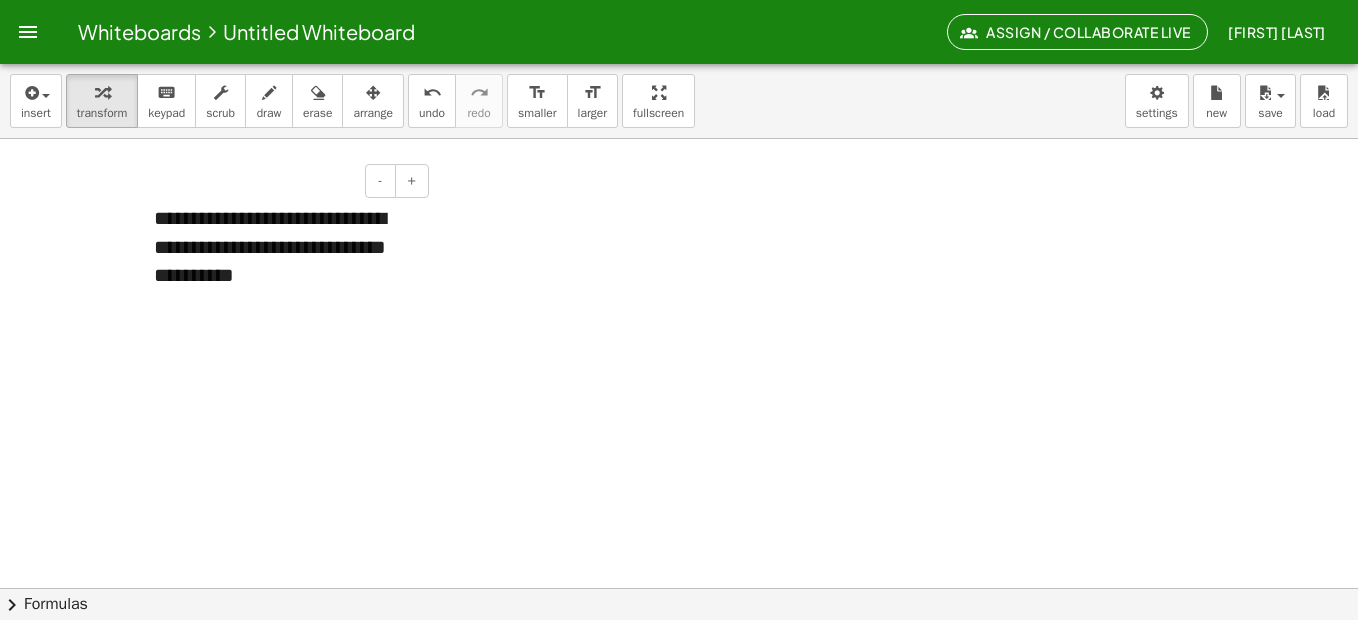 click on "**********" at bounding box center (284, 247) 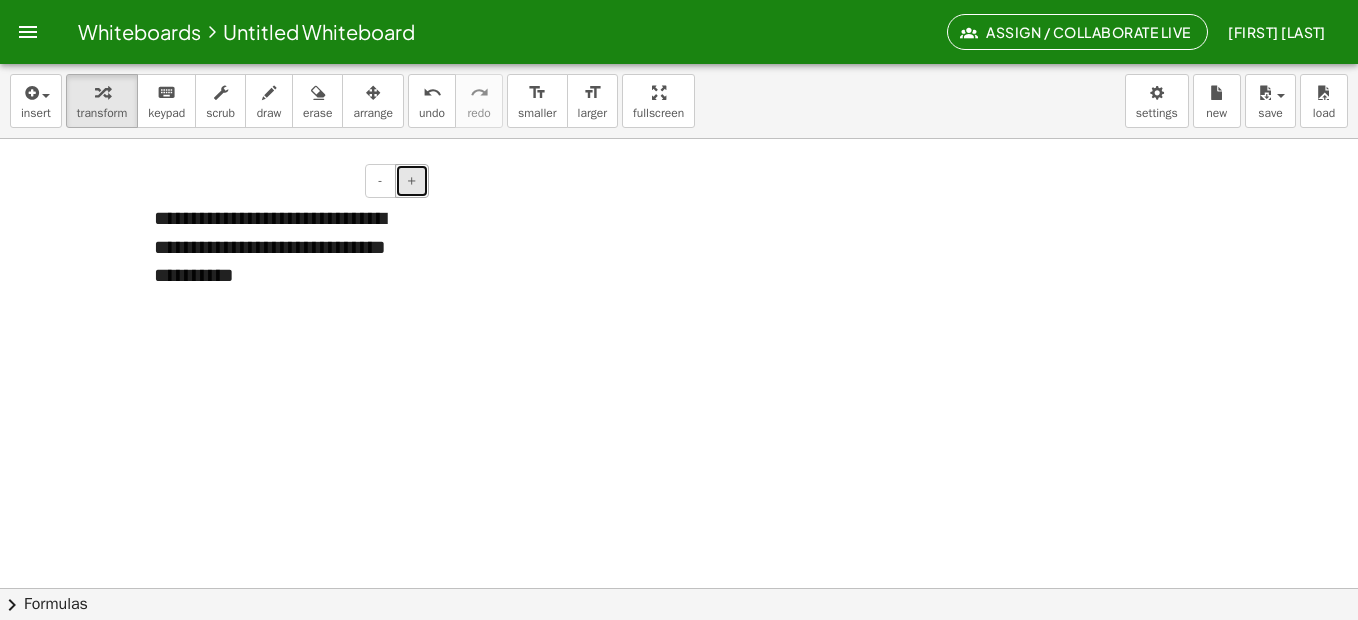 click on "+" at bounding box center (412, 180) 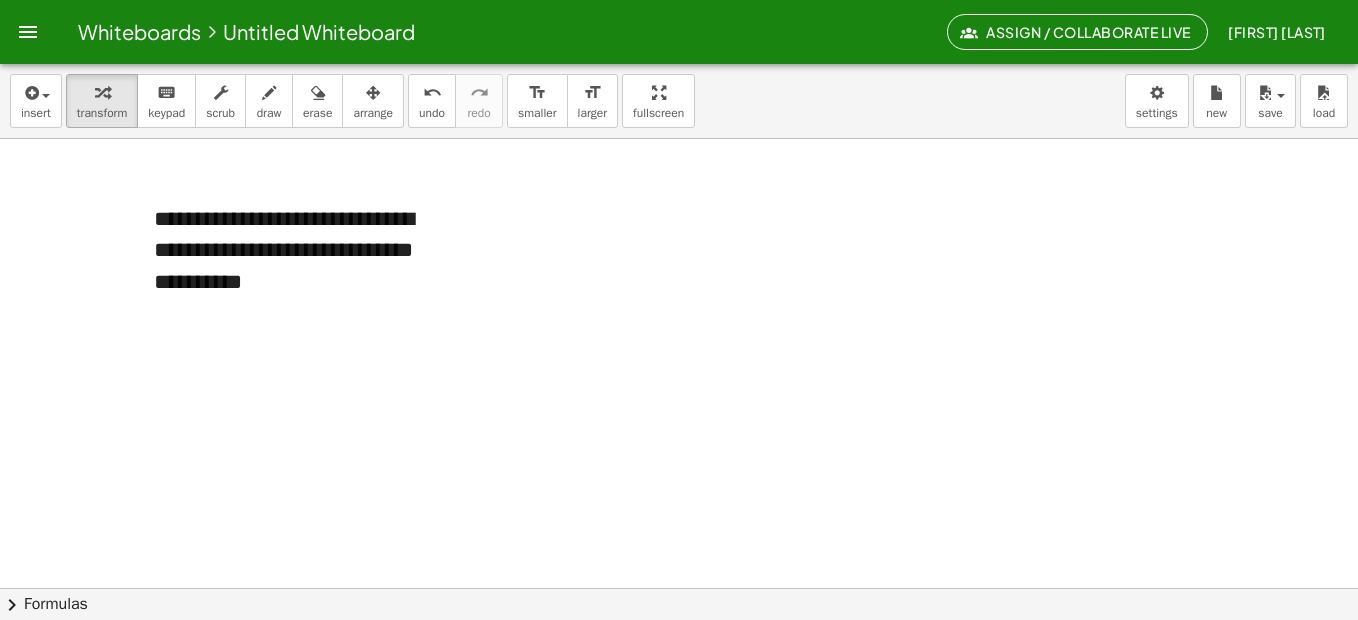 click on "**********" at bounding box center (284, 267) 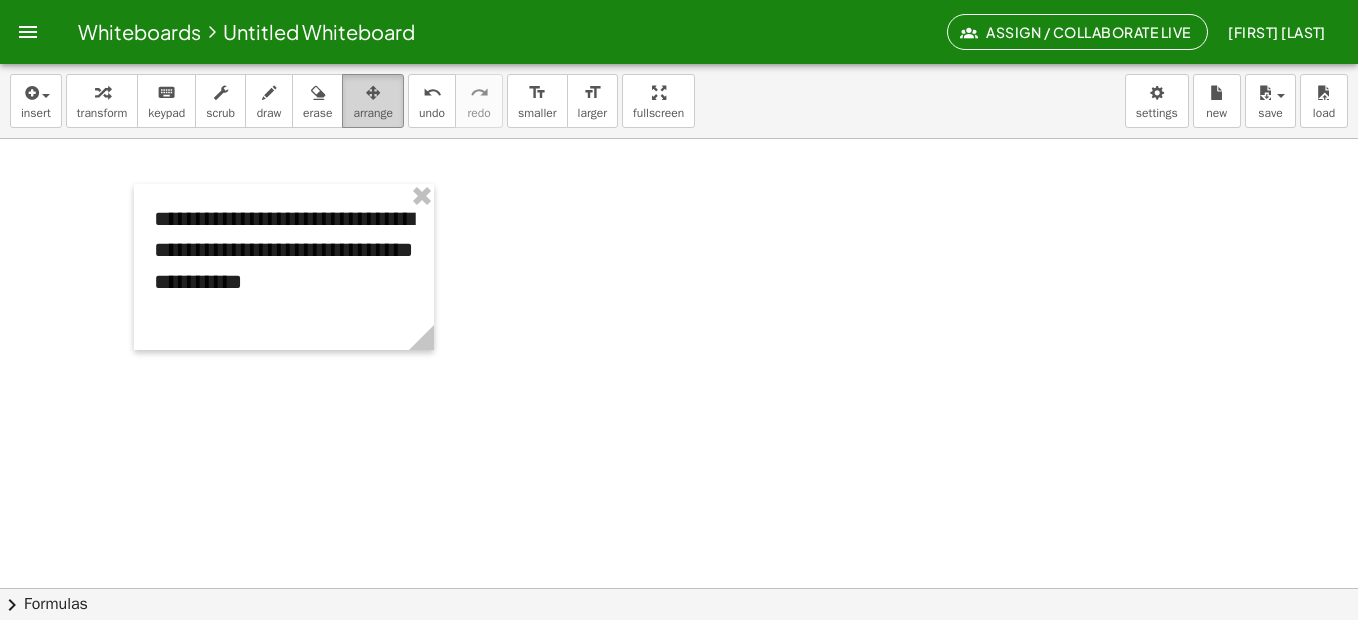 click at bounding box center [373, 92] 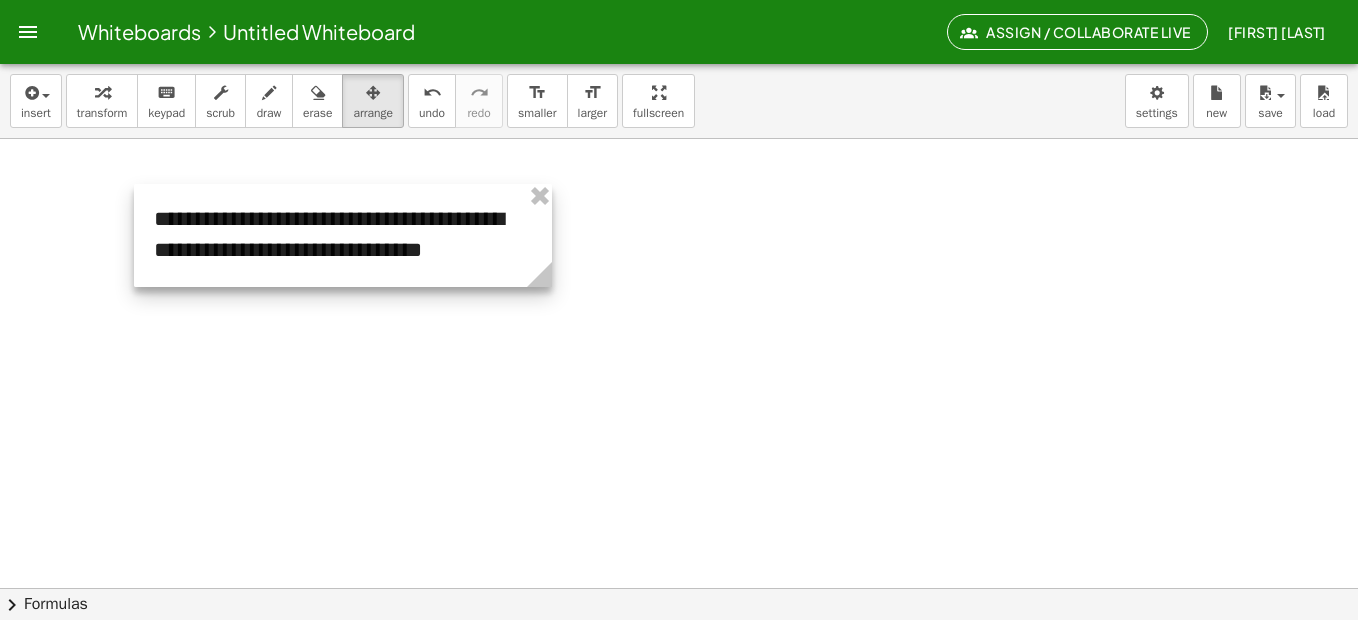 drag, startPoint x: 430, startPoint y: 335, endPoint x: 548, endPoint y: 251, distance: 144.84474 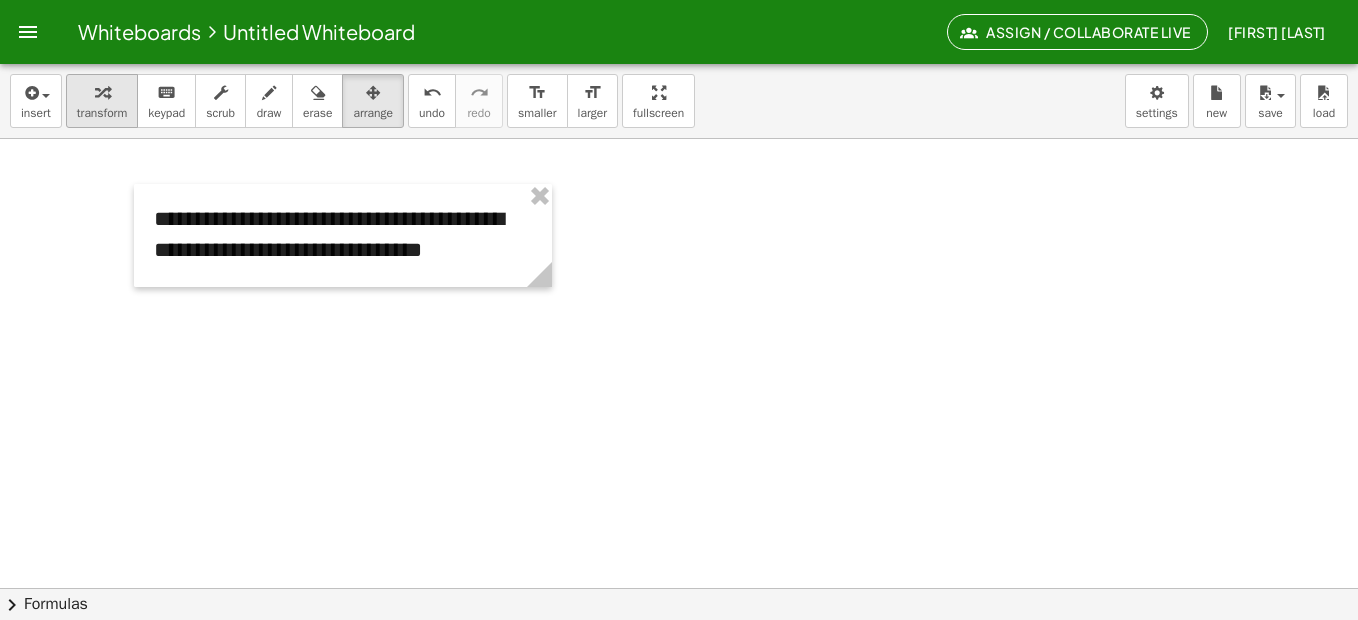 click on "transform" at bounding box center (102, 113) 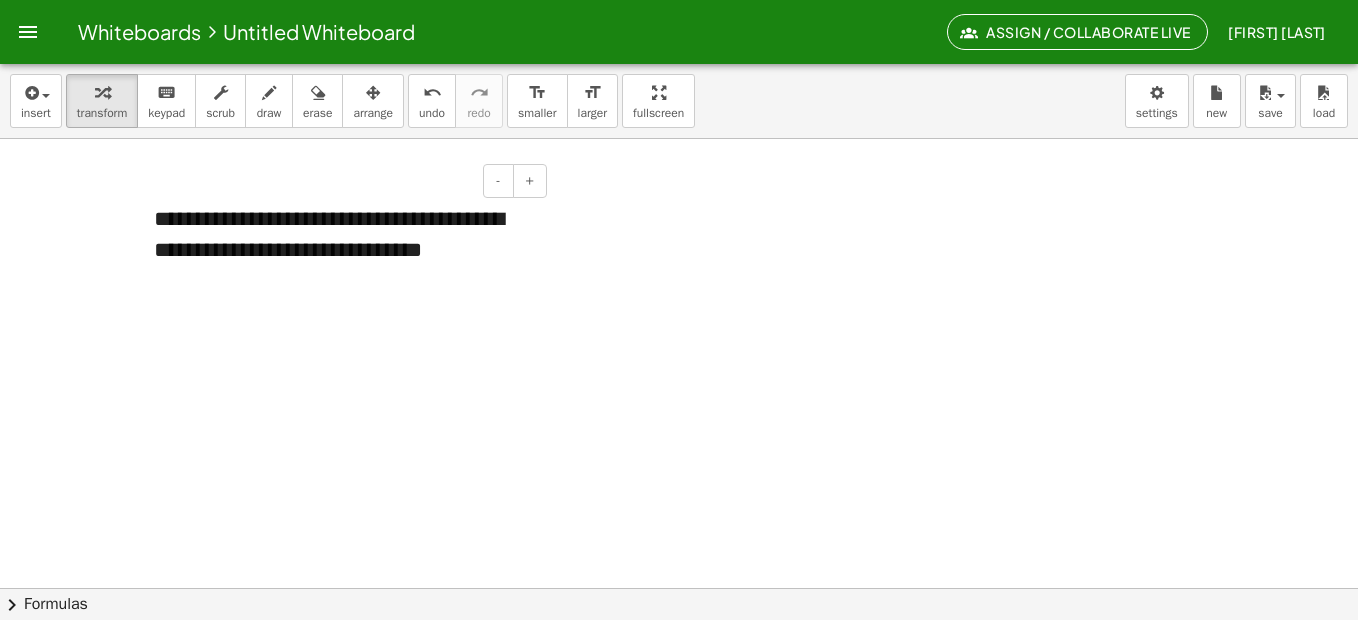 click on "**********" at bounding box center (343, 235) 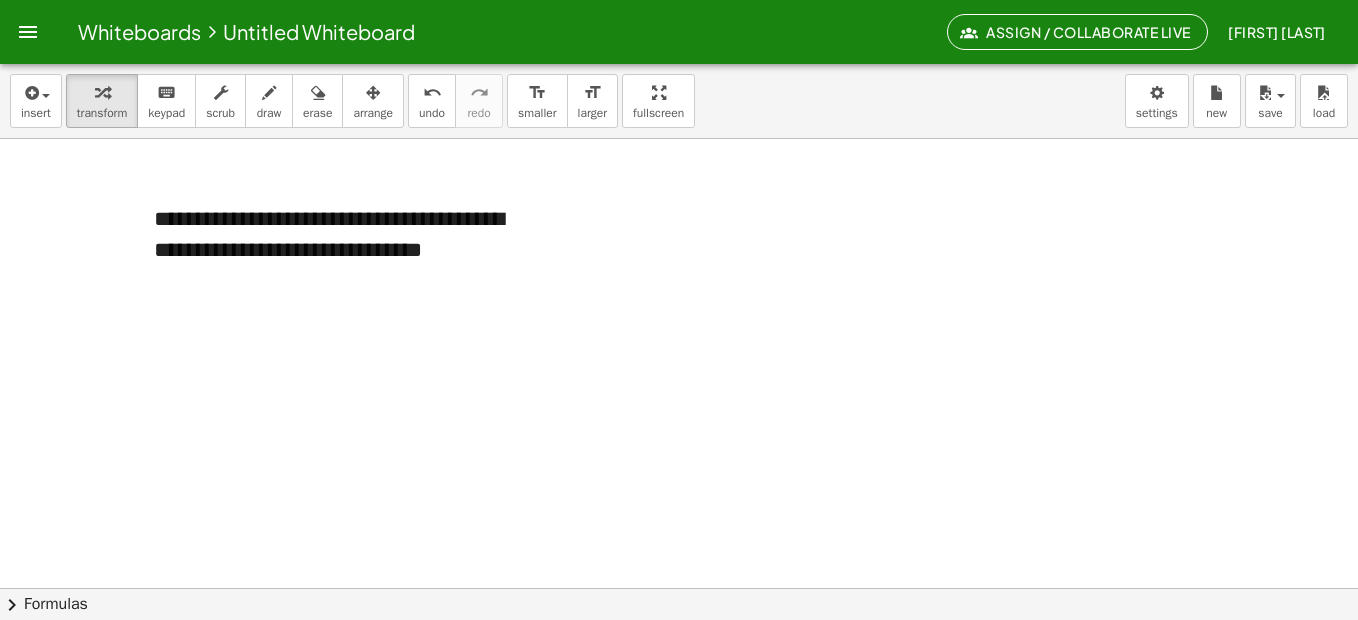 click on "**********" at bounding box center (343, 235) 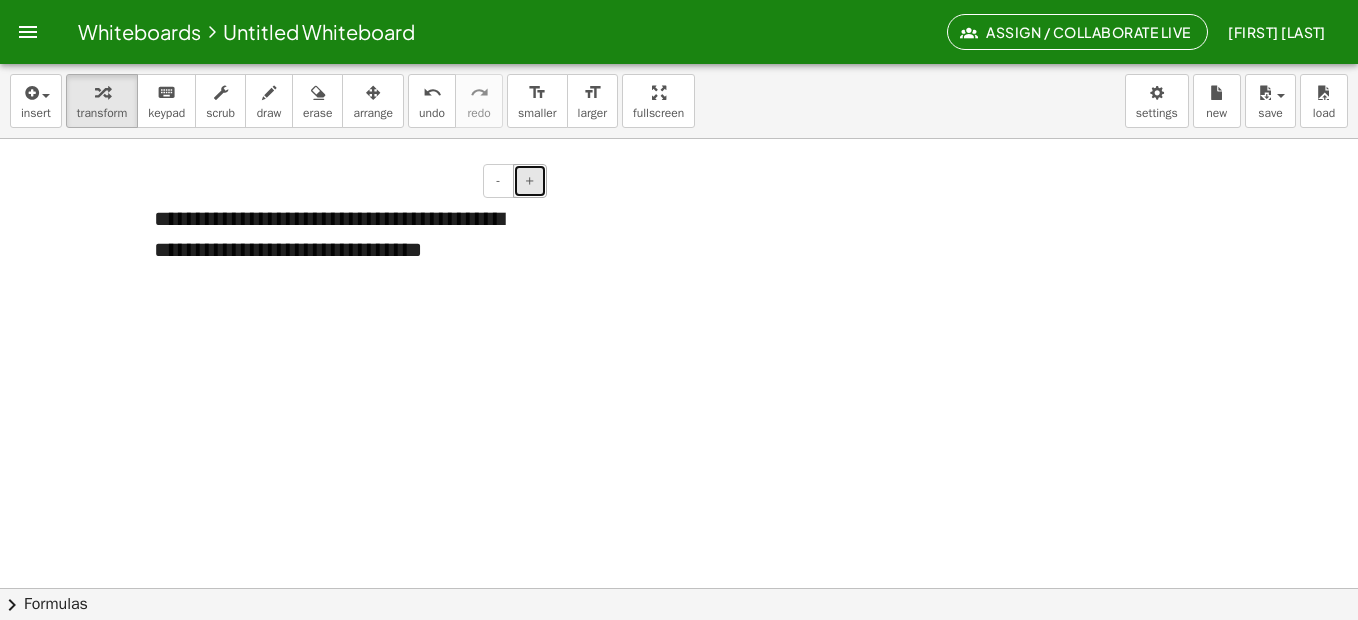 click on "+" at bounding box center [530, 181] 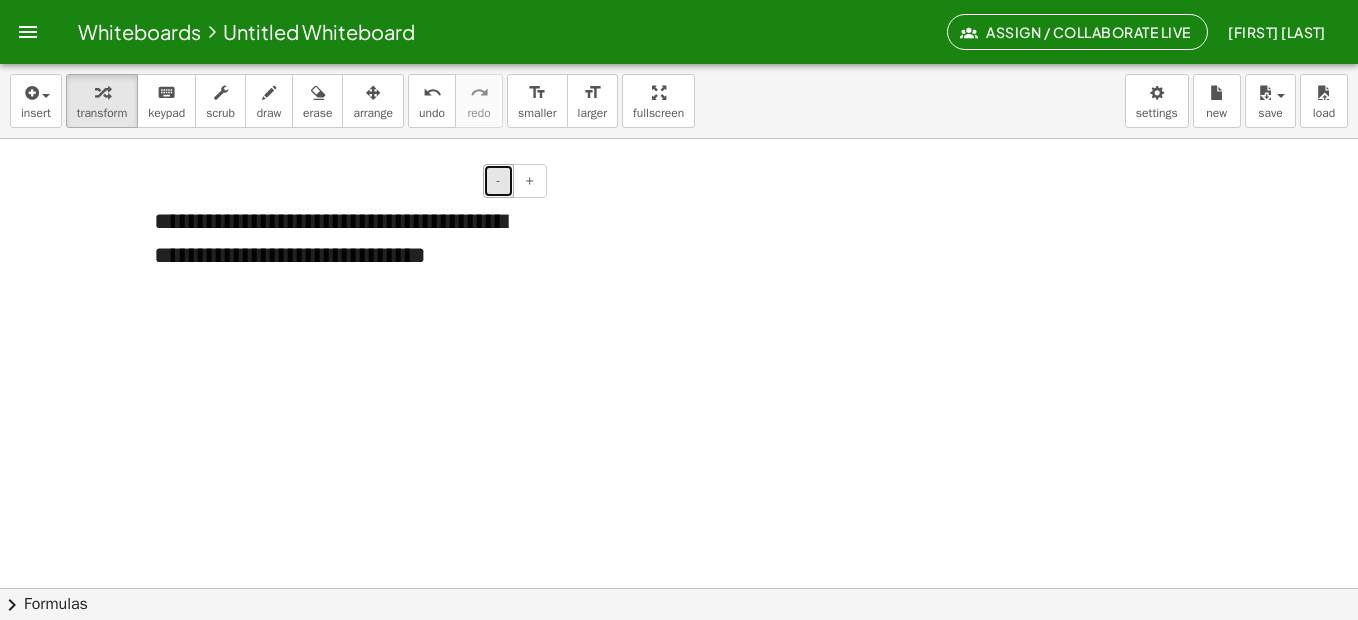 click on "-" at bounding box center [498, 181] 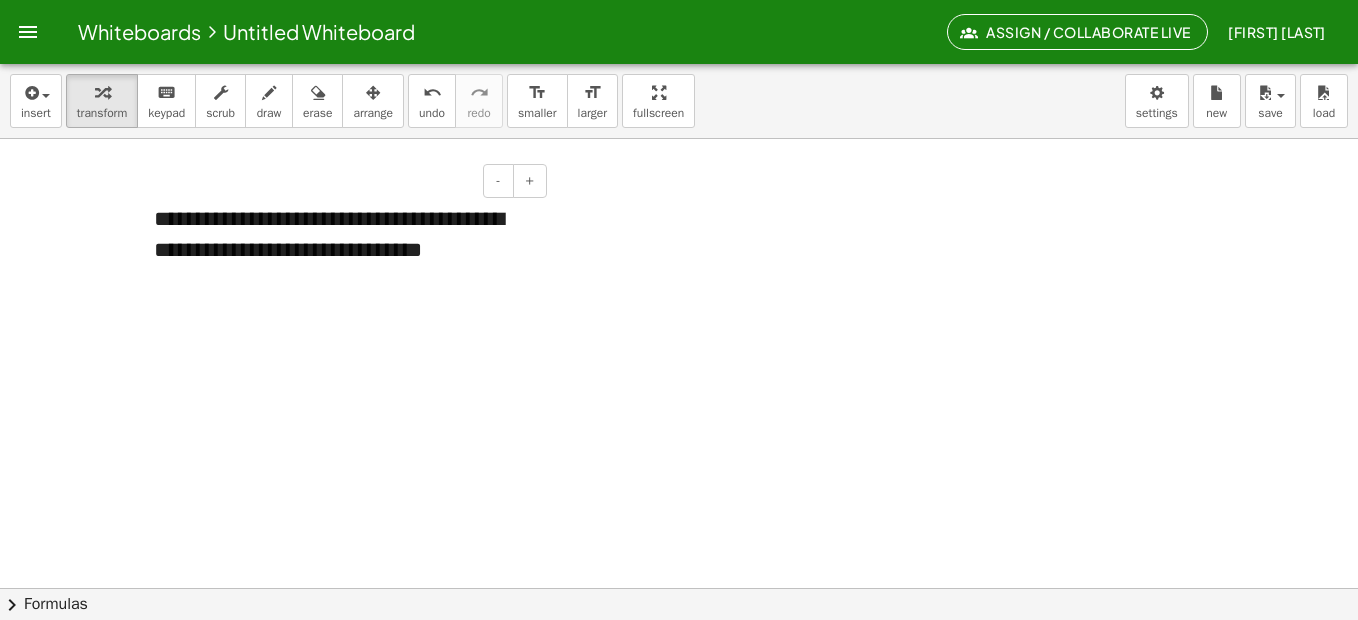 click on "**********" at bounding box center (343, 235) 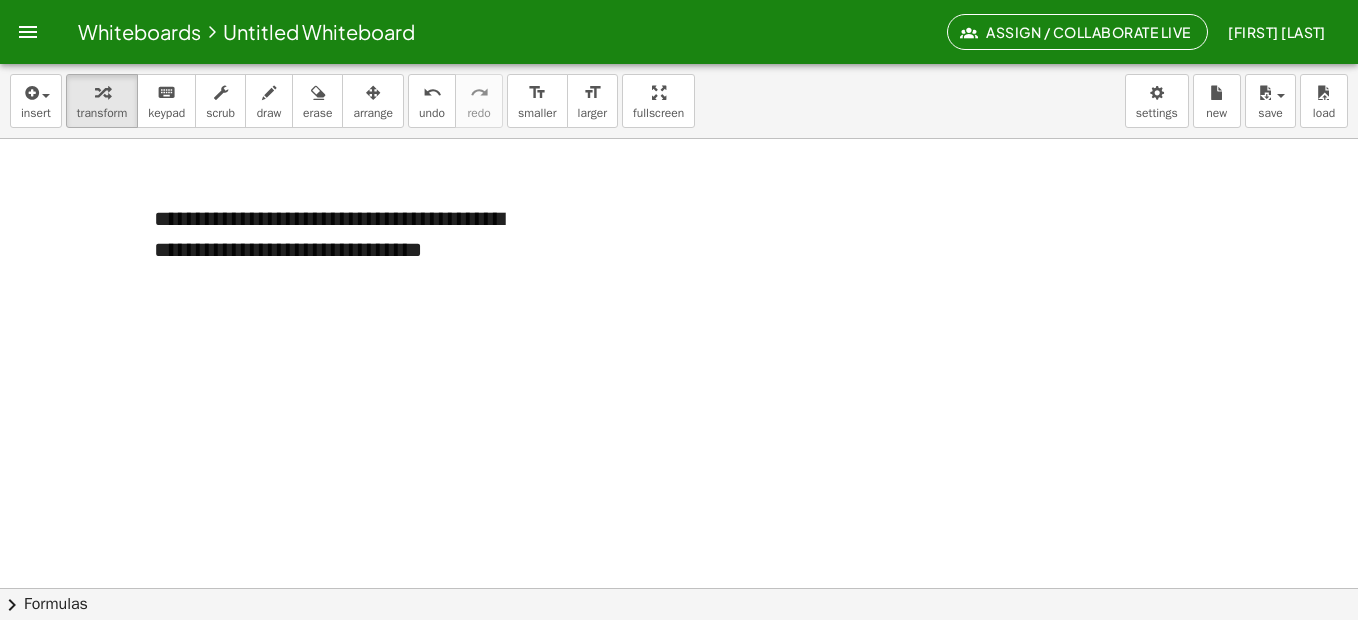 click at bounding box center (679, 652) 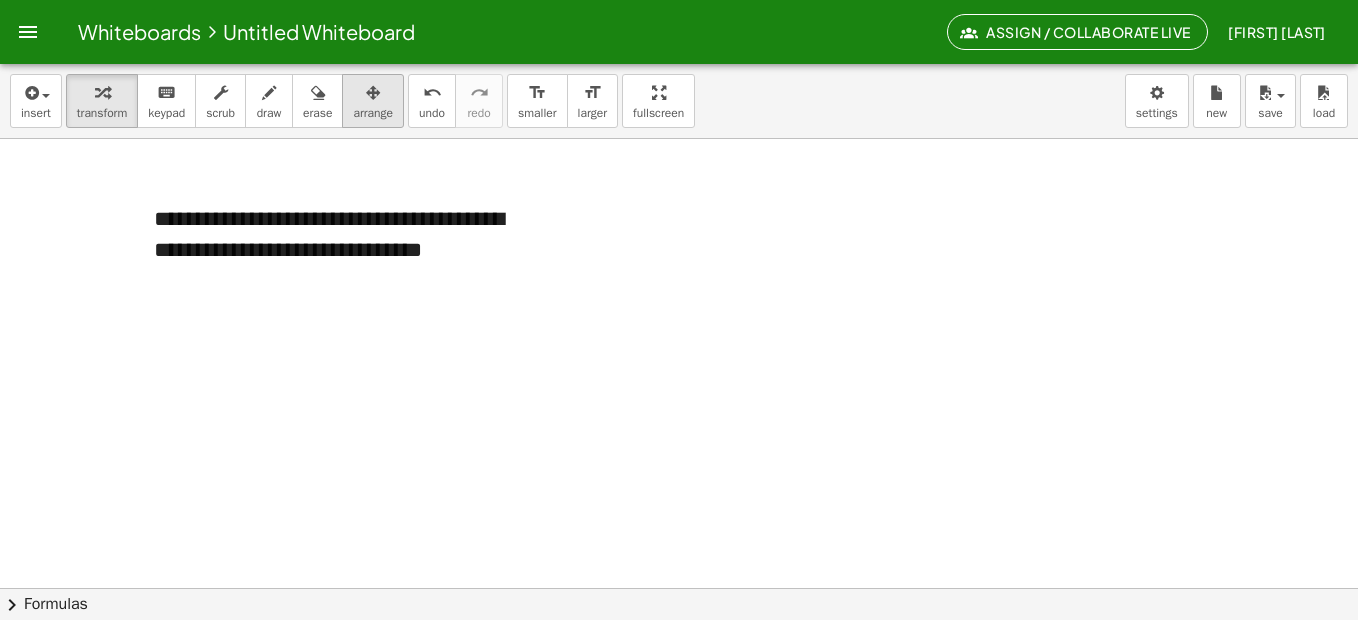 click at bounding box center (373, 92) 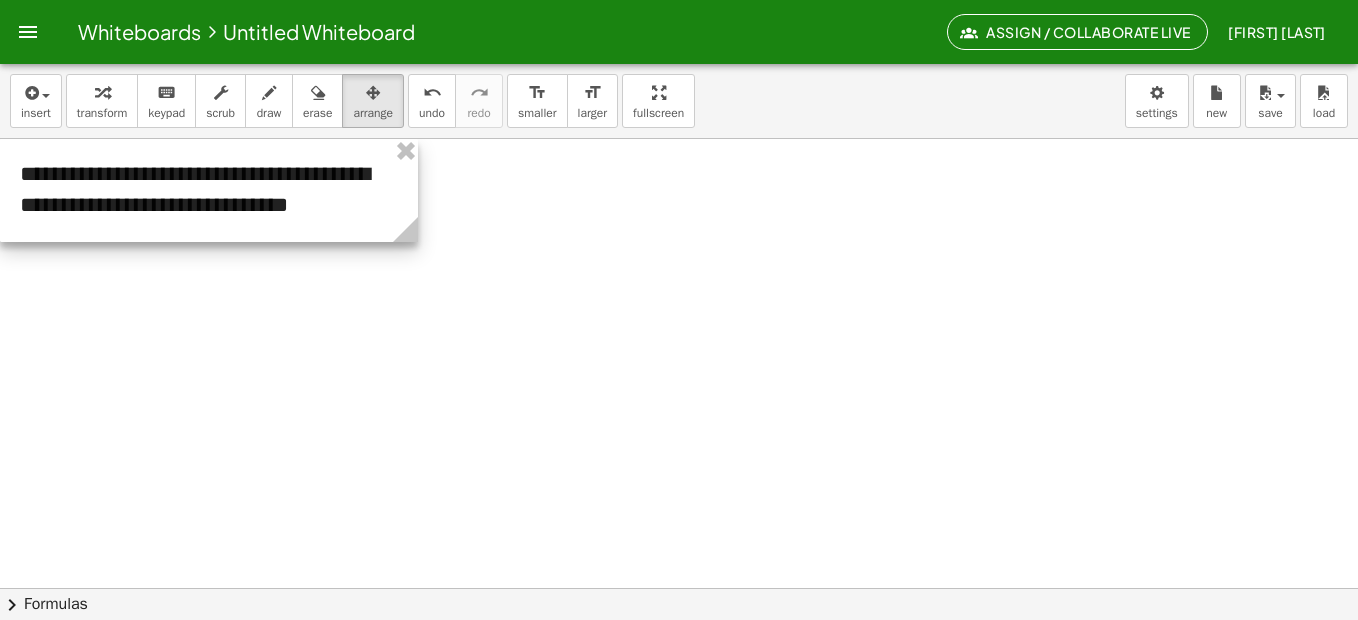drag, startPoint x: 341, startPoint y: 201, endPoint x: 194, endPoint y: 144, distance: 157.6642 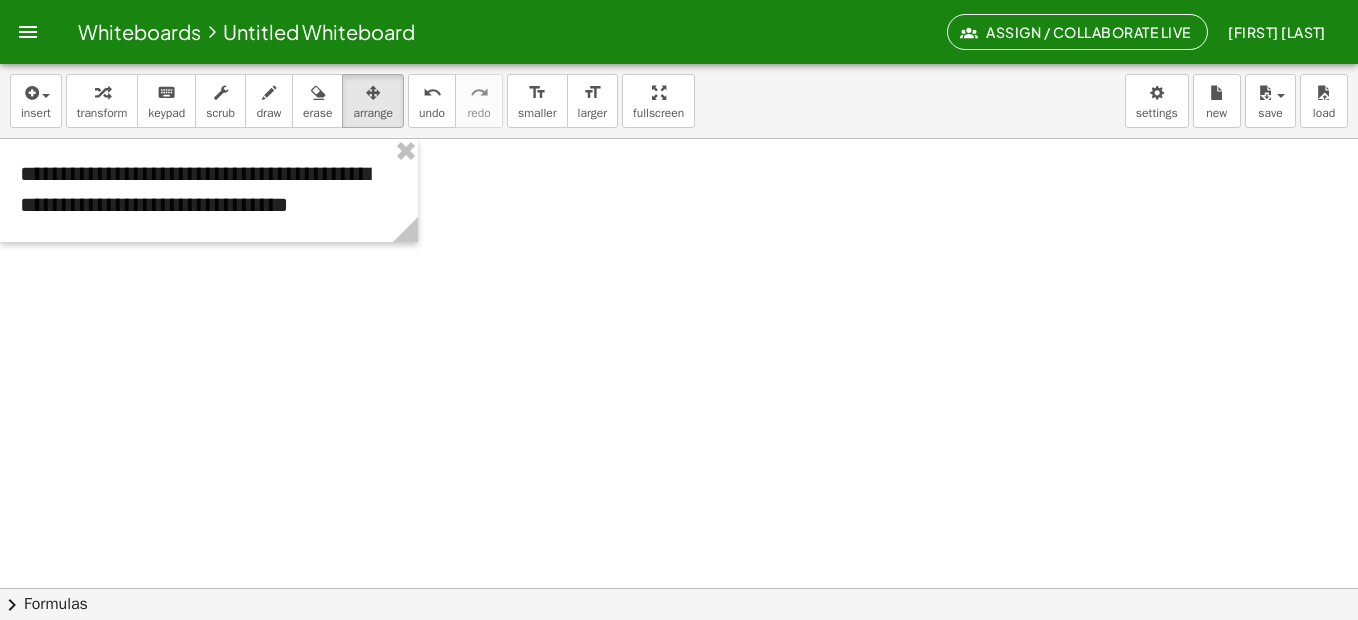 click at bounding box center (679, 652) 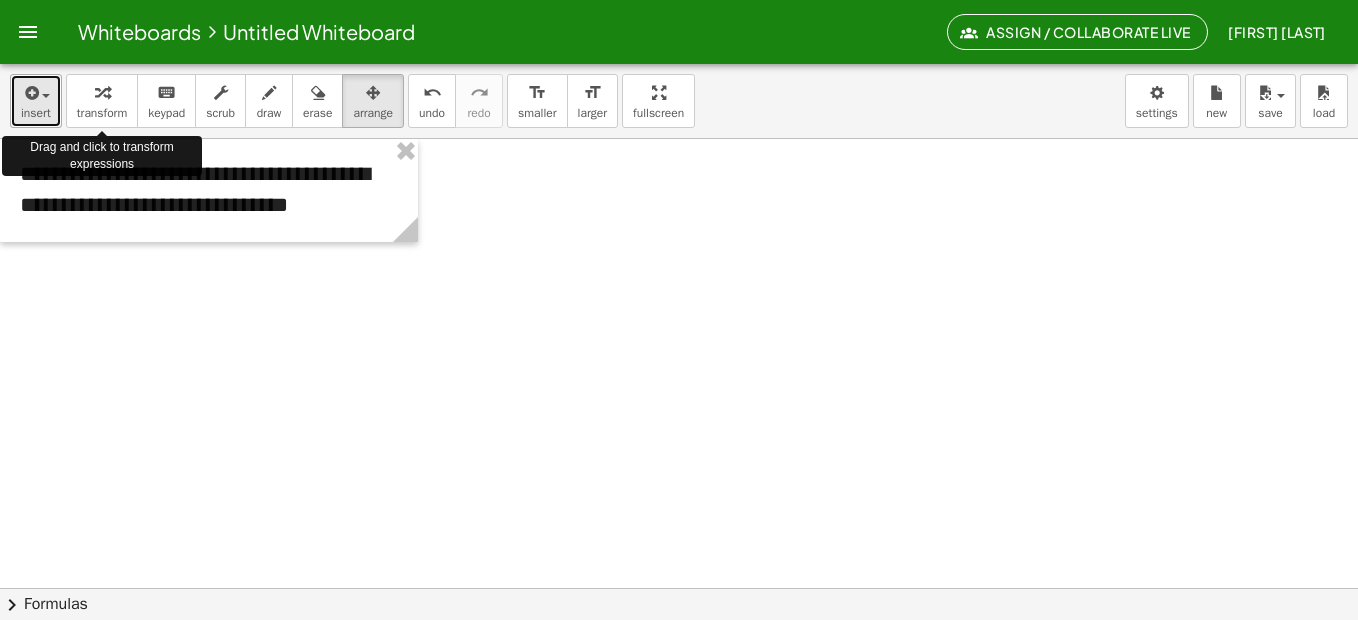 click at bounding box center [30, 93] 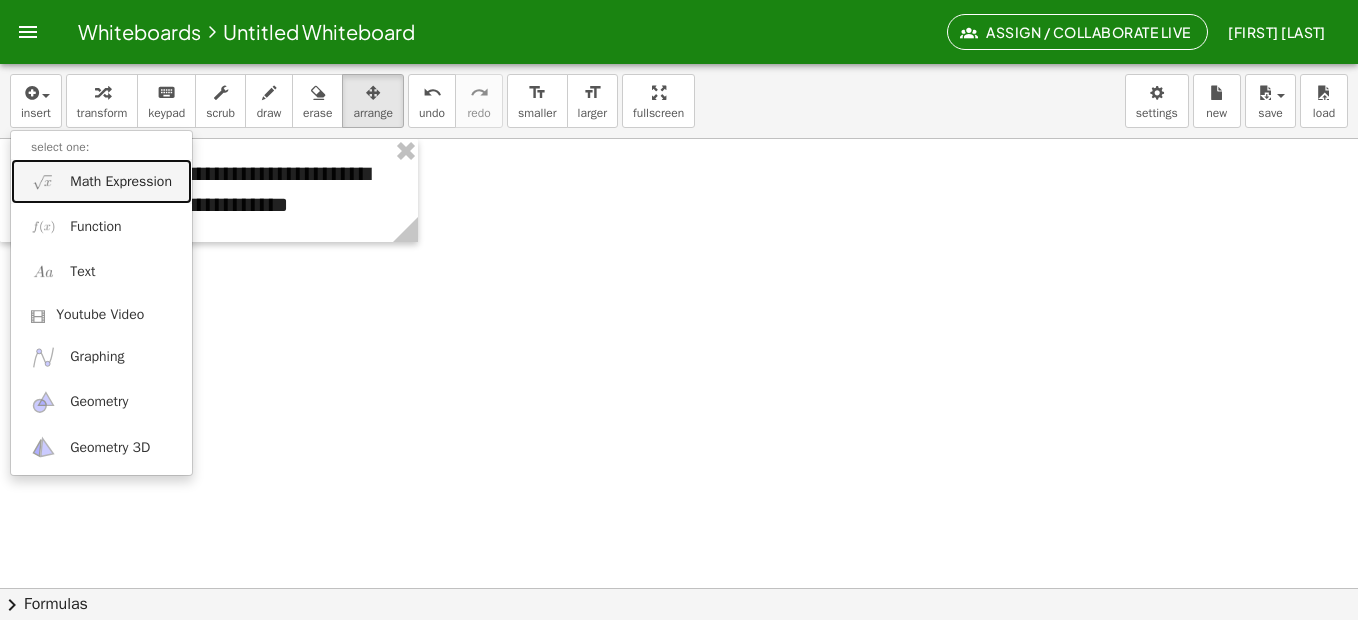 click on "Math Expression" at bounding box center (121, 182) 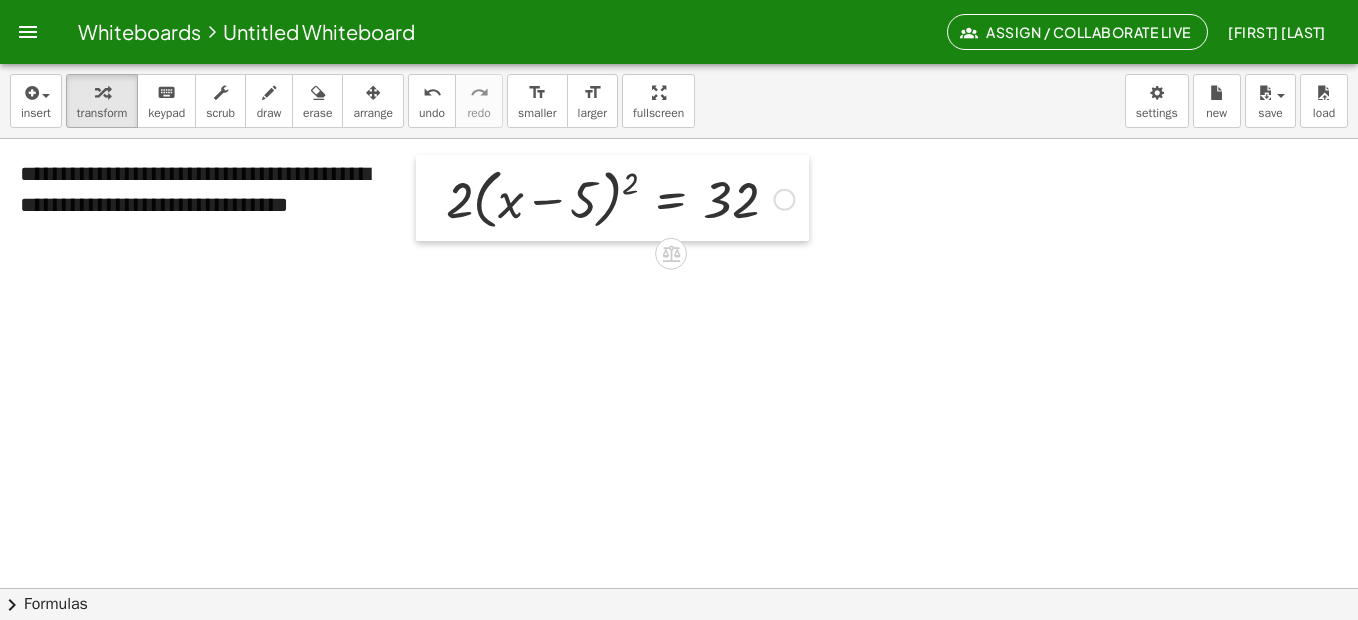 drag, startPoint x: 559, startPoint y: 194, endPoint x: 422, endPoint y: 165, distance: 140.0357 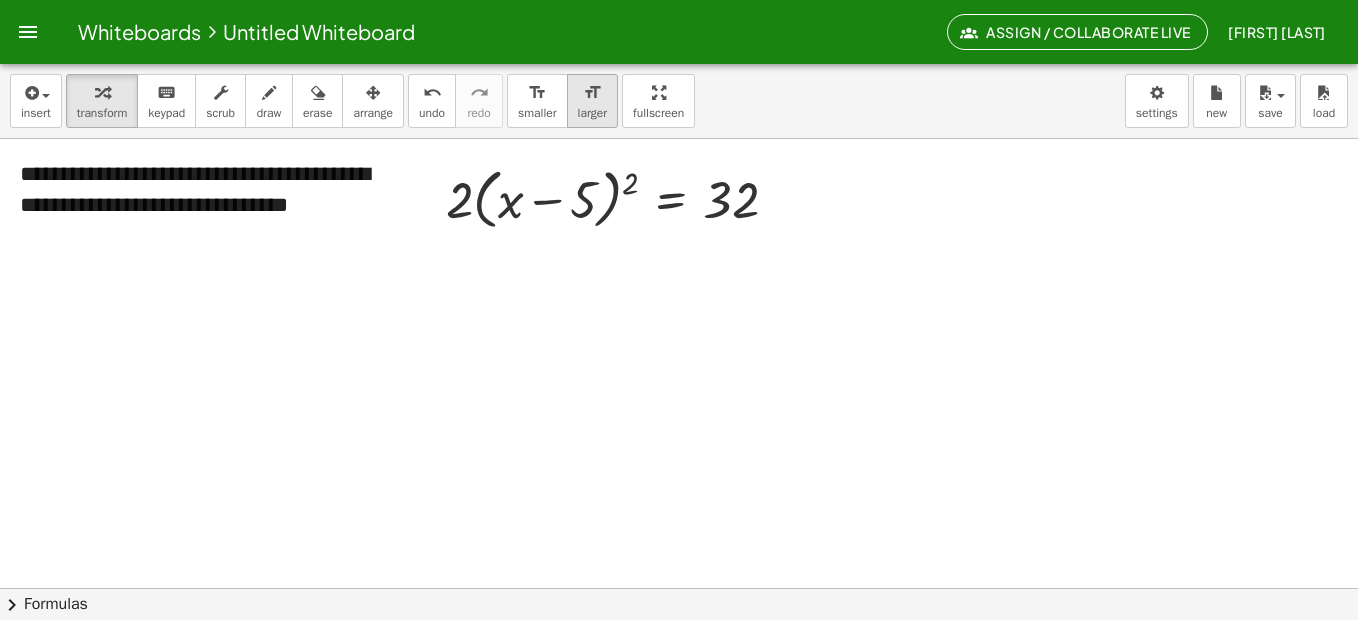 click on "format_size" at bounding box center (592, 92) 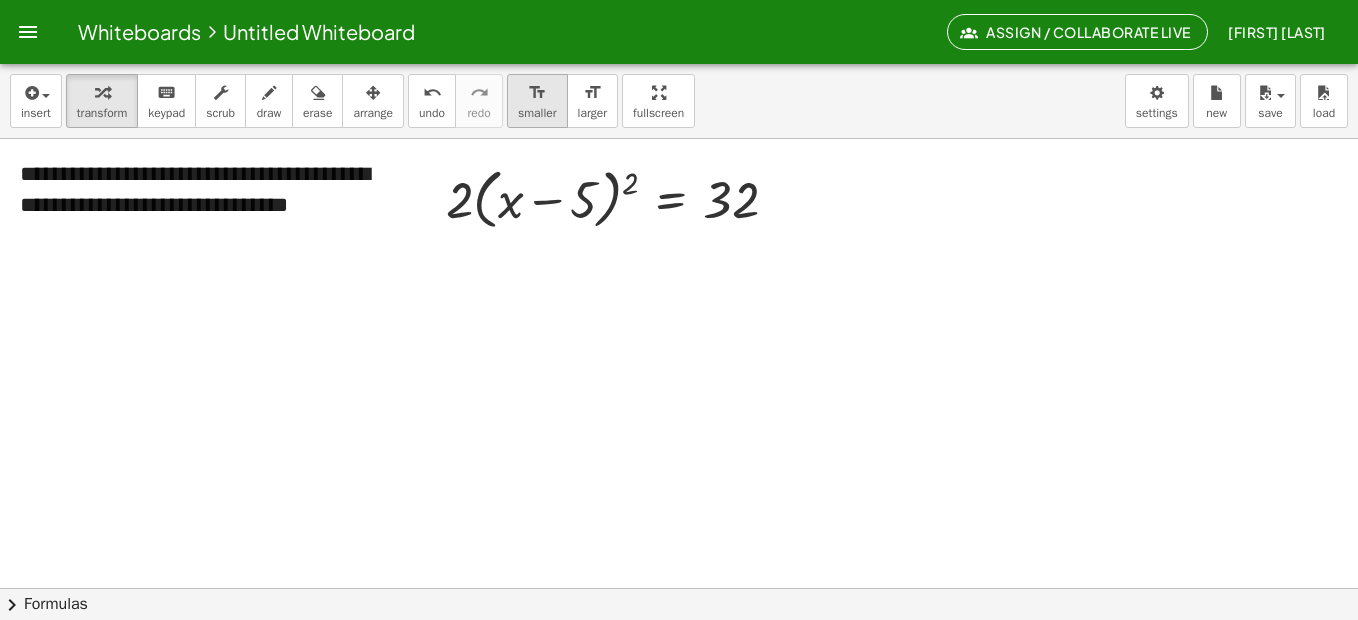 click on "smaller" at bounding box center [537, 113] 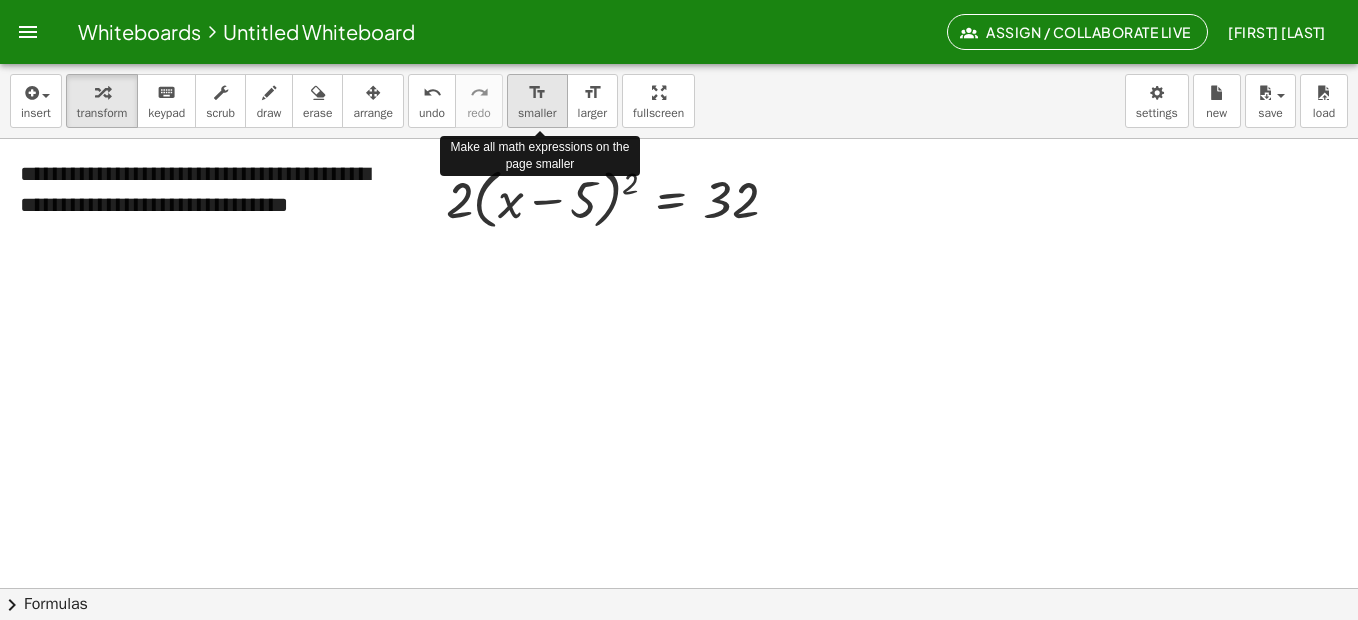 click on "smaller" at bounding box center [537, 113] 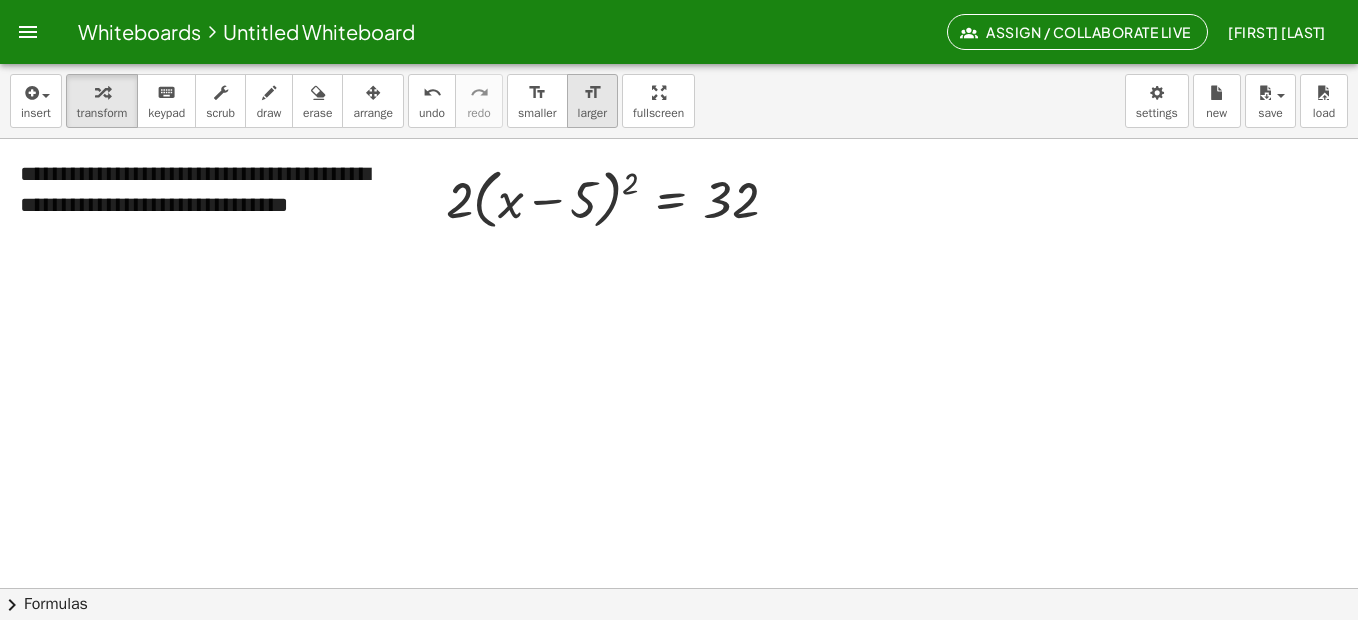 click on "larger" at bounding box center (592, 113) 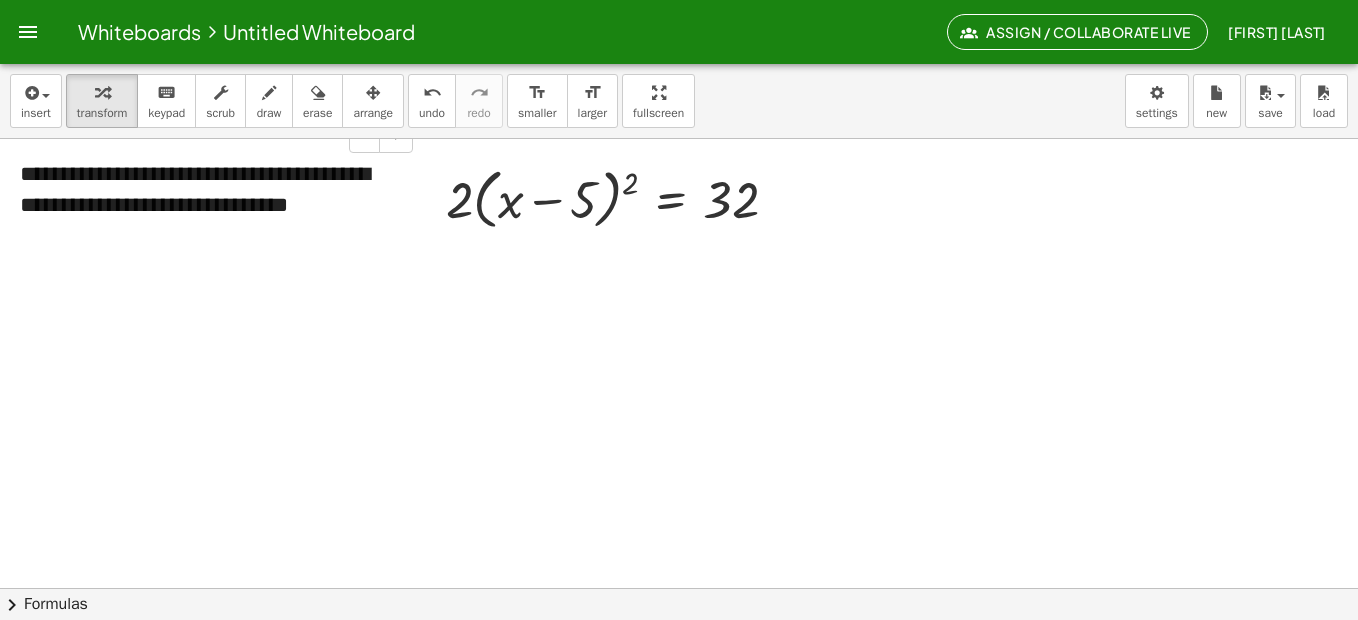 click on "**********" at bounding box center [209, 190] 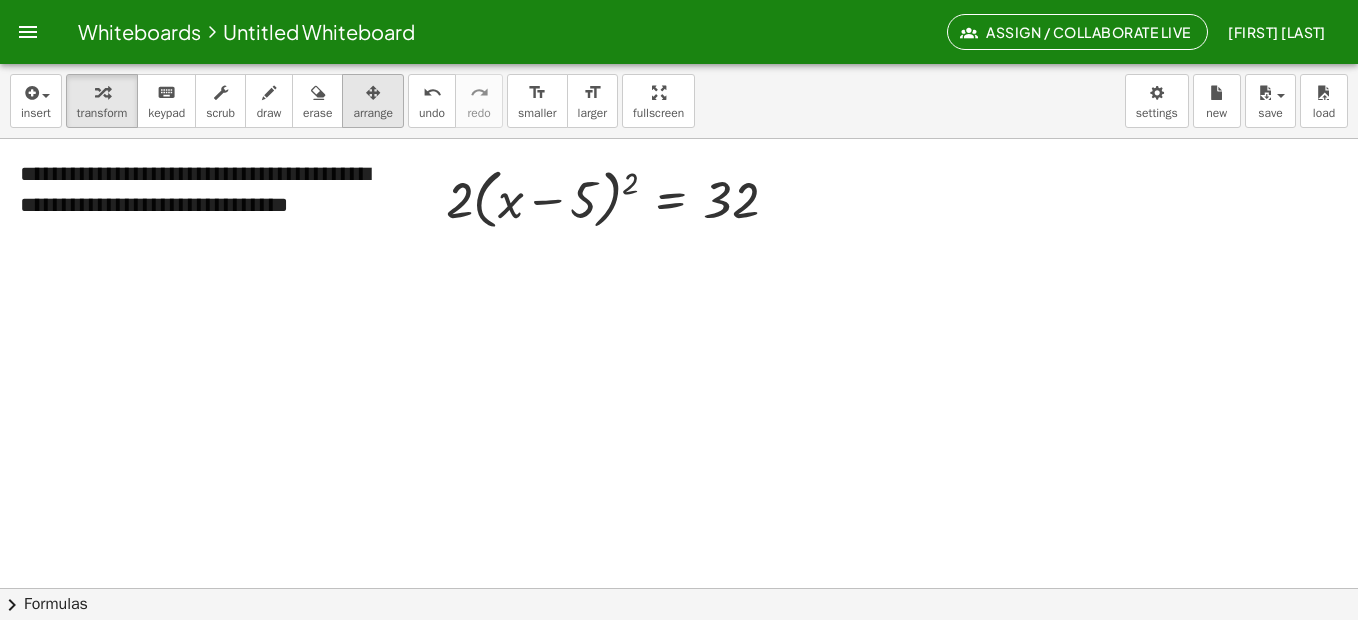 click on "arrange" at bounding box center (373, 113) 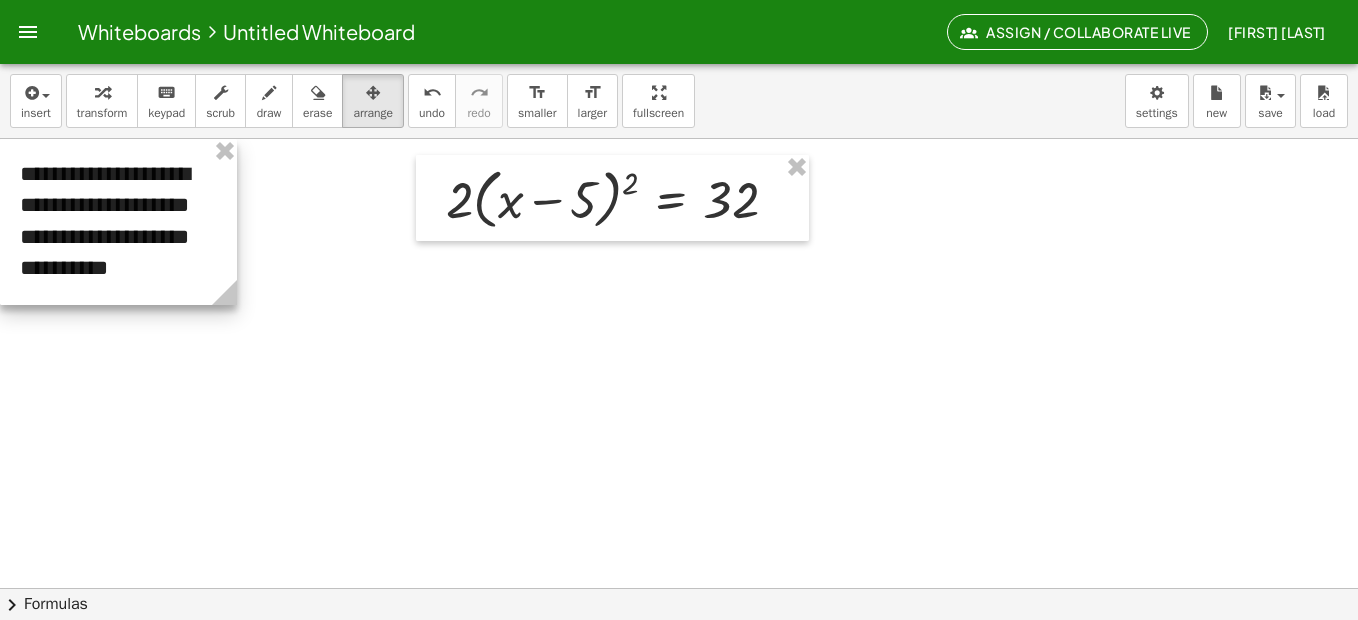 drag, startPoint x: 403, startPoint y: 225, endPoint x: 222, endPoint y: 208, distance: 181.79659 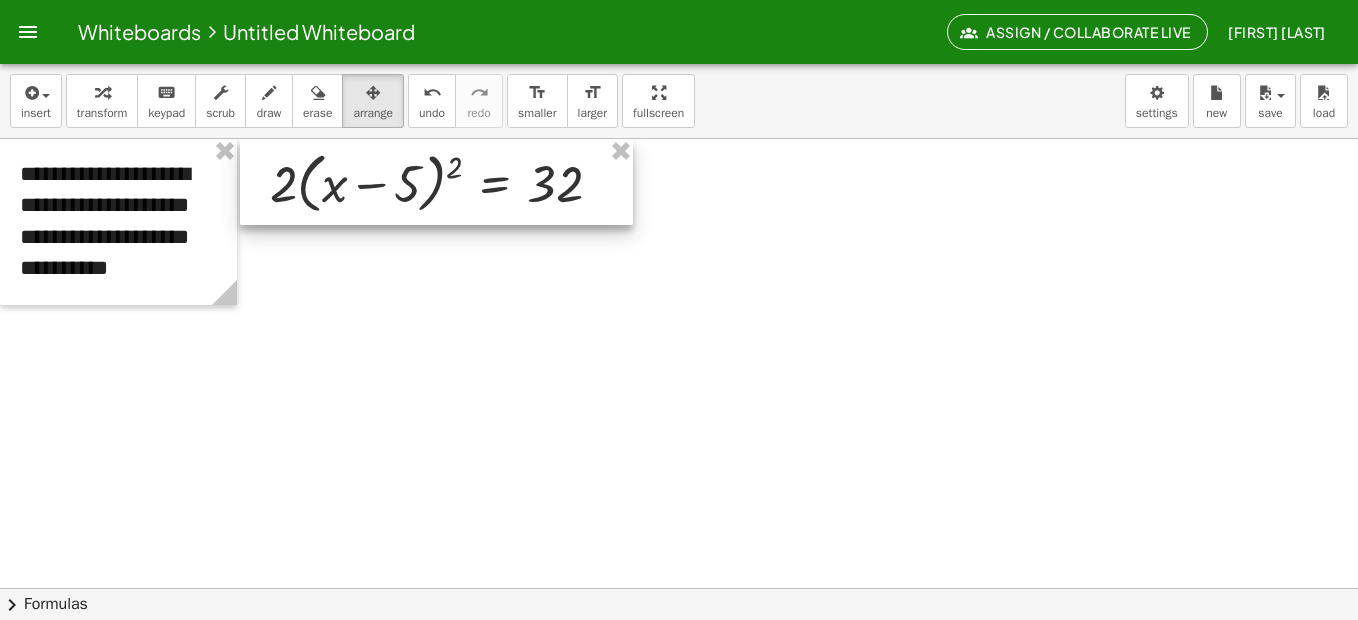 drag, startPoint x: 464, startPoint y: 170, endPoint x: 287, endPoint y: 146, distance: 178.6197 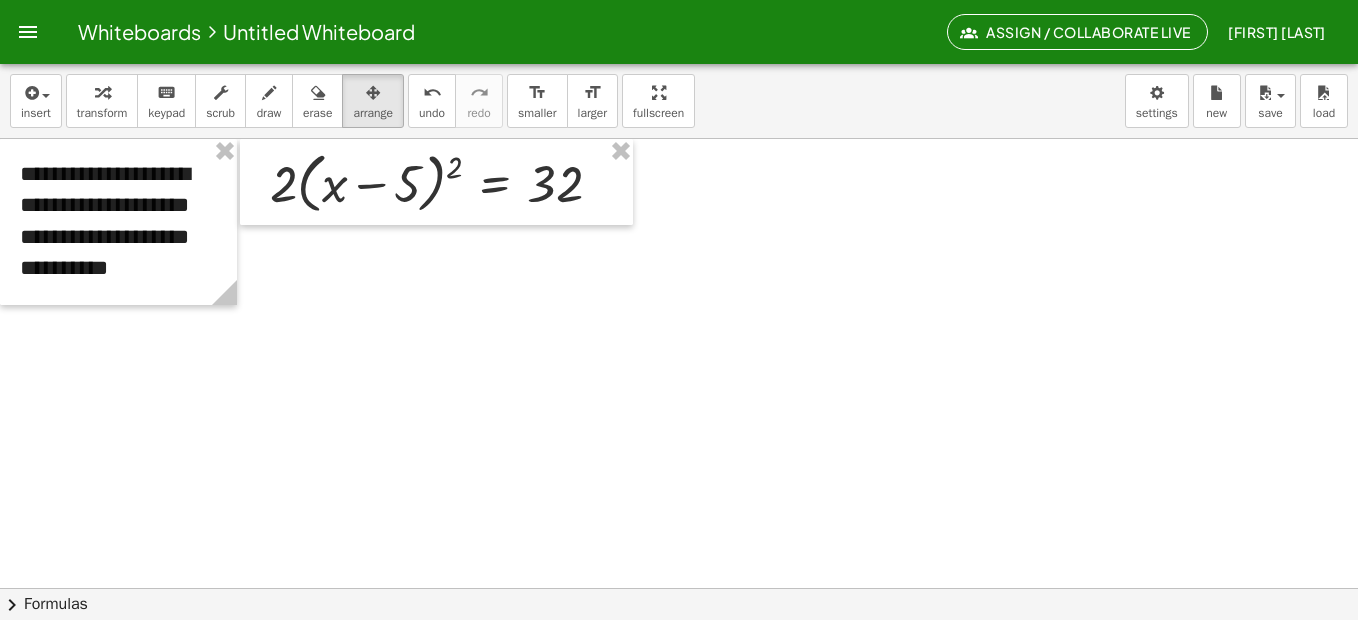 click at bounding box center (679, 652) 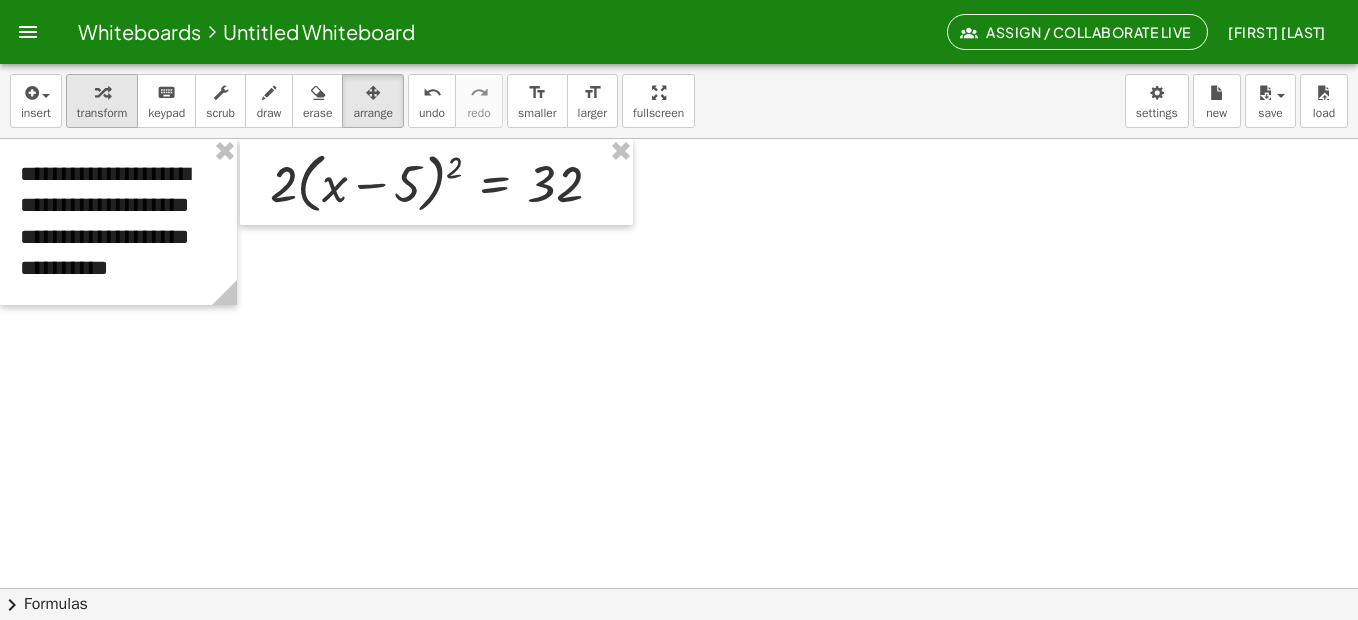 click on "transform" at bounding box center (102, 113) 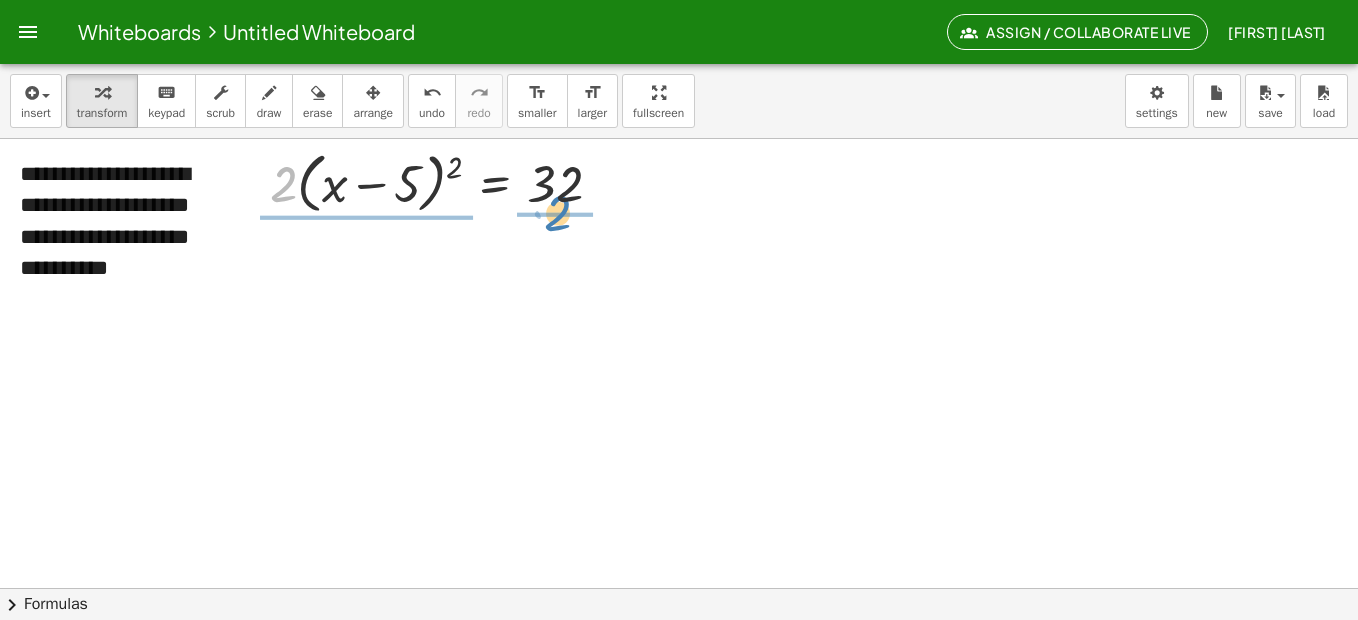 drag, startPoint x: 285, startPoint y: 197, endPoint x: 561, endPoint y: 226, distance: 277.51938 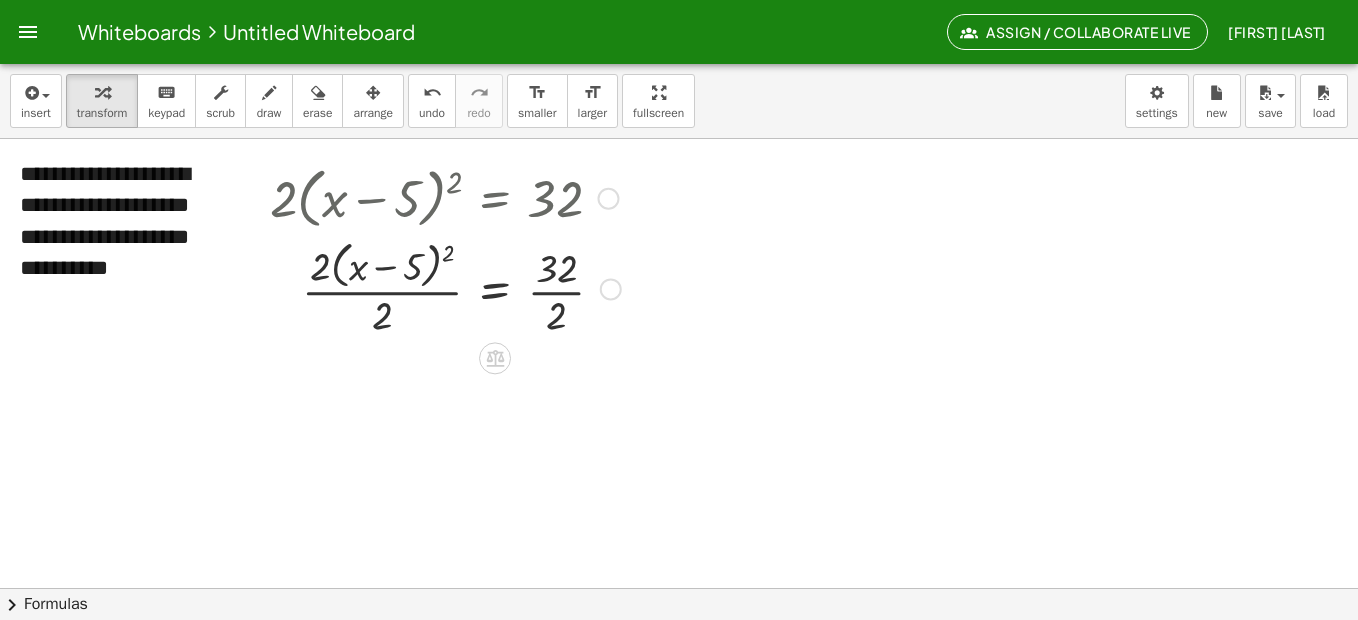 click at bounding box center (445, 288) 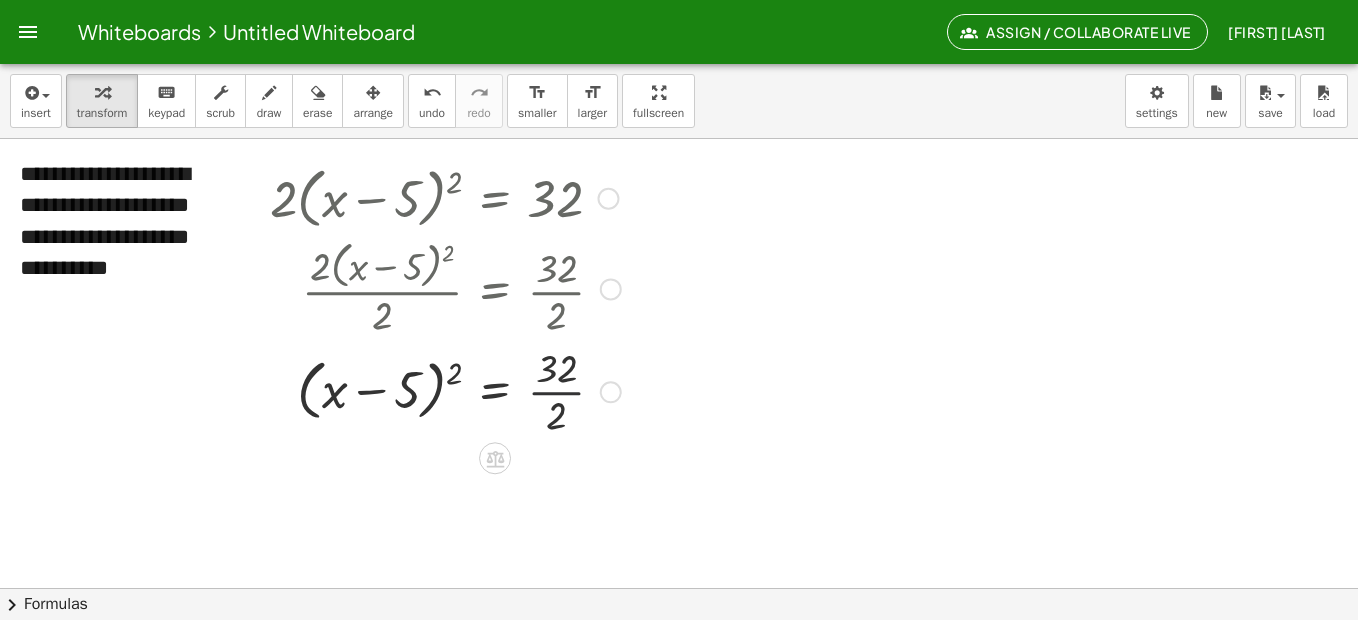 click at bounding box center [445, 390] 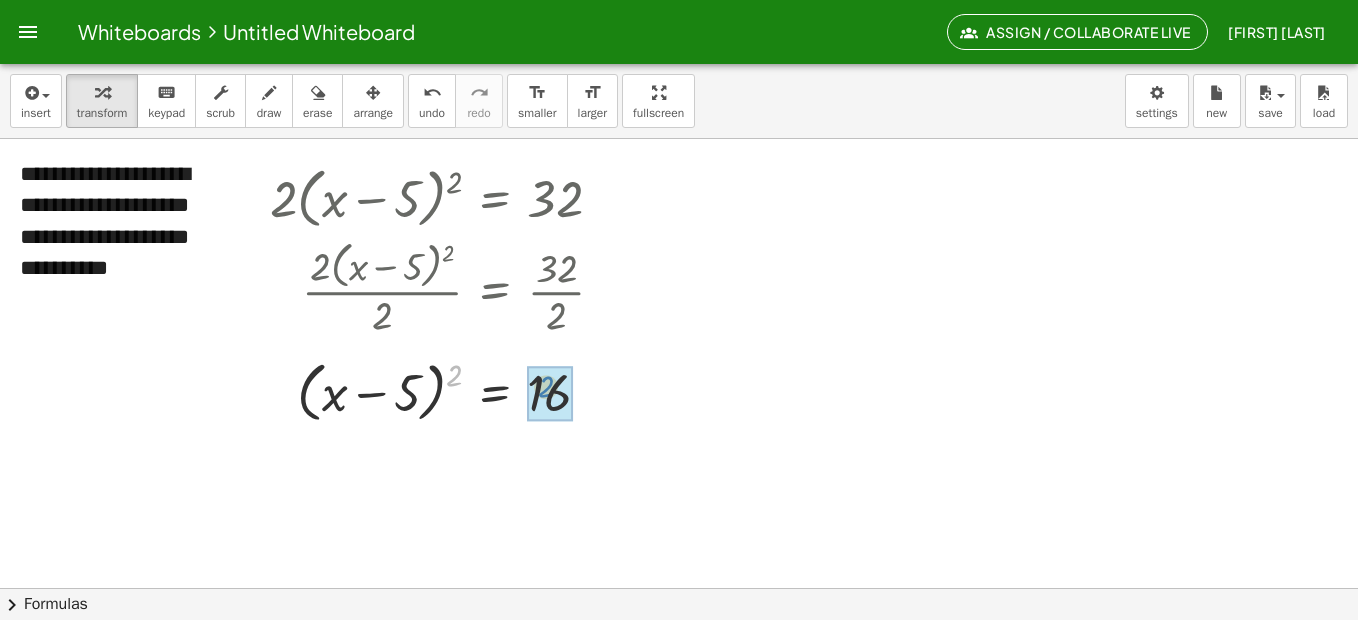 drag, startPoint x: 456, startPoint y: 379, endPoint x: 548, endPoint y: 390, distance: 92.65527 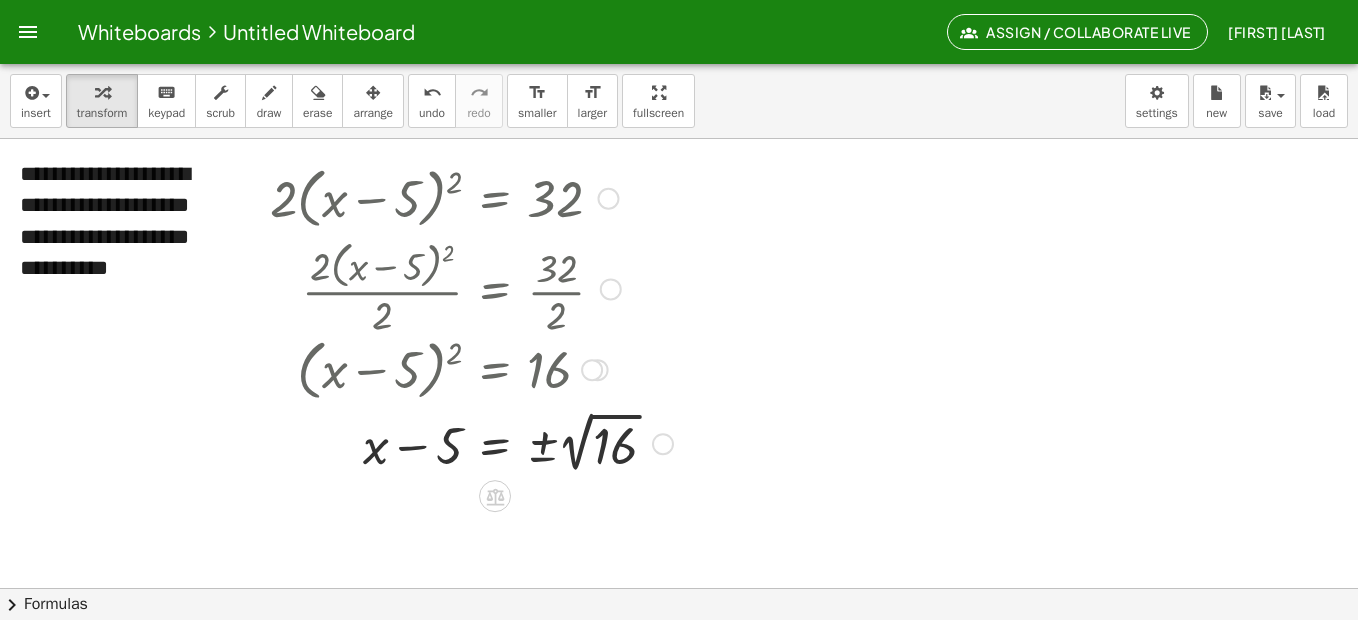 drag, startPoint x: 599, startPoint y: 392, endPoint x: 619, endPoint y: 428, distance: 41.18252 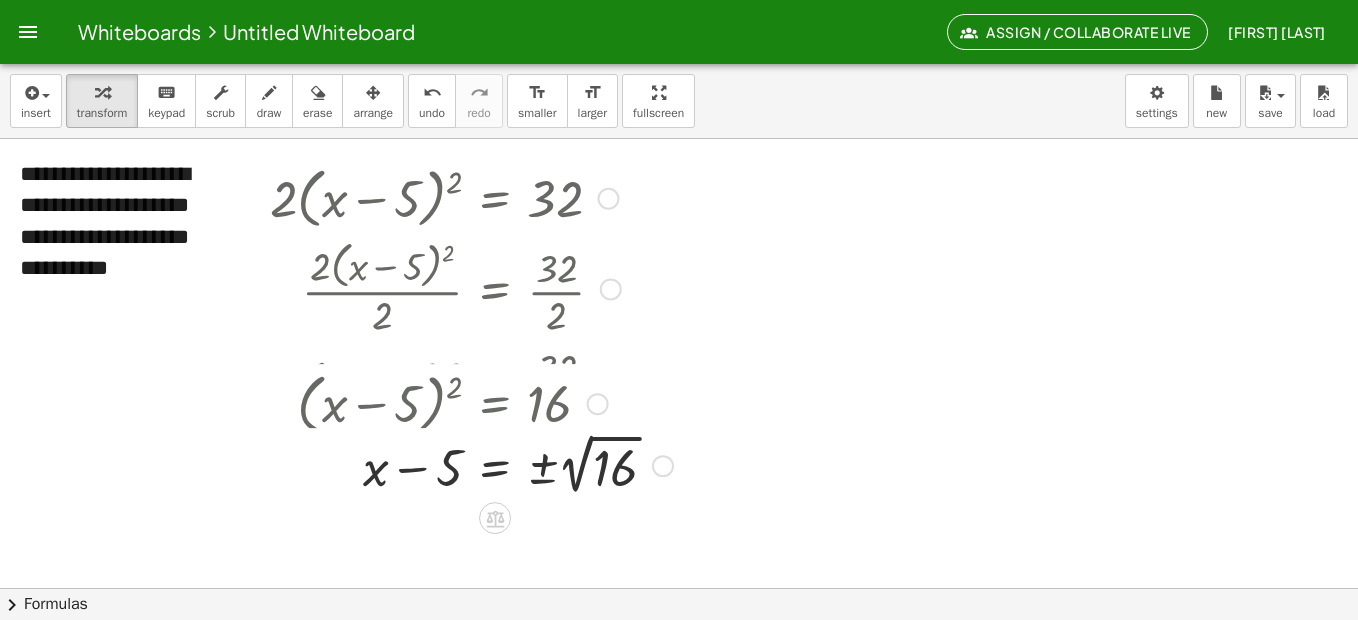 drag, startPoint x: 659, startPoint y: 468, endPoint x: 655, endPoint y: 480, distance: 12.649111 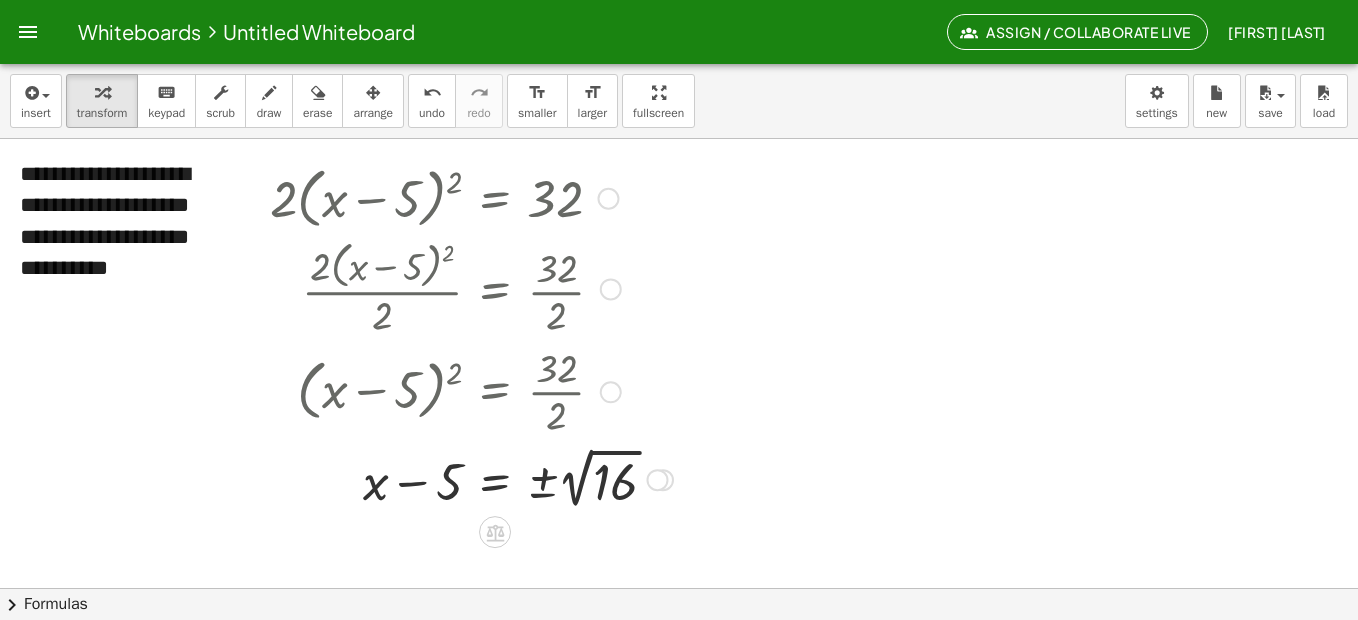 drag, startPoint x: 613, startPoint y: 399, endPoint x: 612, endPoint y: 453, distance: 54.00926 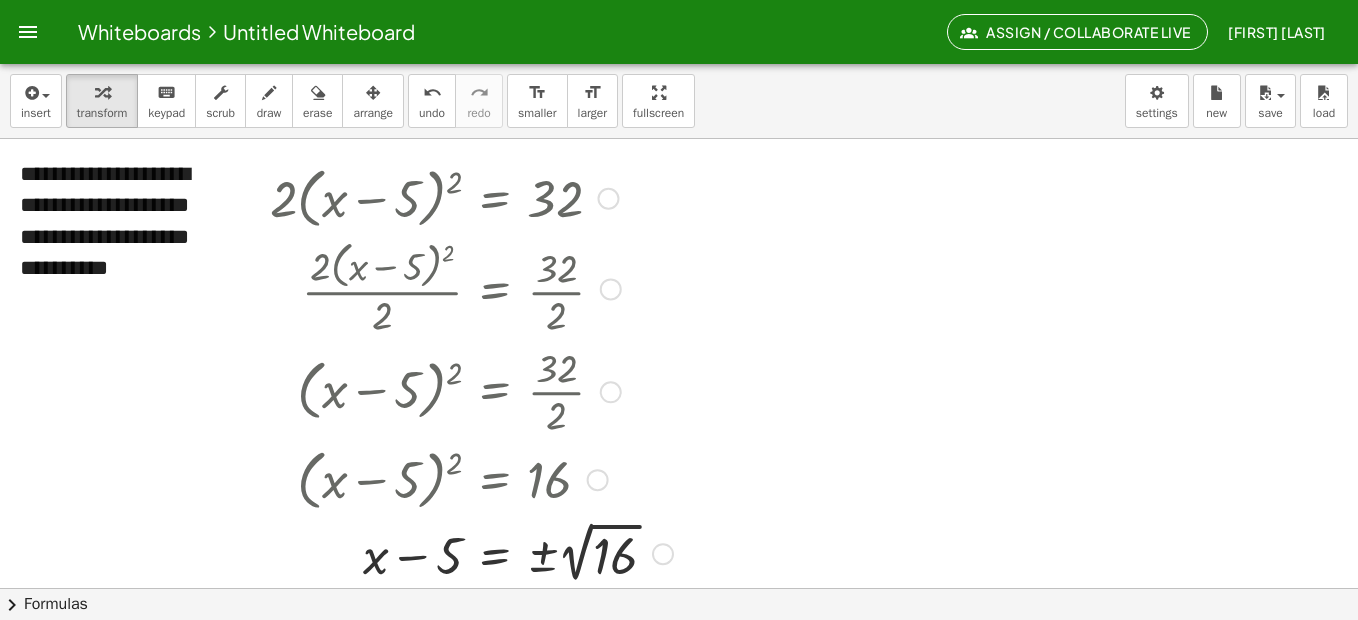 drag, startPoint x: 658, startPoint y: 487, endPoint x: 662, endPoint y: 567, distance: 80.09994 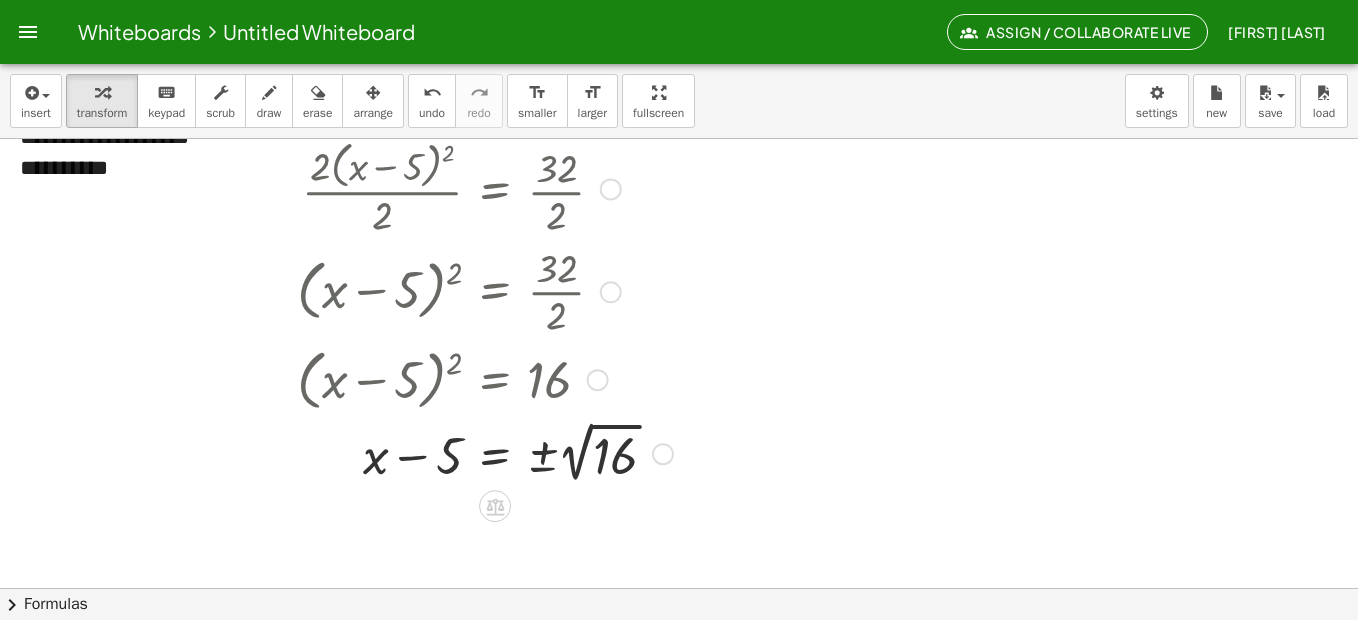 scroll, scrollTop: 0, scrollLeft: 0, axis: both 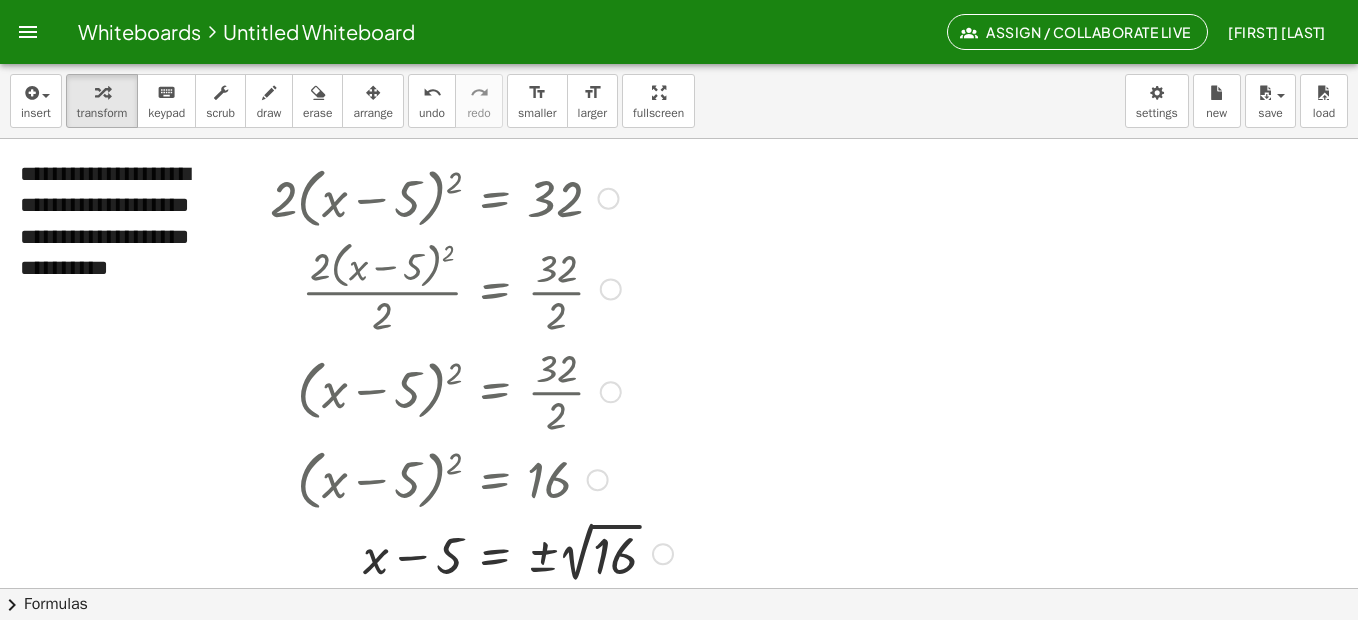 click at bounding box center (598, 480) 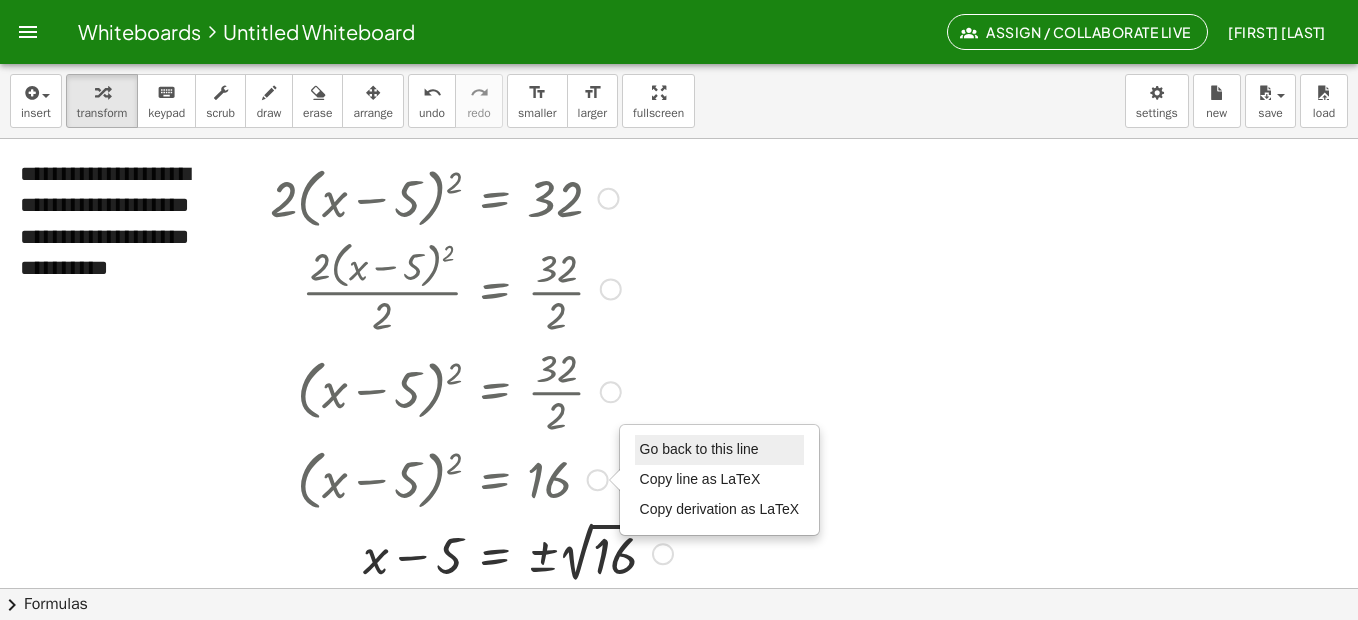 click on "Go back to this line" at bounding box center [699, 449] 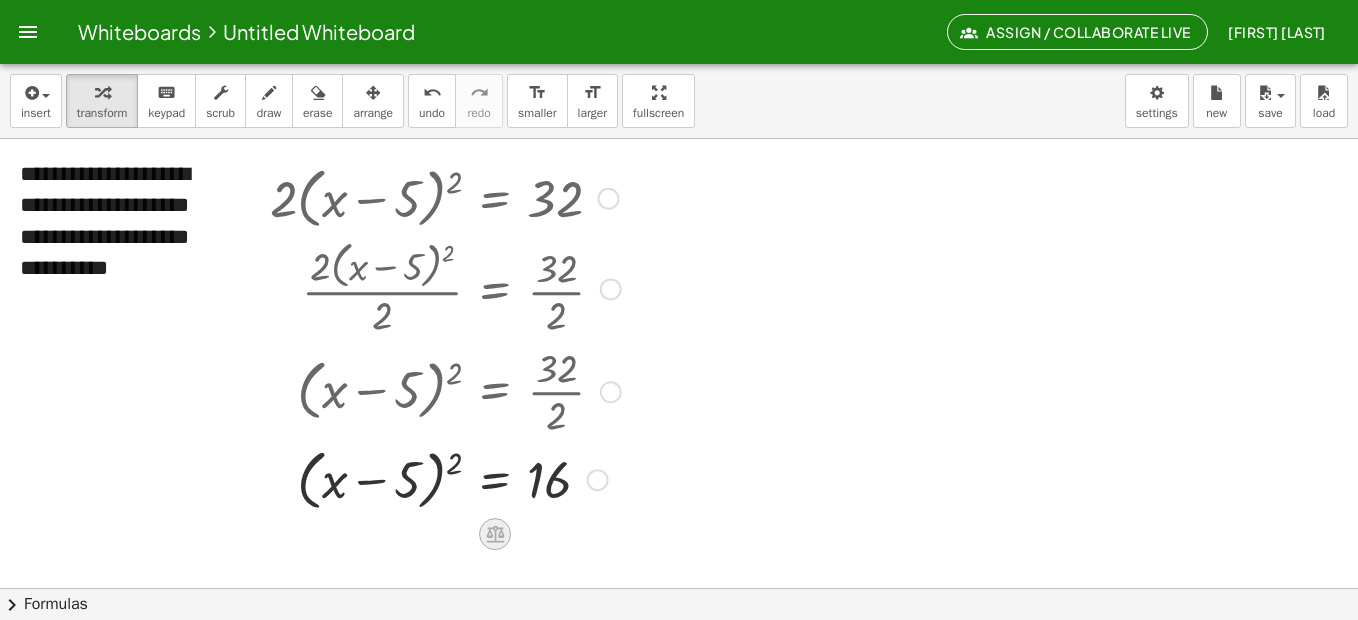 click 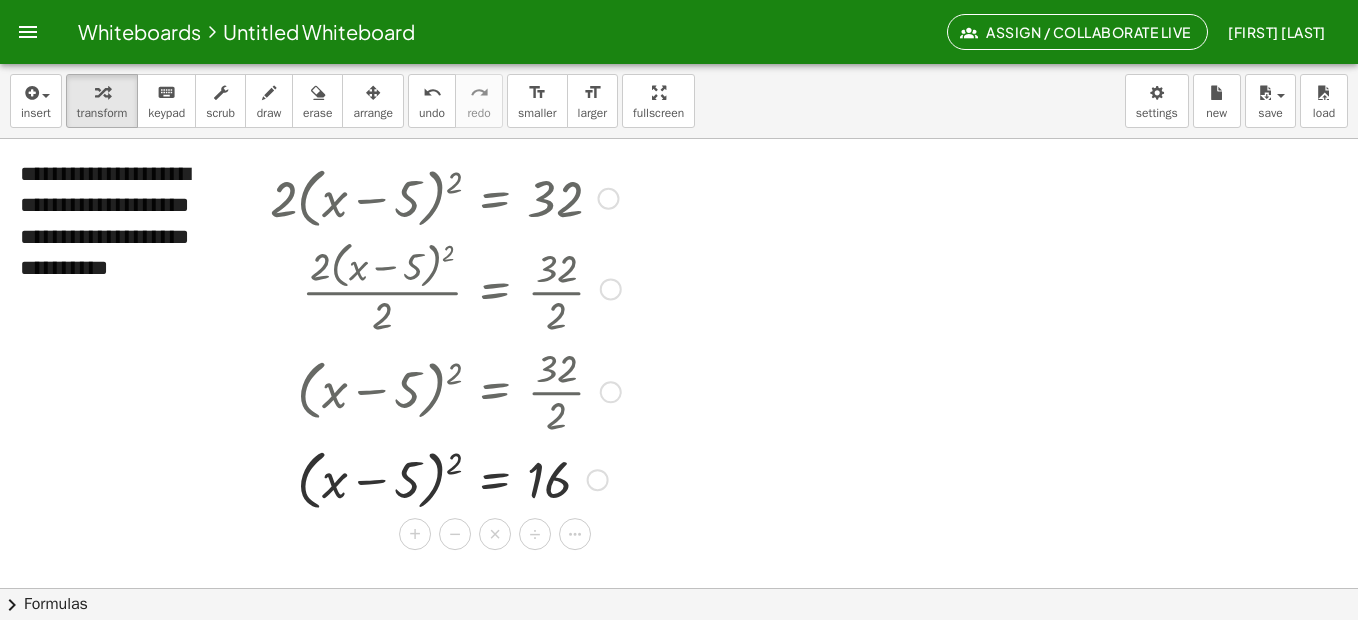 click 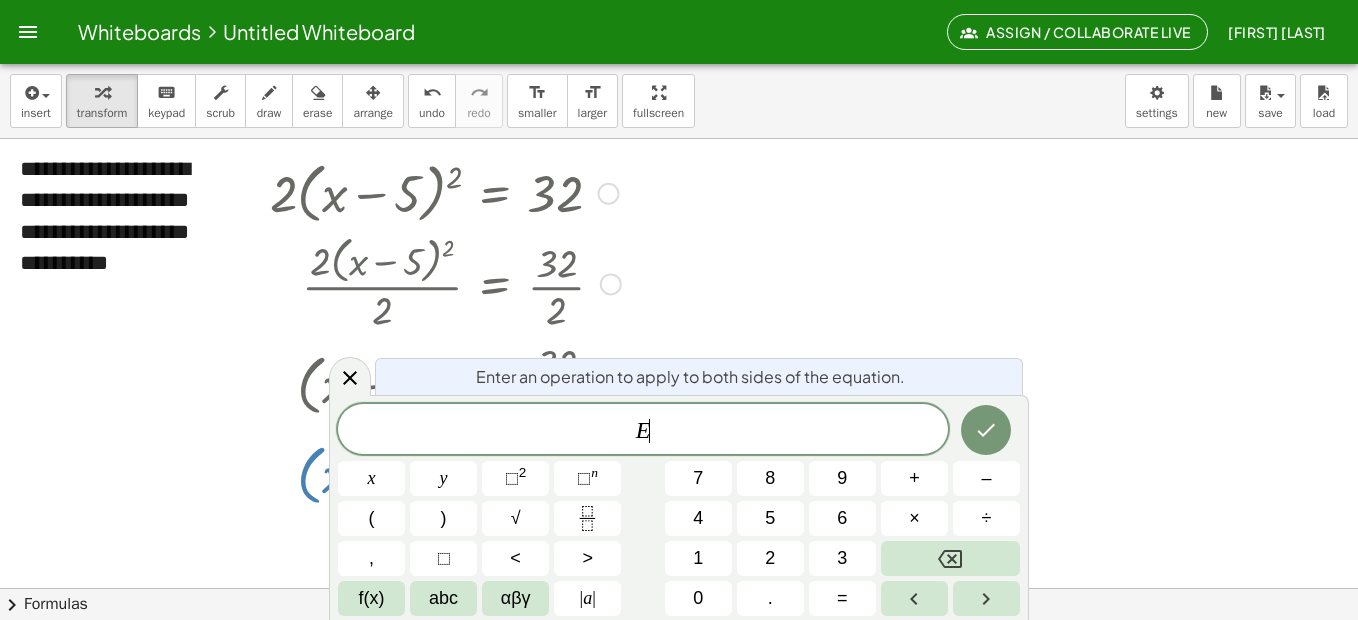 scroll, scrollTop: 5, scrollLeft: 0, axis: vertical 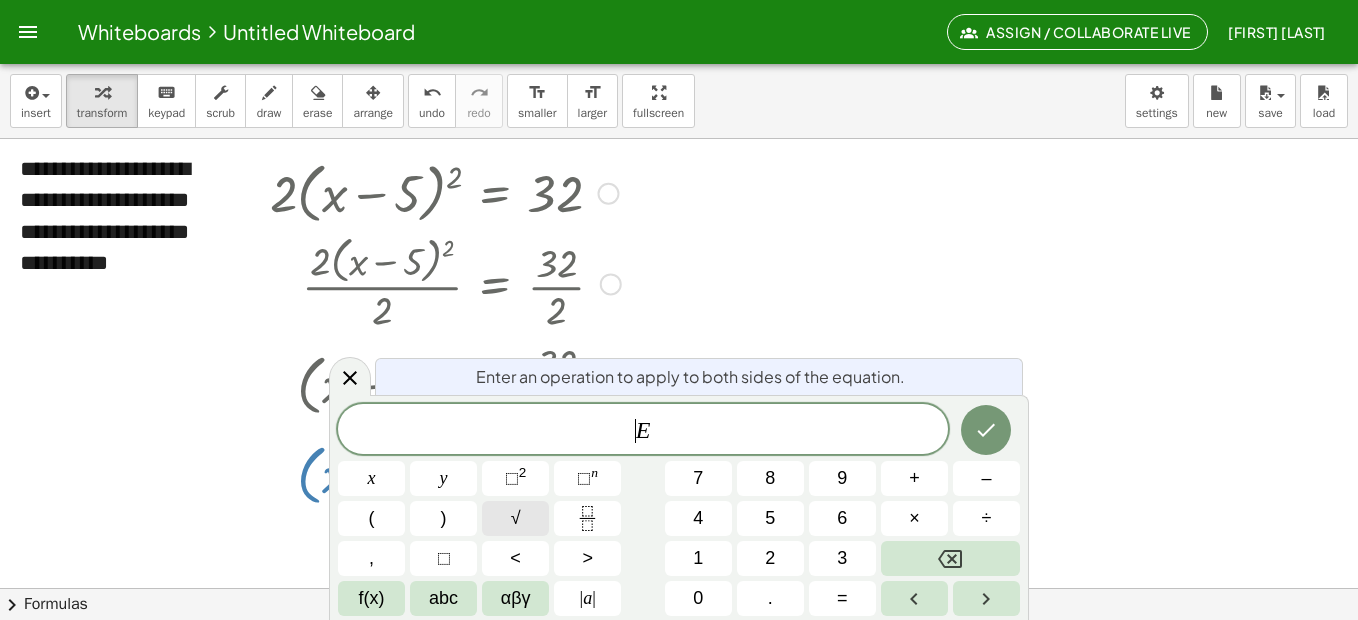 click on "√" at bounding box center (516, 518) 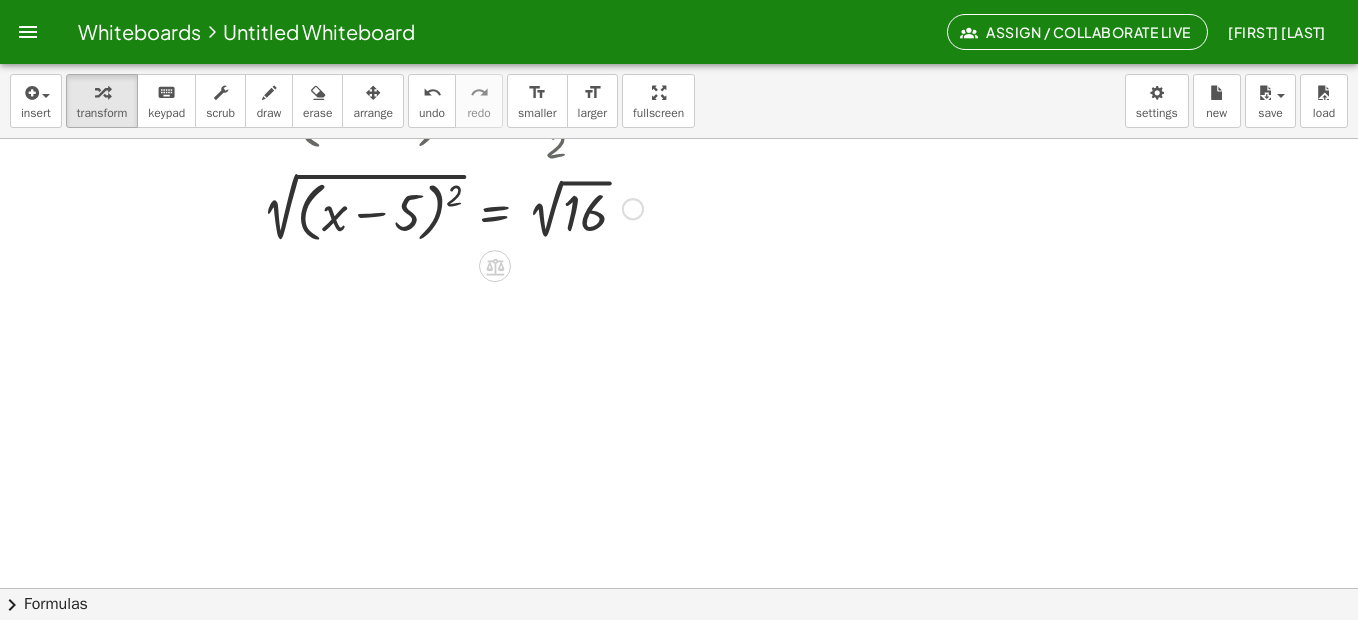 scroll, scrollTop: 300, scrollLeft: 0, axis: vertical 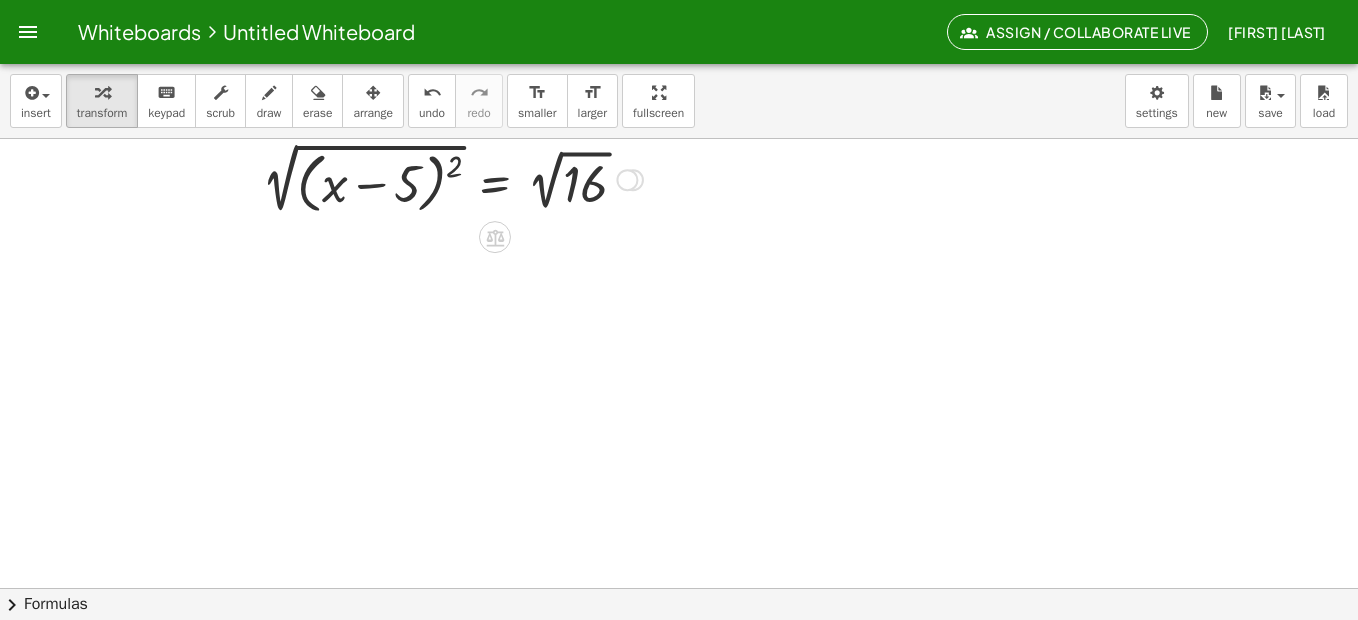 click at bounding box center (452, 178) 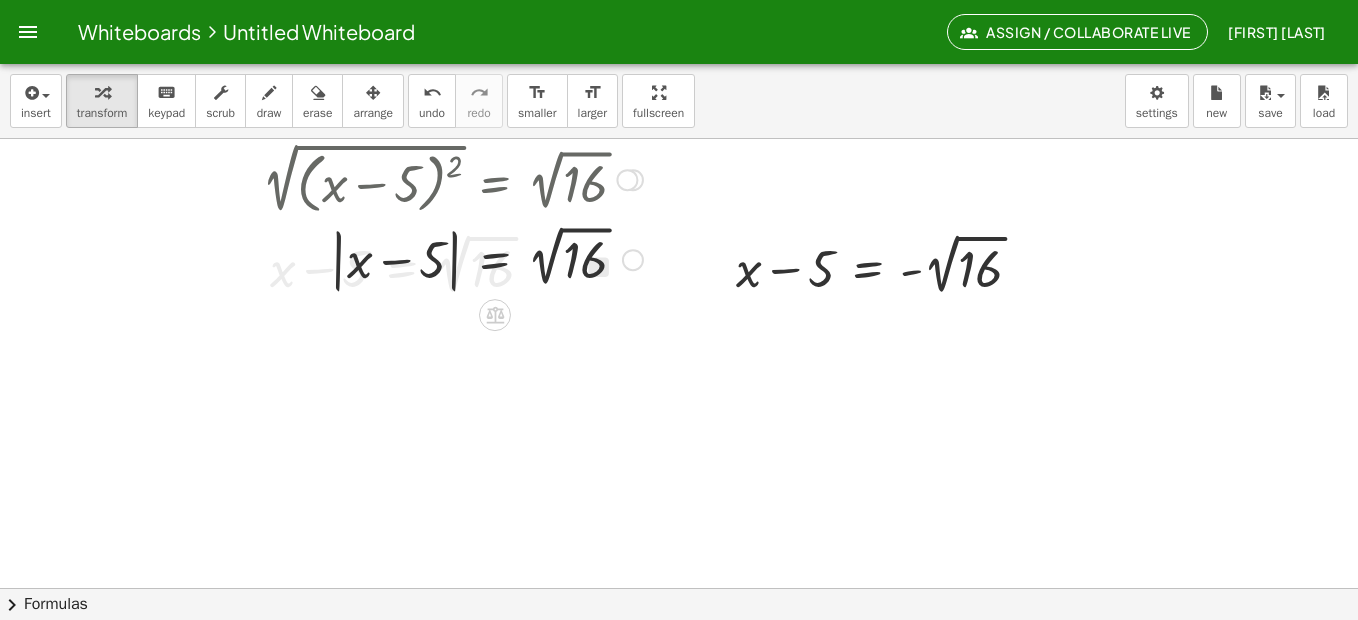 click at bounding box center (452, 257) 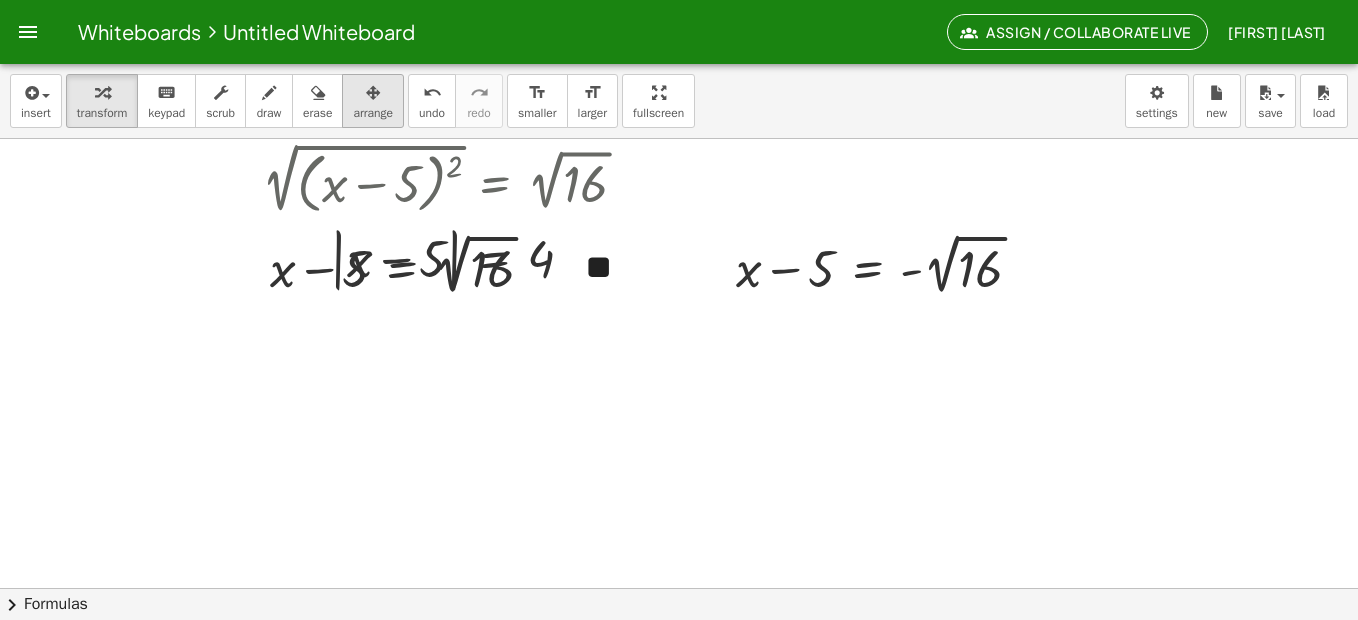 click on "arrange" at bounding box center [373, 113] 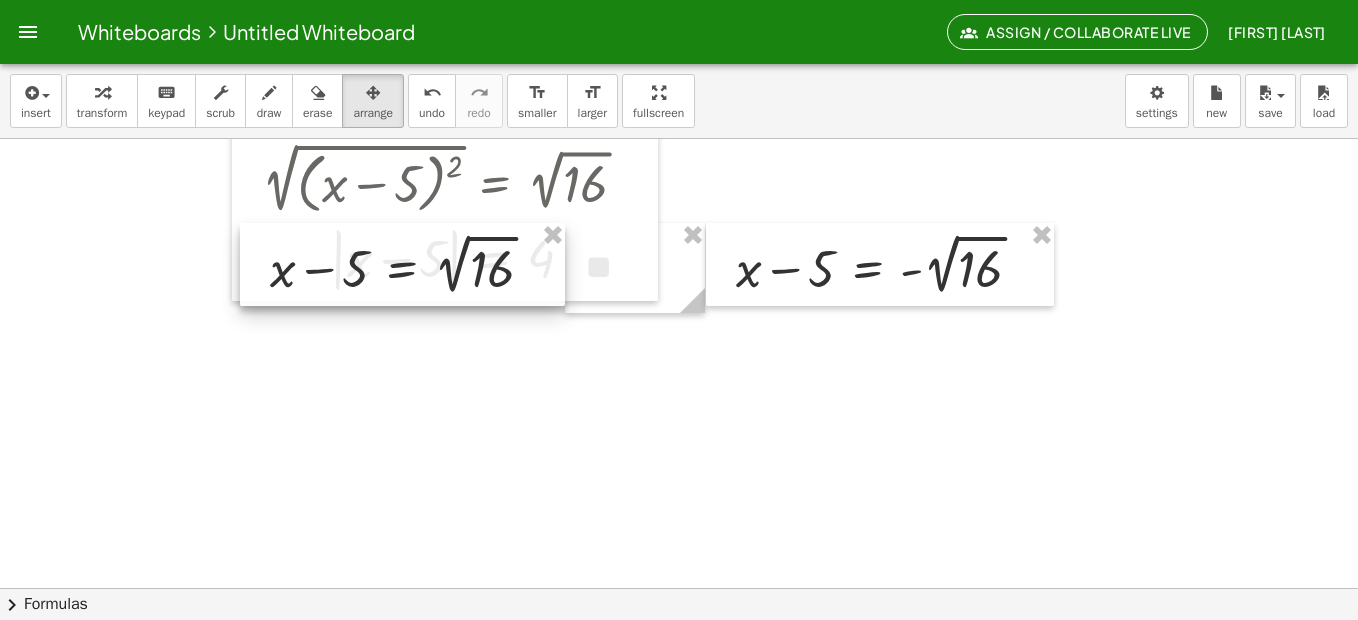 click at bounding box center (402, 264) 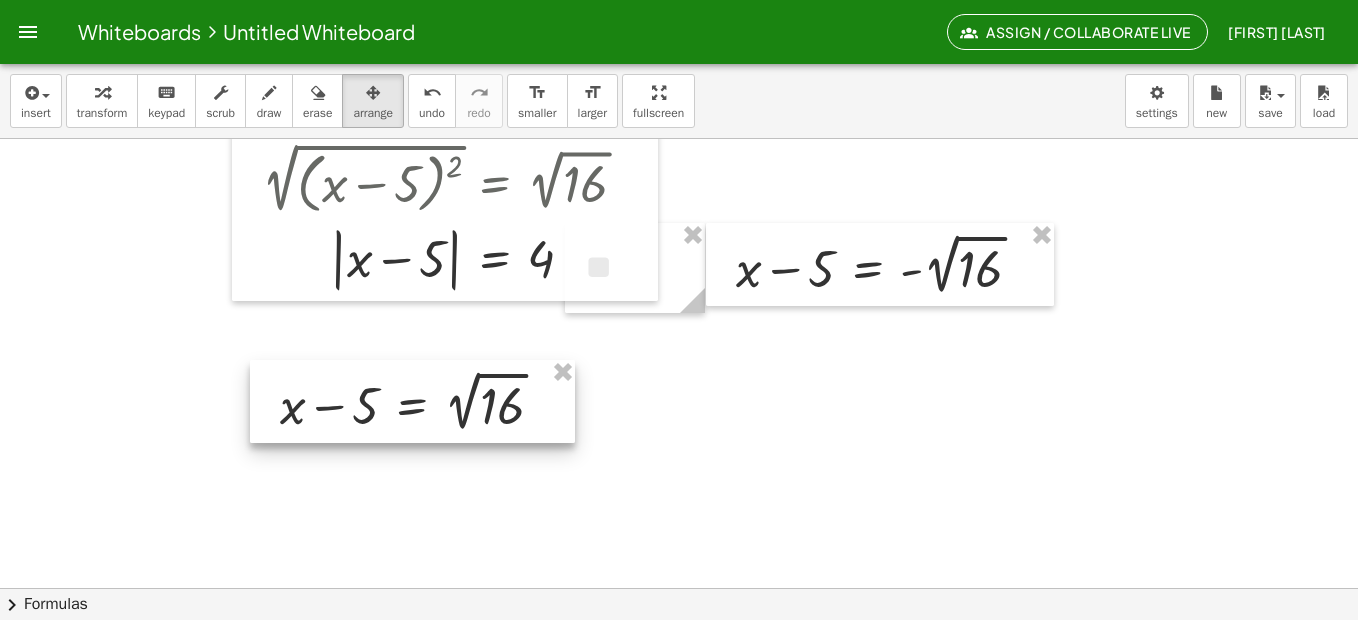 drag, startPoint x: 542, startPoint y: 305, endPoint x: 610, endPoint y: 364, distance: 90.02777 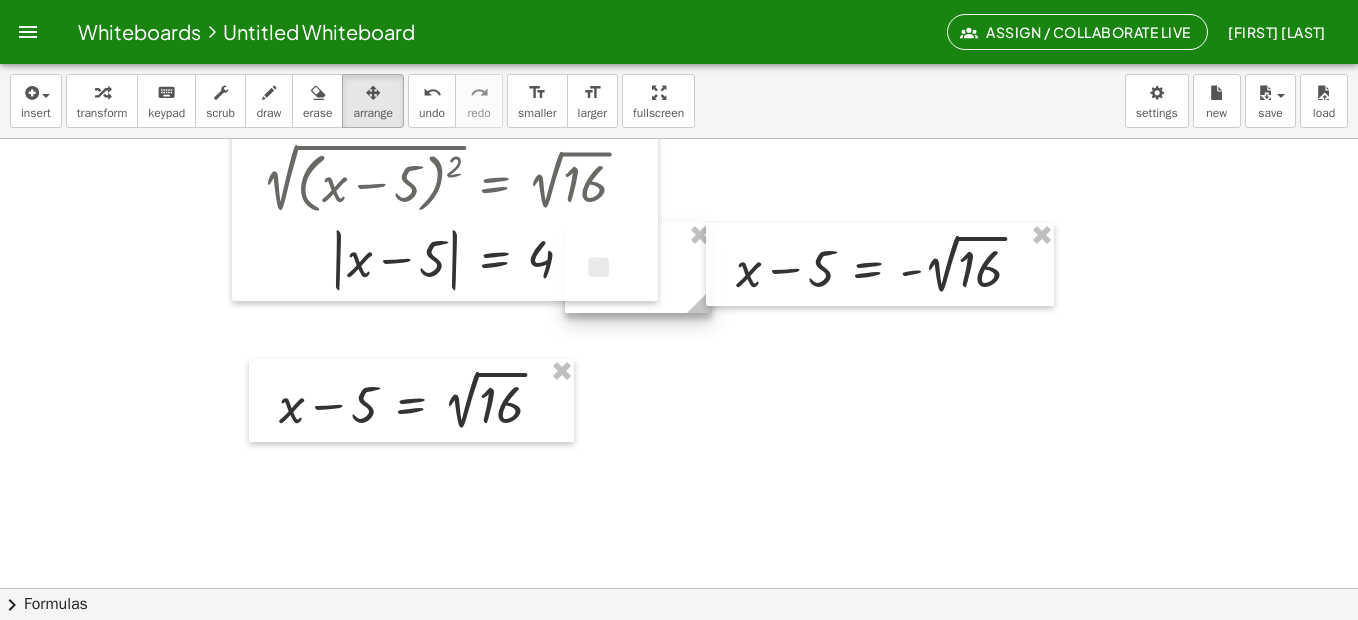 drag, startPoint x: 689, startPoint y: 296, endPoint x: 680, endPoint y: 315, distance: 21.023796 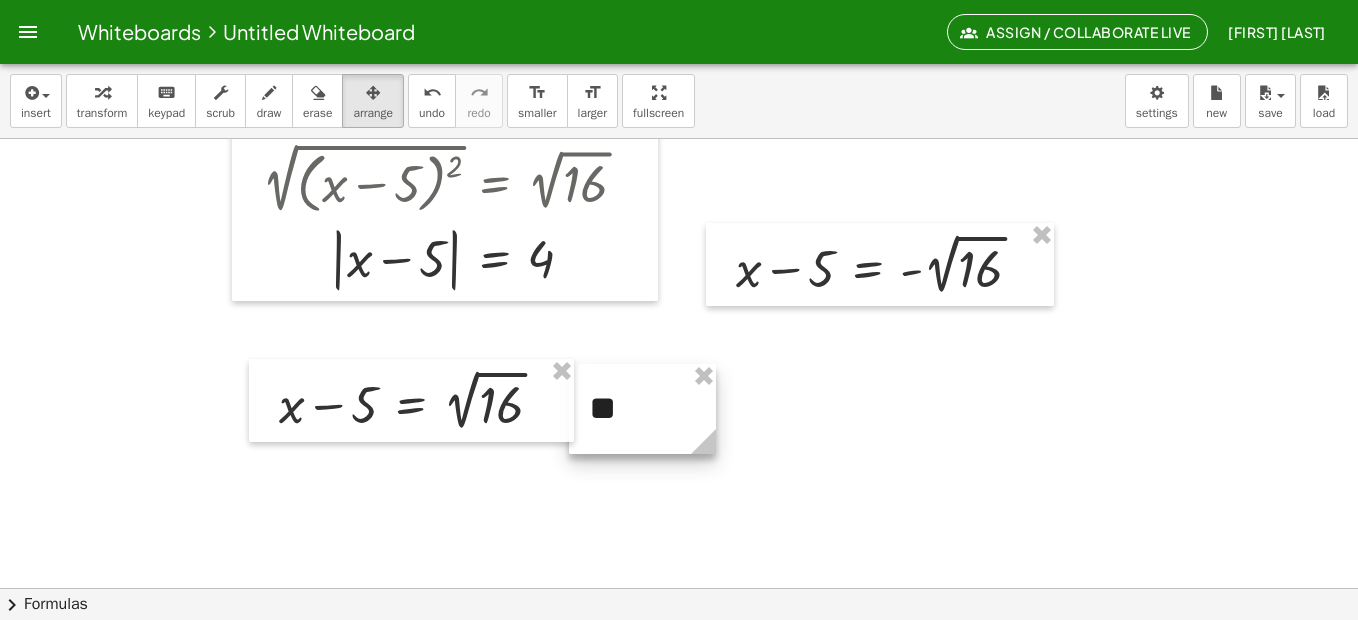 drag, startPoint x: 668, startPoint y: 307, endPoint x: 672, endPoint y: 448, distance: 141.05673 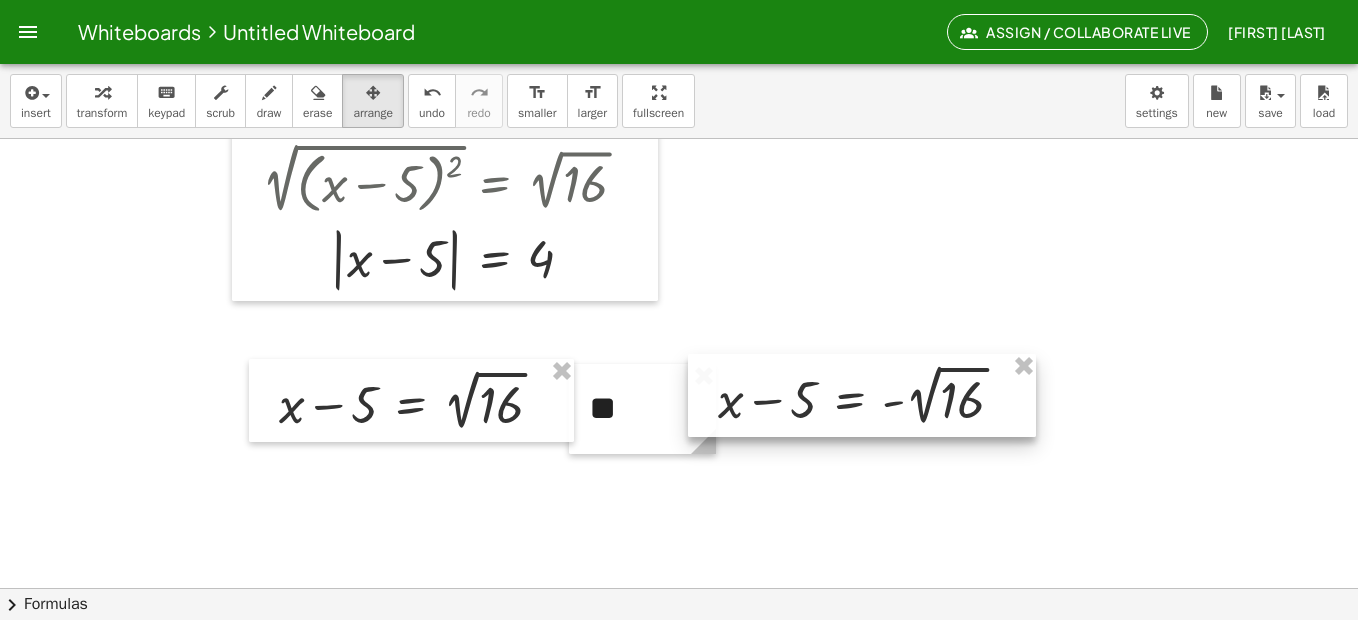 drag, startPoint x: 829, startPoint y: 292, endPoint x: 811, endPoint y: 423, distance: 132.23087 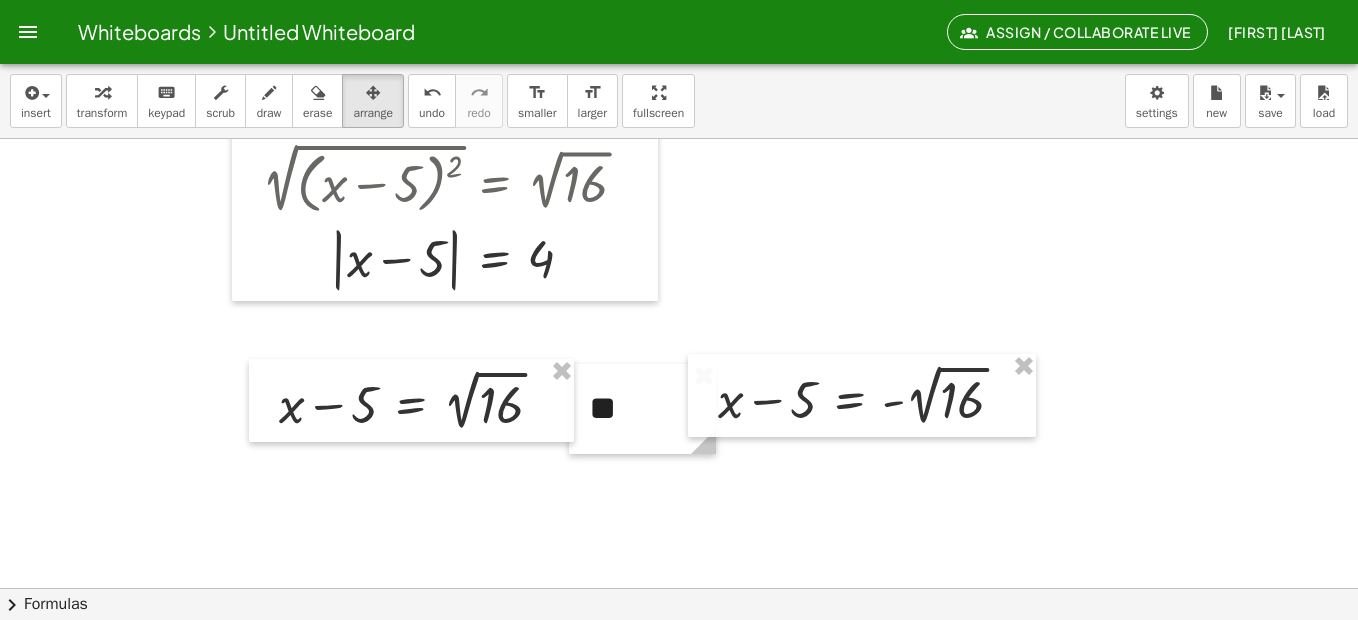 click at bounding box center [679, 288] 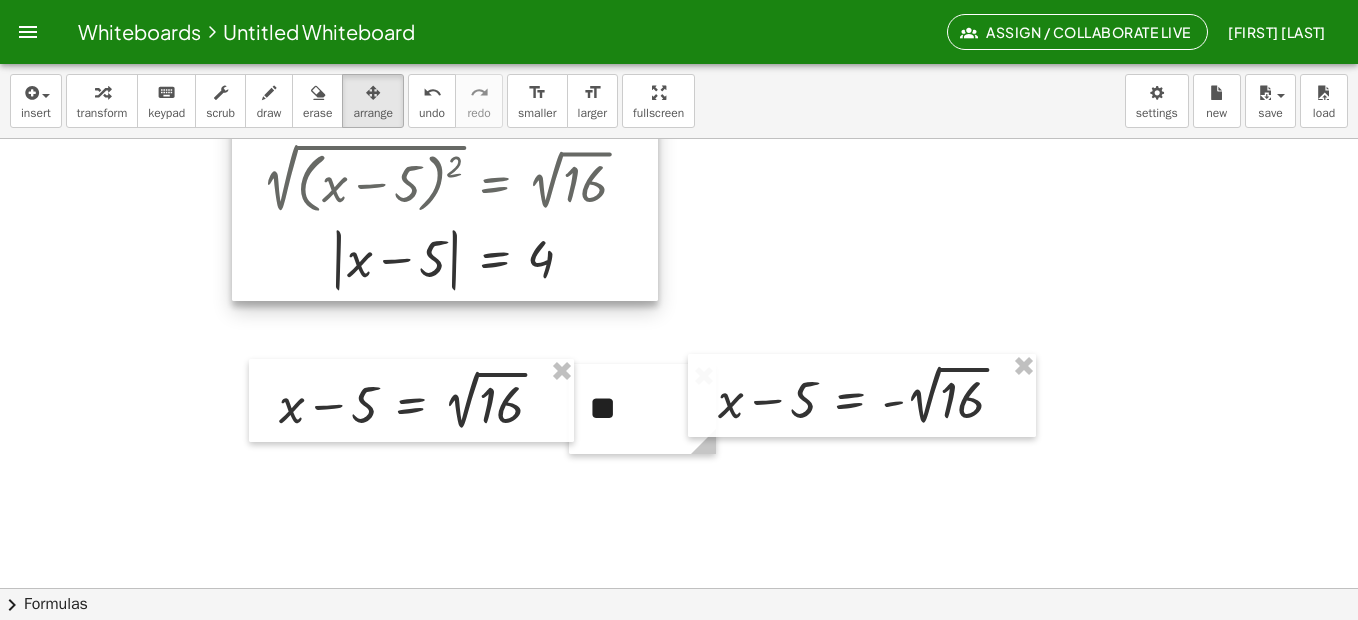click at bounding box center [445, 77] 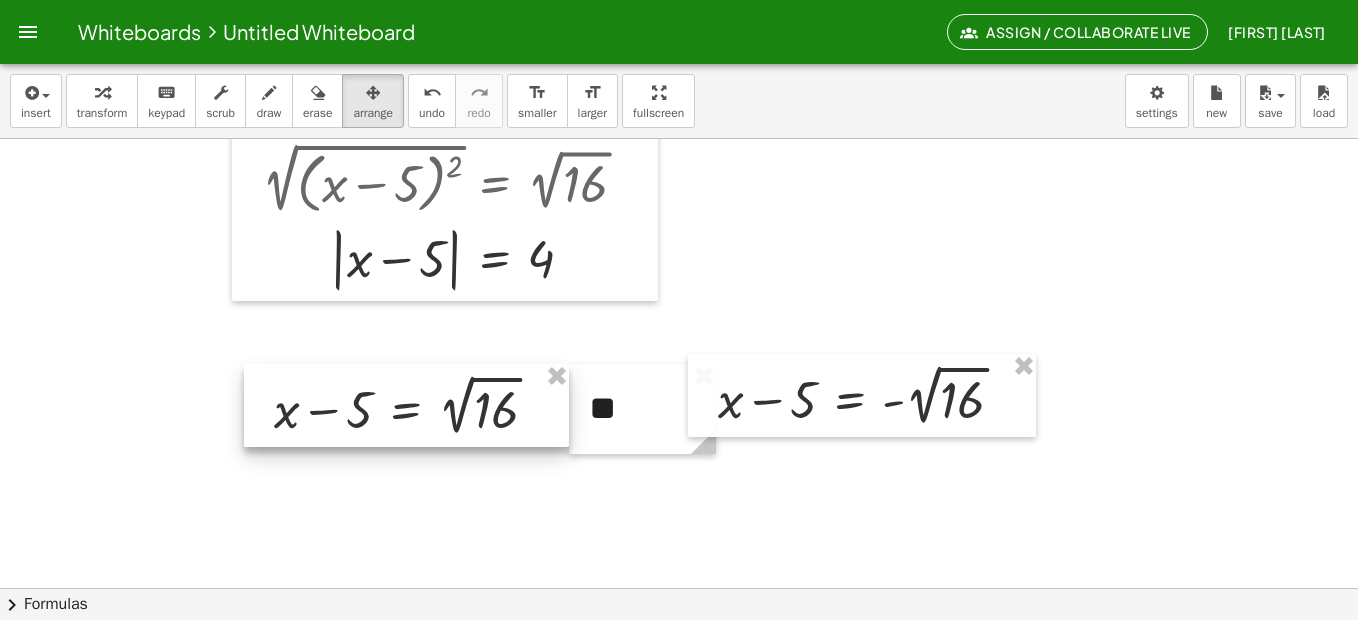 click at bounding box center [406, 405] 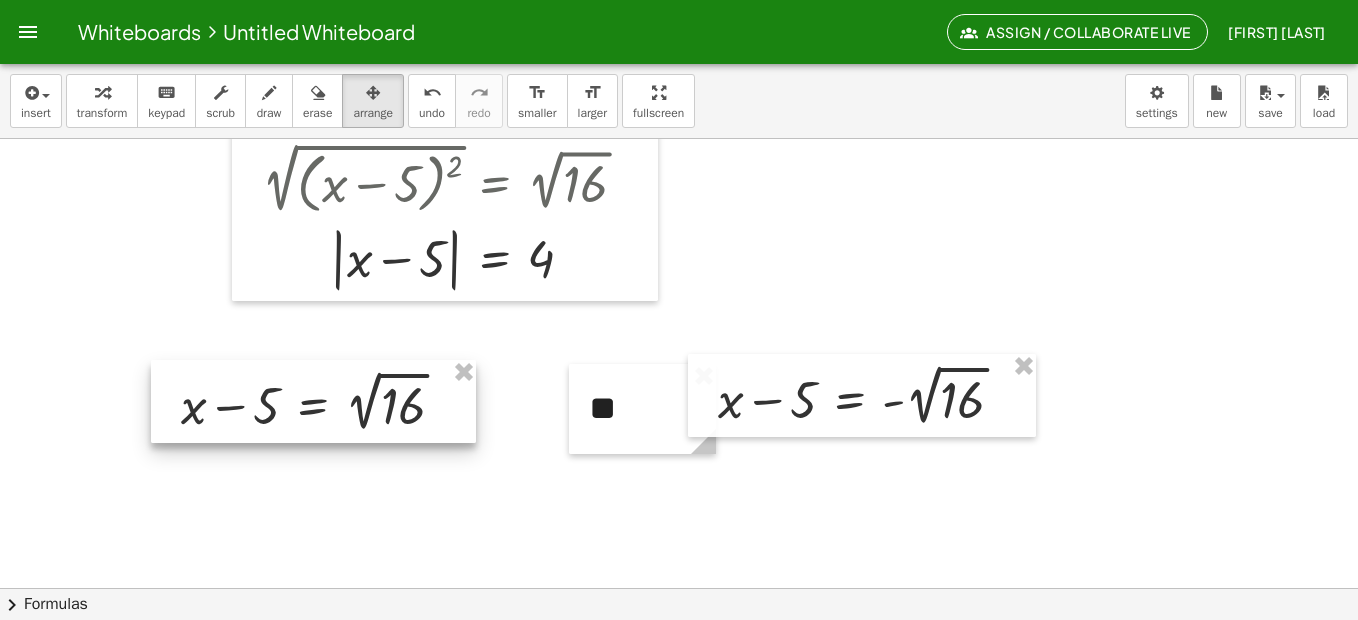 drag, startPoint x: 554, startPoint y: 422, endPoint x: 492, endPoint y: 417, distance: 62.201286 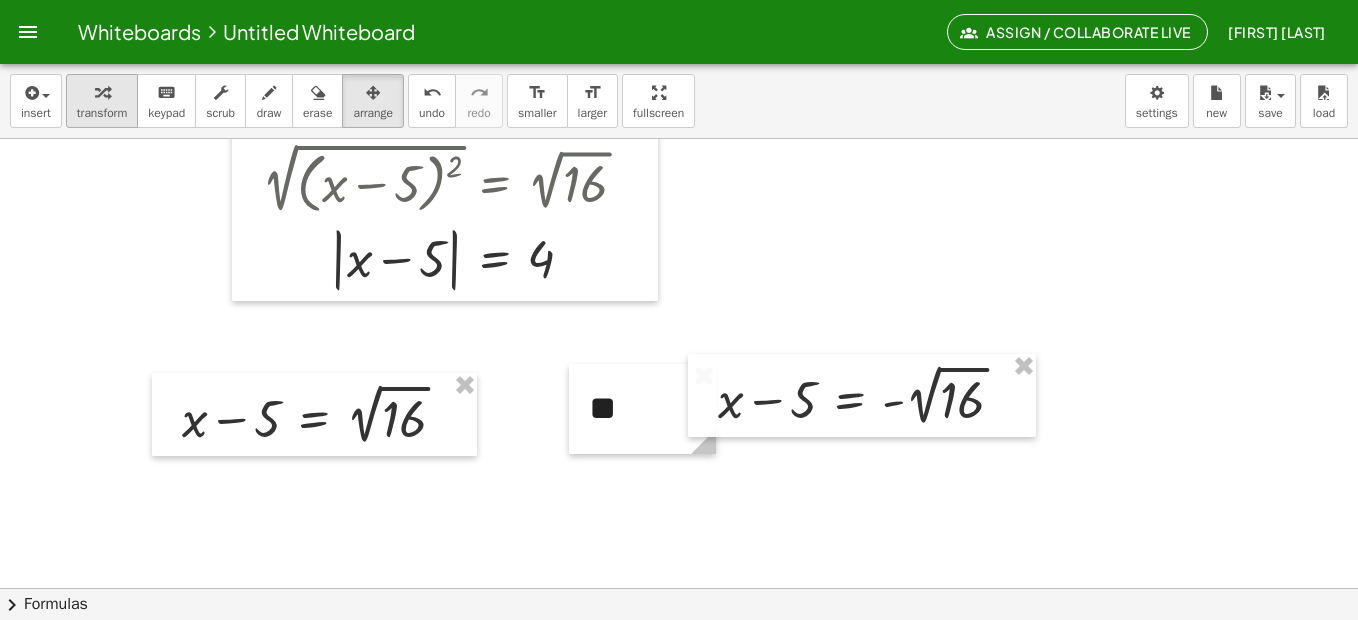 click on "transform" at bounding box center [102, 113] 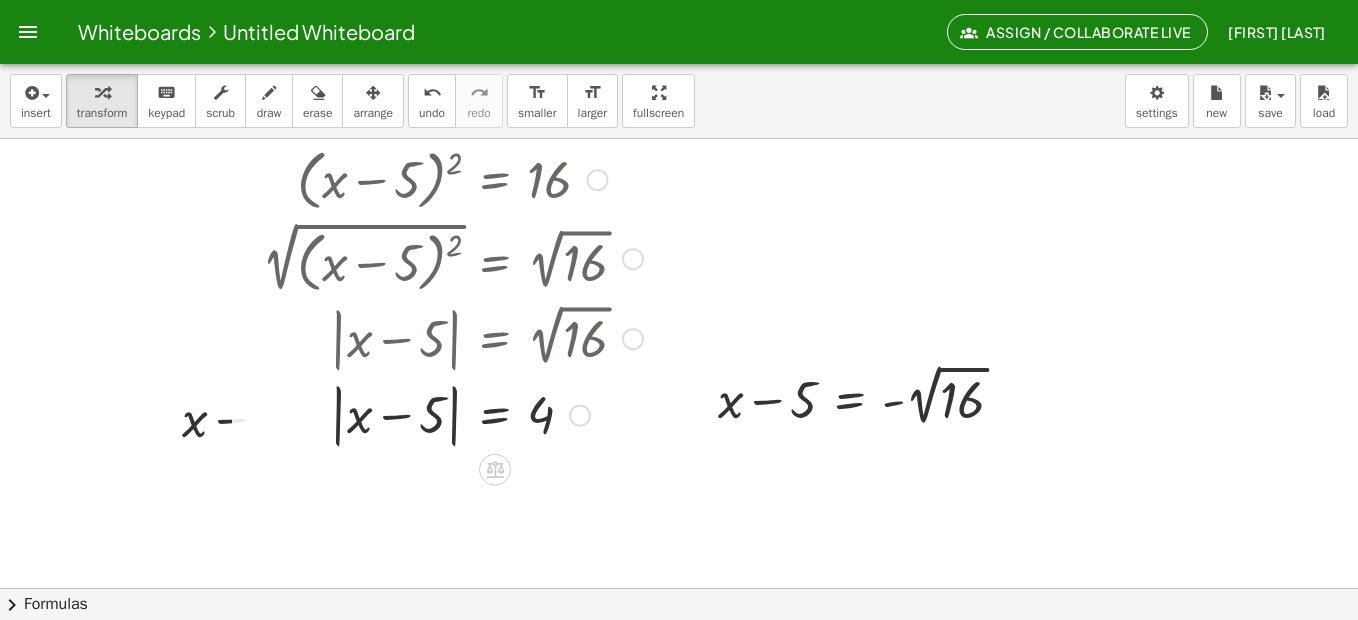 drag, startPoint x: 580, startPoint y: 263, endPoint x: 589, endPoint y: 491, distance: 228.17757 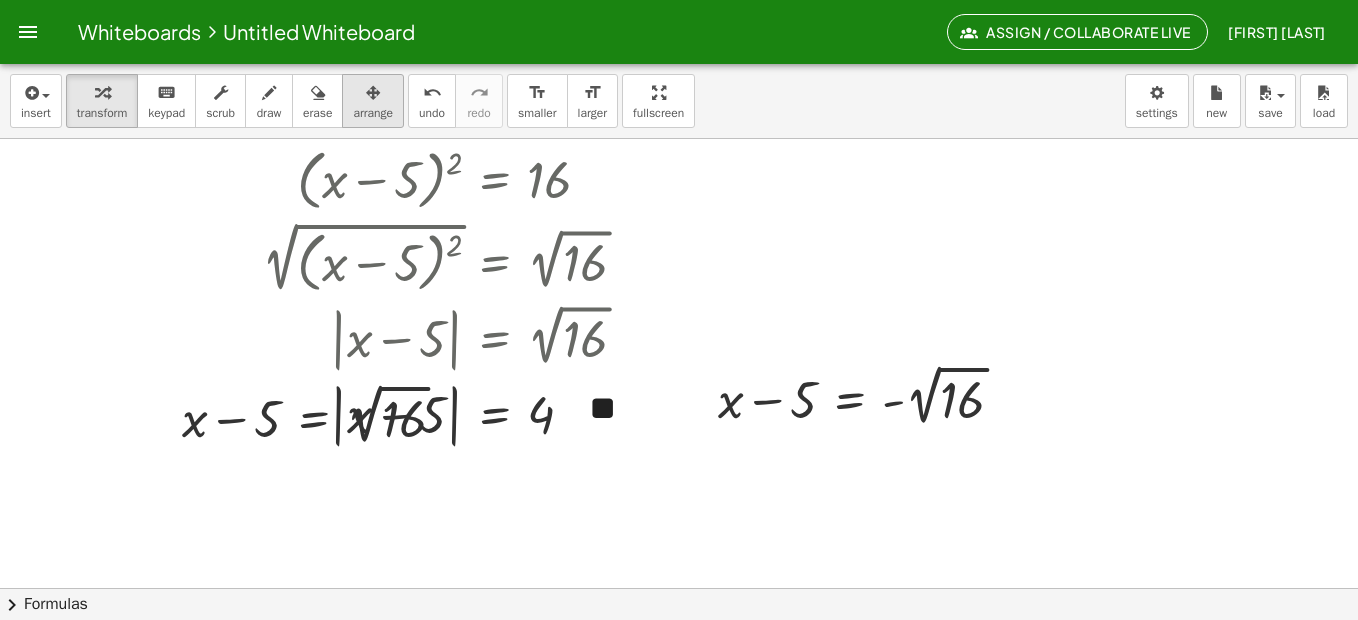 click on "arrange" at bounding box center (373, 113) 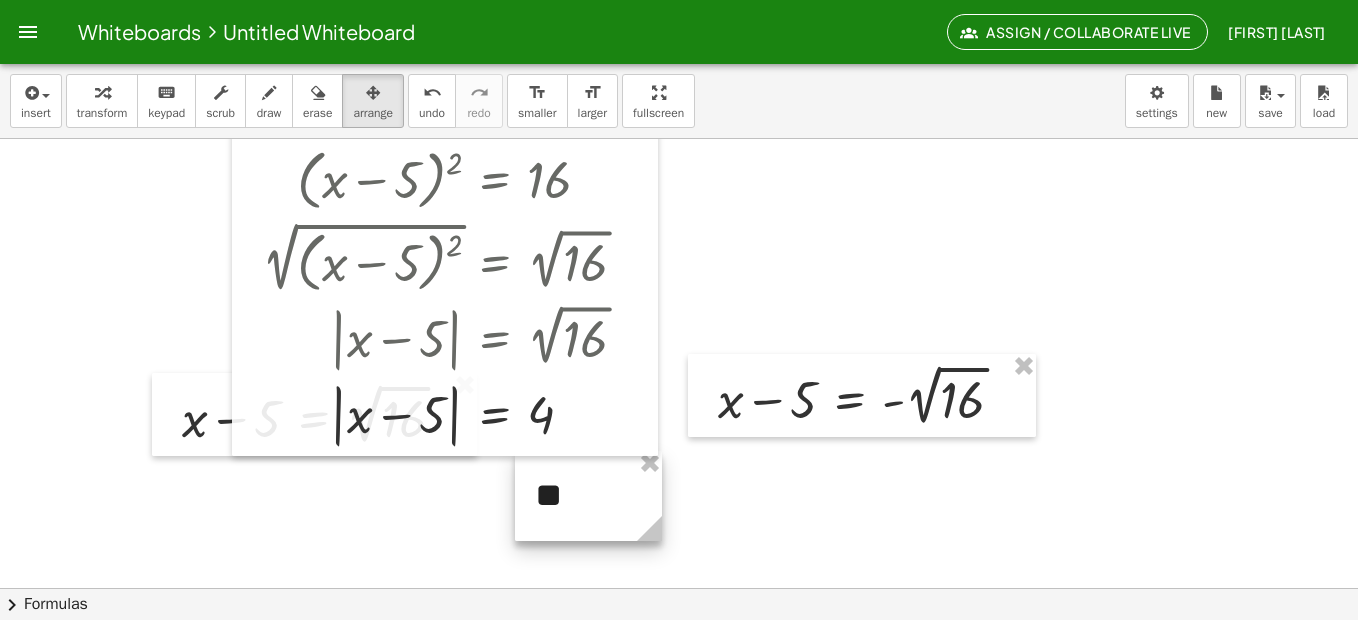 drag, startPoint x: 669, startPoint y: 449, endPoint x: 615, endPoint y: 536, distance: 102.396286 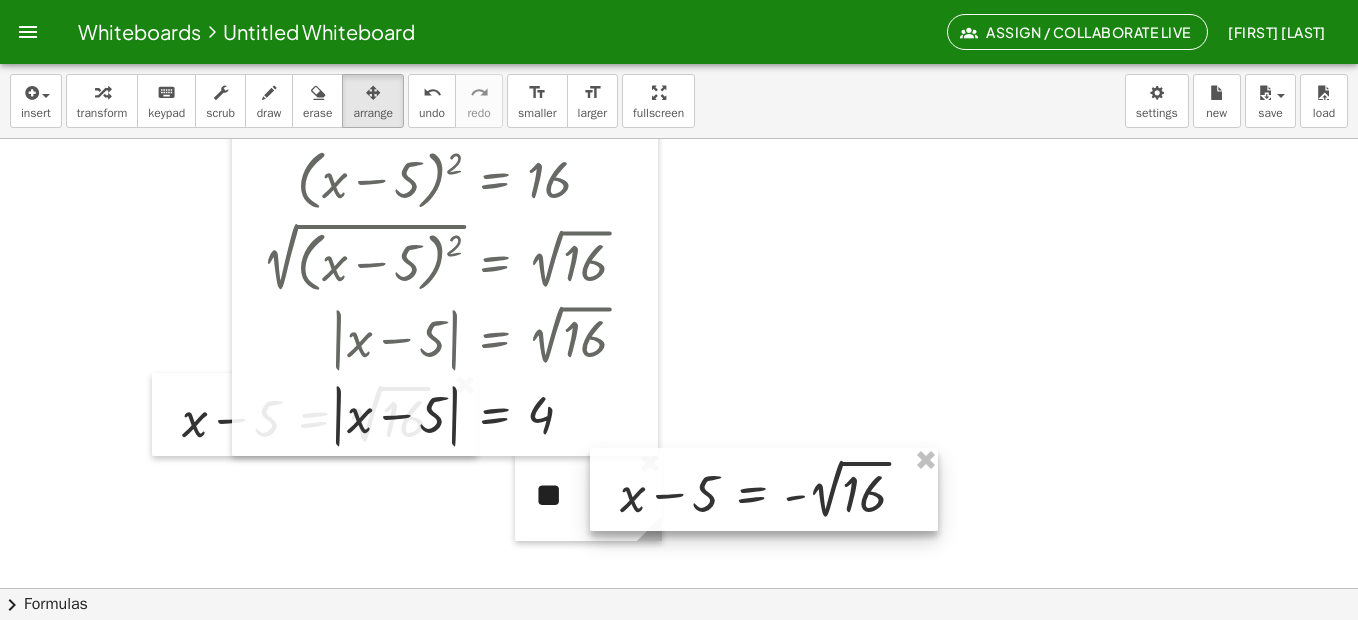 drag, startPoint x: 720, startPoint y: 377, endPoint x: 560, endPoint y: 455, distance: 178 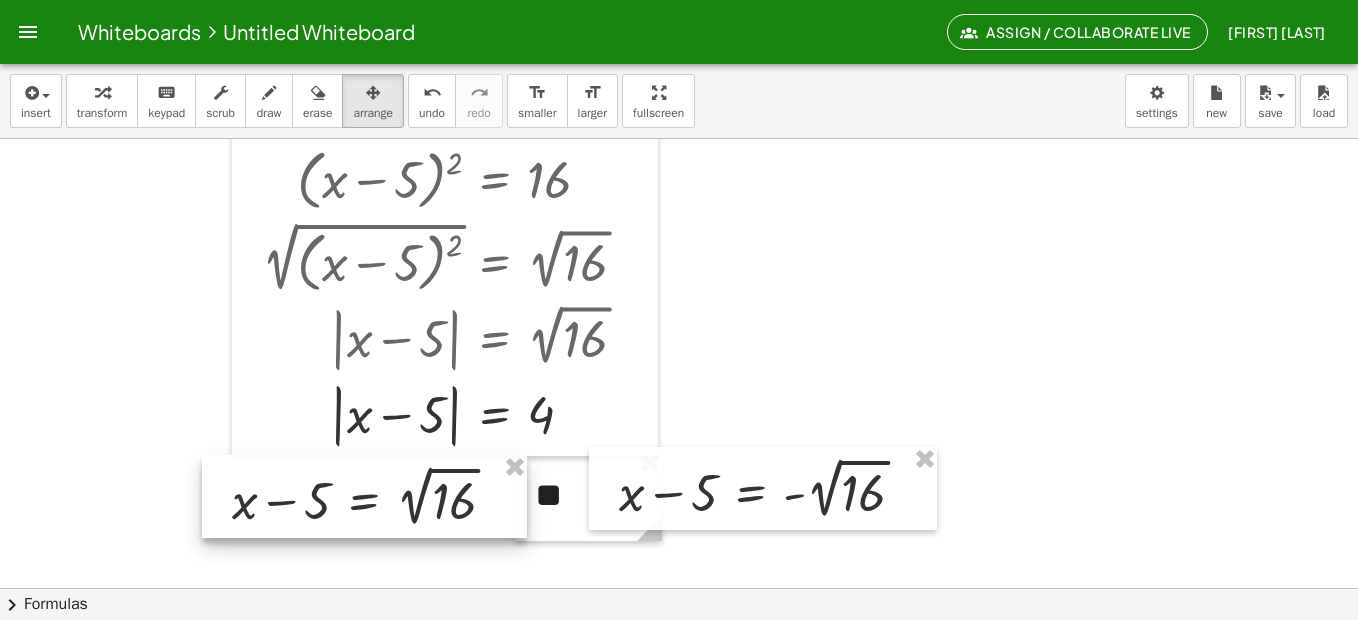 drag, startPoint x: 181, startPoint y: 401, endPoint x: 231, endPoint y: 483, distance: 96.04166 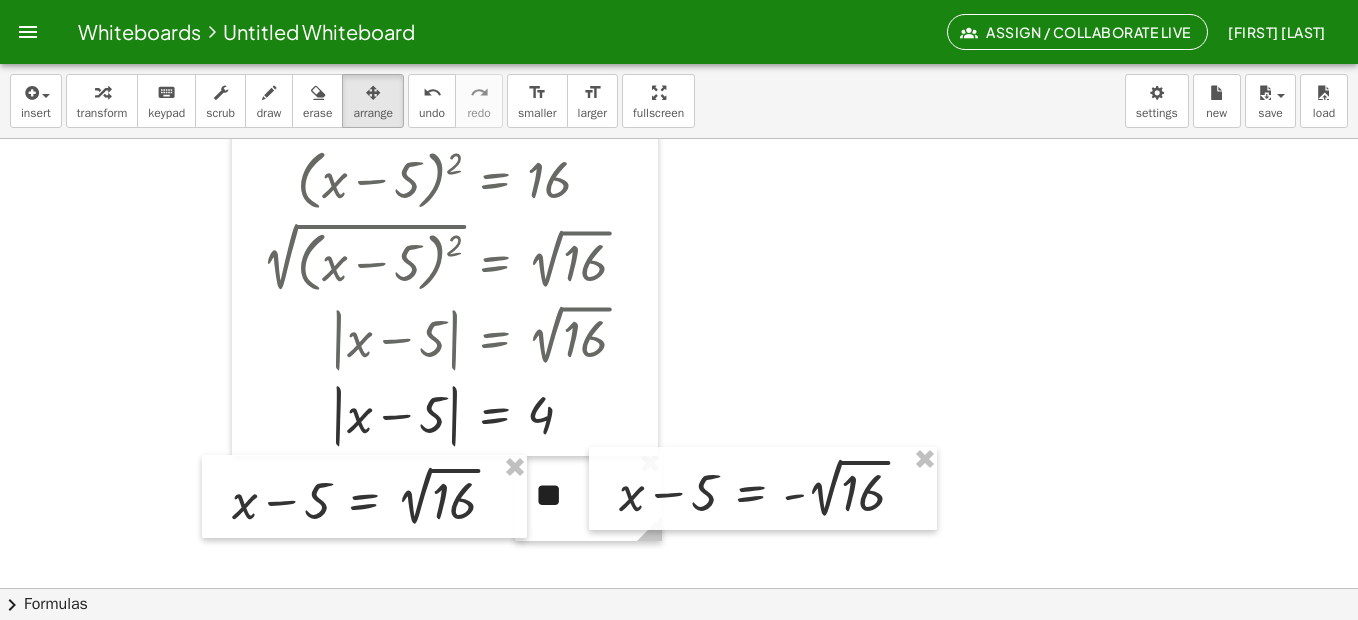 click at bounding box center [679, 288] 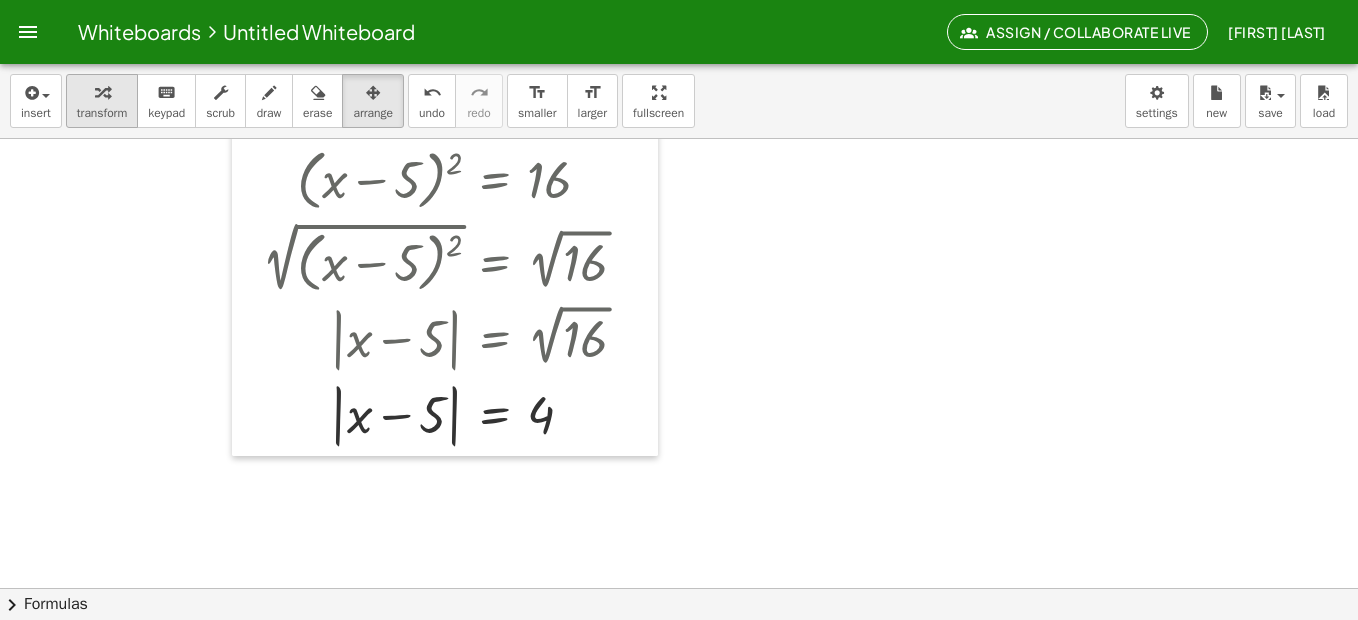 drag, startPoint x: 97, startPoint y: 95, endPoint x: 127, endPoint y: 118, distance: 37.802116 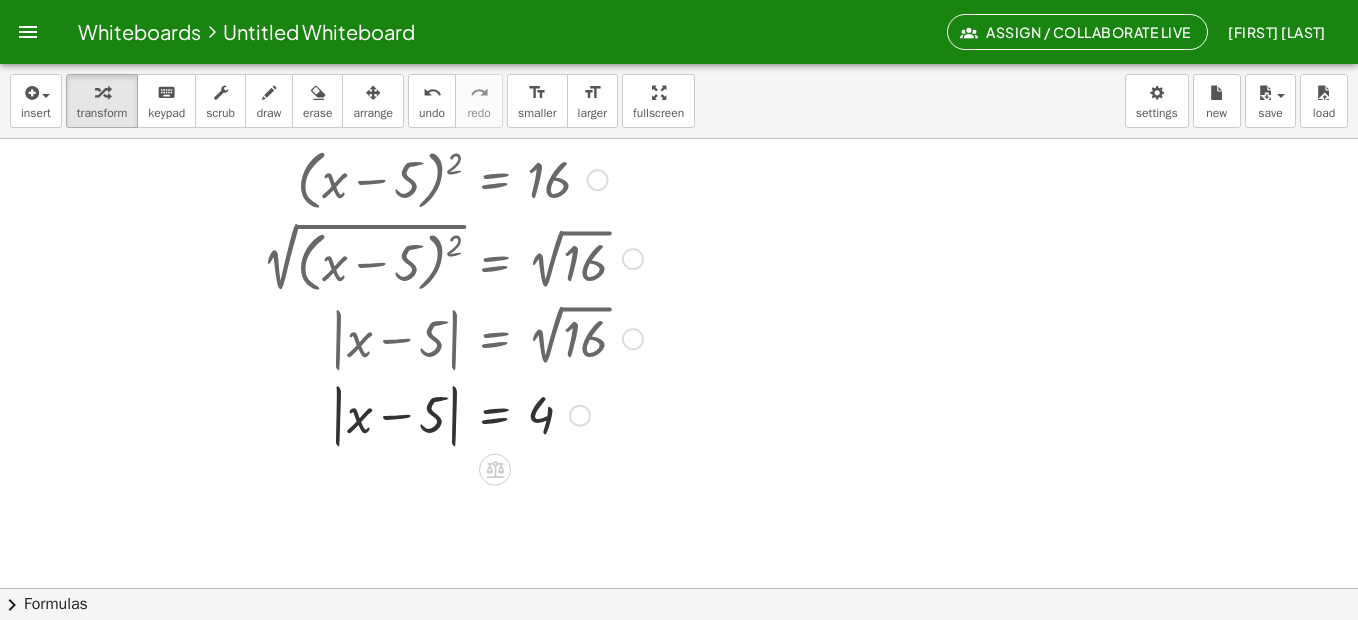 click at bounding box center [633, 339] 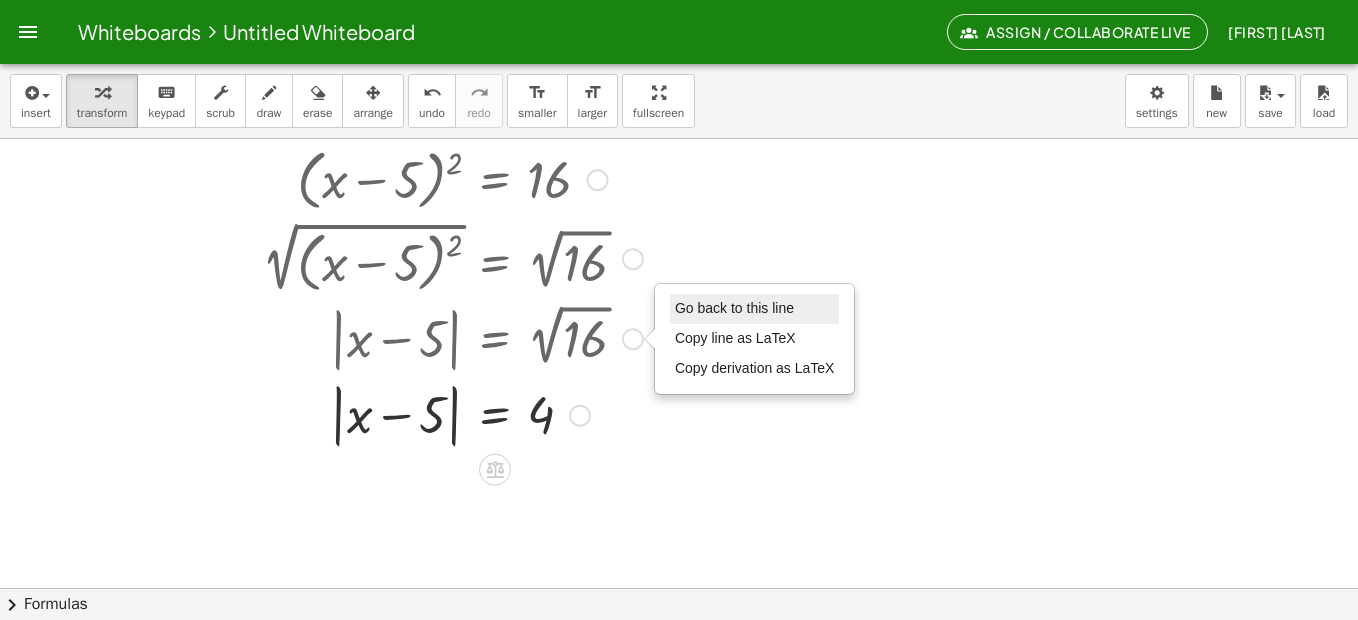 click on "Go back to this line" at bounding box center (734, 308) 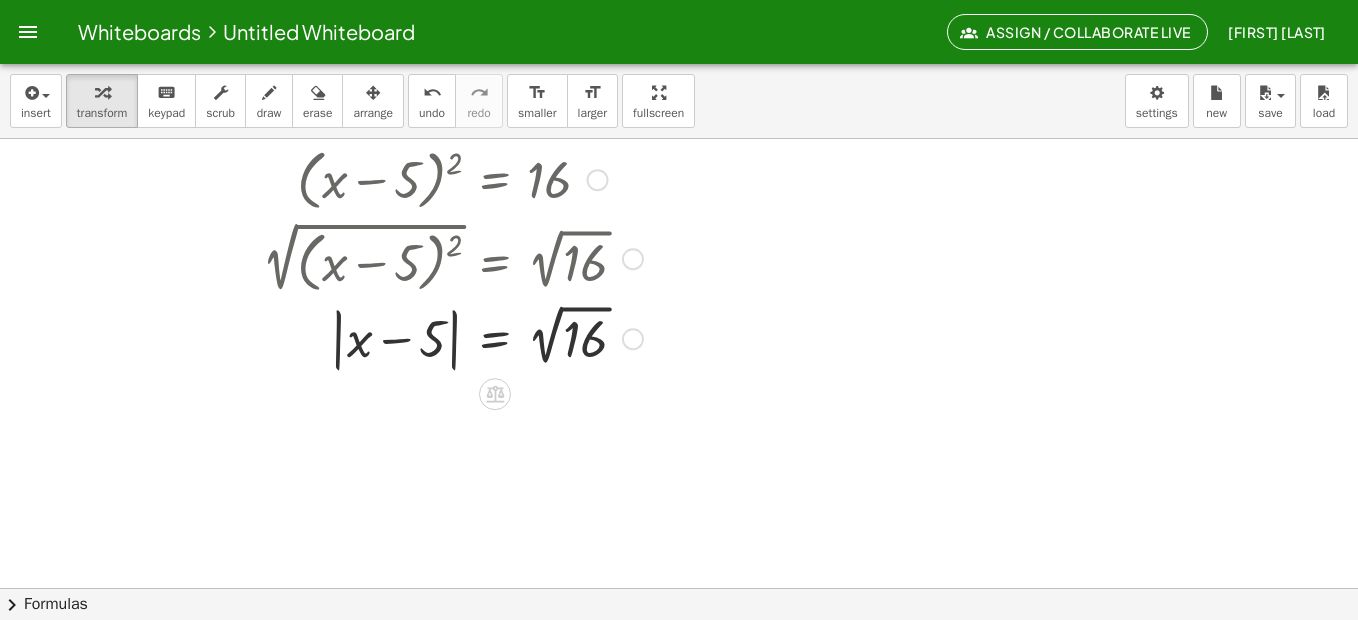click at bounding box center (452, 336) 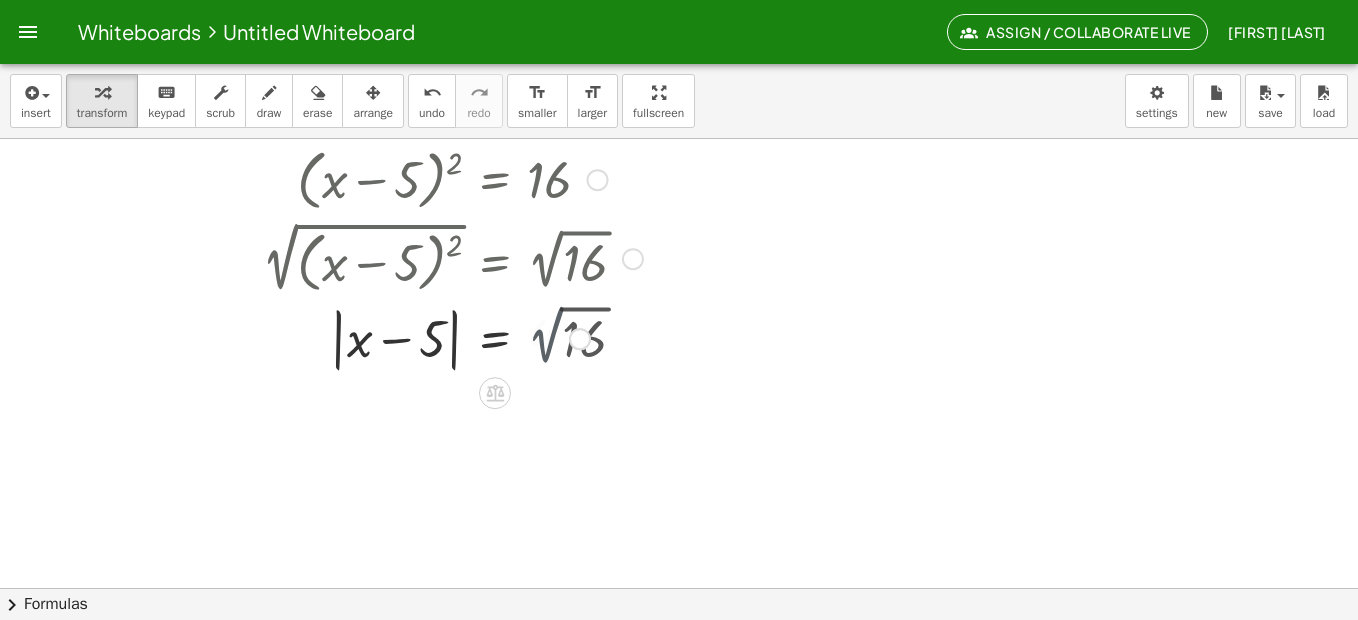 click at bounding box center (452, 337) 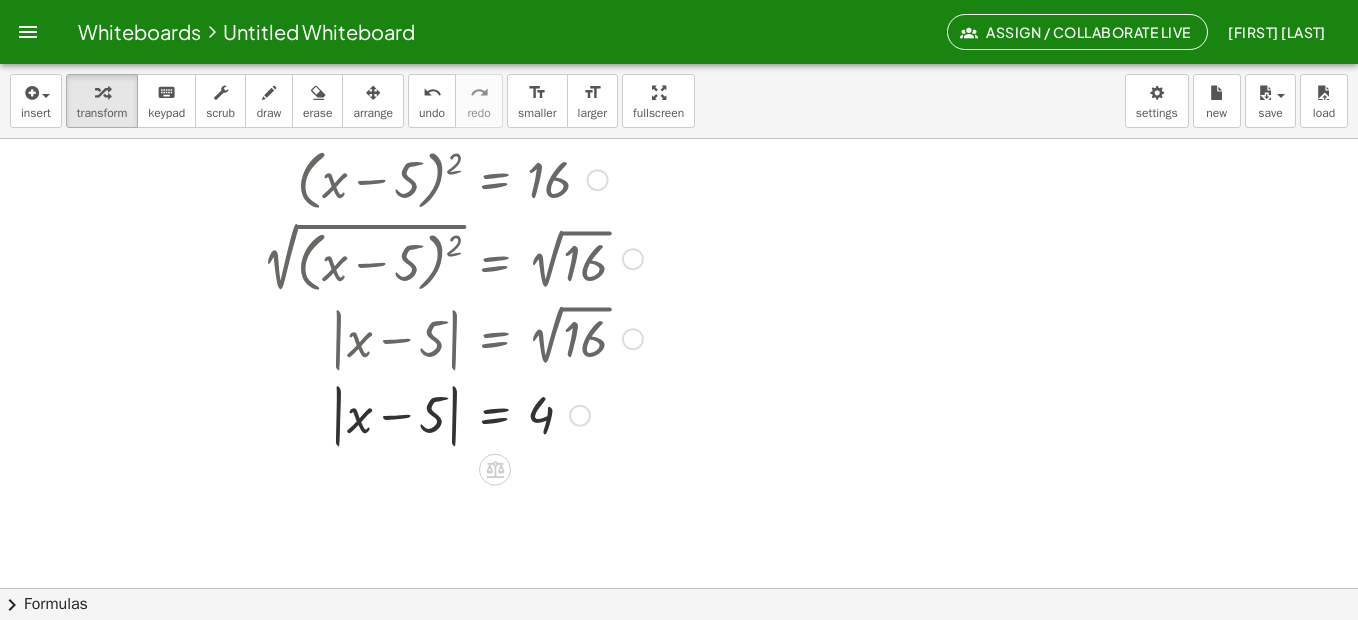 click at bounding box center [452, 414] 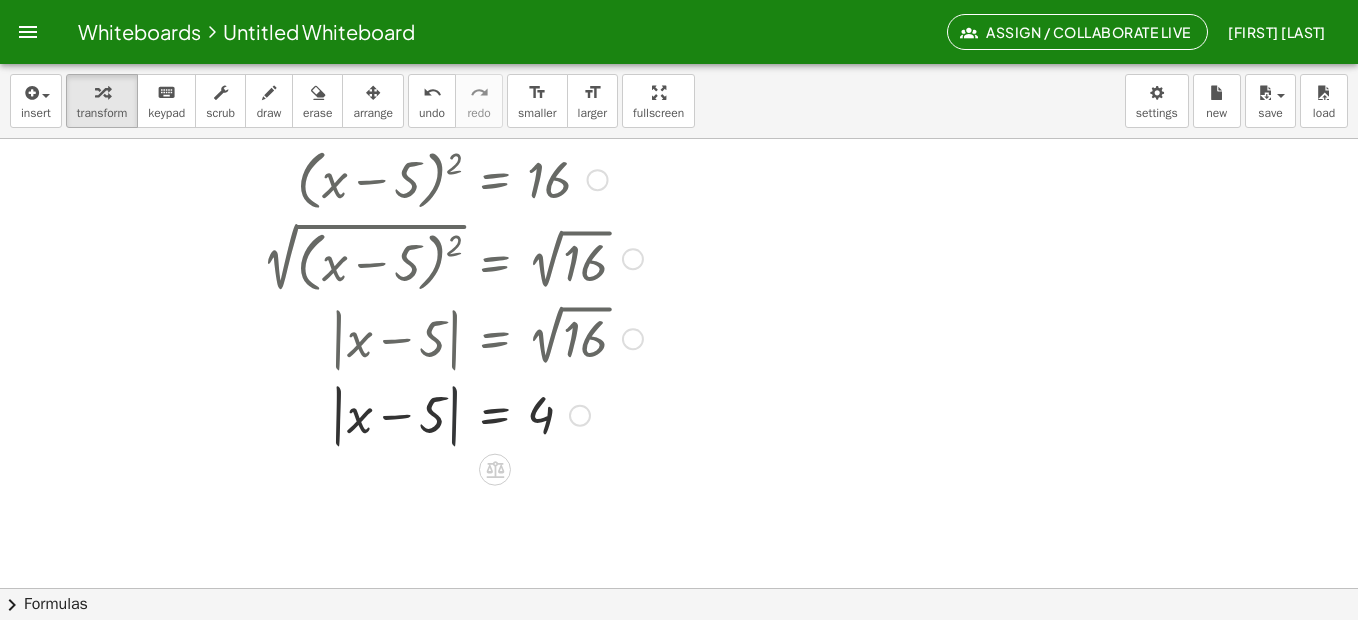 click at bounding box center [452, 414] 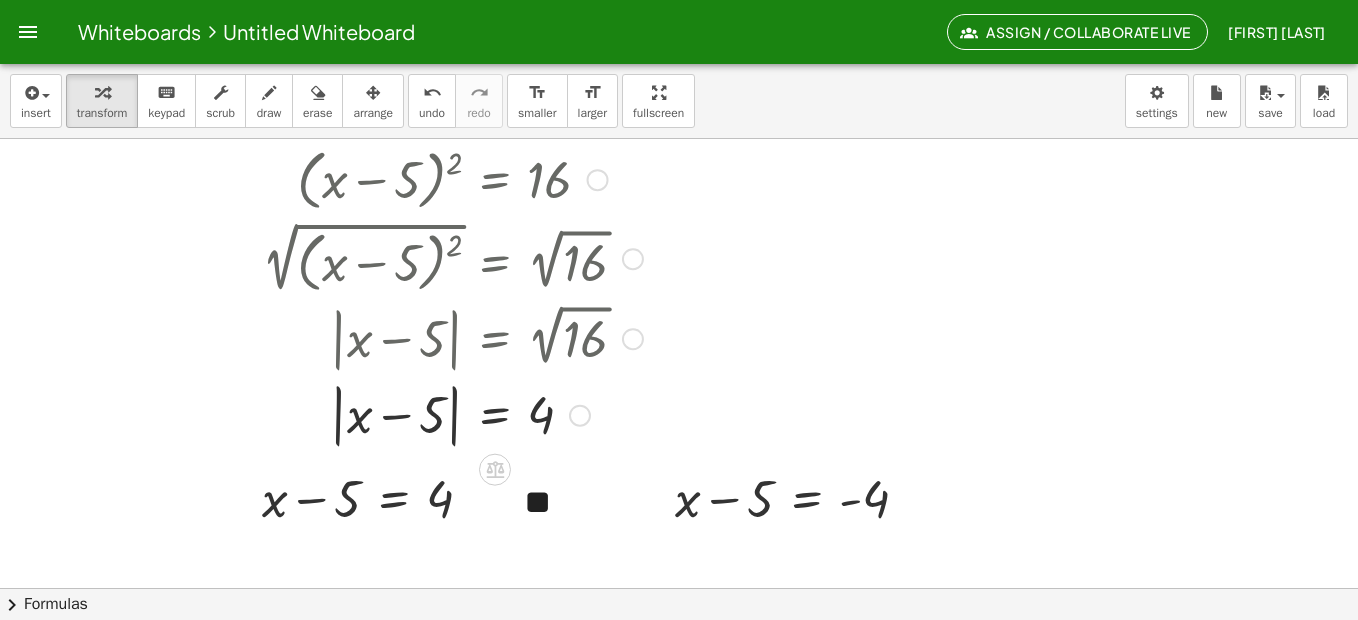 drag, startPoint x: 596, startPoint y: 185, endPoint x: 998, endPoint y: 277, distance: 412.393 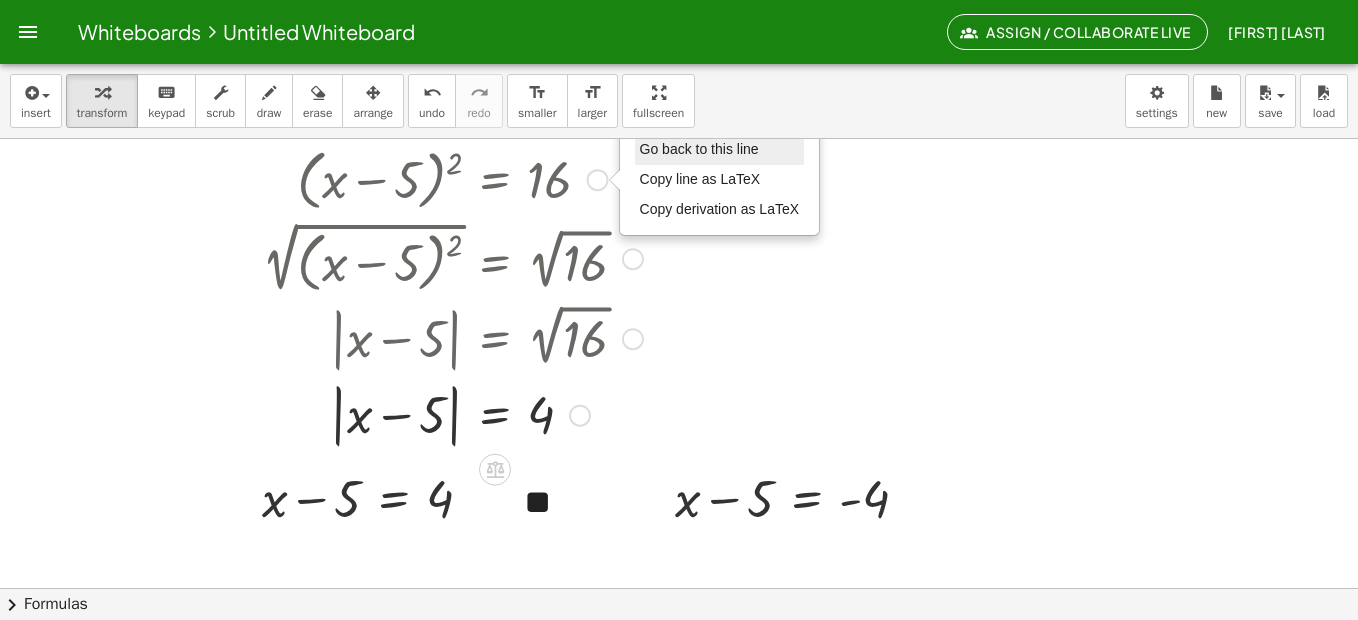 click on "Go back to this line" at bounding box center [699, 149] 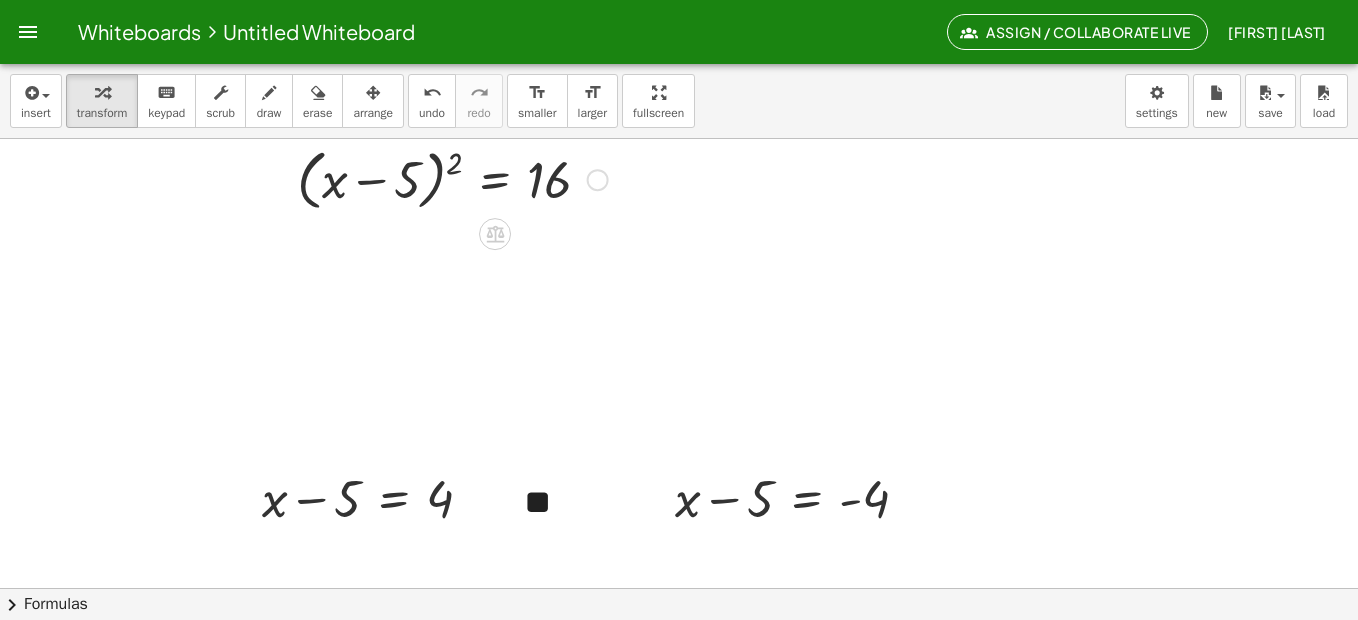 click at bounding box center [679, 288] 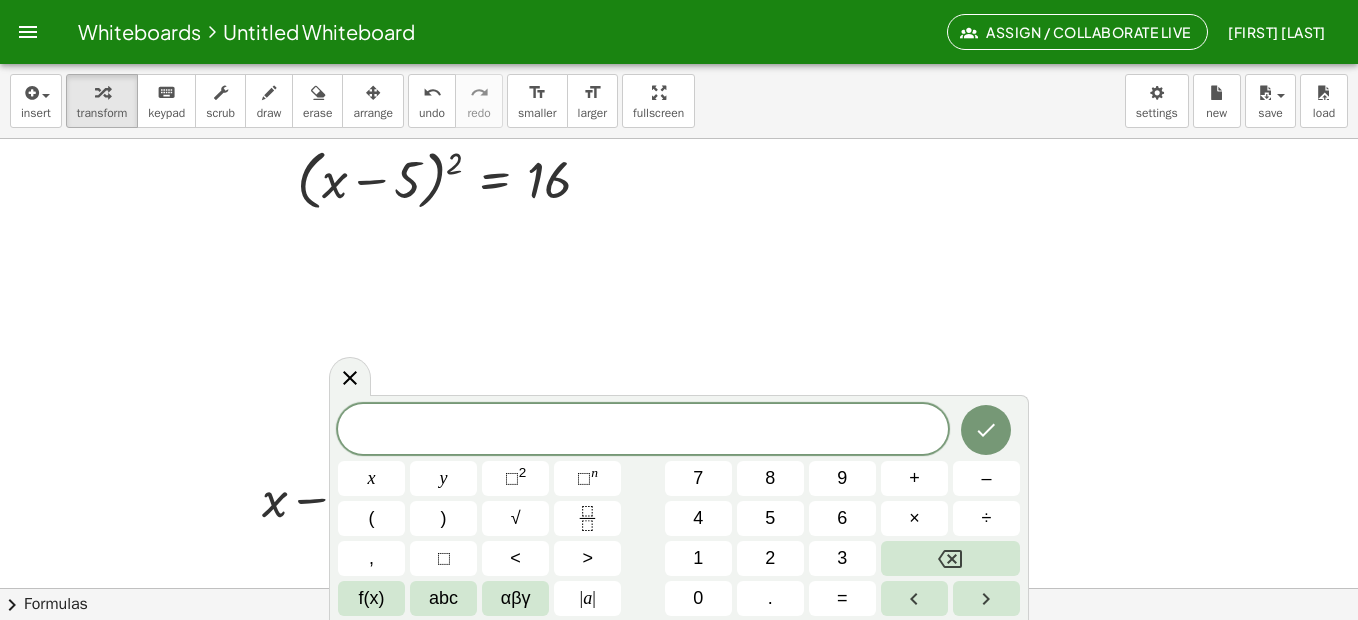 click at bounding box center (679, 288) 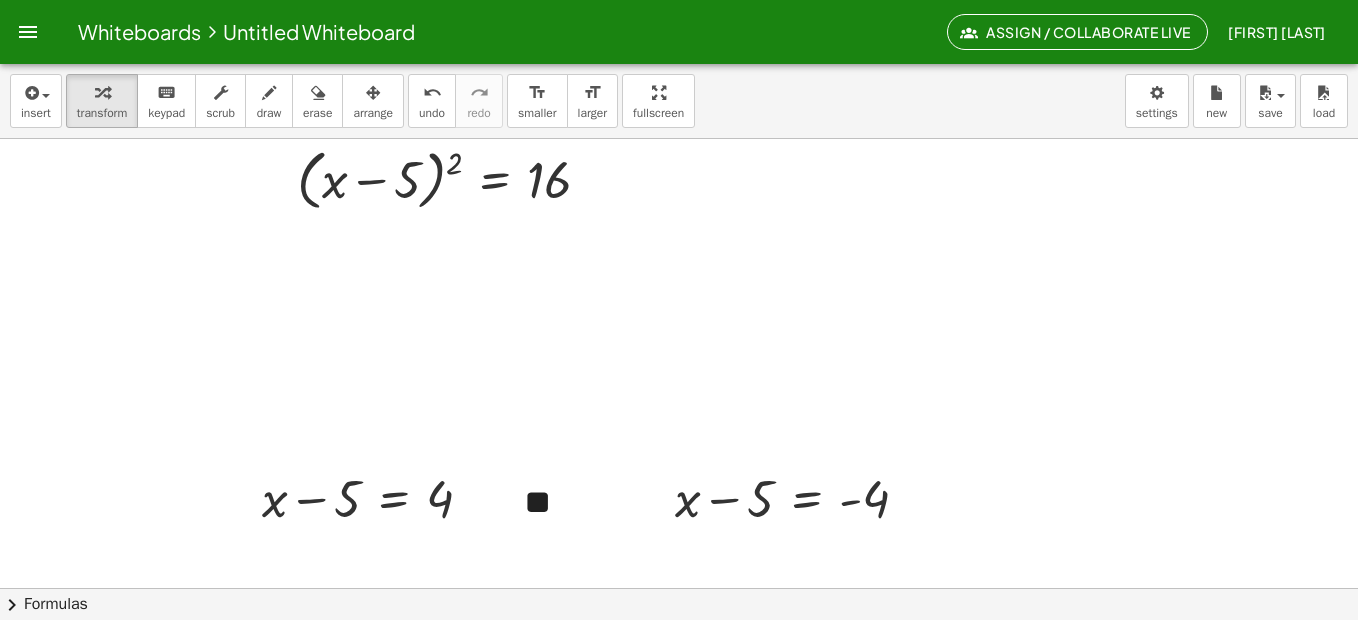scroll, scrollTop: 200, scrollLeft: 0, axis: vertical 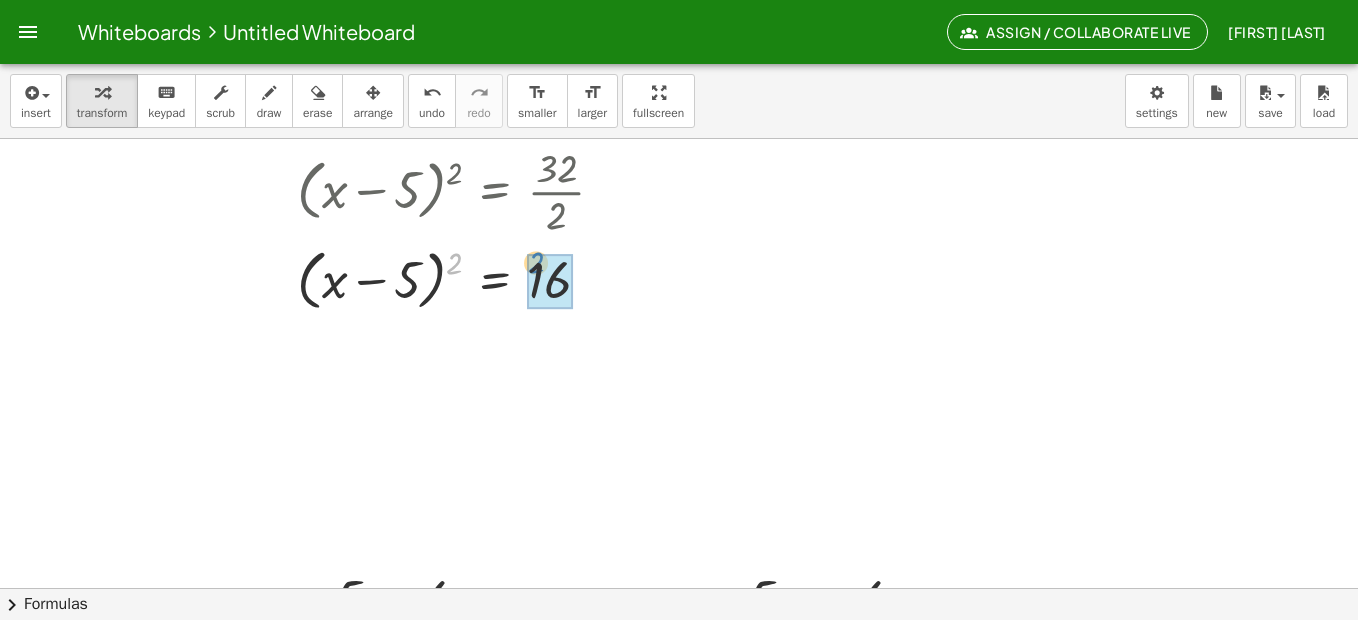 drag, startPoint x: 459, startPoint y: 263, endPoint x: 541, endPoint y: 262, distance: 82.006096 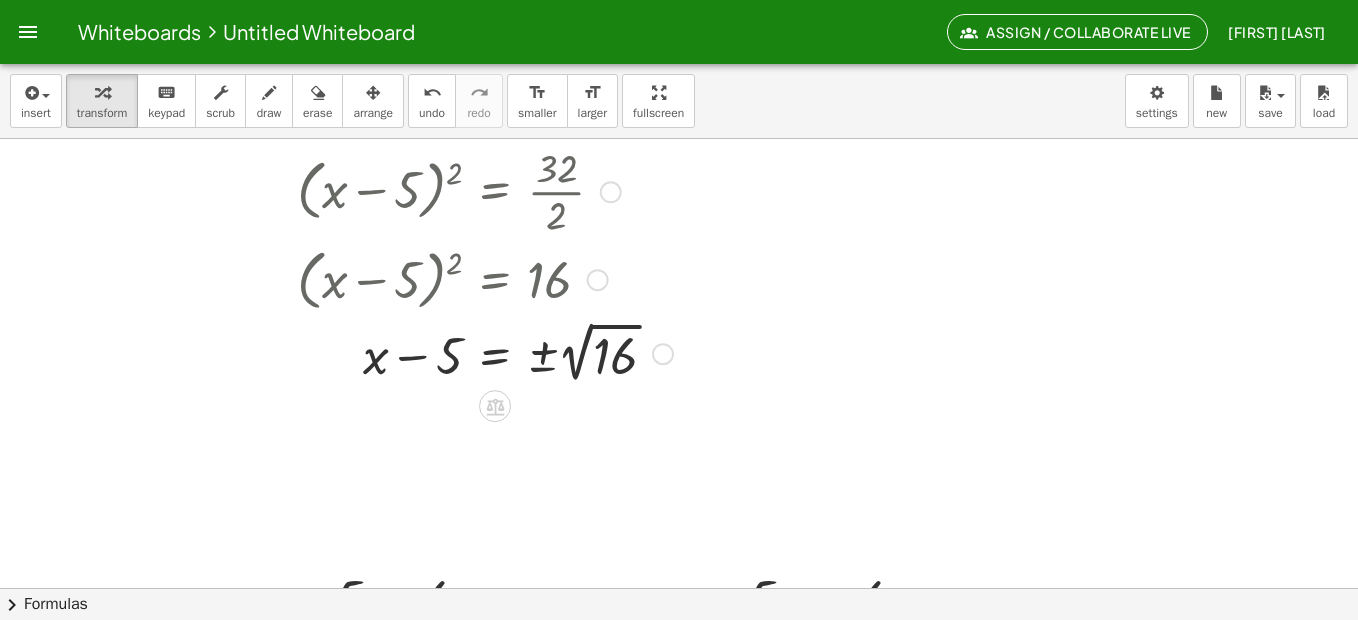 click at bounding box center [471, 352] 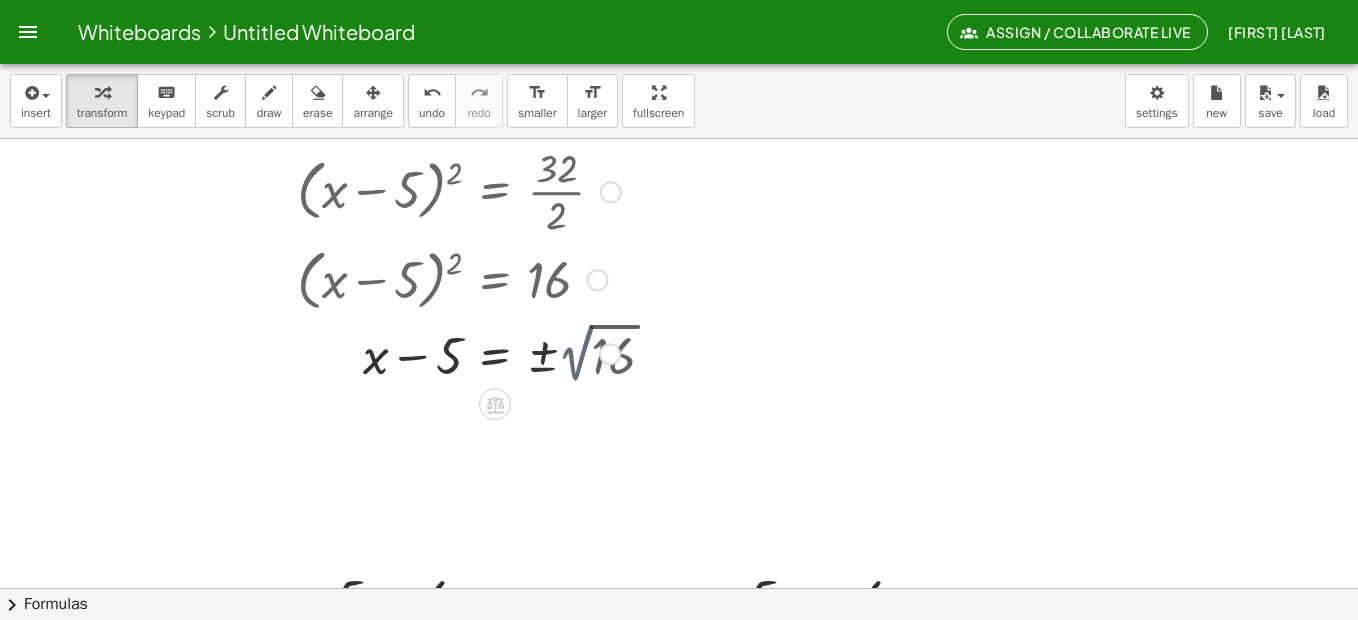 click at bounding box center (445, 352) 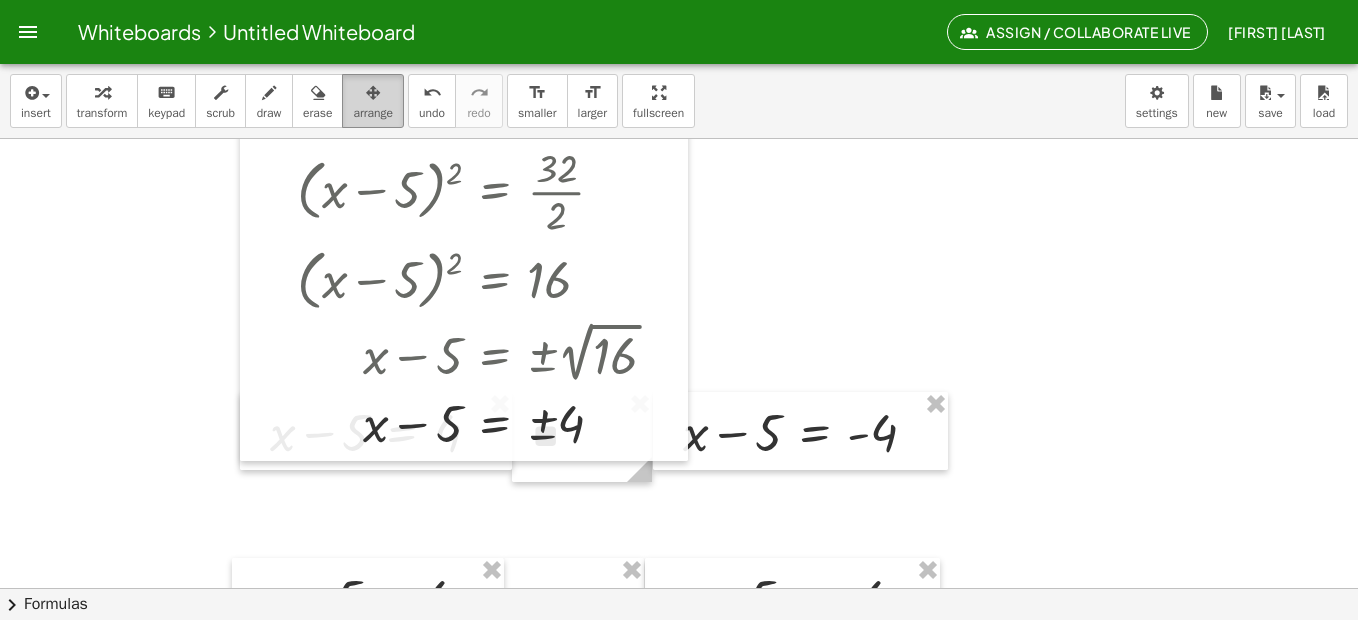 click at bounding box center (373, 92) 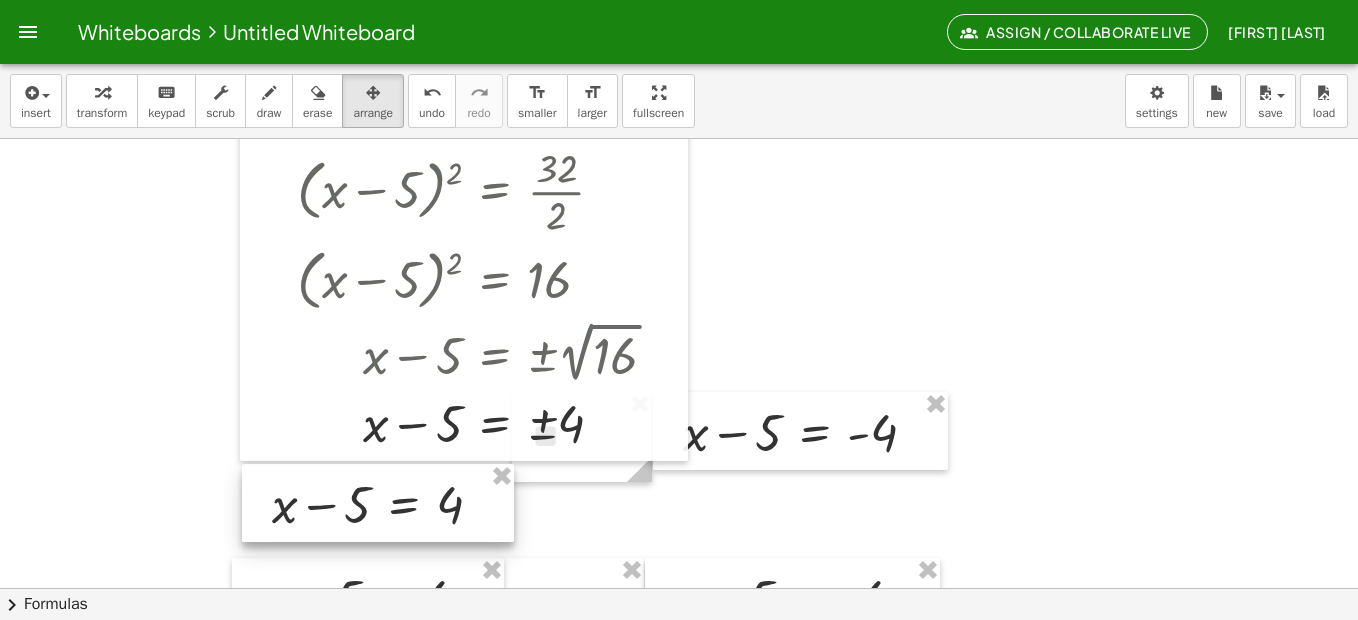 drag, startPoint x: 298, startPoint y: 468, endPoint x: 300, endPoint y: 540, distance: 72.02777 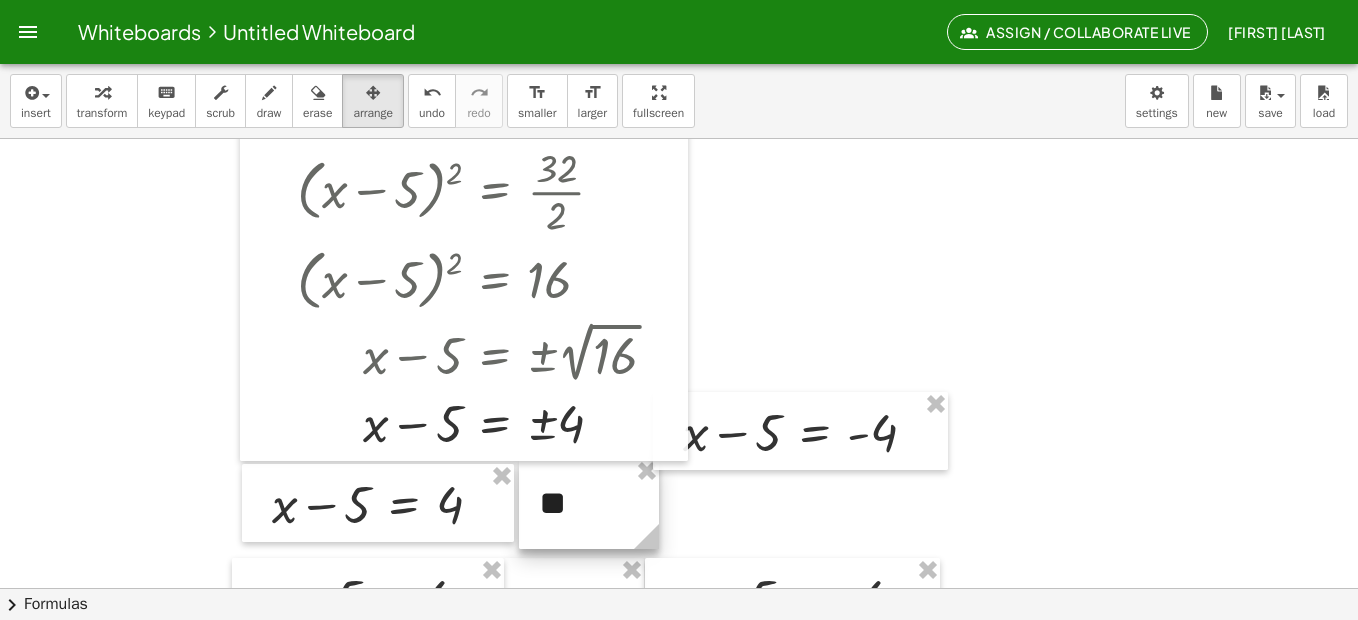 drag, startPoint x: 569, startPoint y: 474, endPoint x: 576, endPoint y: 541, distance: 67.36468 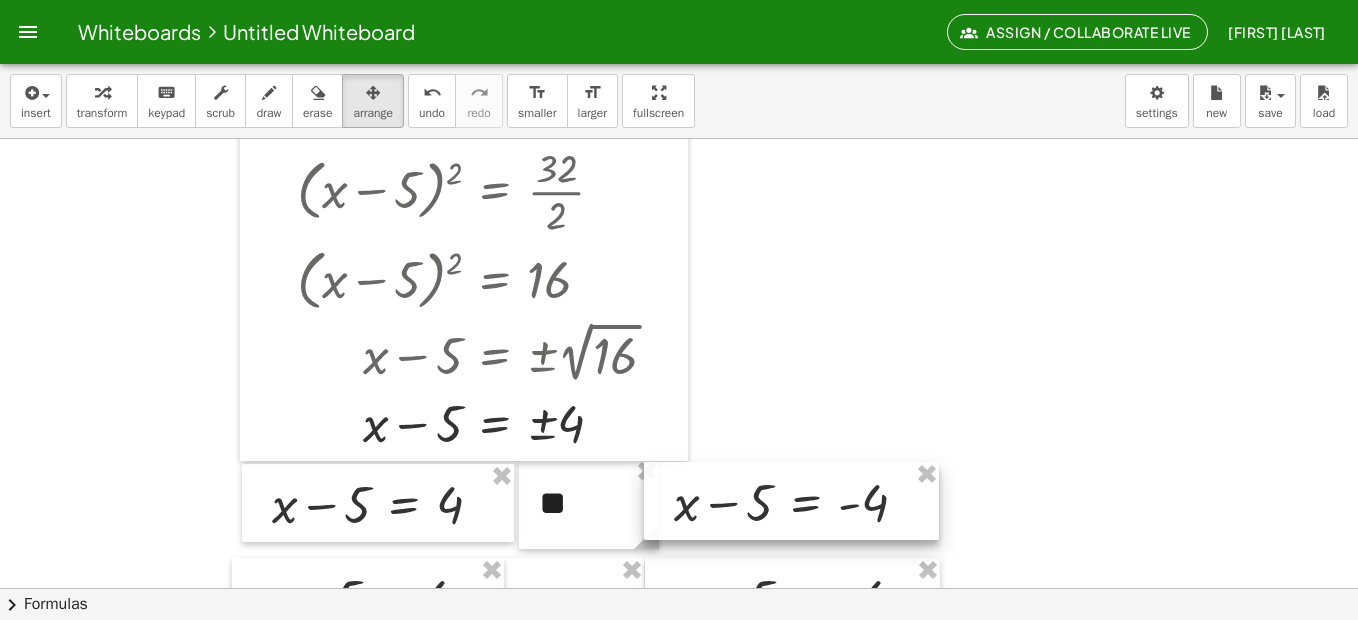 drag, startPoint x: 785, startPoint y: 462, endPoint x: 776, endPoint y: 532, distance: 70.5762 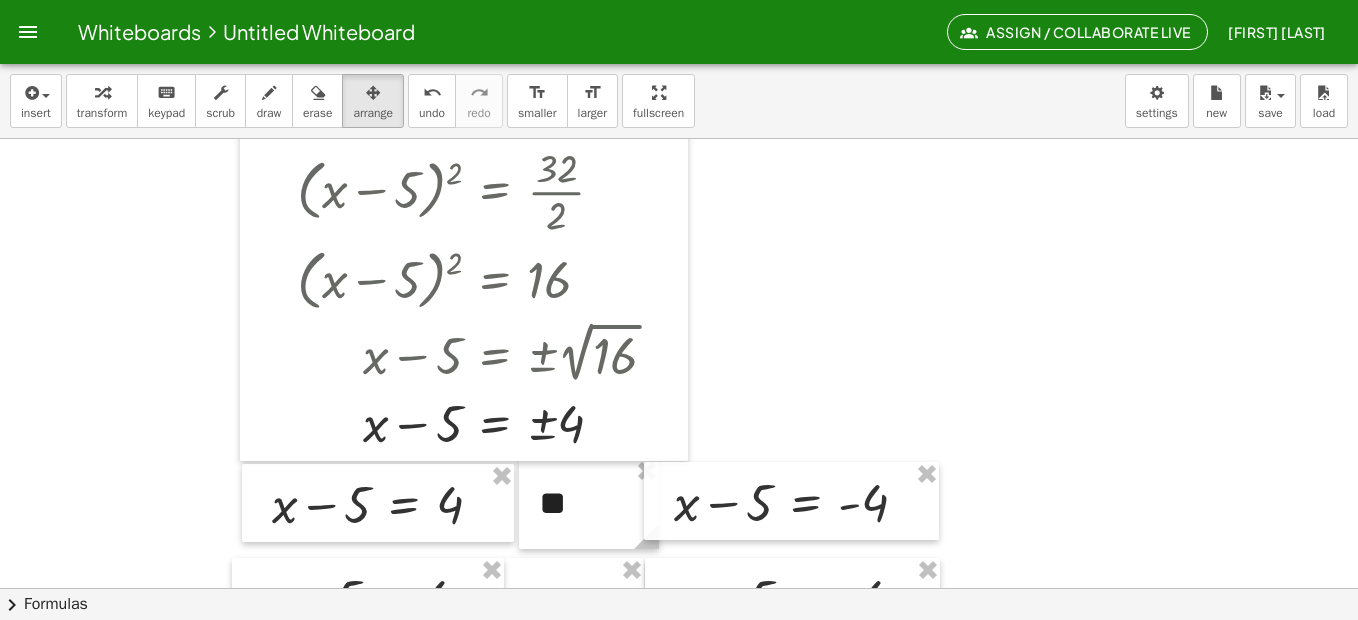 click at bounding box center [679, 388] 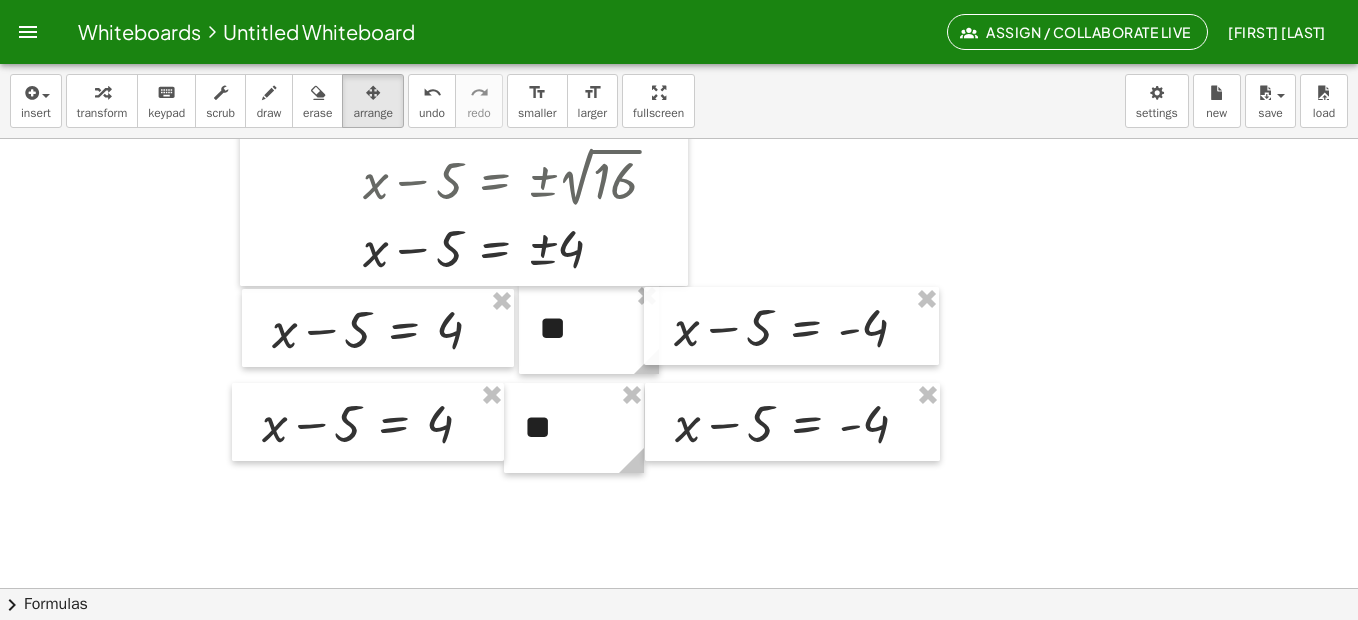 scroll, scrollTop: 400, scrollLeft: 0, axis: vertical 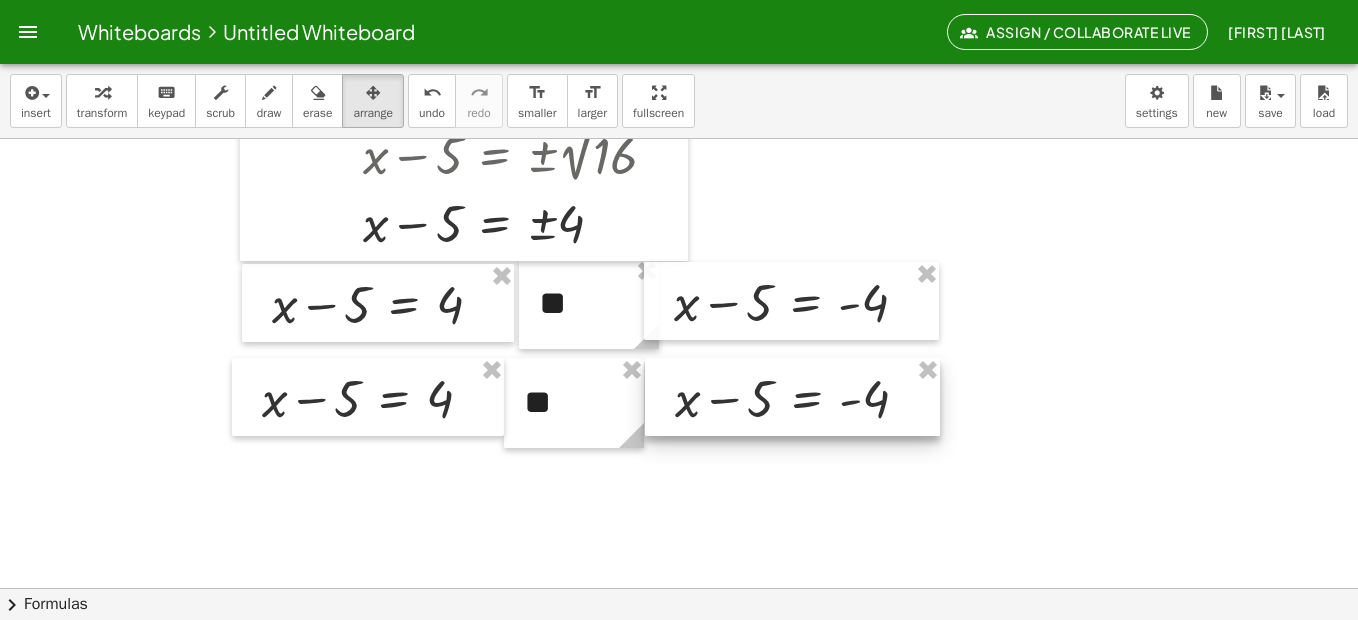click at bounding box center (792, 397) 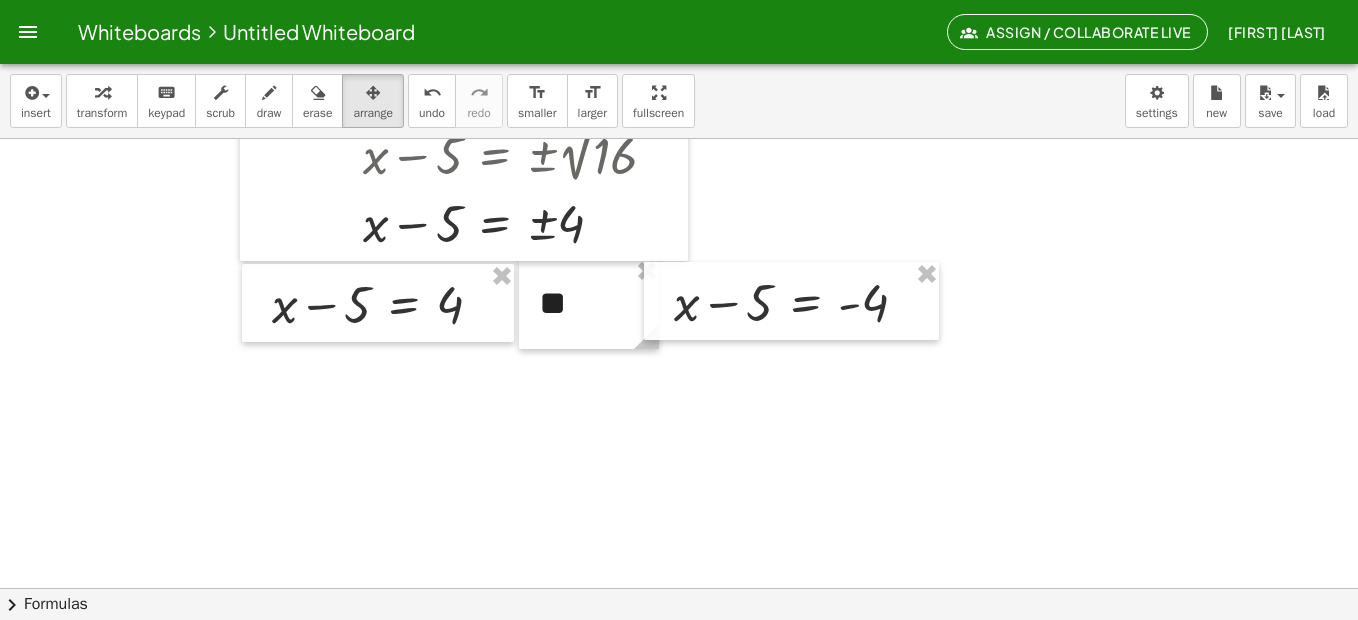 click at bounding box center (679, 188) 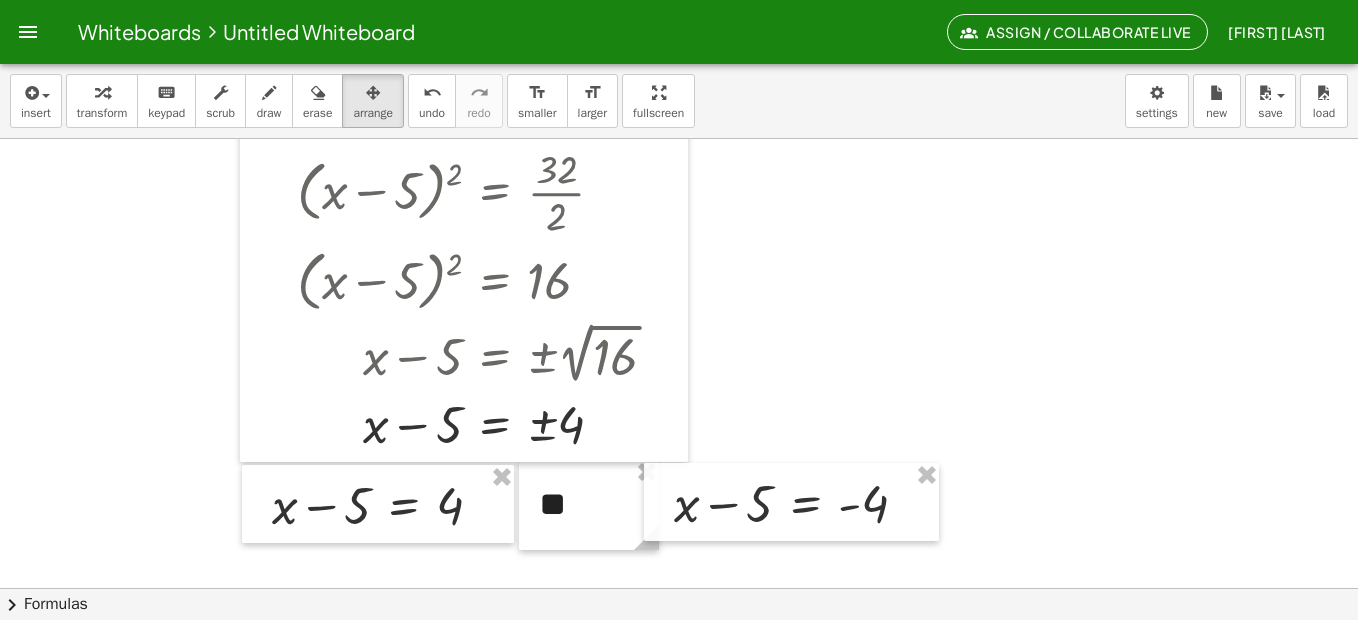 scroll, scrollTop: 200, scrollLeft: 0, axis: vertical 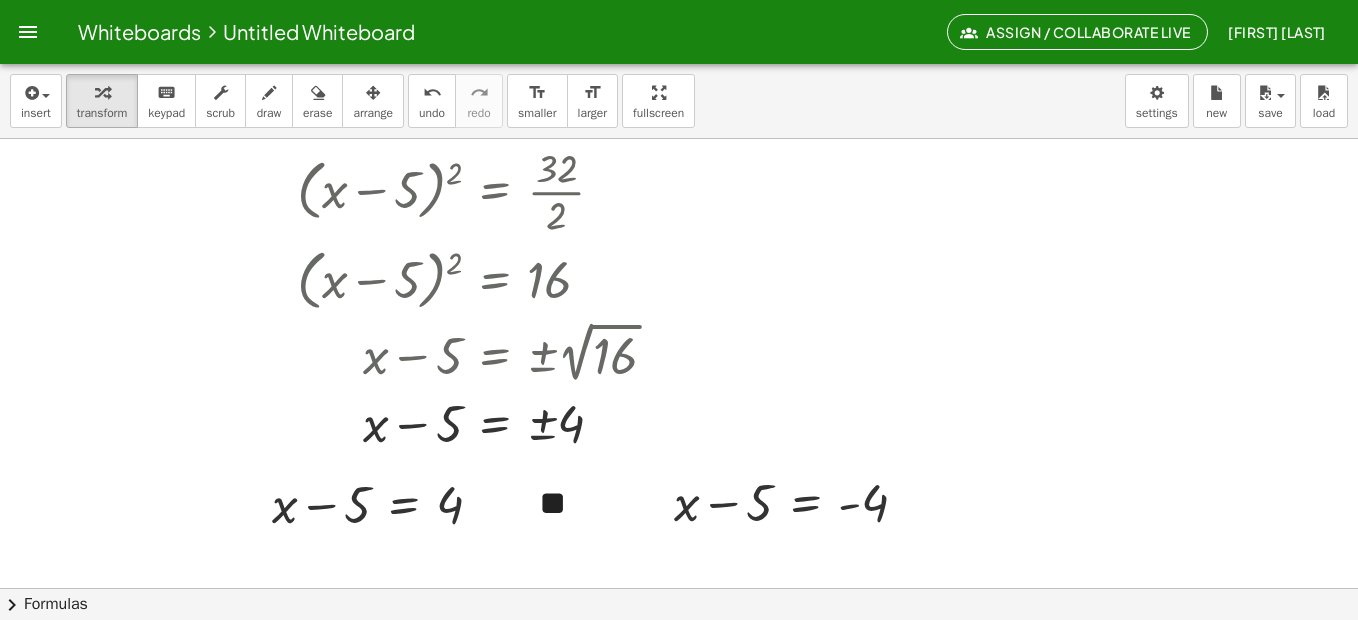 drag, startPoint x: 95, startPoint y: 104, endPoint x: 178, endPoint y: 202, distance: 128.42508 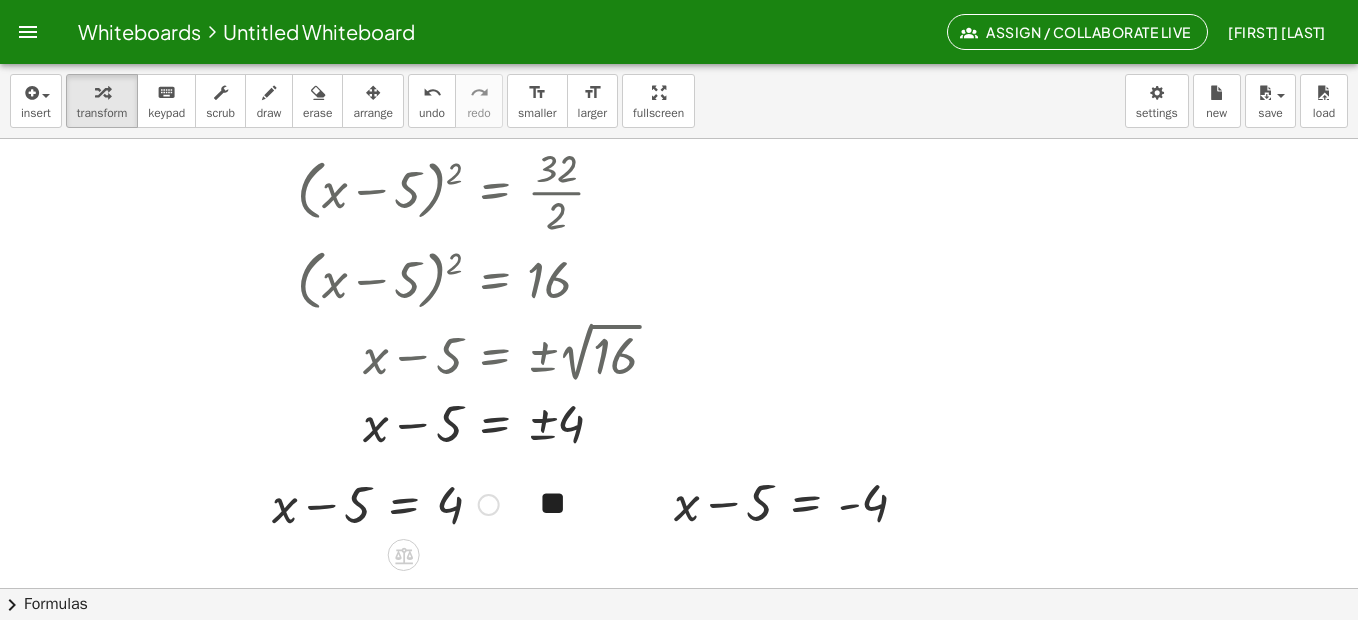 click at bounding box center [489, 505] 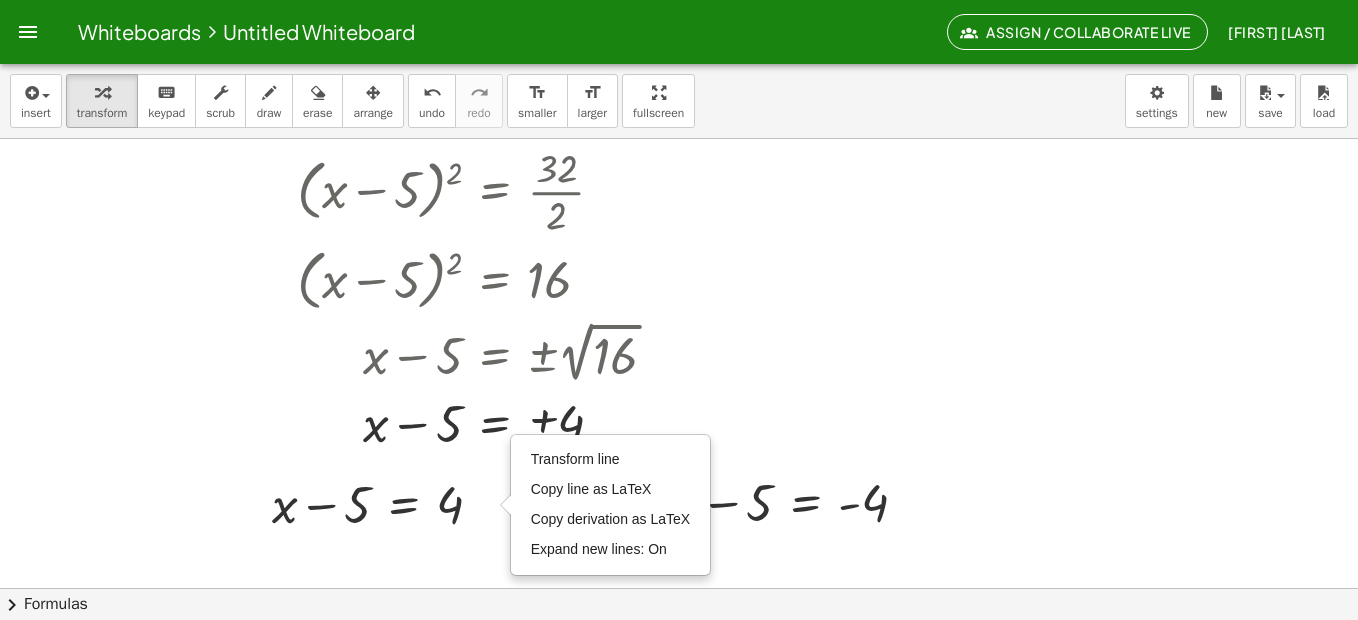 click at bounding box center [679, 388] 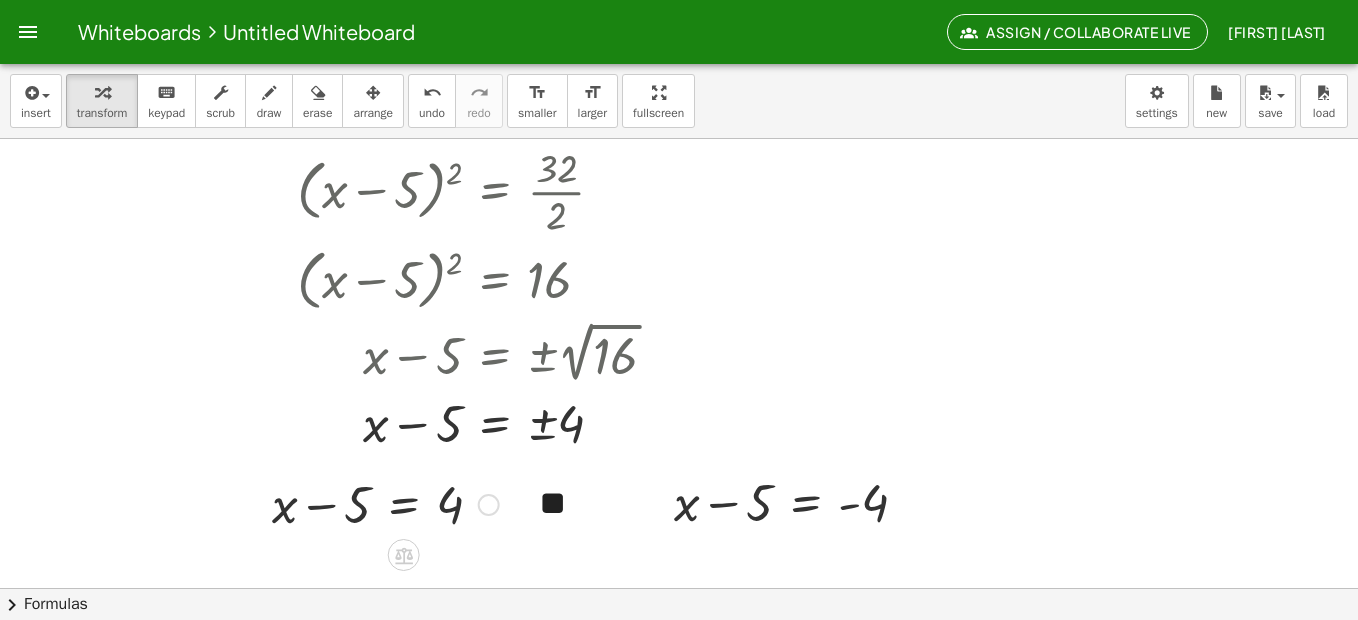 click at bounding box center [385, 503] 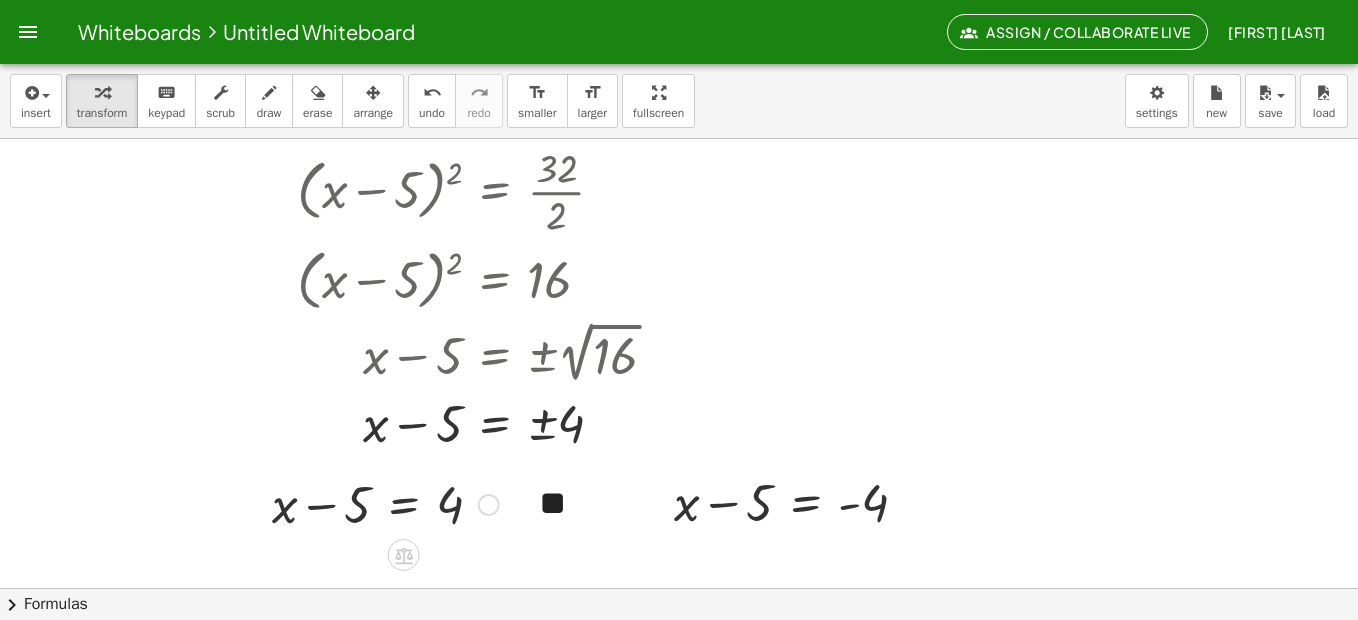 click at bounding box center [385, 503] 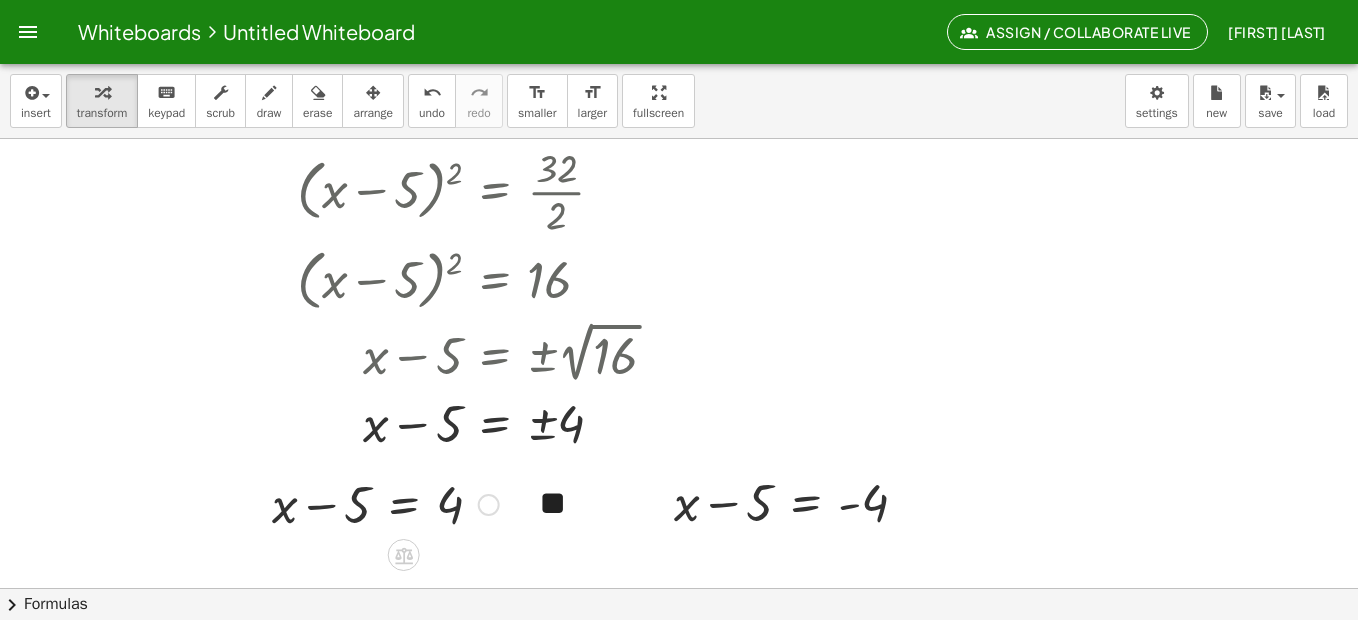 click at bounding box center [385, 503] 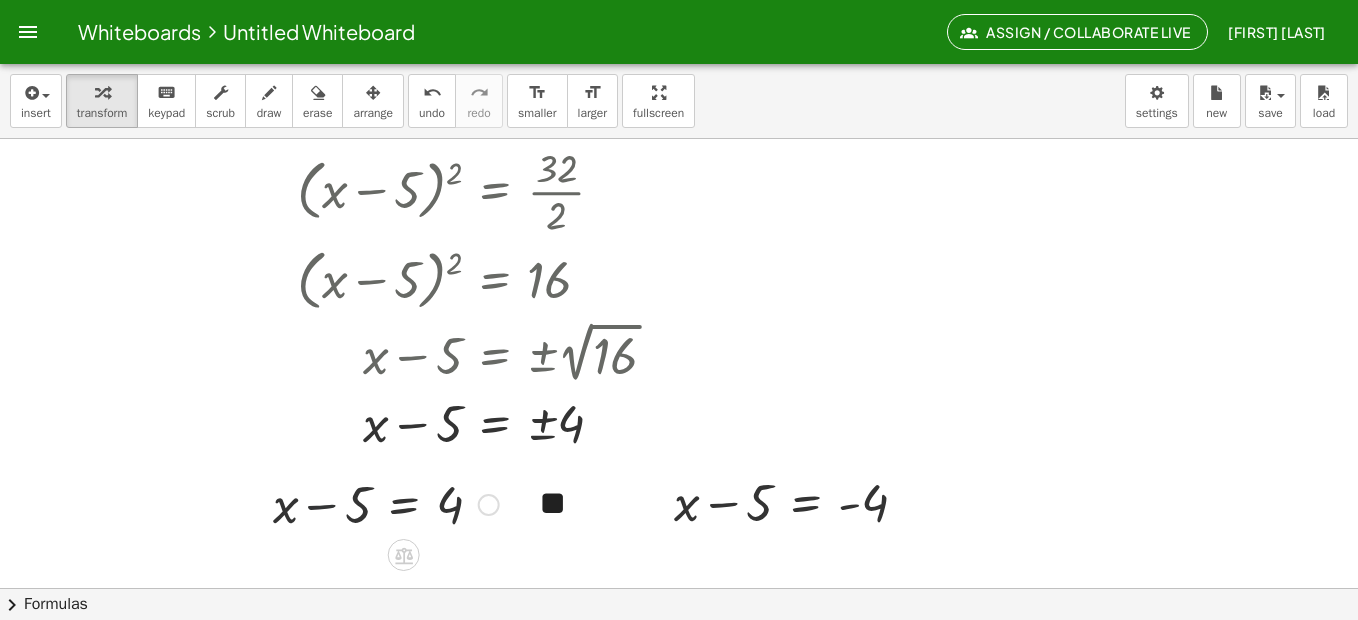 click at bounding box center (385, 503) 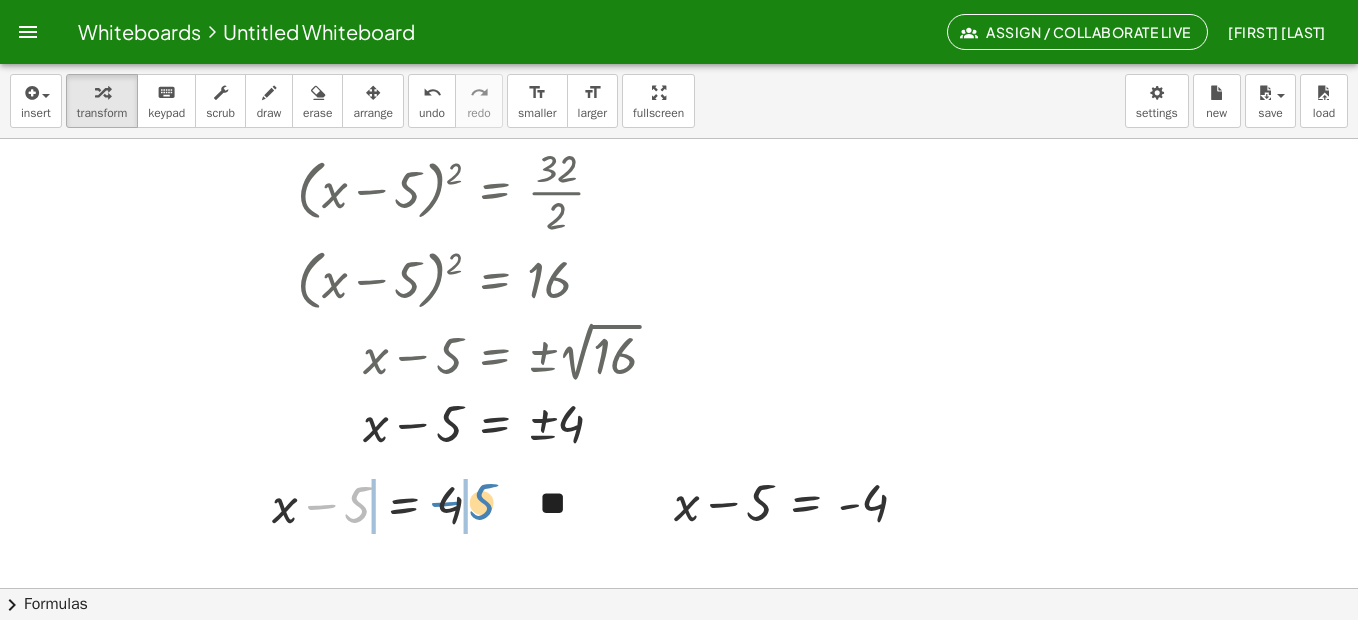 drag, startPoint x: 323, startPoint y: 507, endPoint x: 447, endPoint y: 504, distance: 124.036285 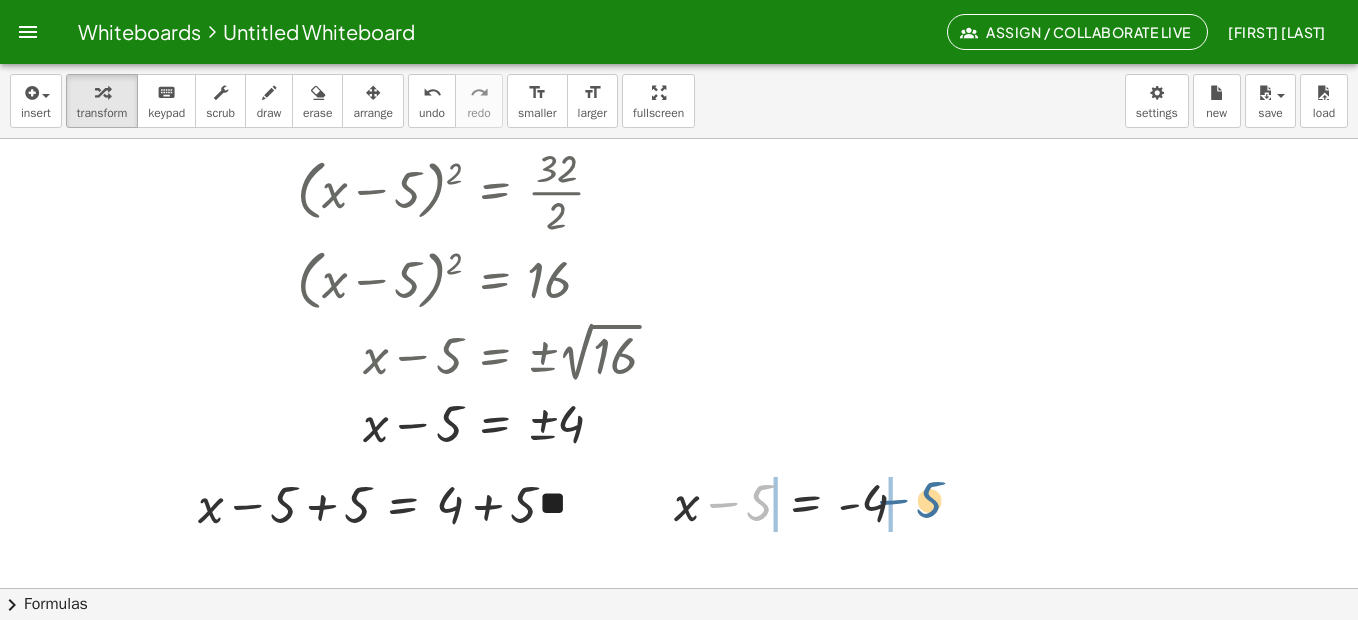 drag, startPoint x: 728, startPoint y: 506, endPoint x: 898, endPoint y: 503, distance: 170.02647 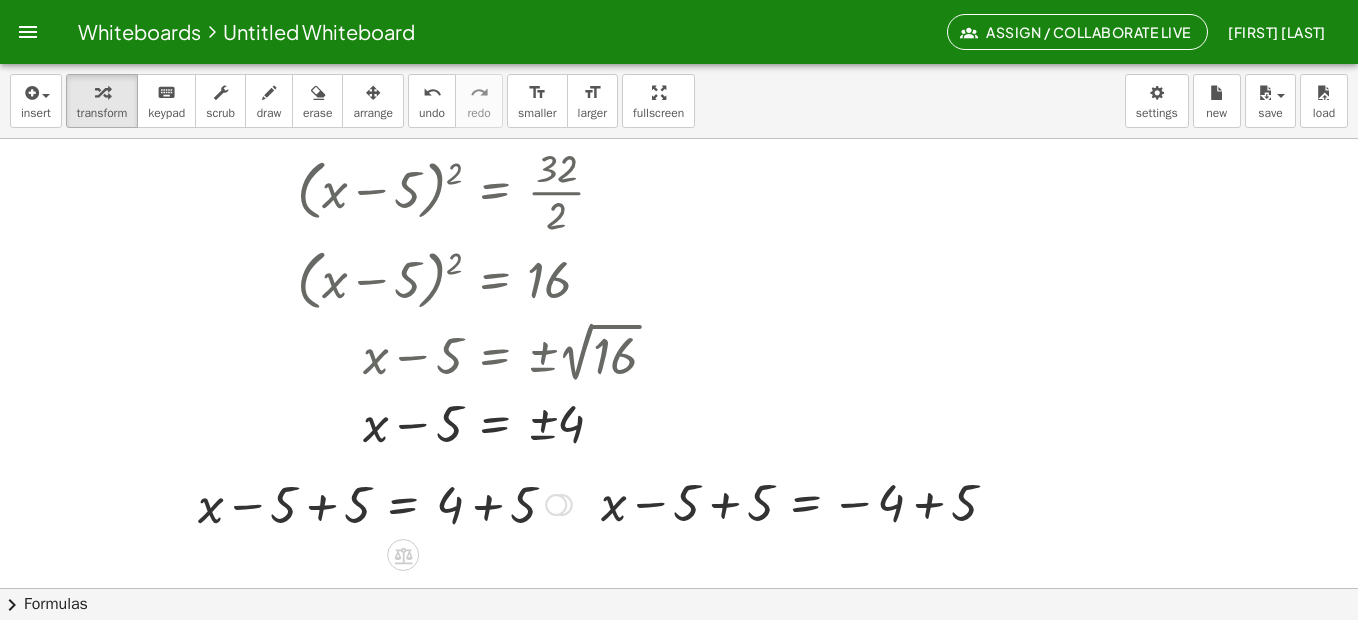click at bounding box center (556, 505) 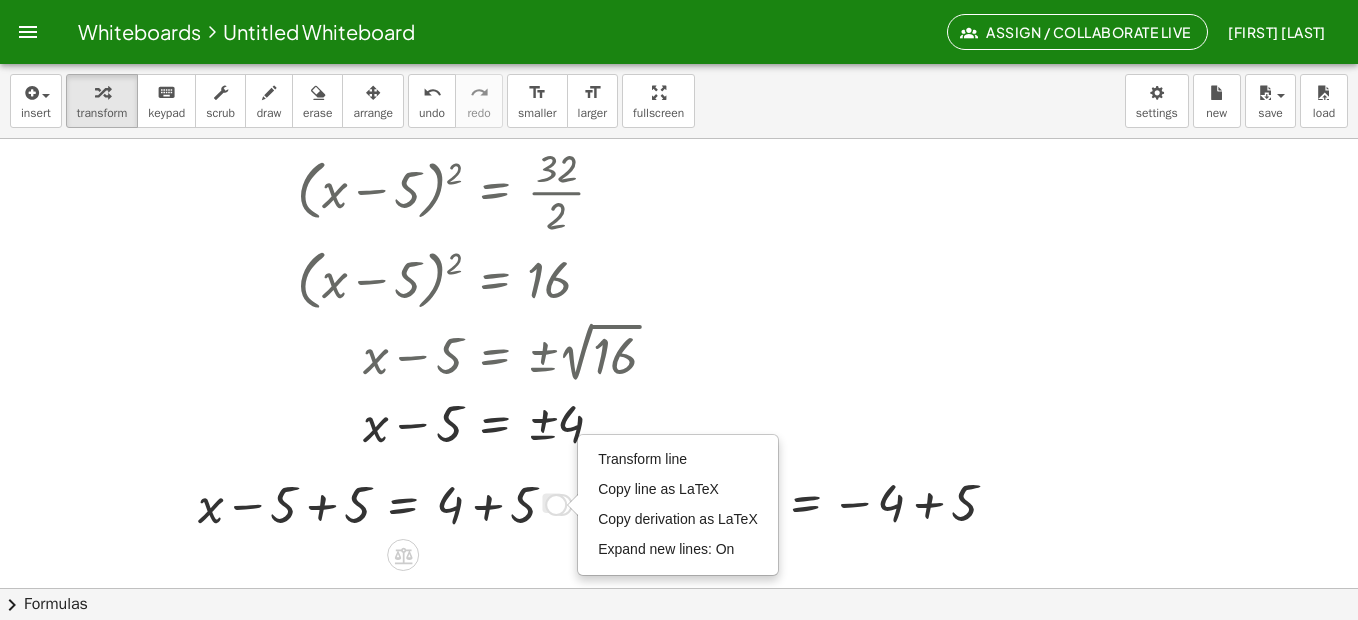click at bounding box center [385, 503] 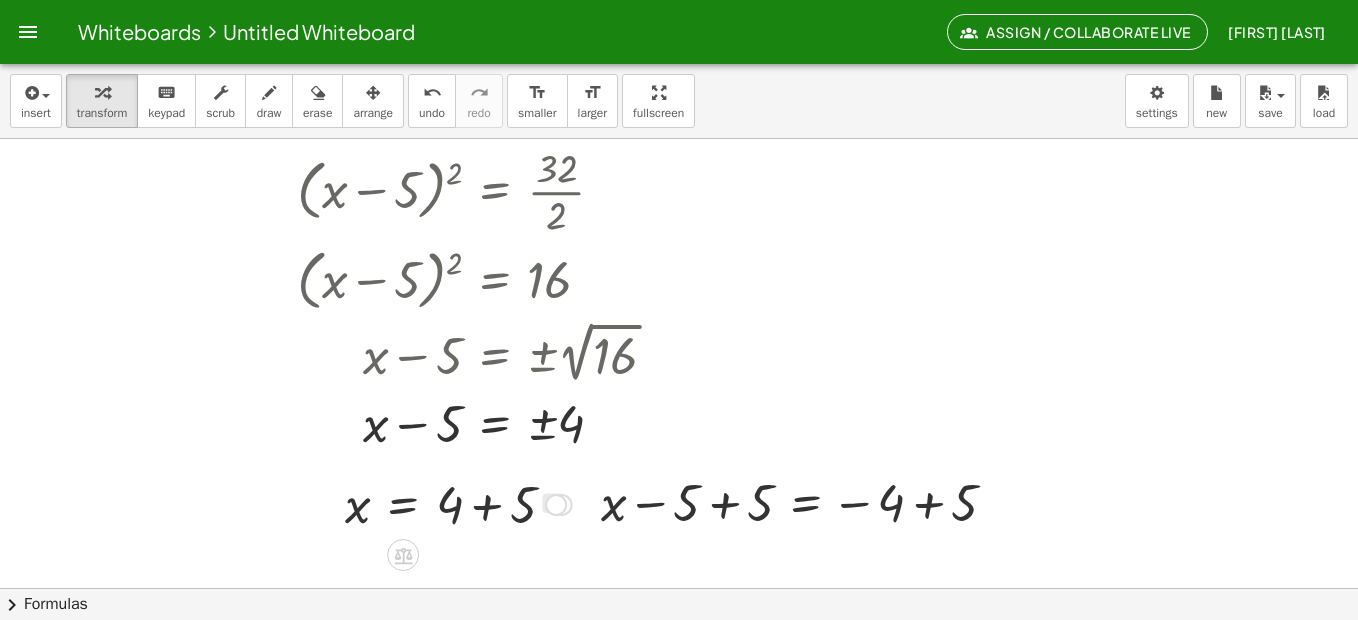 click at bounding box center (458, 503) 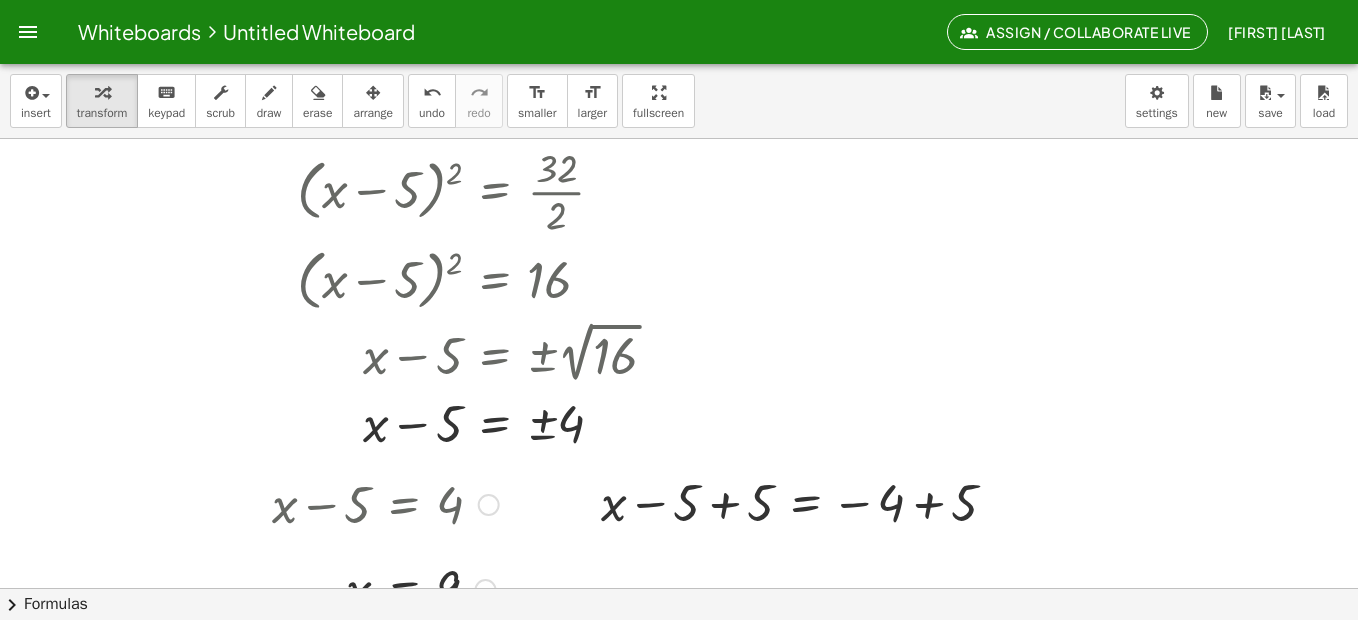 drag, startPoint x: 481, startPoint y: 514, endPoint x: 492, endPoint y: 608, distance: 94.641426 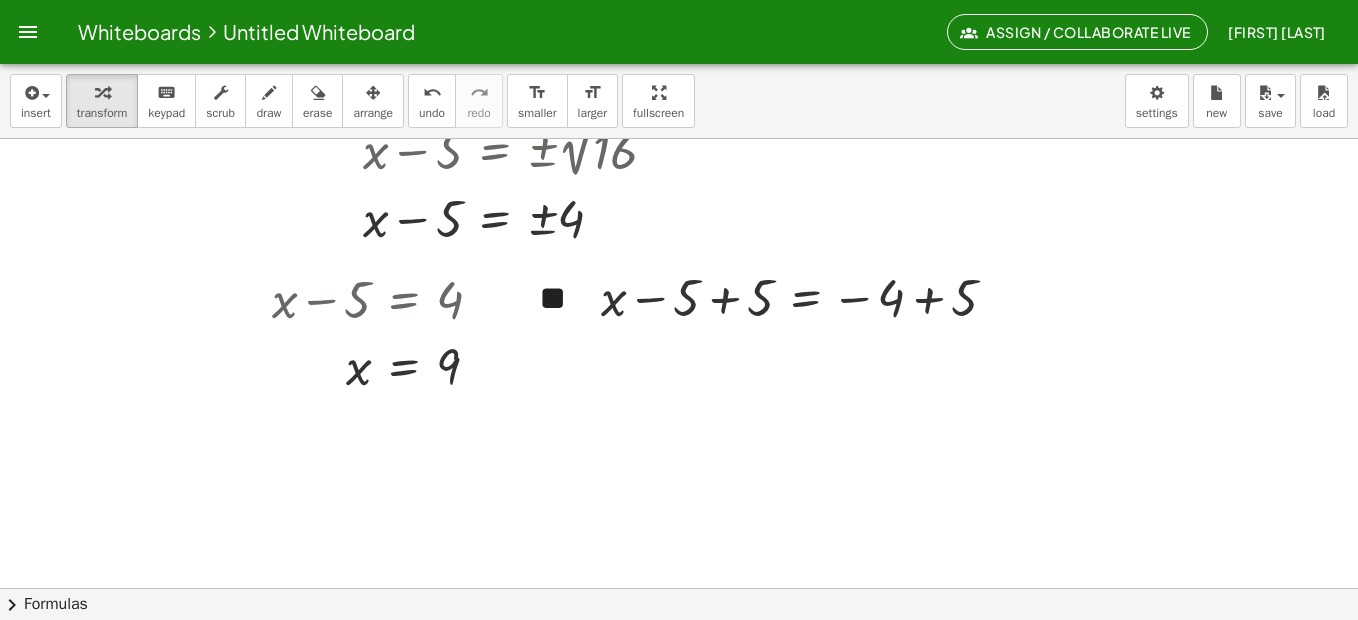 scroll, scrollTop: 449, scrollLeft: 0, axis: vertical 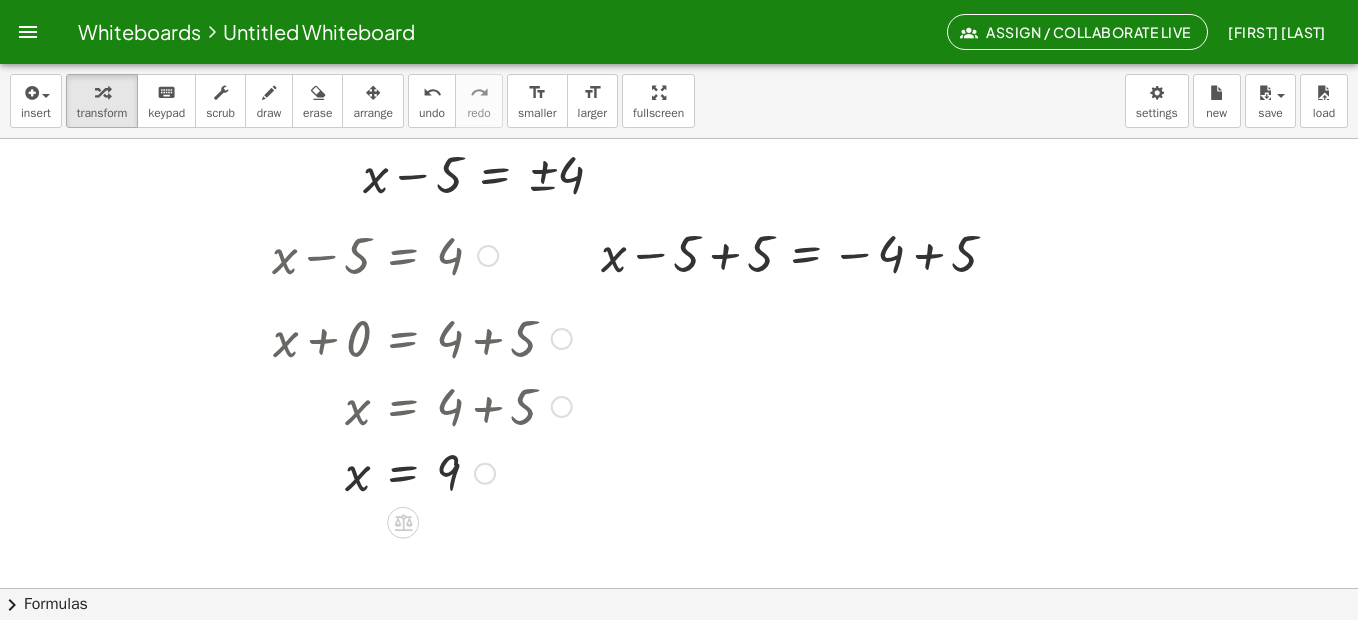 drag, startPoint x: 487, startPoint y: 325, endPoint x: 482, endPoint y: 481, distance: 156.08011 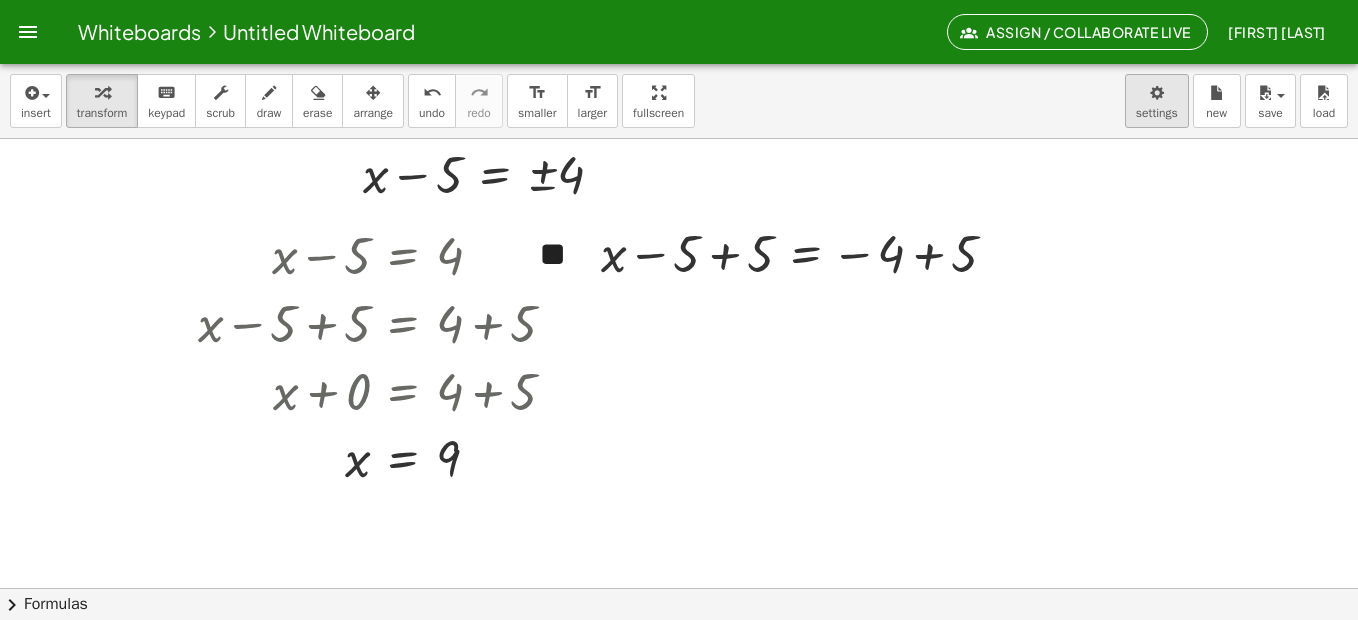click on "**********" at bounding box center (679, 310) 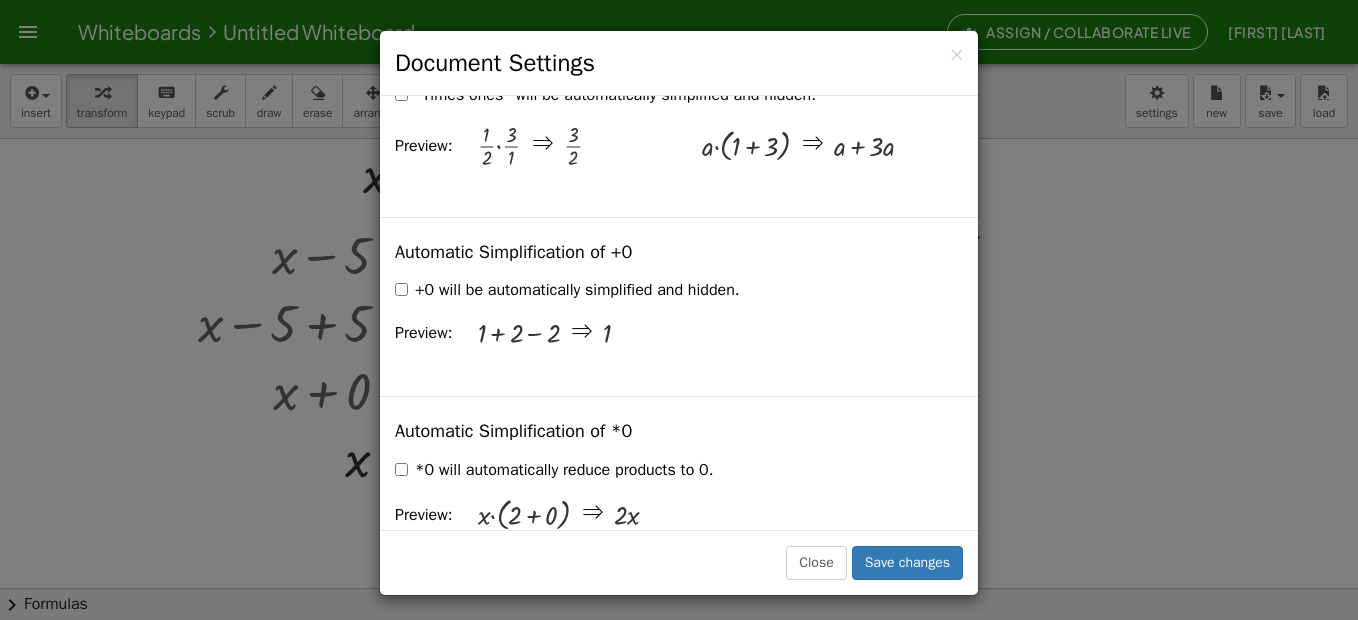 scroll, scrollTop: 2675, scrollLeft: 0, axis: vertical 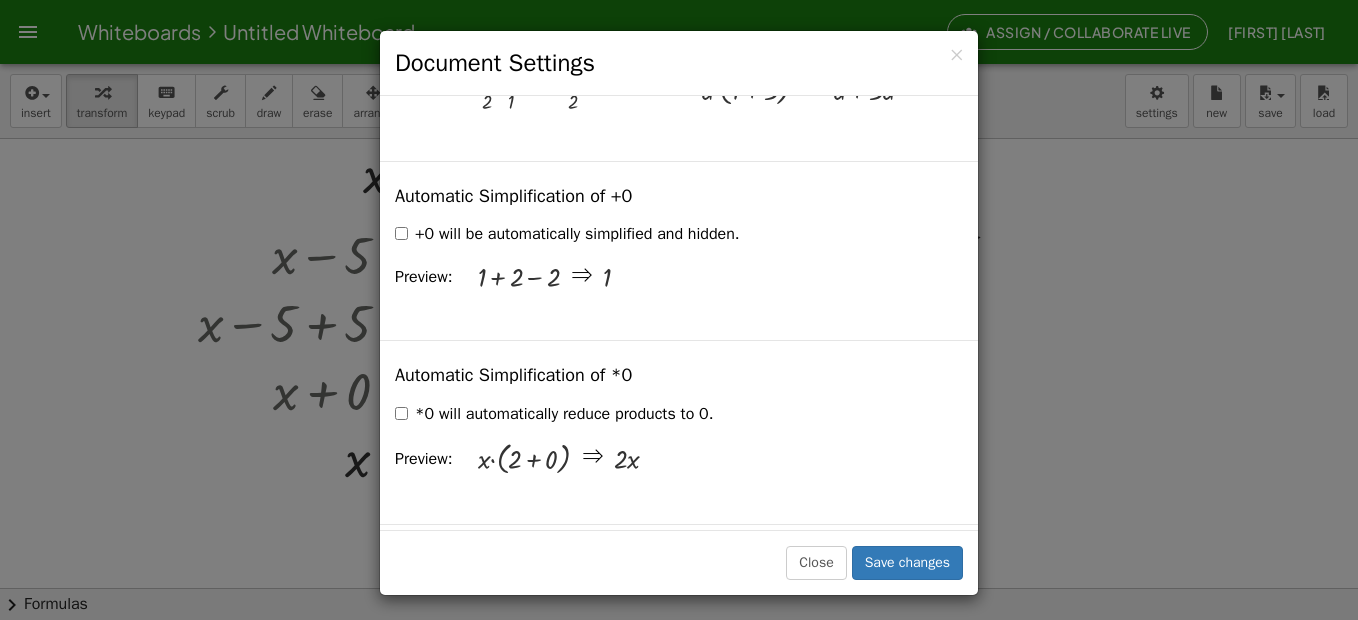 click at bounding box center (519, 277) 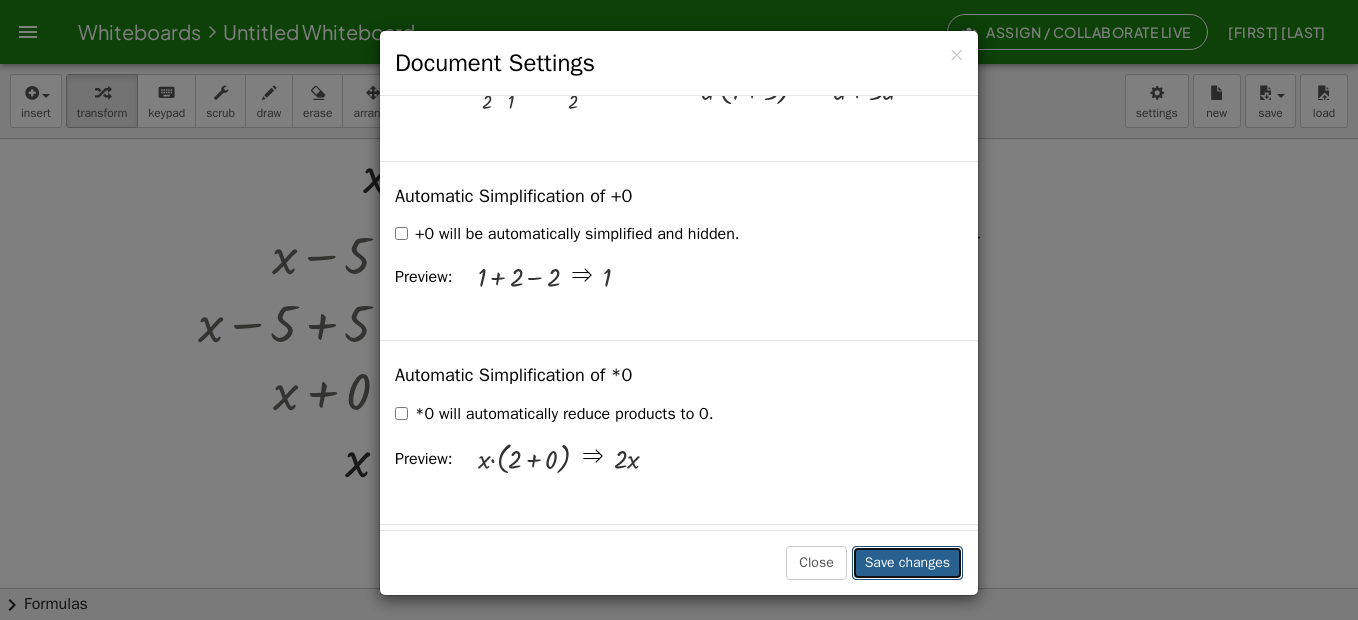 click on "Save changes" at bounding box center [907, 563] 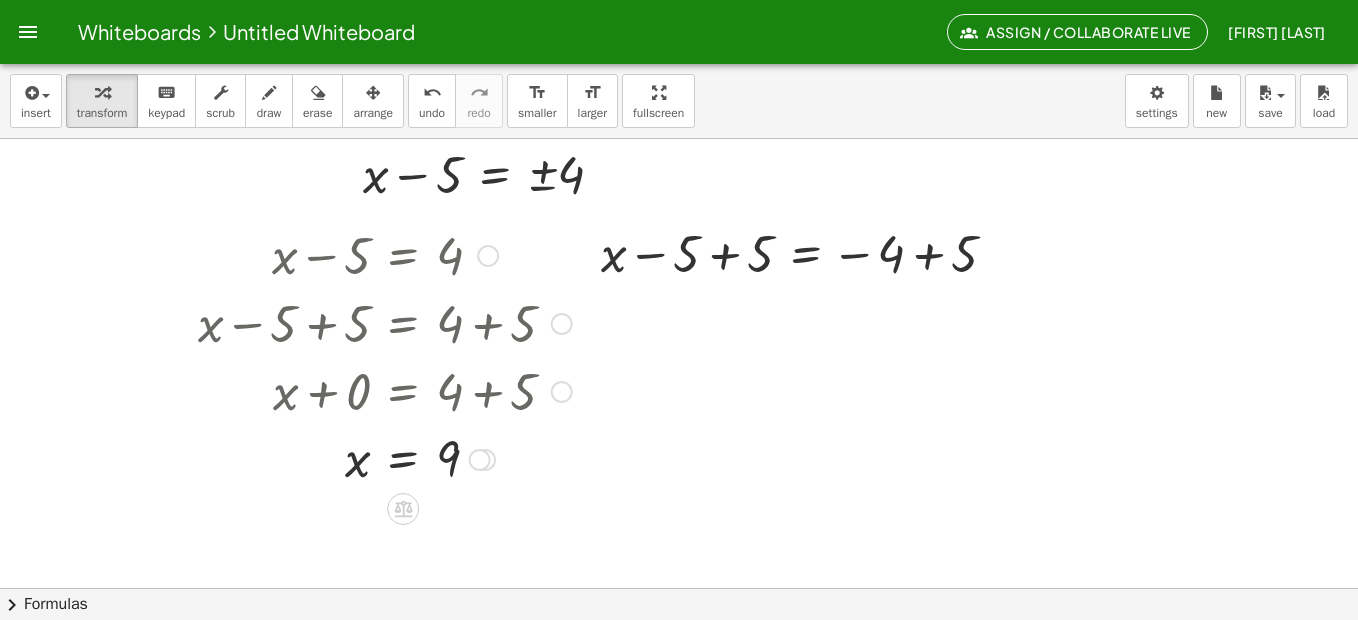 drag, startPoint x: 560, startPoint y: 397, endPoint x: 564, endPoint y: 411, distance: 14.56022 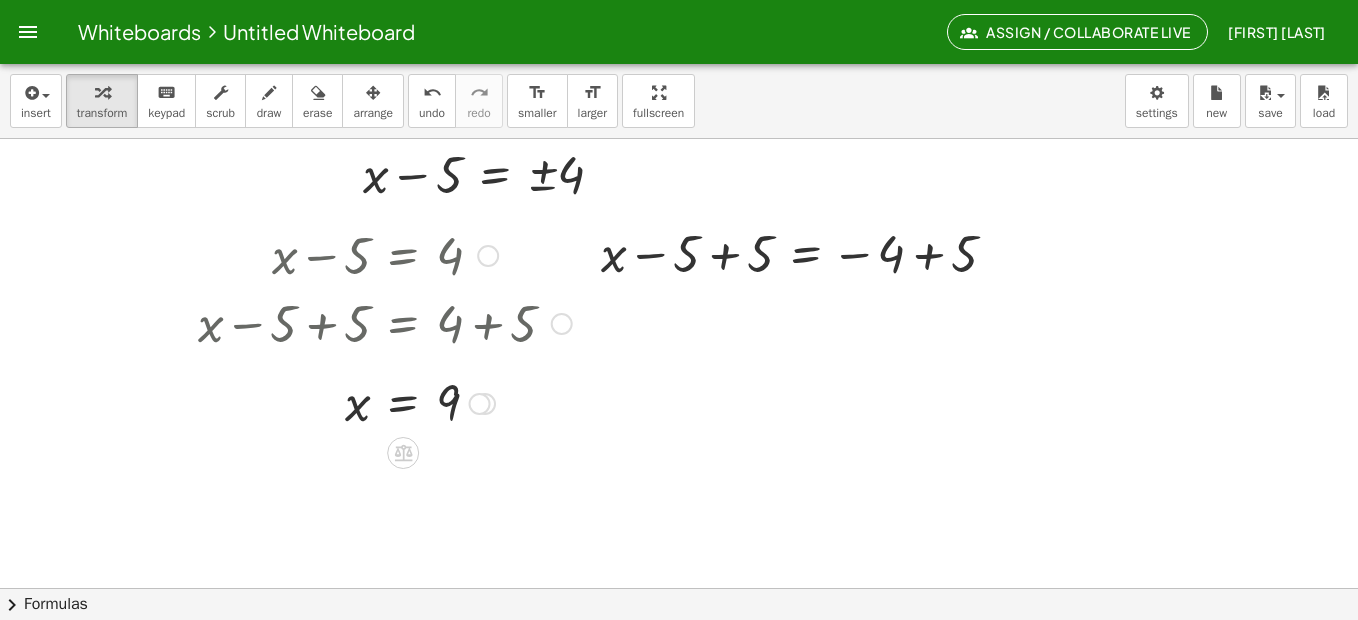drag, startPoint x: 474, startPoint y: 462, endPoint x: 503, endPoint y: 398, distance: 70.26379 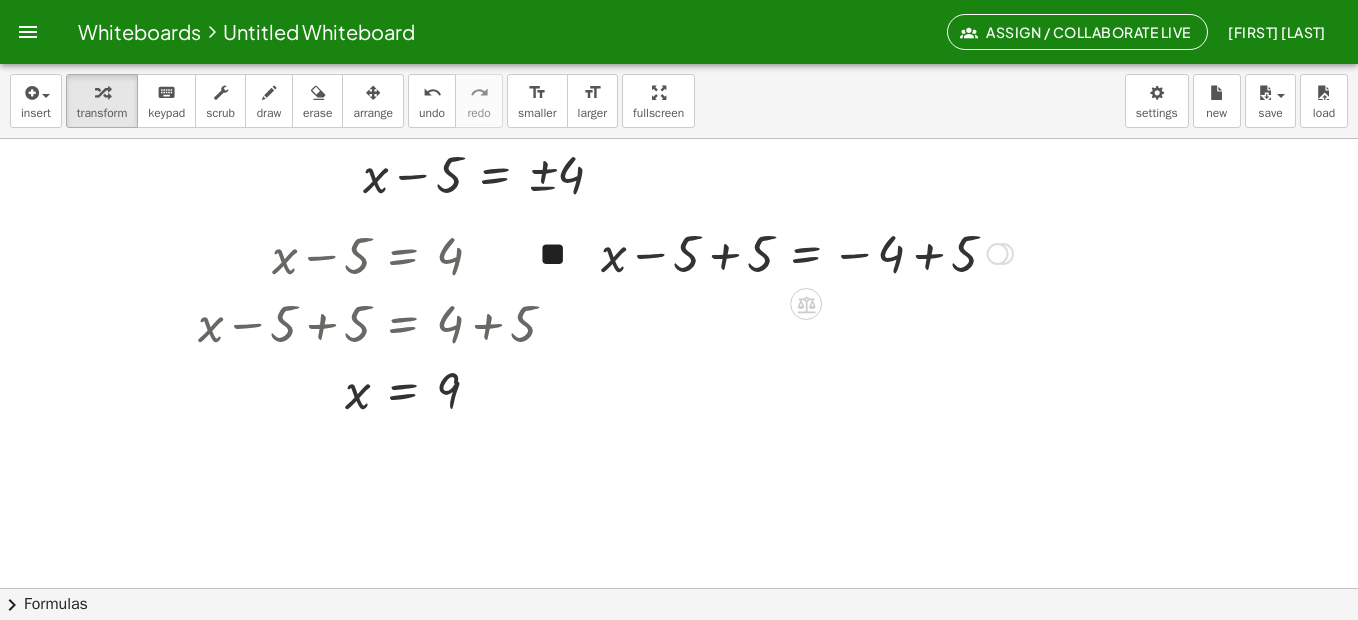 click at bounding box center (807, 252) 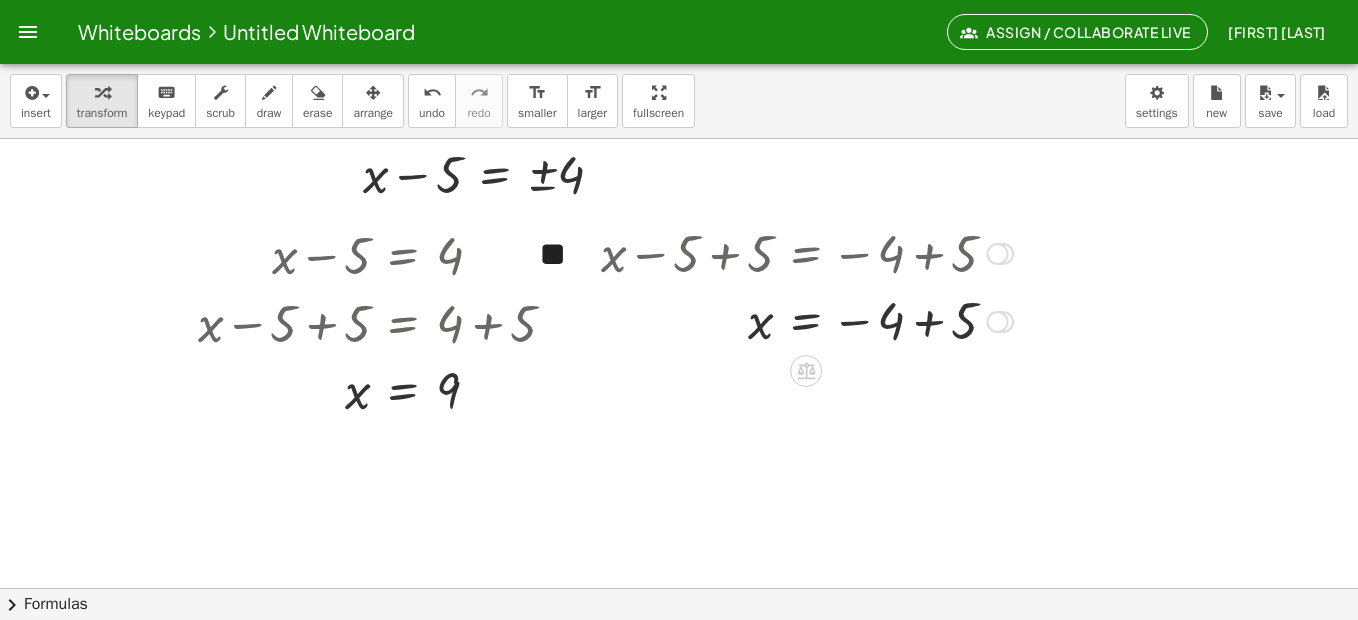 click at bounding box center [807, 320] 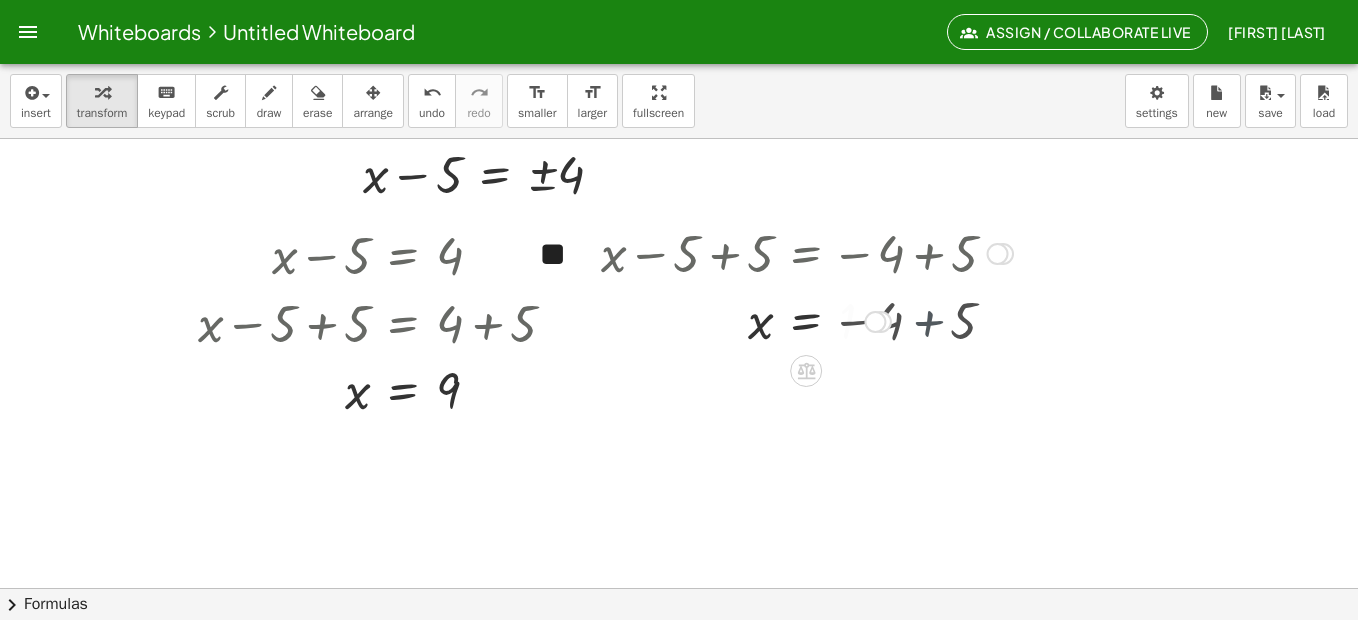 click at bounding box center [807, 320] 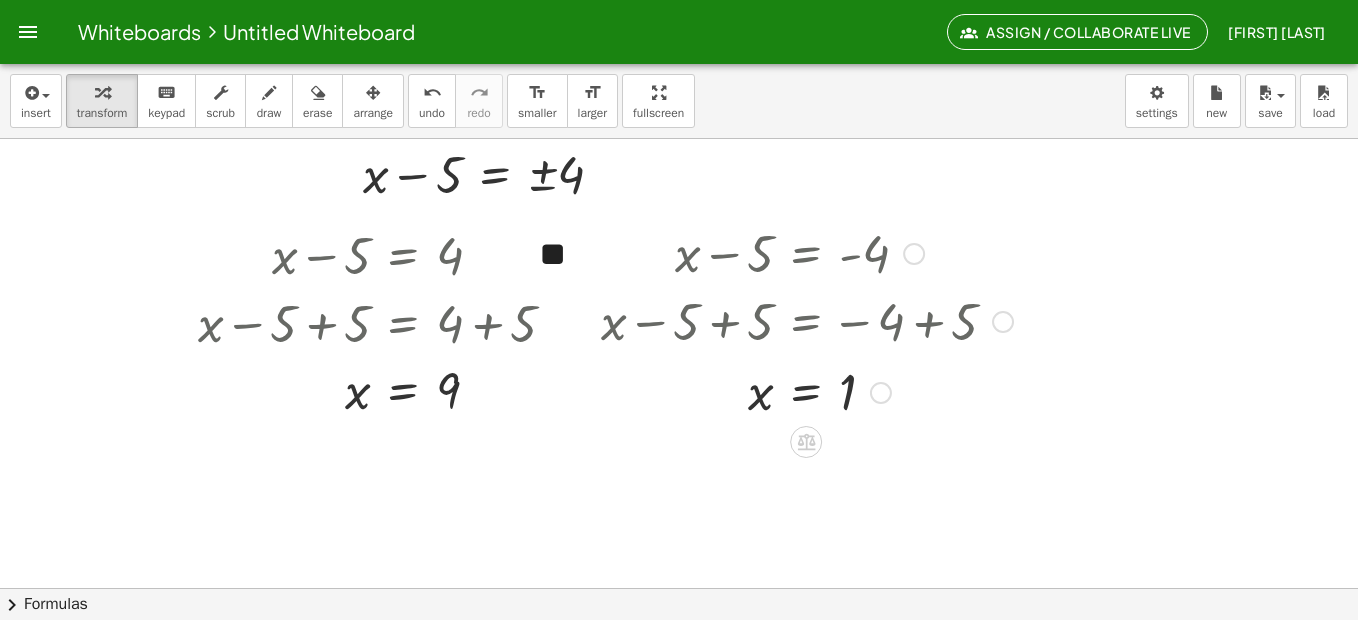 drag, startPoint x: 875, startPoint y: 328, endPoint x: 881, endPoint y: 409, distance: 81.22192 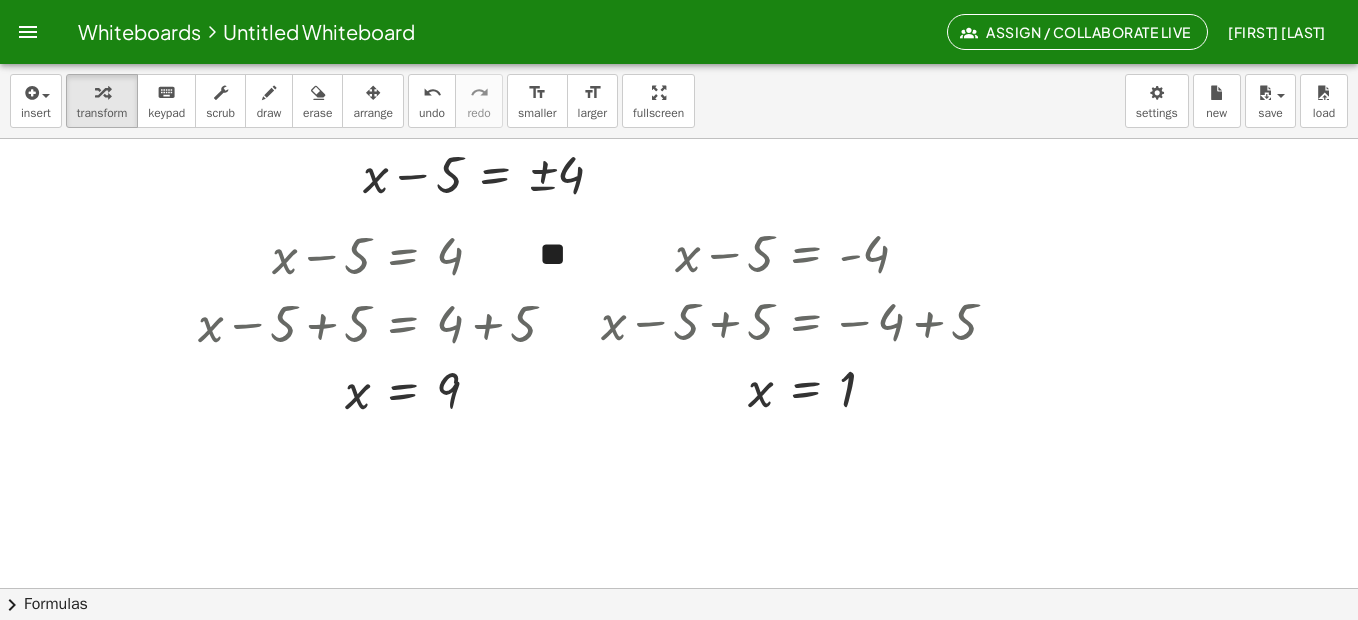 click at bounding box center (679, 363) 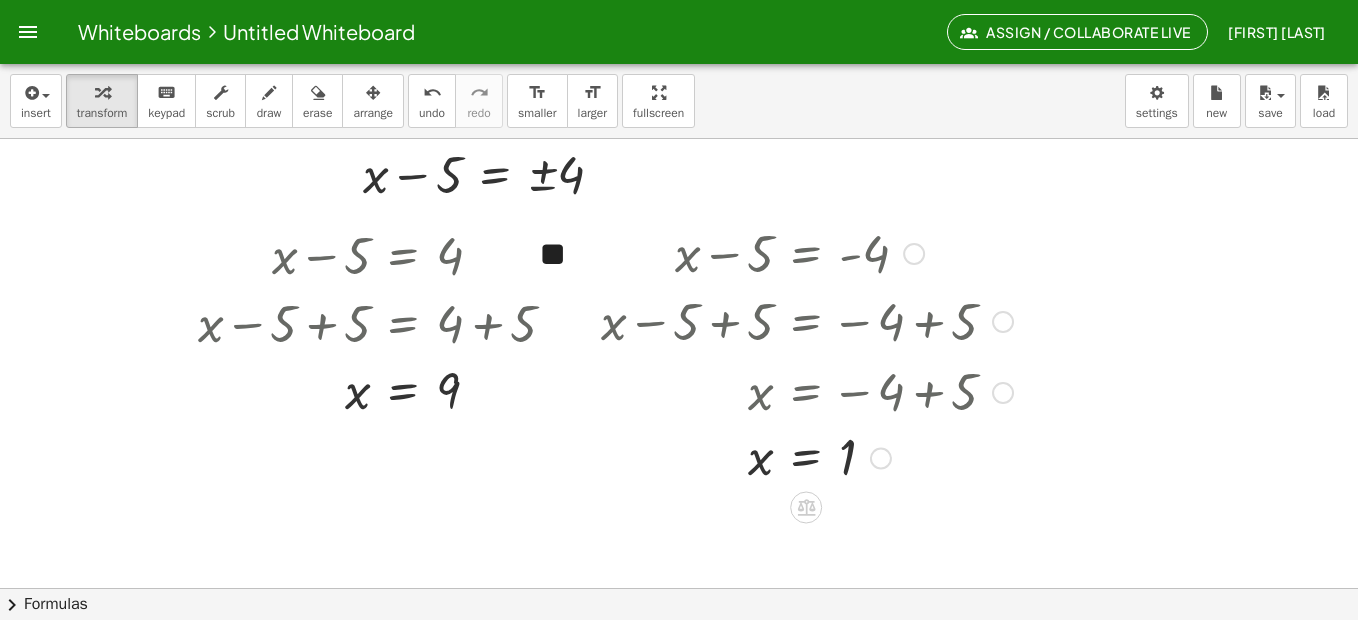 drag, startPoint x: 876, startPoint y: 394, endPoint x: 882, endPoint y: 472, distance: 78.23043 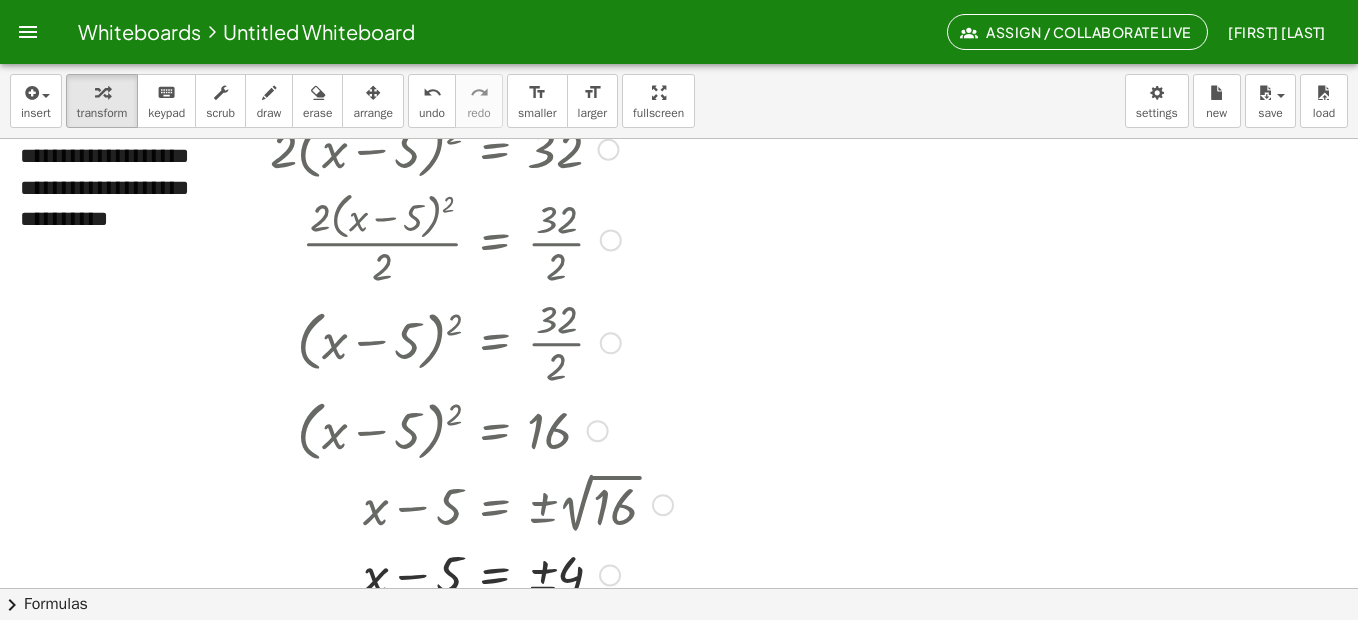 scroll, scrollTop: 0, scrollLeft: 0, axis: both 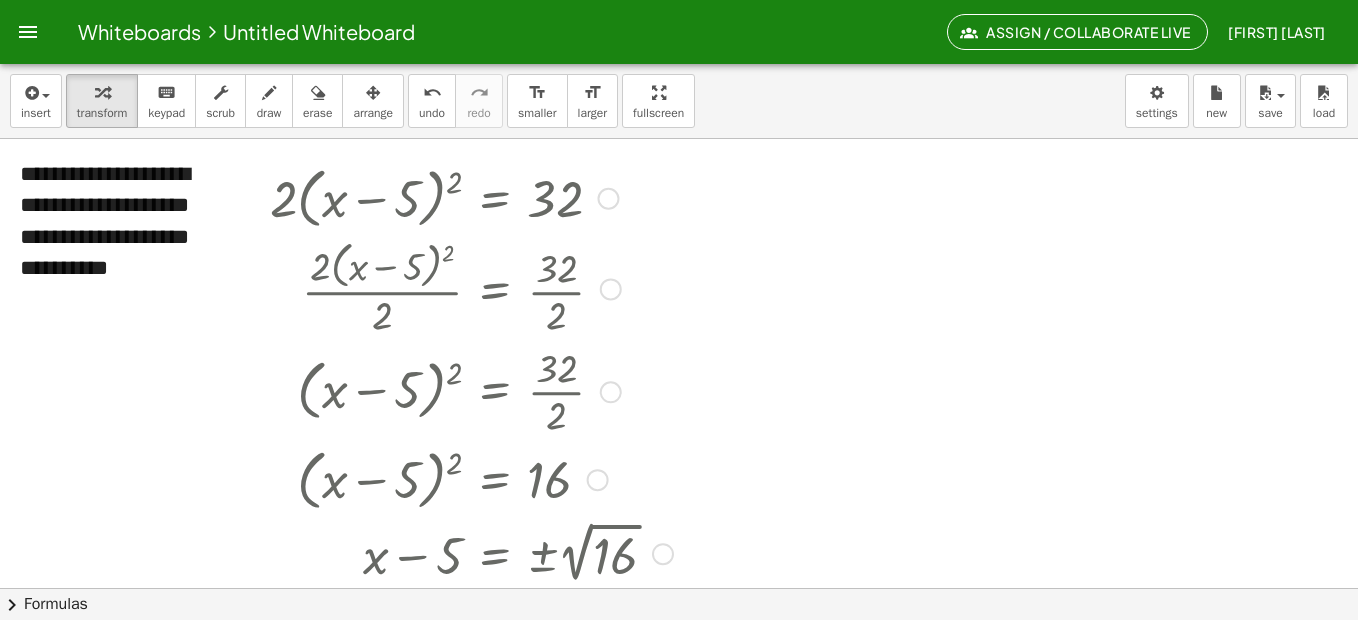click at bounding box center [608, 199] 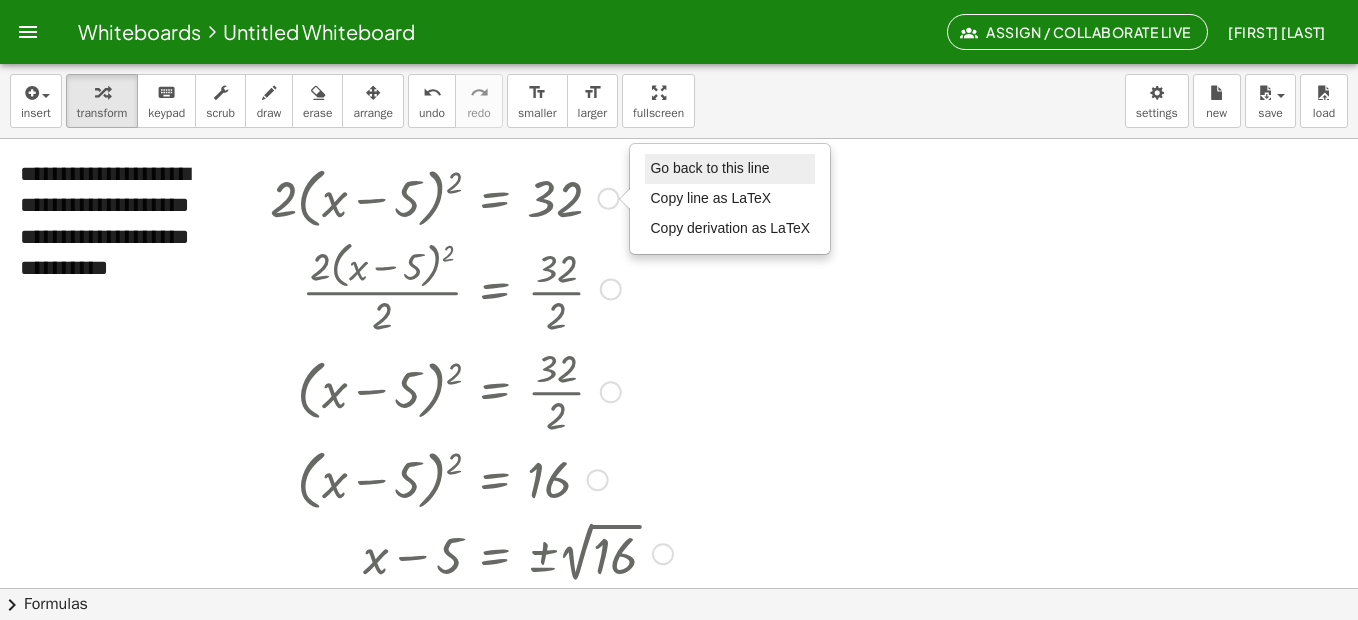 click on "Go back to this line" at bounding box center [709, 168] 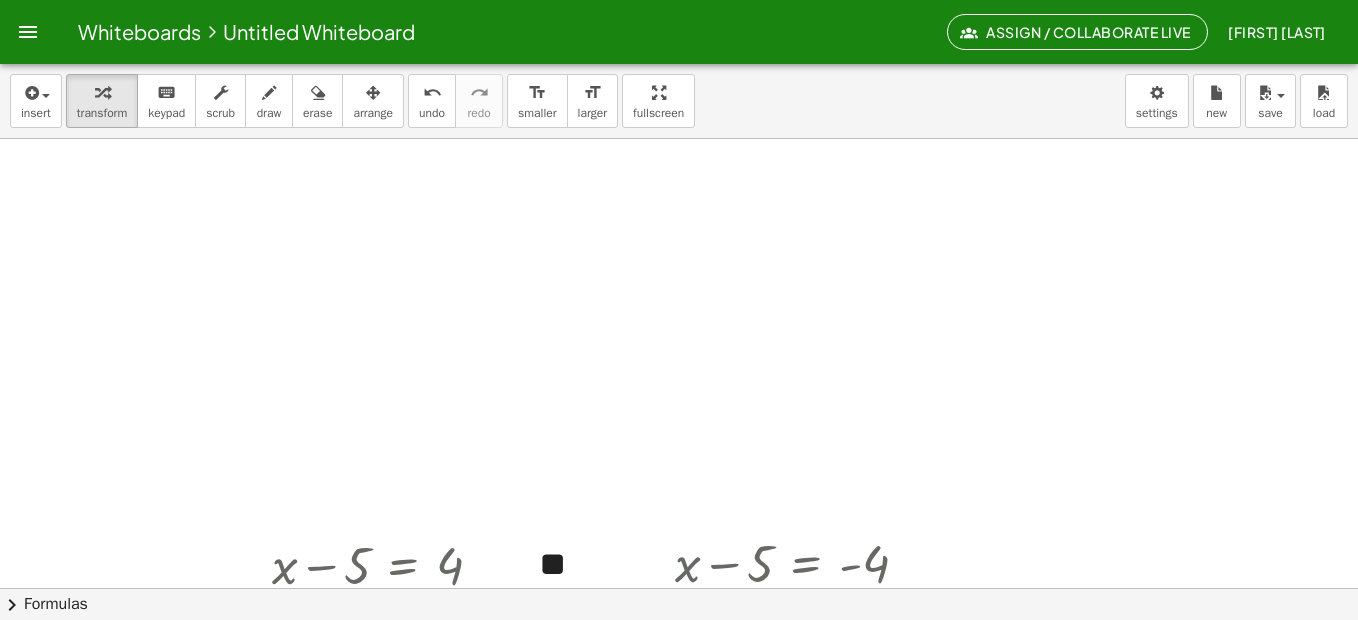 scroll, scrollTop: 200, scrollLeft: 0, axis: vertical 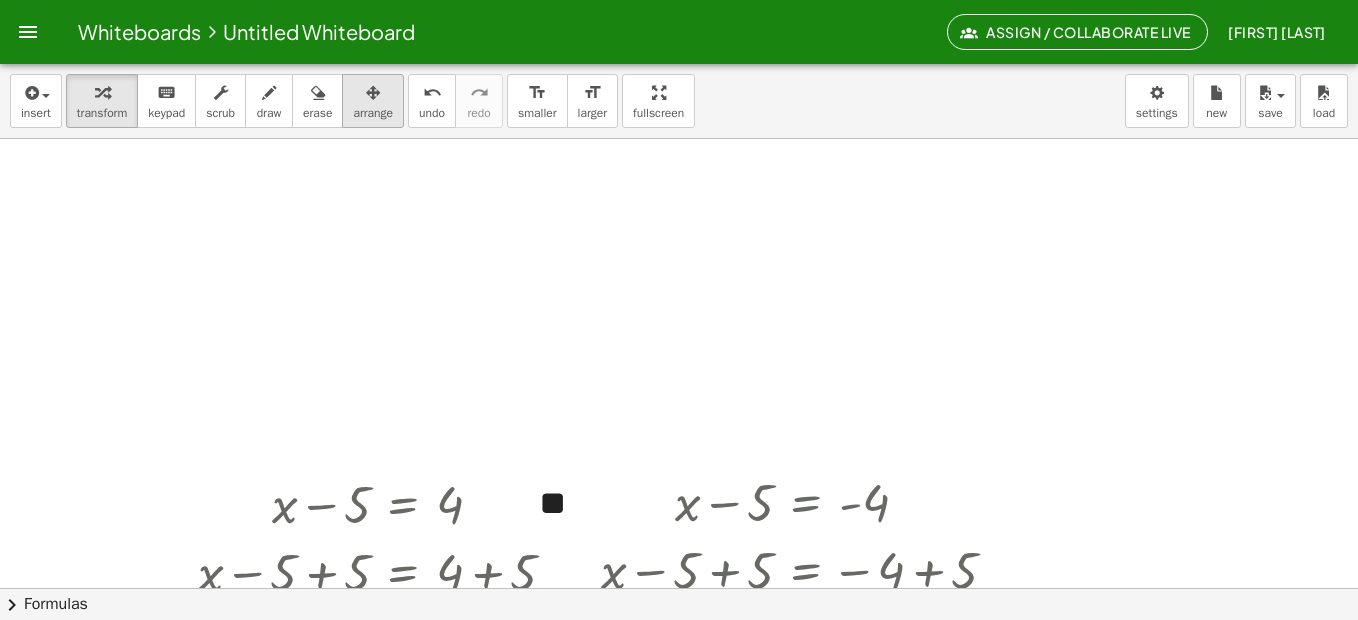 click on "arrange" at bounding box center [373, 113] 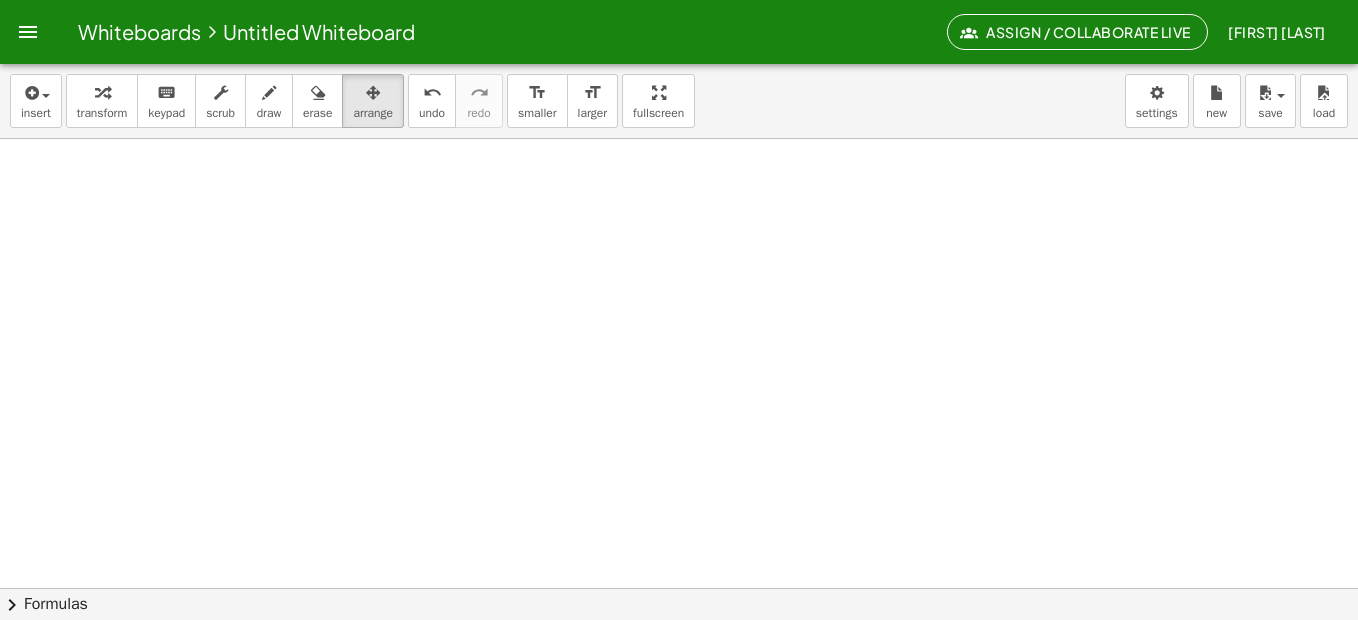 scroll, scrollTop: 0, scrollLeft: 0, axis: both 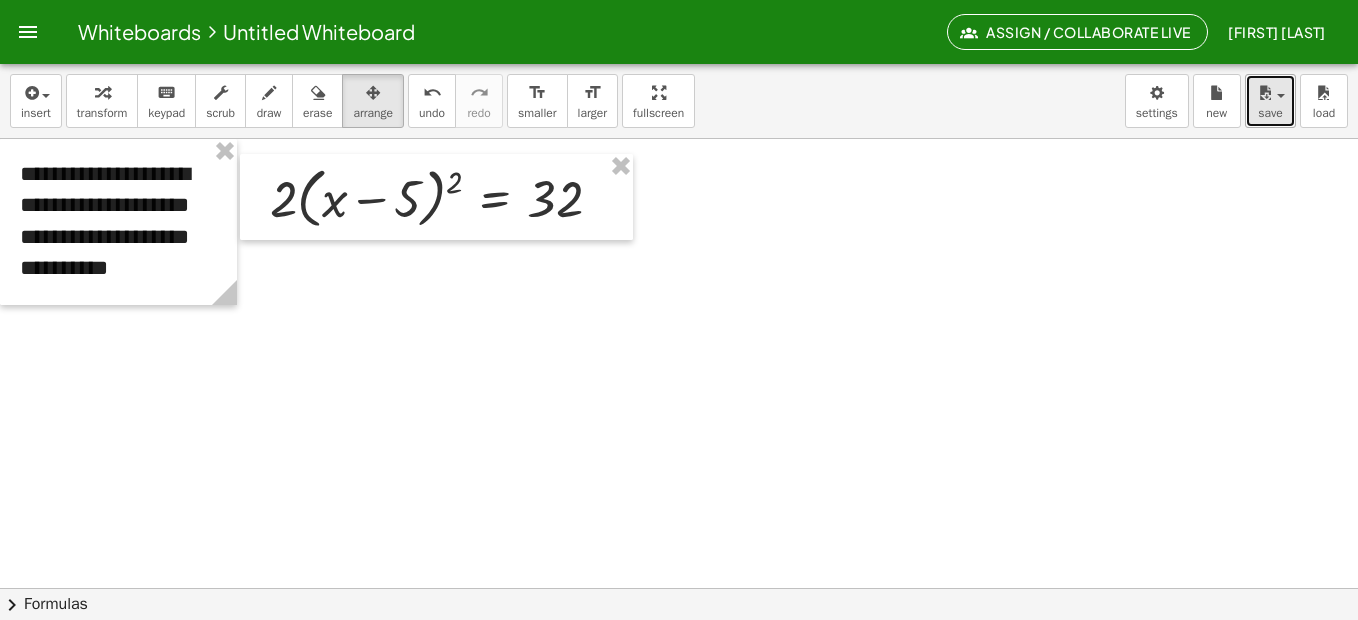 click on "save" at bounding box center [1270, 101] 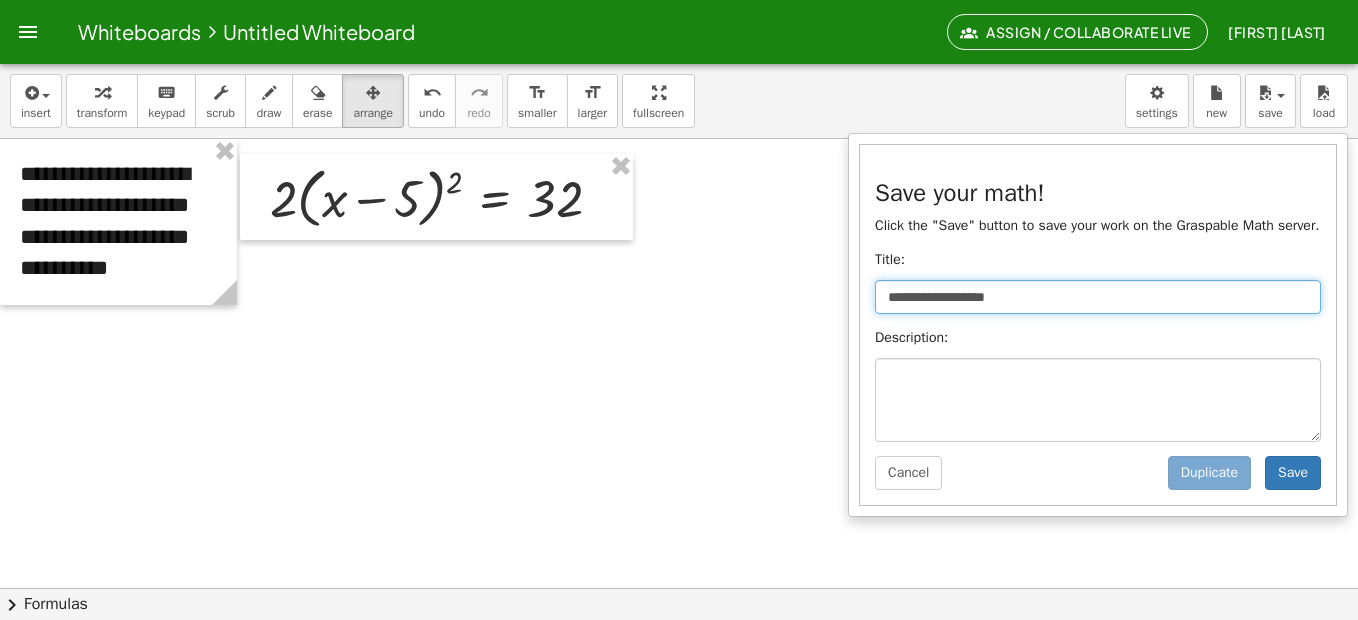 click on "**********" at bounding box center (1098, 297) 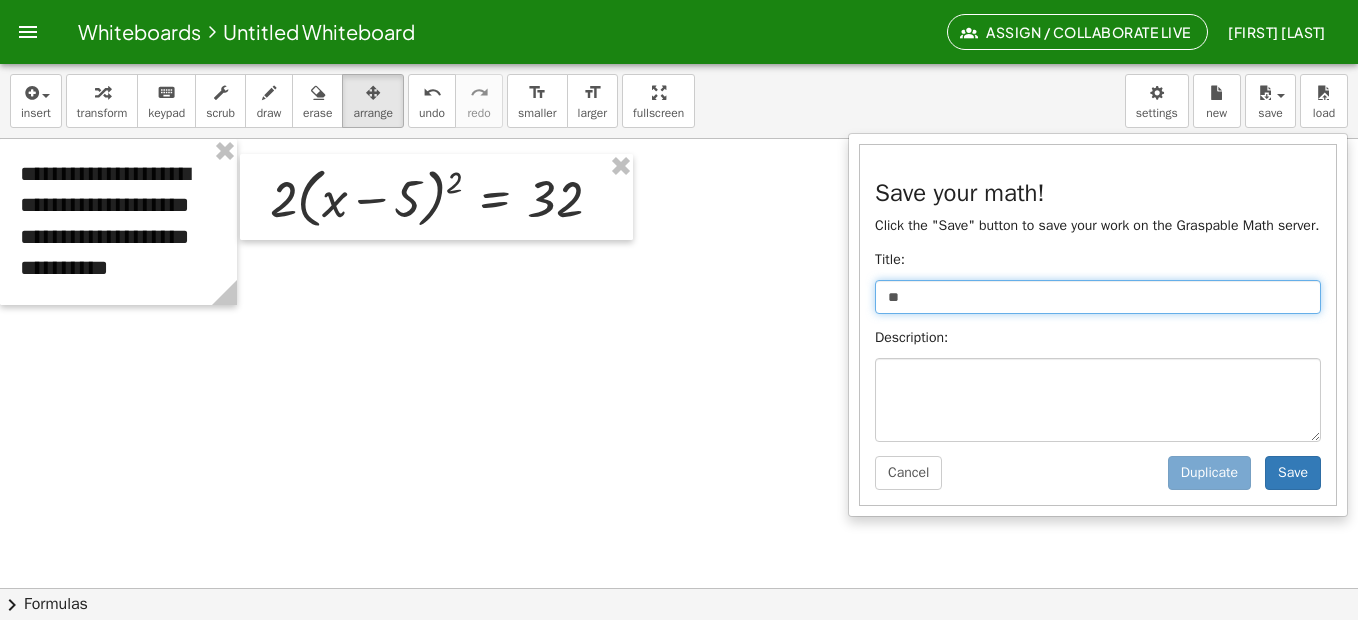 type on "*" 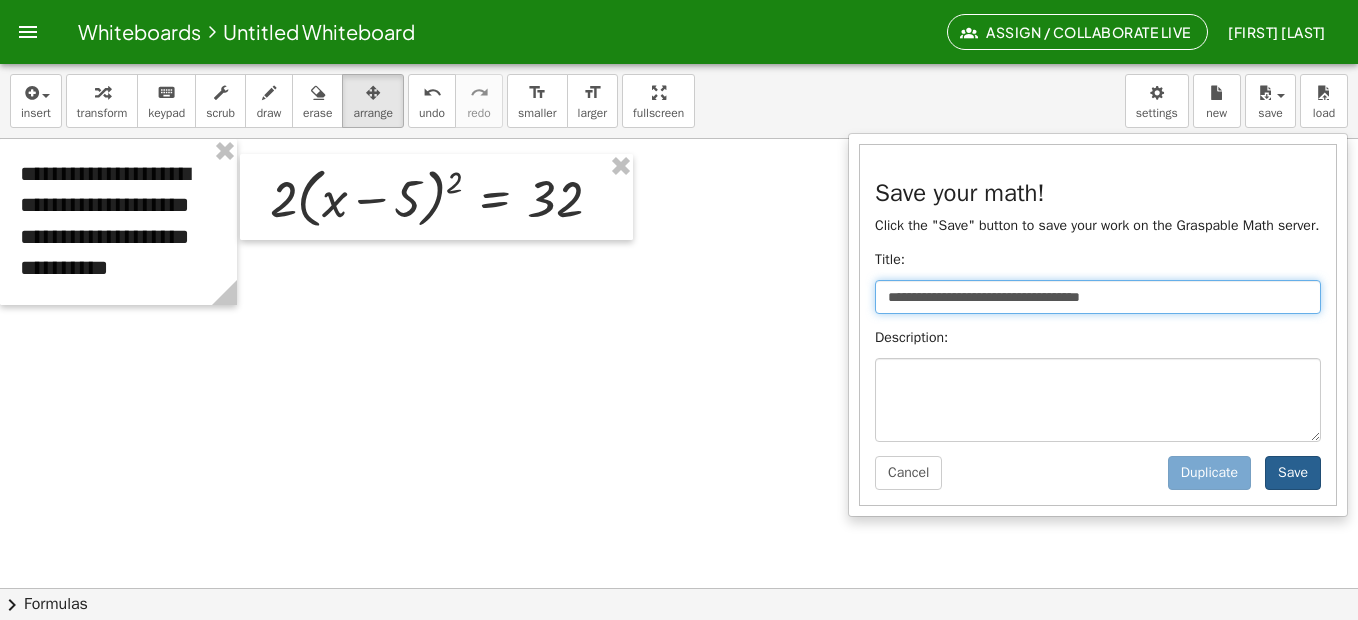 type on "**********" 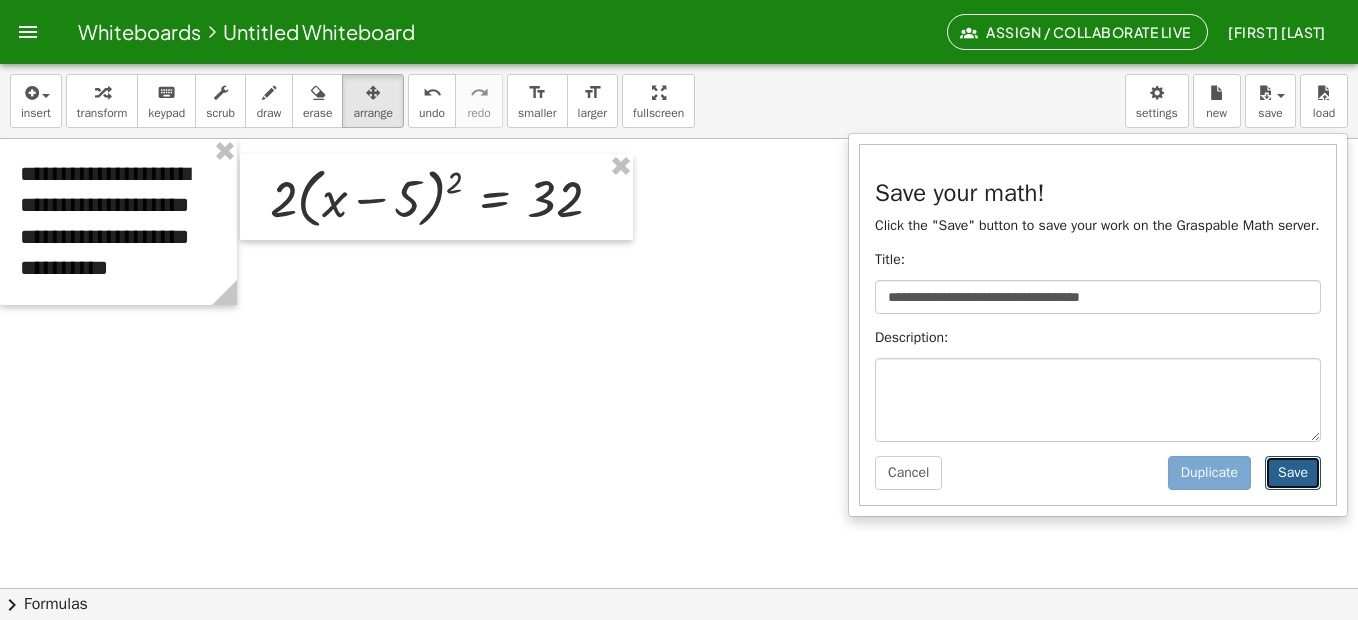 click on "Save" at bounding box center (1293, 473) 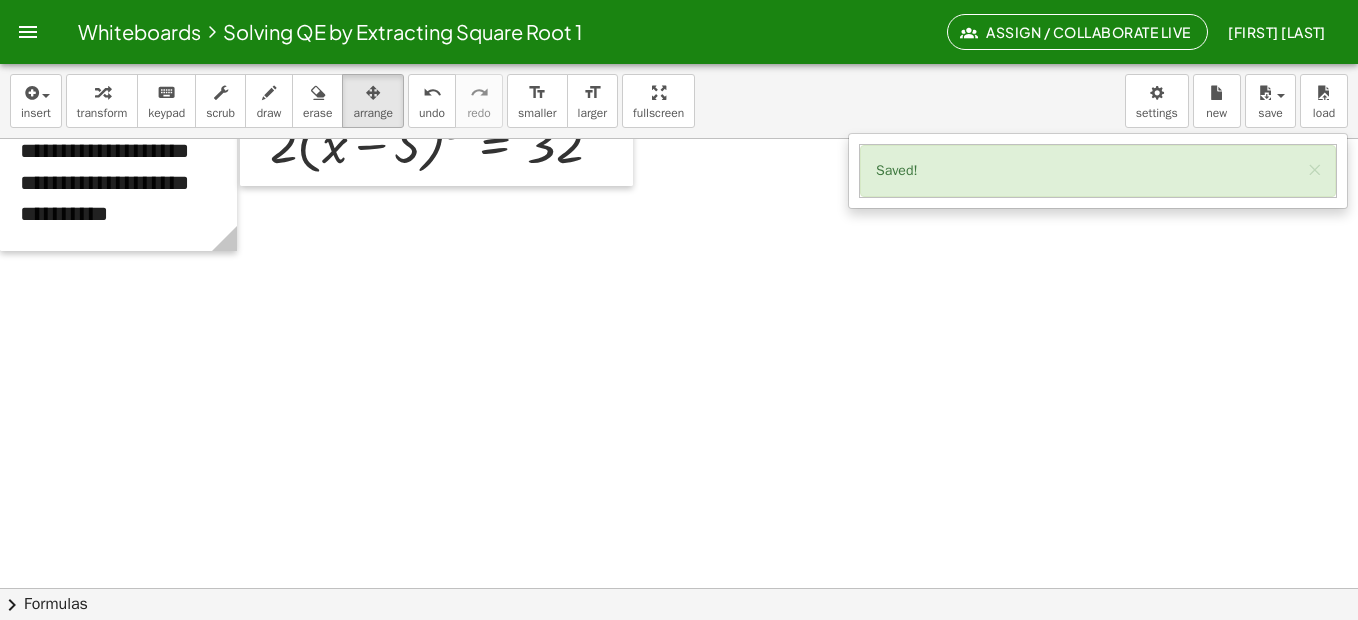 scroll, scrollTop: 100, scrollLeft: 0, axis: vertical 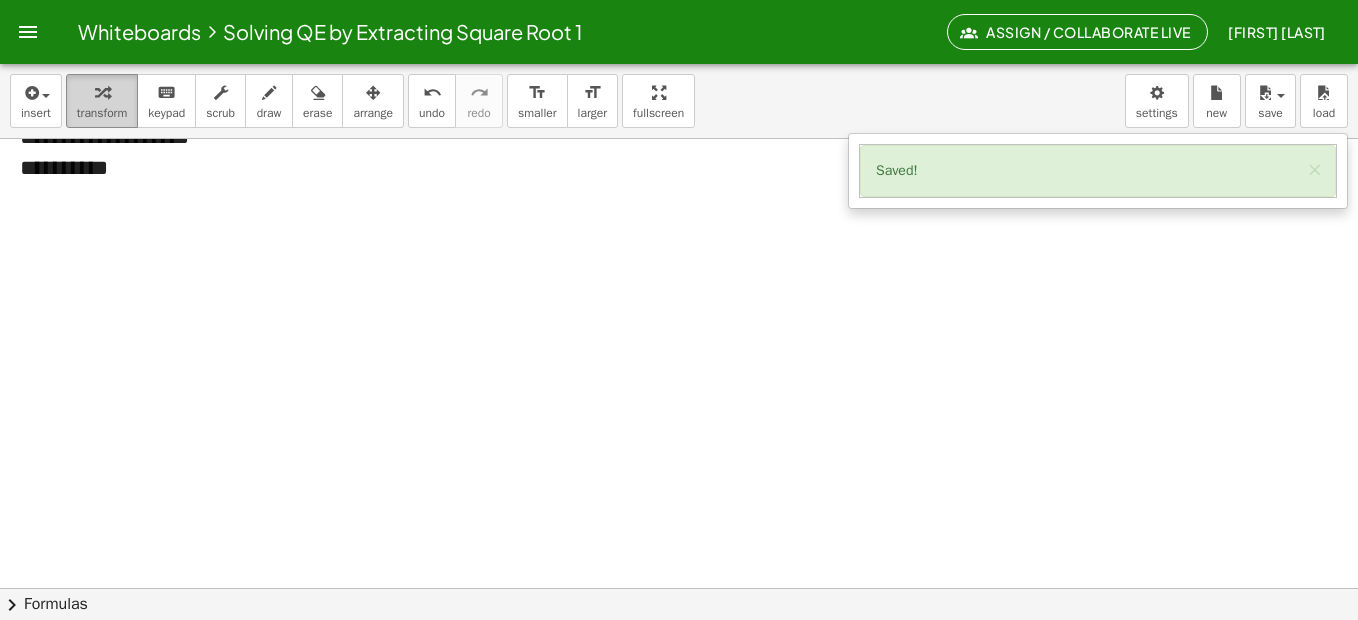 click at bounding box center [102, 92] 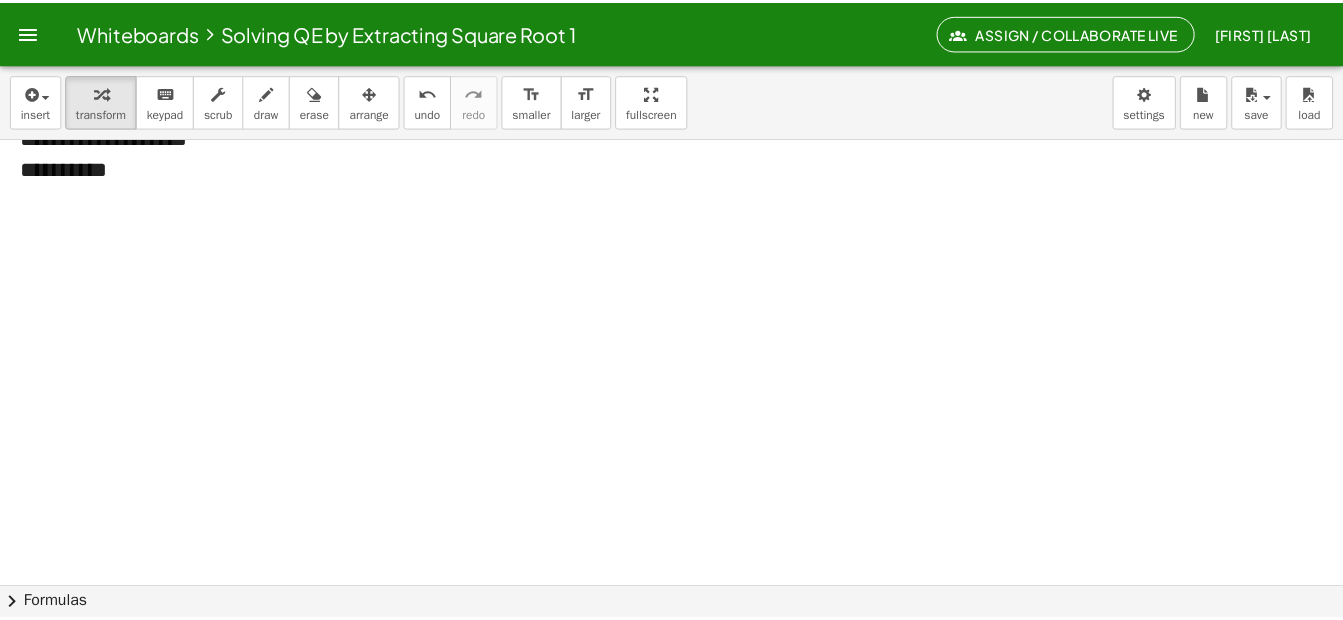 scroll, scrollTop: 0, scrollLeft: 0, axis: both 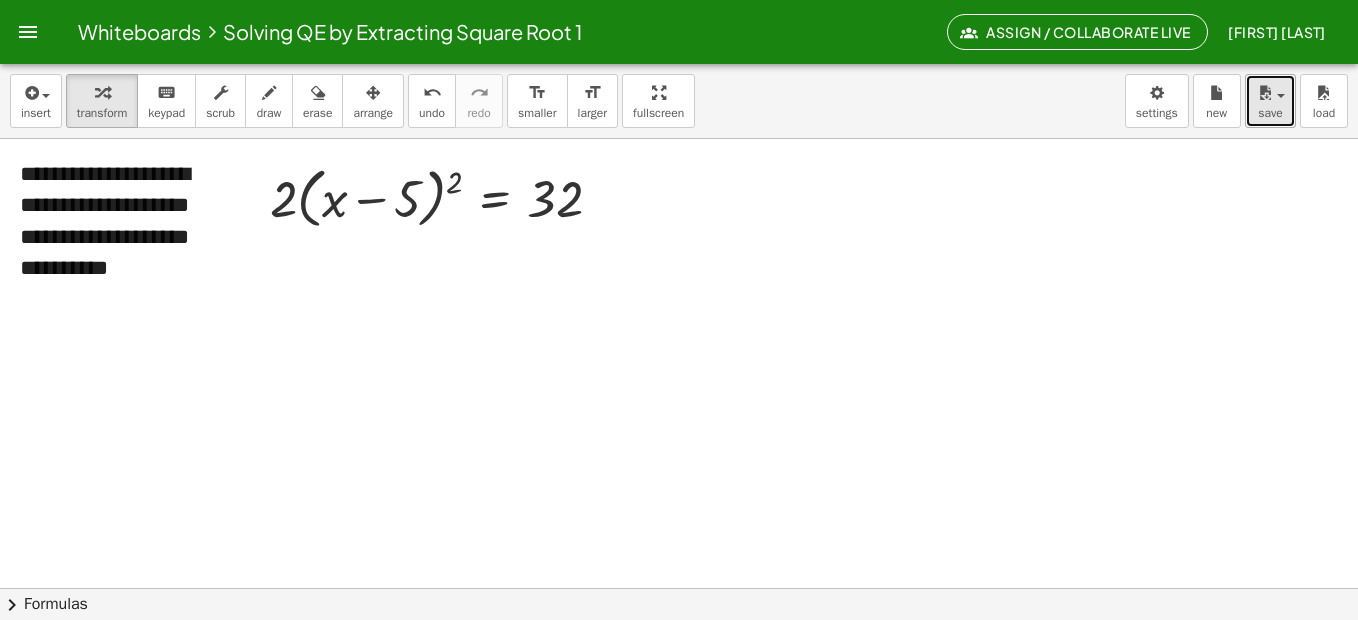 click at bounding box center [1265, 93] 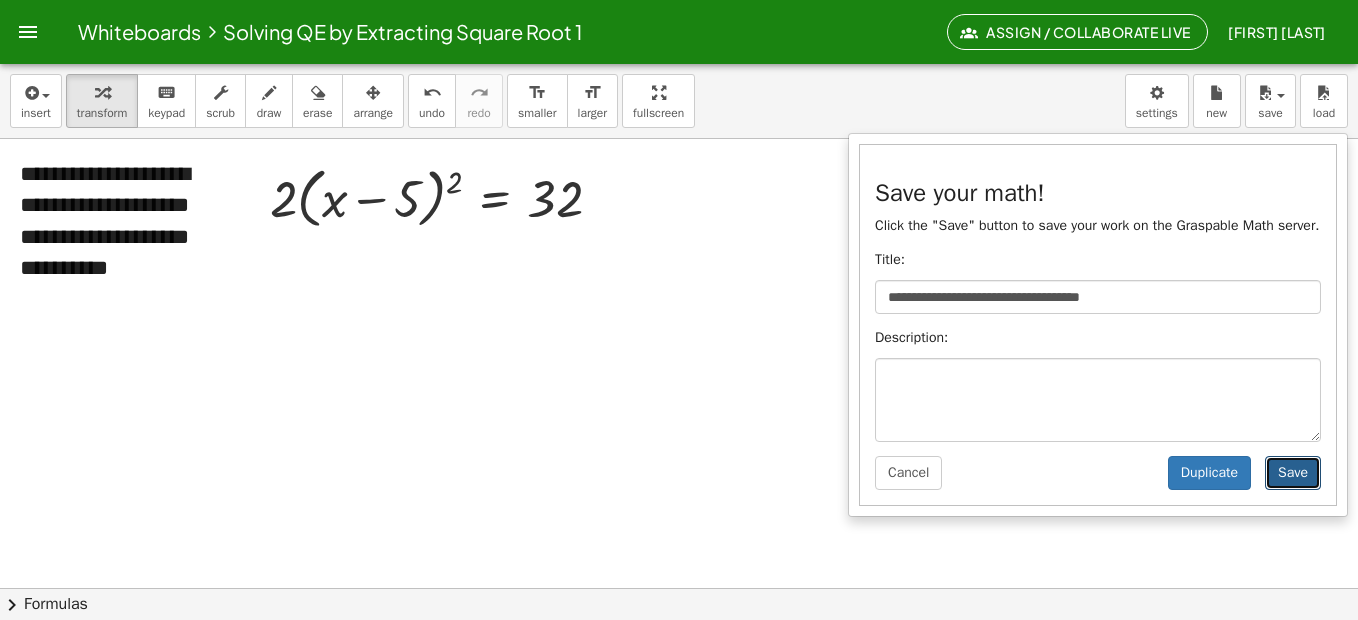click on "Save" at bounding box center [1293, 473] 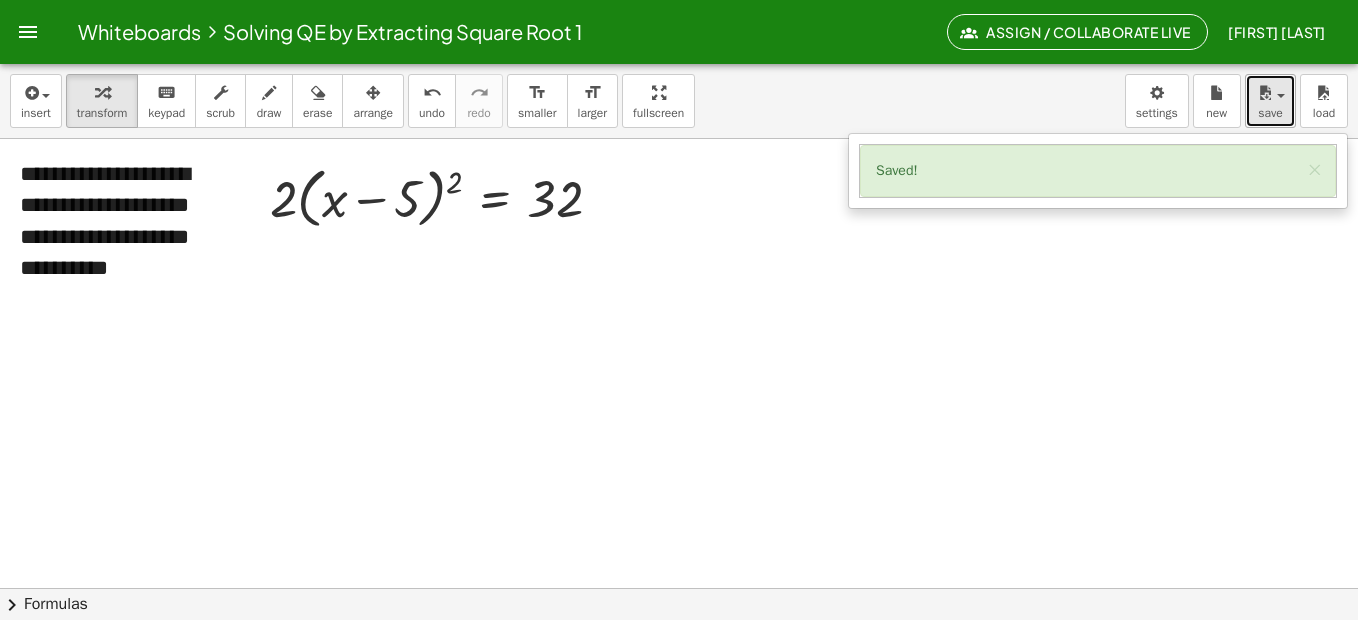 click at bounding box center [1281, 96] 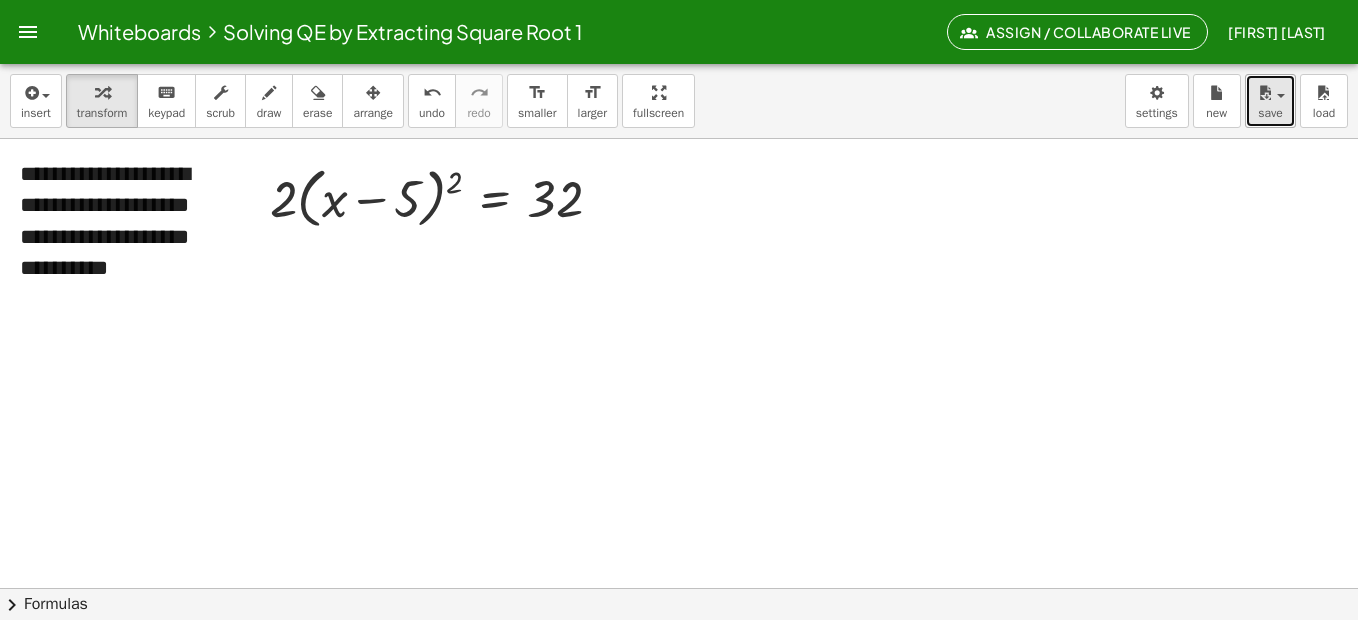 click at bounding box center [1275, 95] 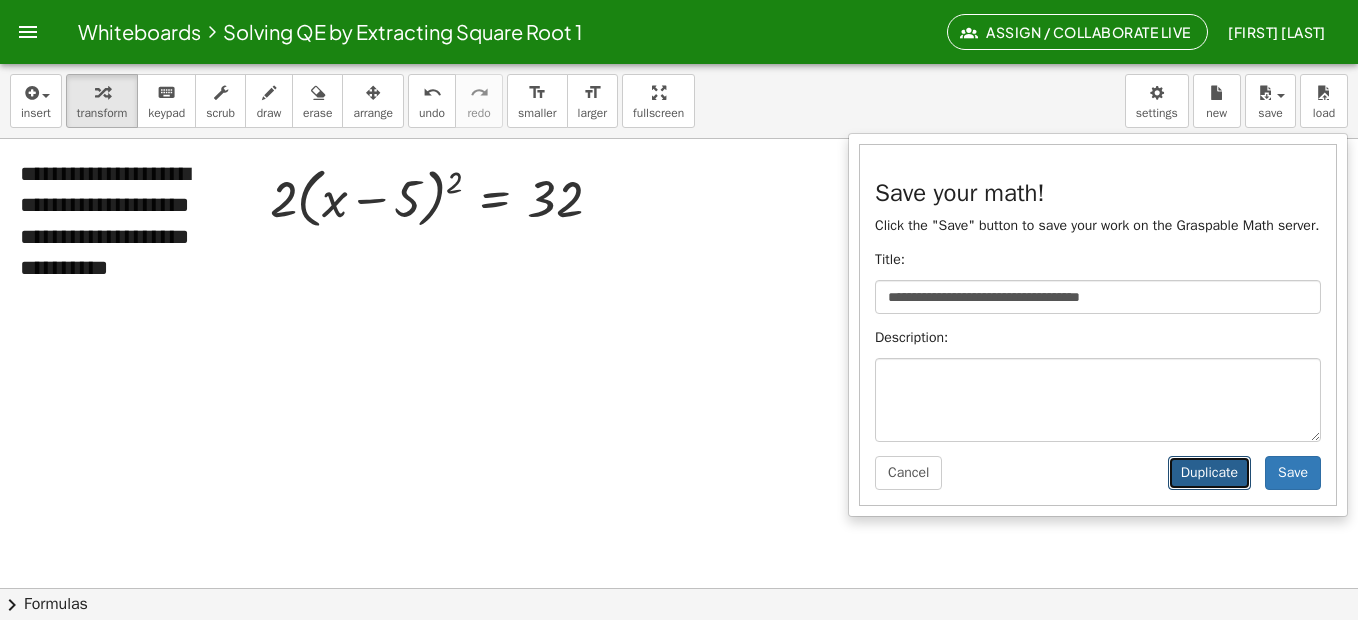 click on "Duplicate" at bounding box center (1209, 473) 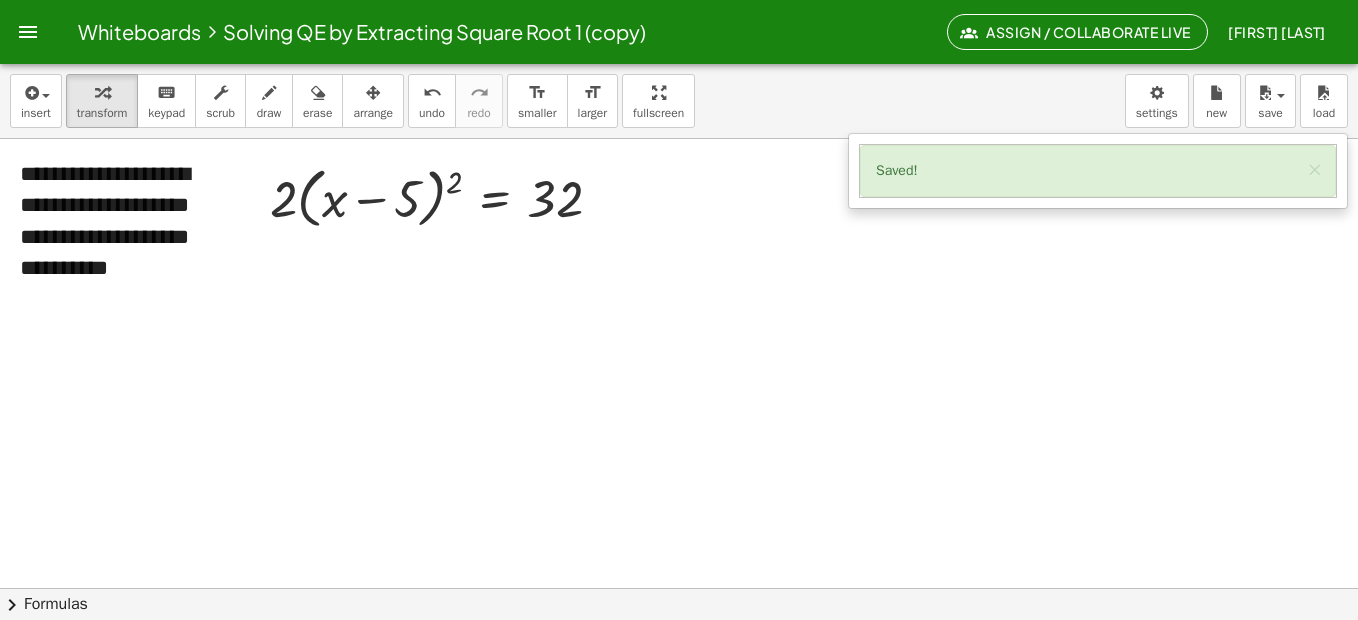 click at bounding box center [28, 32] 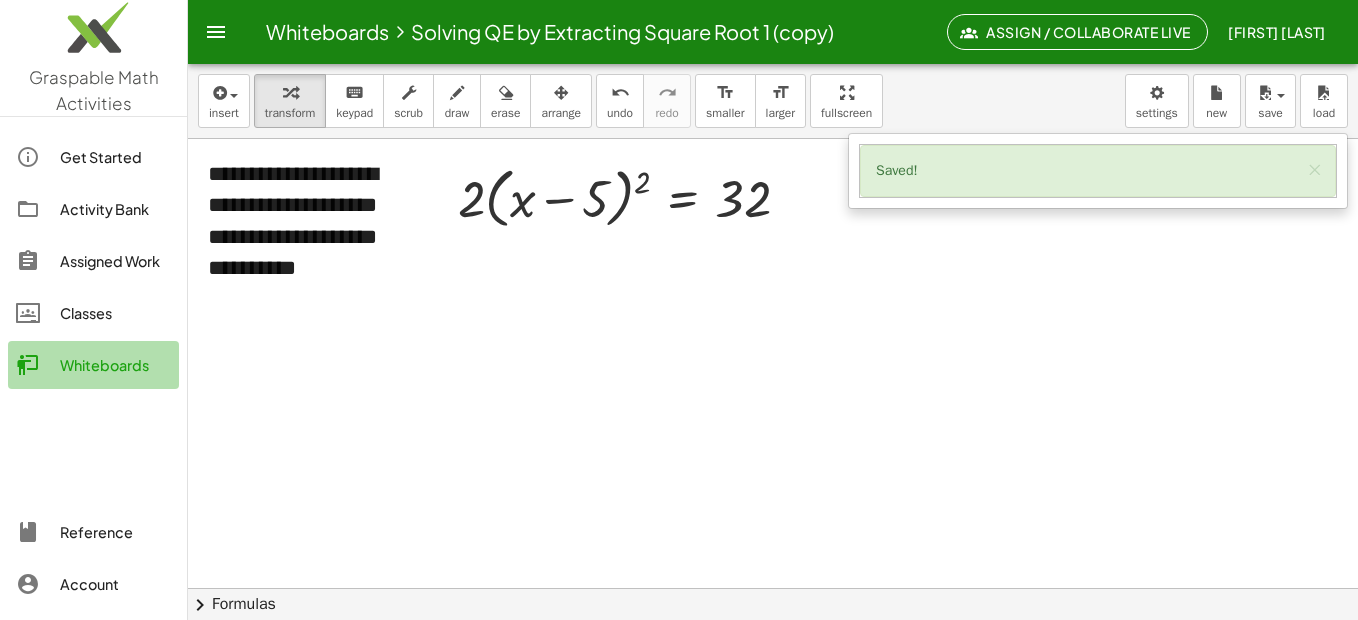 click on "Whiteboards" 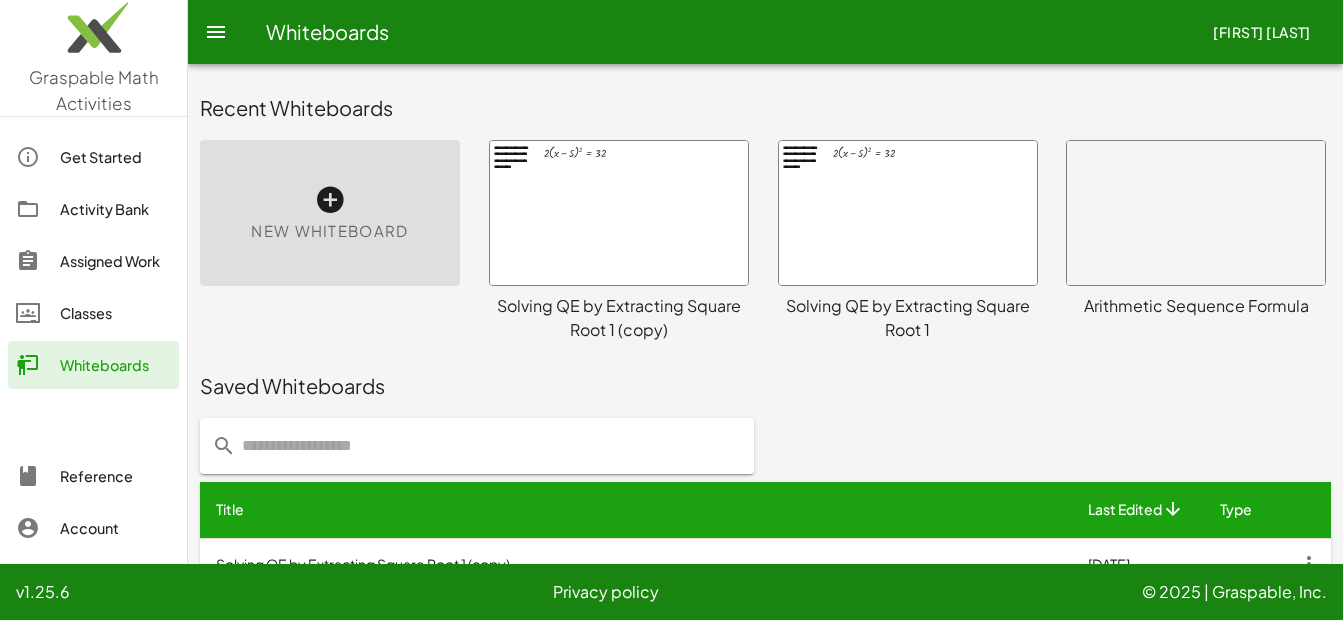 scroll, scrollTop: 45, scrollLeft: 0, axis: vertical 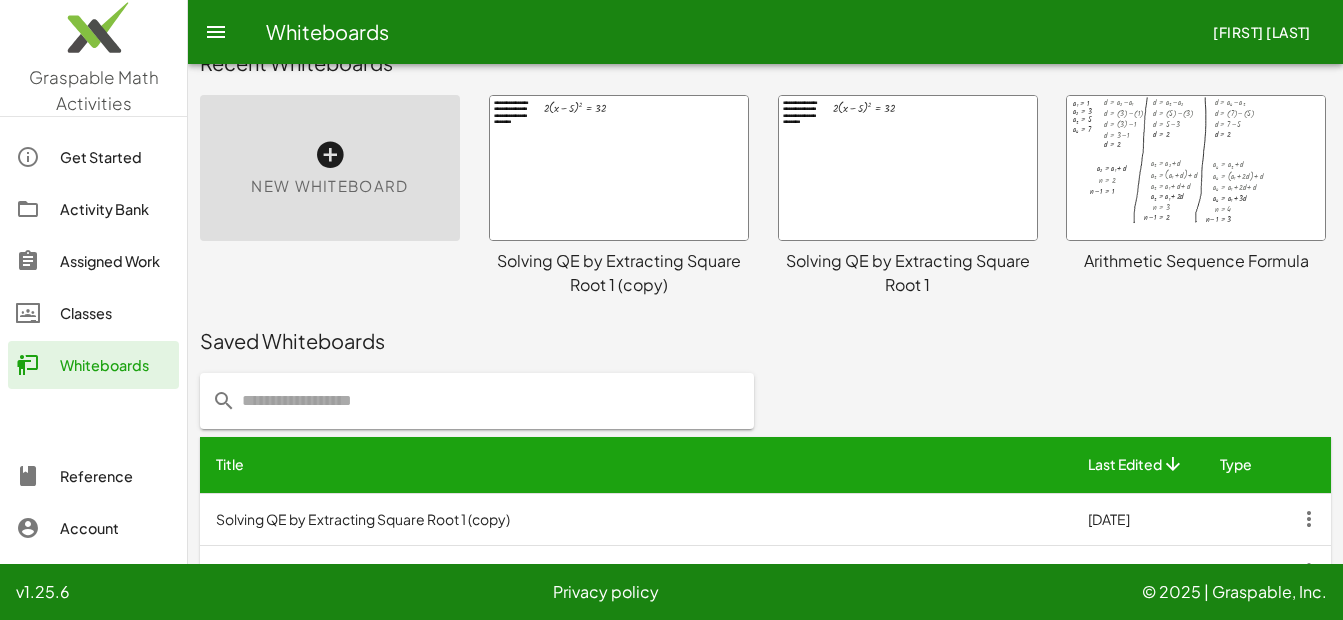 click on "Solving QE by Extracting Square Root 1 (copy)" at bounding box center (619, 273) 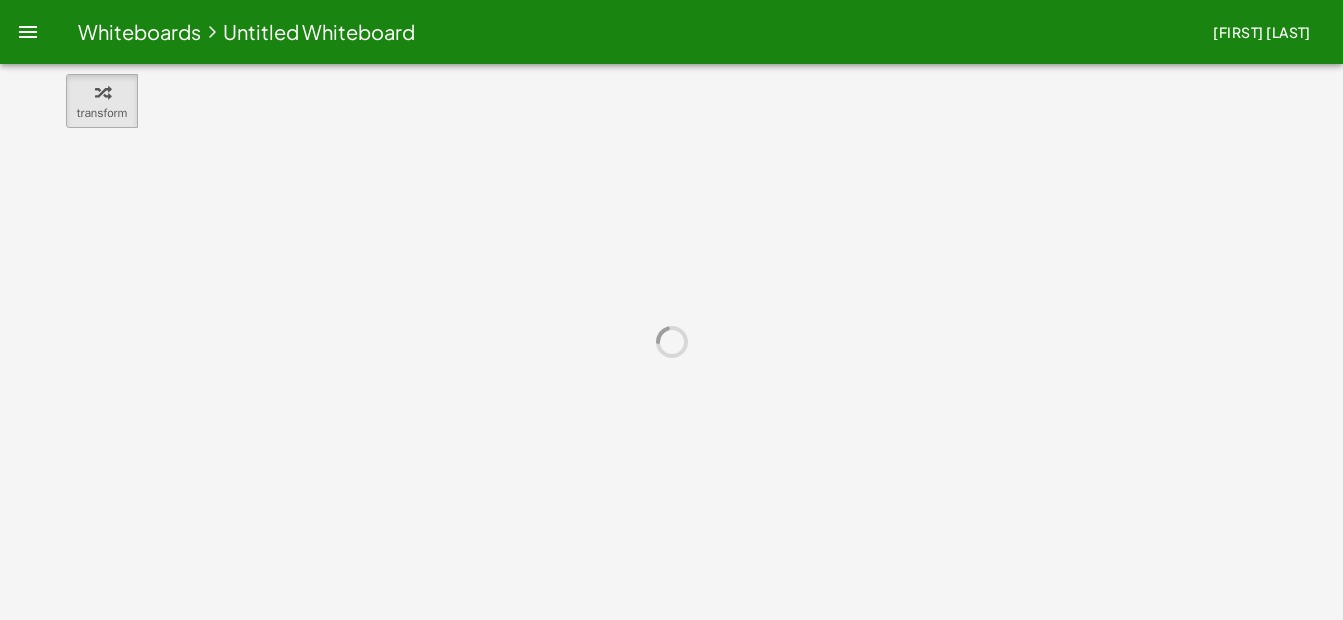 scroll, scrollTop: 0, scrollLeft: 0, axis: both 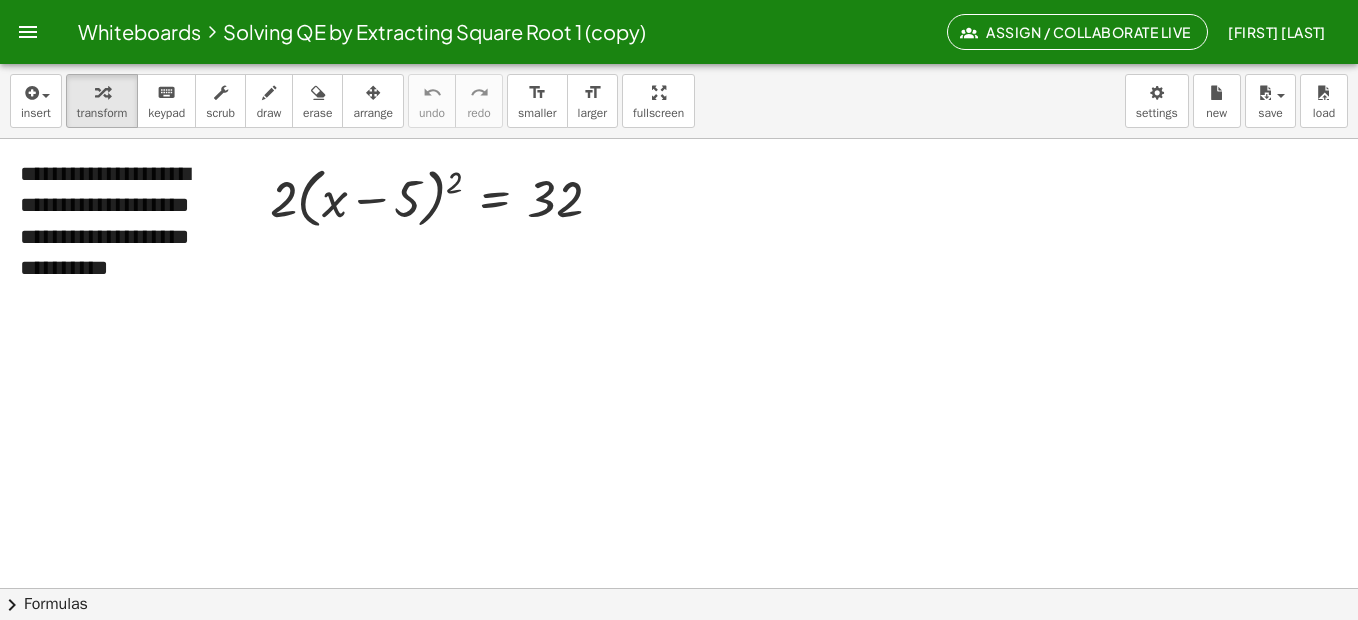 click on "Solving QE by Extracting Square Root 1 (copy)" 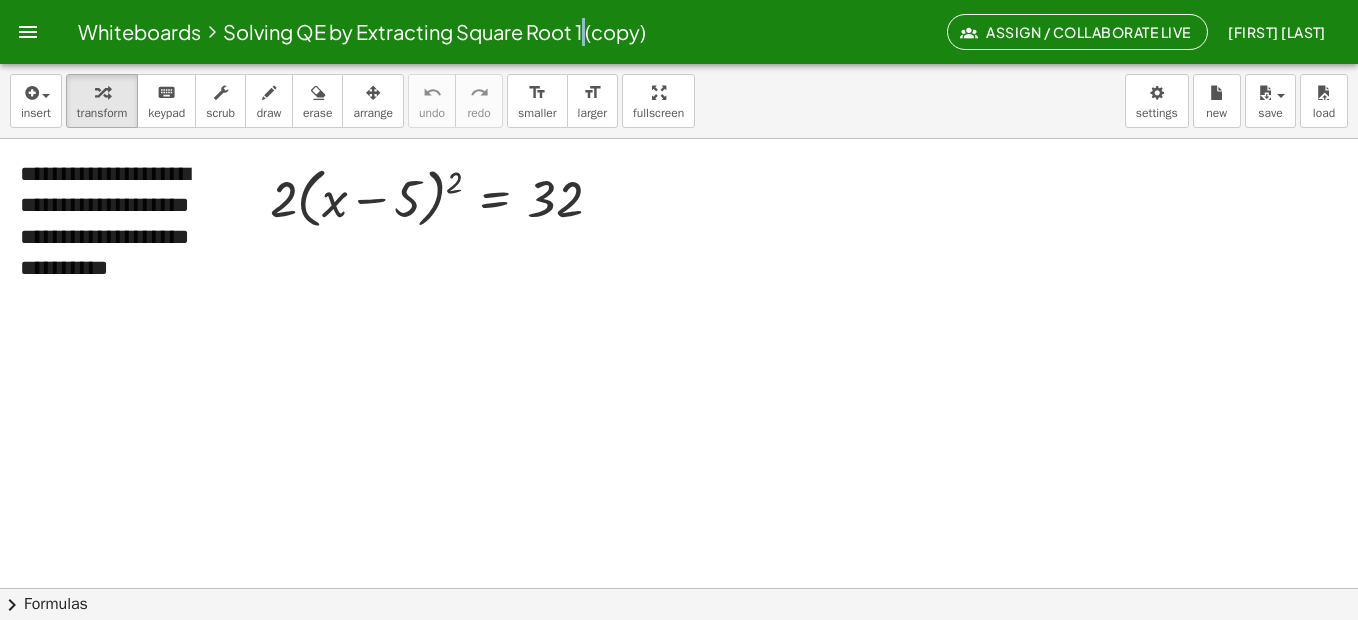 click on "Solving QE by Extracting Square Root 1 (copy)" 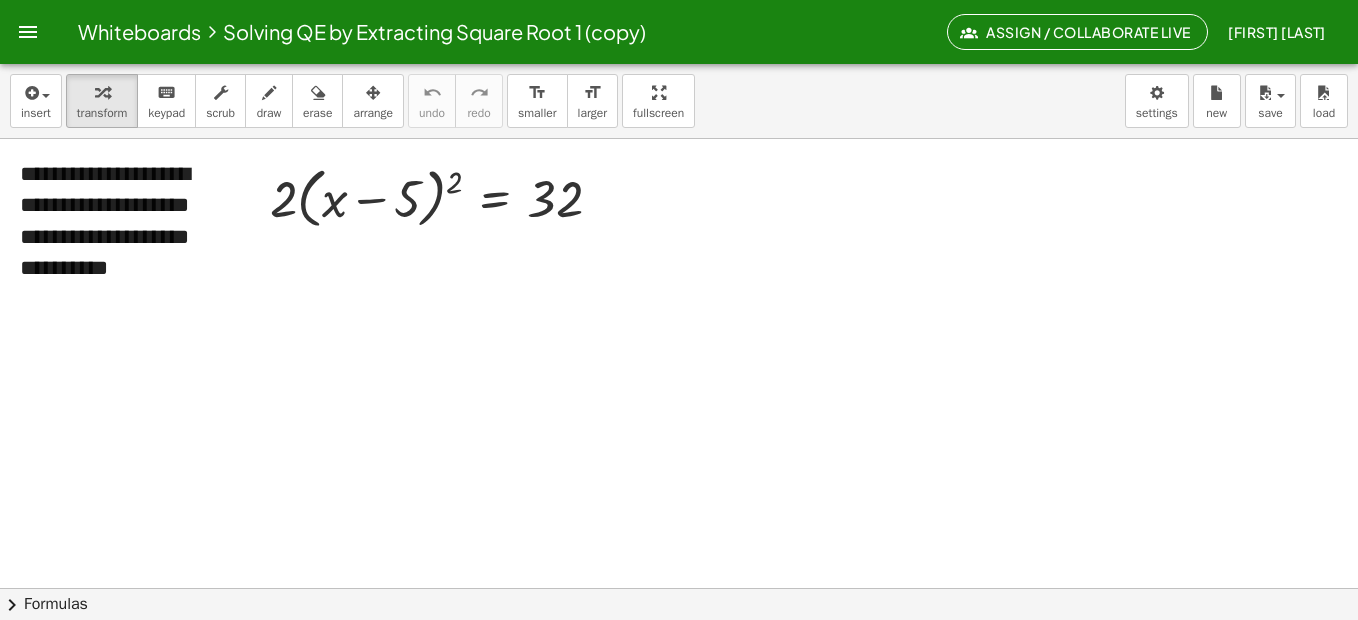 click on "Solving QE by Extracting Square Root 1 (copy)" 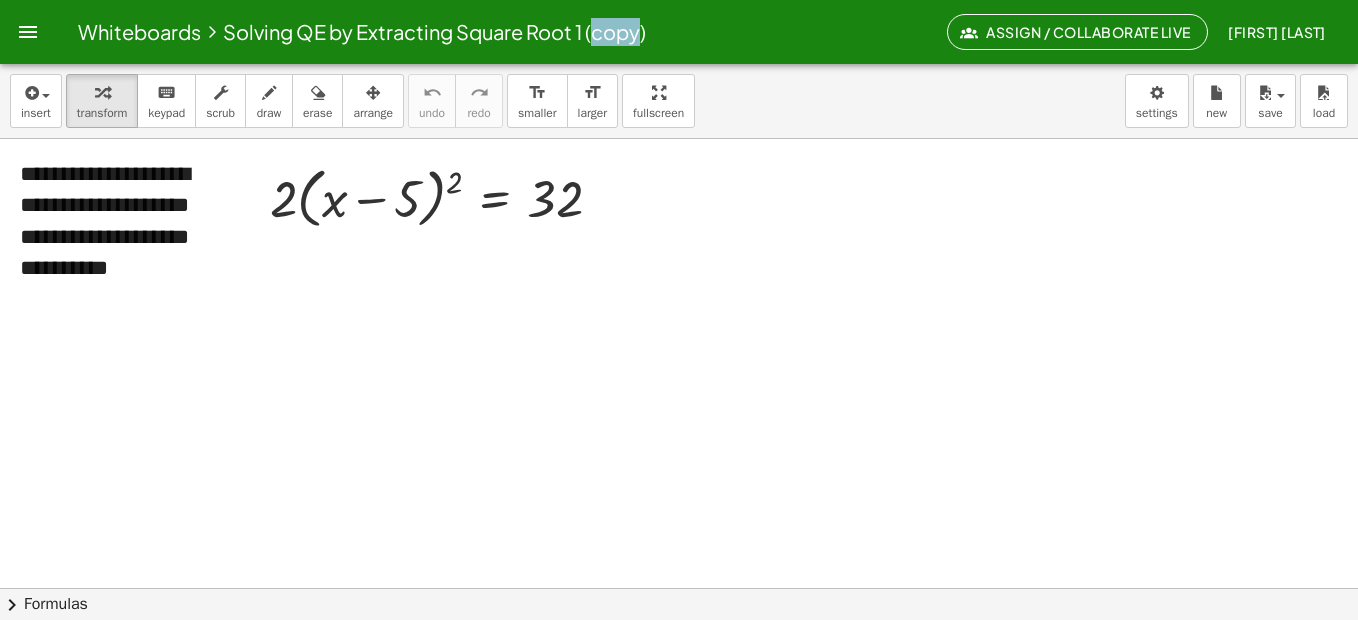 click on "Solving QE by Extracting Square Root 1 (copy)" 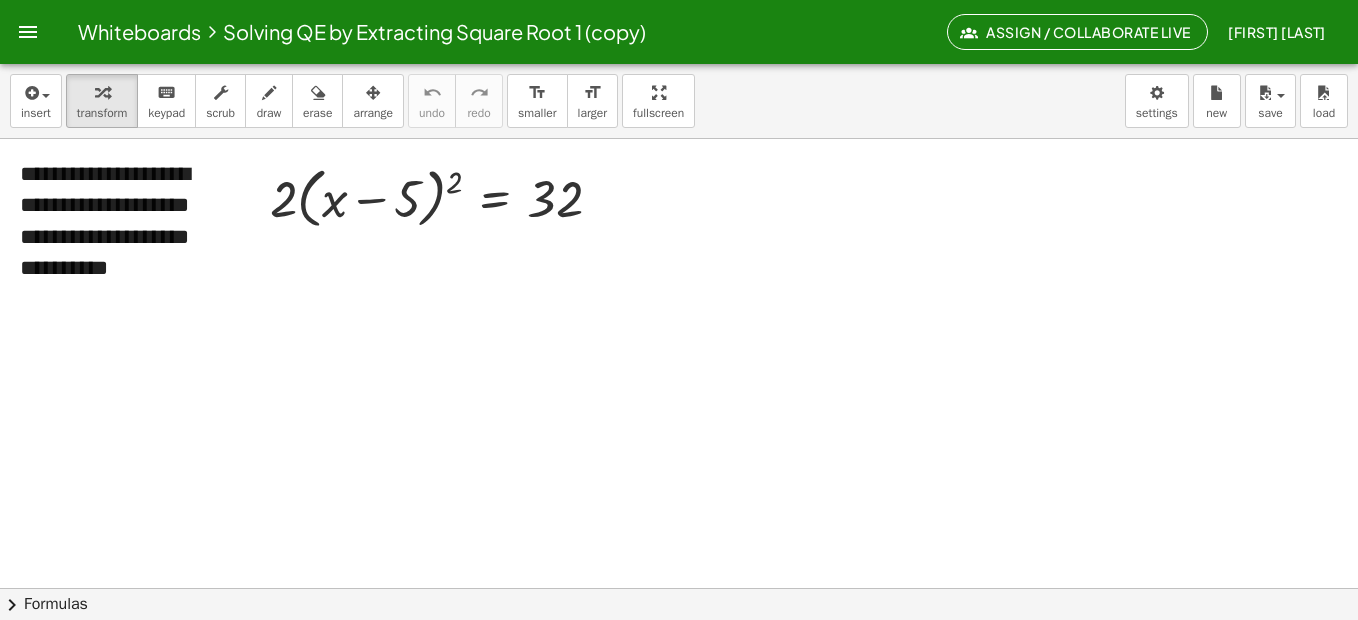 drag, startPoint x: 618, startPoint y: 30, endPoint x: 697, endPoint y: 37, distance: 79.30952 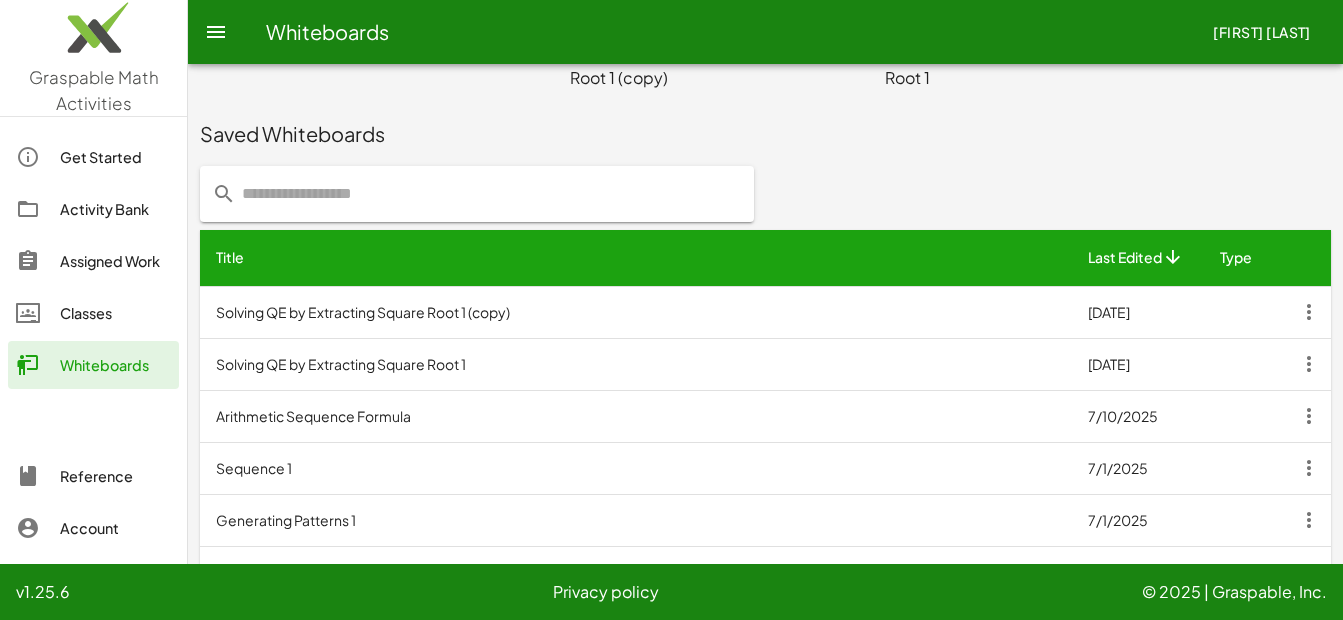 scroll, scrollTop: 300, scrollLeft: 0, axis: vertical 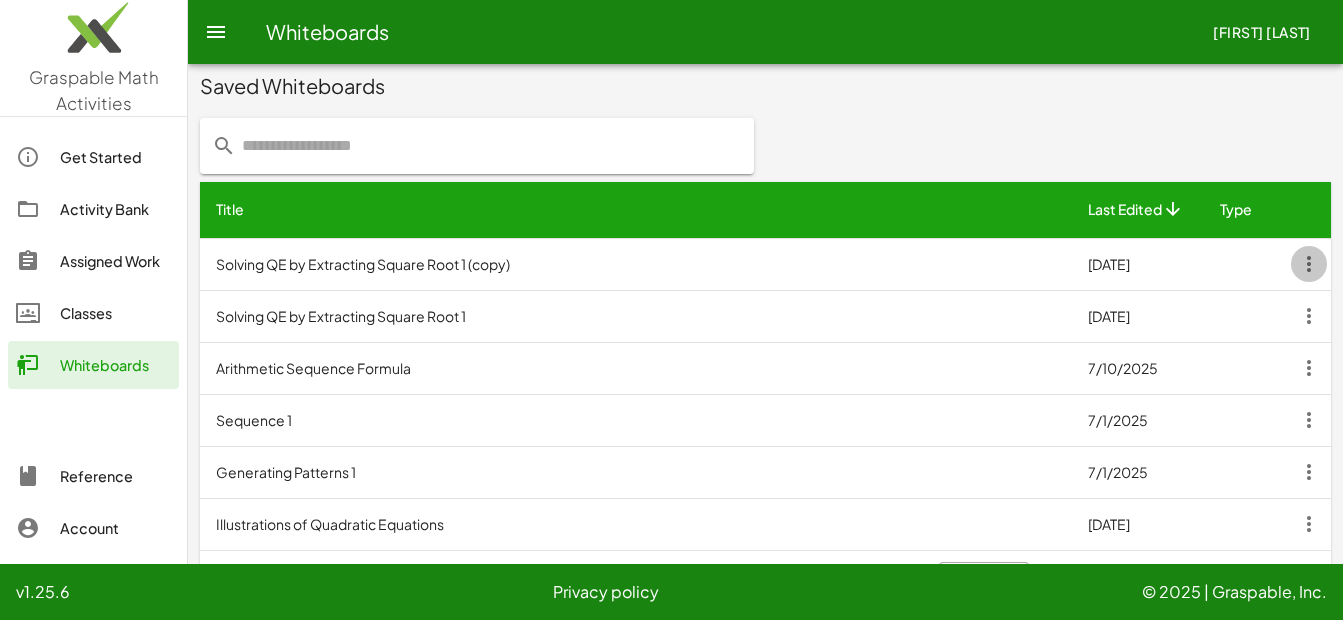 click 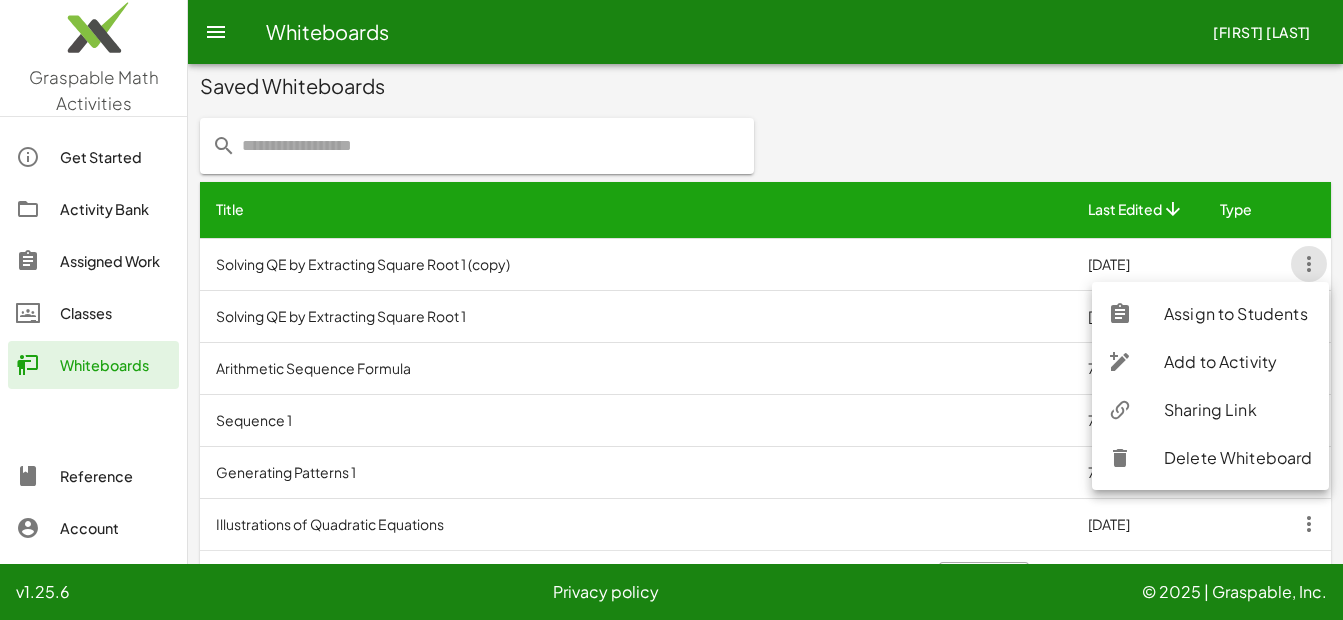 click on "Solving QE by Extracting Square Root 1 (copy)" at bounding box center [636, 264] 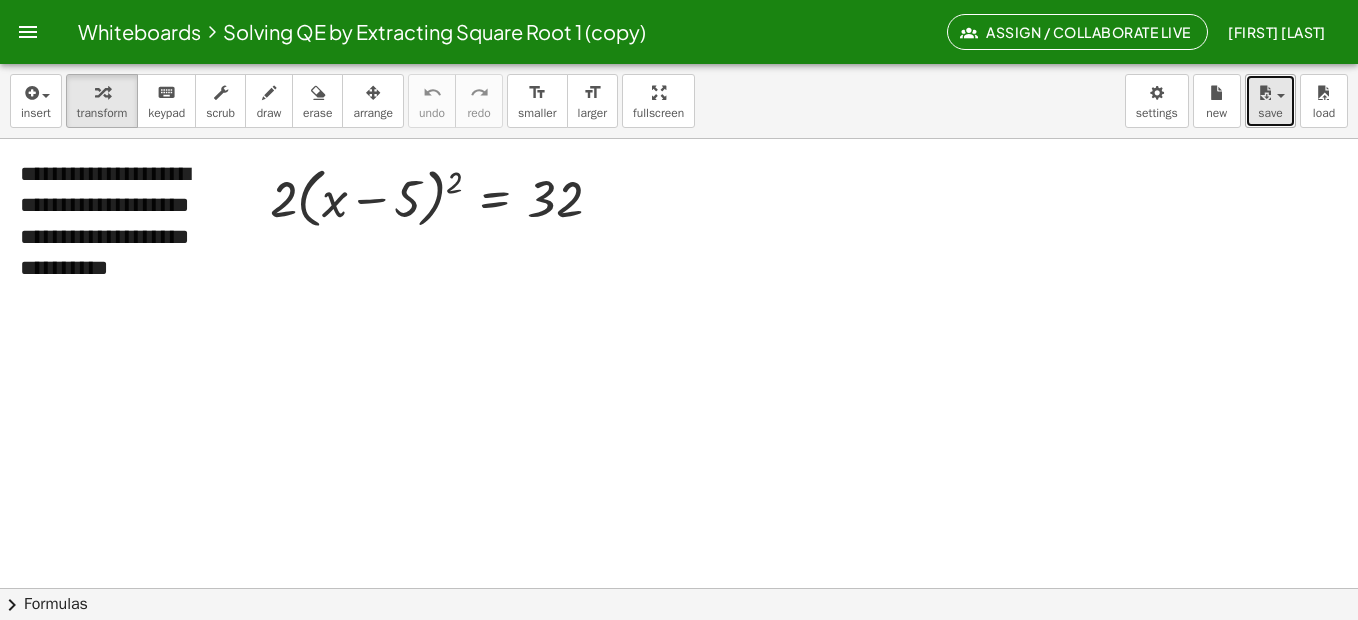 click at bounding box center (1275, 95) 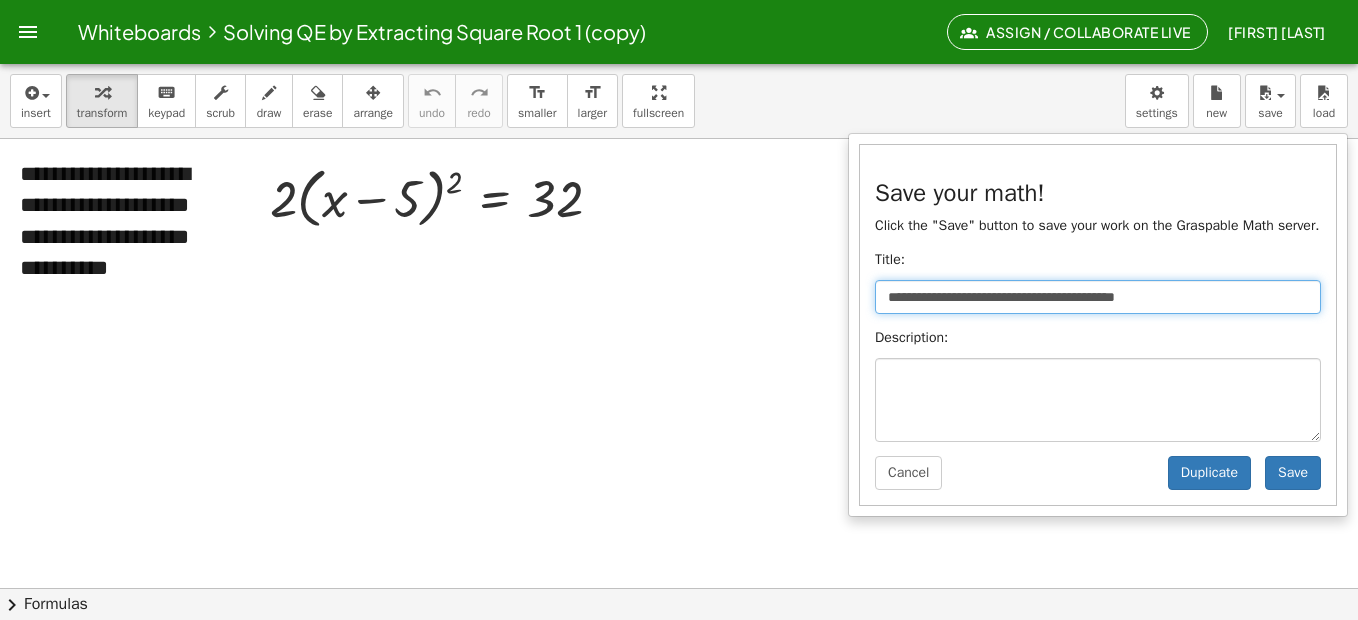 click on "**********" at bounding box center (1098, 297) 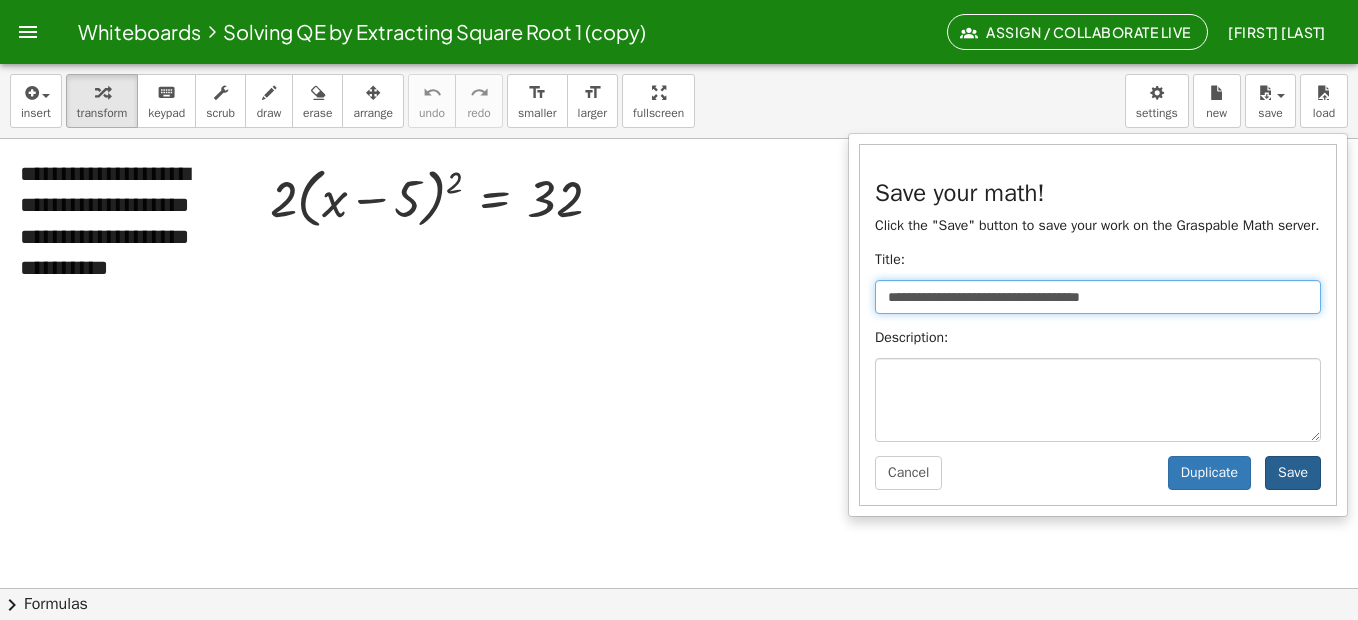 type on "**********" 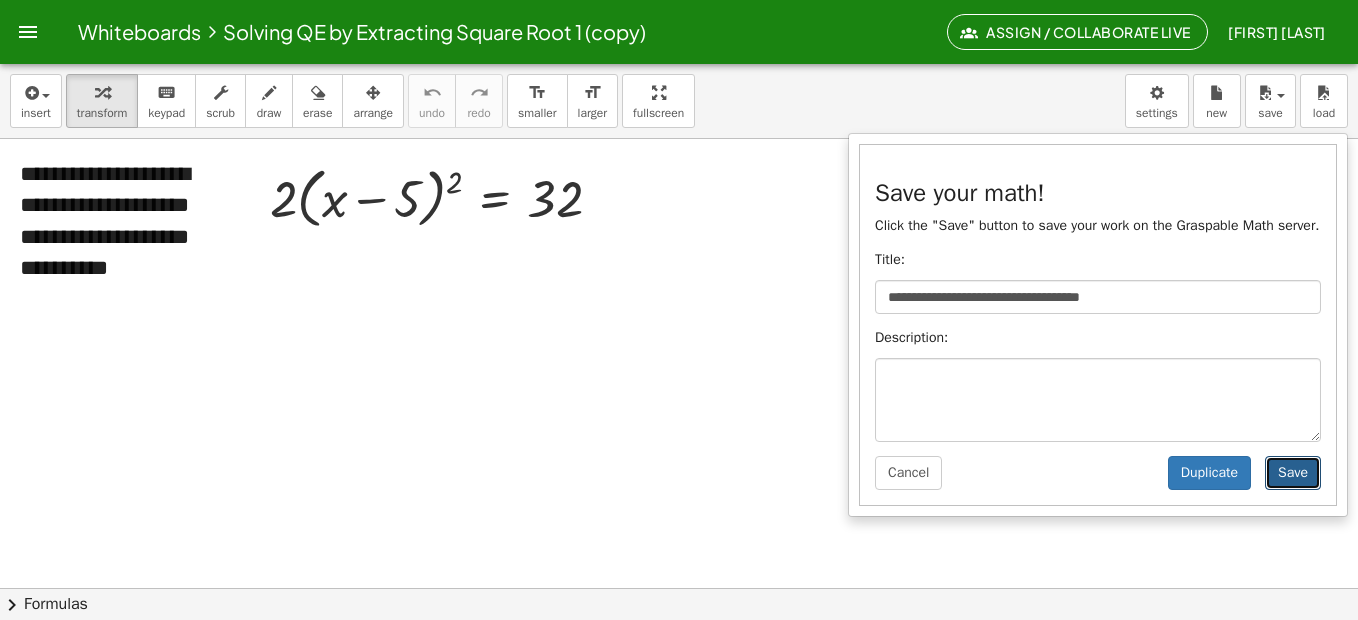 click on "Save" at bounding box center [1293, 473] 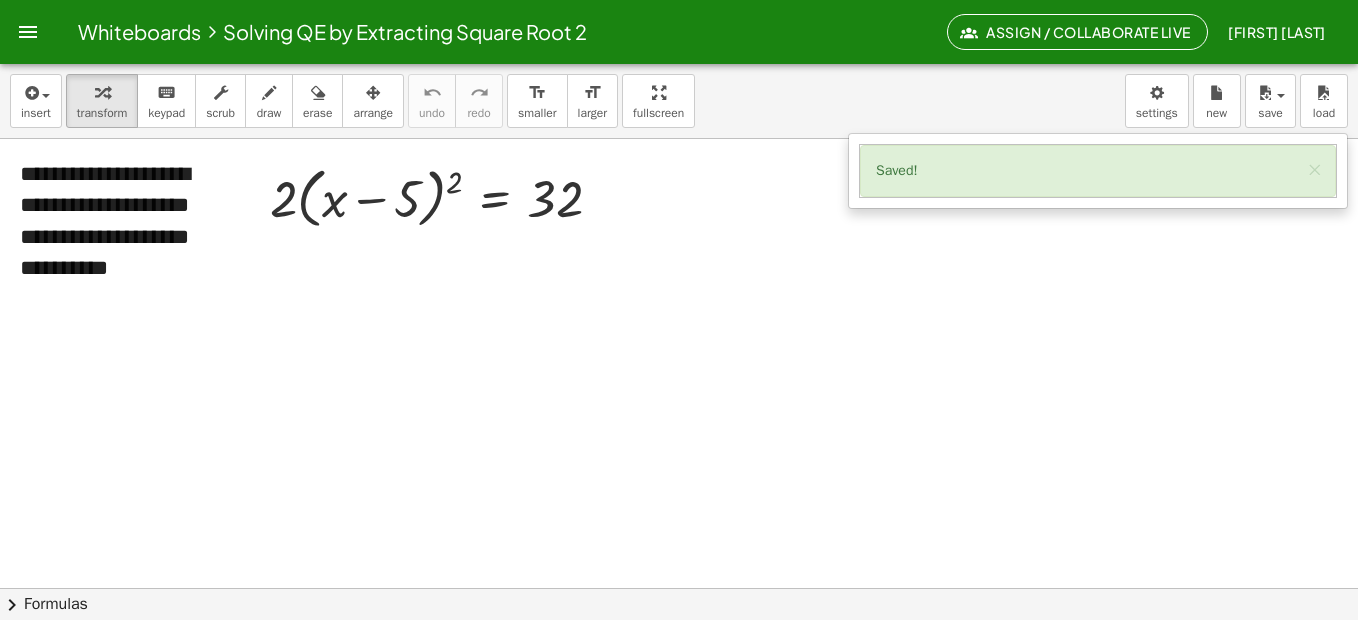 click on "Whiteboards" at bounding box center [139, 31] 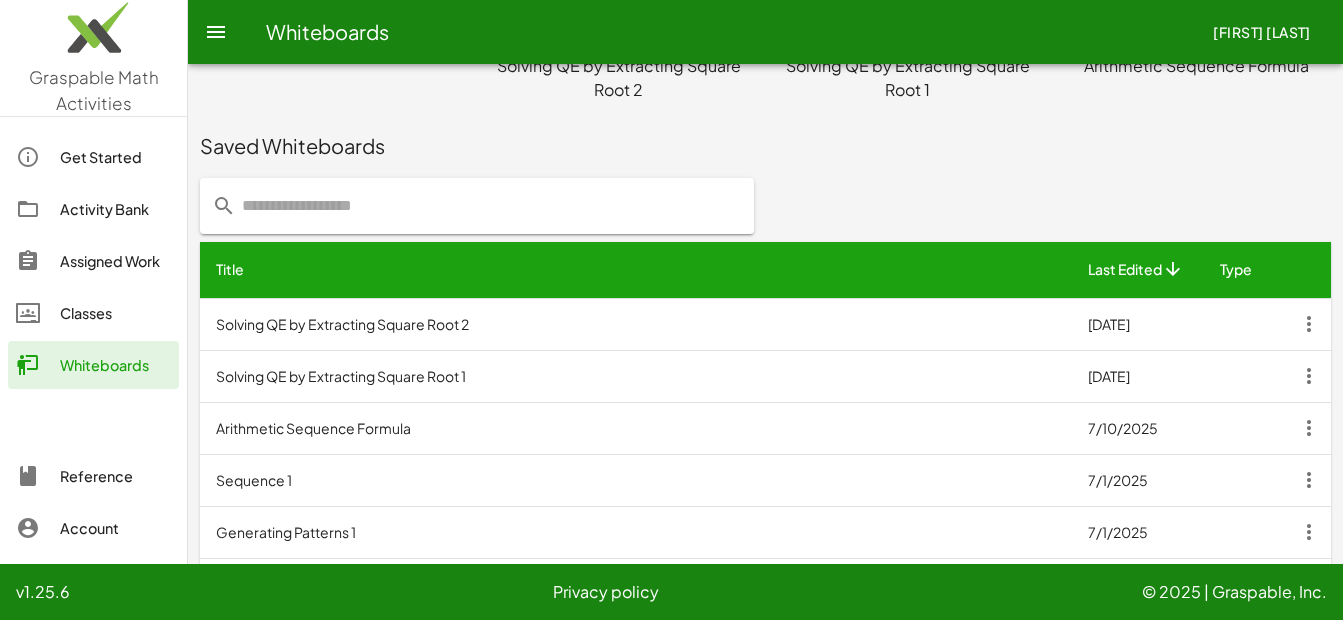 scroll, scrollTop: 245, scrollLeft: 0, axis: vertical 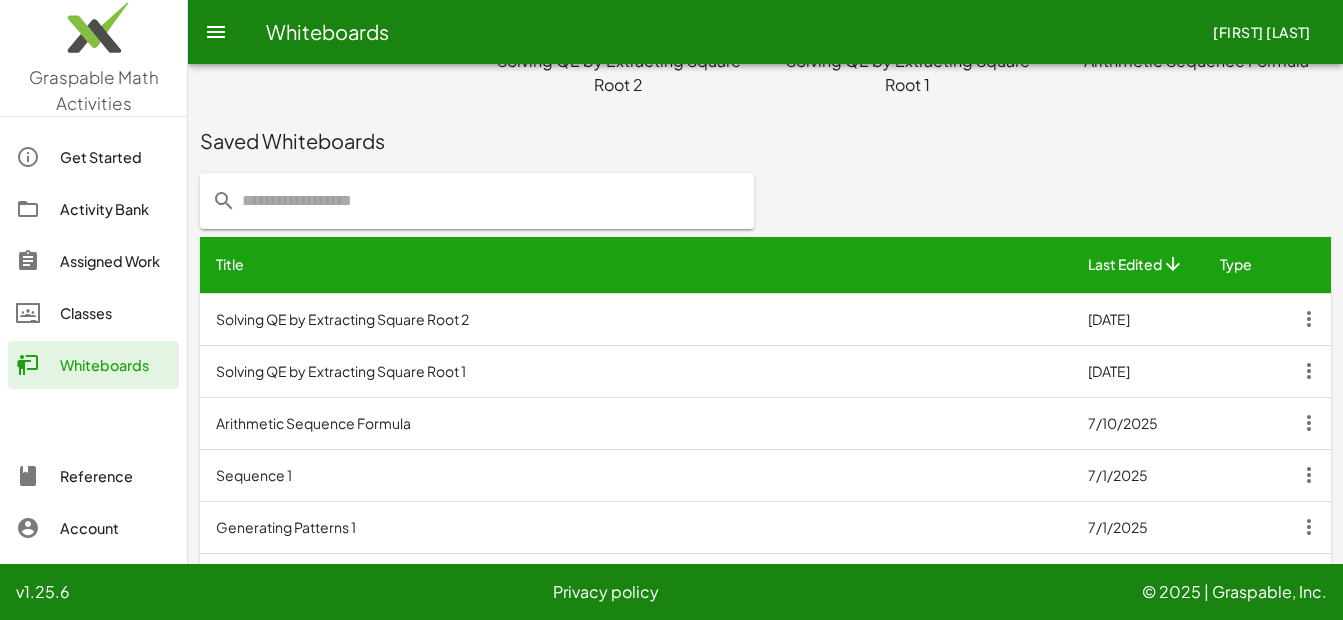 click on "Solving QE by Extracting Square Root 1" at bounding box center [636, 371] 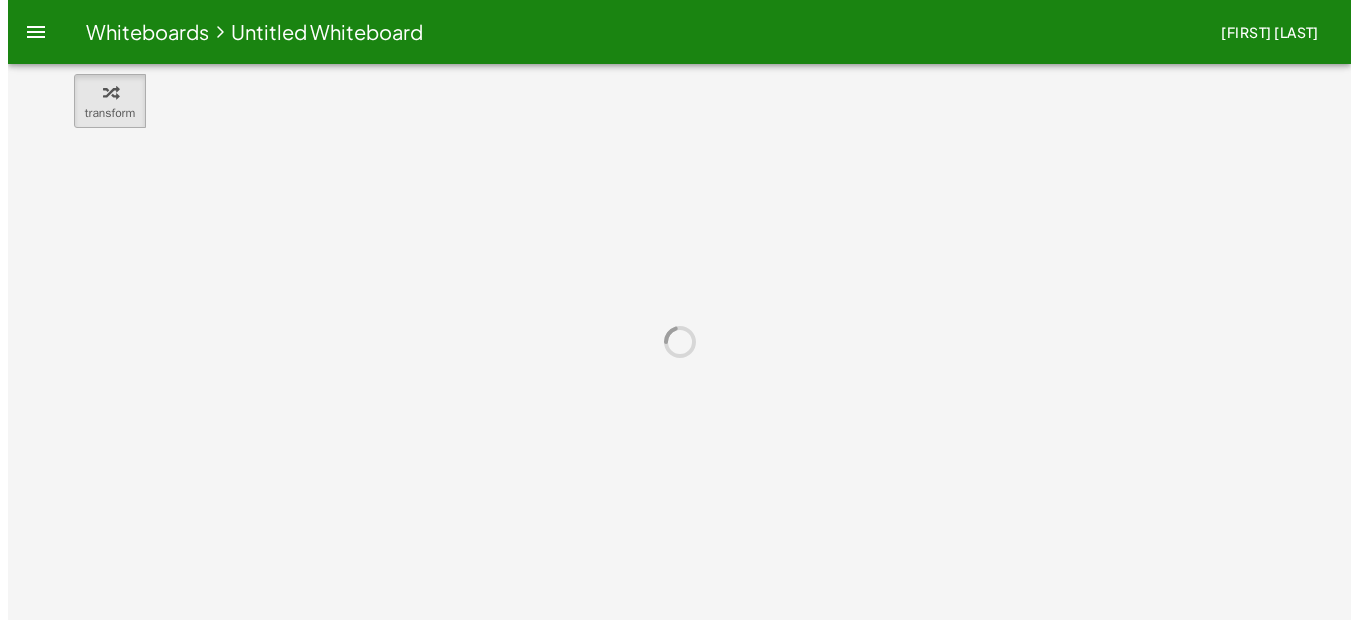 scroll, scrollTop: 0, scrollLeft: 0, axis: both 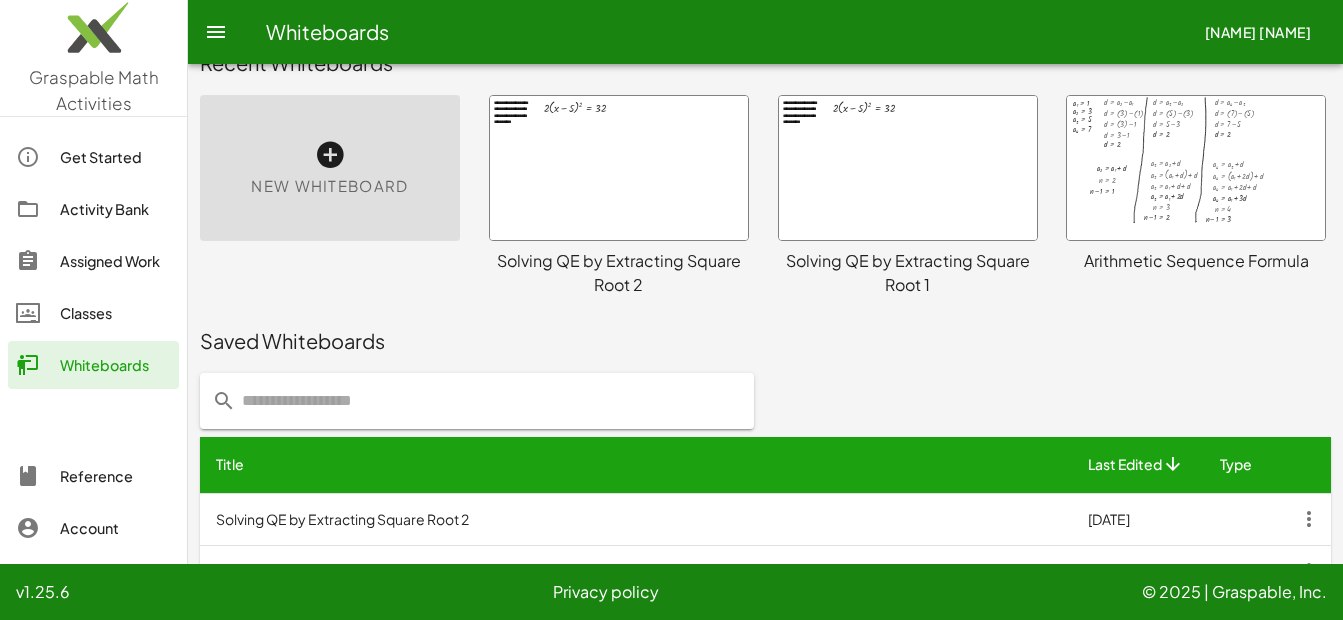 click at bounding box center [619, 168] 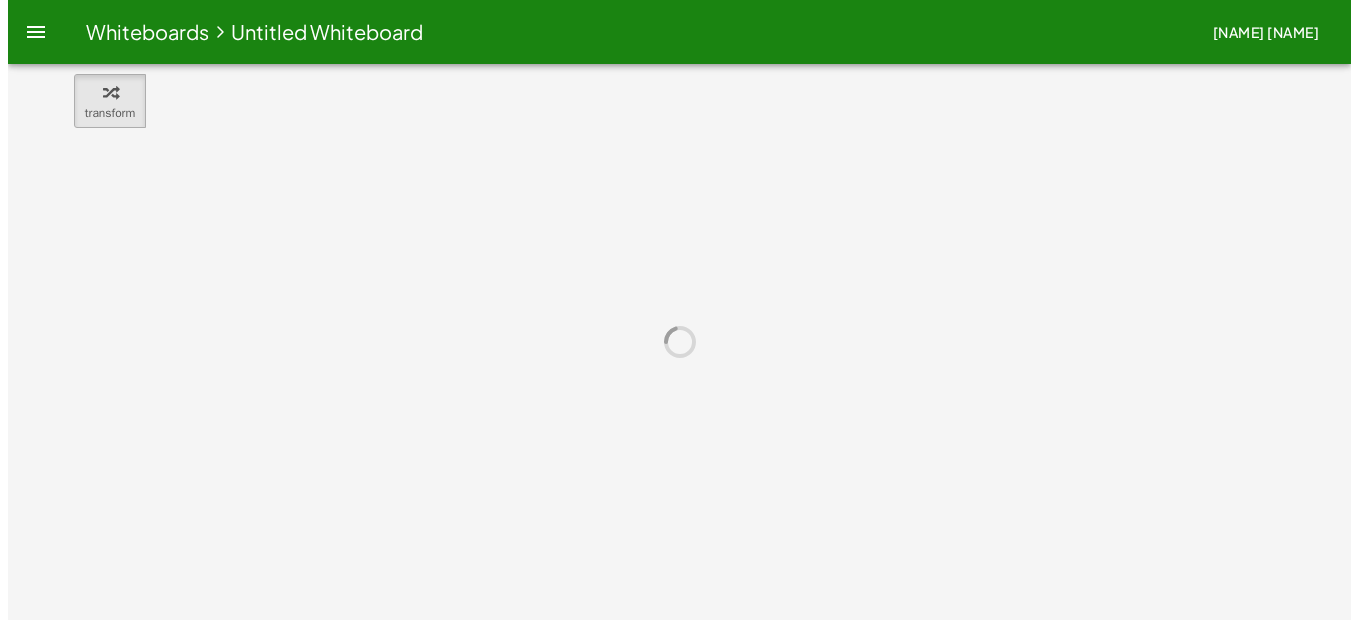 scroll, scrollTop: 0, scrollLeft: 0, axis: both 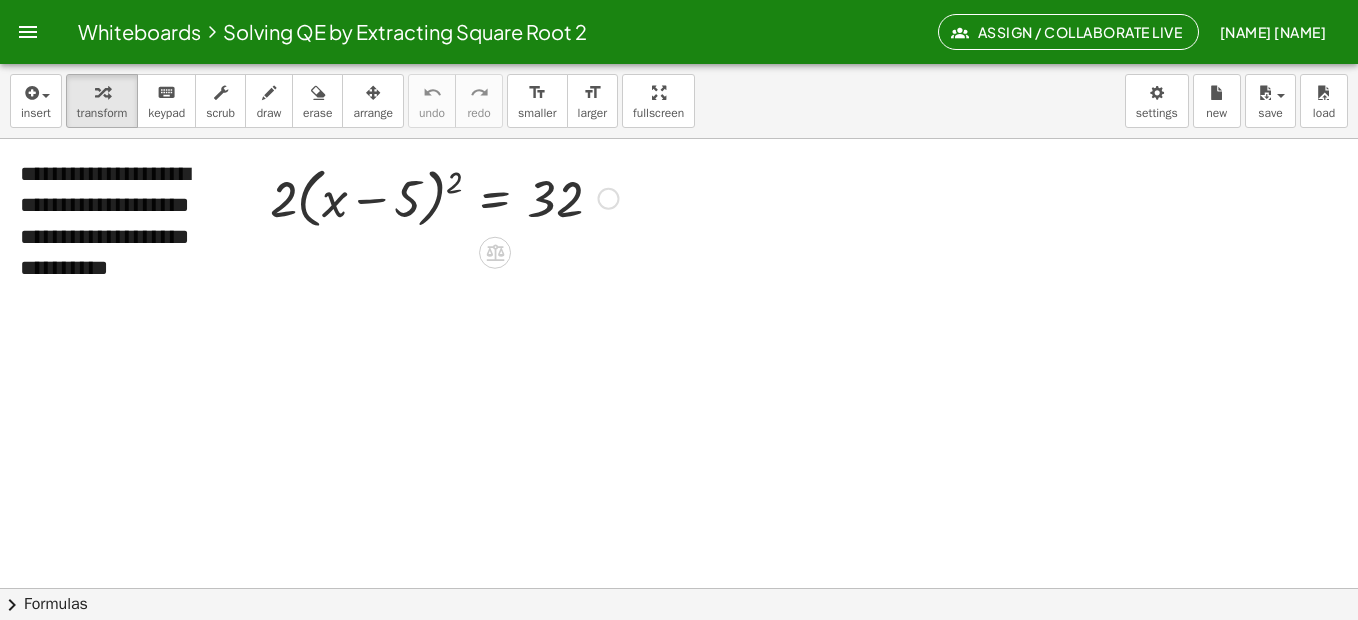 click at bounding box center (444, 197) 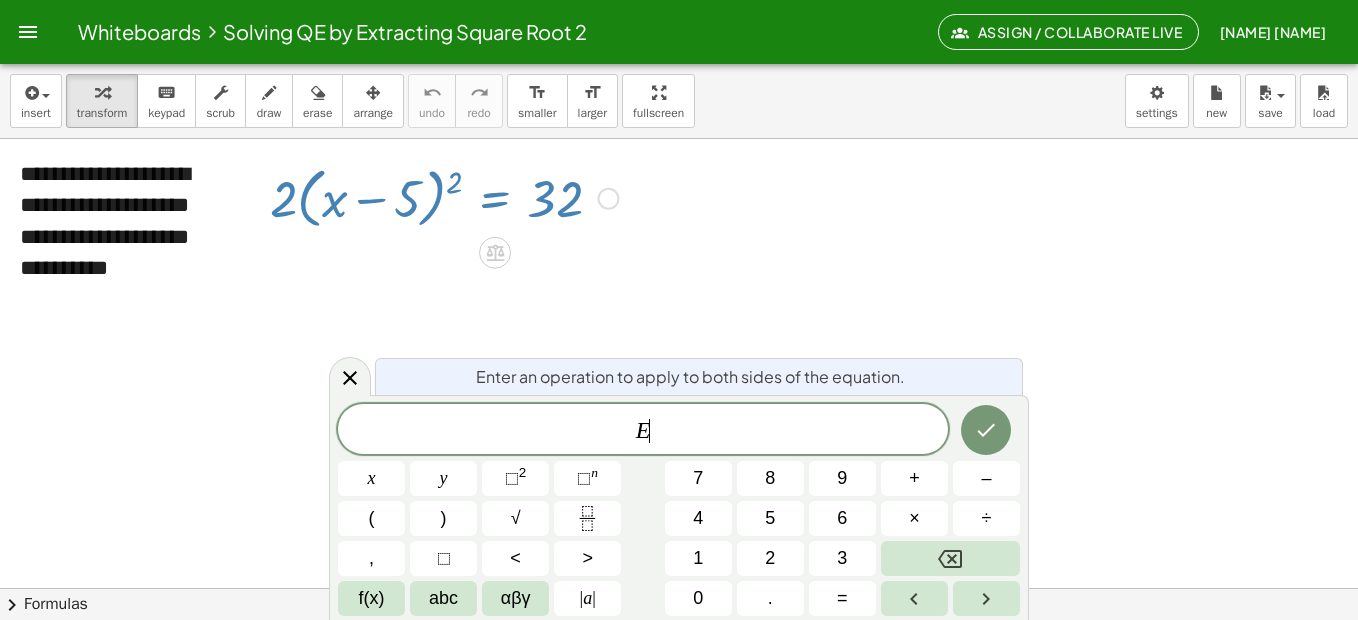 click at bounding box center [444, 197] 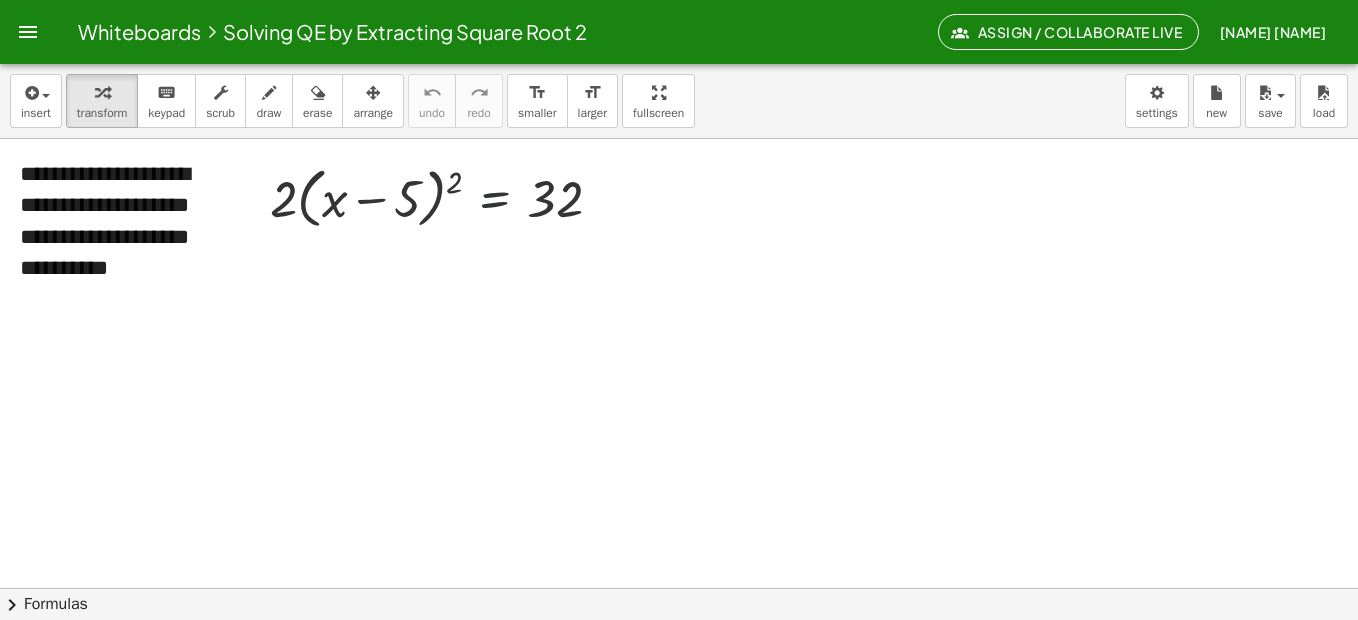 click at bounding box center [444, 197] 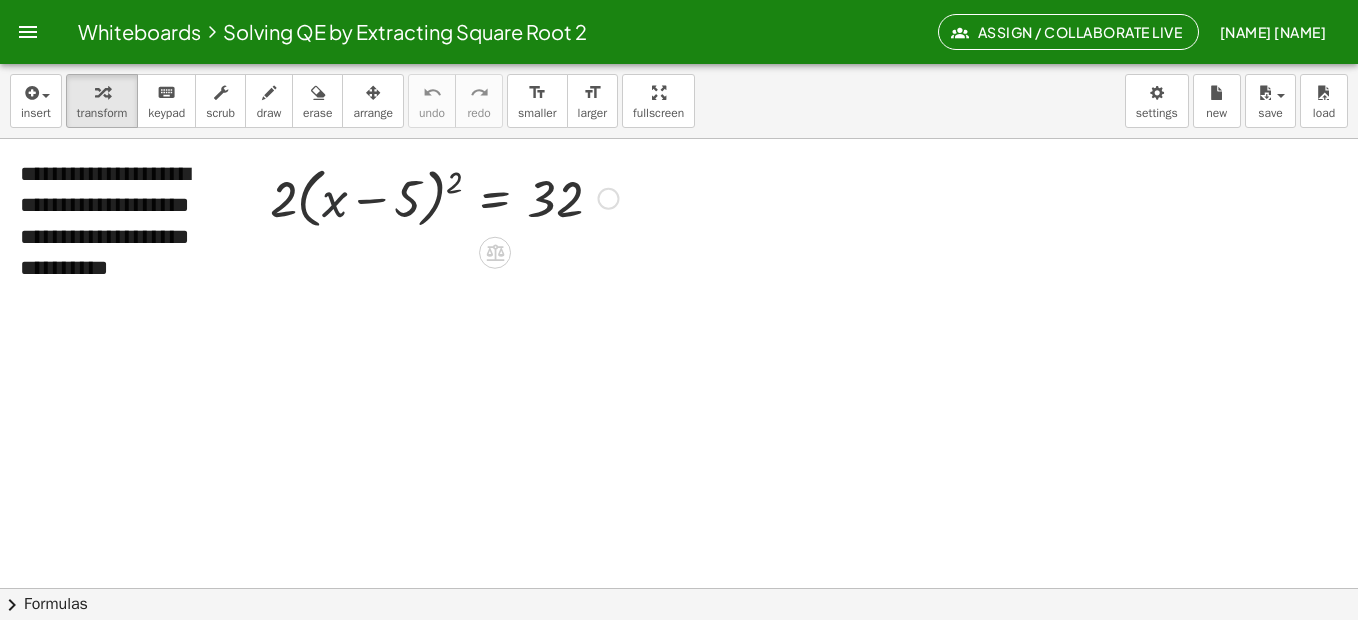 click at bounding box center (444, 197) 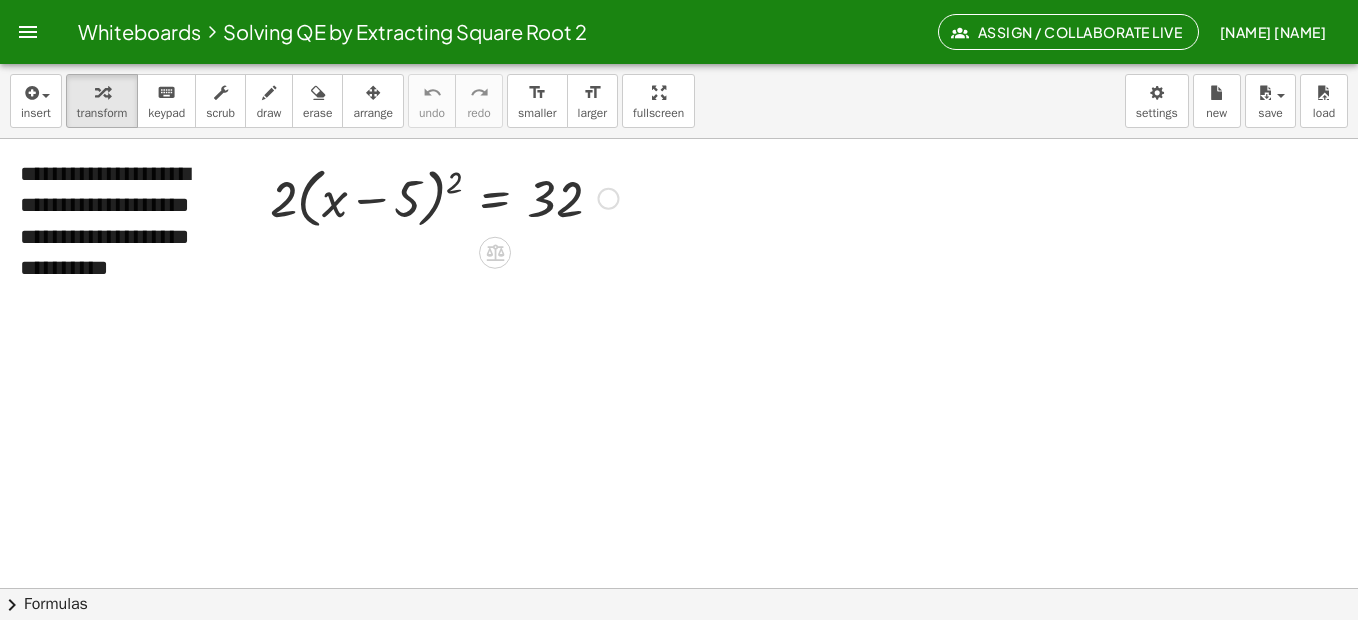 click at bounding box center [608, 199] 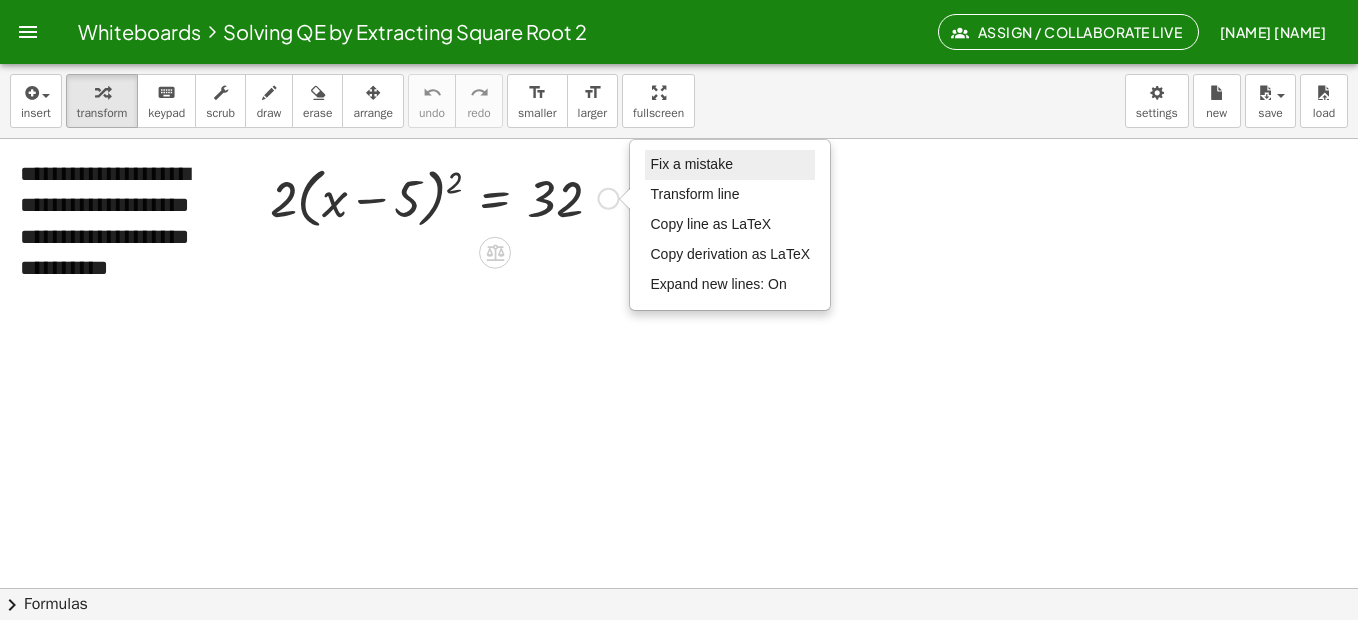 click on "Fix a mistake" at bounding box center (691, 164) 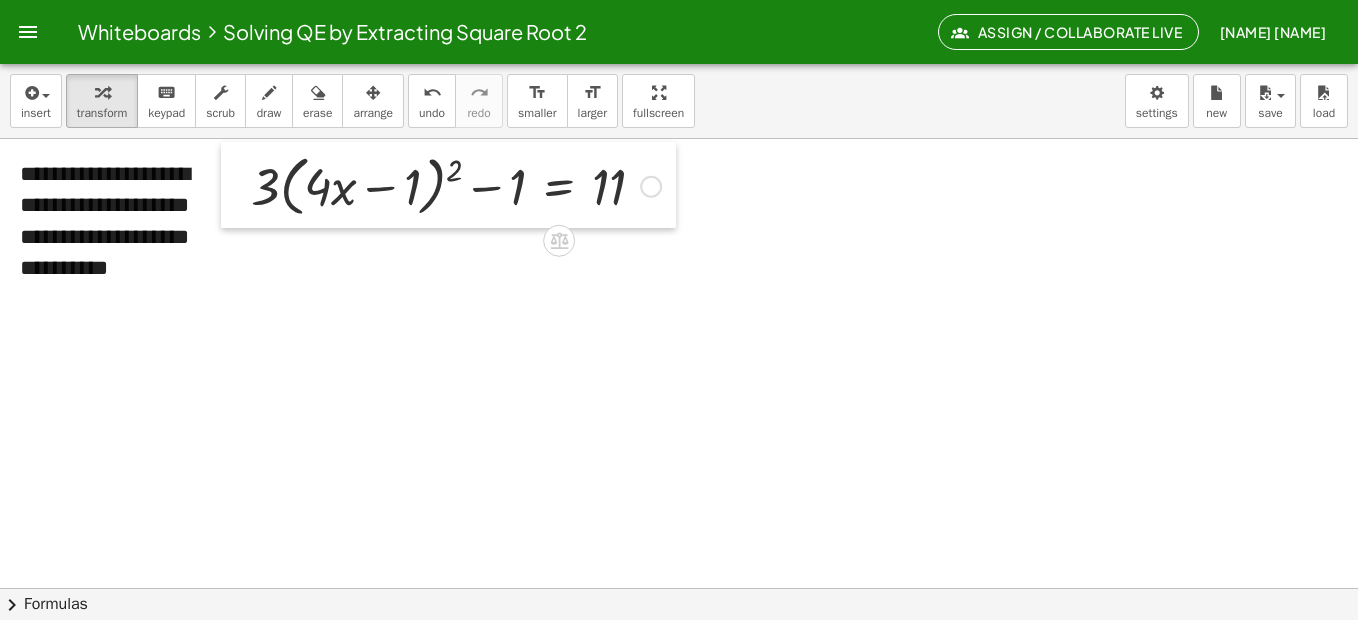 drag, startPoint x: 159, startPoint y: 156, endPoint x: 223, endPoint y: 144, distance: 65.11528 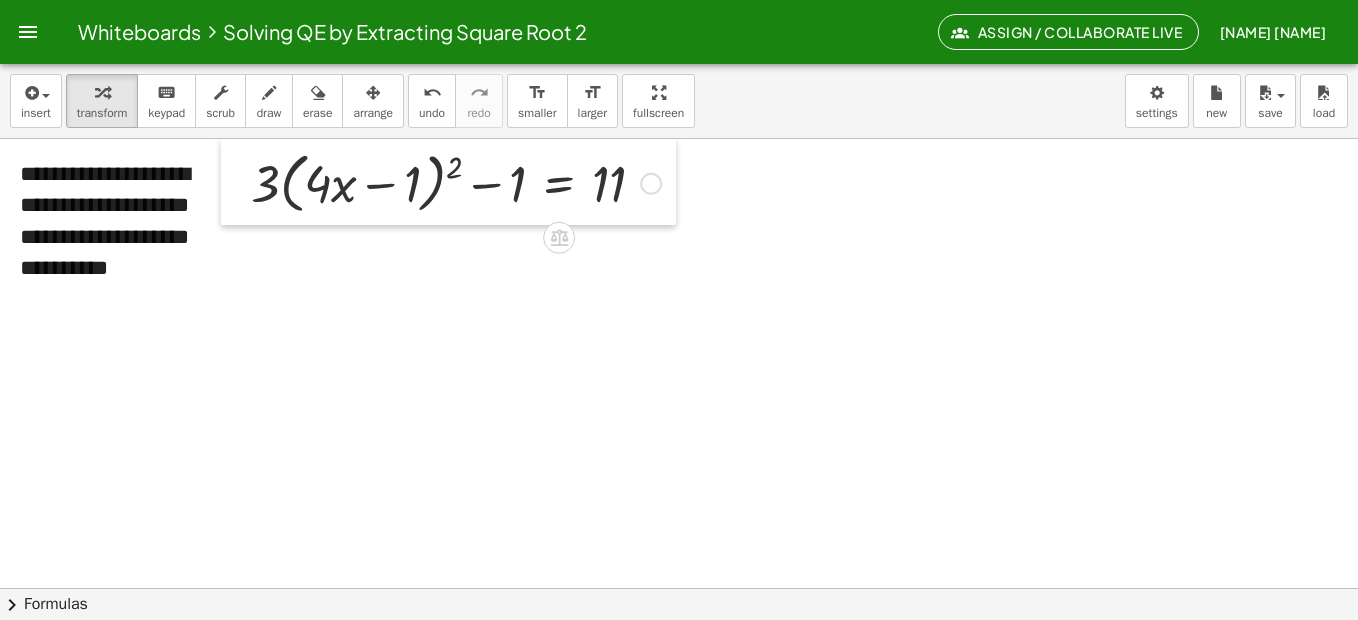 drag, startPoint x: 225, startPoint y: 164, endPoint x: 225, endPoint y: 152, distance: 12 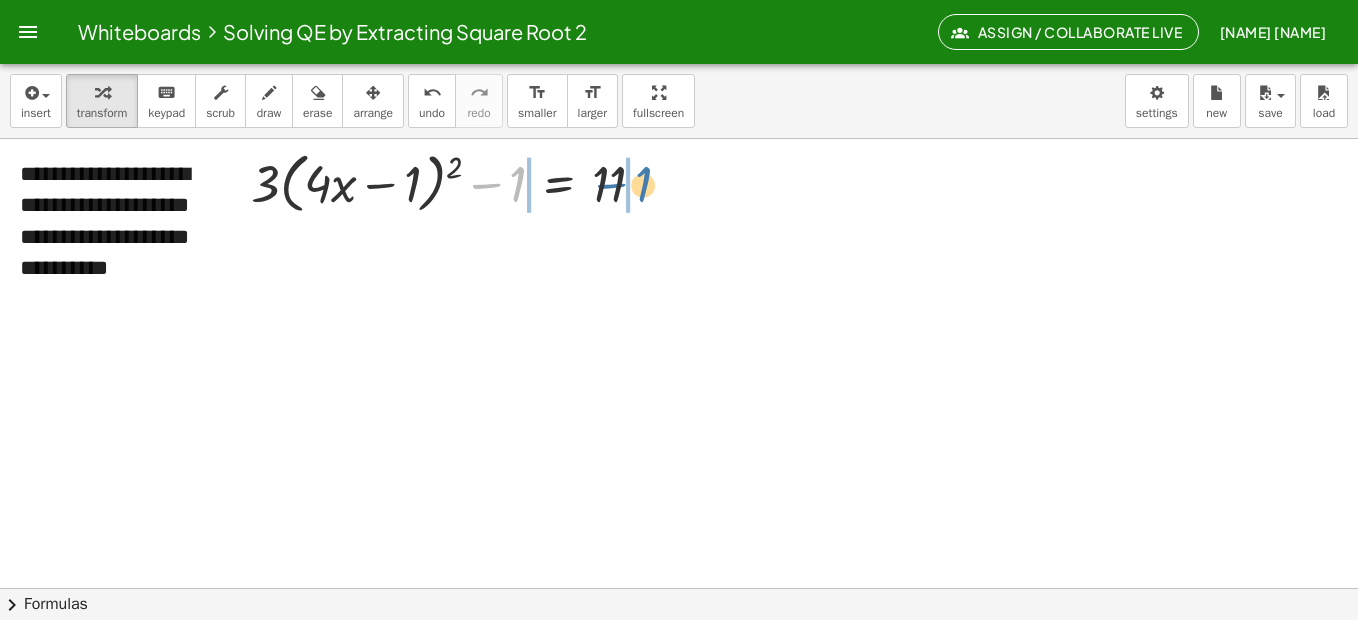 drag, startPoint x: 494, startPoint y: 189, endPoint x: 620, endPoint y: 189, distance: 126 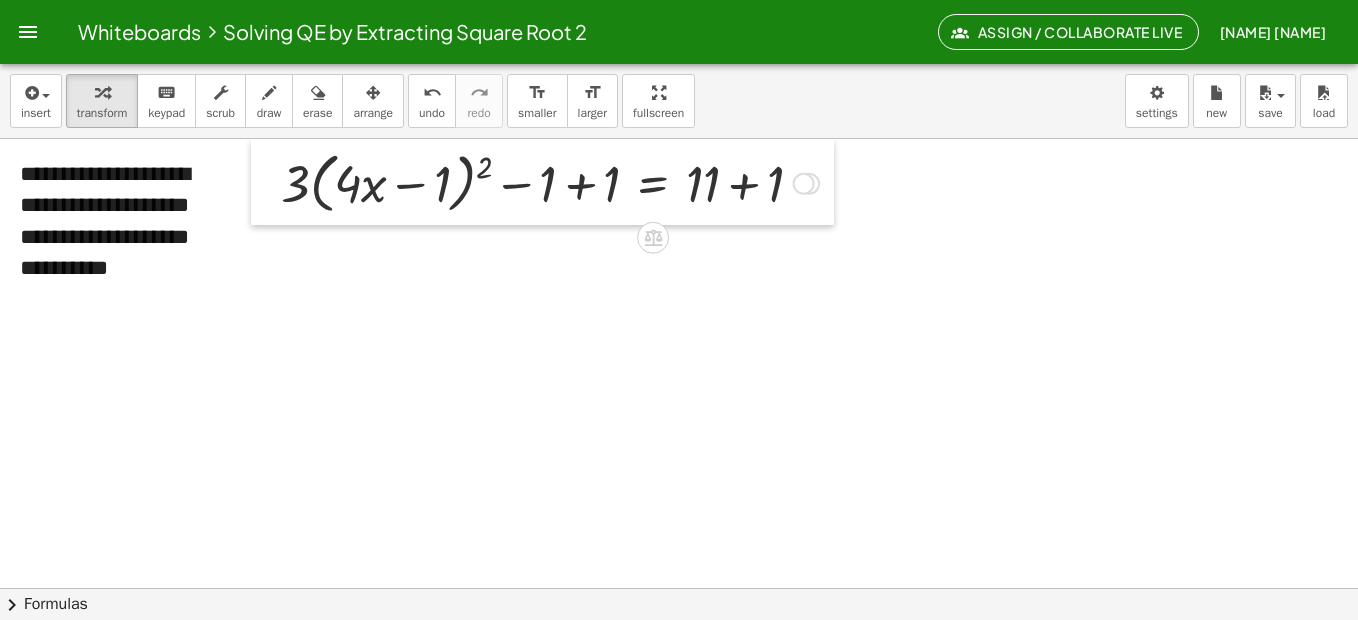 drag, startPoint x: 165, startPoint y: 157, endPoint x: 259, endPoint y: 151, distance: 94.19129 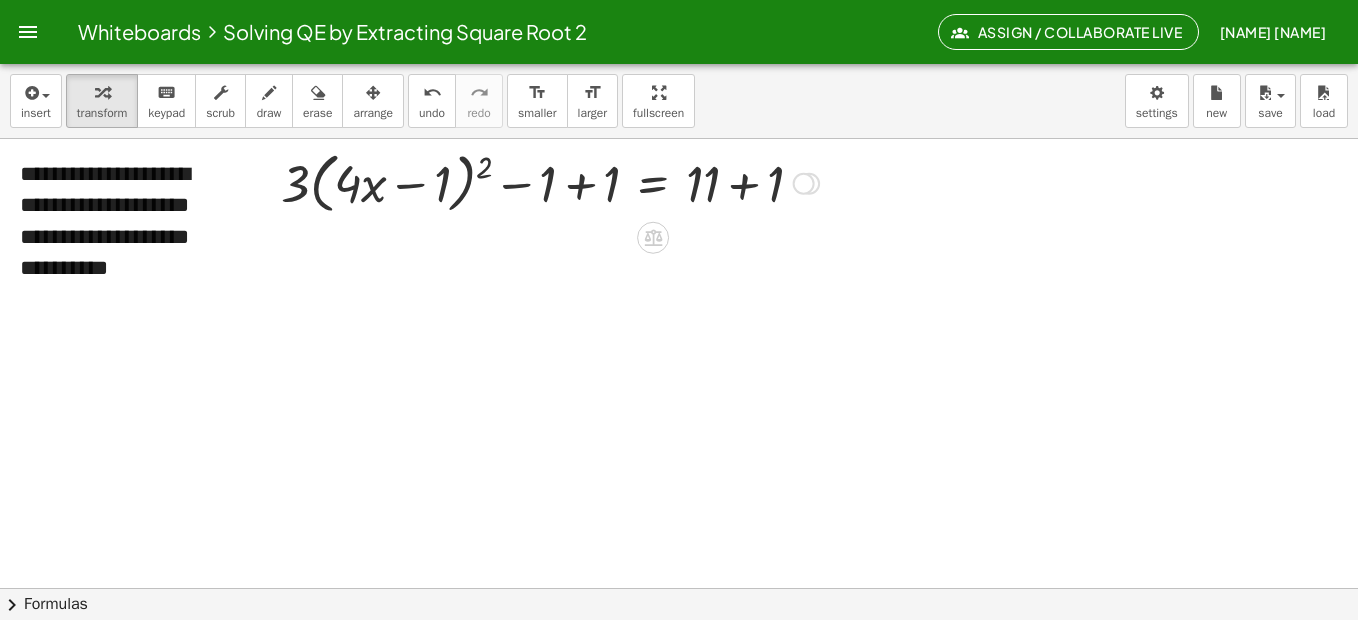 click at bounding box center [550, 182] 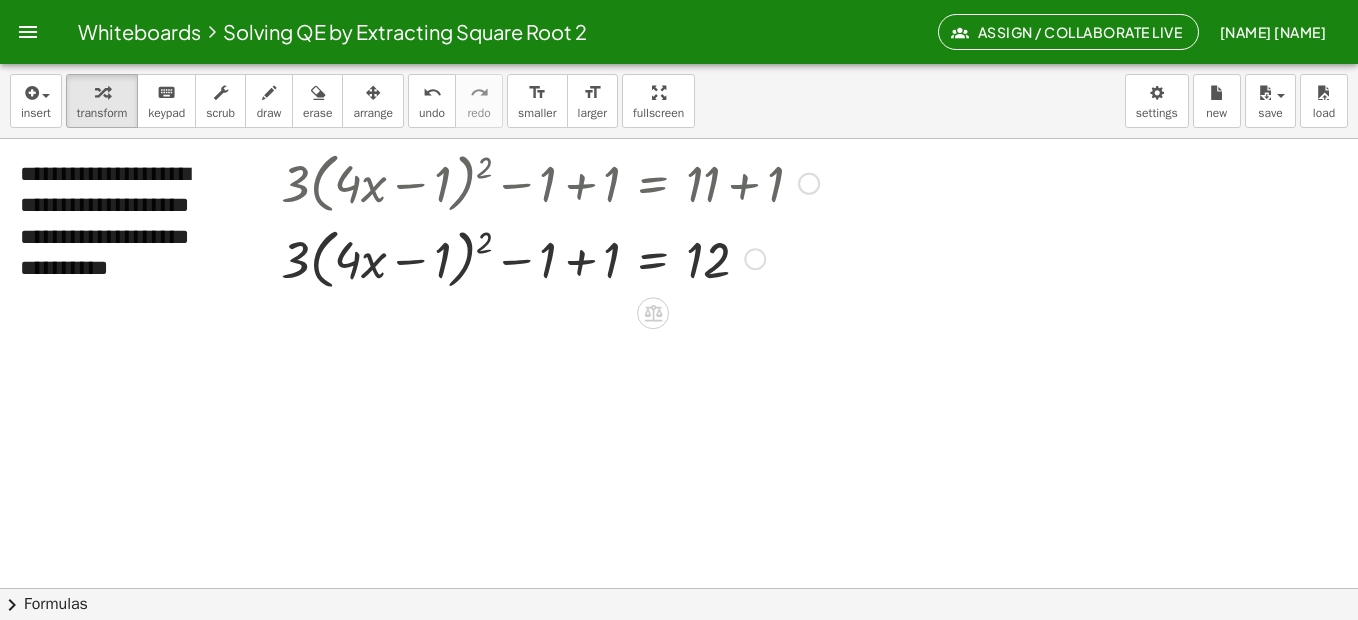 click at bounding box center [550, 258] 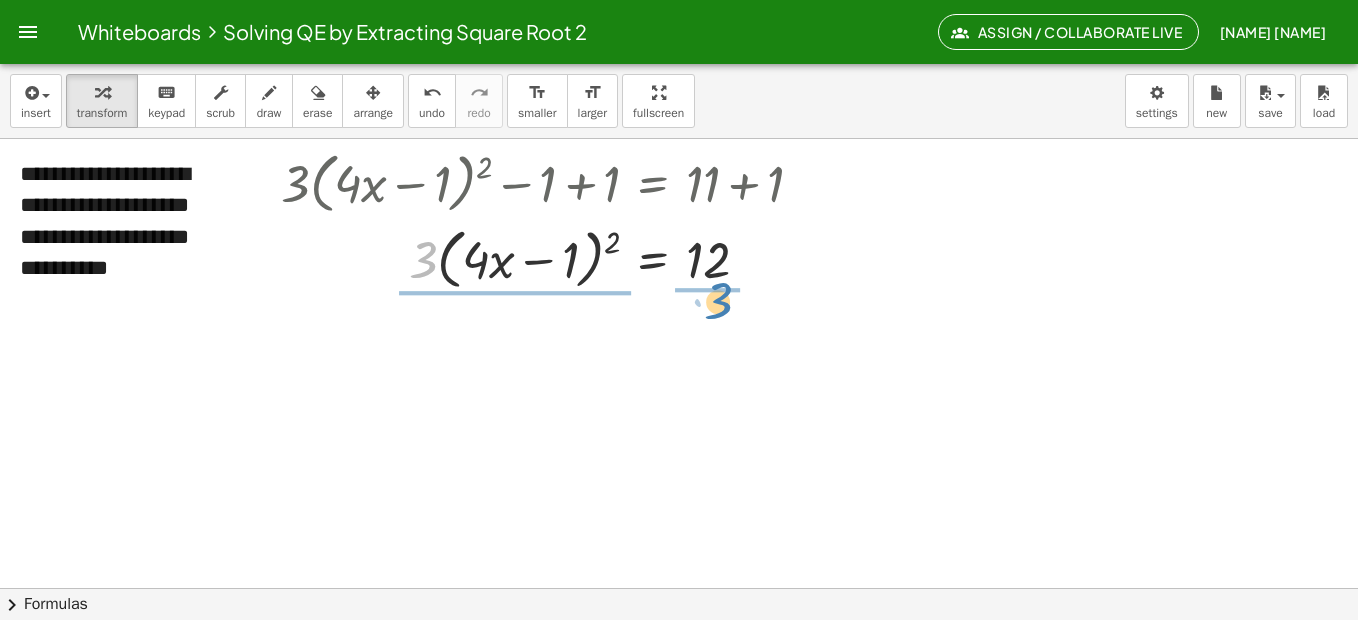 drag, startPoint x: 426, startPoint y: 275, endPoint x: 721, endPoint y: 316, distance: 297.8355 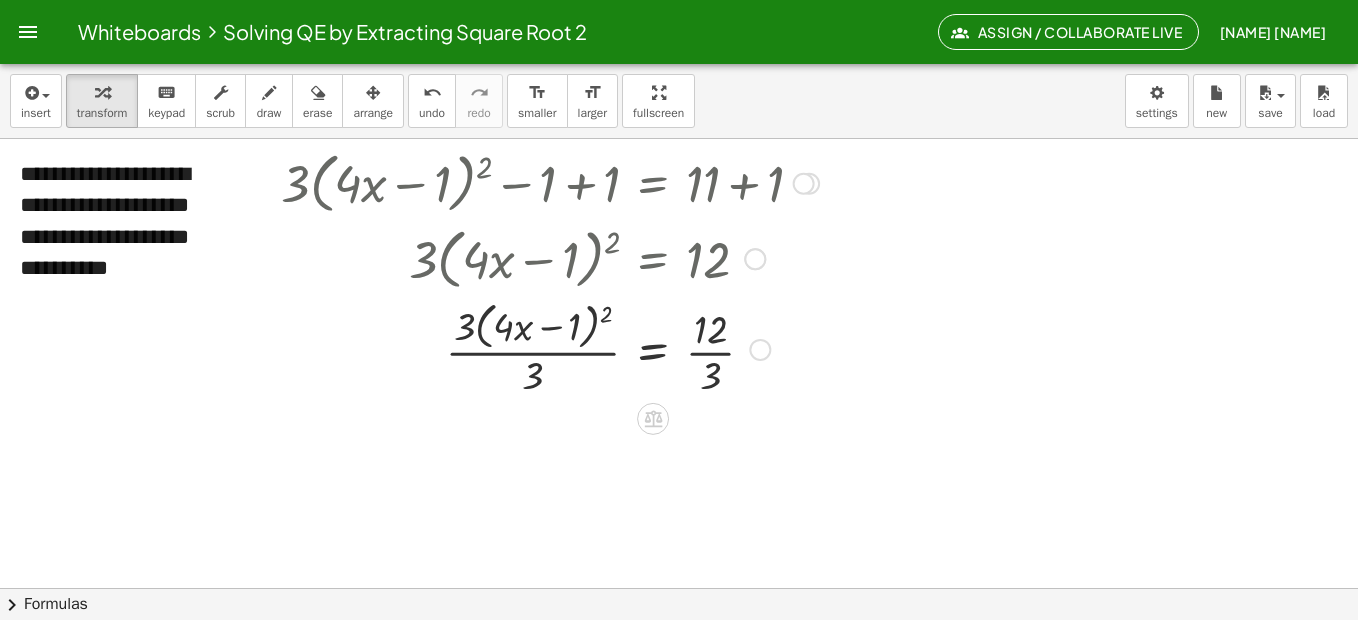click at bounding box center [550, 348] 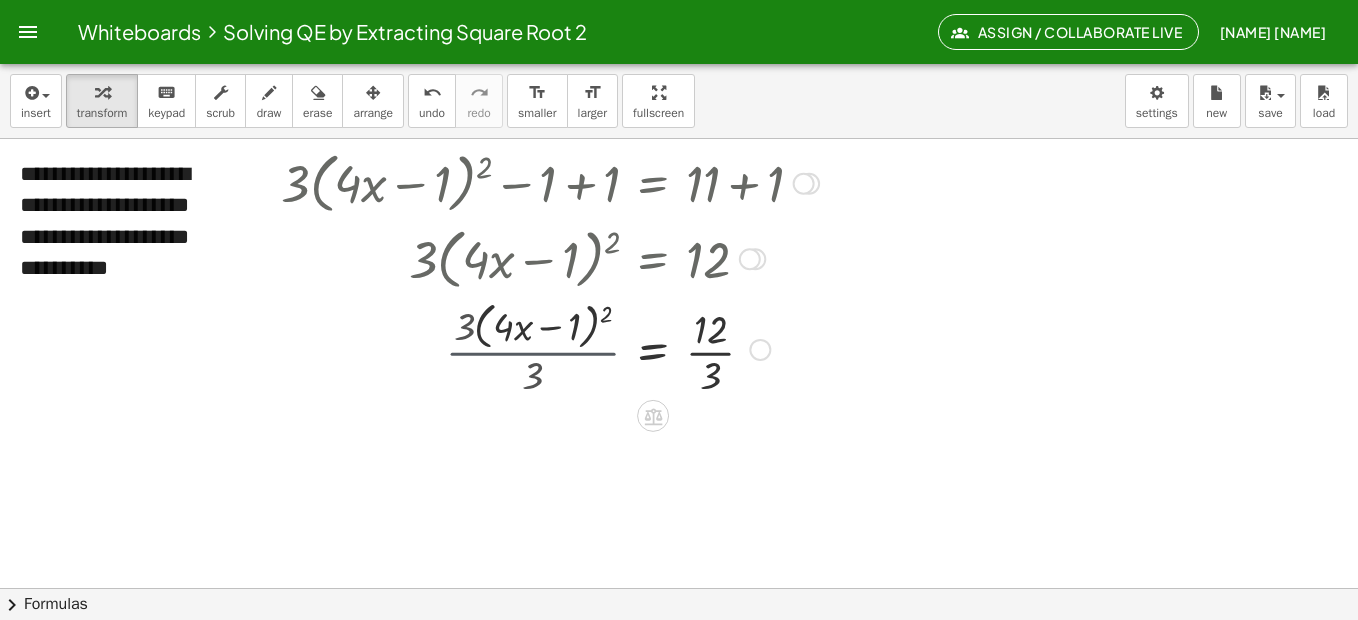 click at bounding box center (550, 348) 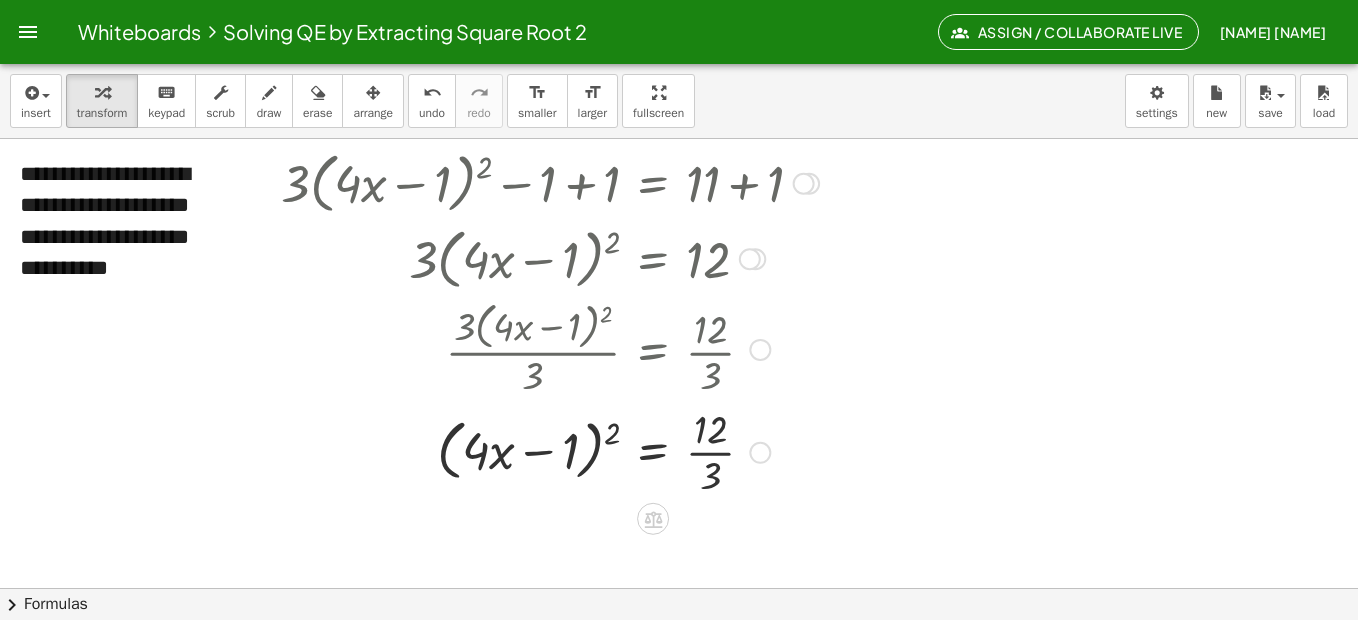 click at bounding box center (550, 451) 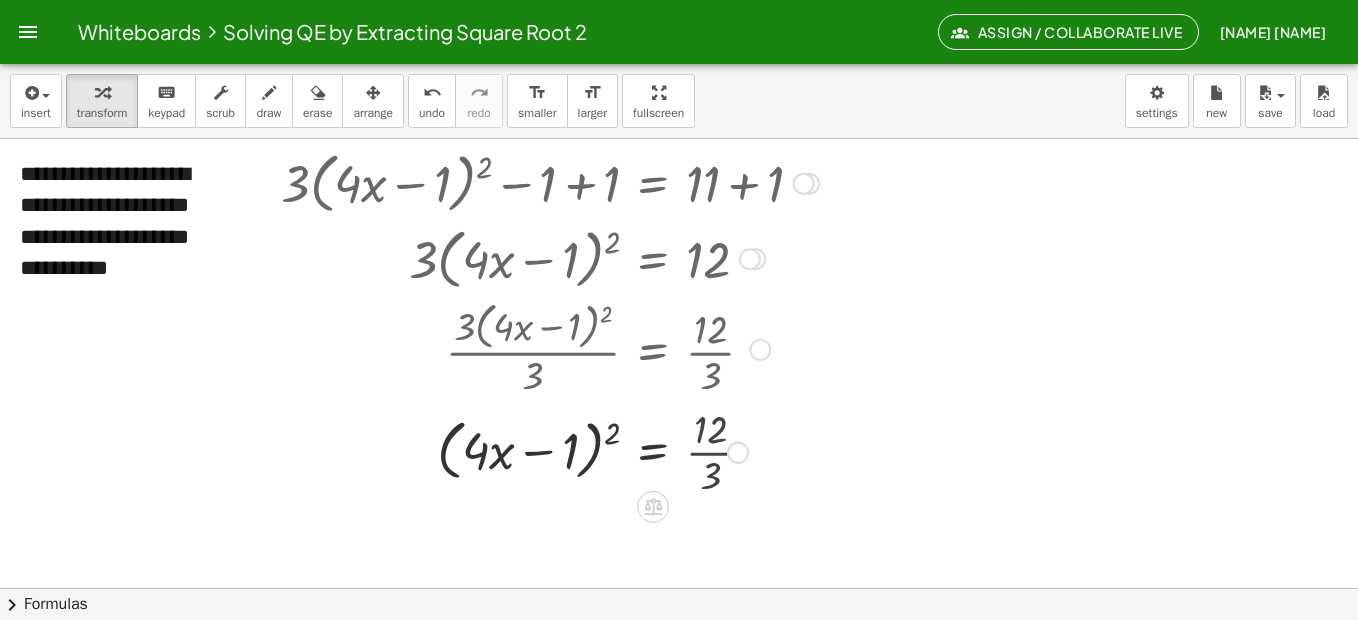 click at bounding box center [738, 453] 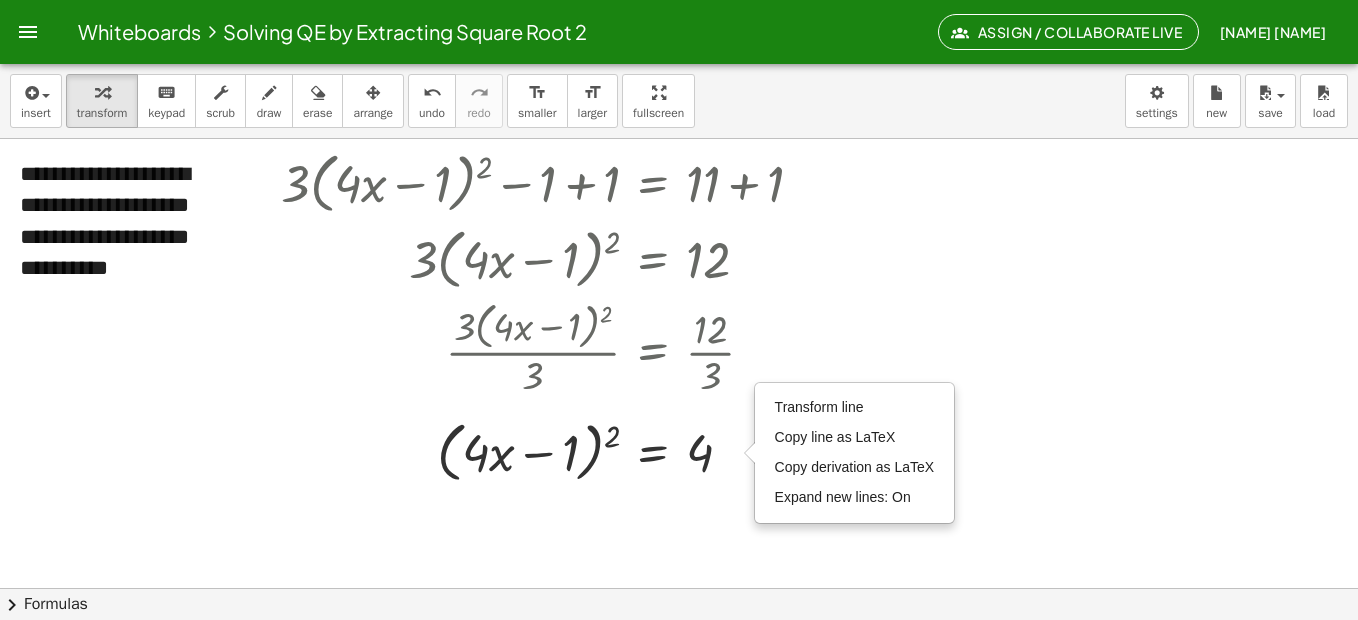 click at bounding box center (679, 652) 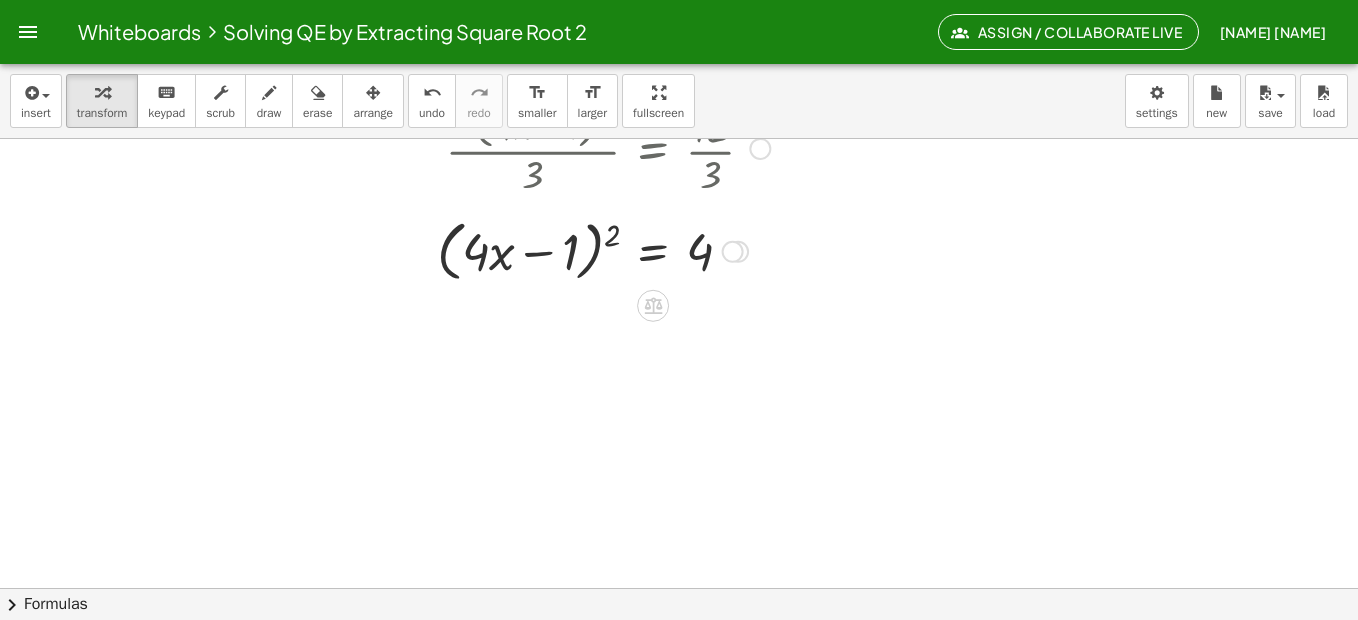 scroll, scrollTop: 200, scrollLeft: 0, axis: vertical 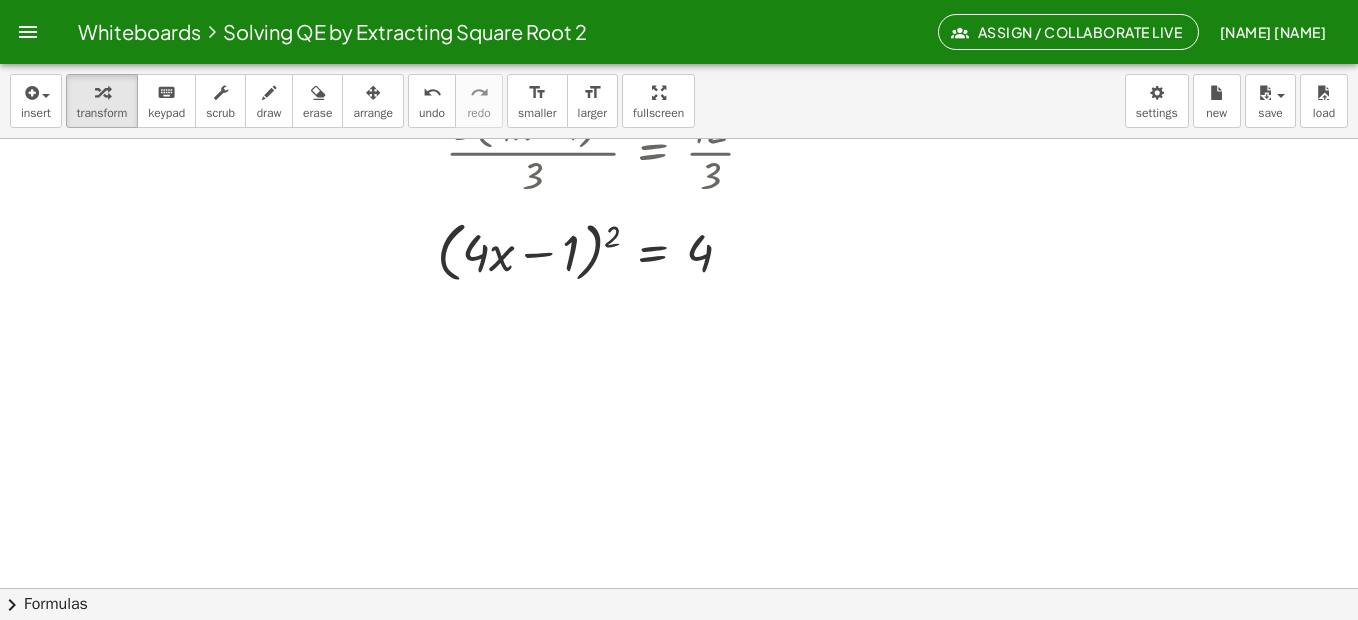 click at bounding box center (679, 452) 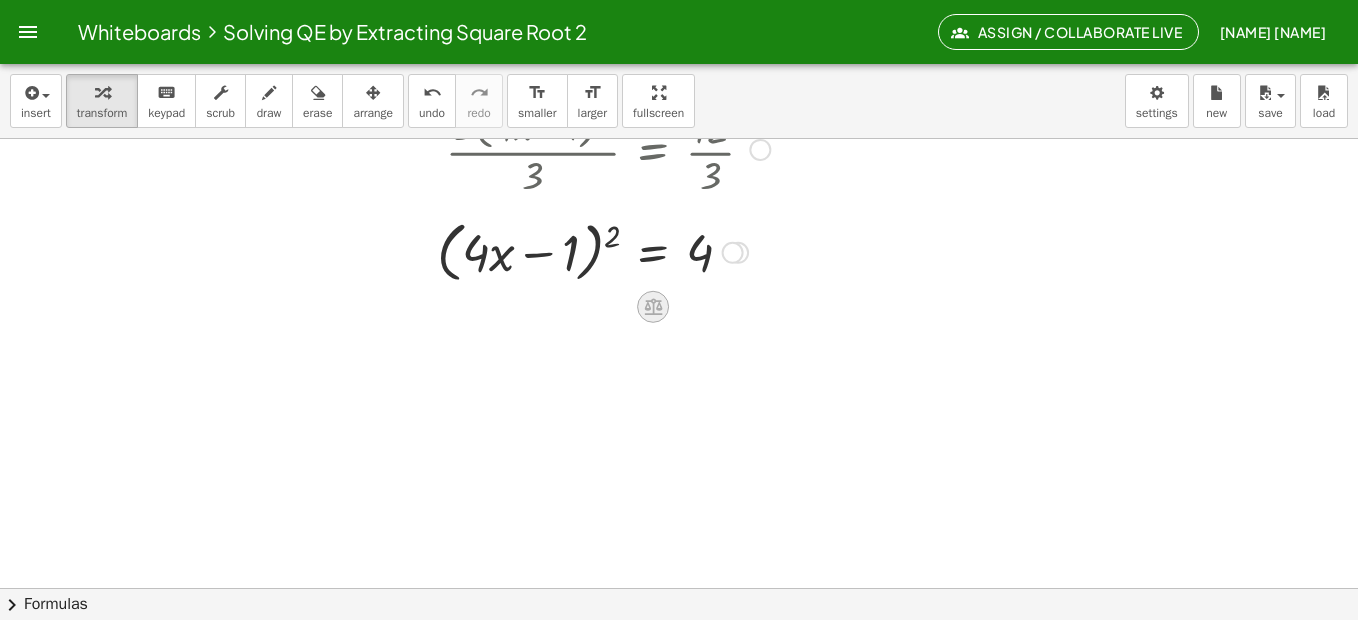click 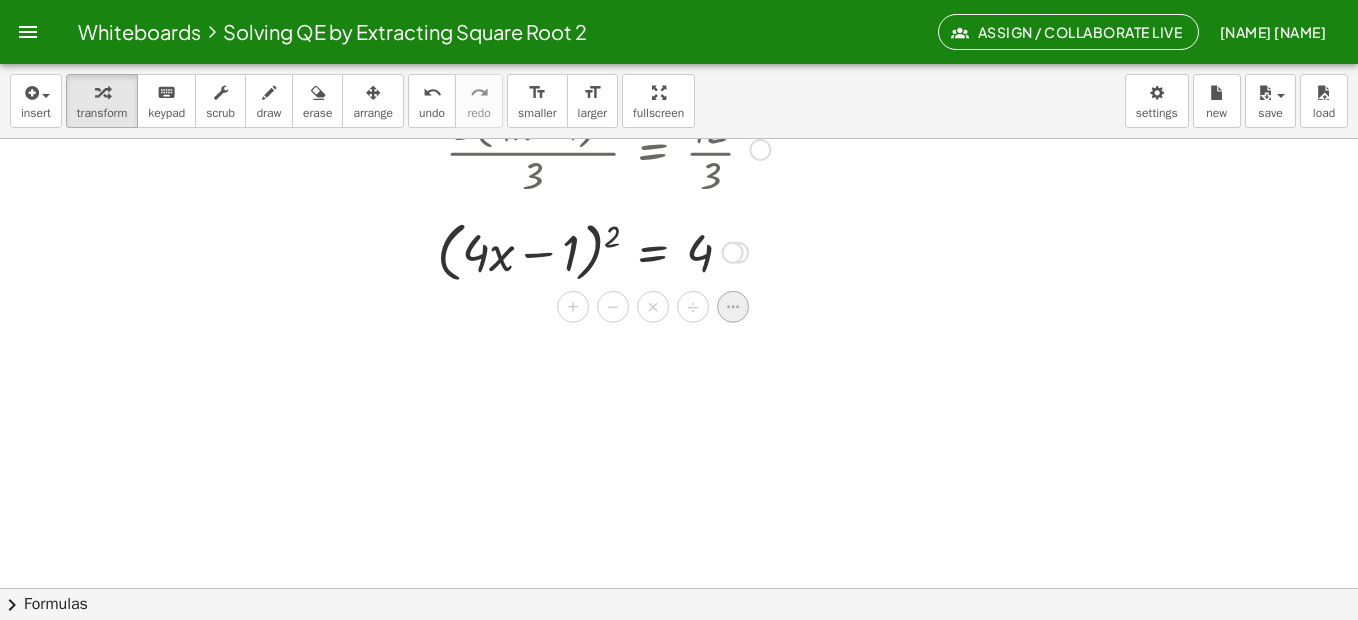 click 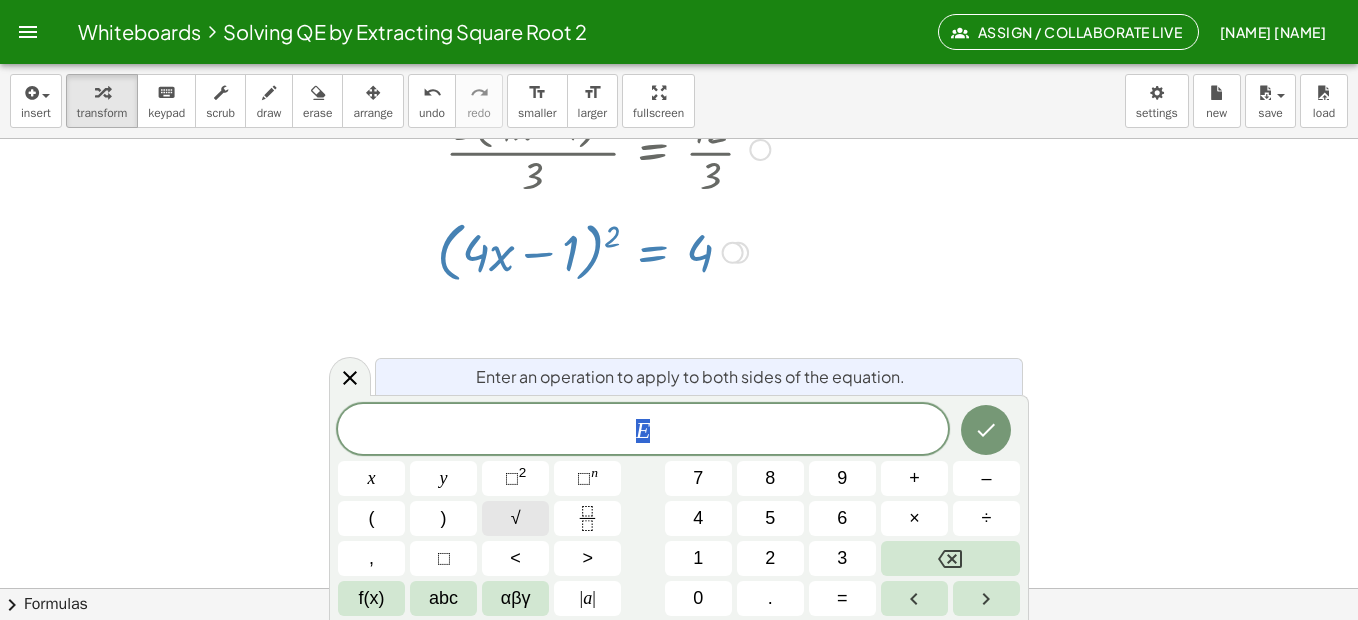 click on "√" at bounding box center [516, 518] 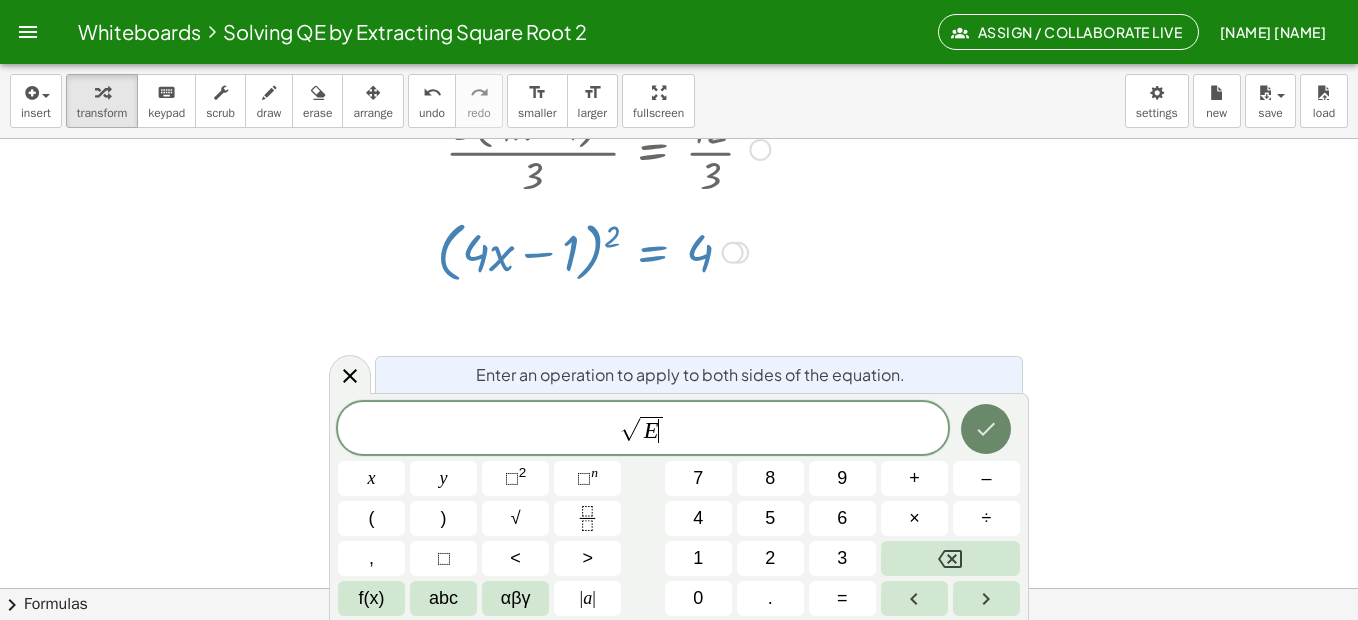 click 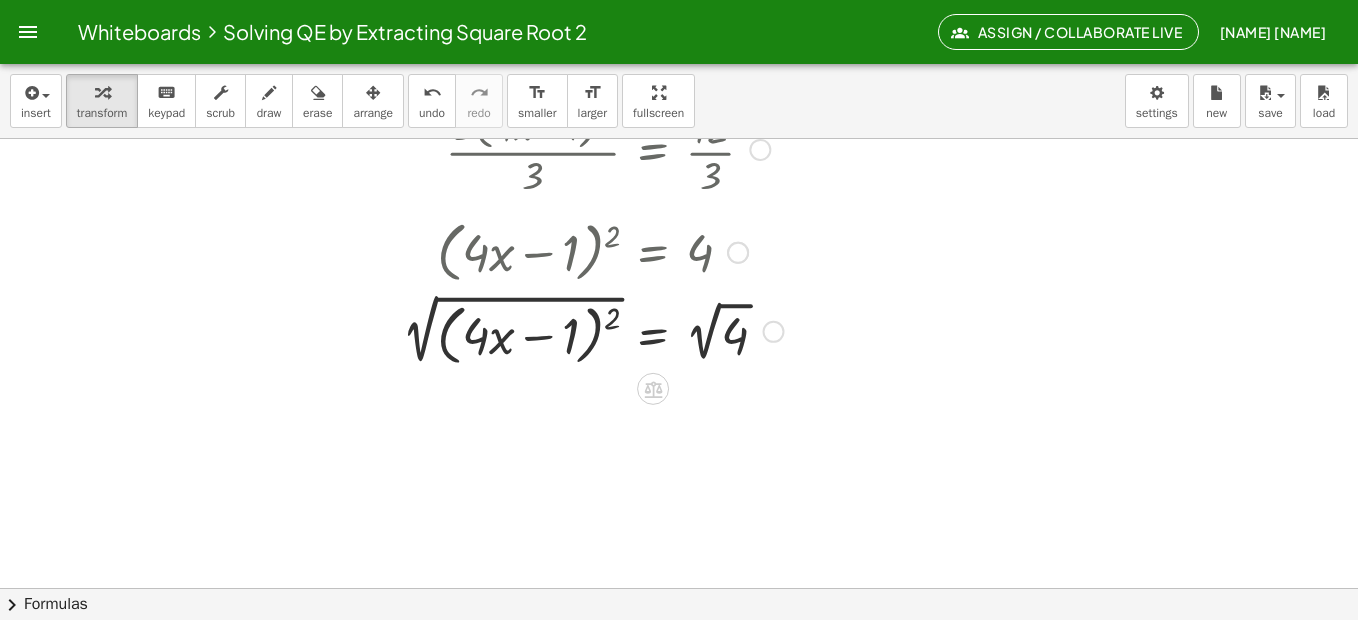 click at bounding box center [550, 330] 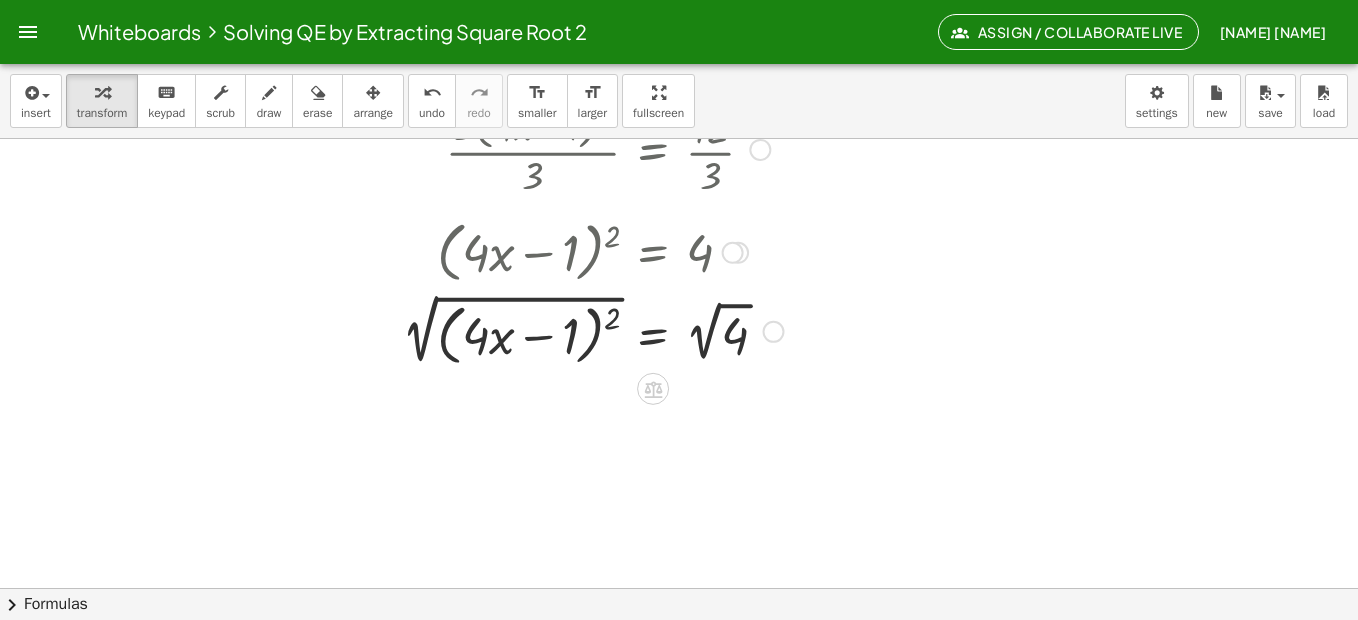 click at bounding box center (550, 330) 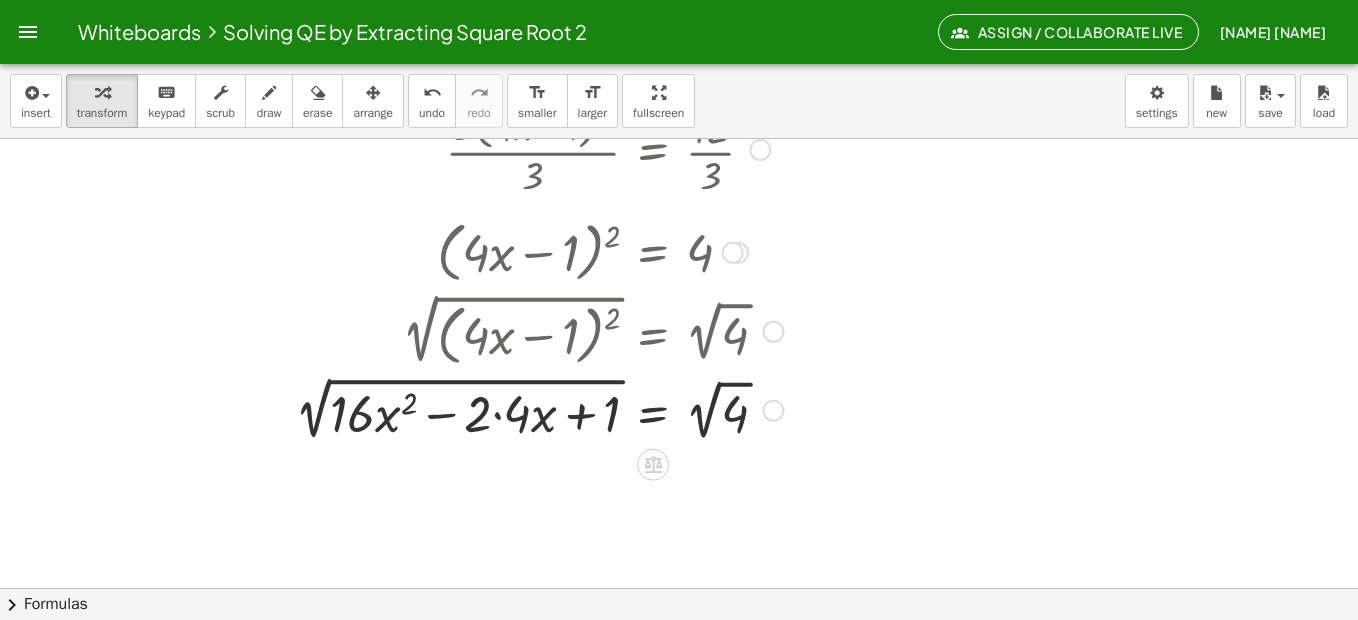click at bounding box center [773, 332] 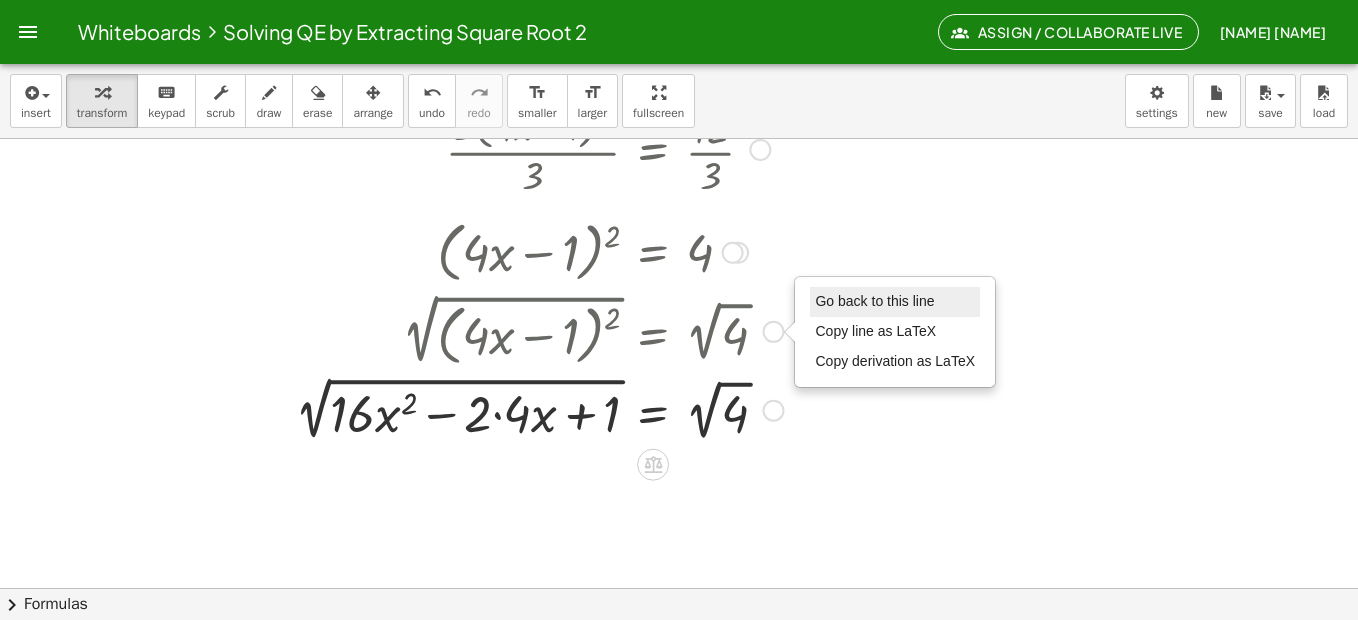 click on "Go back to this line" at bounding box center (874, 301) 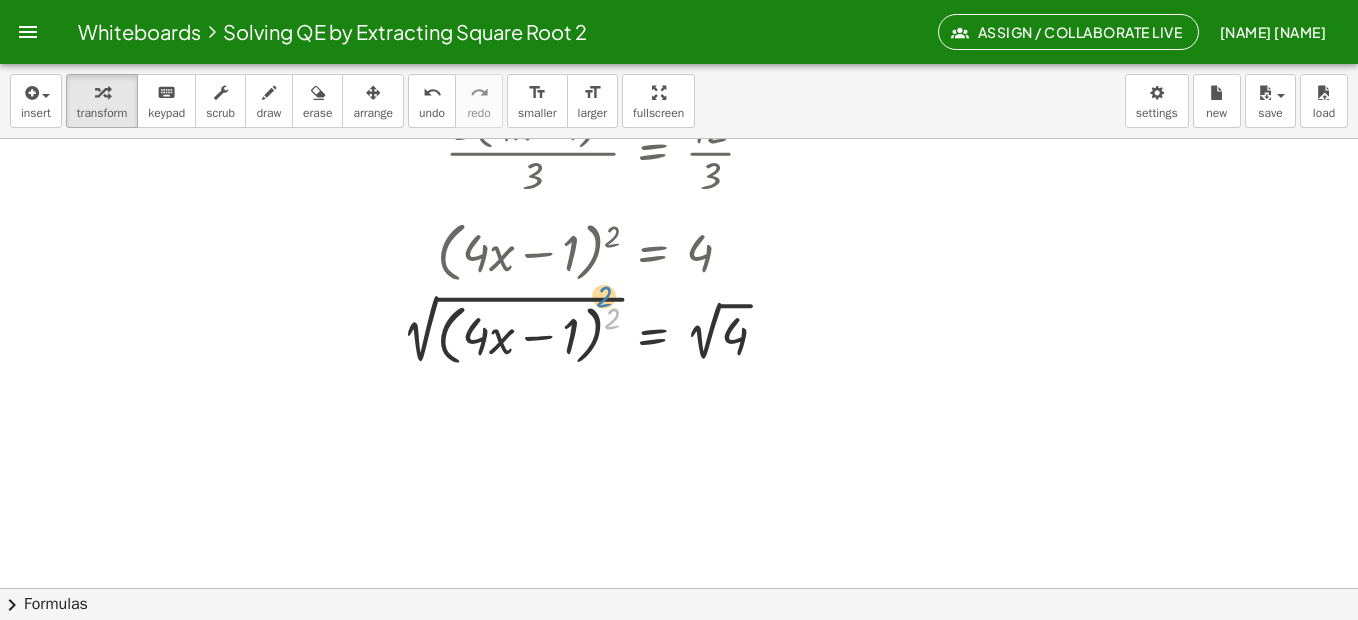 drag, startPoint x: 615, startPoint y: 316, endPoint x: 607, endPoint y: 294, distance: 23.409399 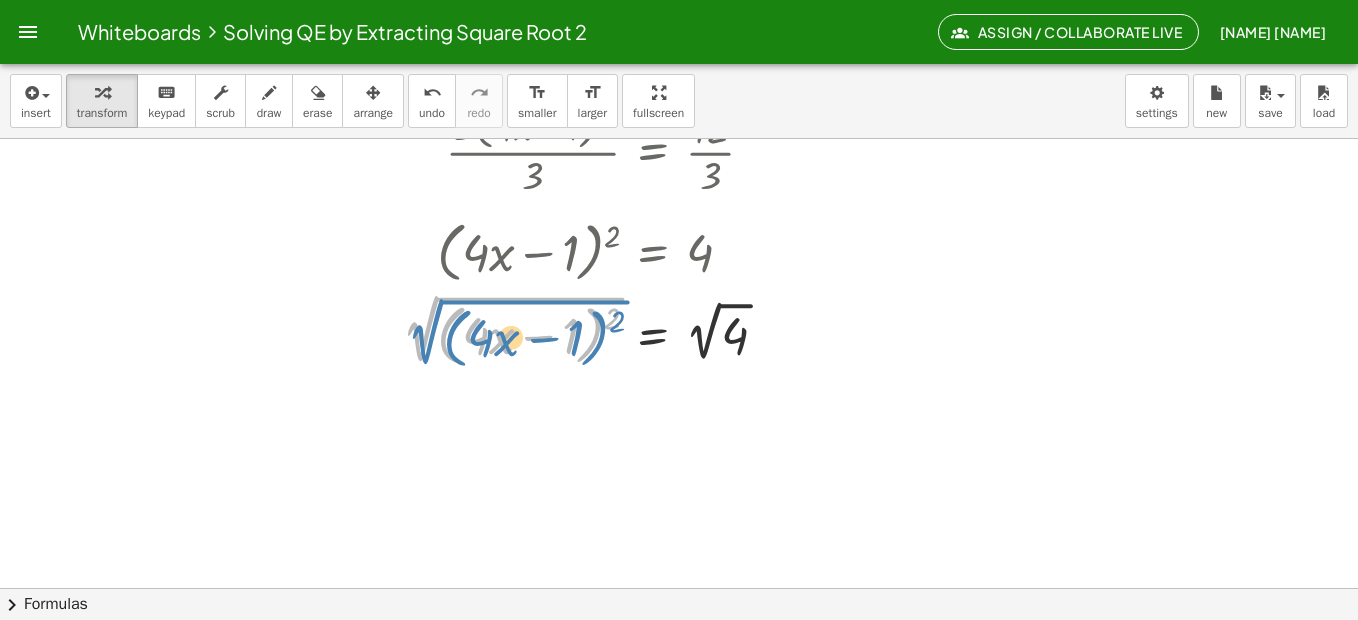 click at bounding box center [550, 330] 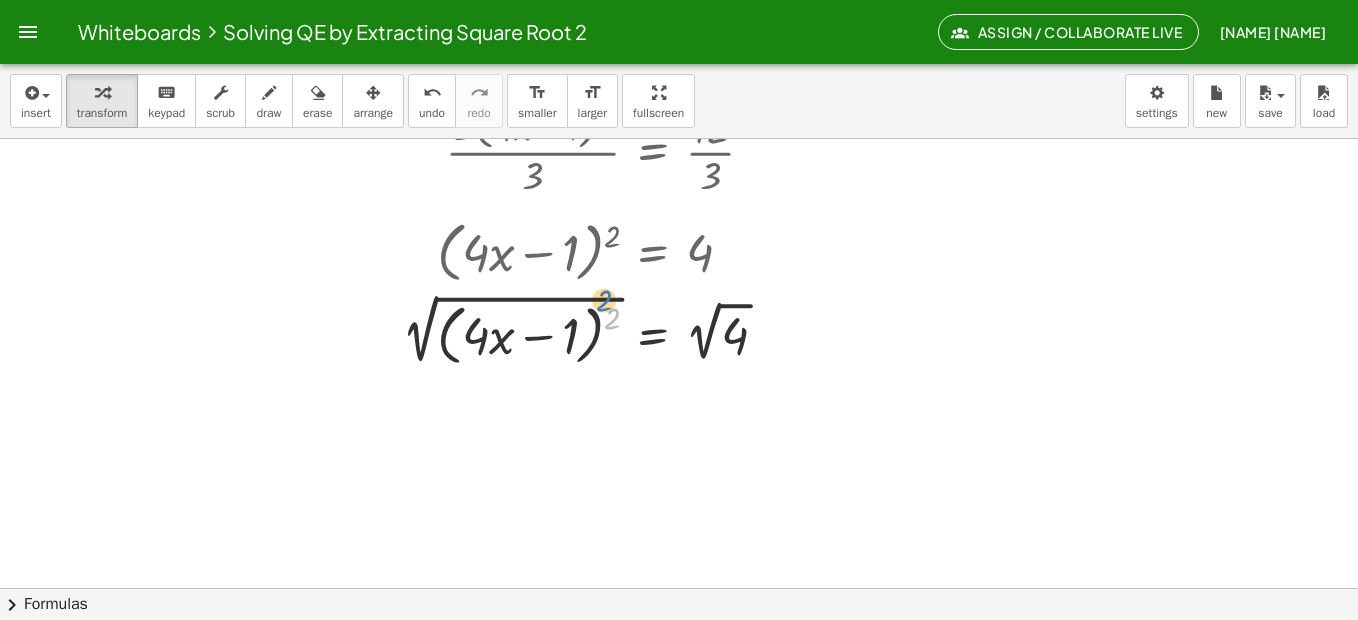 drag, startPoint x: 618, startPoint y: 319, endPoint x: 610, endPoint y: 300, distance: 20.615528 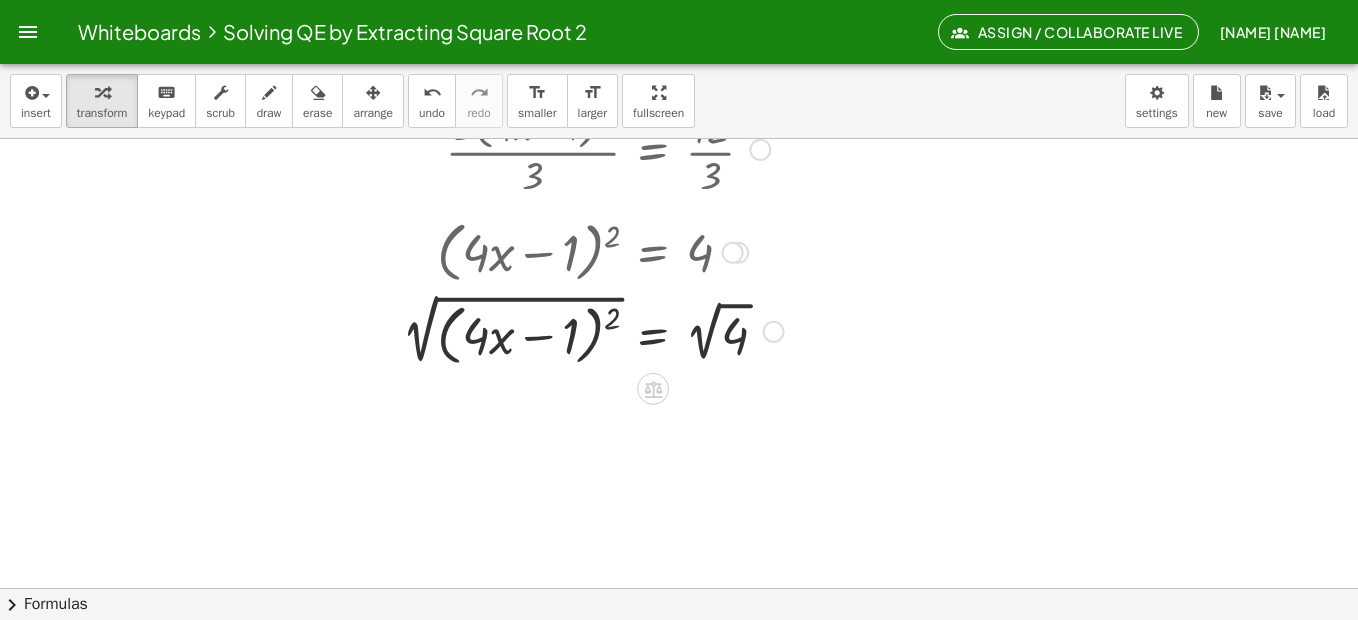 click at bounding box center (550, 330) 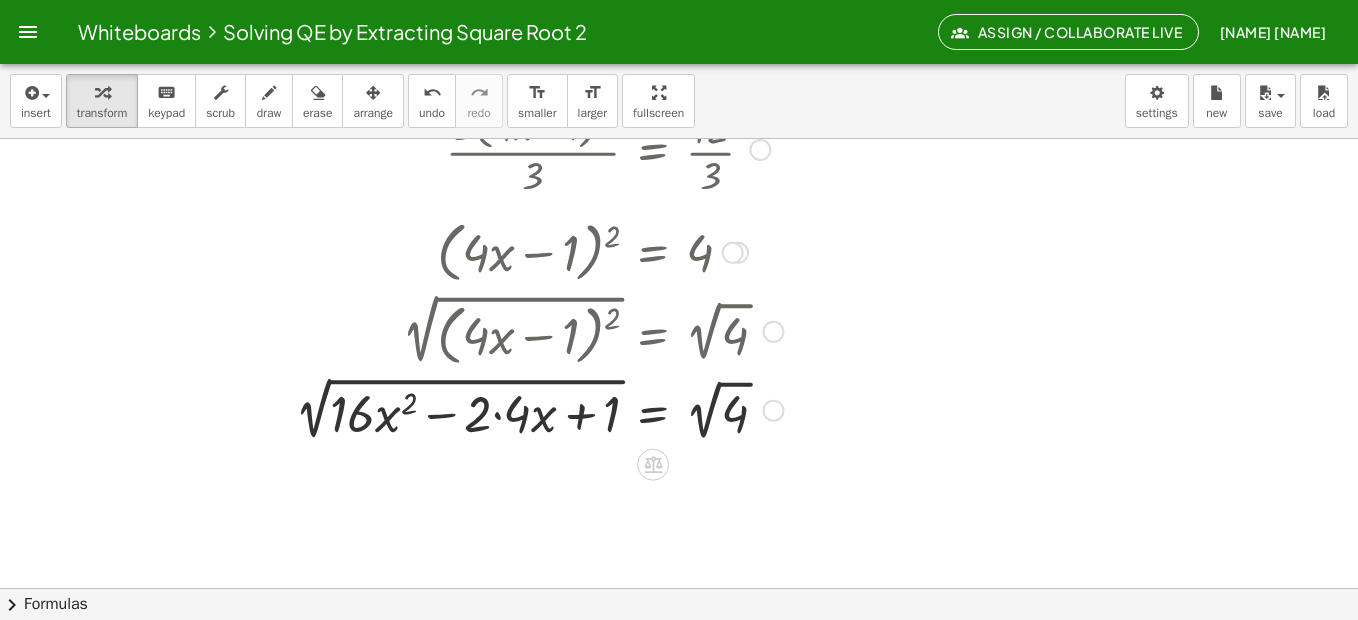 click at bounding box center [550, 408] 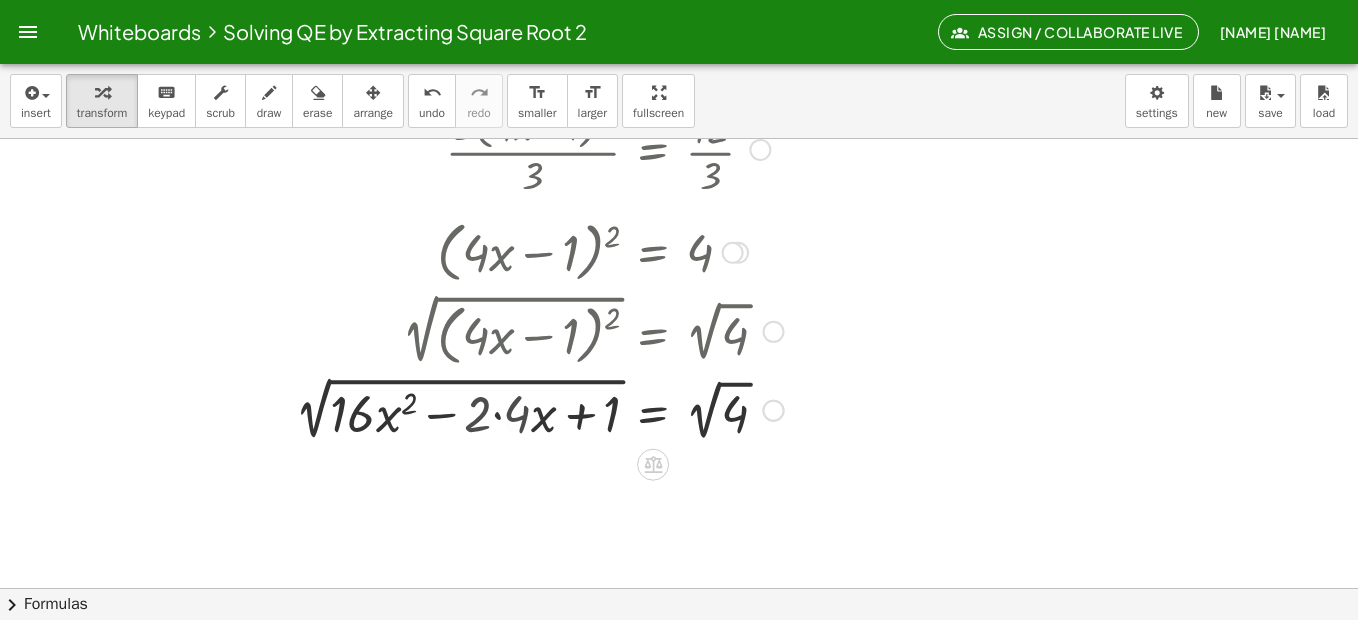 click at bounding box center (550, 408) 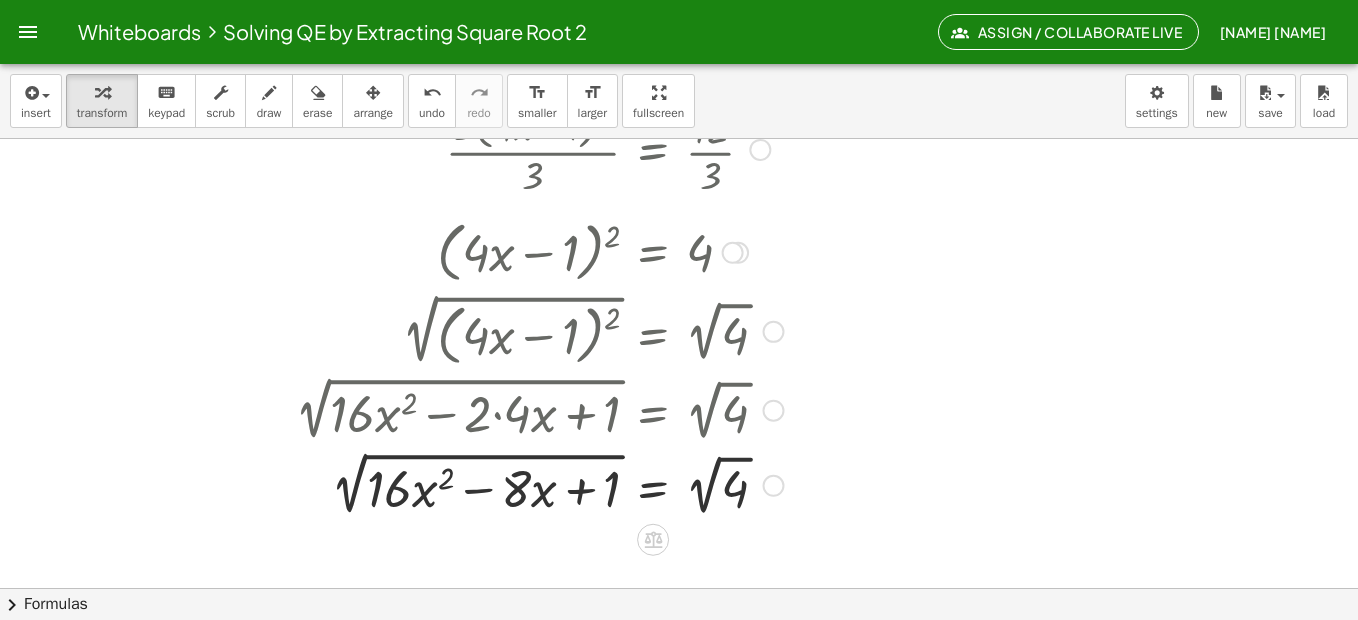 click at bounding box center [550, 483] 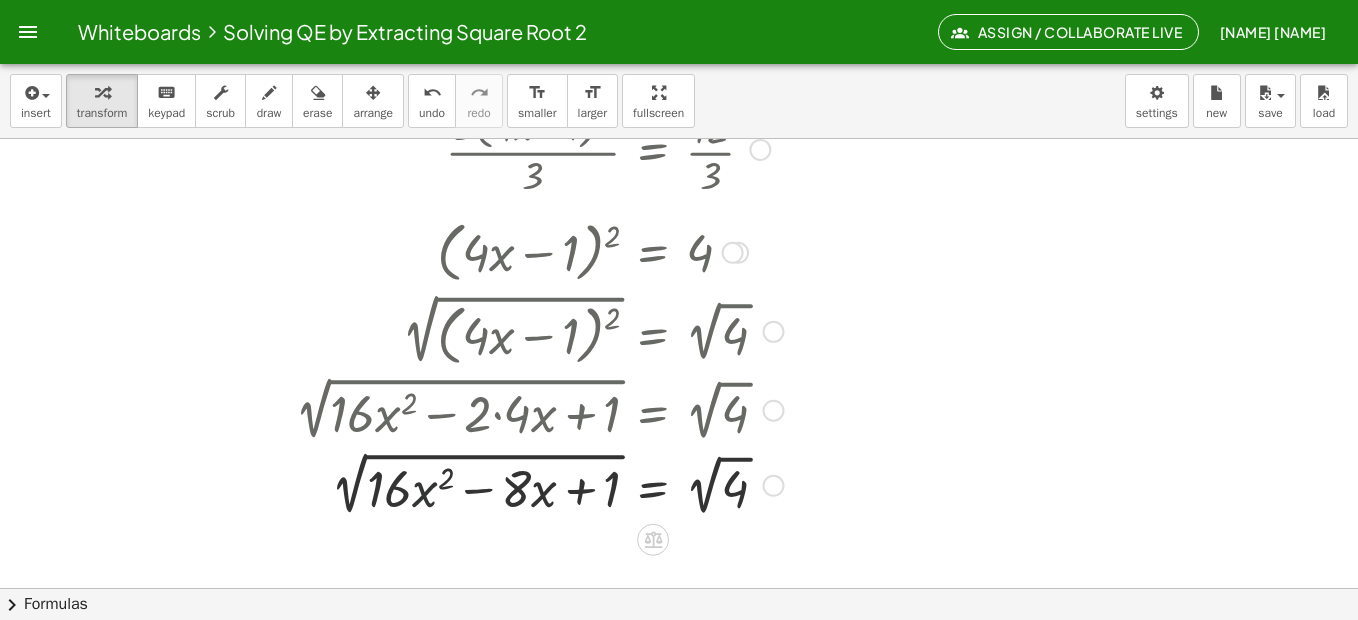 click at bounding box center [550, 483] 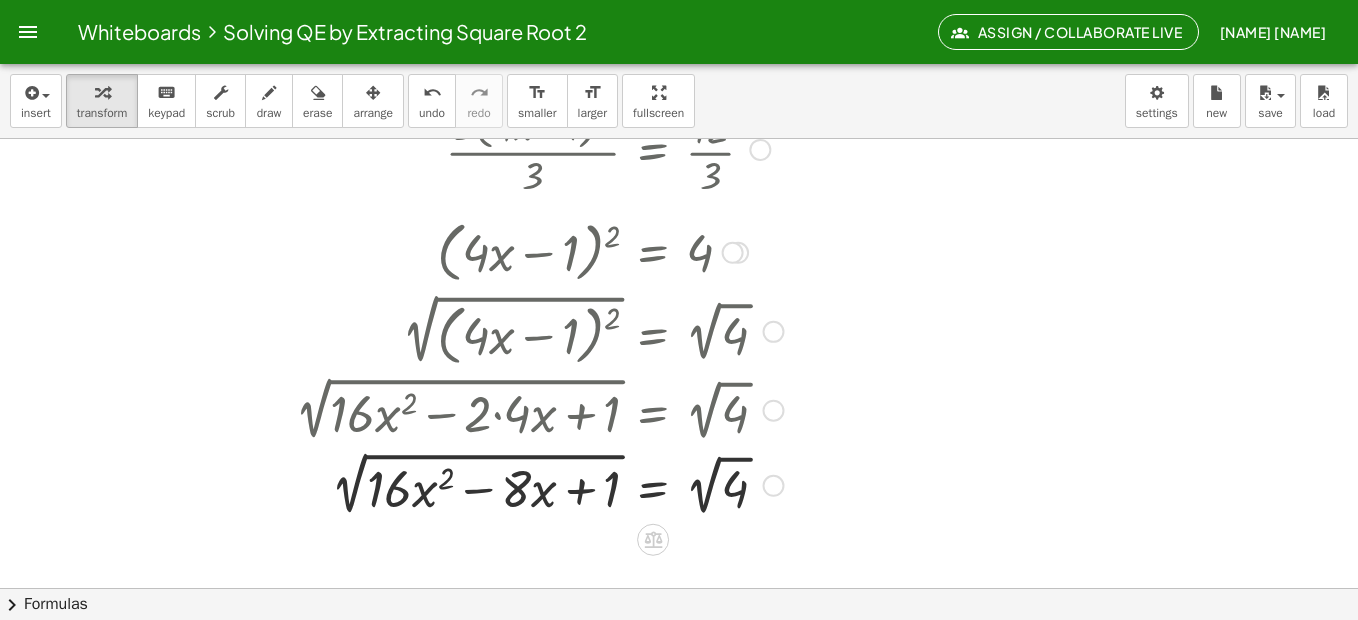 click at bounding box center (550, 483) 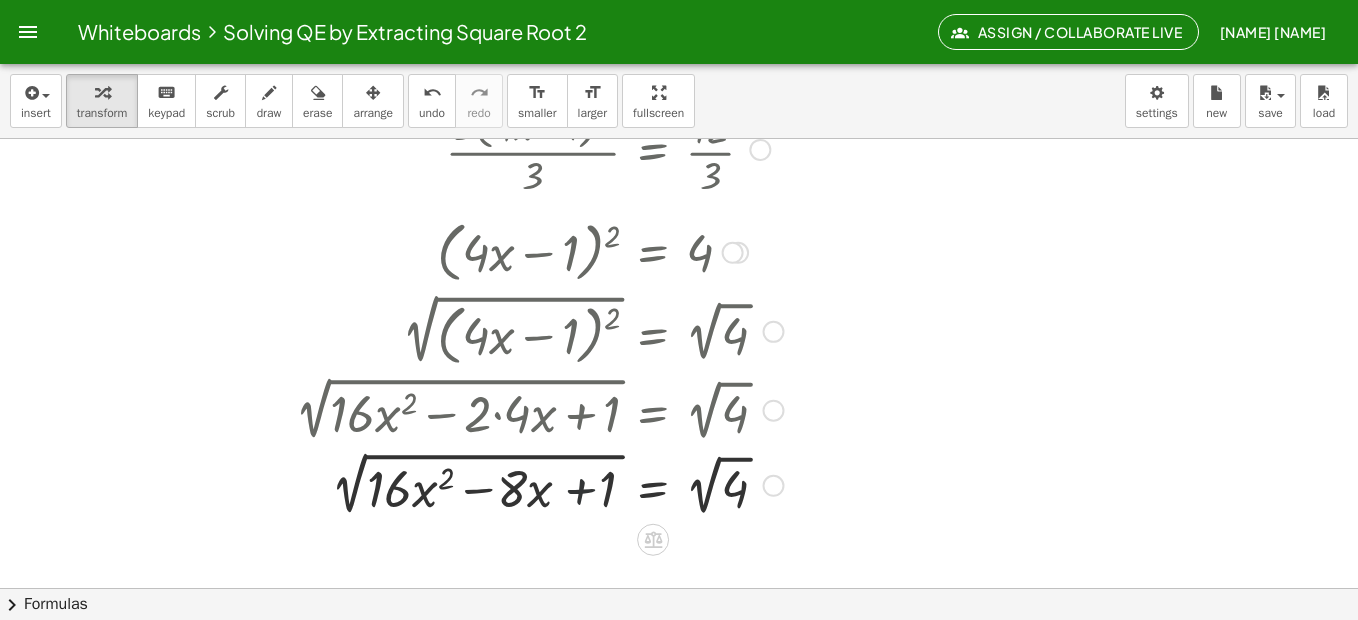 click at bounding box center (550, 483) 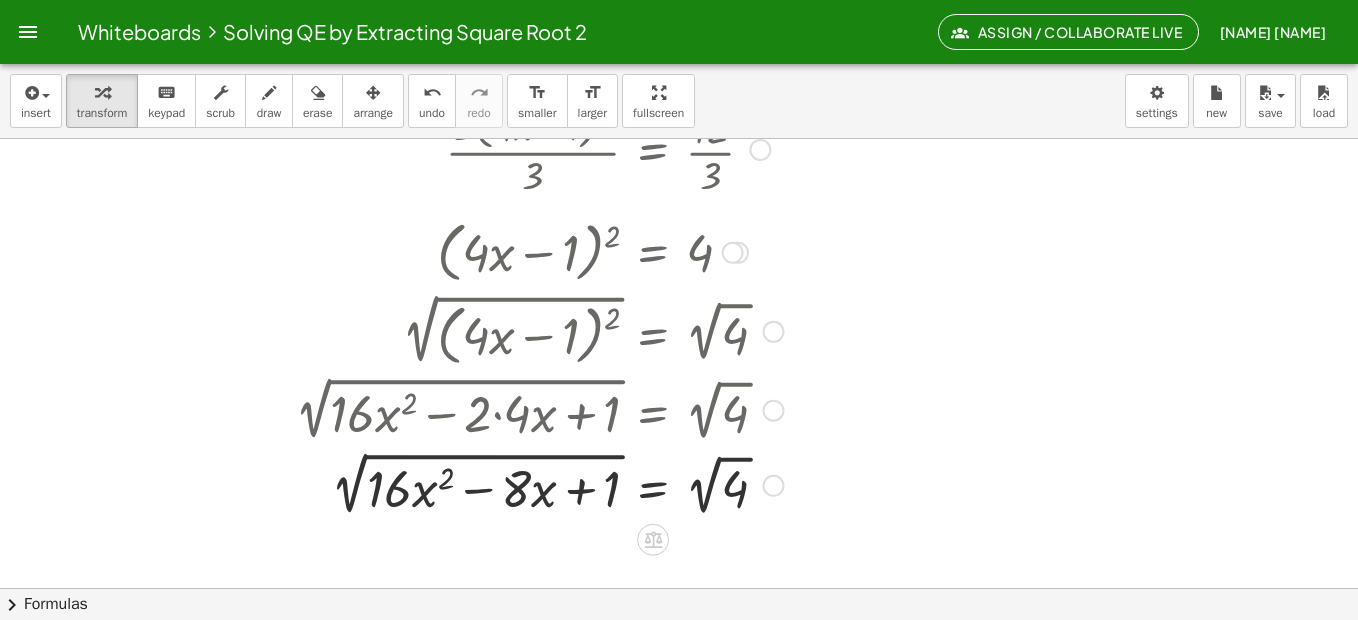 click at bounding box center (550, 483) 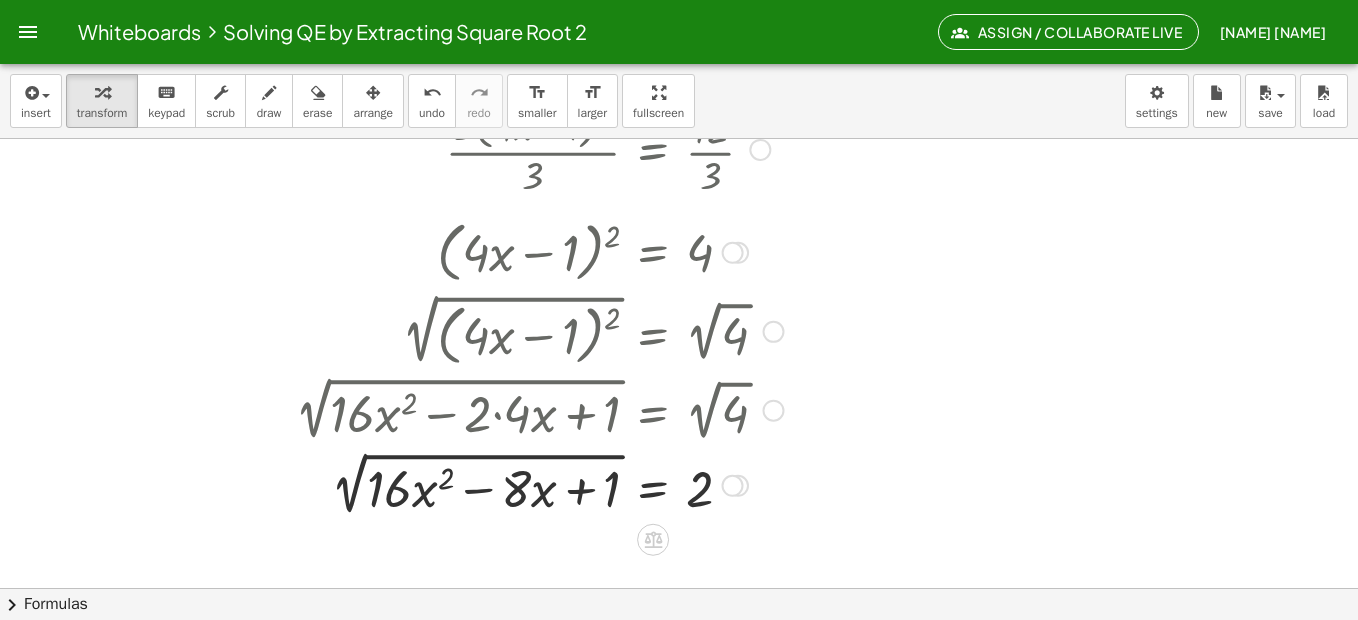 click at bounding box center (773, 332) 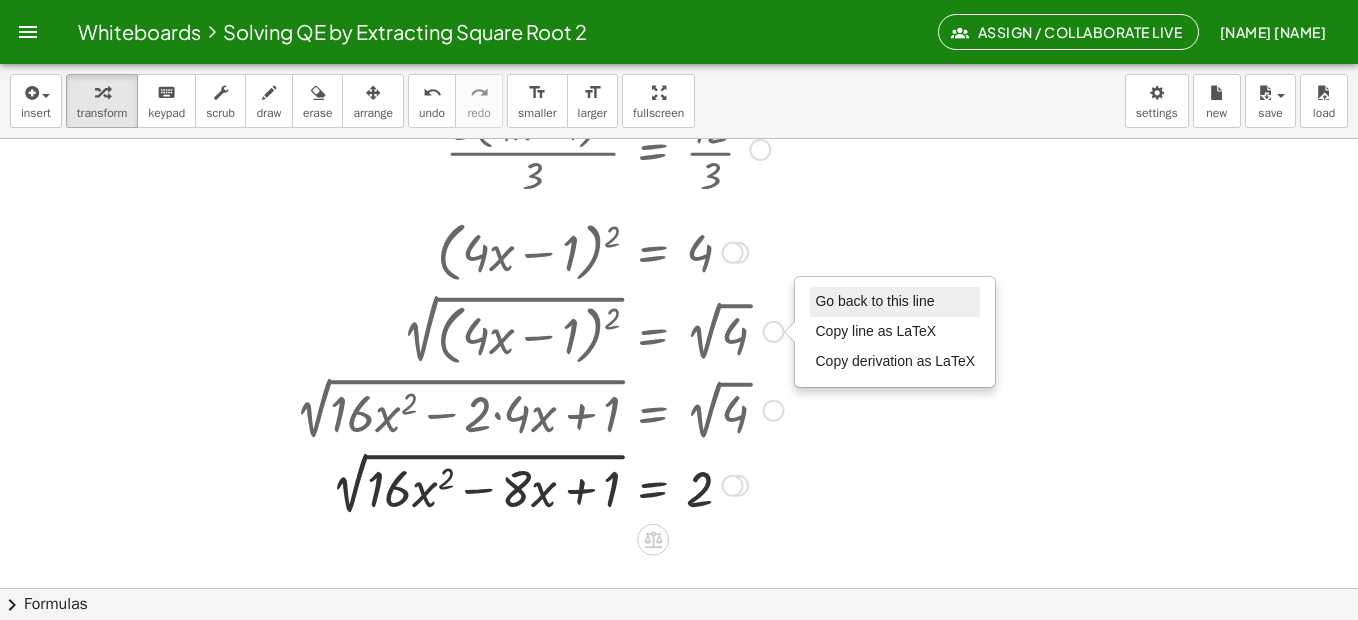 click on "Go back to this line" at bounding box center [874, 301] 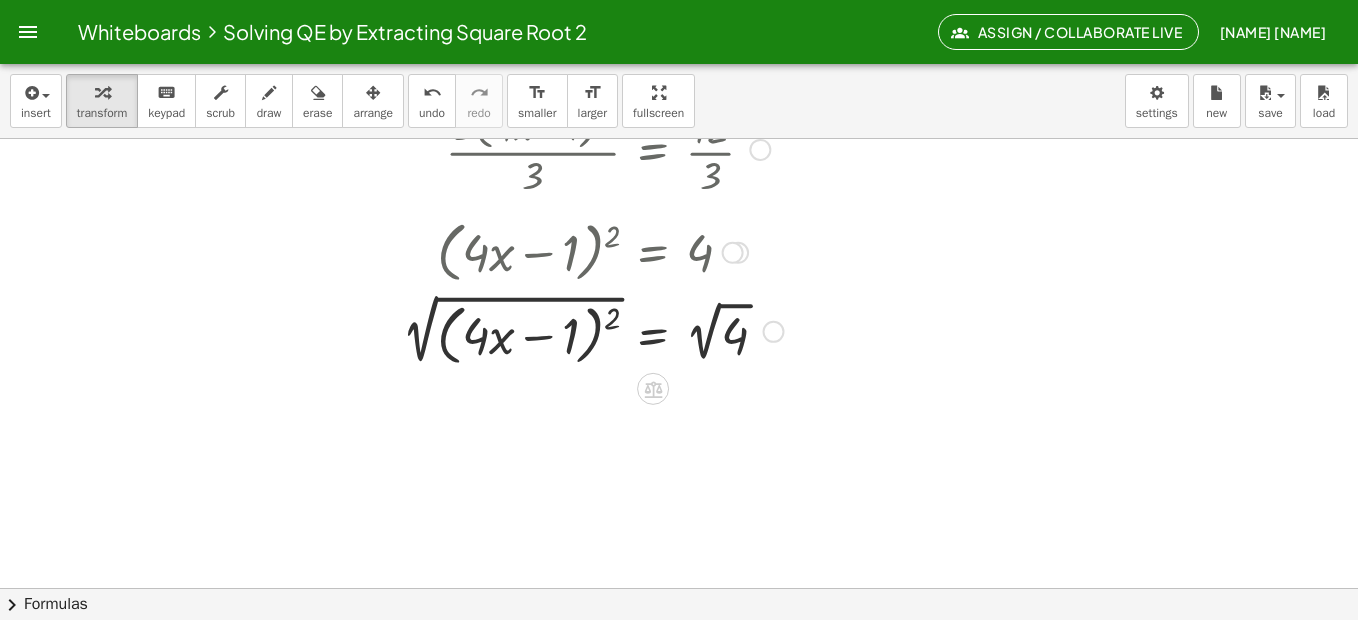click at bounding box center (550, 251) 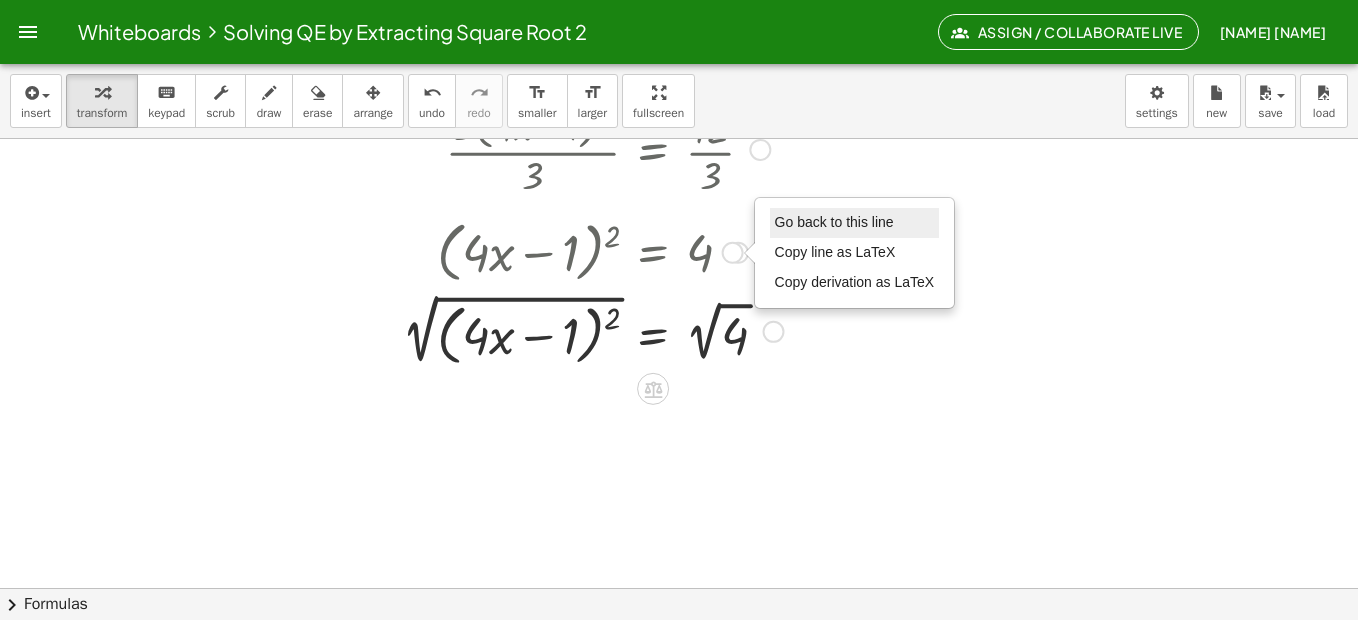 click on "Go back to this line" at bounding box center [834, 222] 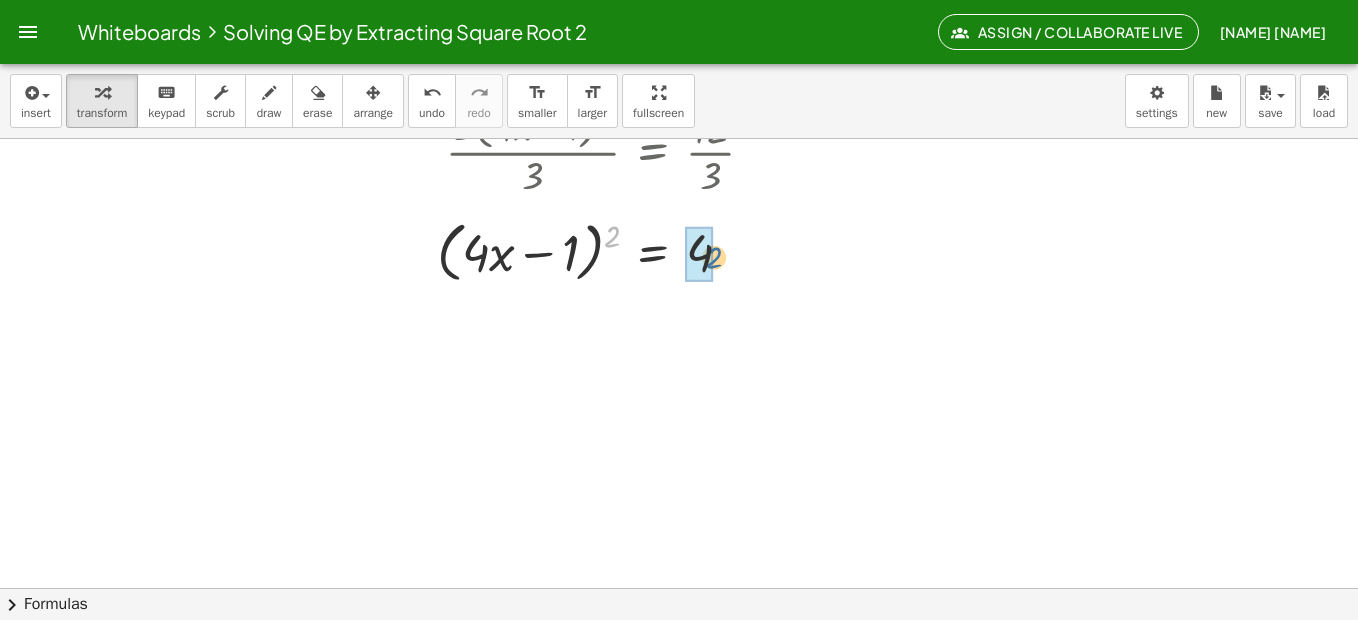 drag, startPoint x: 615, startPoint y: 238, endPoint x: 718, endPoint y: 260, distance: 105.32331 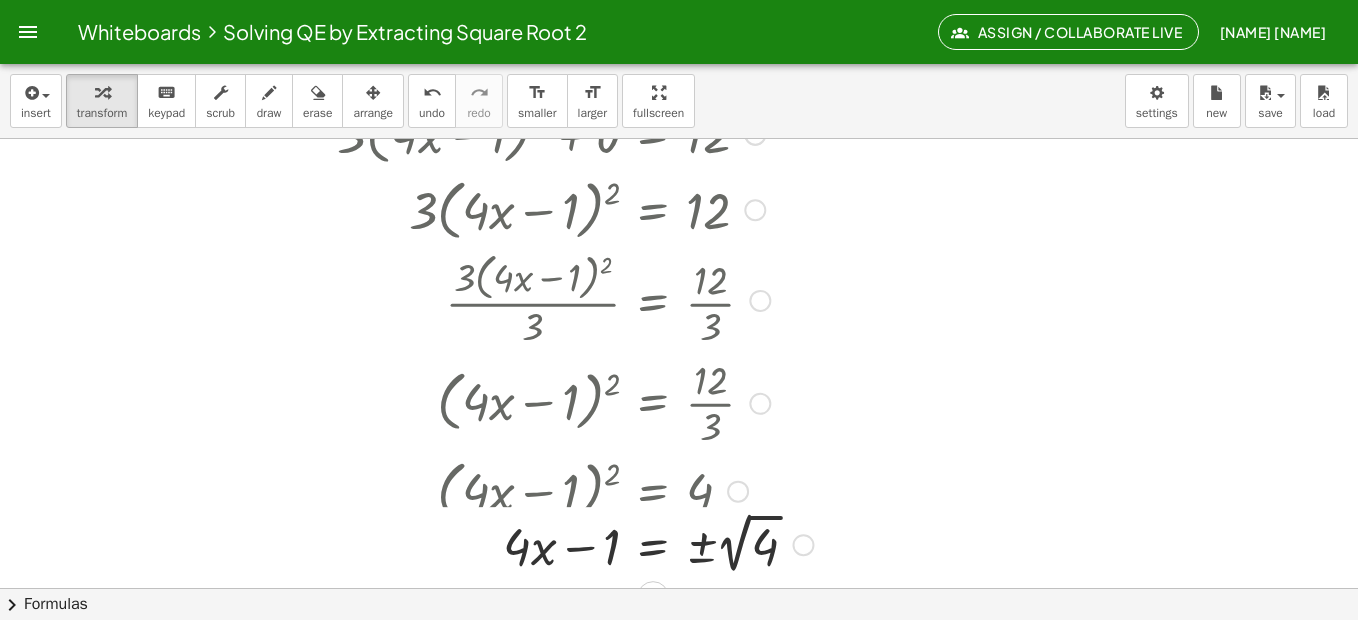 drag, startPoint x: 800, startPoint y: 329, endPoint x: 781, endPoint y: 562, distance: 233.77339 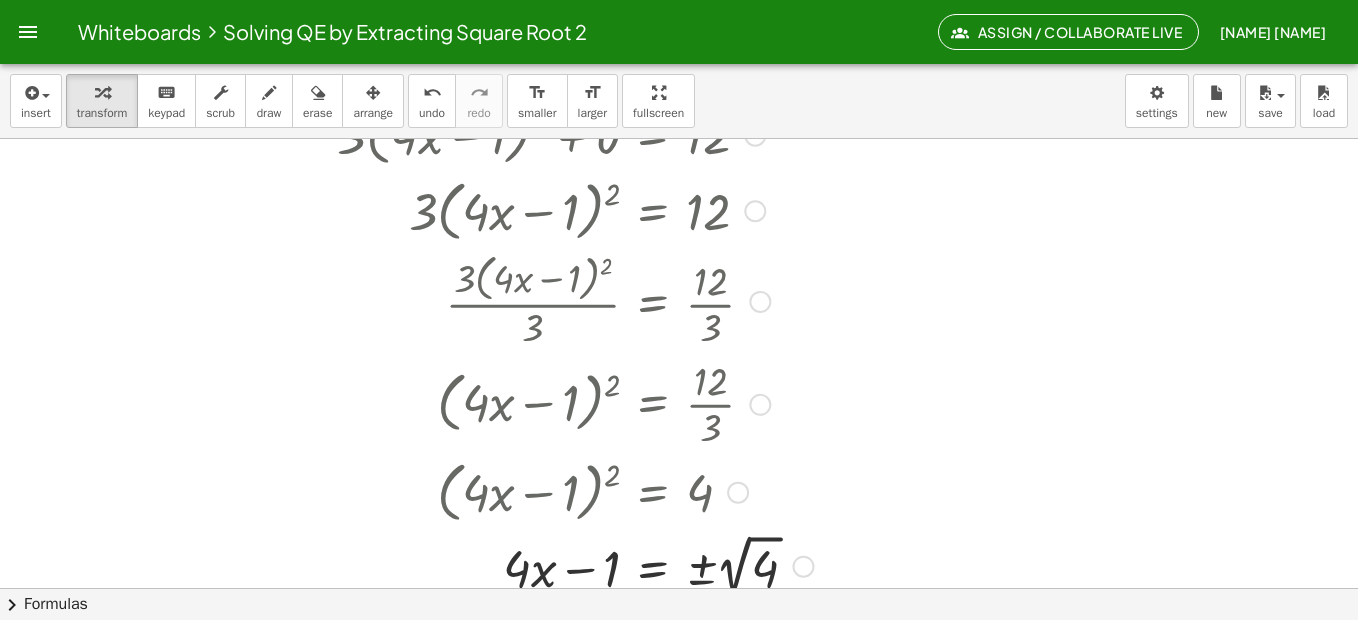 click at bounding box center (760, 405) 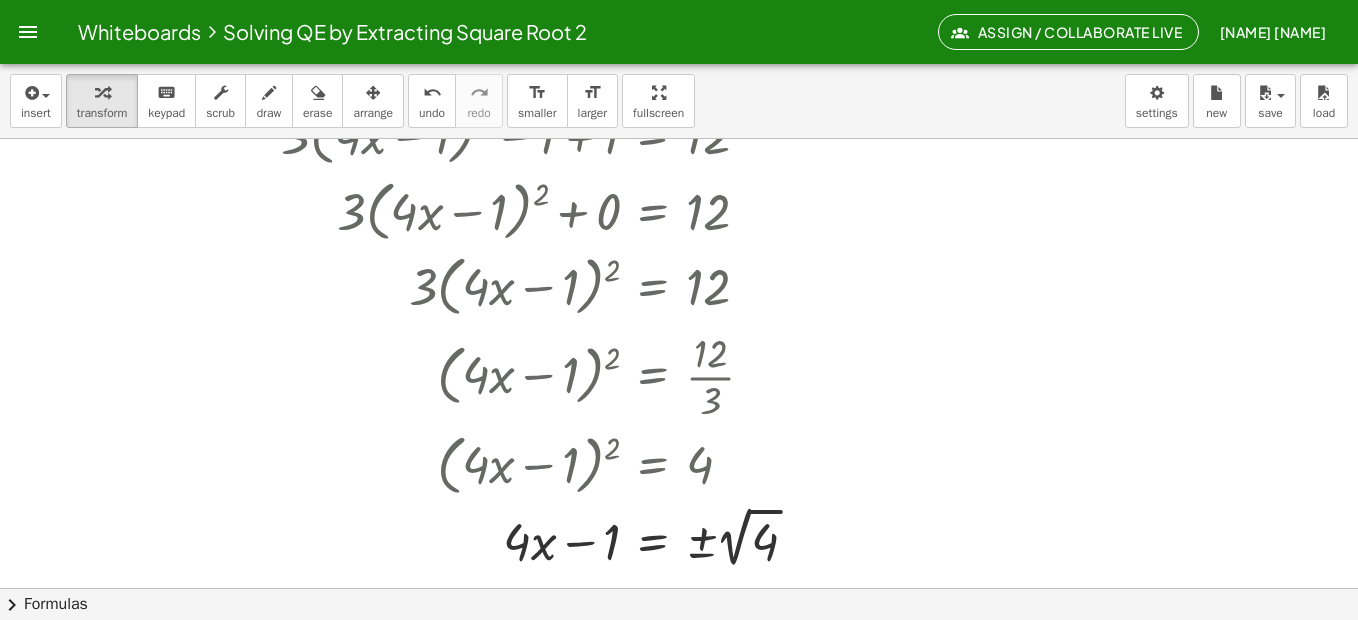 scroll, scrollTop: 177, scrollLeft: 0, axis: vertical 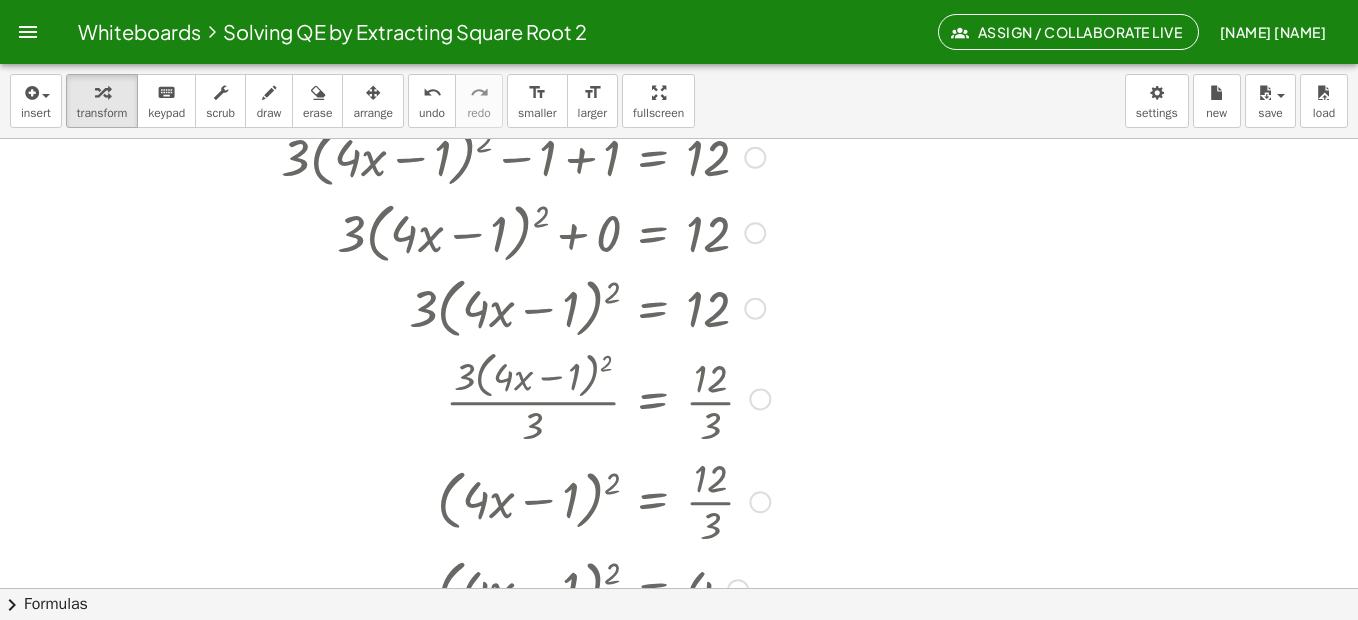 drag, startPoint x: 761, startPoint y: 397, endPoint x: 769, endPoint y: 537, distance: 140.22838 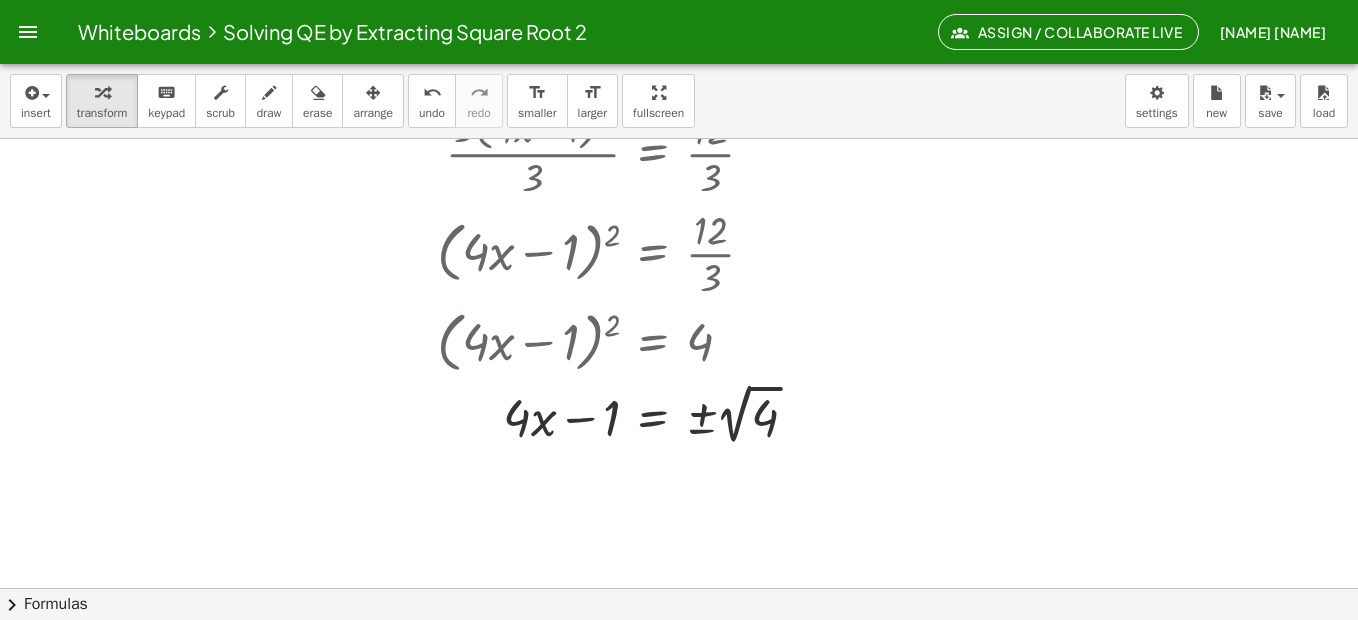 scroll, scrollTop: 449, scrollLeft: 0, axis: vertical 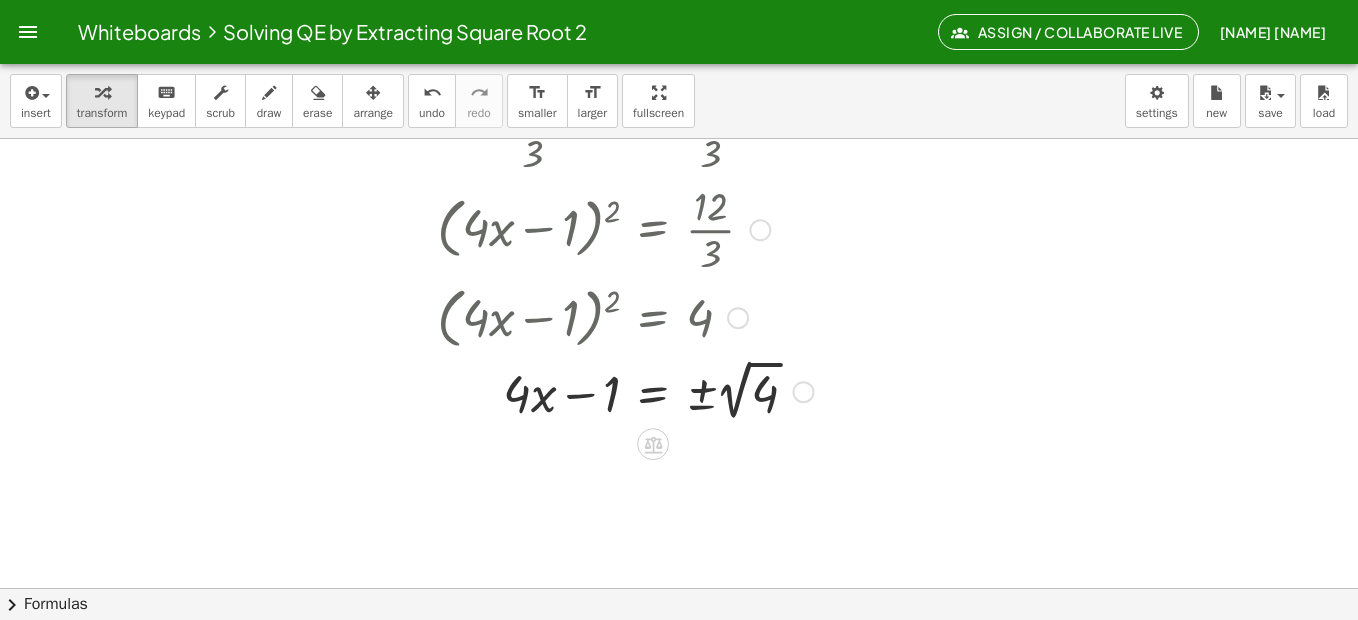 click at bounding box center (738, 318) 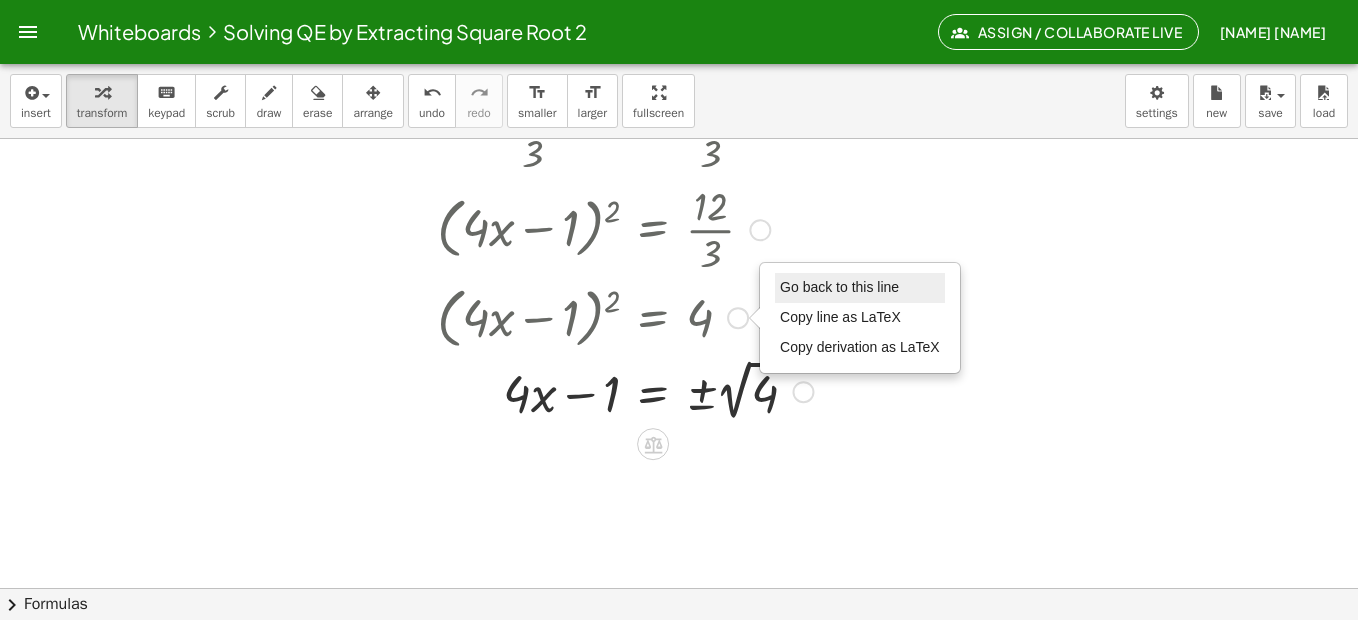 click on "Go back to this line" at bounding box center [860, 288] 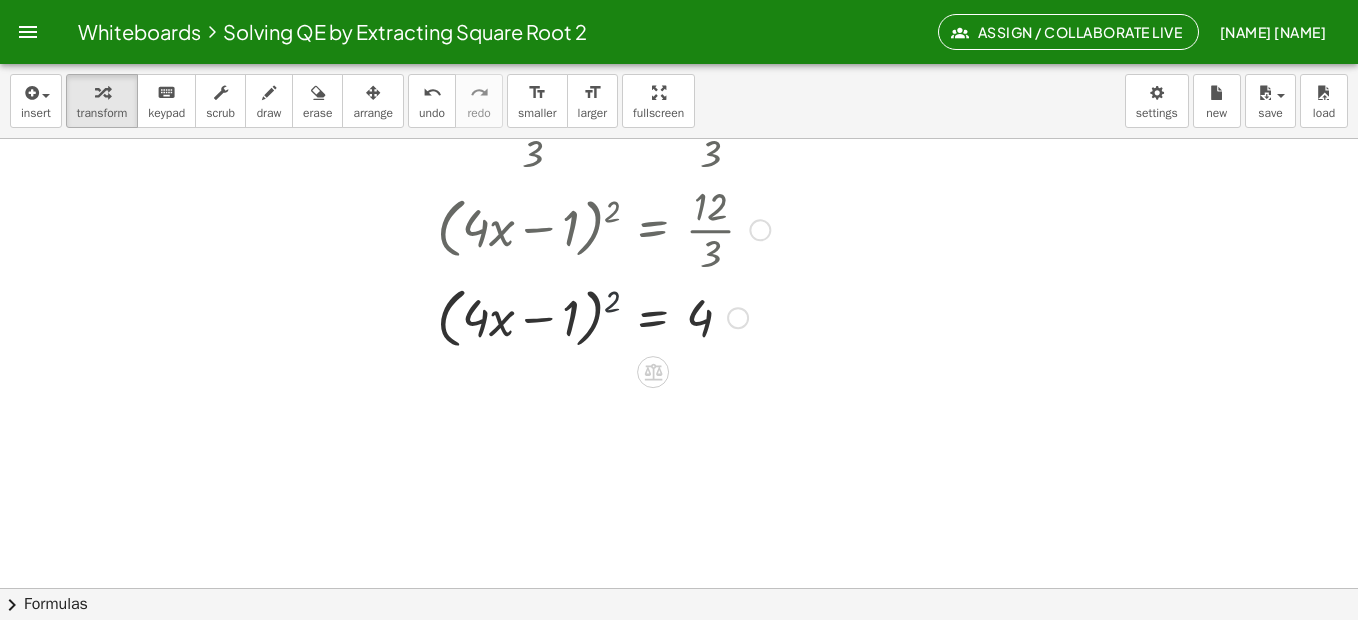 click at bounding box center [550, 316] 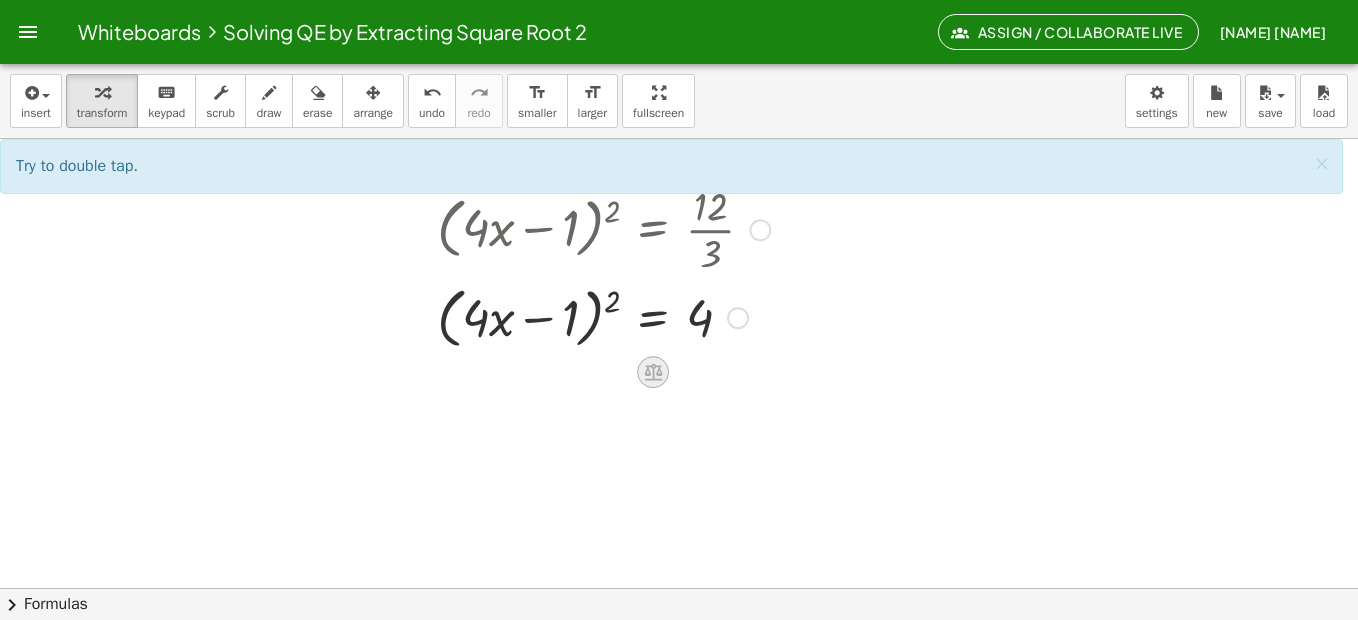 click 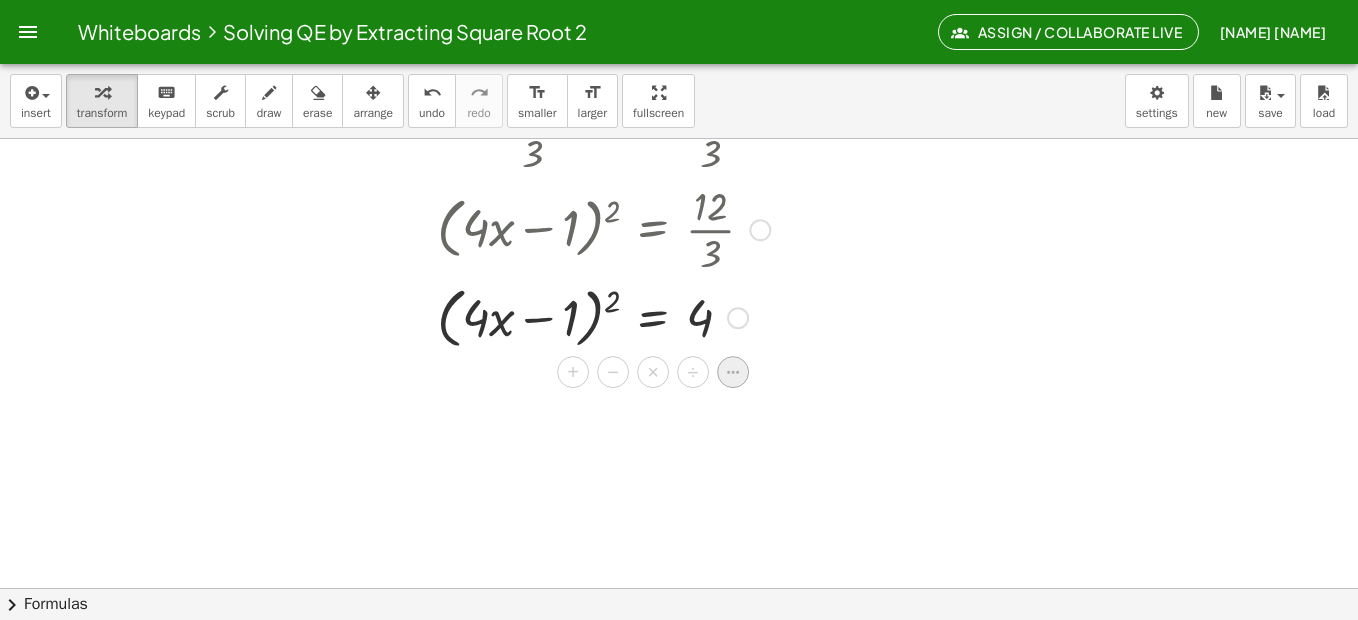 click at bounding box center (733, 372) 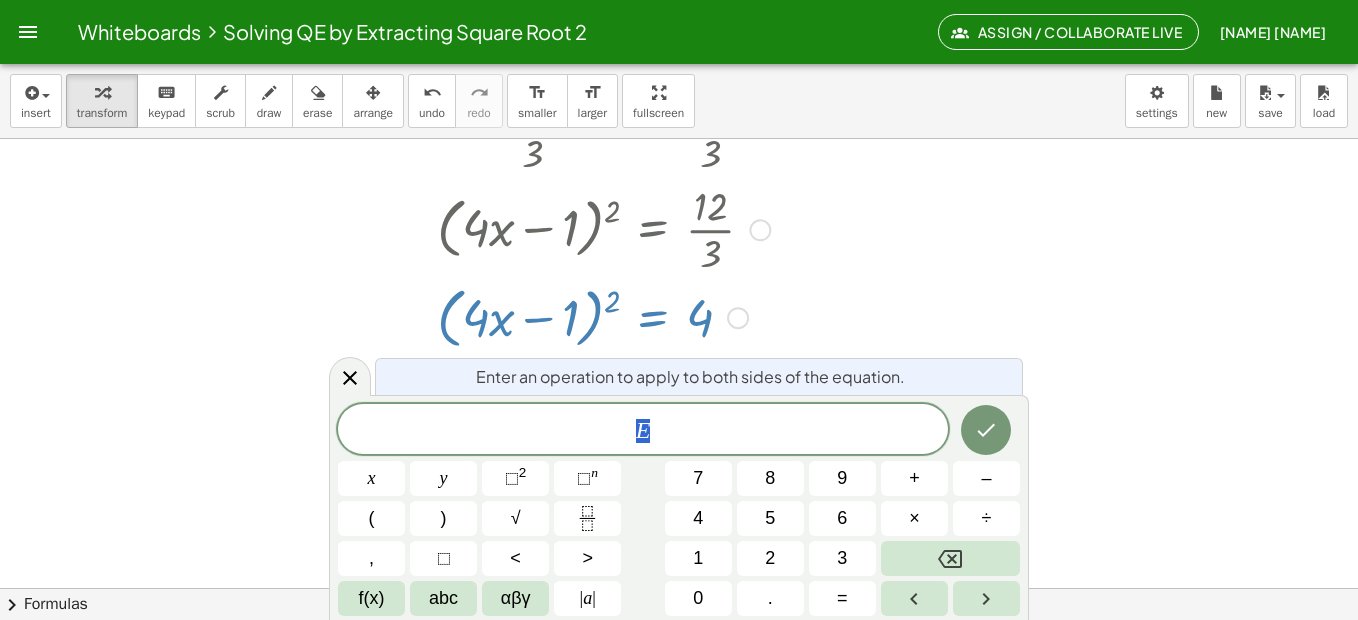 drag, startPoint x: 631, startPoint y: 426, endPoint x: 689, endPoint y: 430, distance: 58.137768 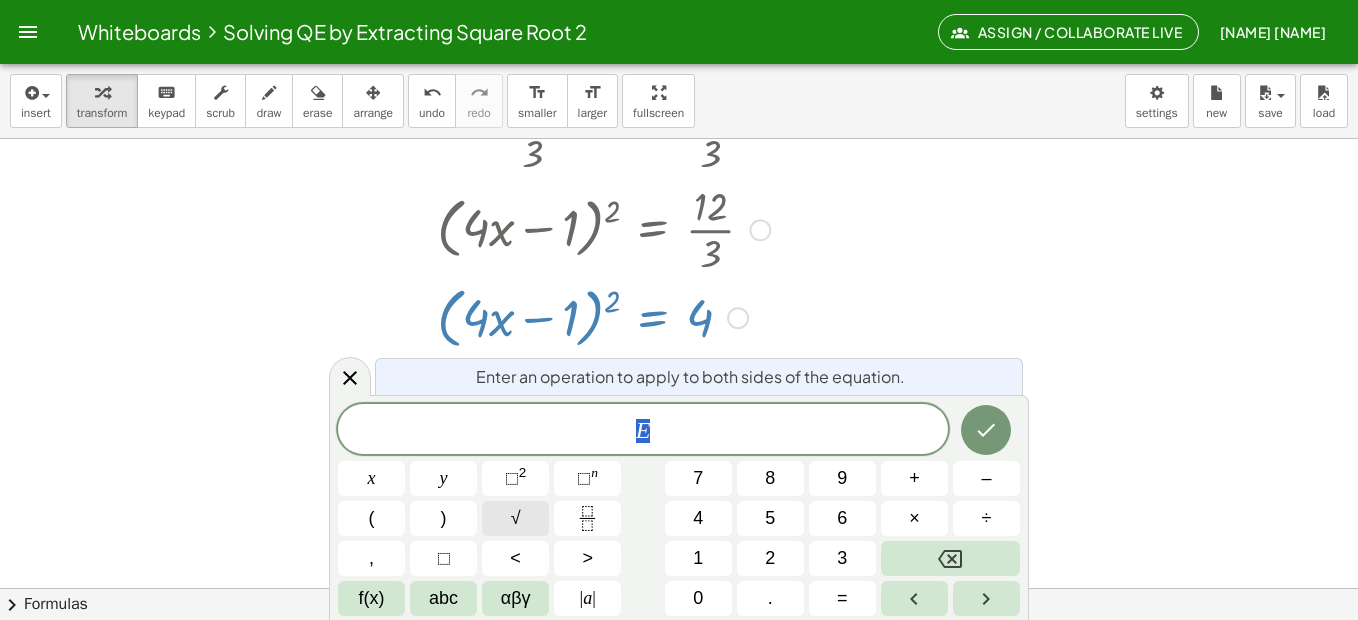 click on "√" at bounding box center [515, 518] 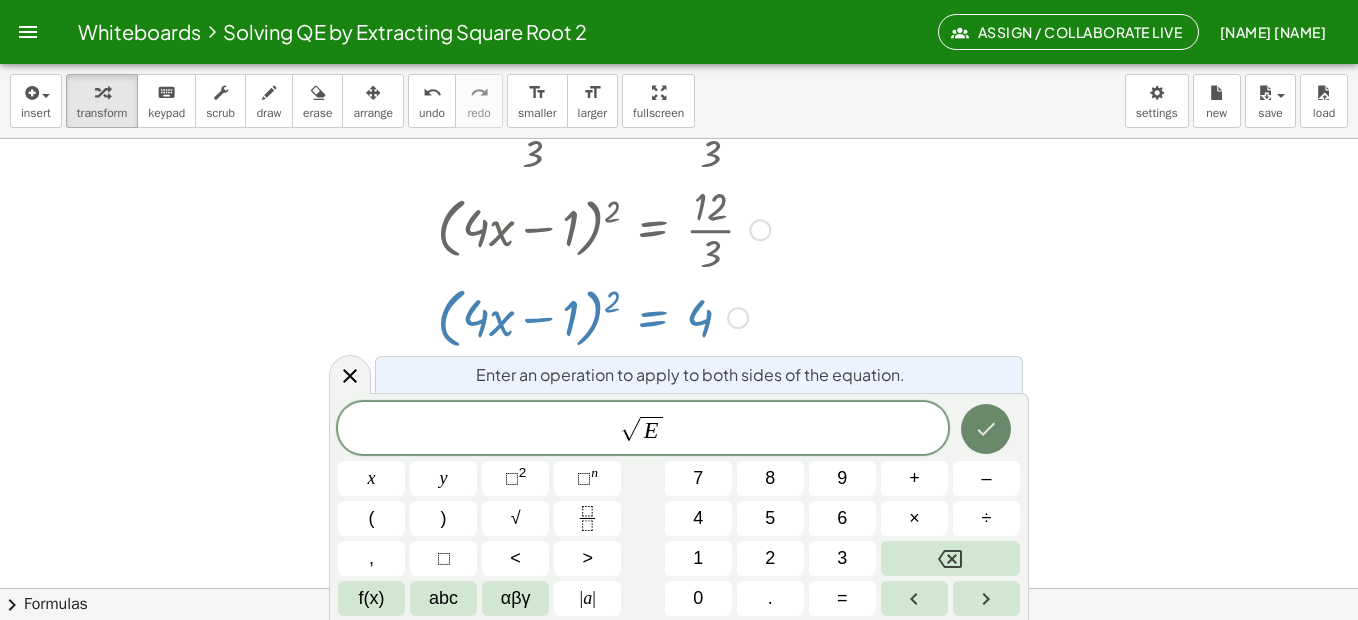 click 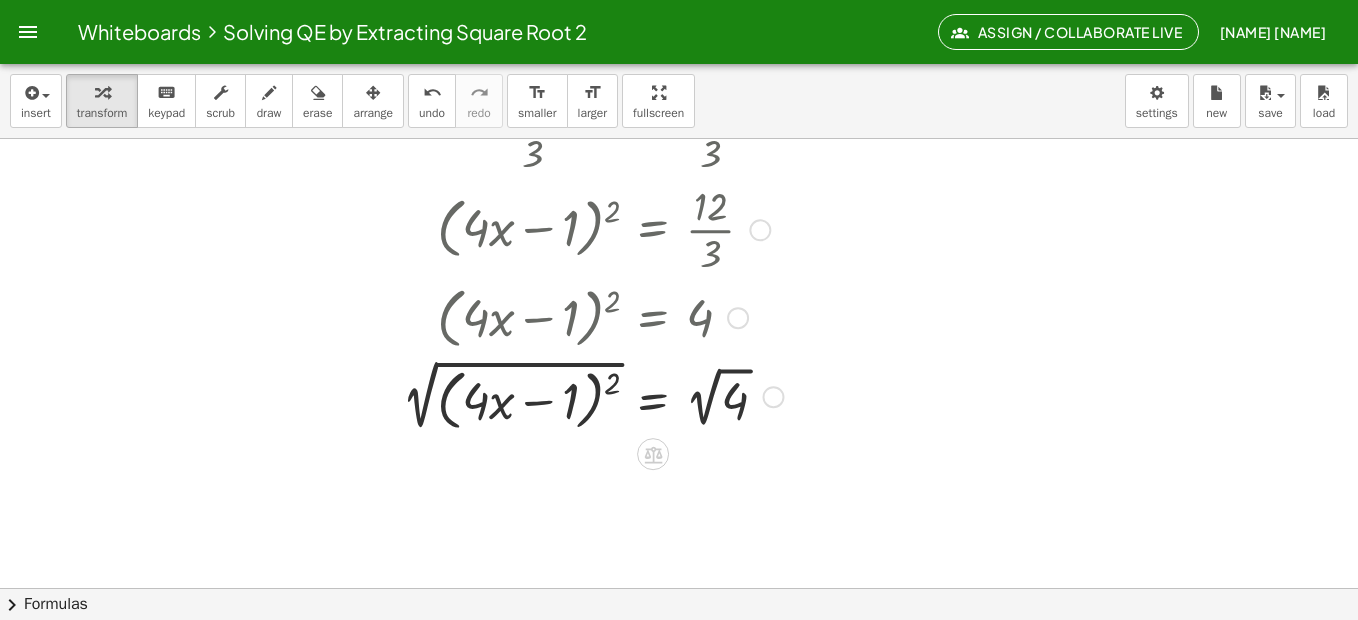 drag, startPoint x: 772, startPoint y: 394, endPoint x: 774, endPoint y: 406, distance: 12.165525 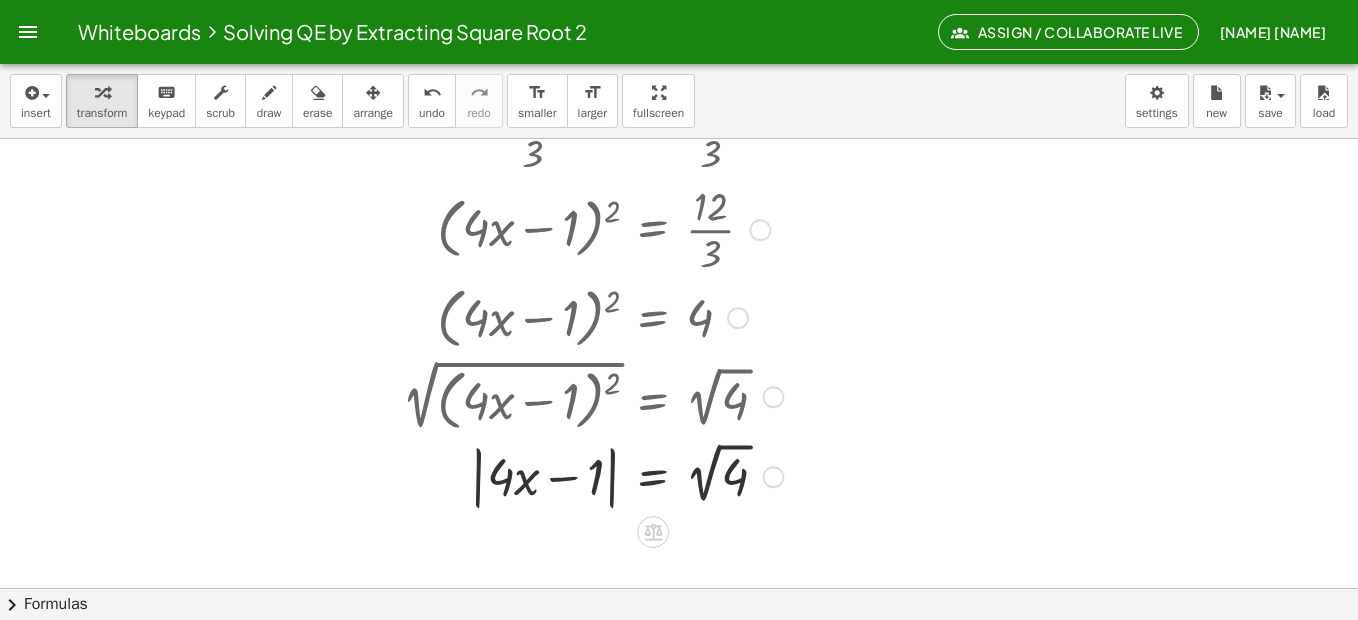 click at bounding box center (550, 474) 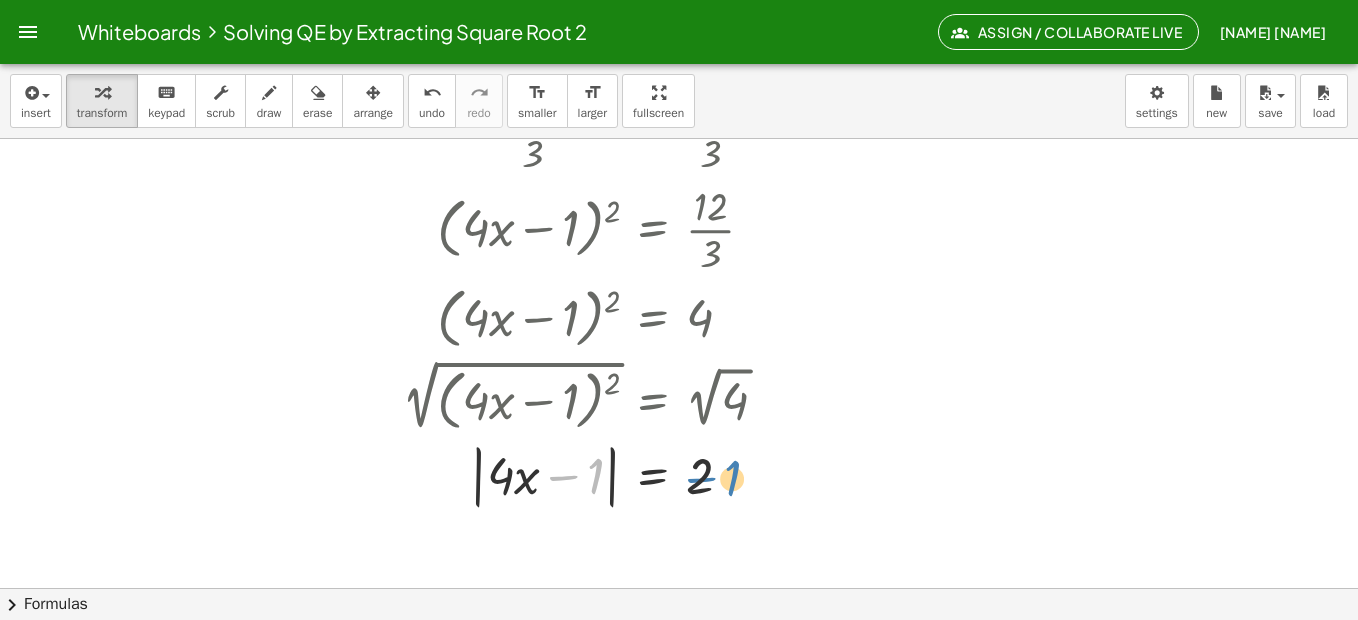 drag, startPoint x: 574, startPoint y: 475, endPoint x: 711, endPoint y: 477, distance: 137.0146 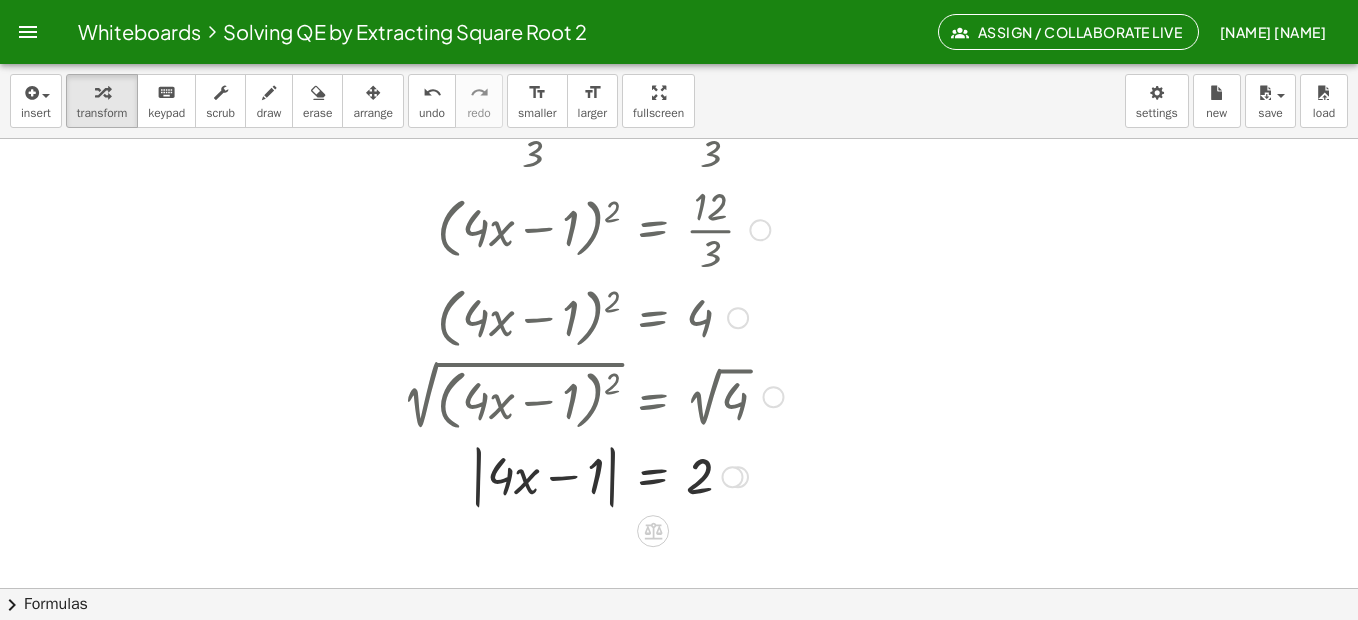click at bounding box center (550, 475) 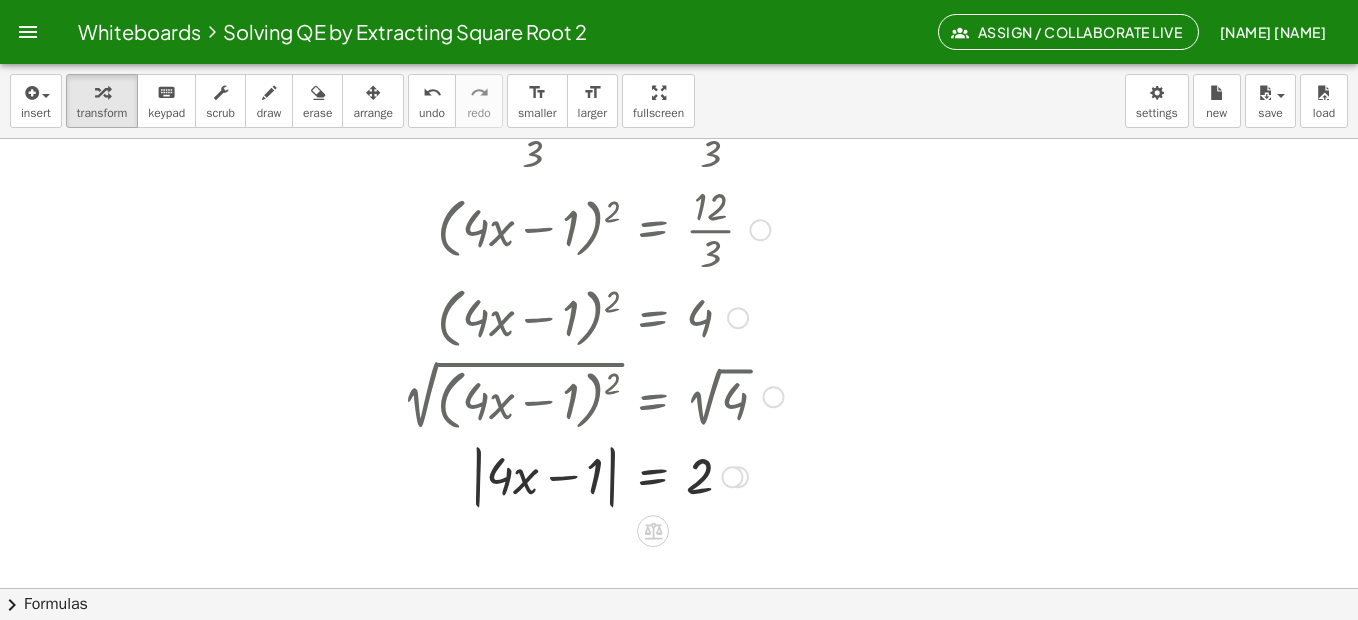 click at bounding box center [550, 475] 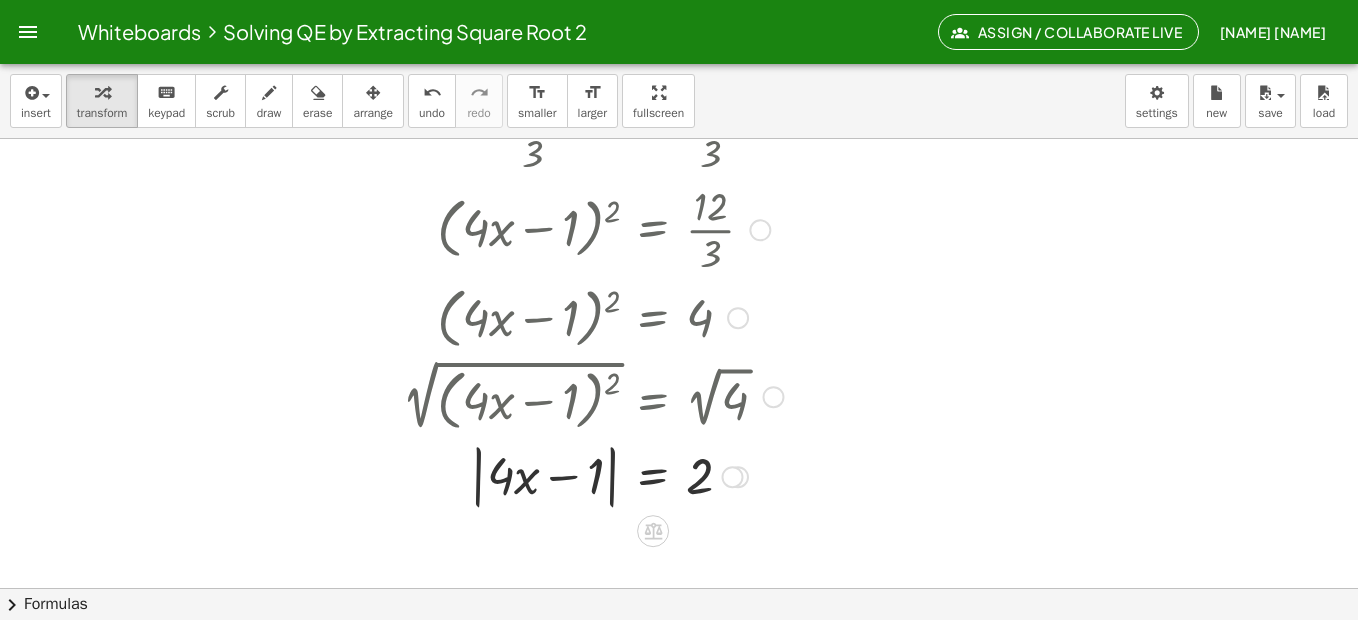 click at bounding box center [550, 475] 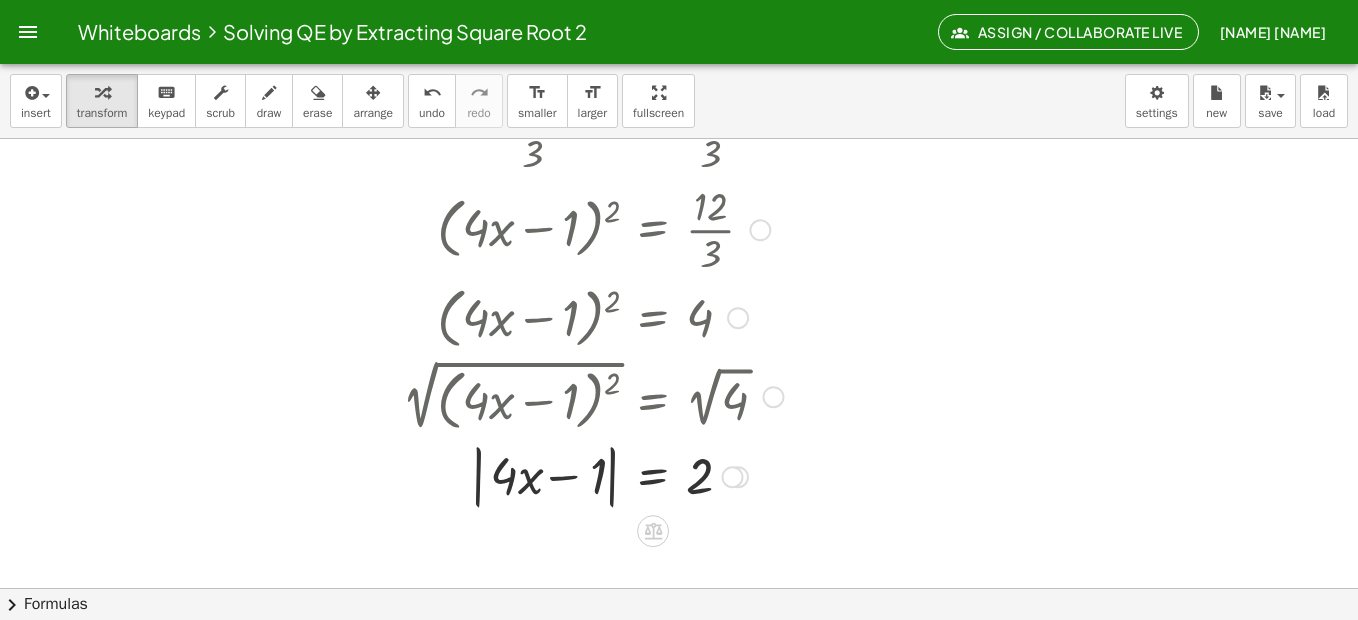 click at bounding box center [550, 475] 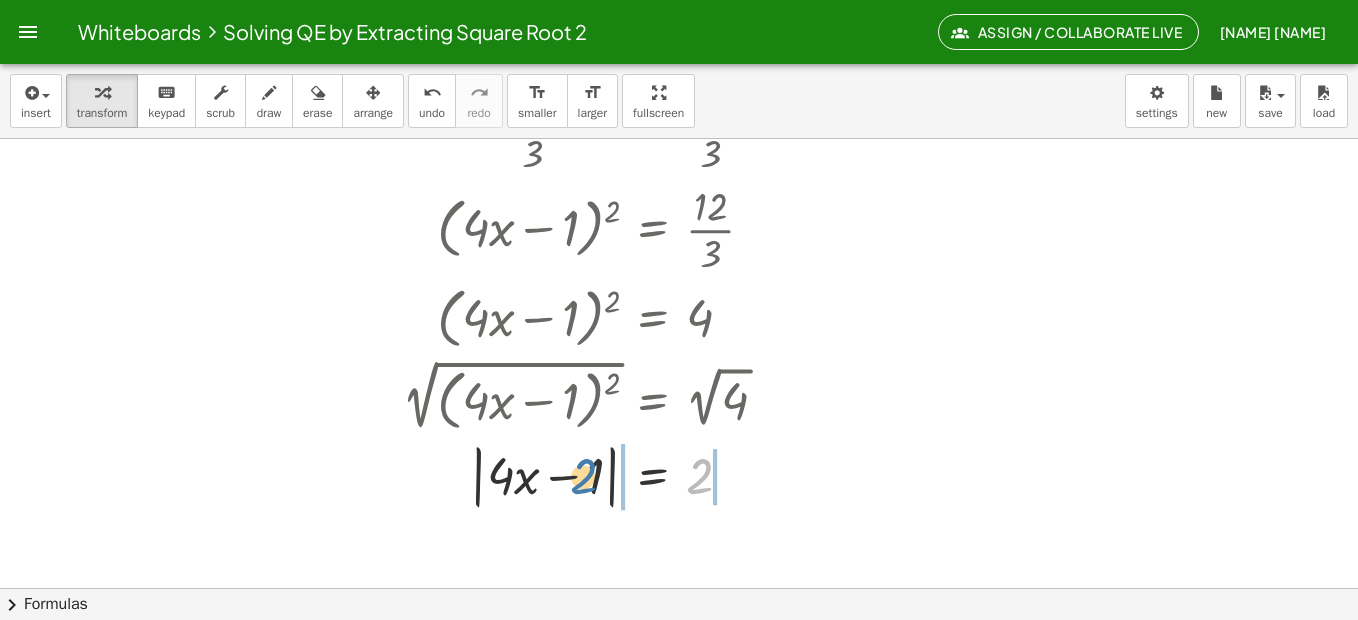 drag, startPoint x: 703, startPoint y: 480, endPoint x: 583, endPoint y: 480, distance: 120 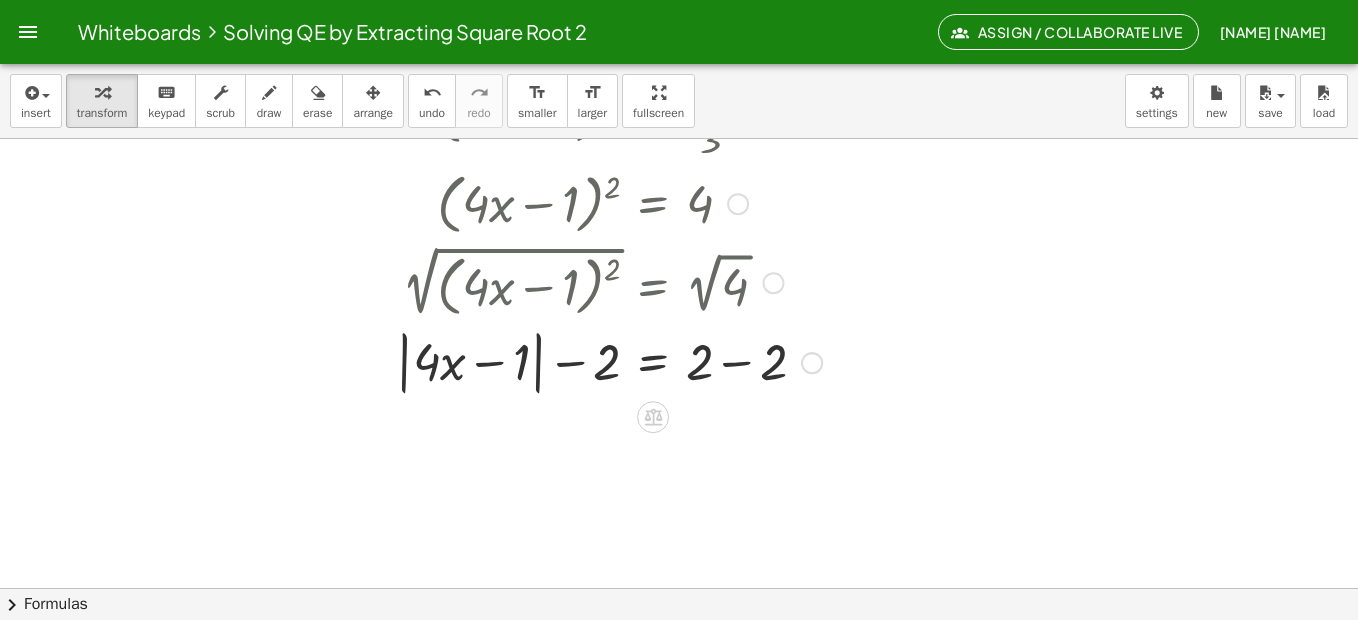 scroll, scrollTop: 649, scrollLeft: 0, axis: vertical 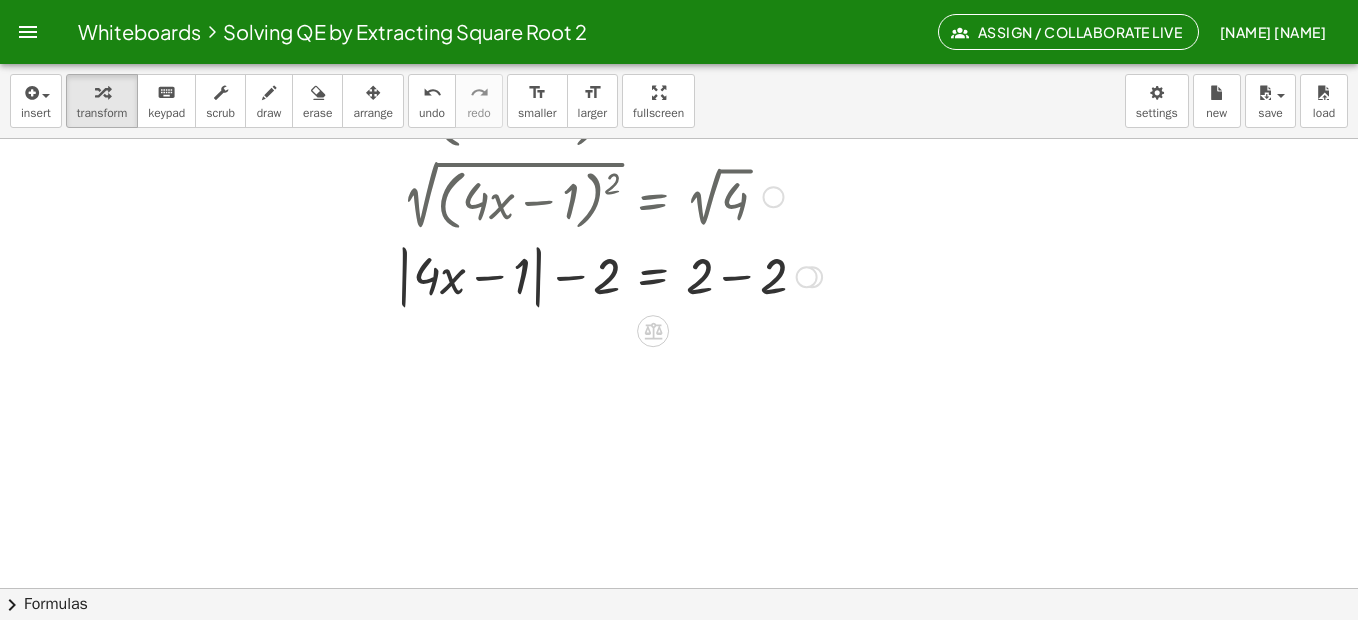 click at bounding box center [551, 275] 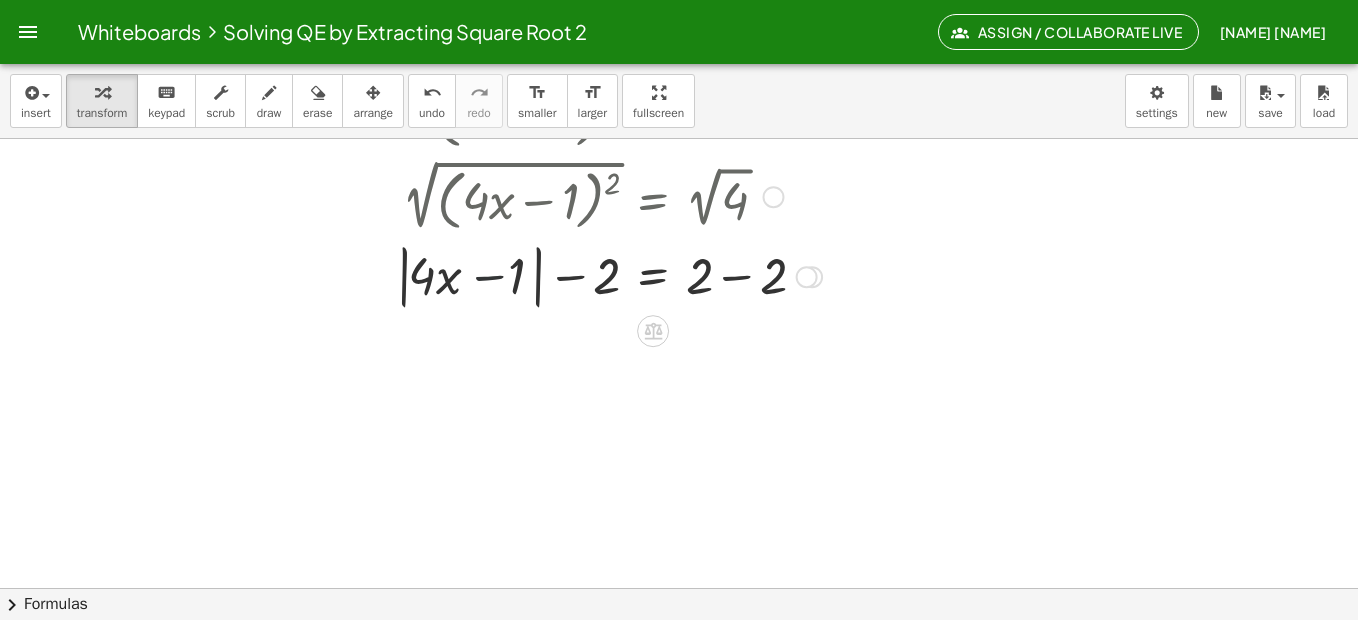 click at bounding box center [551, 275] 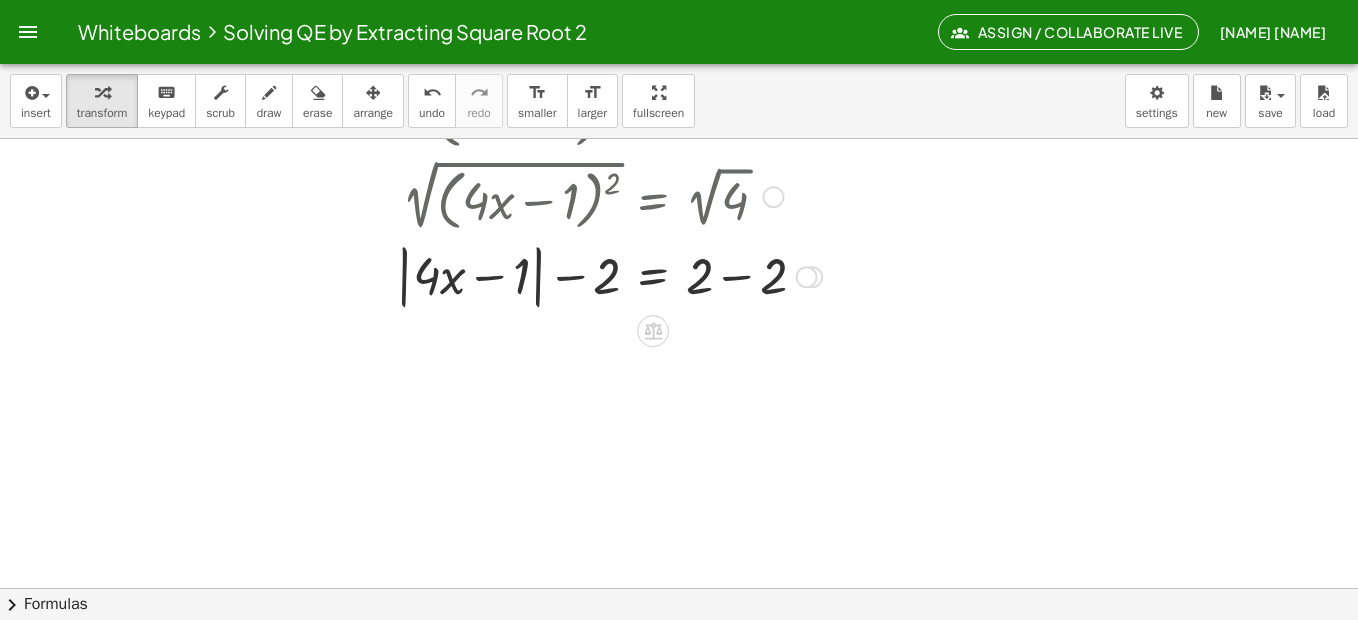click at bounding box center [551, 275] 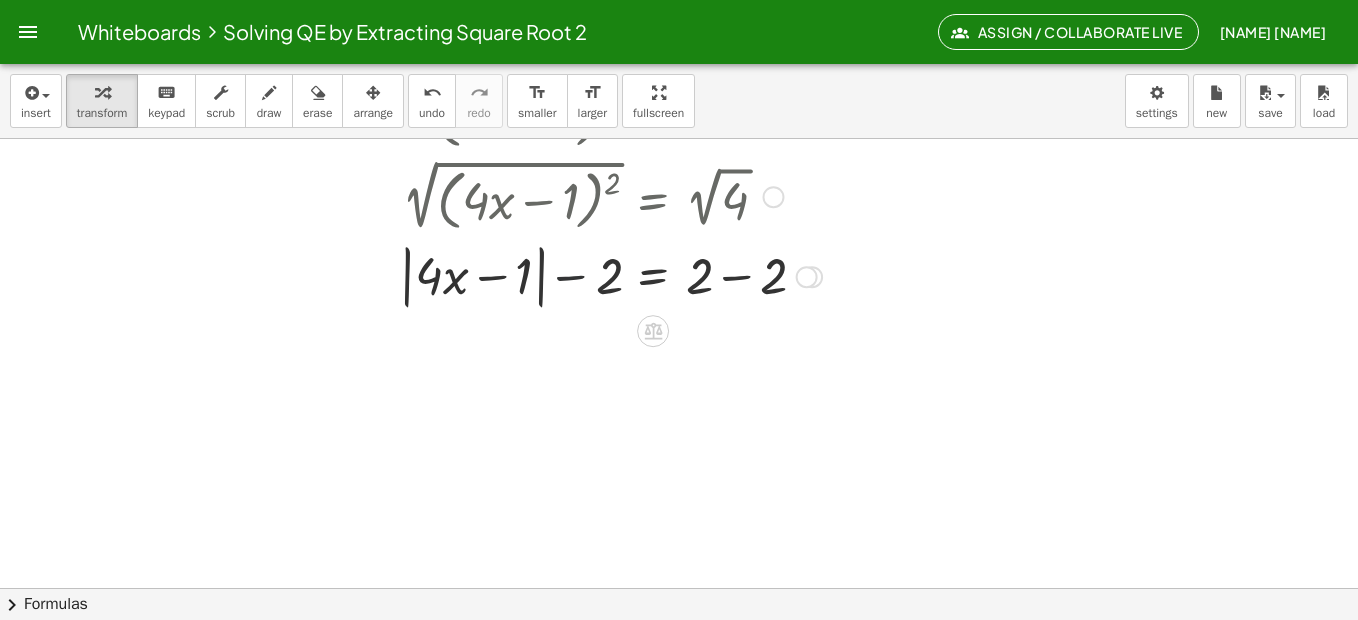 click at bounding box center (551, 275) 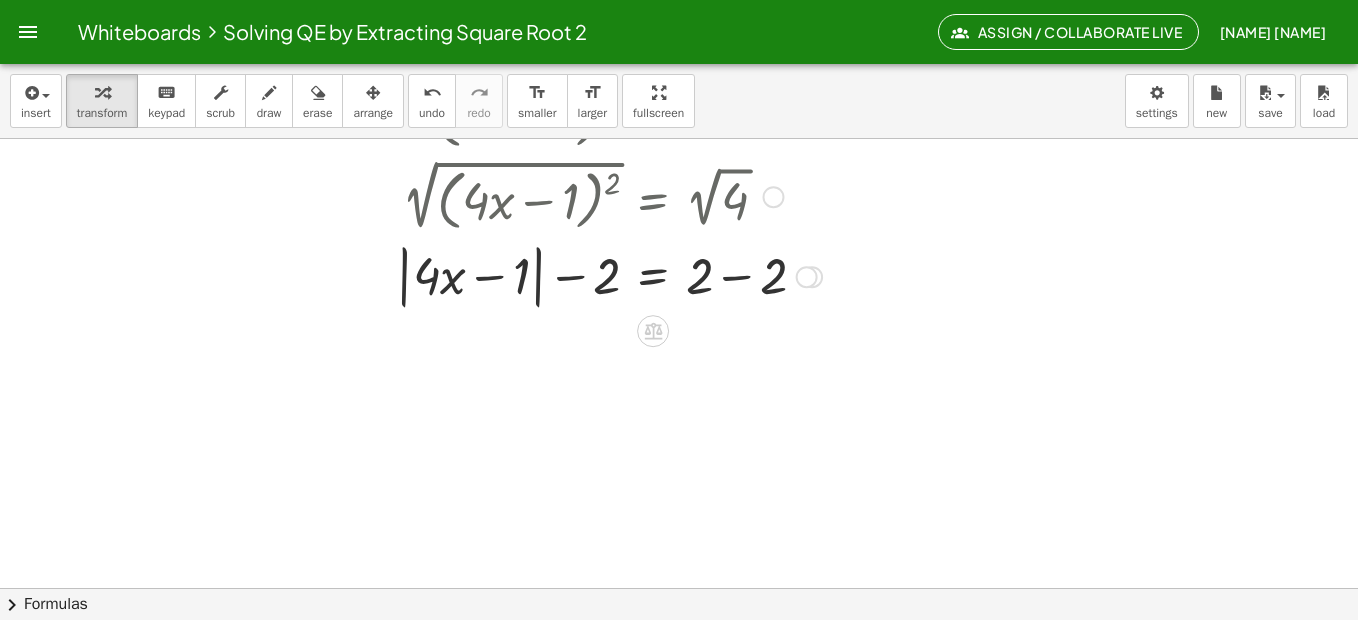 click at bounding box center (773, 197) 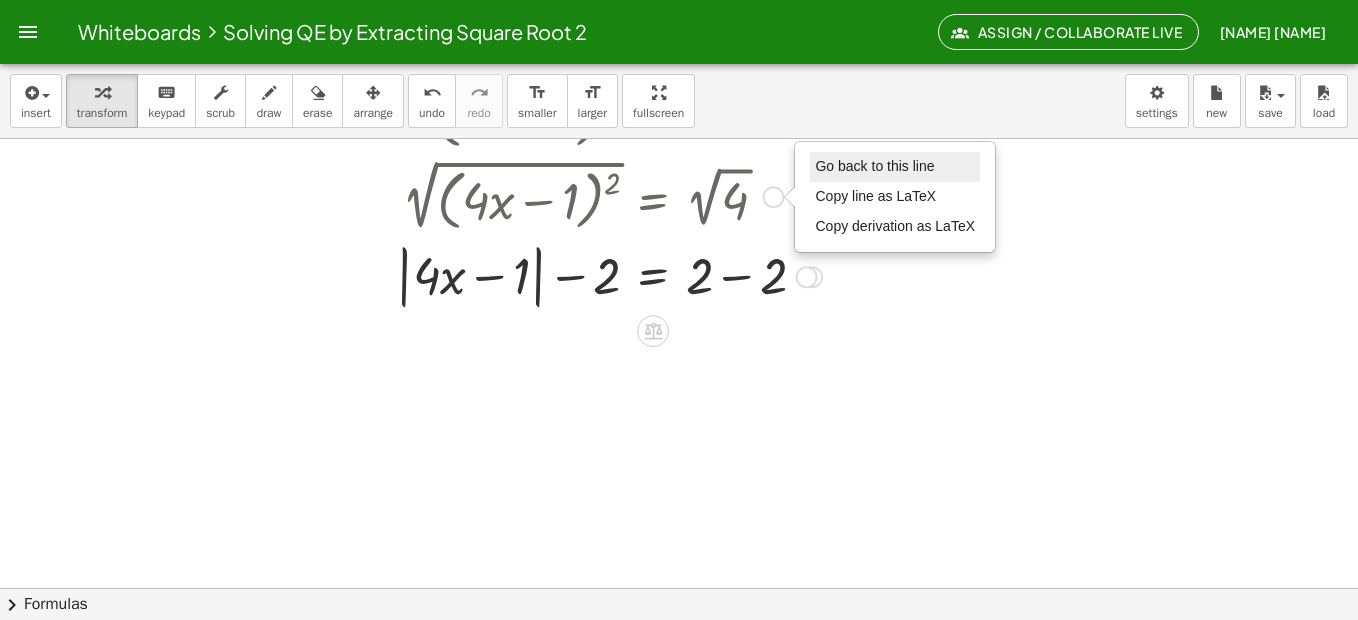 drag, startPoint x: 839, startPoint y: 165, endPoint x: 875, endPoint y: 179, distance: 38.626415 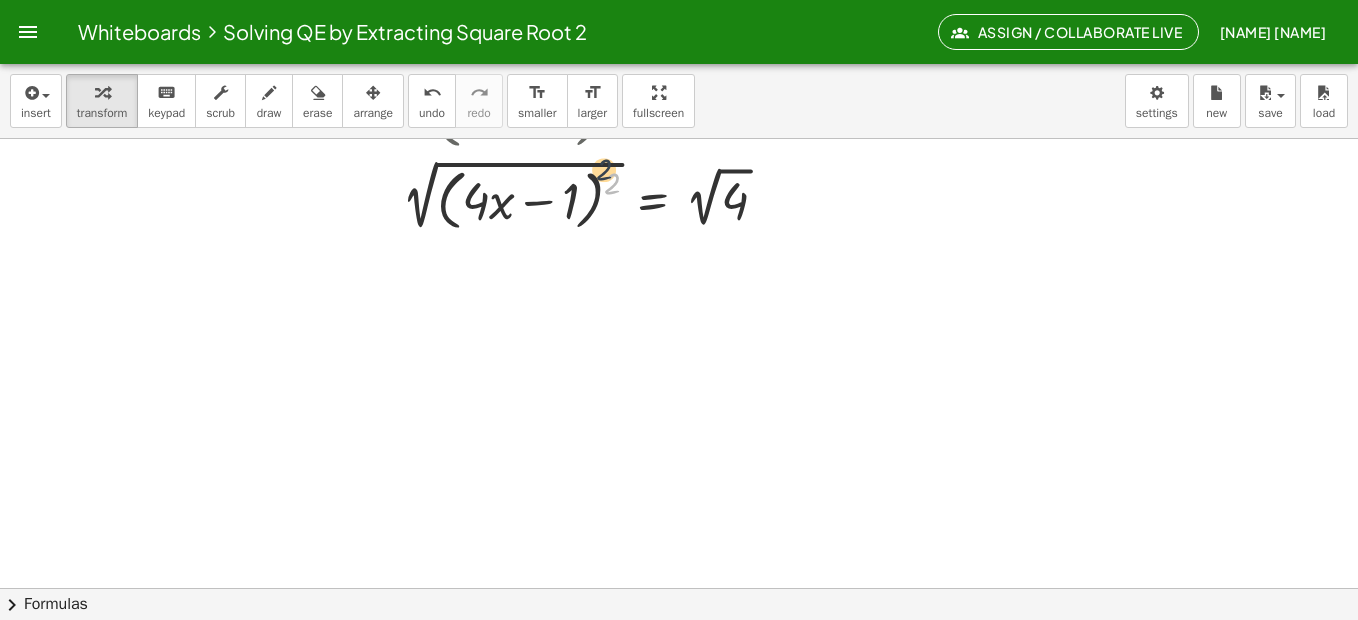 drag, startPoint x: 617, startPoint y: 180, endPoint x: 611, endPoint y: 159, distance: 21.84033 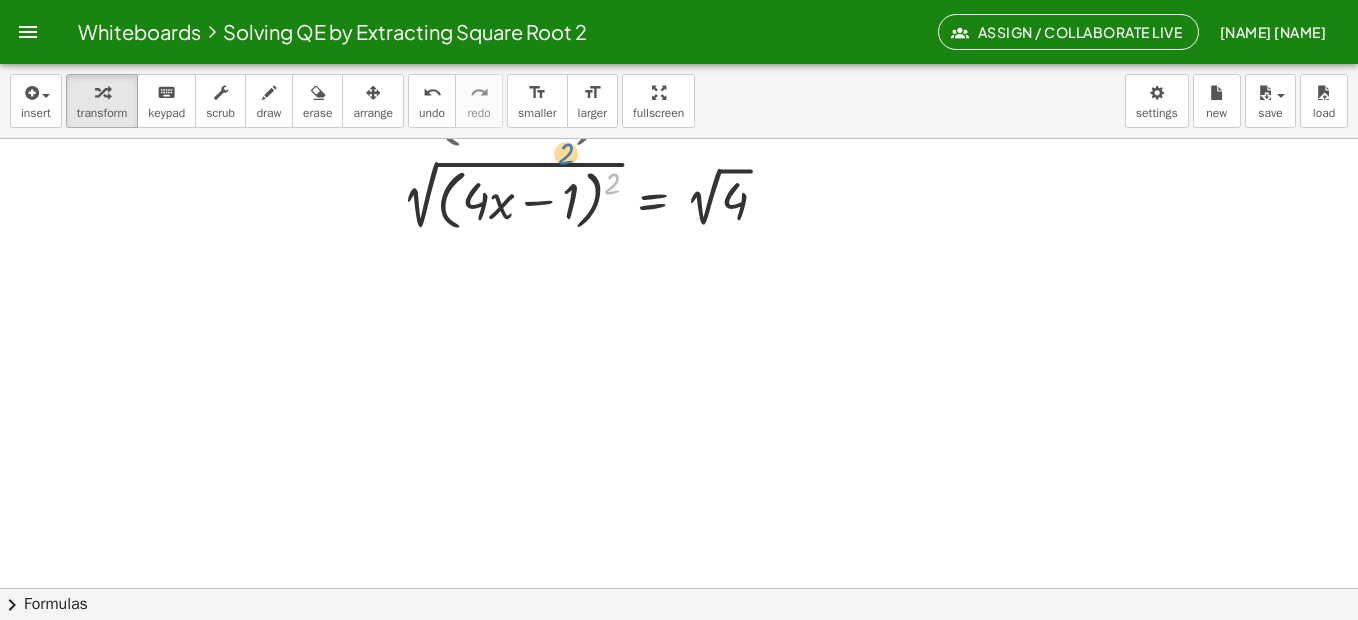 drag, startPoint x: 615, startPoint y: 185, endPoint x: 569, endPoint y: 155, distance: 54.91812 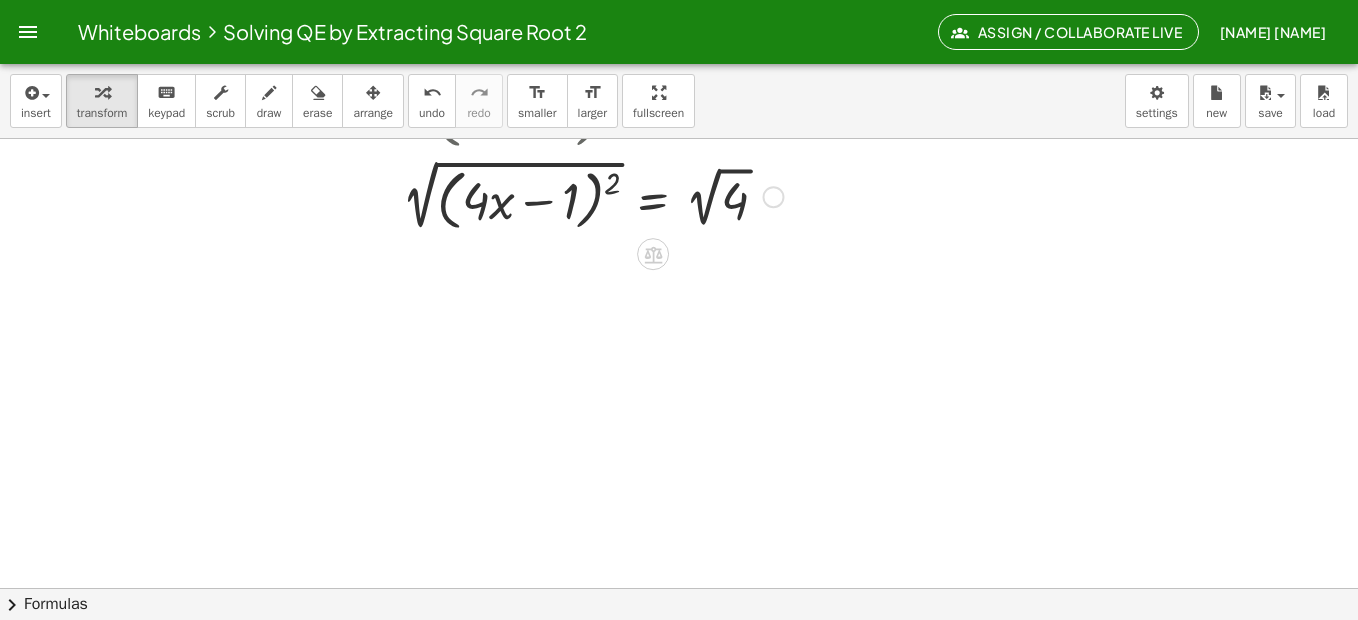 click at bounding box center (550, 195) 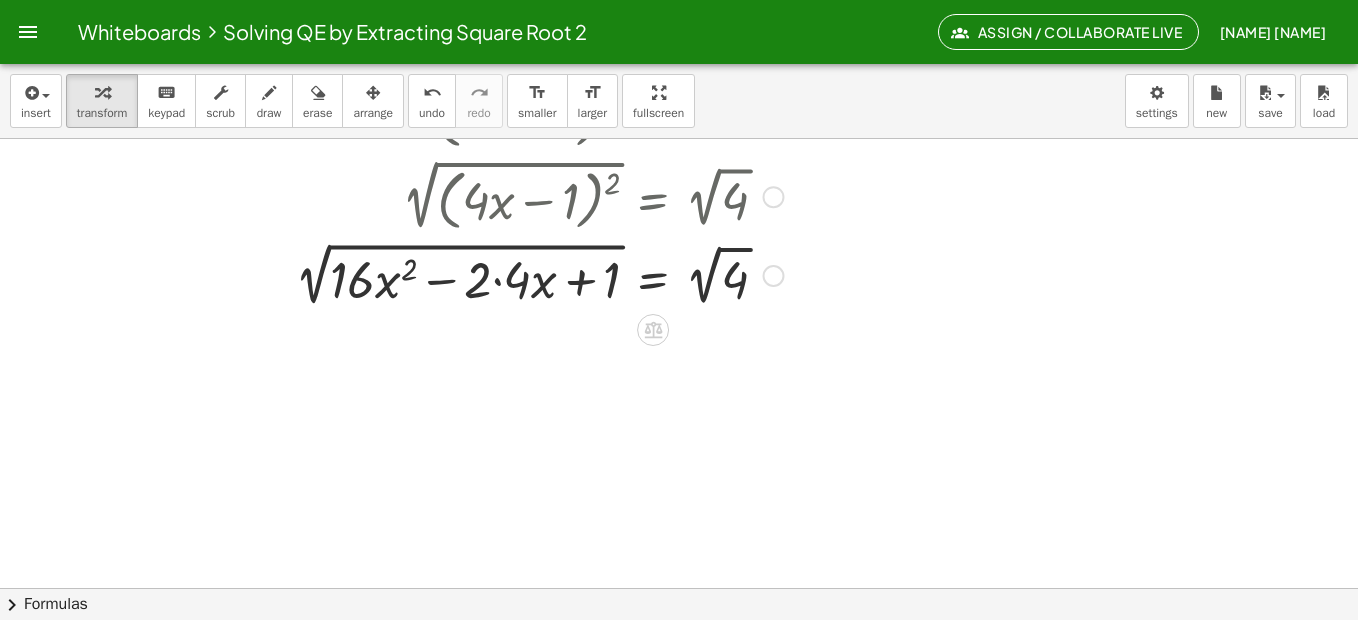 click at bounding box center (773, 197) 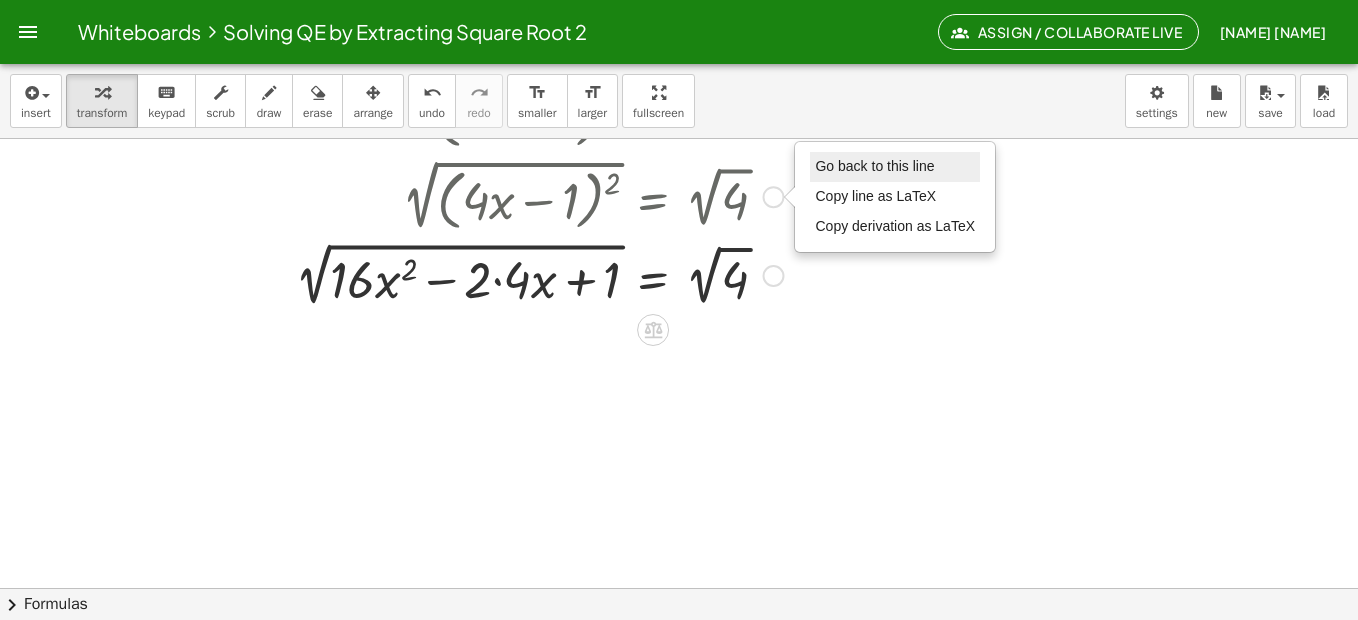 click on "Go back to this line" at bounding box center (874, 166) 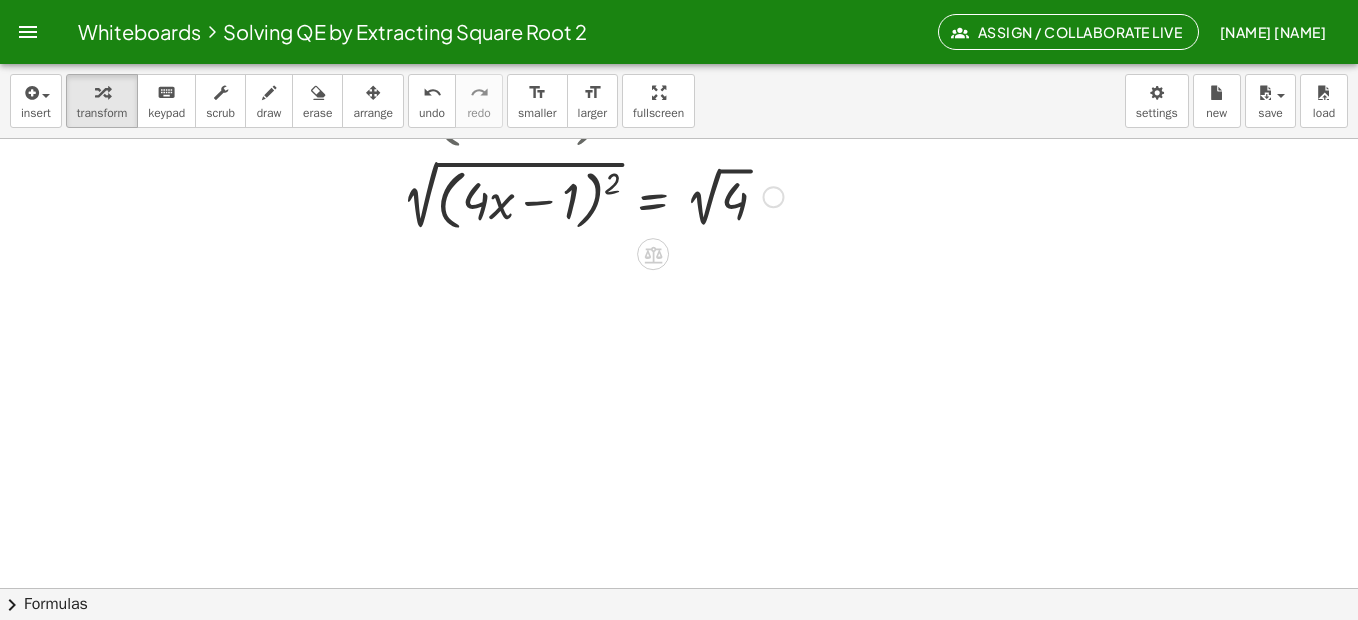 click at bounding box center (550, 195) 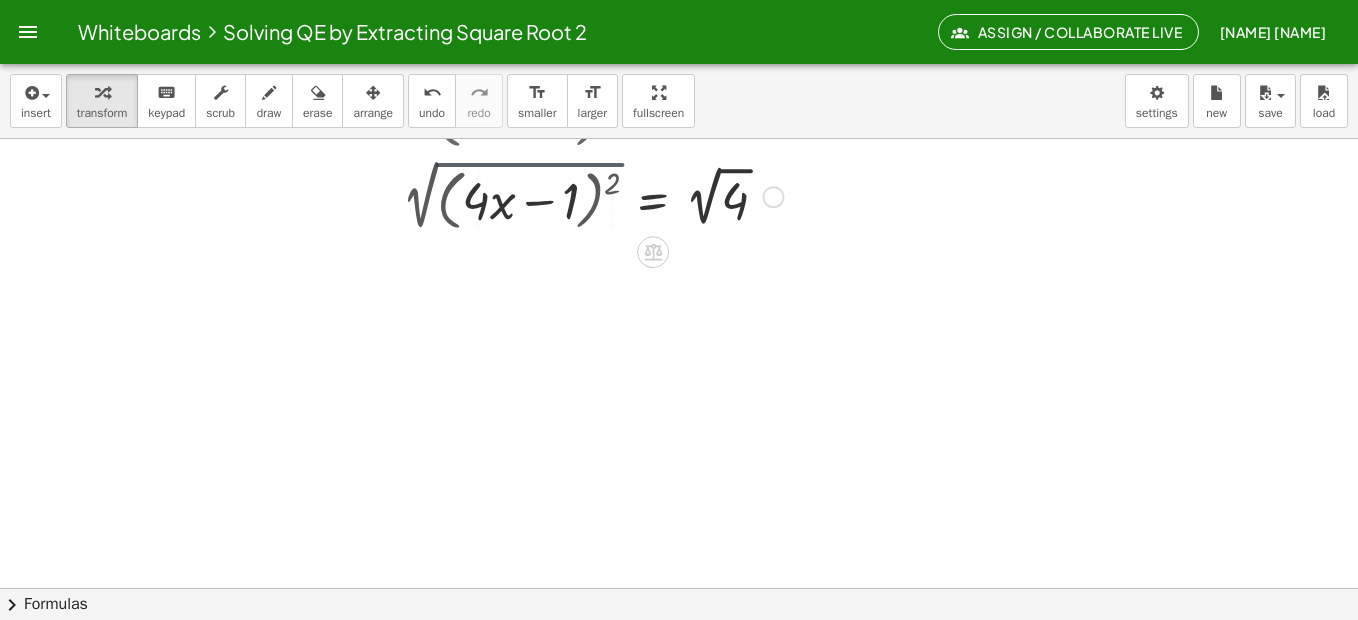 click at bounding box center (550, 194) 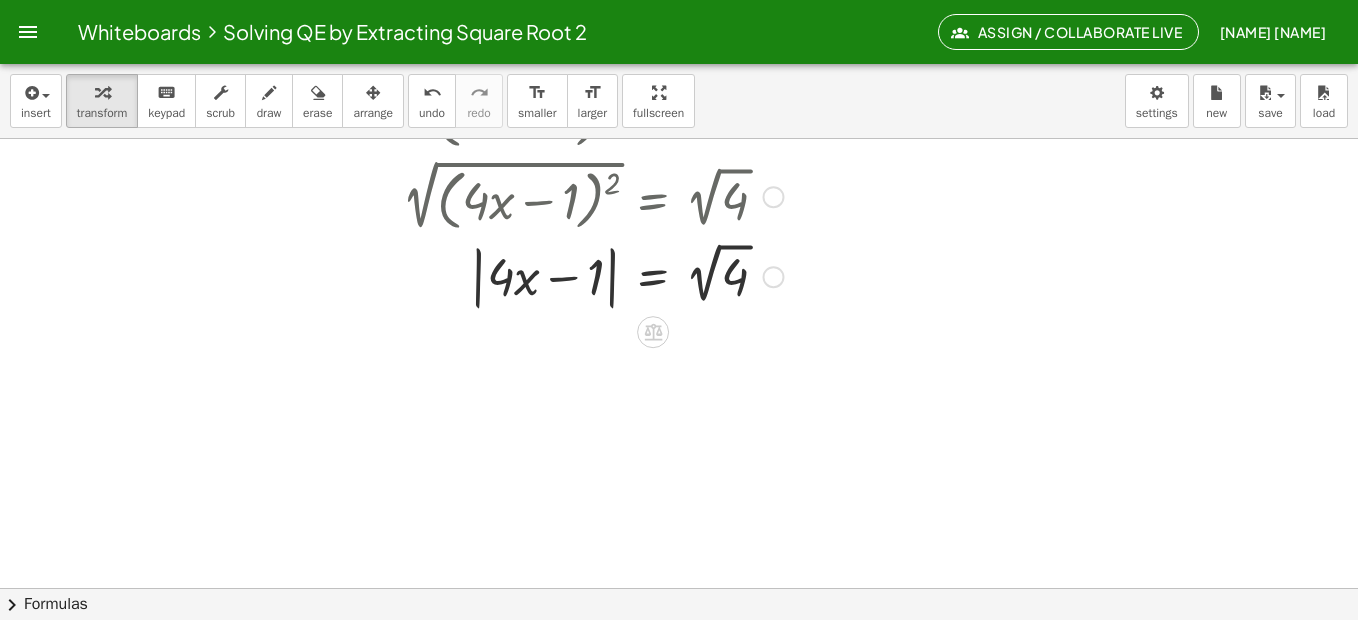click at bounding box center (550, 274) 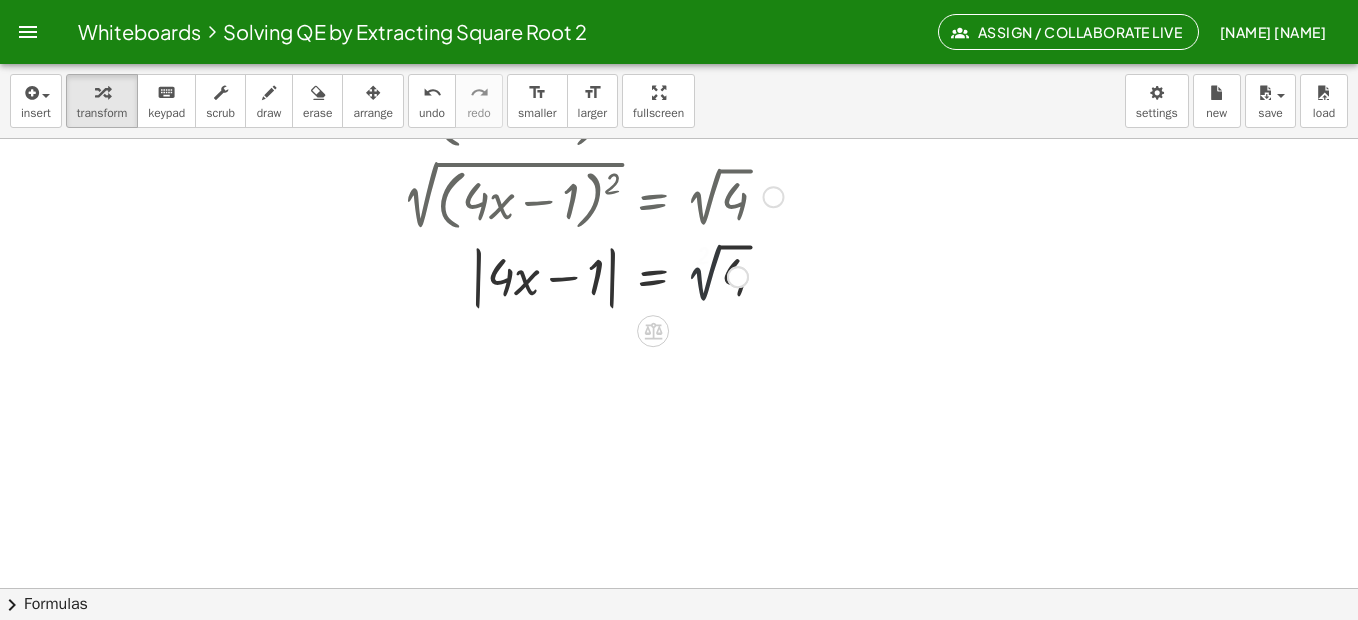 click at bounding box center [550, 275] 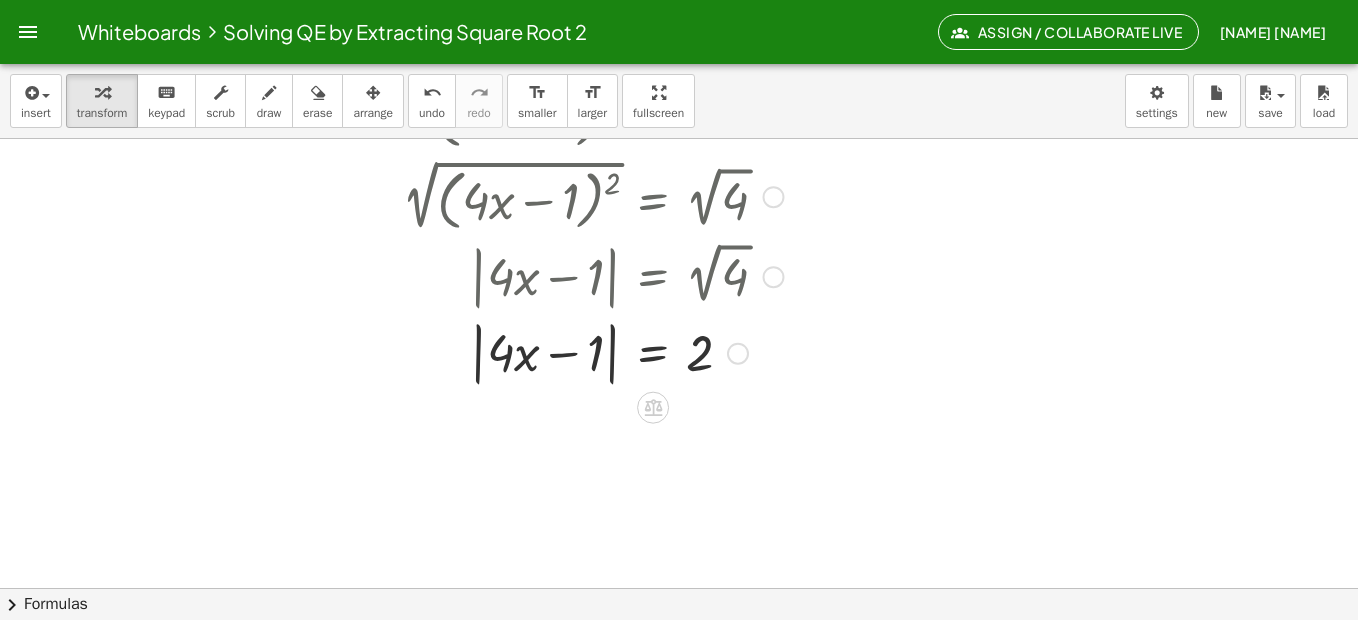 click at bounding box center [550, 352] 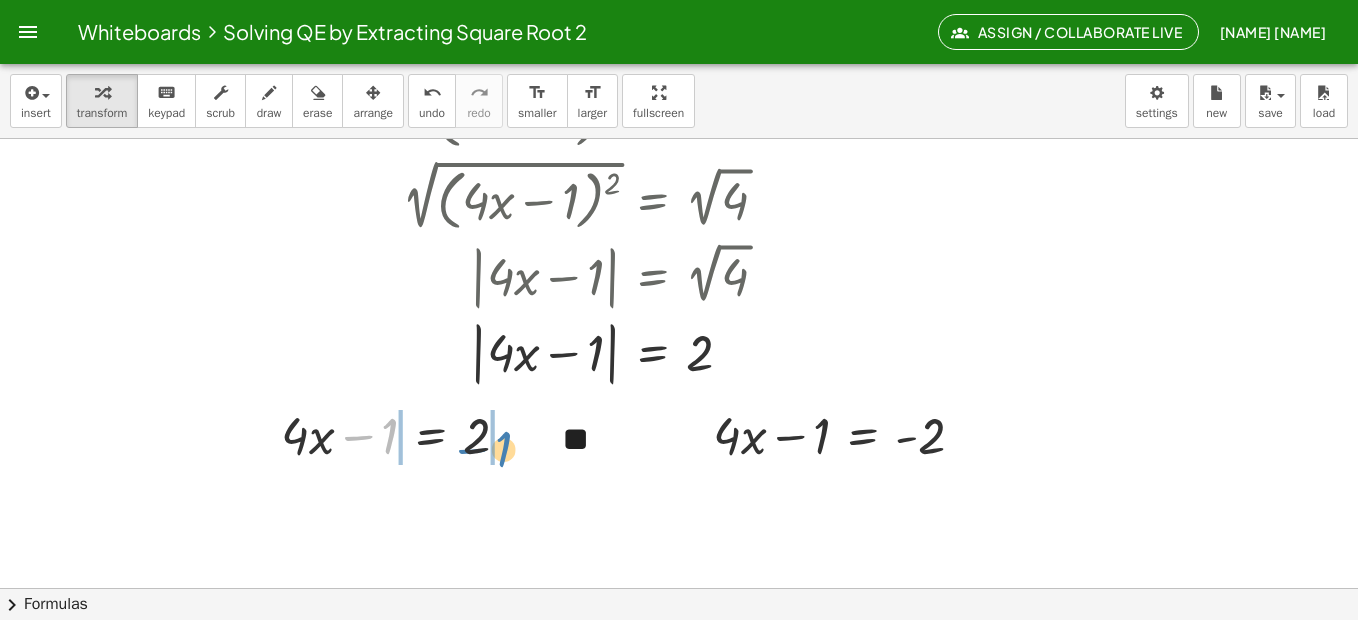 drag, startPoint x: 362, startPoint y: 437, endPoint x: 476, endPoint y: 450, distance: 114.73883 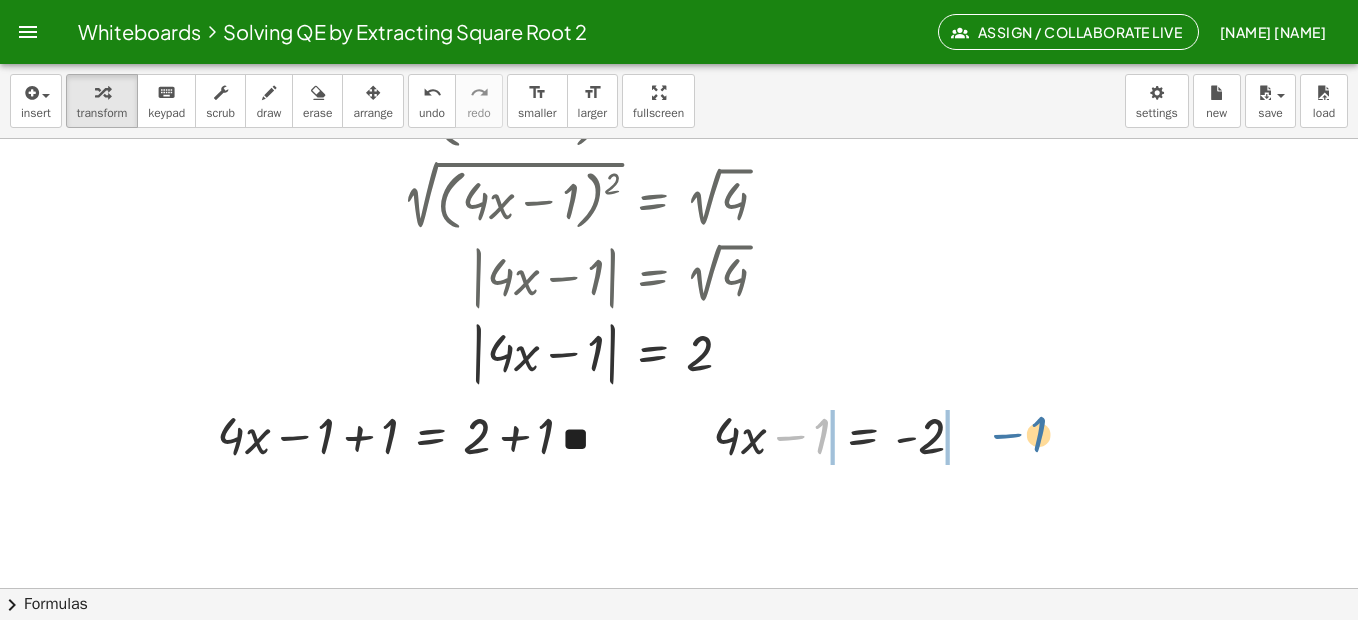 drag, startPoint x: 880, startPoint y: 436, endPoint x: 1012, endPoint y: 434, distance: 132.01515 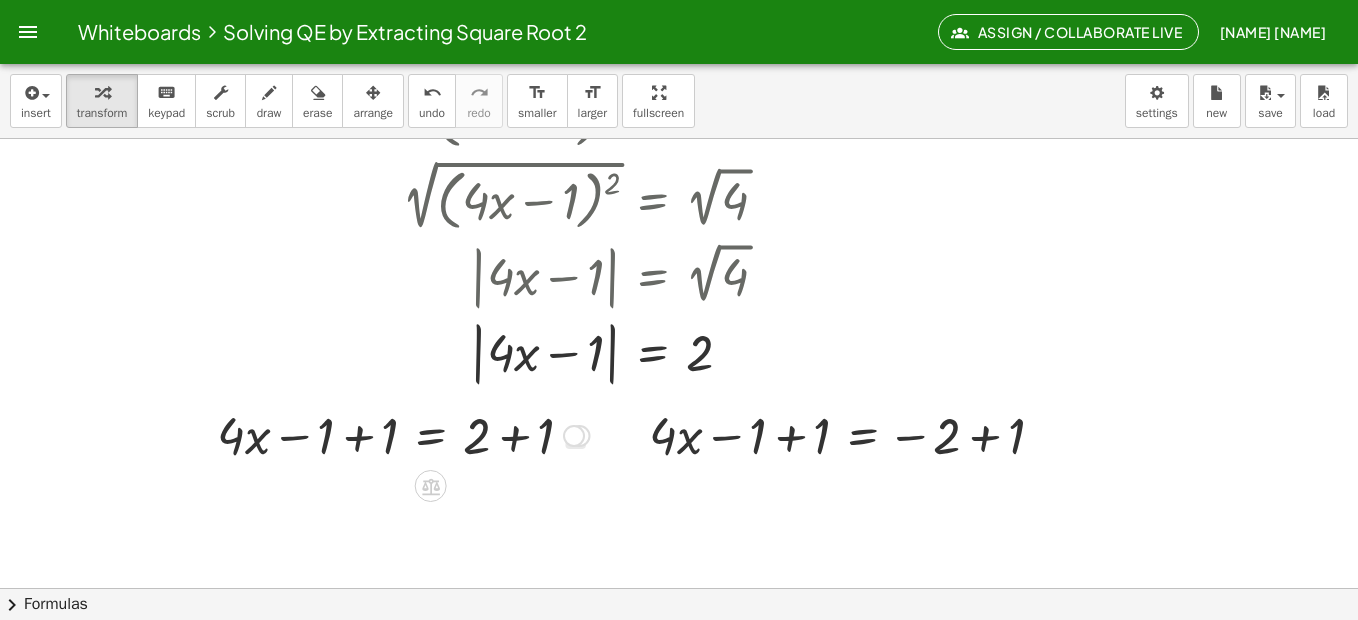 click at bounding box center (403, 434) 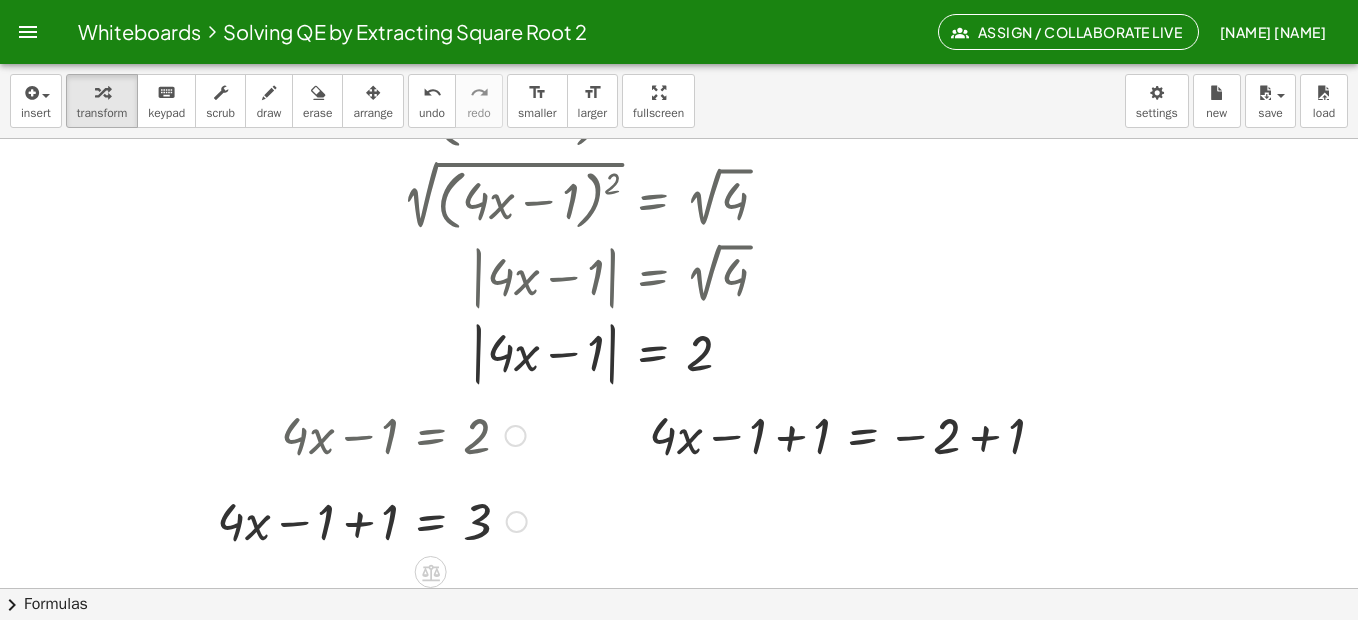 drag, startPoint x: 511, startPoint y: 437, endPoint x: 496, endPoint y: 530, distance: 94.20191 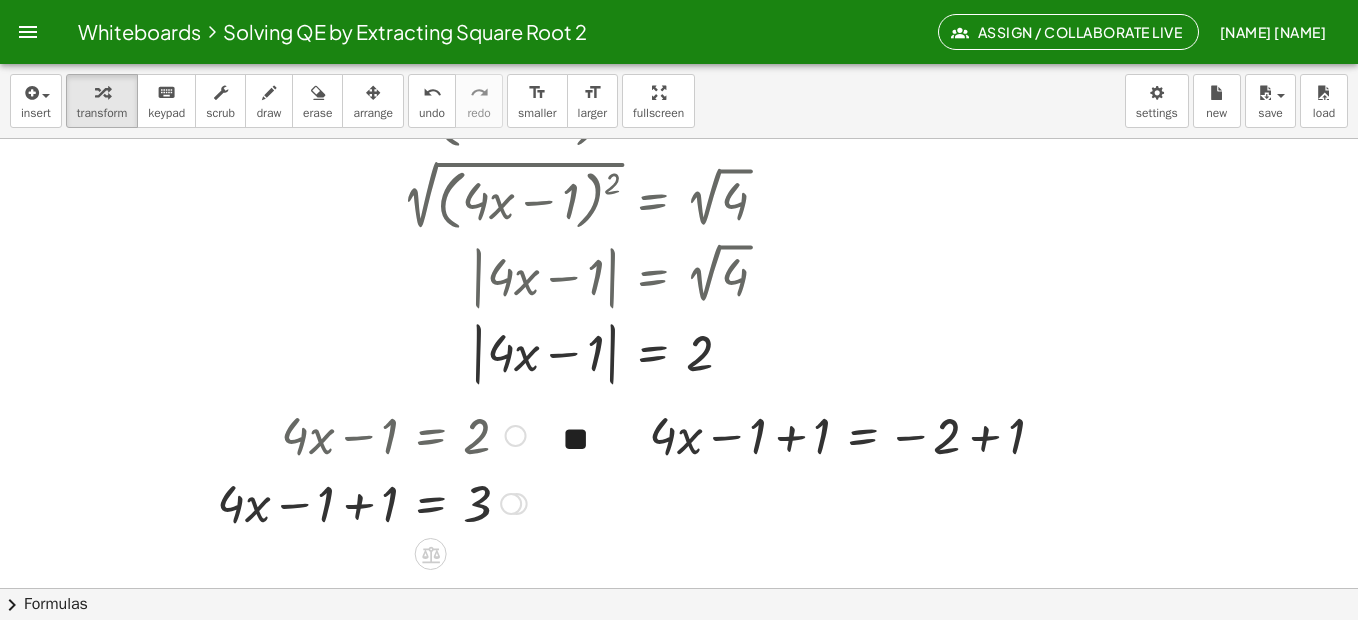 click at bounding box center (372, 502) 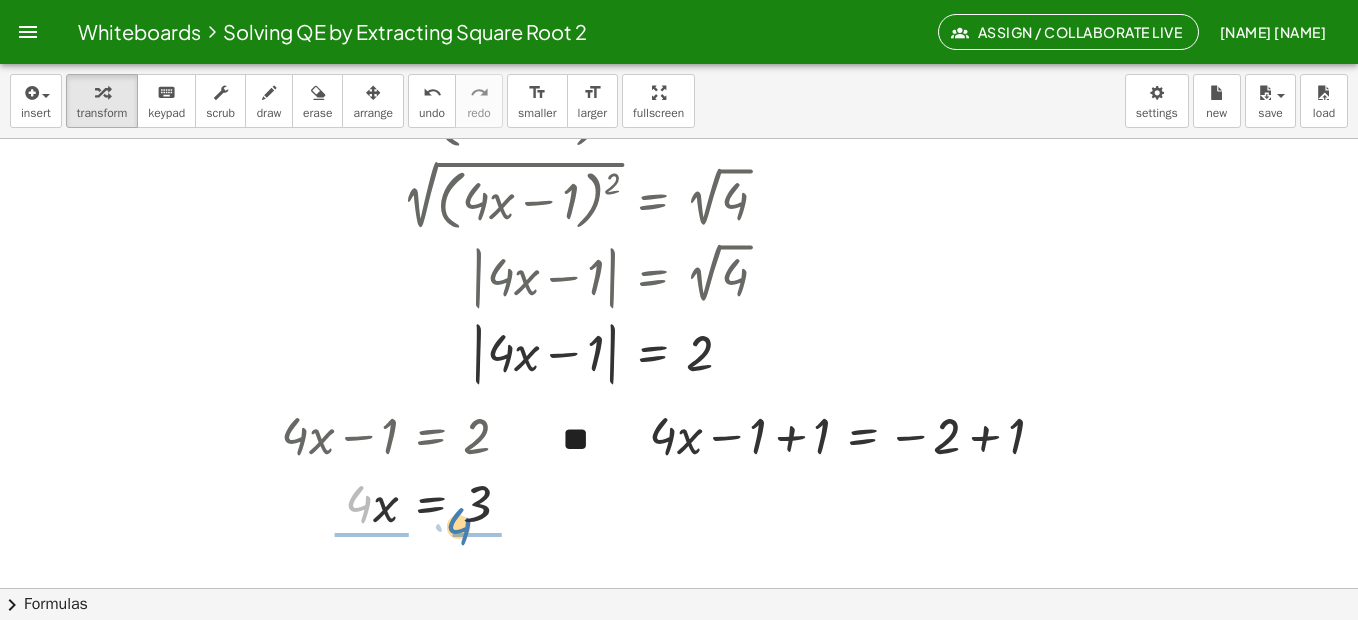 drag, startPoint x: 361, startPoint y: 509, endPoint x: 461, endPoint y: 531, distance: 102.3914 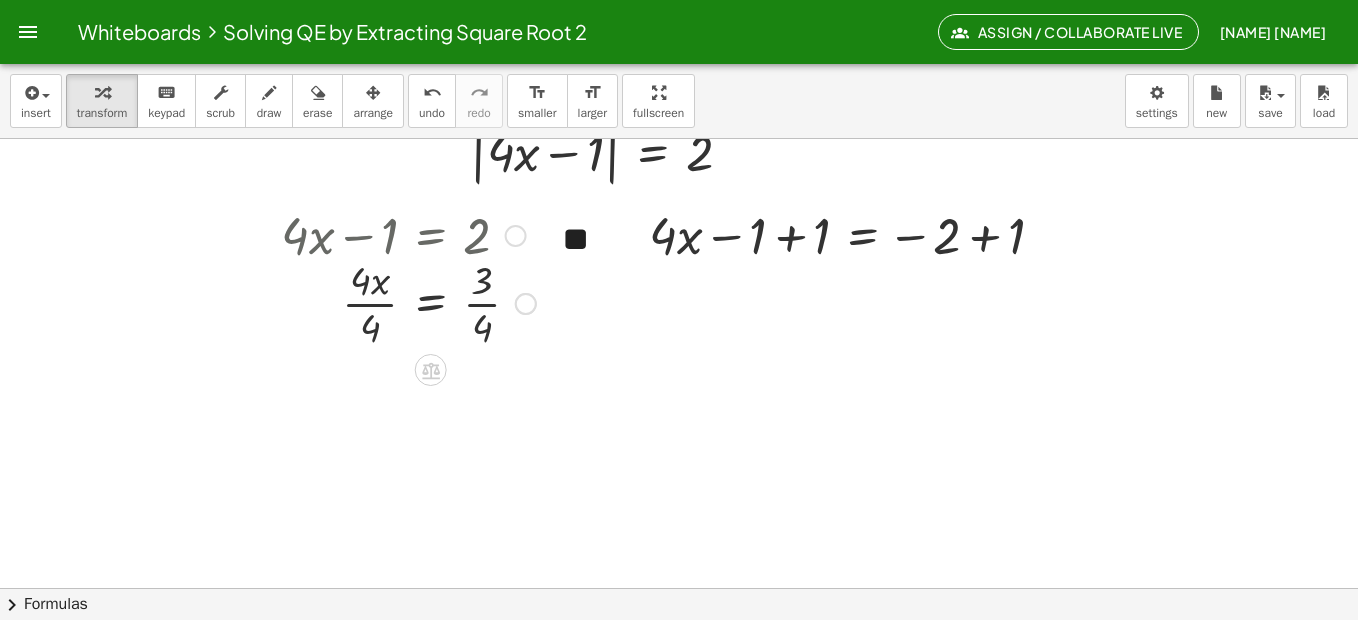 scroll, scrollTop: 898, scrollLeft: 0, axis: vertical 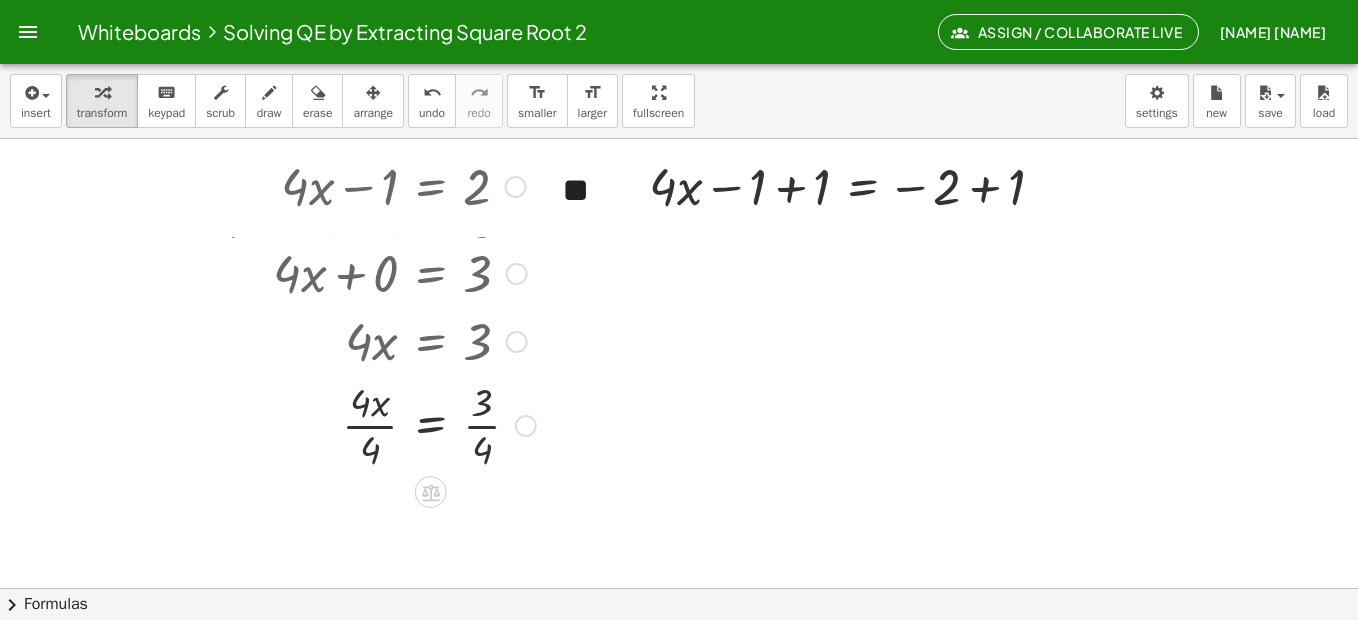 drag, startPoint x: 521, startPoint y: 259, endPoint x: 503, endPoint y: 463, distance: 204.79257 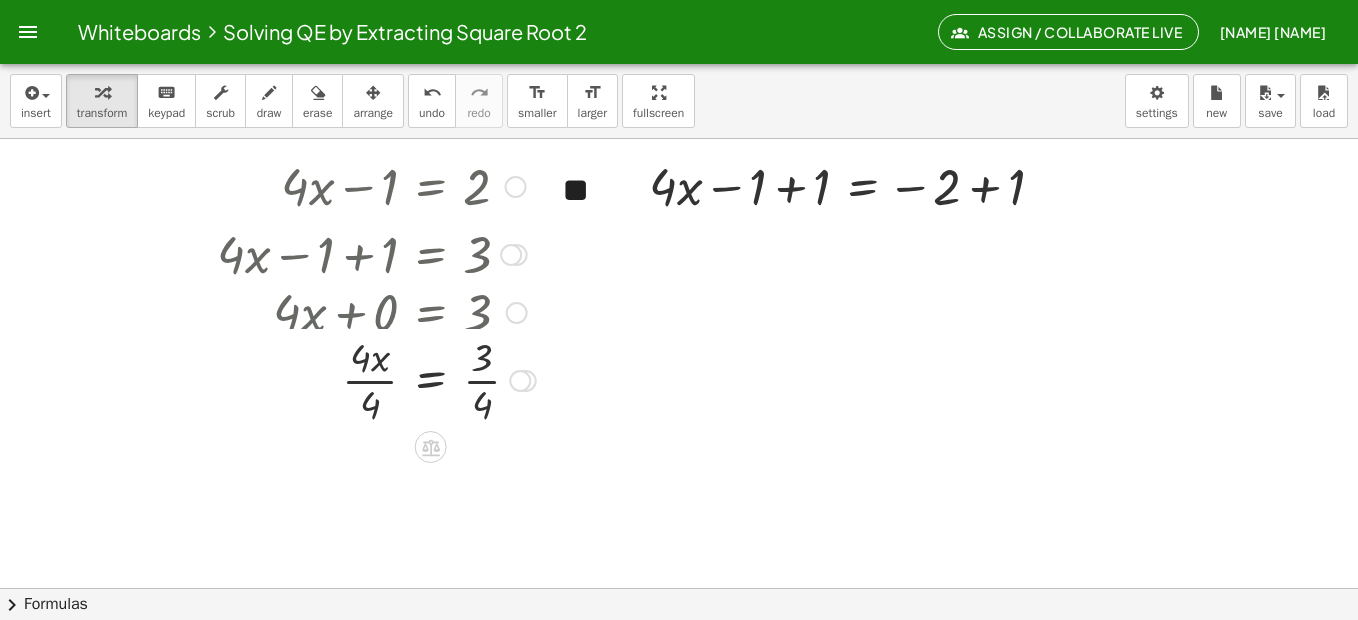 drag, startPoint x: 518, startPoint y: 327, endPoint x: 517, endPoint y: 317, distance: 10.049875 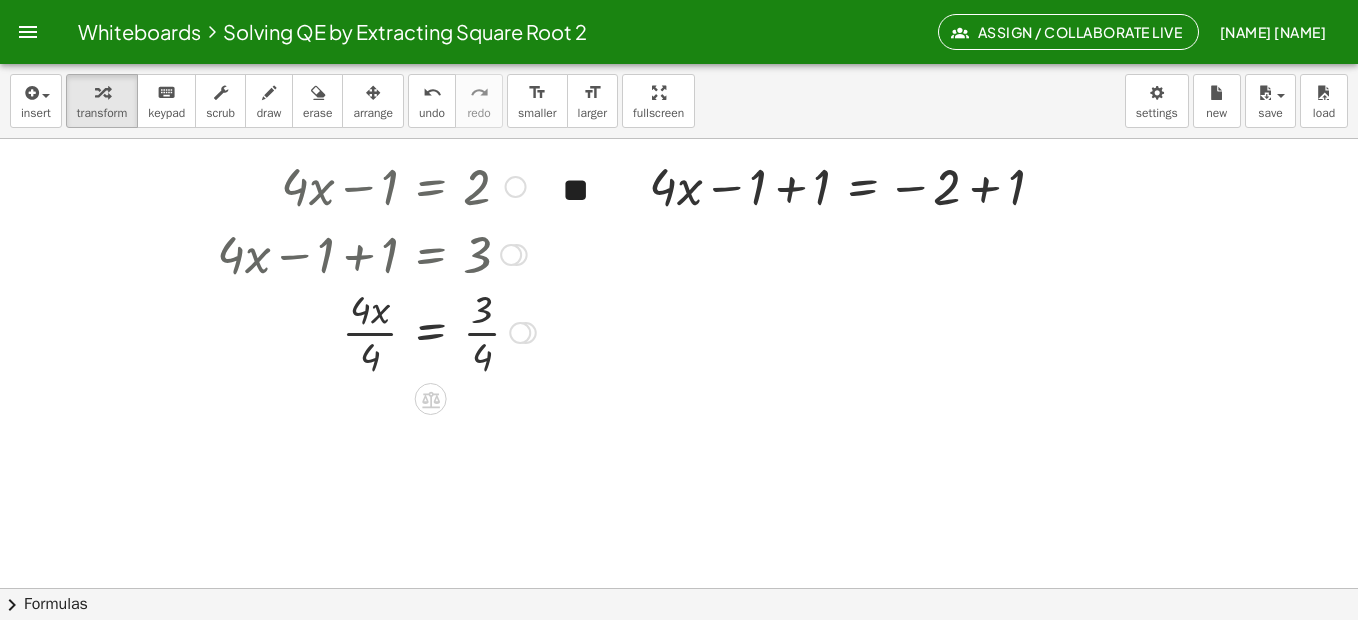 drag, startPoint x: 521, startPoint y: 392, endPoint x: 517, endPoint y: 327, distance: 65.12296 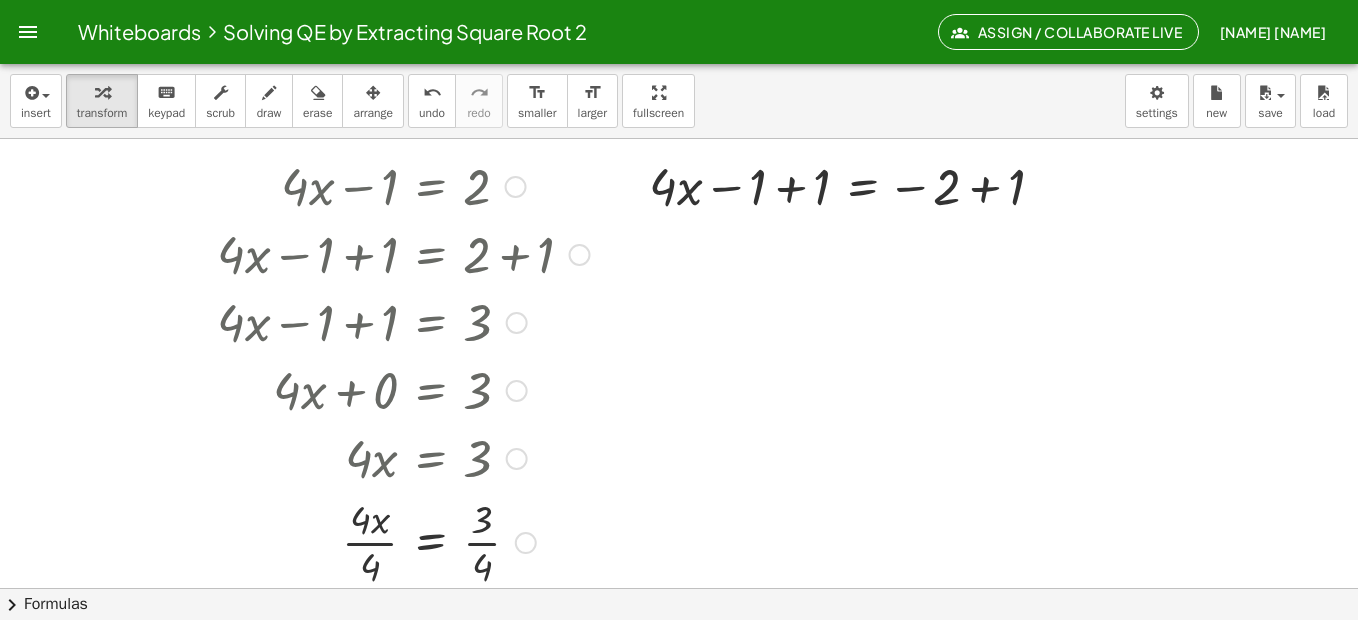 drag, startPoint x: 520, startPoint y: 326, endPoint x: 534, endPoint y: 538, distance: 212.46176 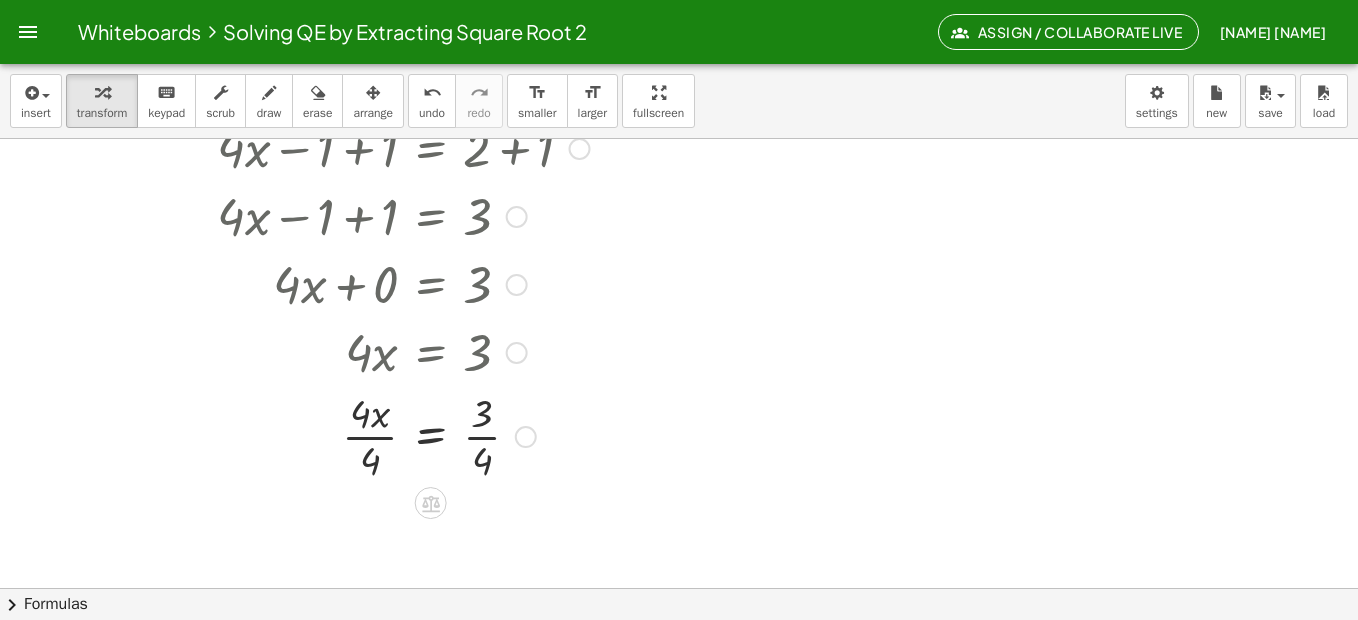 scroll, scrollTop: 1098, scrollLeft: 0, axis: vertical 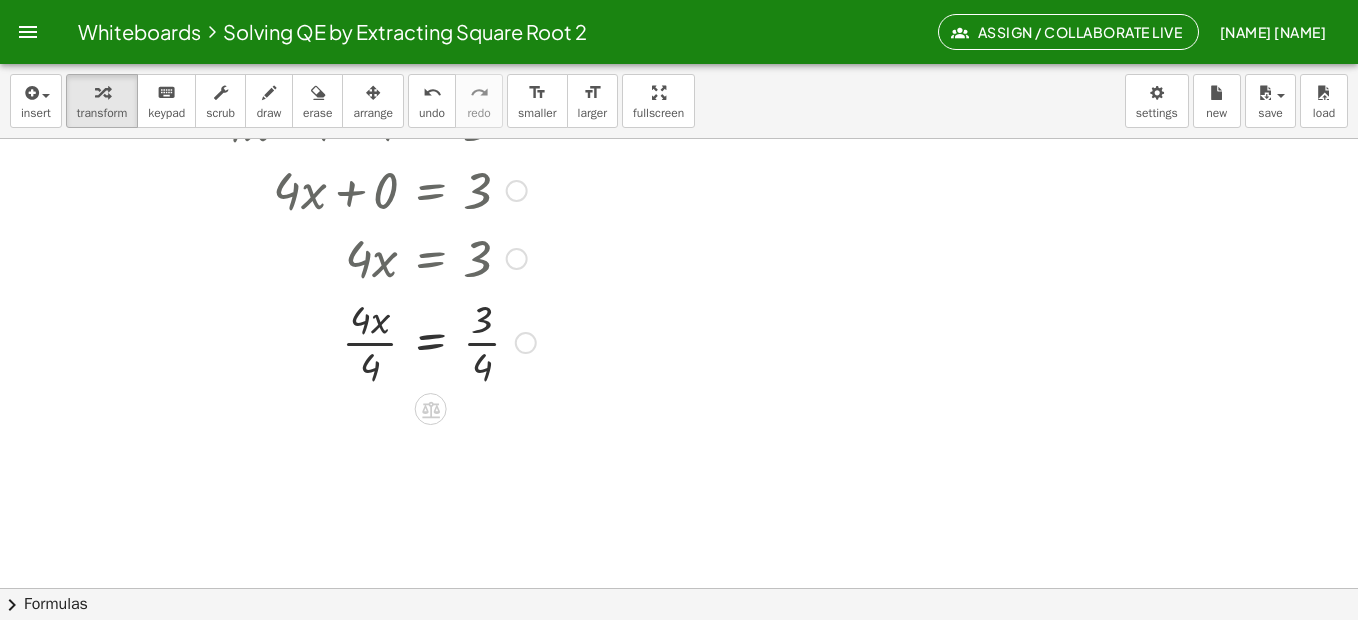 click at bounding box center (403, 341) 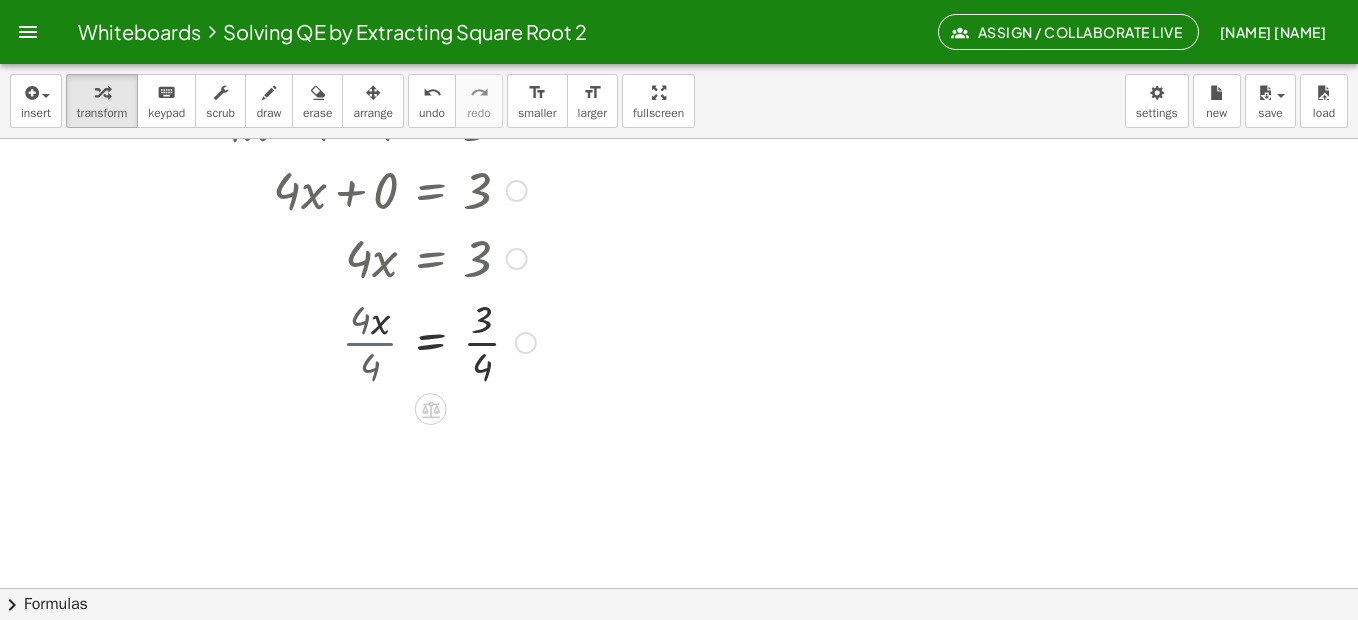 click at bounding box center (403, 341) 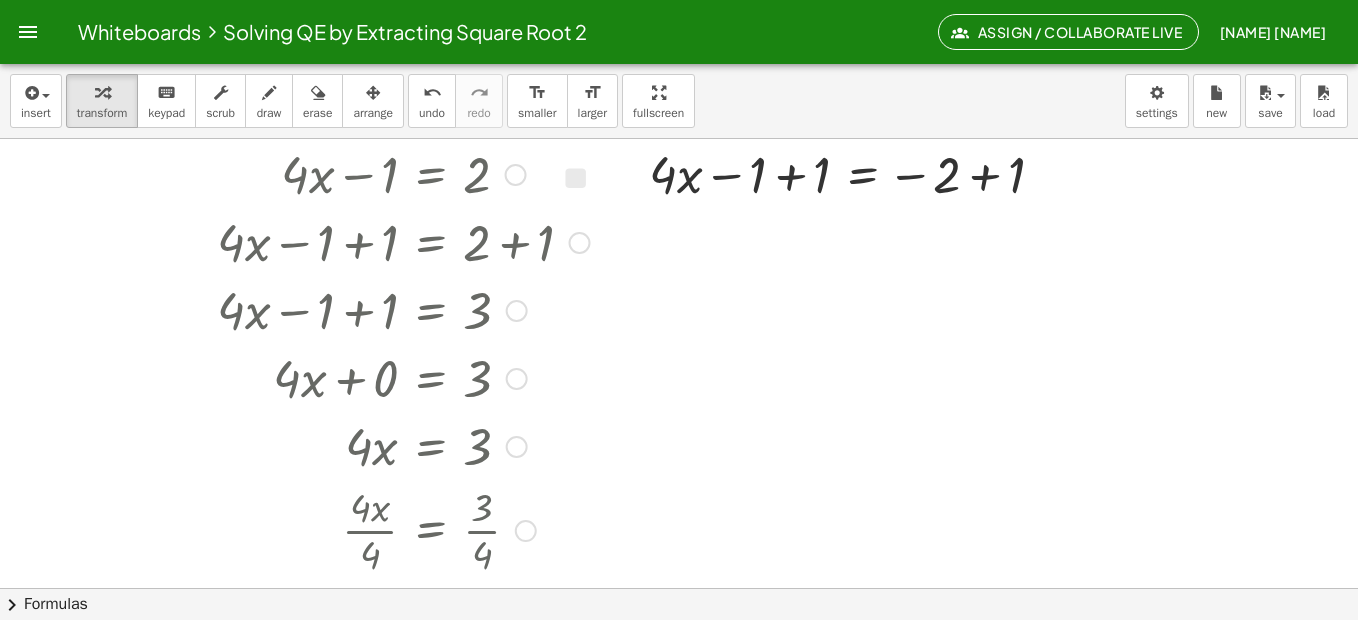 scroll, scrollTop: 898, scrollLeft: 0, axis: vertical 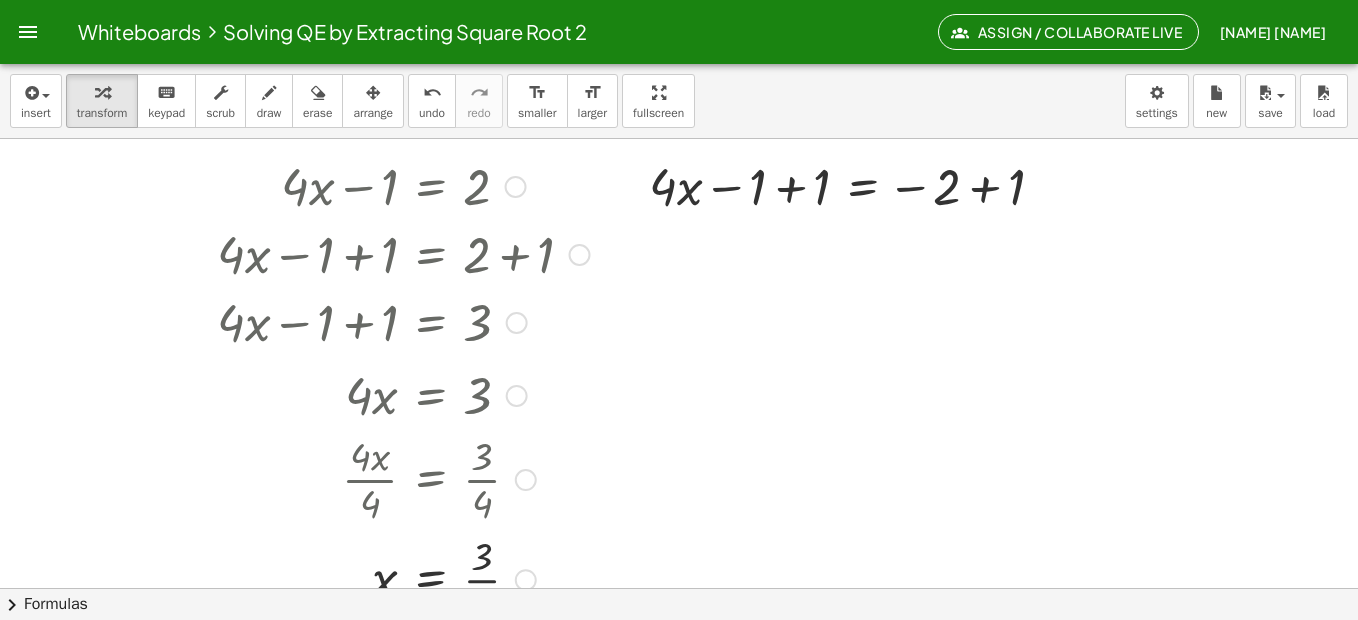 drag, startPoint x: 511, startPoint y: 459, endPoint x: 511, endPoint y: 388, distance: 71 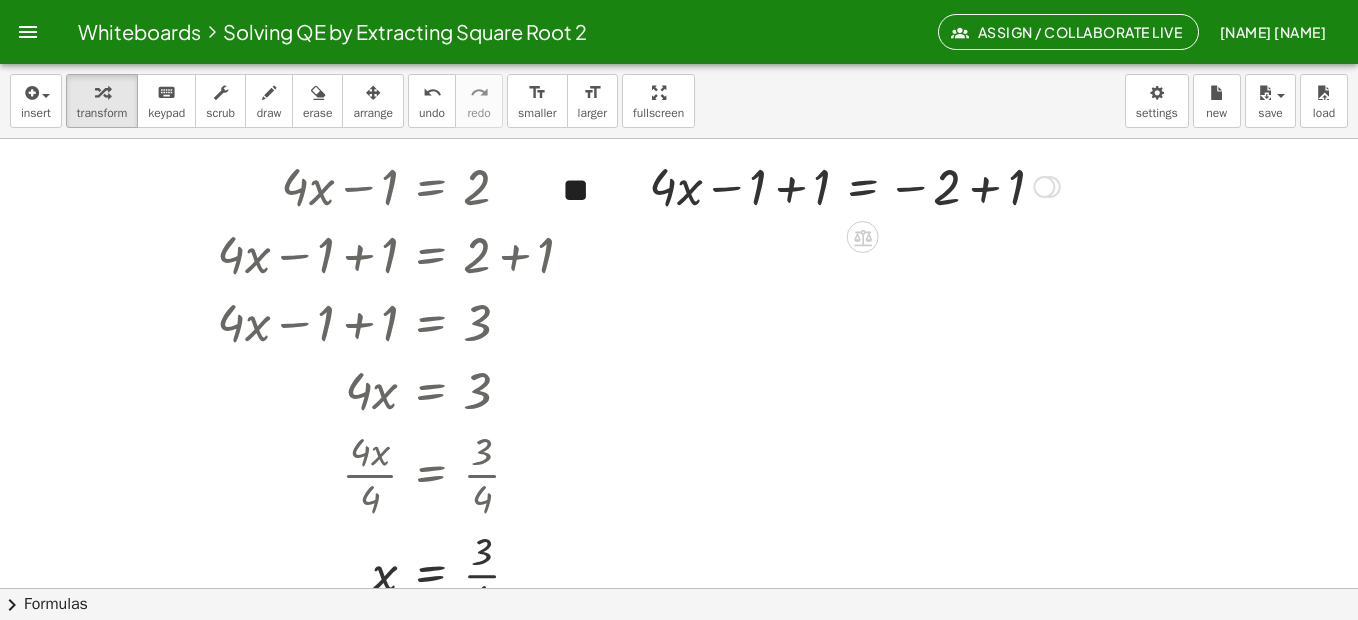 click at bounding box center (854, 185) 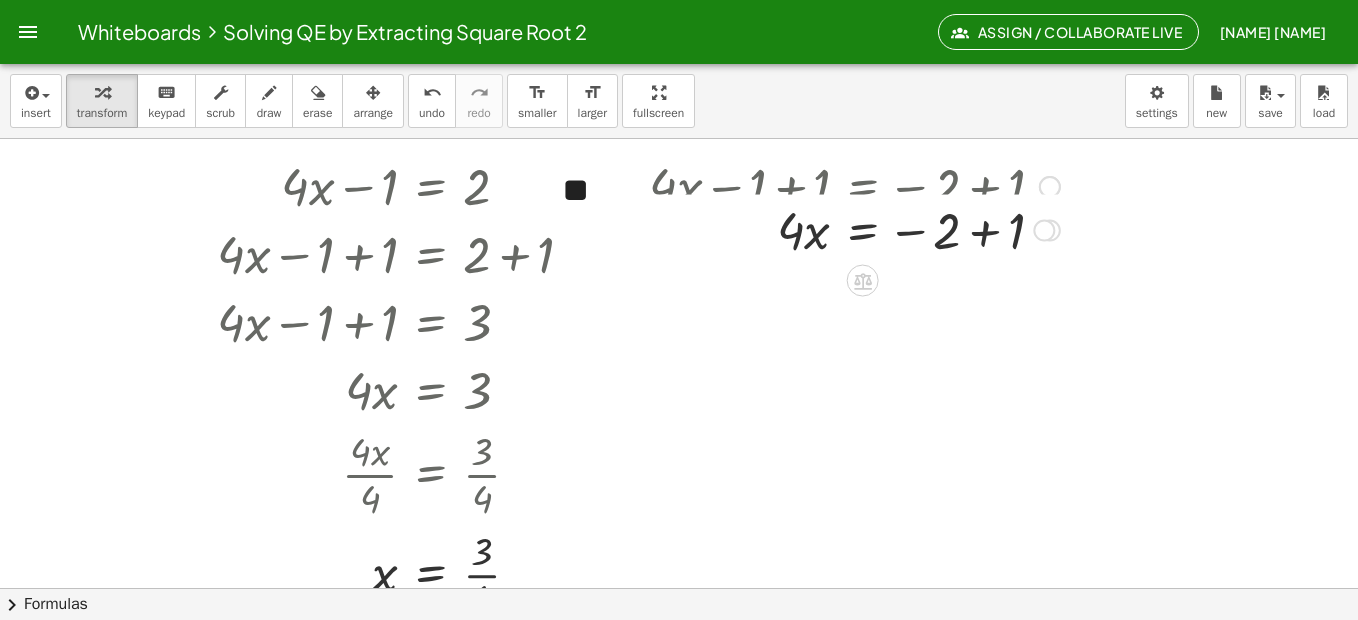click at bounding box center (854, 185) 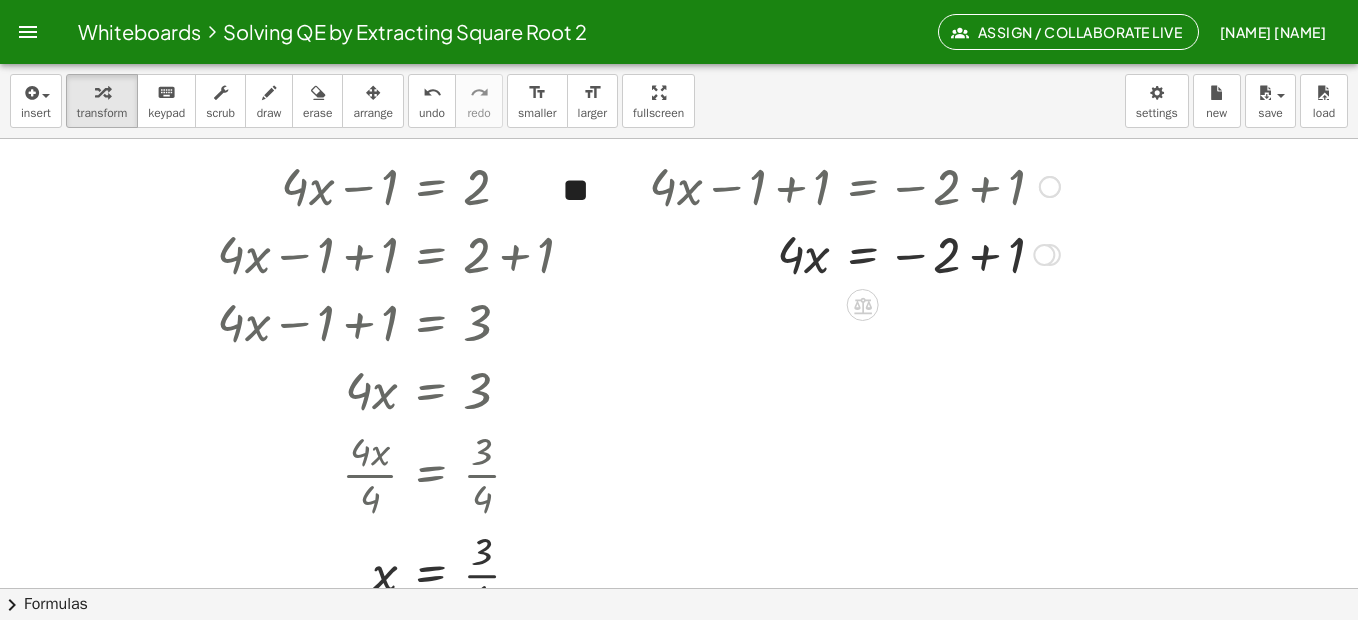 click at bounding box center [854, 253] 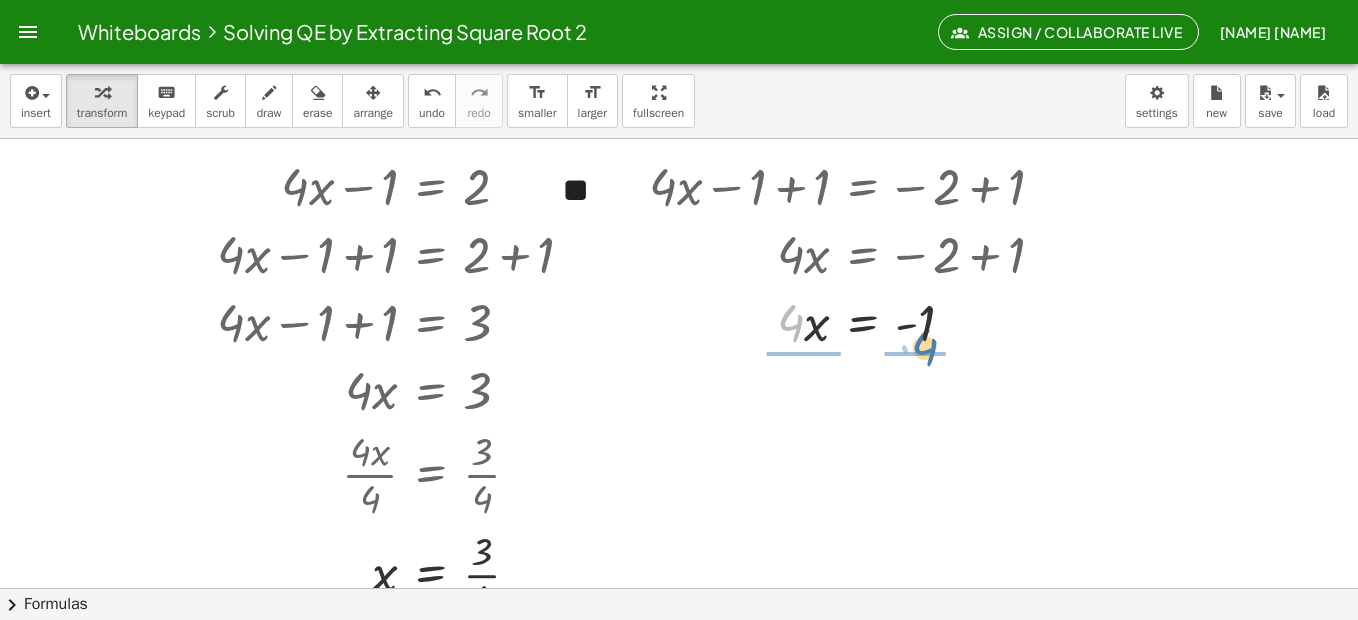 drag, startPoint x: 789, startPoint y: 331, endPoint x: 923, endPoint y: 355, distance: 136.1323 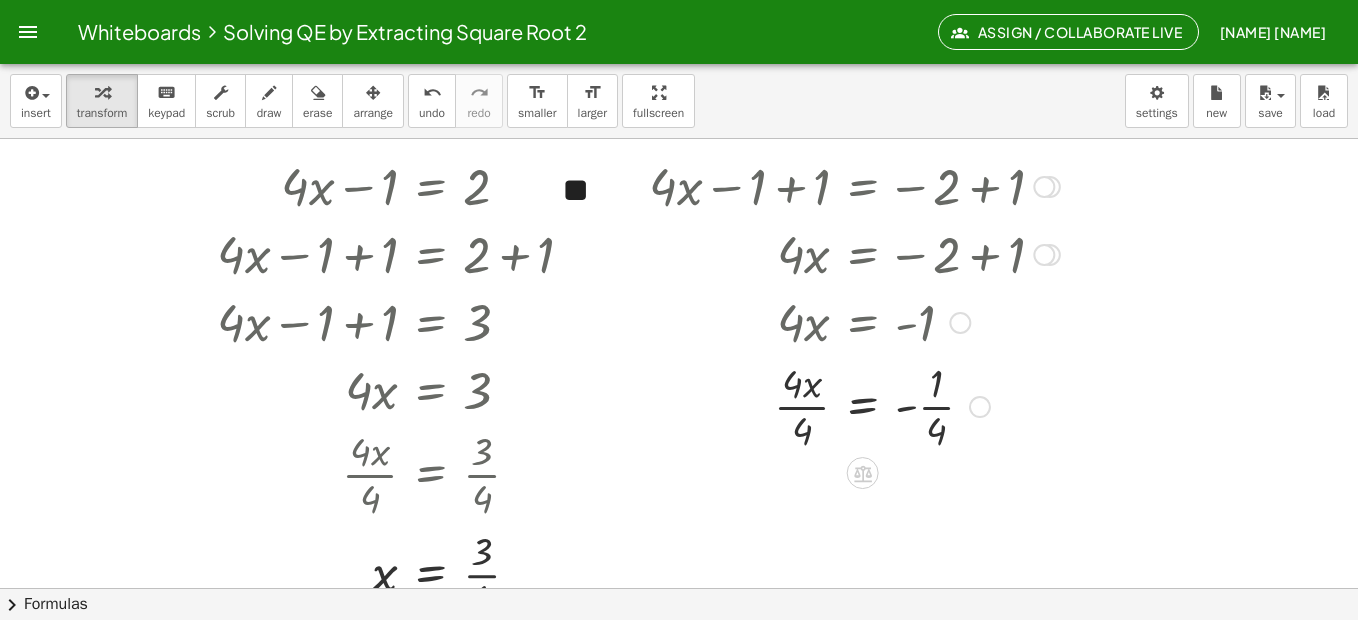 click at bounding box center [854, 405] 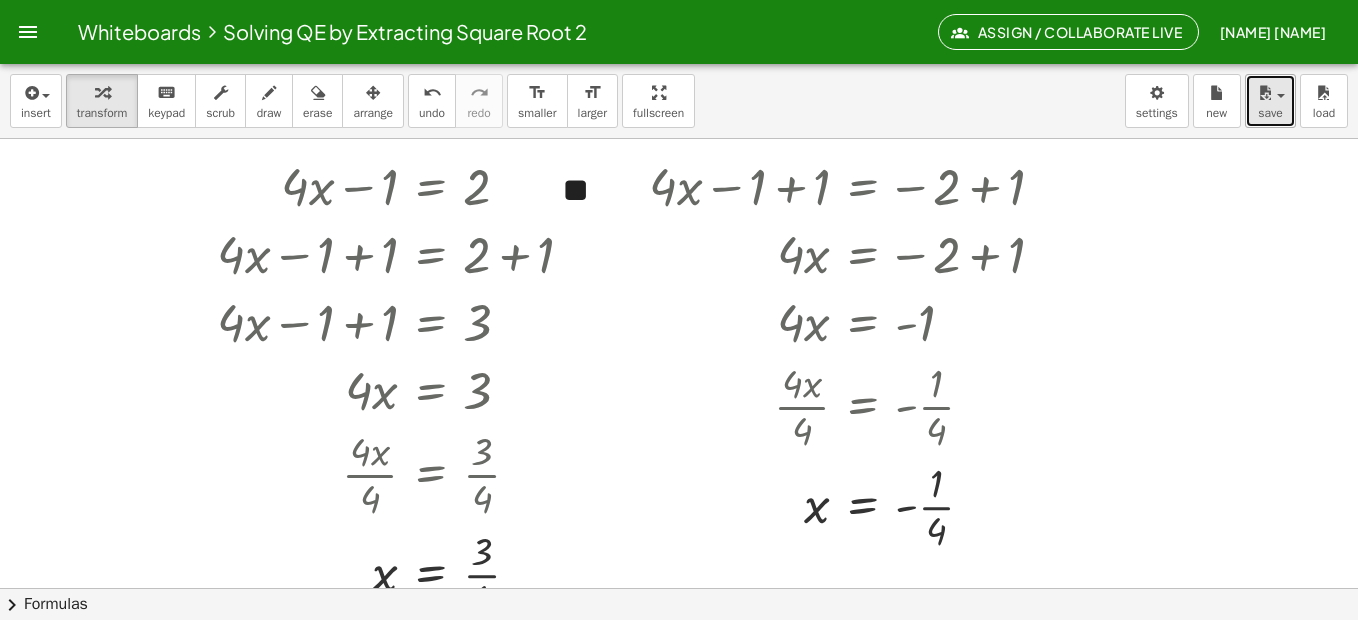 click on "save" at bounding box center (1270, 113) 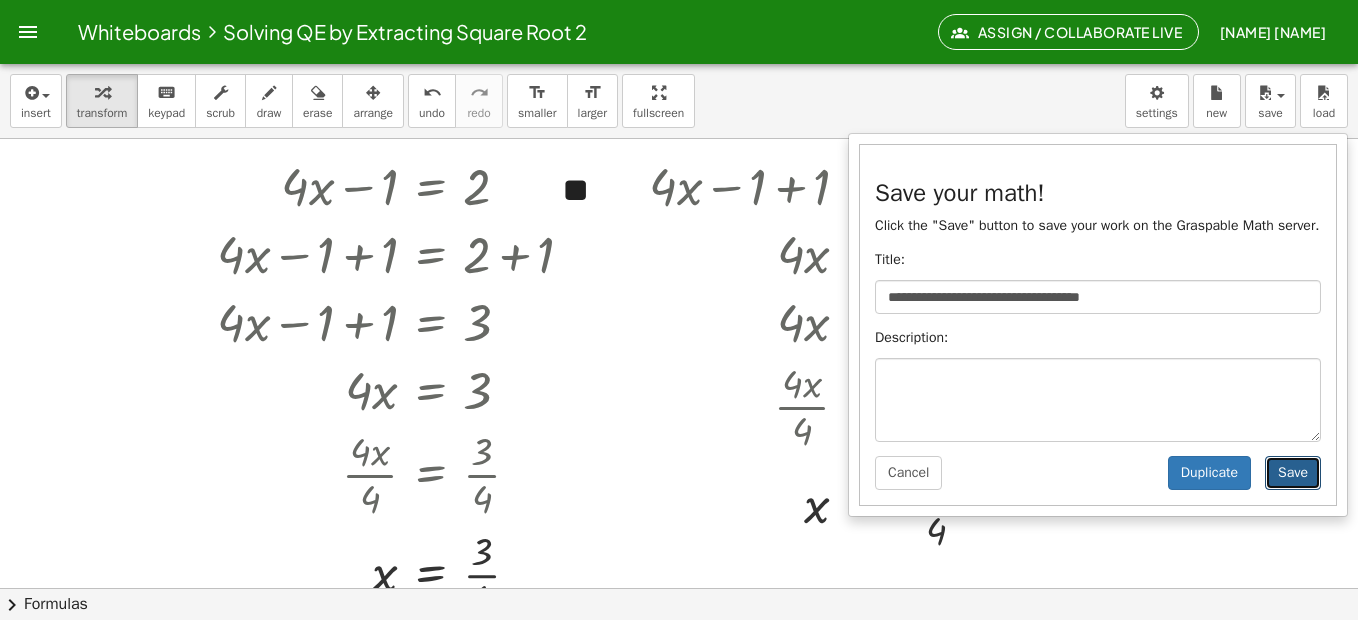 click on "Save" at bounding box center [1293, 473] 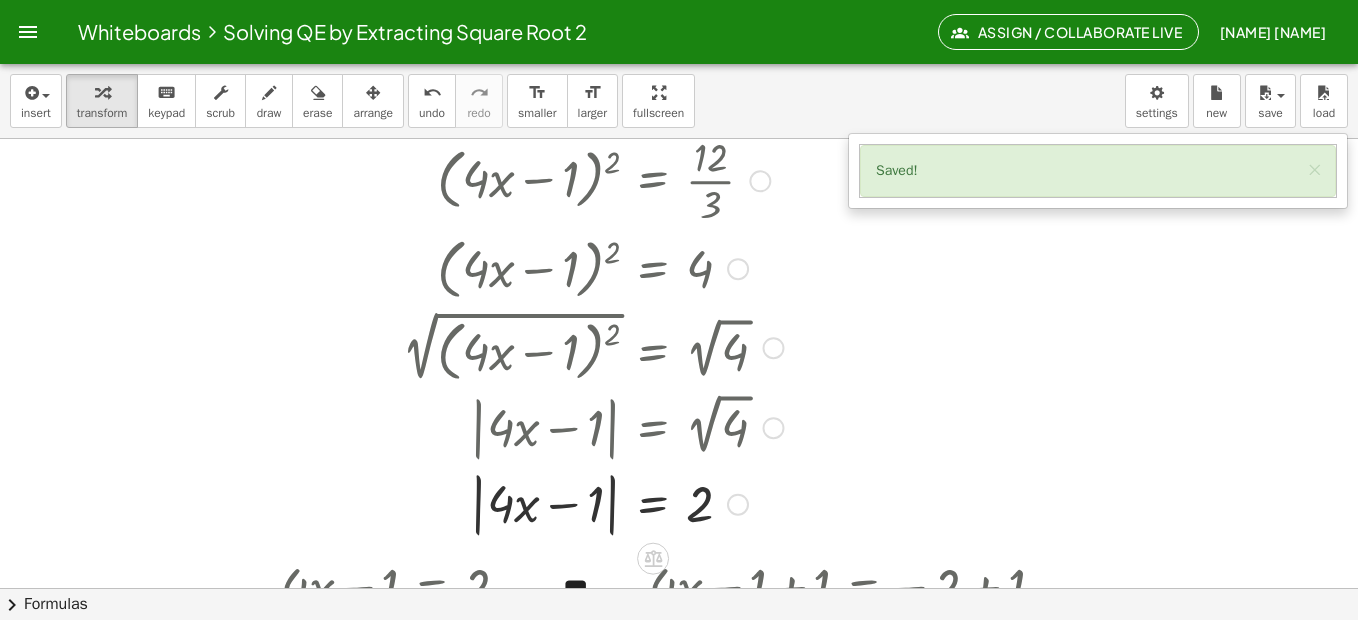 scroll, scrollTop: 598, scrollLeft: 0, axis: vertical 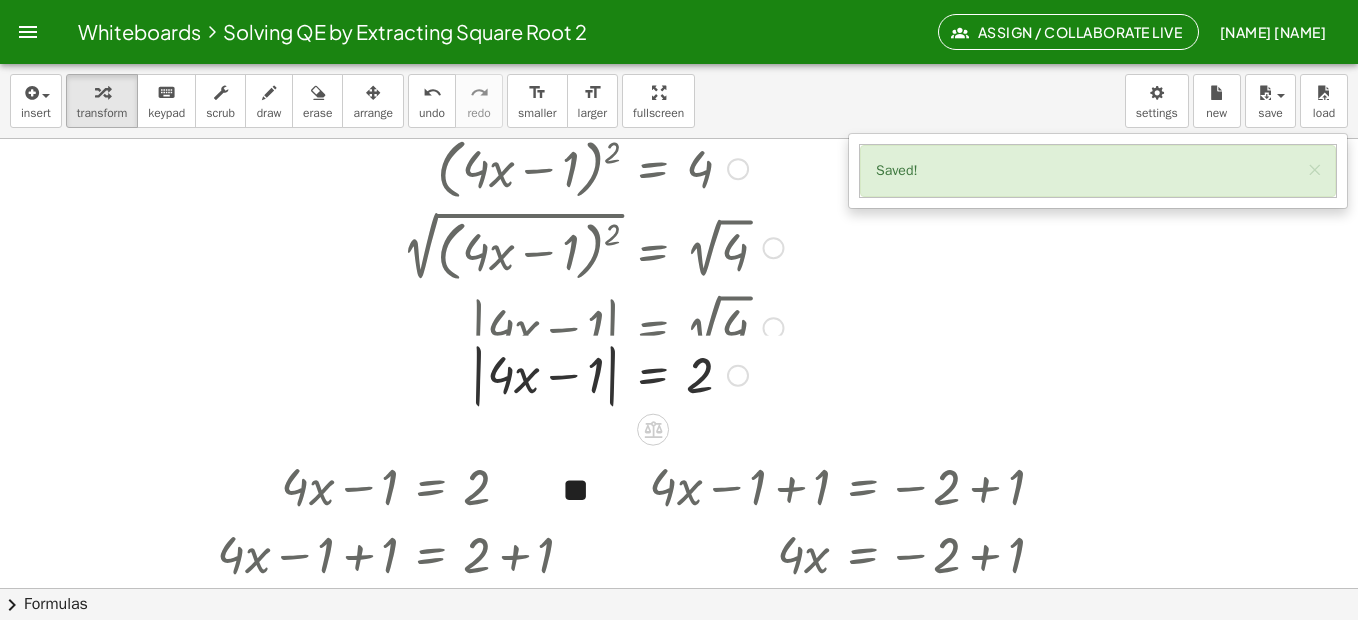 drag, startPoint x: 743, startPoint y: 406, endPoint x: 762, endPoint y: 348, distance: 61.03278 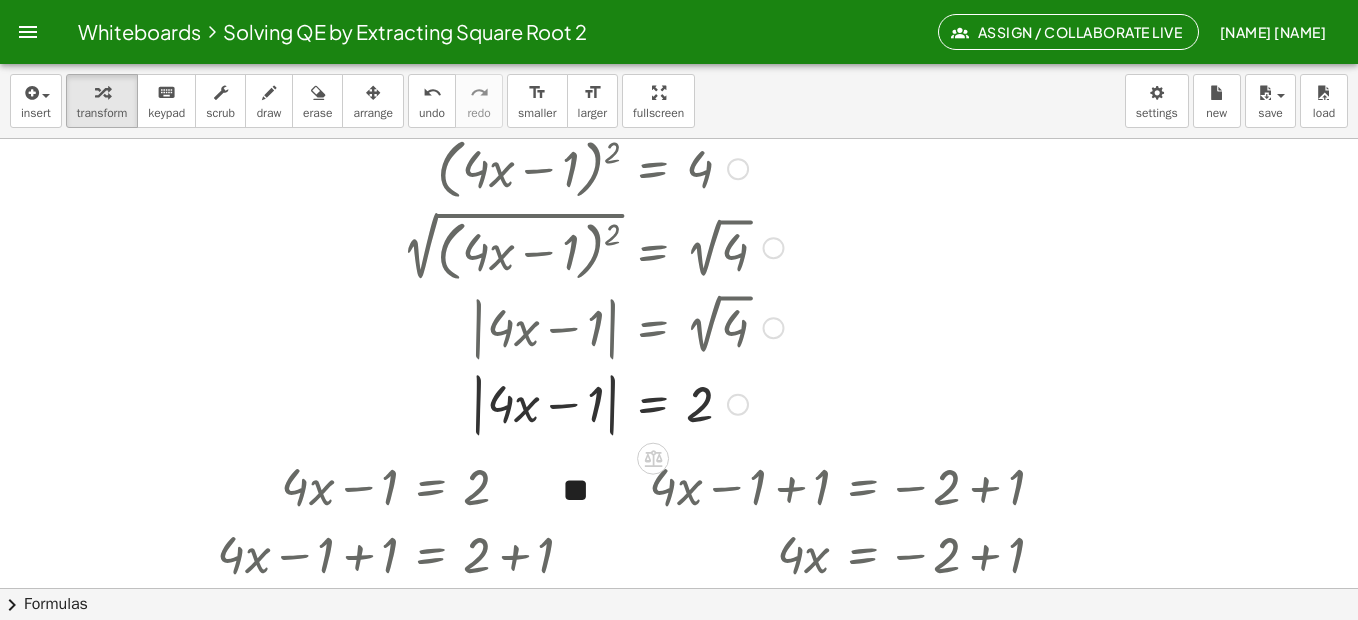click at bounding box center [773, 248] 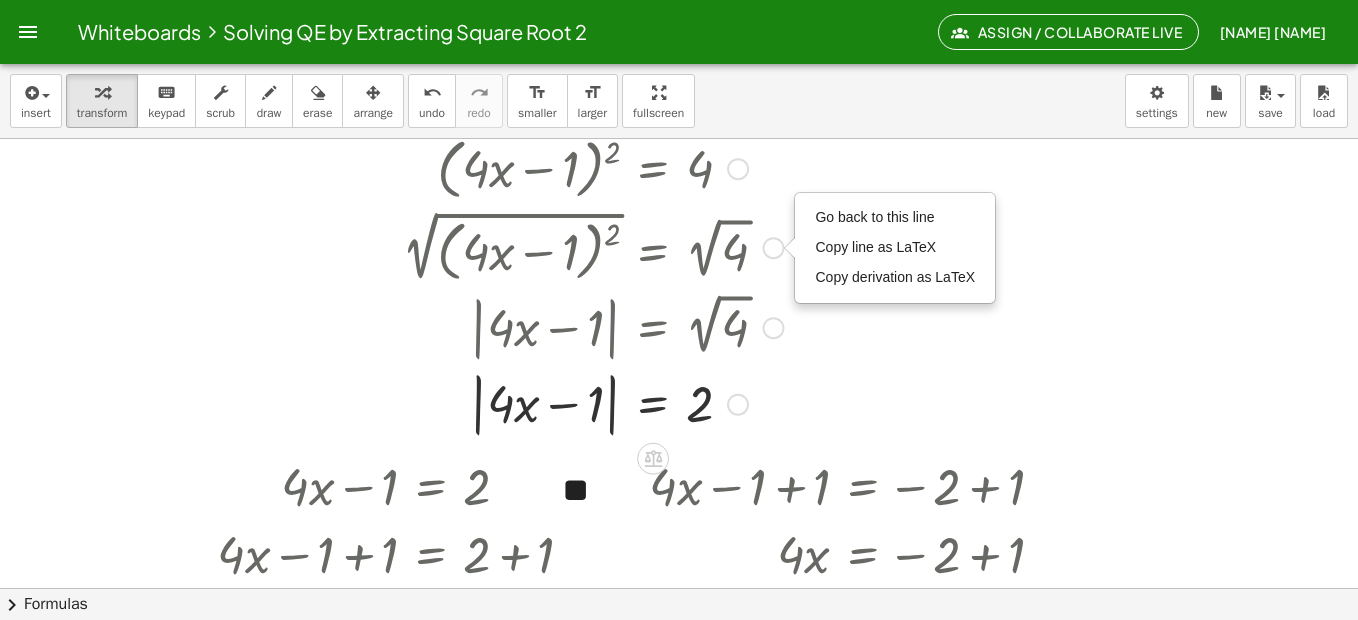 click at bounding box center [738, 169] 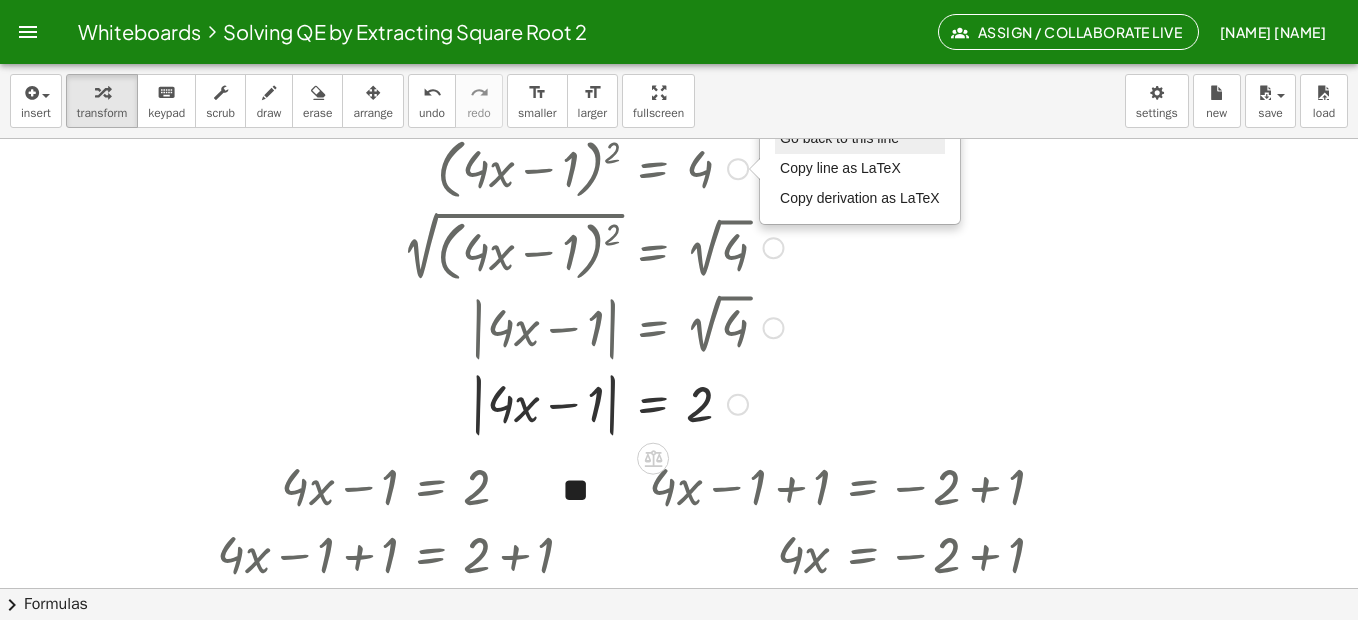 click on "Go back to this line" at bounding box center (839, 138) 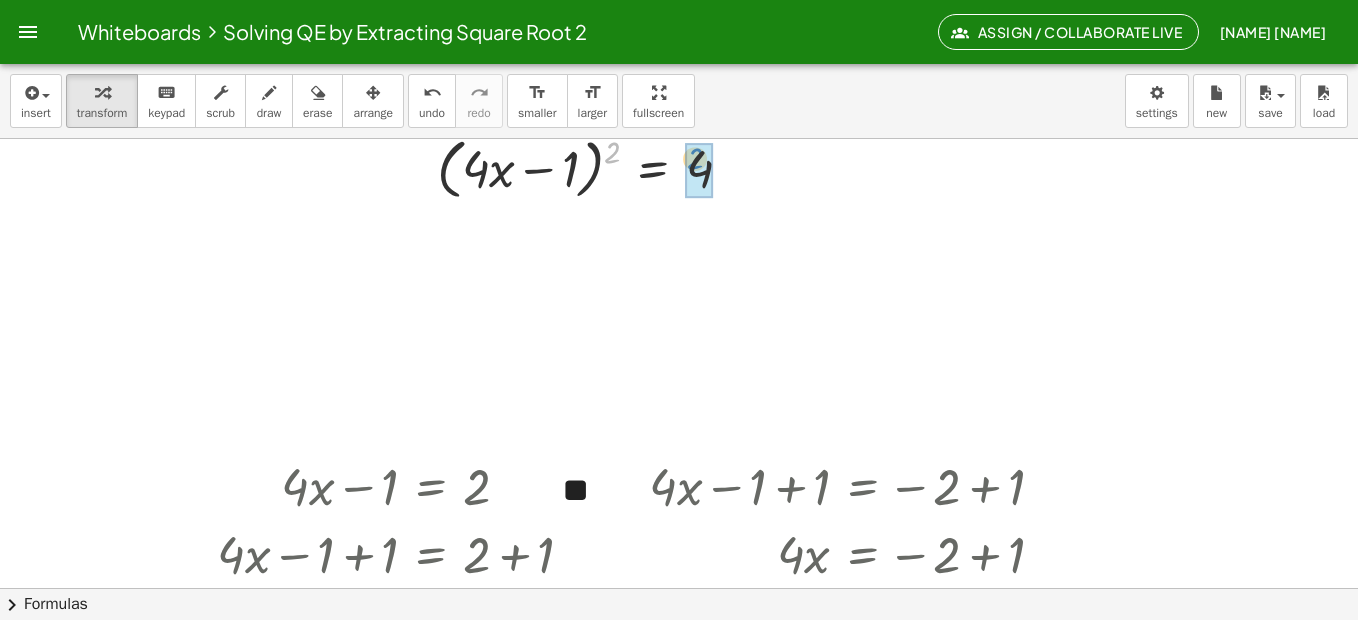 drag, startPoint x: 614, startPoint y: 152, endPoint x: 698, endPoint y: 158, distance: 84.21401 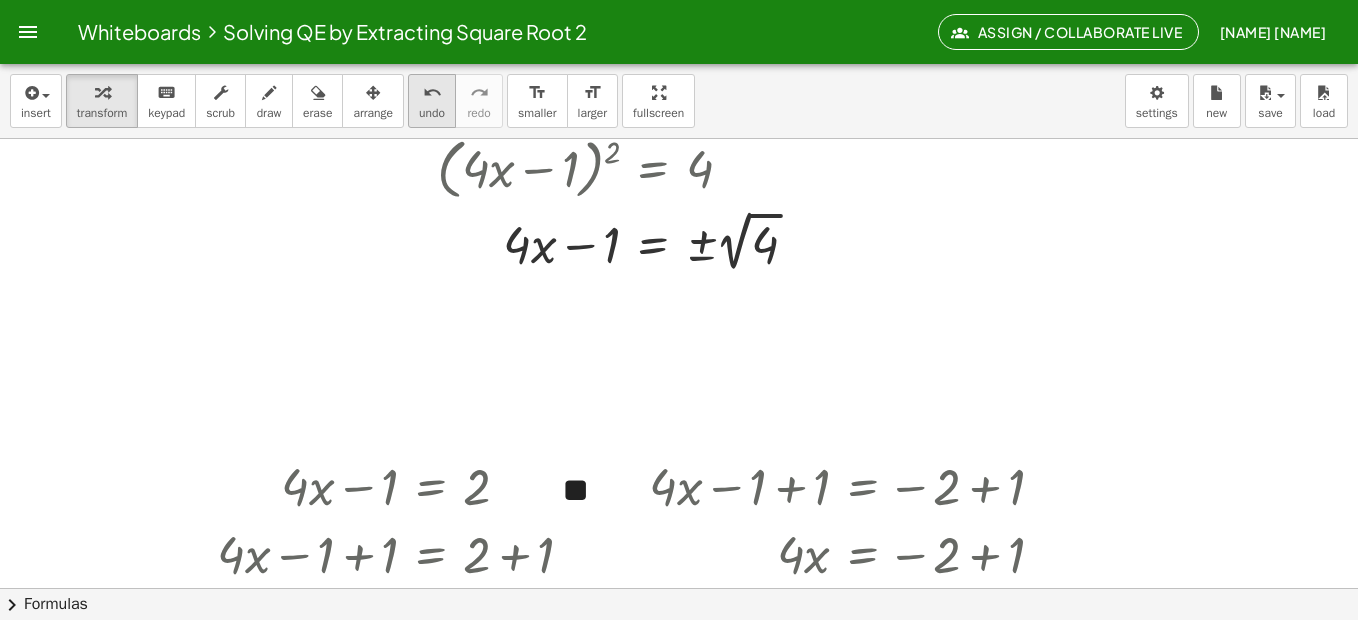 click on "undo undo" at bounding box center [432, 101] 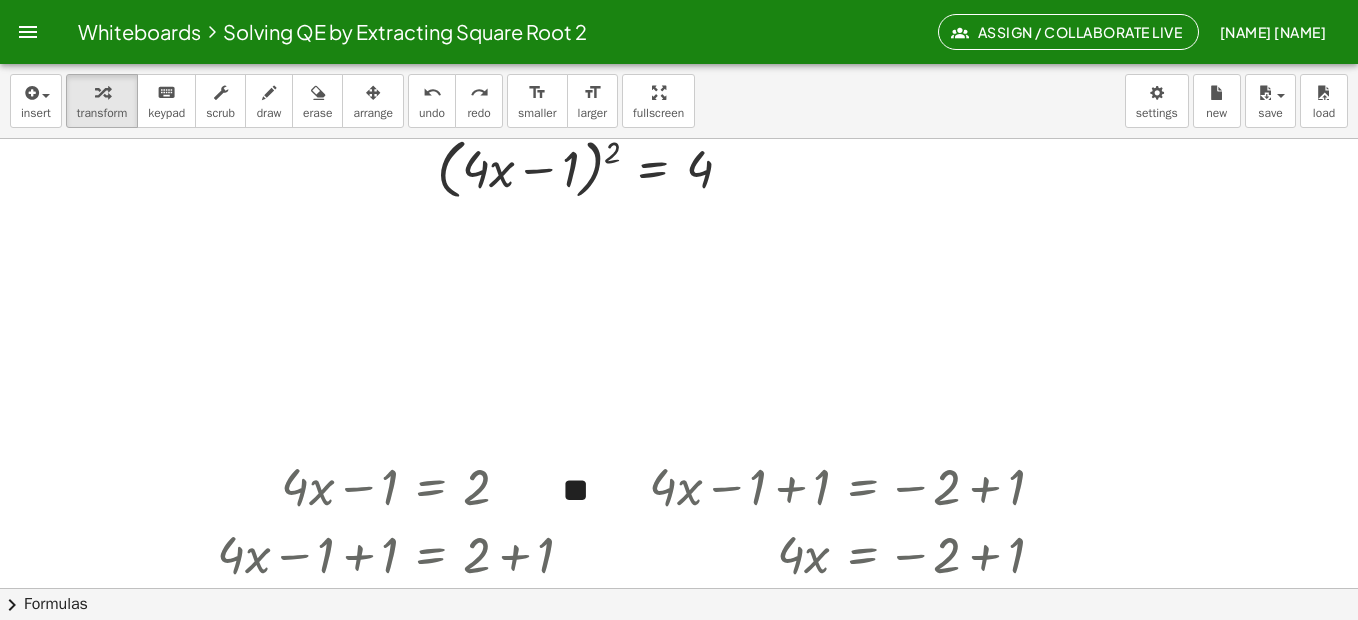 scroll, scrollTop: 498, scrollLeft: 0, axis: vertical 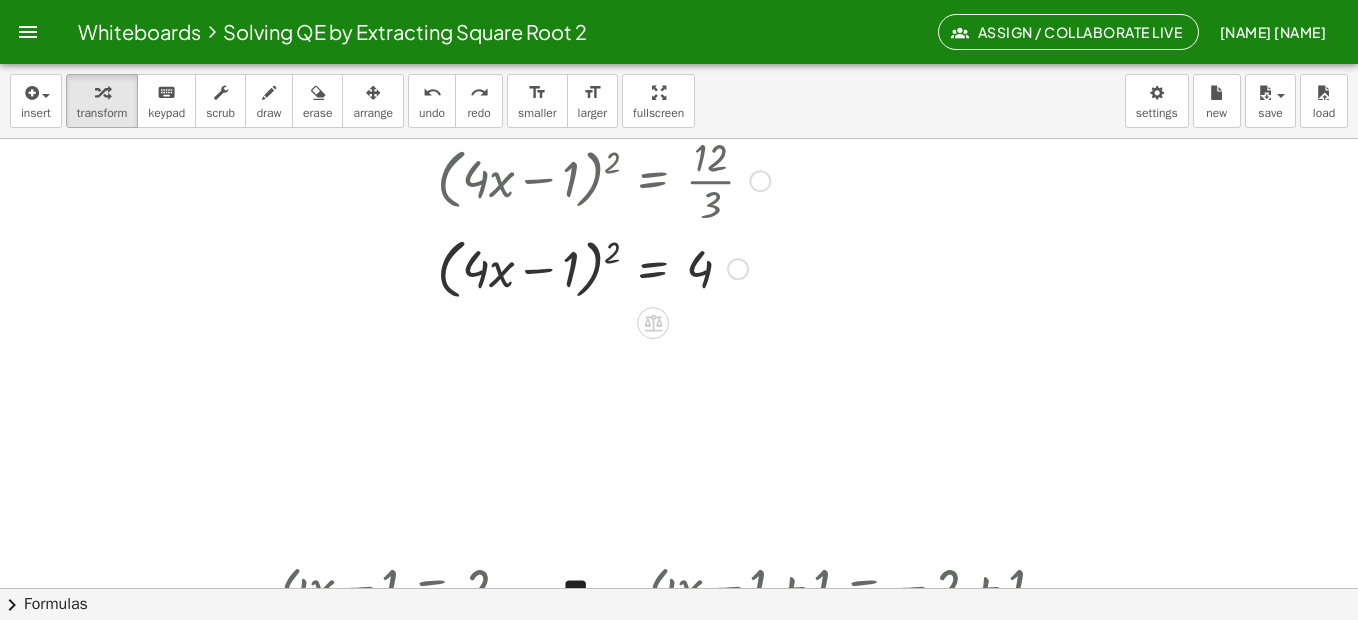 click at bounding box center [484, 267] 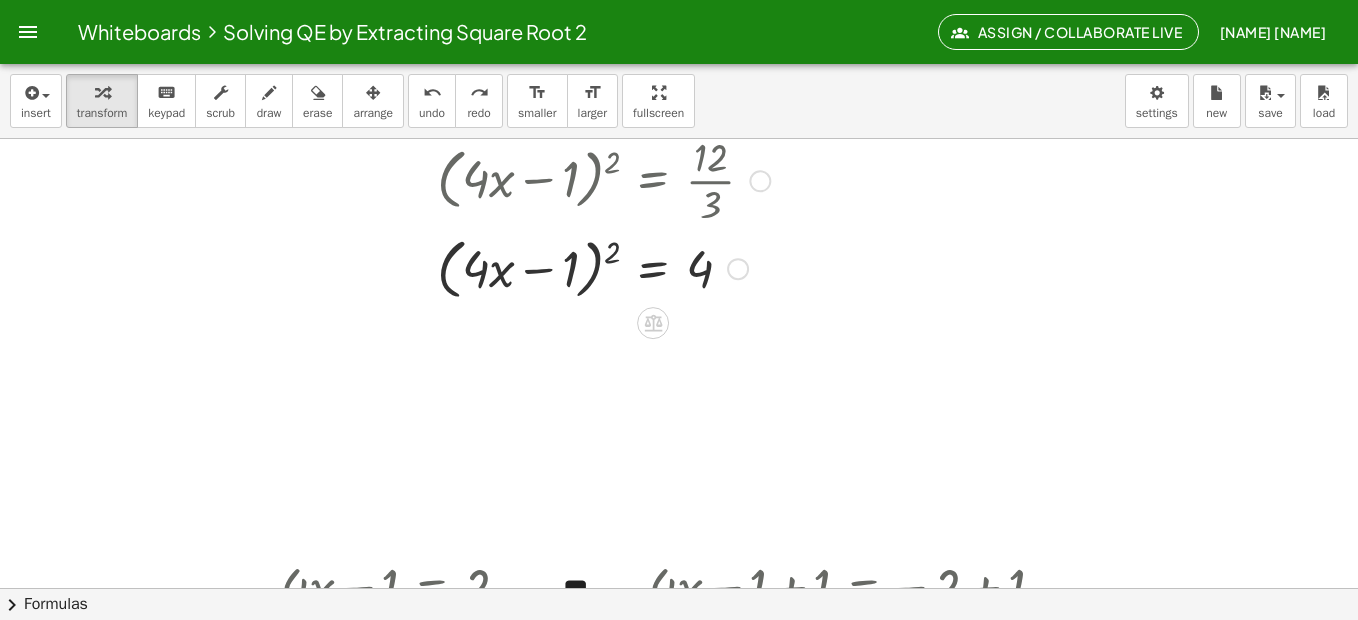 click at bounding box center [484, 267] 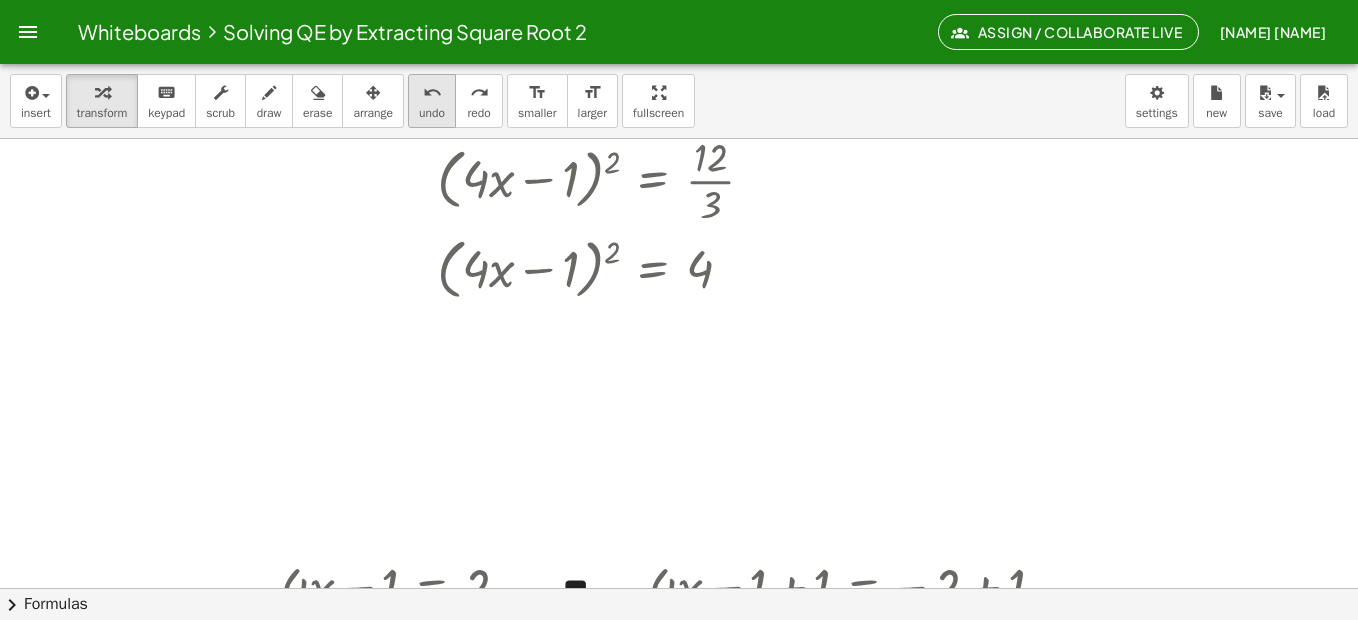 click on "undo undo" at bounding box center (432, 101) 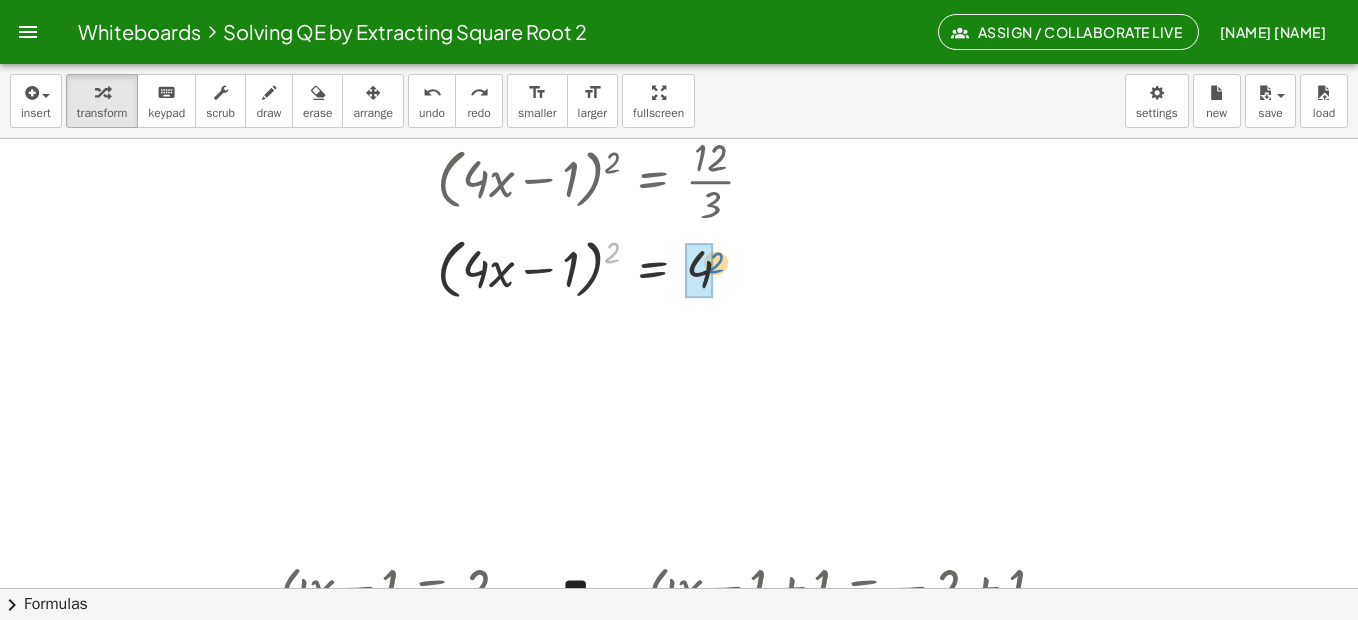 drag, startPoint x: 615, startPoint y: 250, endPoint x: 719, endPoint y: 260, distance: 104.47966 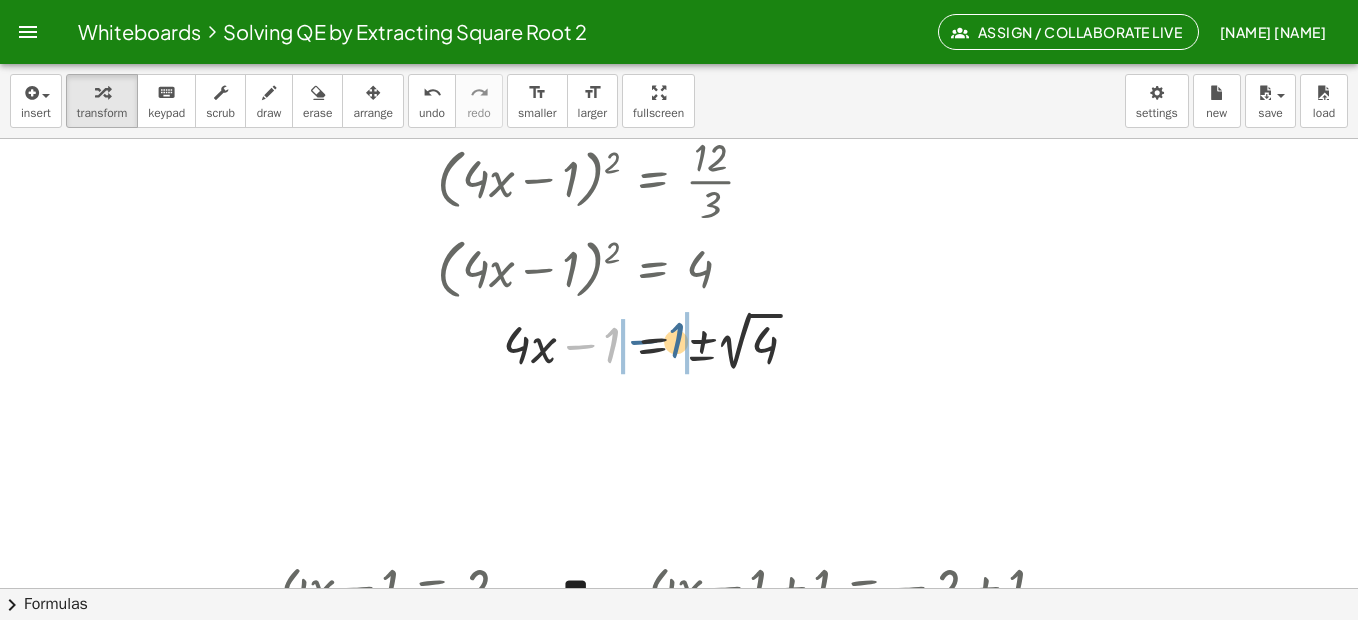 drag, startPoint x: 587, startPoint y: 346, endPoint x: 653, endPoint y: 341, distance: 66.189125 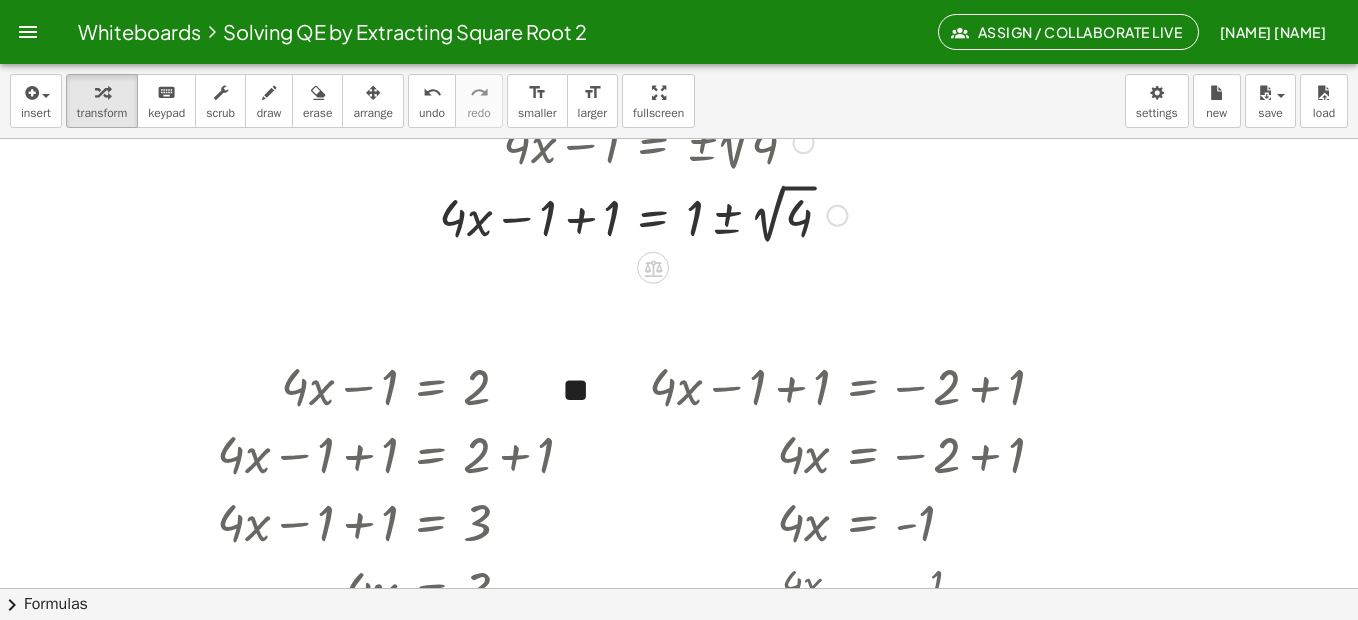scroll, scrollTop: 598, scrollLeft: 0, axis: vertical 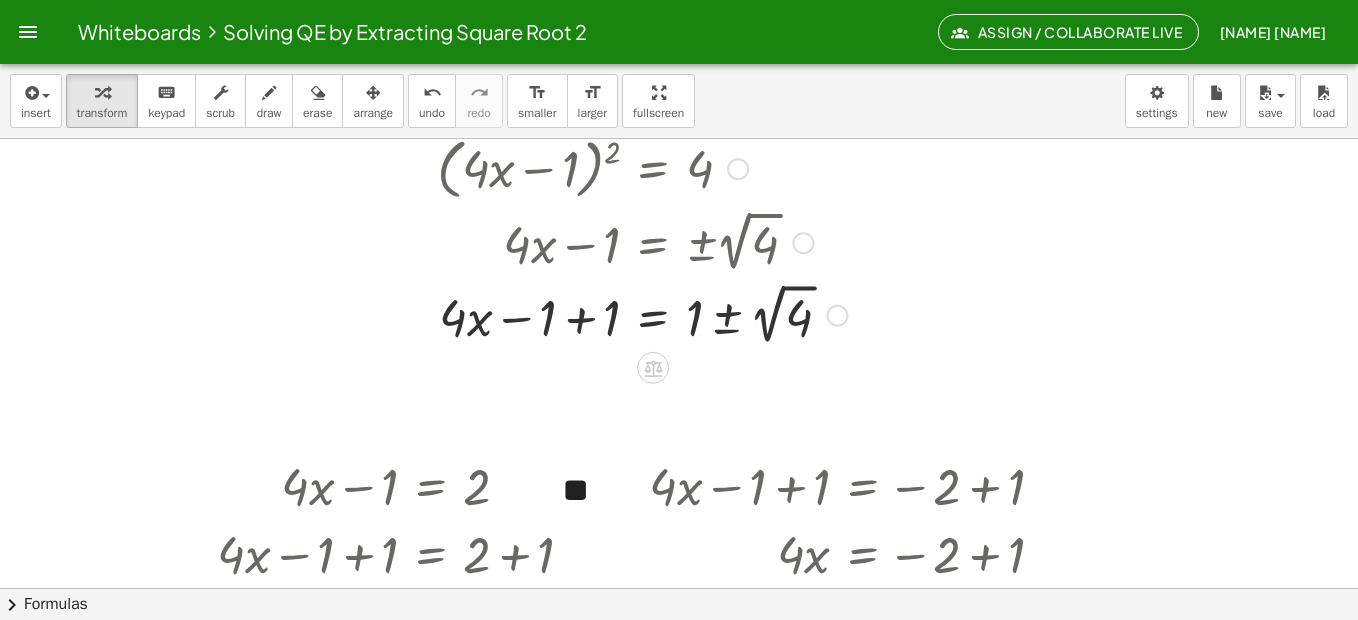 click at bounding box center (803, 243) 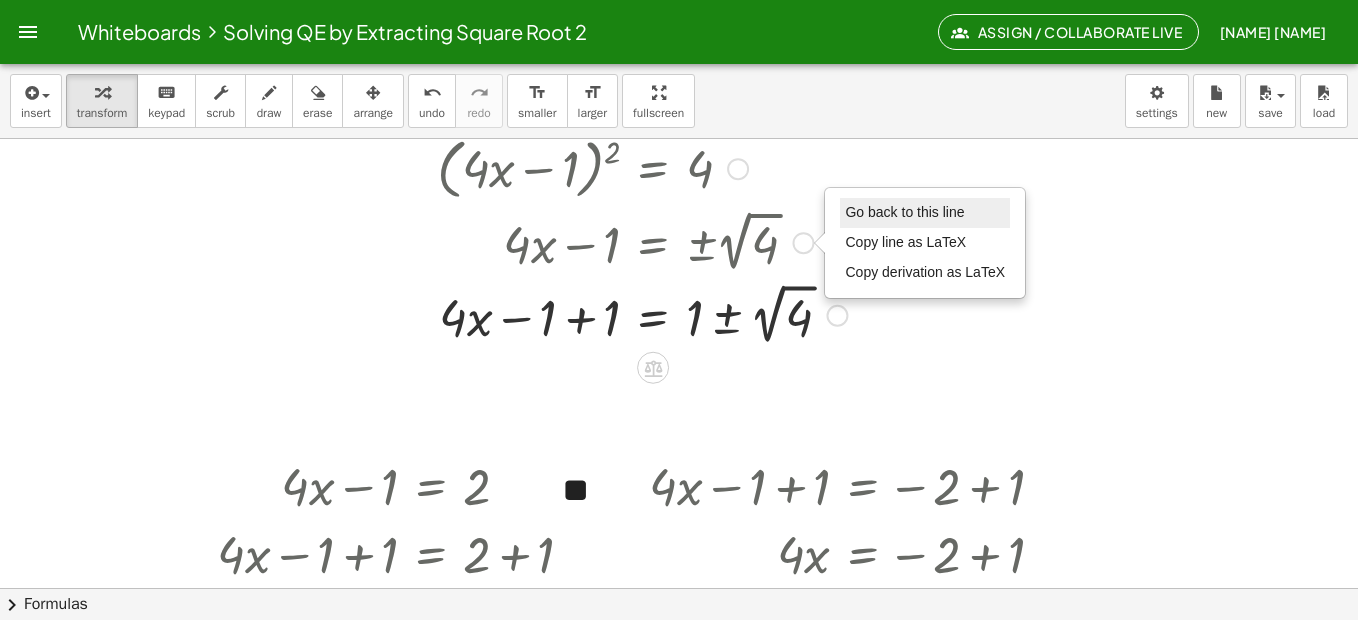 click on "Go back to this line" at bounding box center (904, 212) 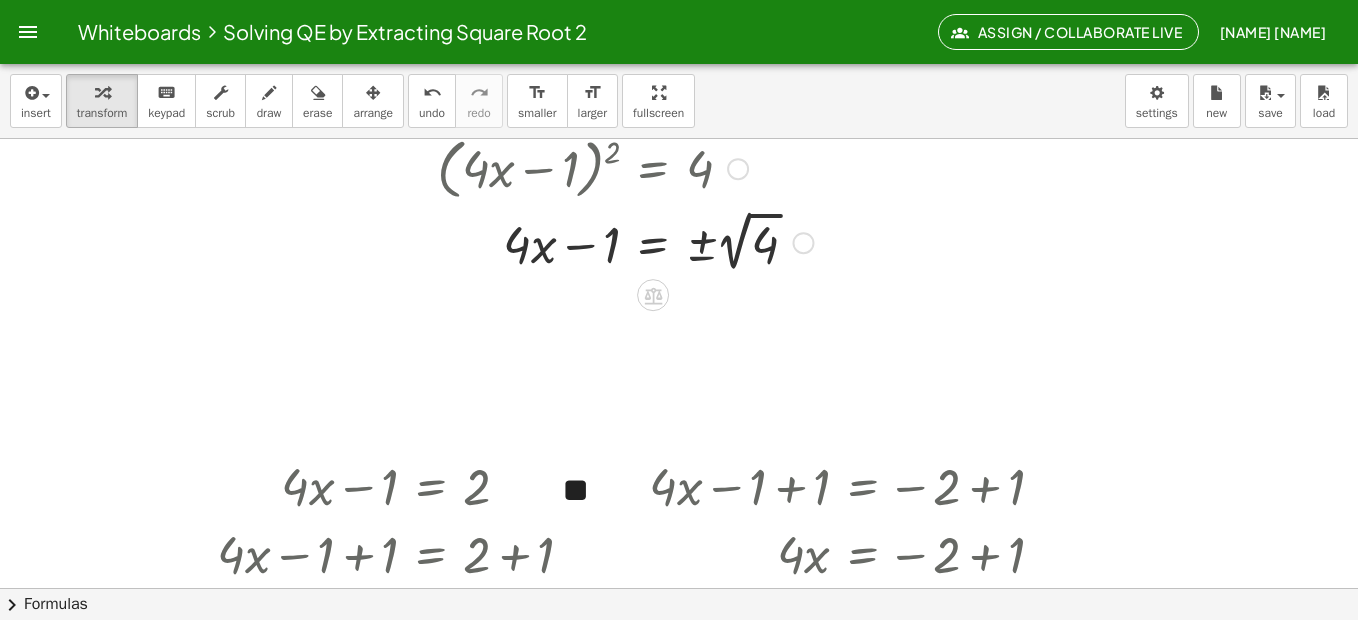 click at bounding box center [550, 241] 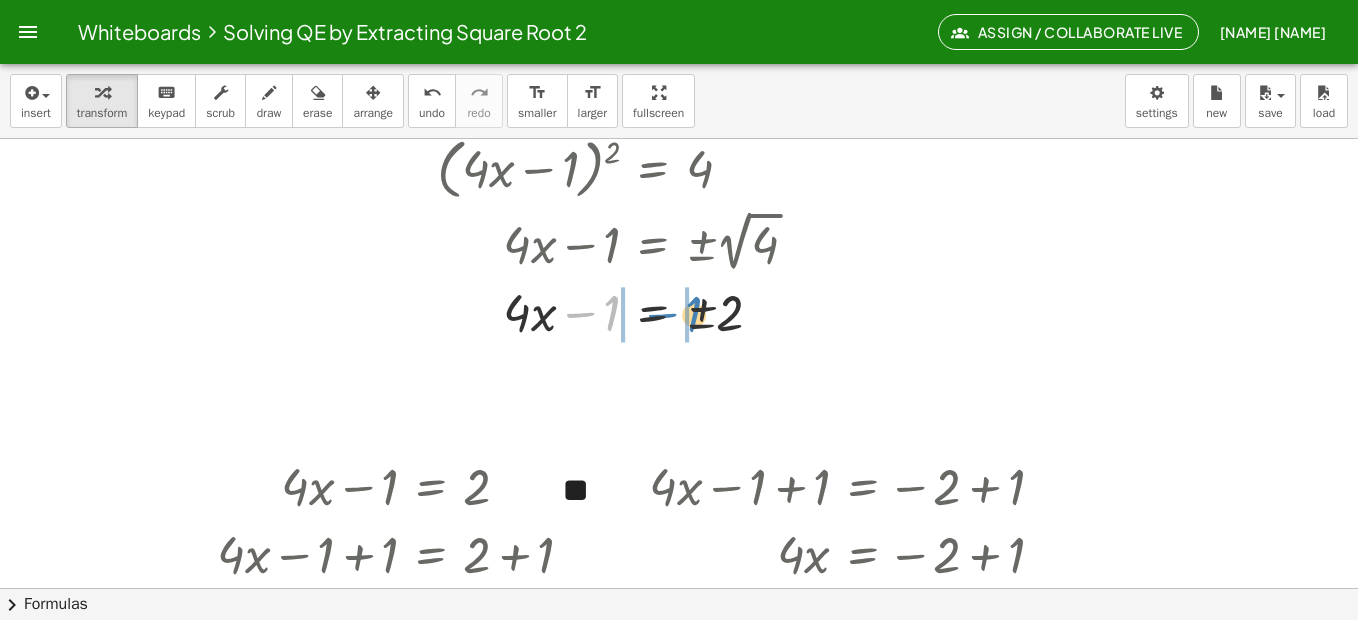 drag, startPoint x: 584, startPoint y: 311, endPoint x: 666, endPoint y: 312, distance: 82.006096 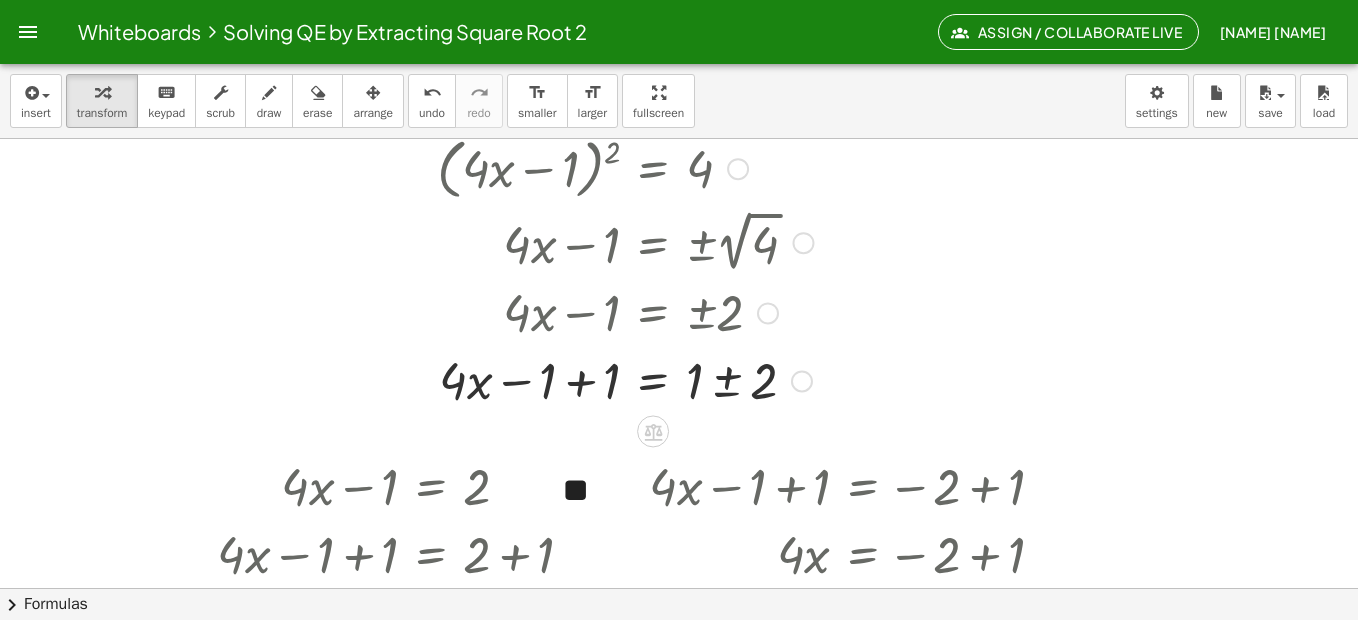 click at bounding box center [550, 379] 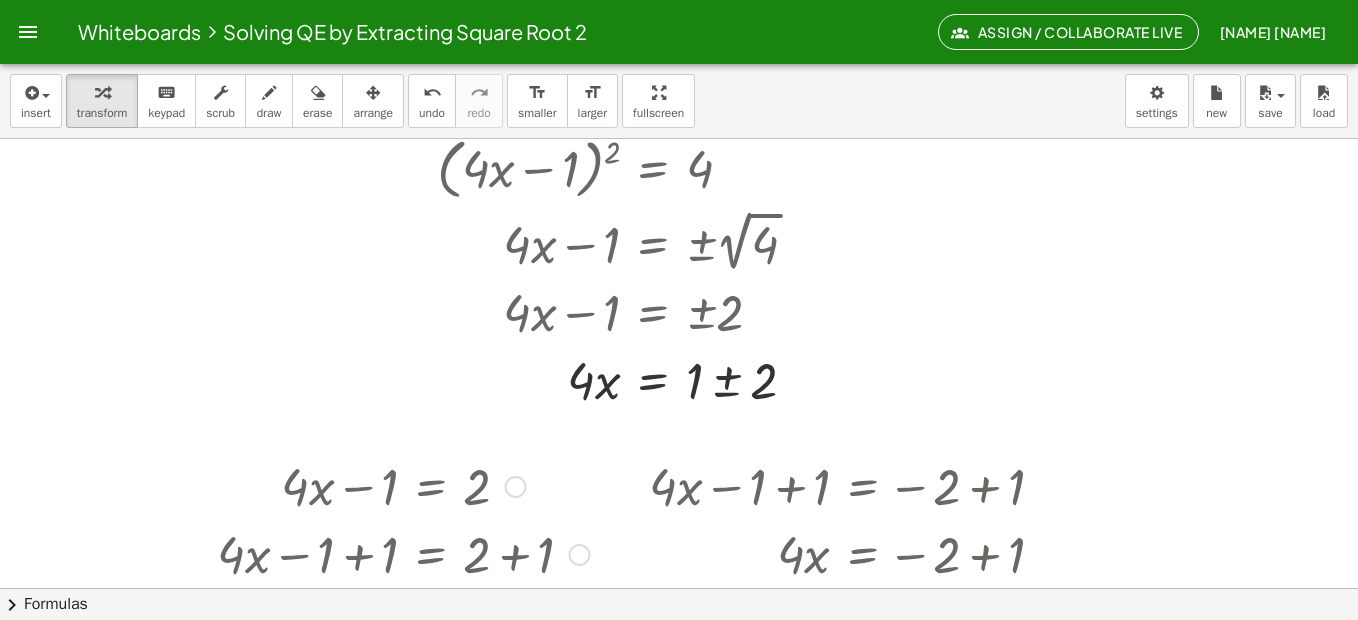 click at bounding box center [516, 487] 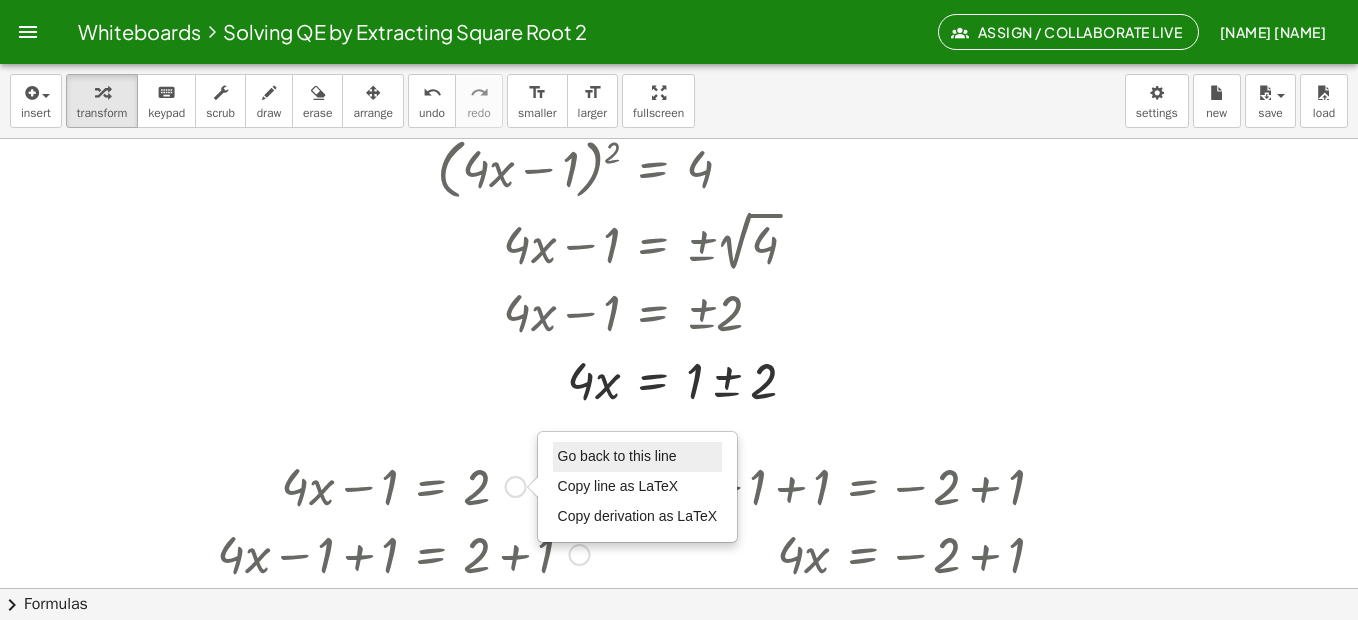 click on "Go back to this line" at bounding box center [617, 456] 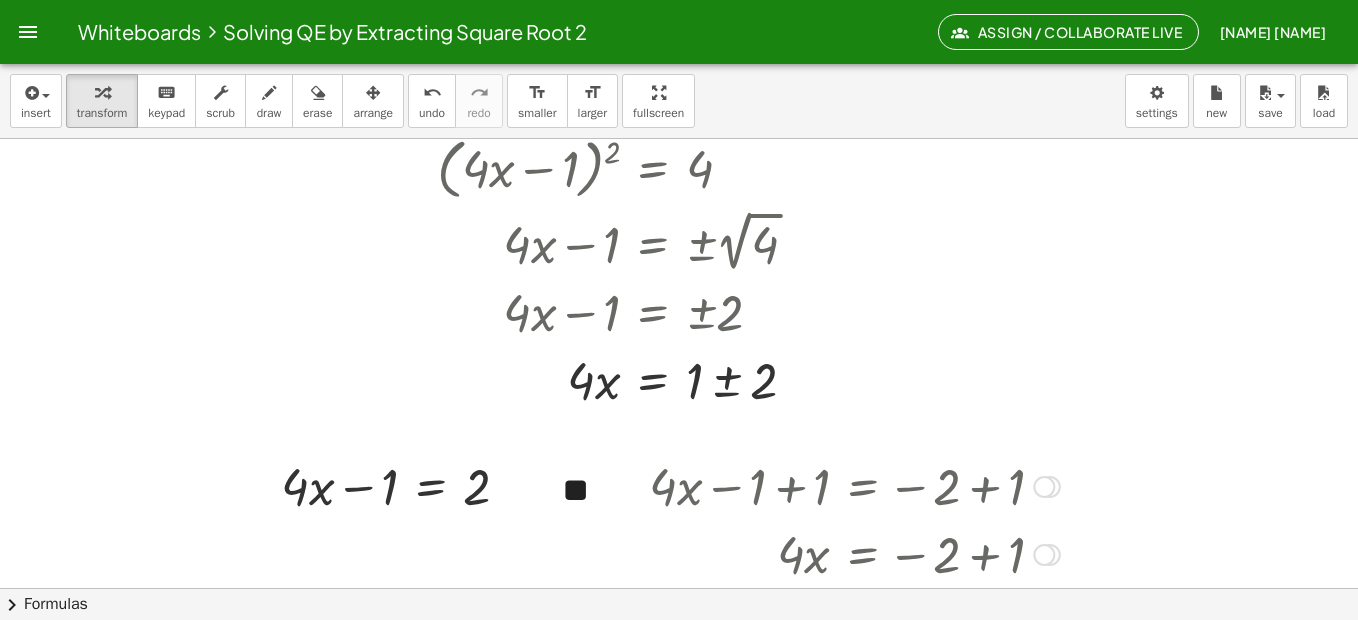 click at bounding box center (1044, 487) 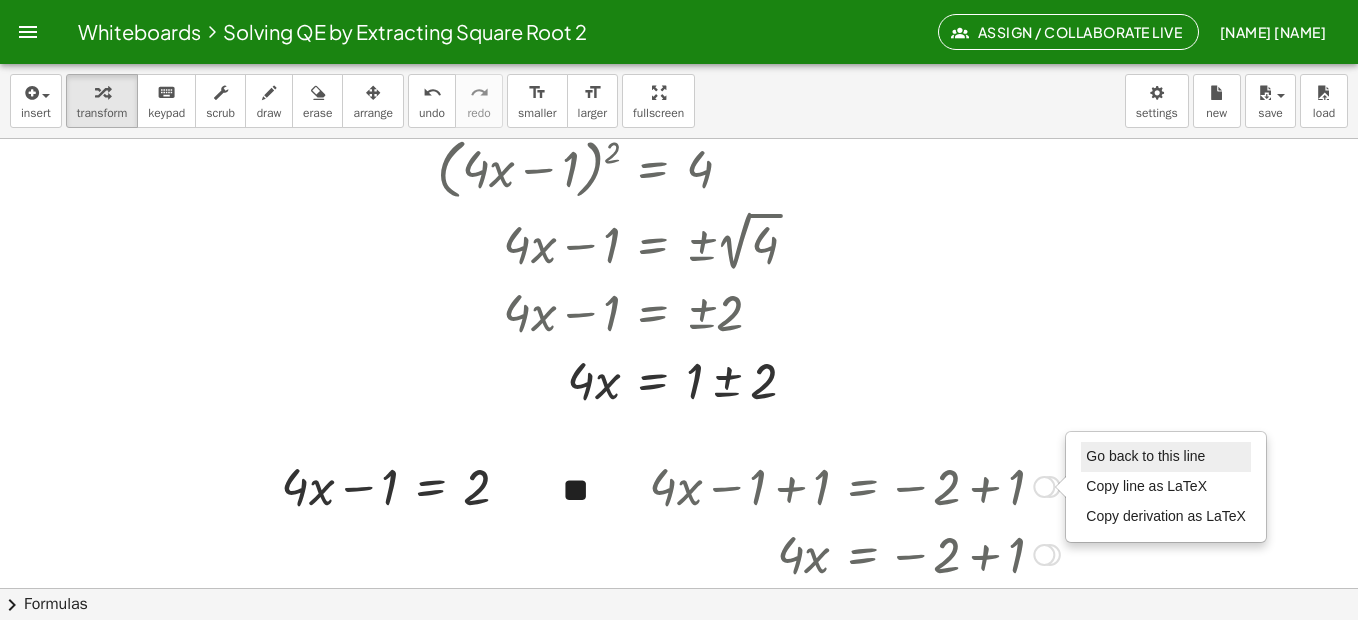 click on "Go back to this line" at bounding box center [1145, 456] 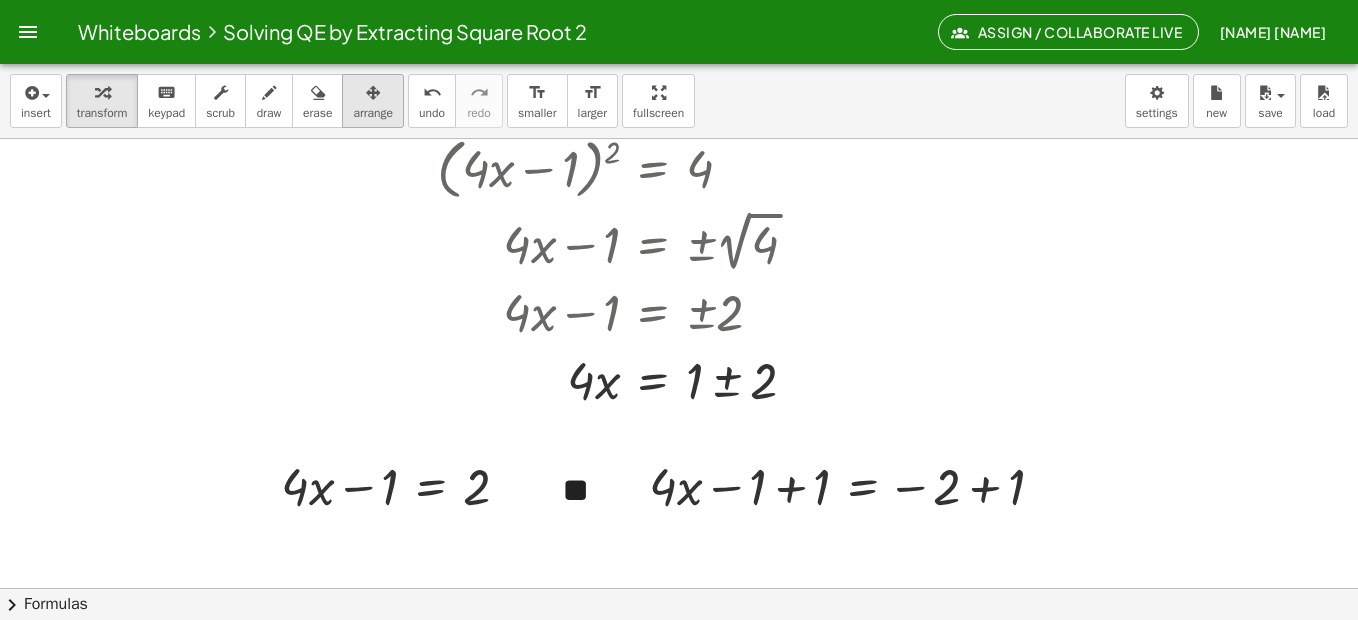 click on "arrange" at bounding box center [373, 113] 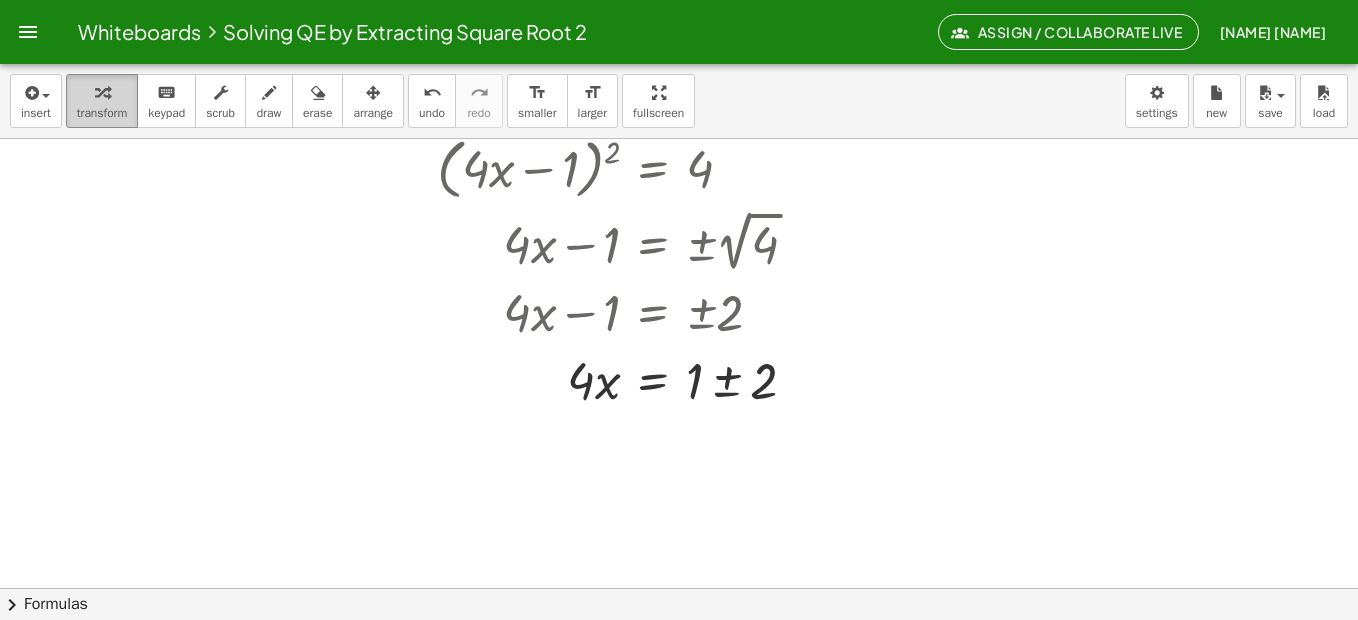 click on "transform" at bounding box center (102, 113) 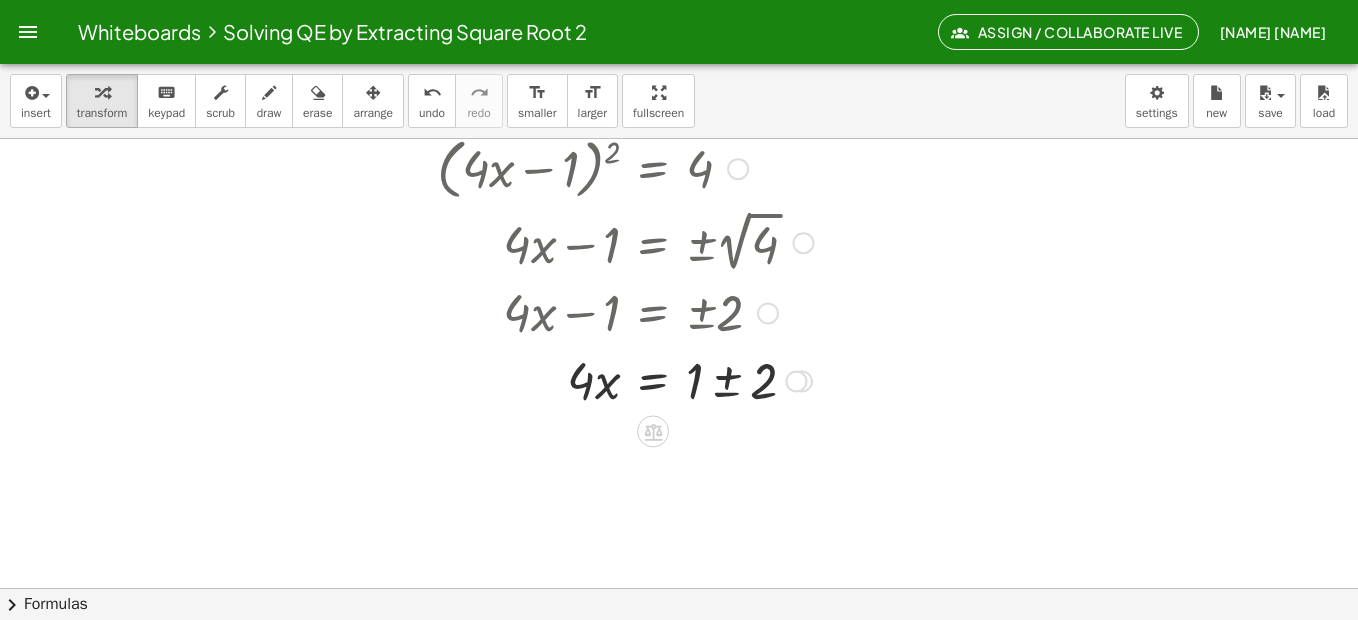 click at bounding box center (550, 379) 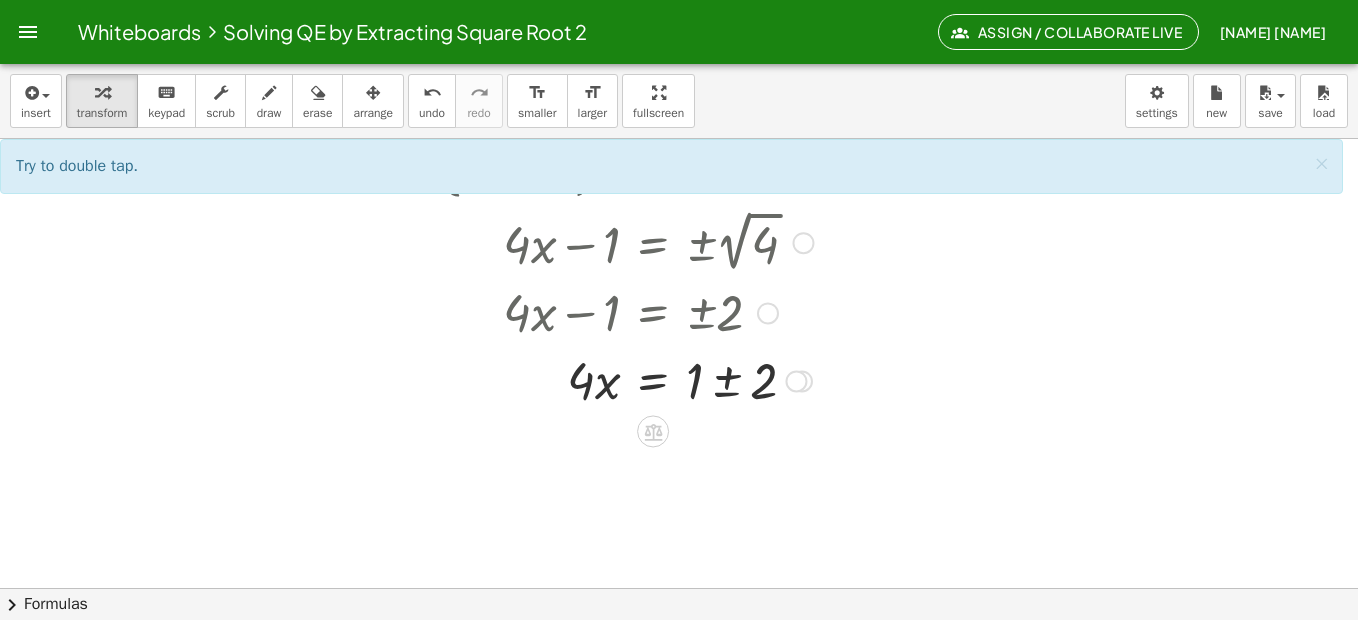 click at bounding box center [550, 379] 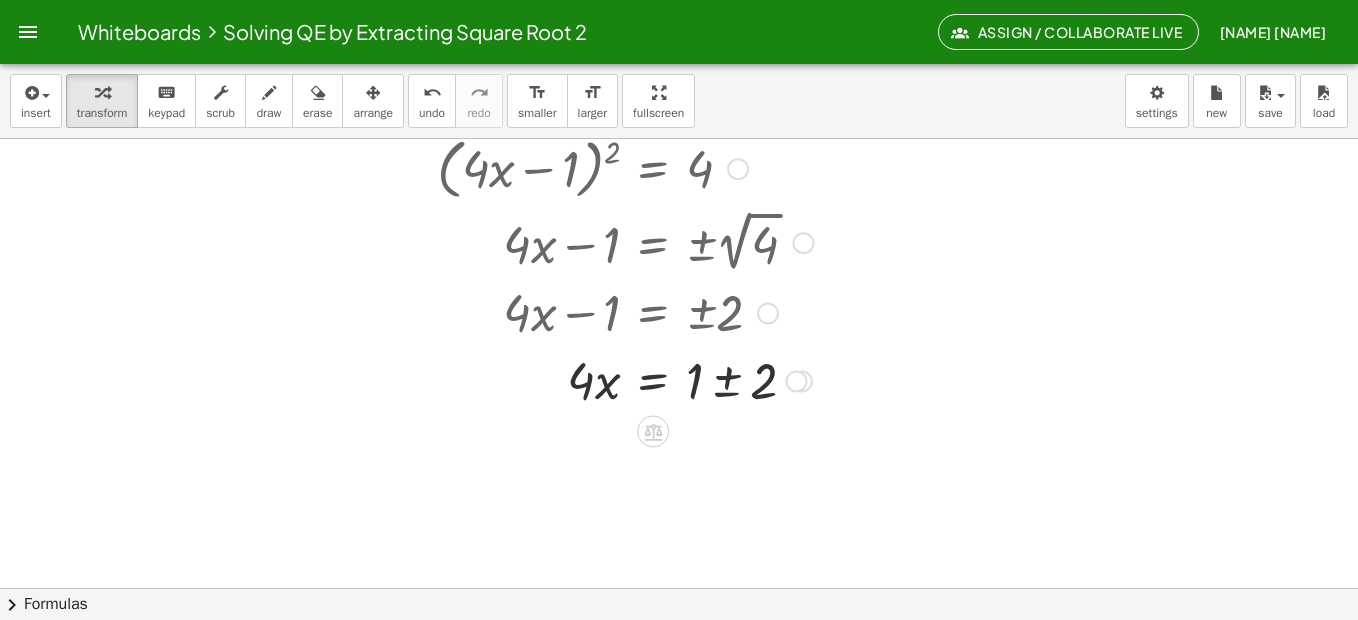 click at bounding box center [550, 379] 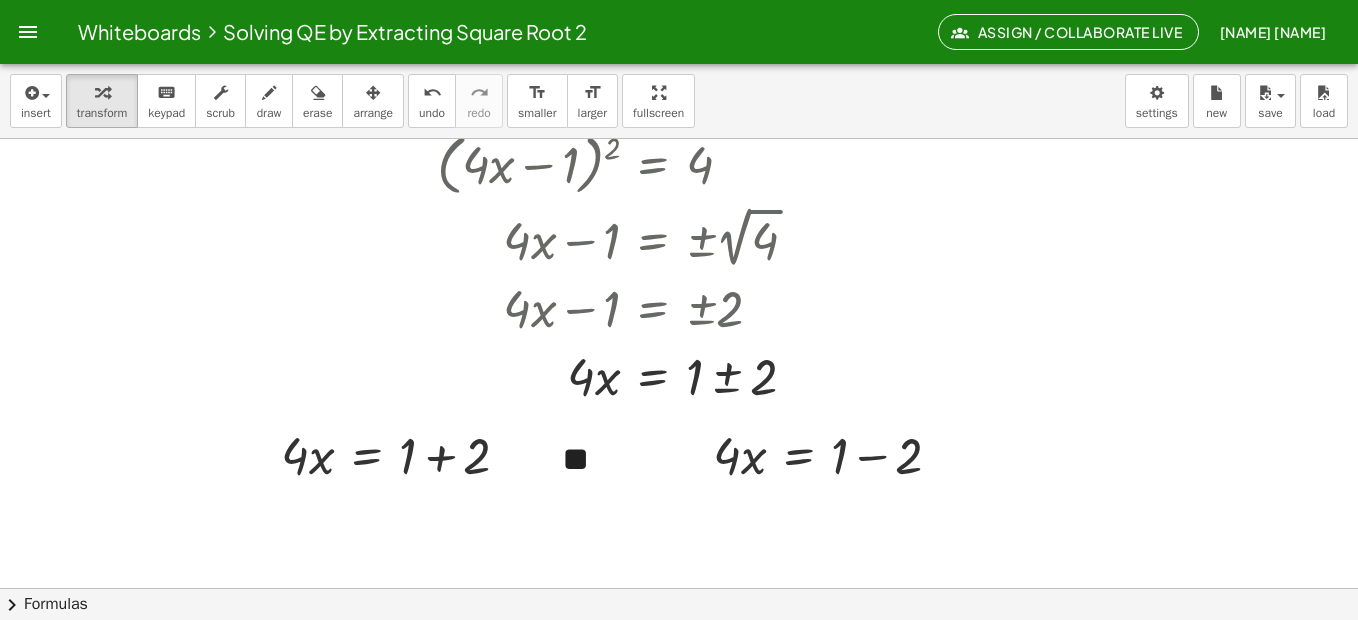 scroll, scrollTop: 698, scrollLeft: 0, axis: vertical 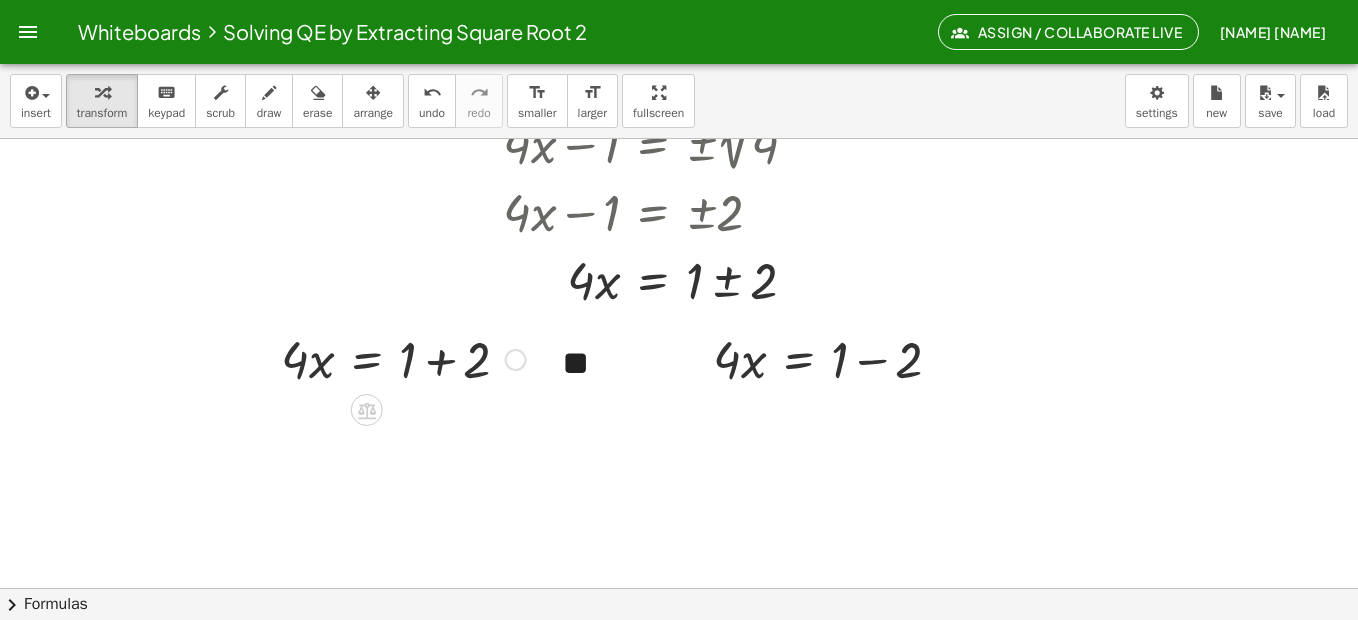 click at bounding box center (403, 358) 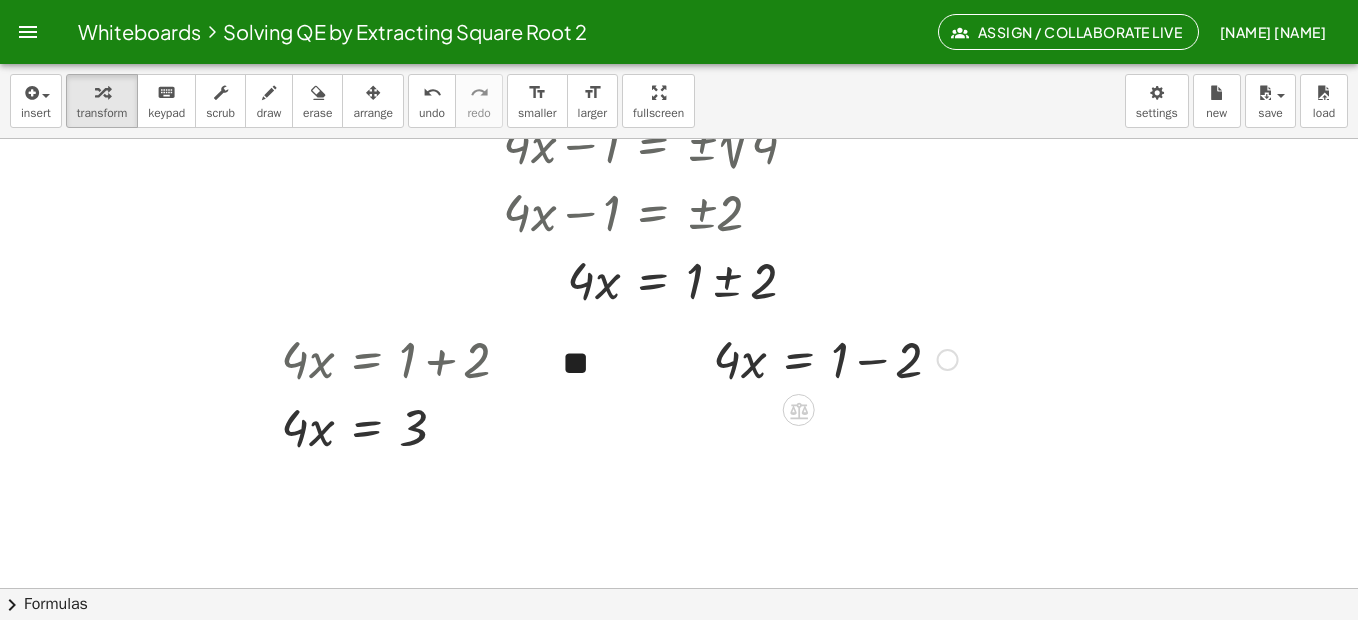 click at bounding box center [835, 358] 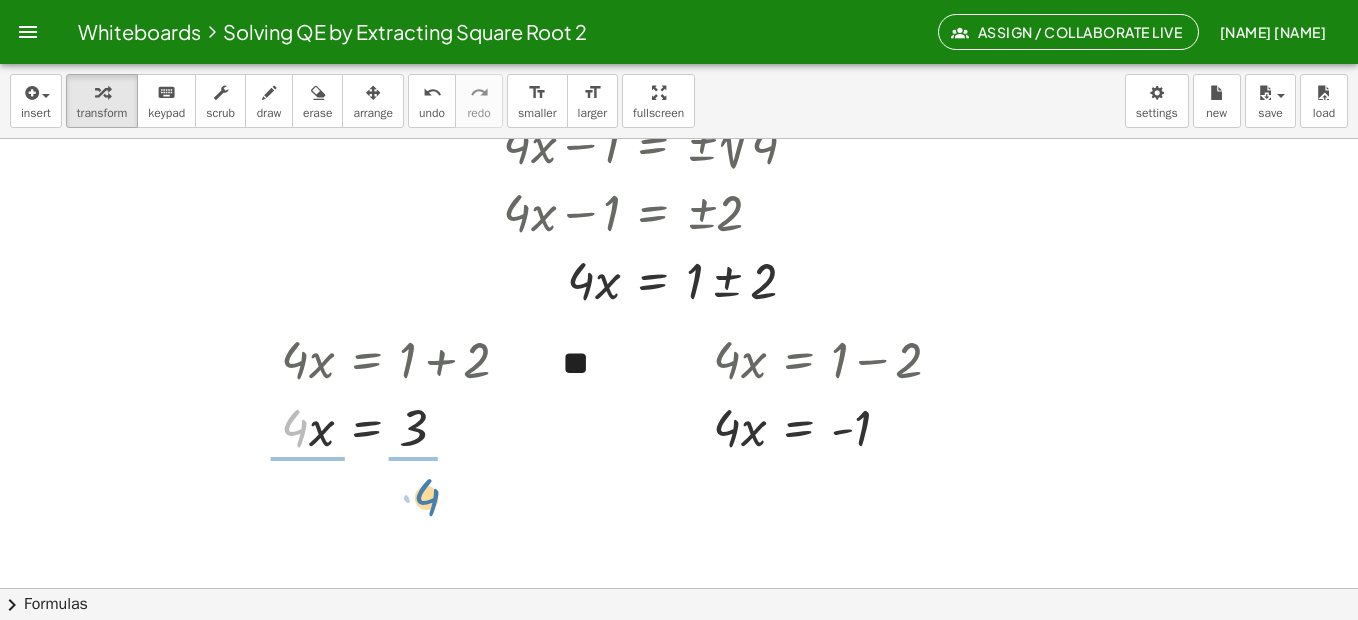 drag, startPoint x: 293, startPoint y: 430, endPoint x: 426, endPoint y: 499, distance: 149.83324 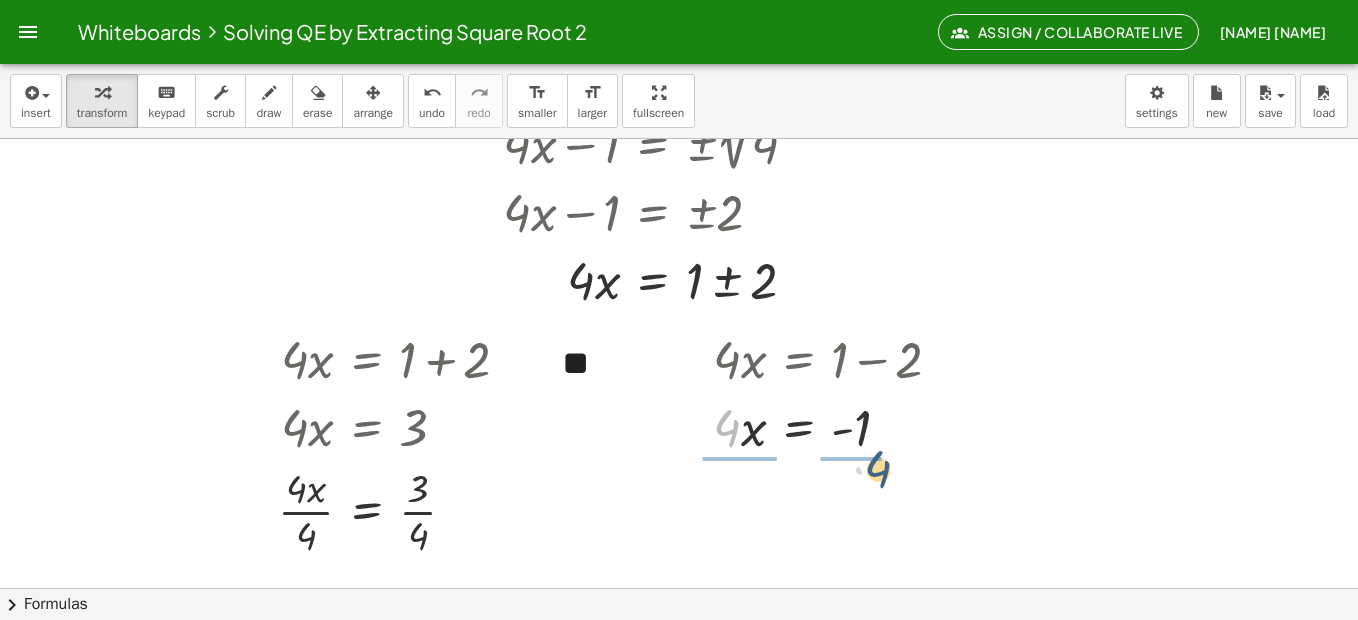 drag, startPoint x: 724, startPoint y: 435, endPoint x: 876, endPoint y: 476, distance: 157.43253 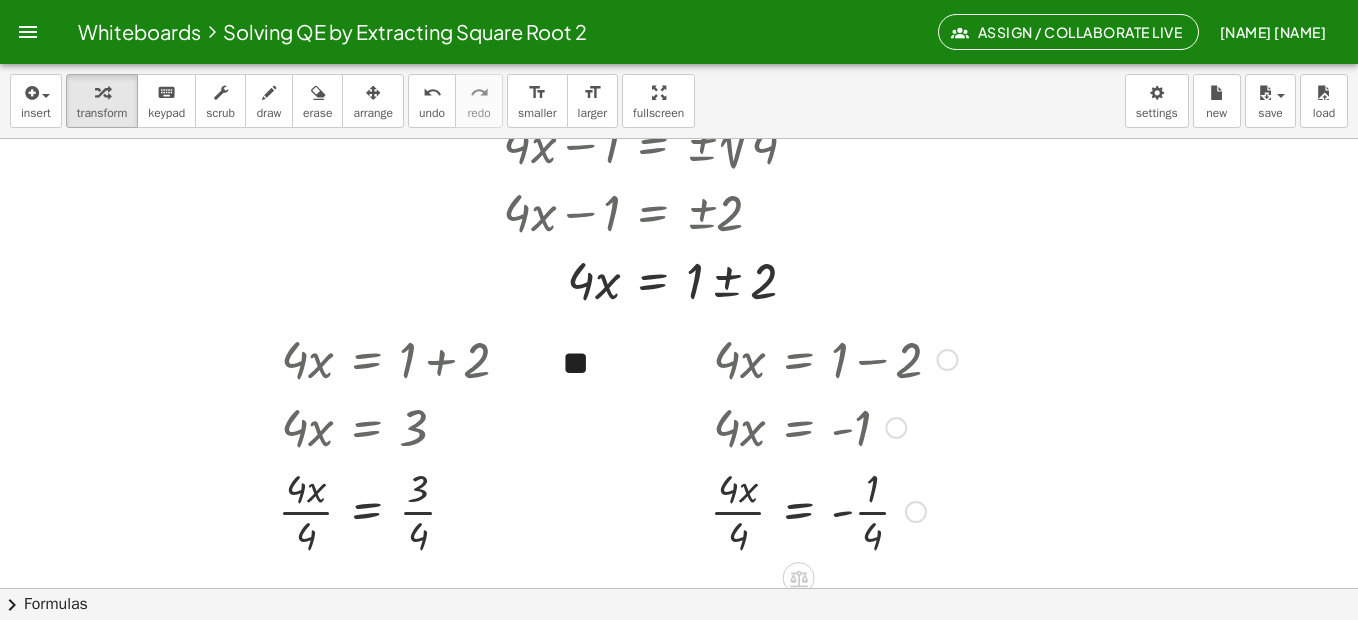 click at bounding box center (833, 510) 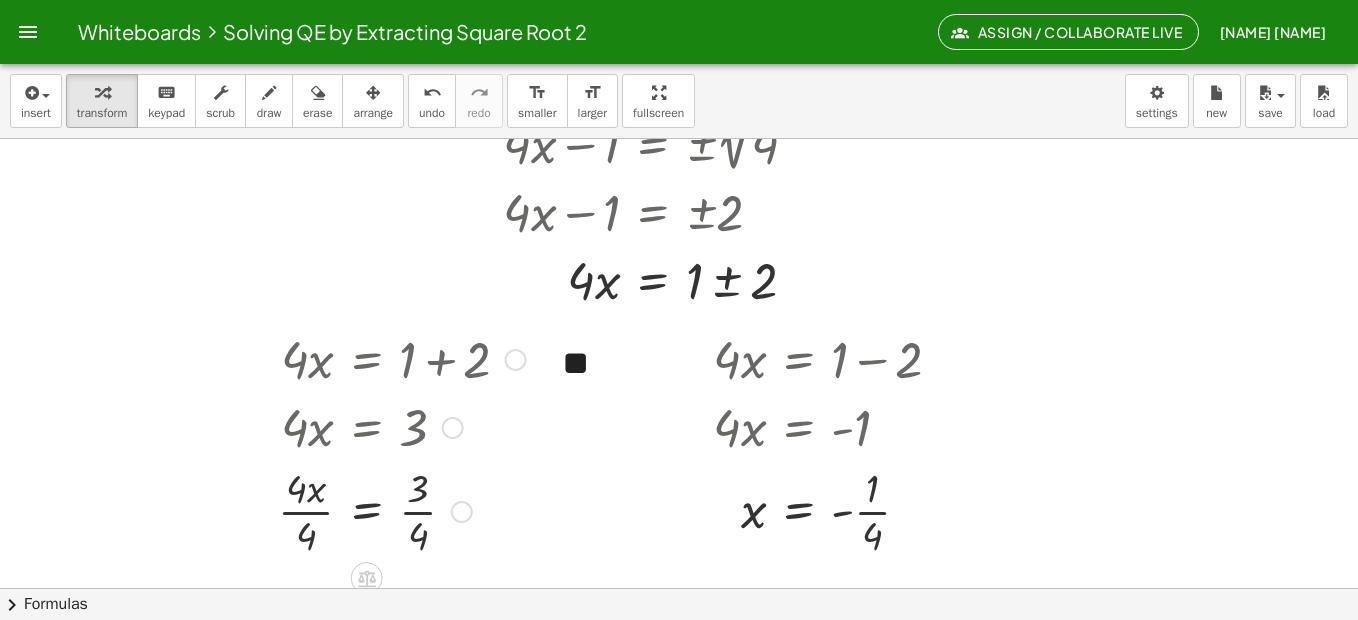 click at bounding box center [401, 510] 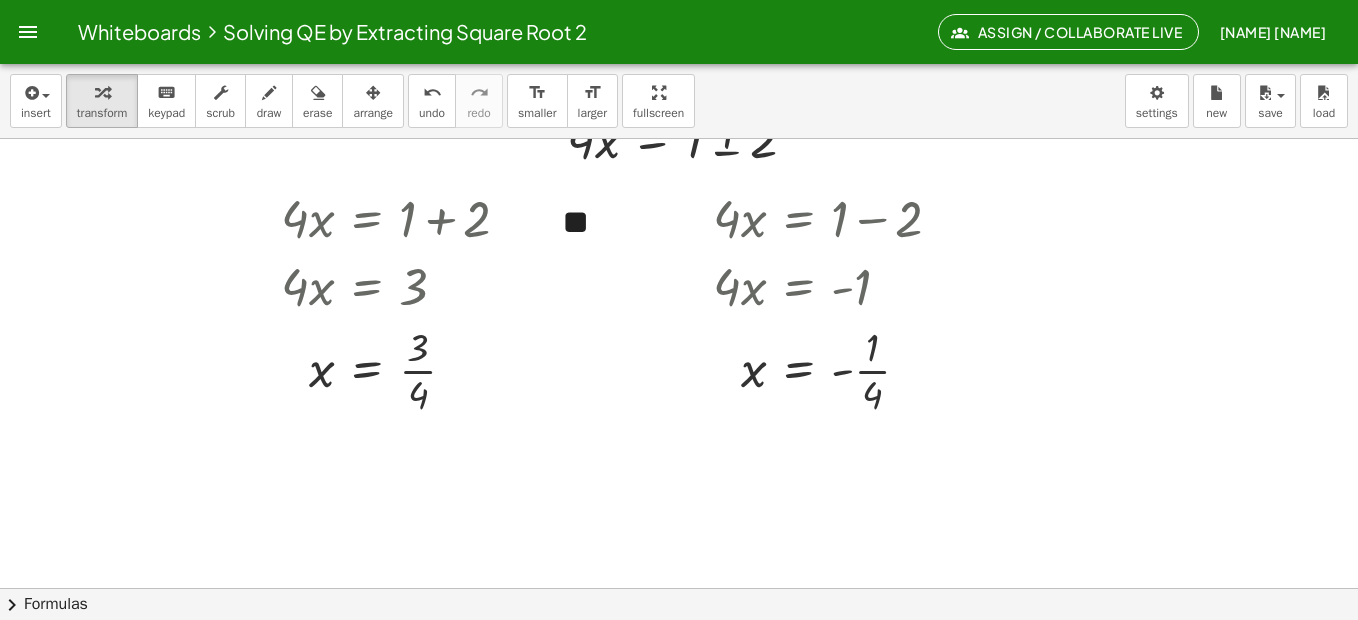 scroll, scrollTop: 898, scrollLeft: 0, axis: vertical 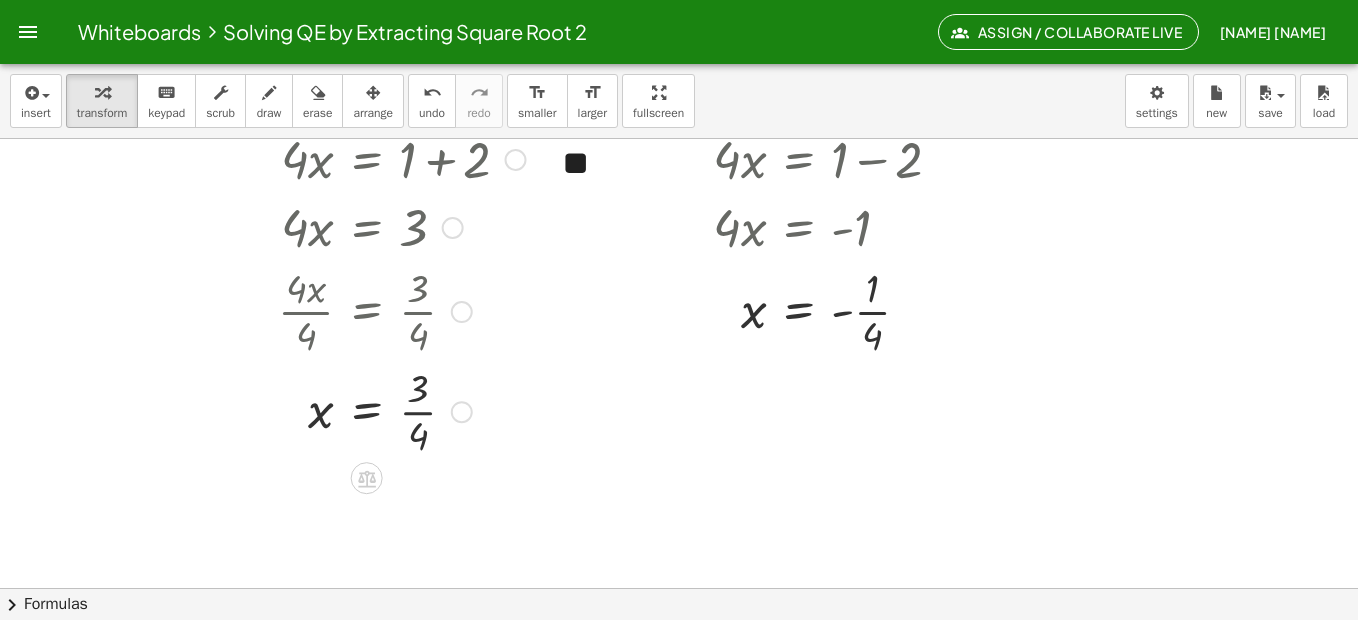drag, startPoint x: 453, startPoint y: 317, endPoint x: 457, endPoint y: 465, distance: 148.05405 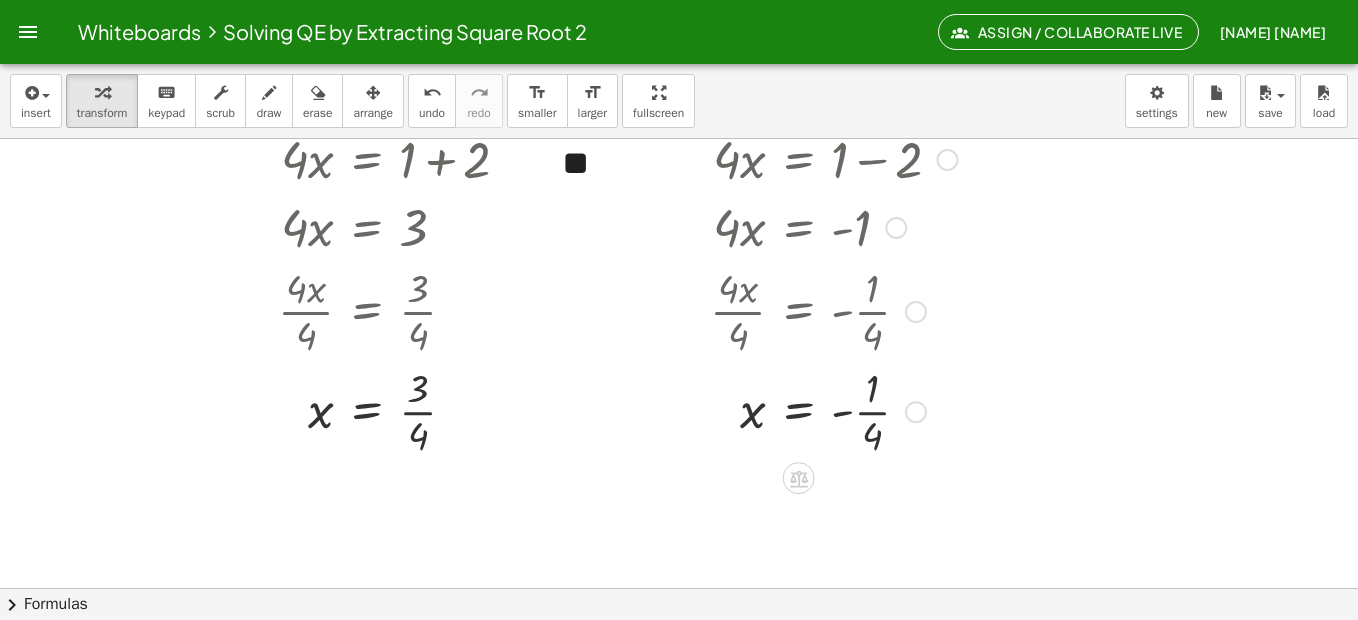 drag, startPoint x: 912, startPoint y: 319, endPoint x: 930, endPoint y: 483, distance: 164.98485 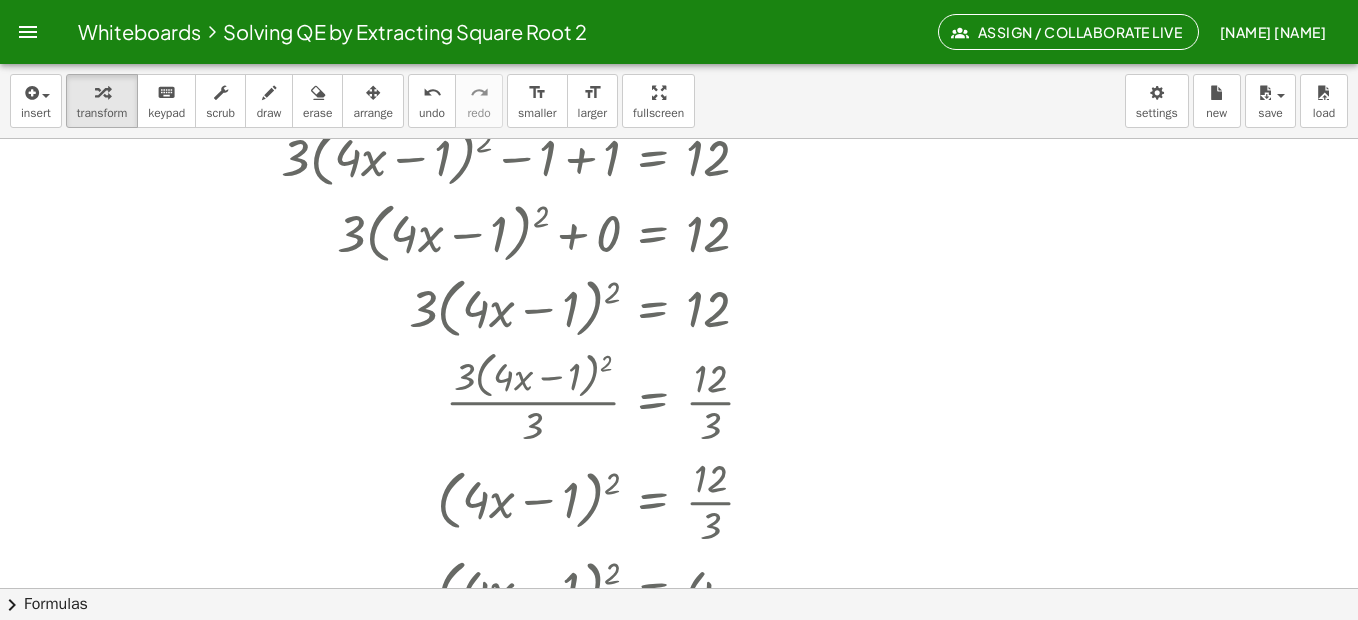scroll, scrollTop: 0, scrollLeft: 0, axis: both 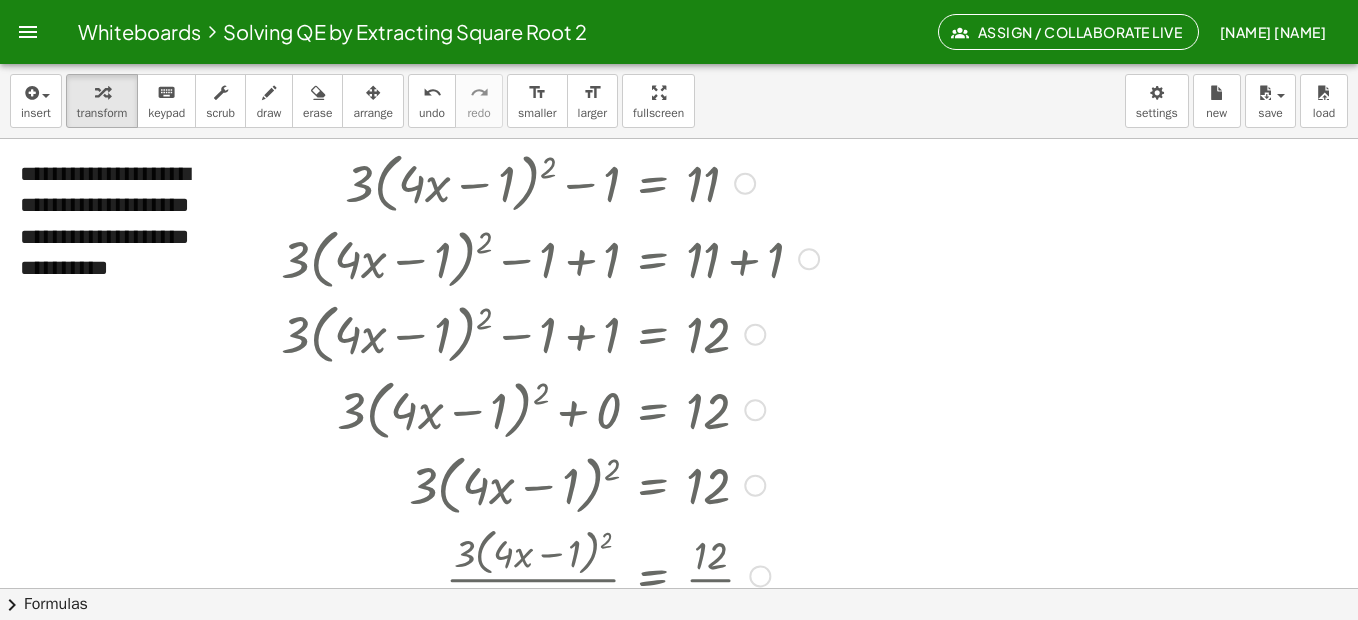 click at bounding box center [550, 182] 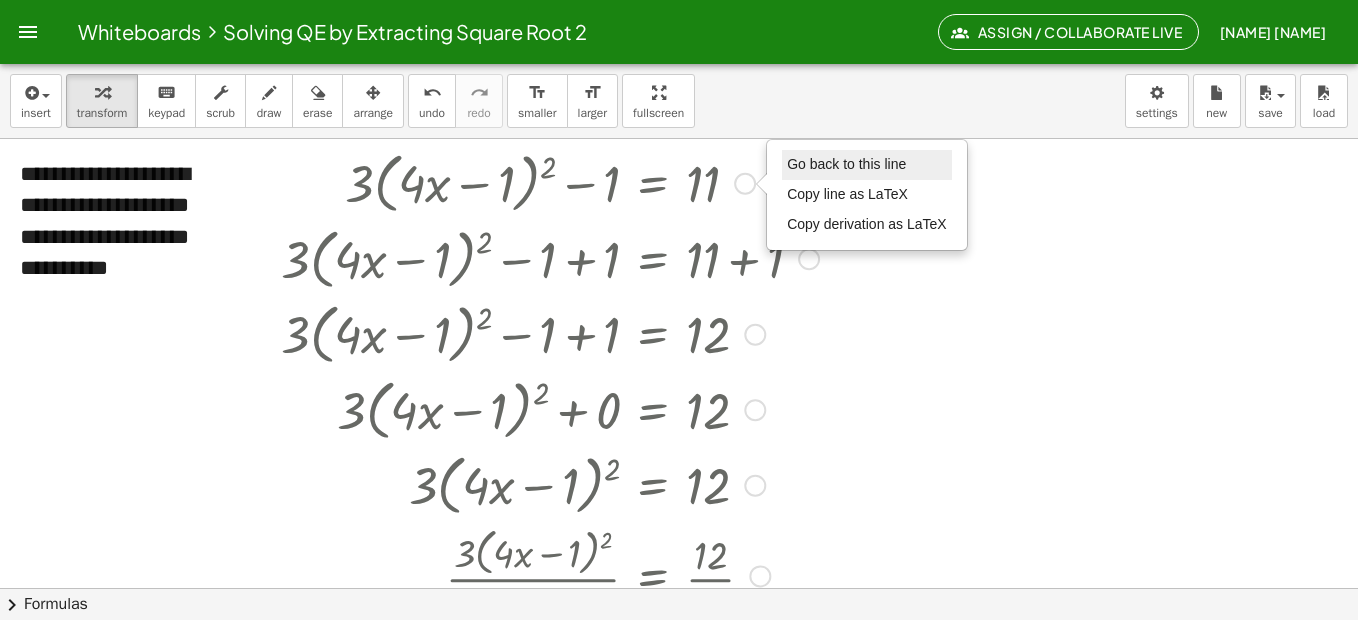 click on "Go back to this line" at bounding box center [846, 164] 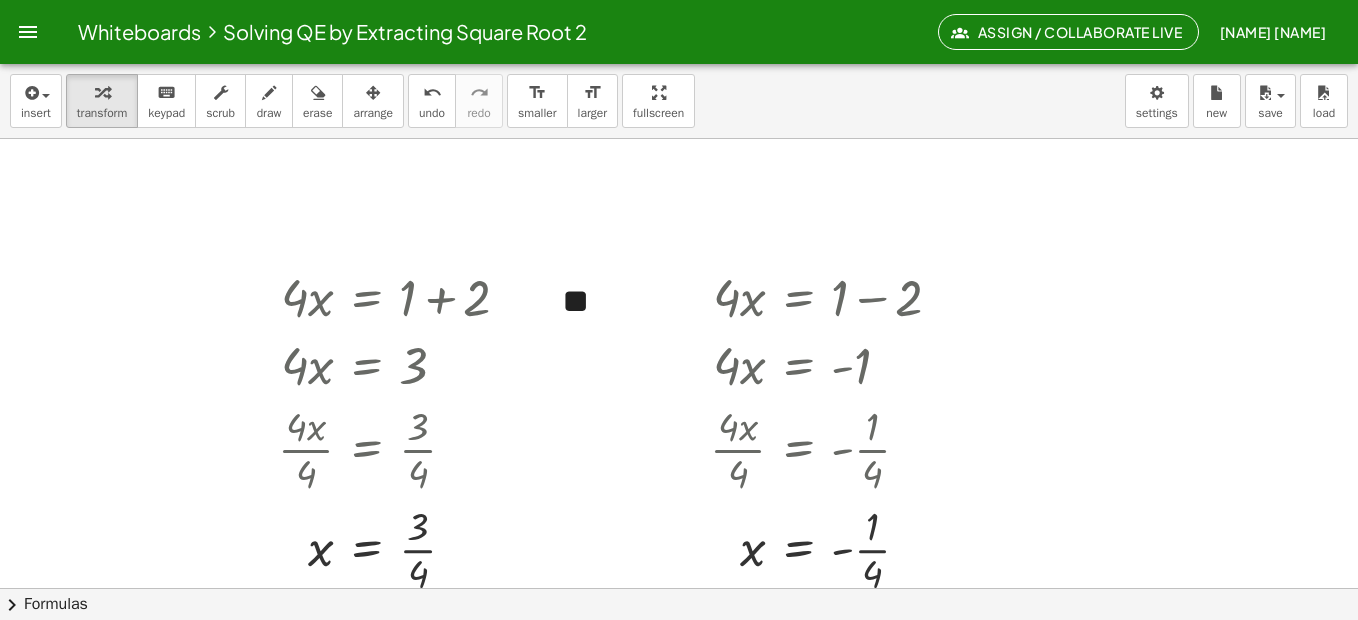 scroll, scrollTop: 800, scrollLeft: 0, axis: vertical 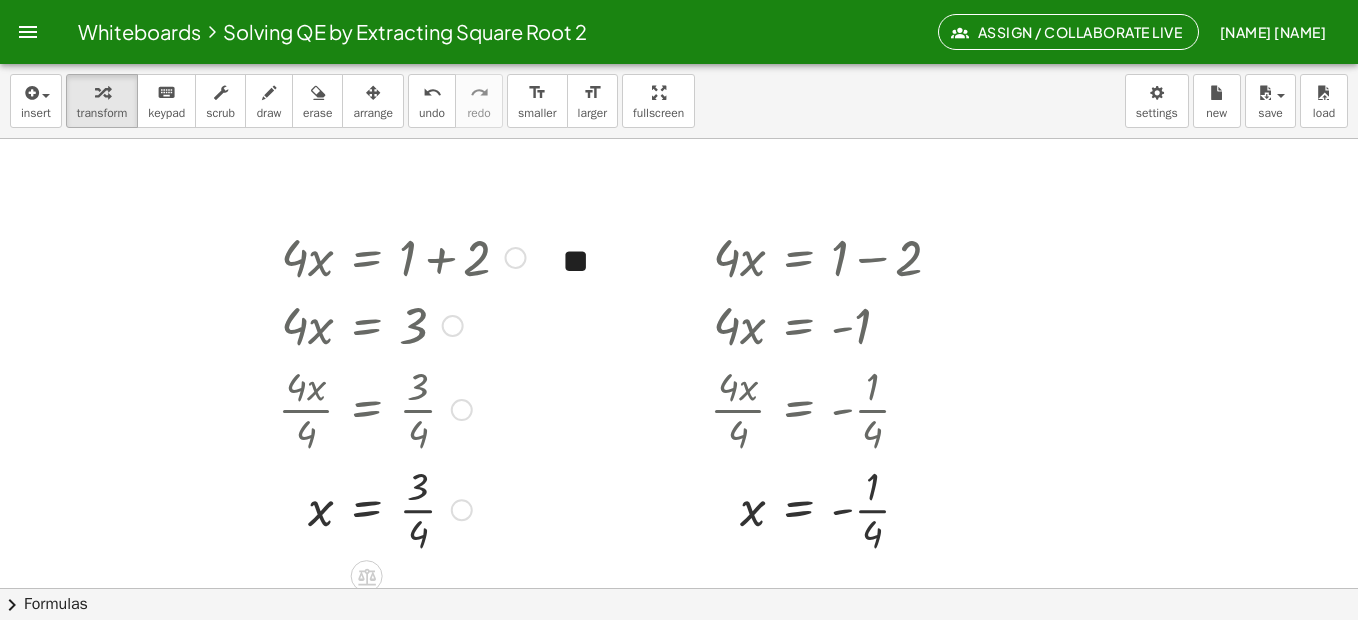 click at bounding box center [516, 258] 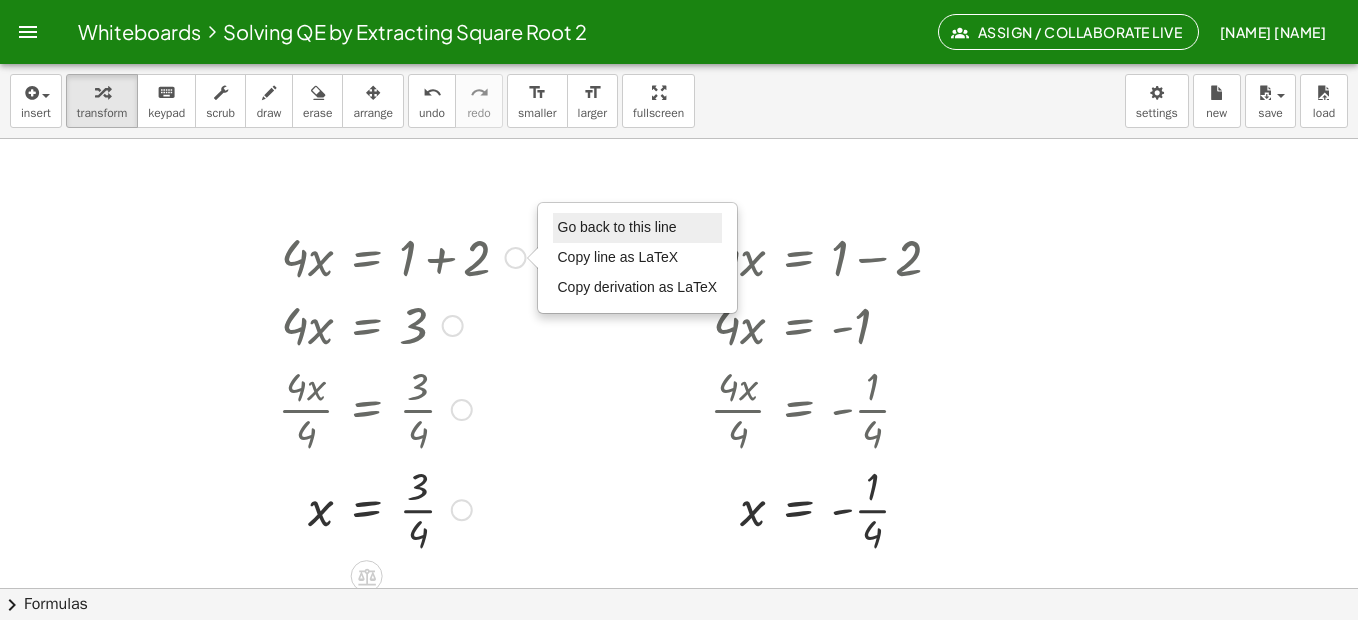 click on "Go back to this line" at bounding box center [617, 227] 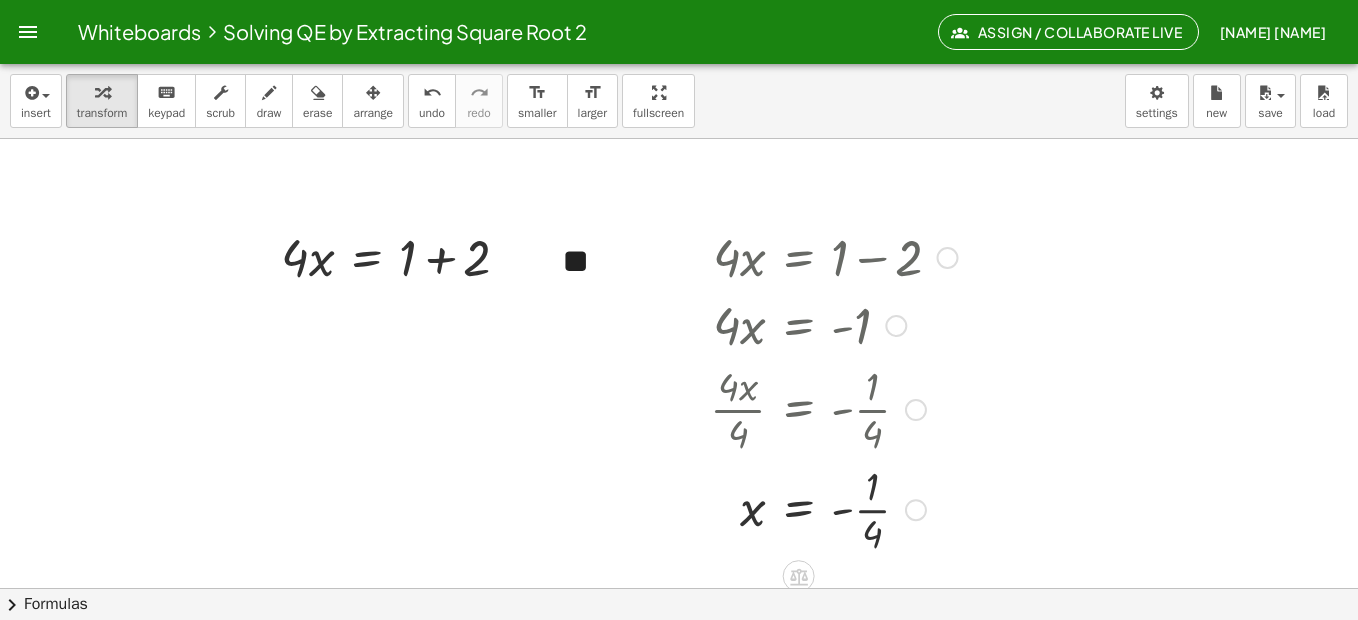 click at bounding box center (948, 258) 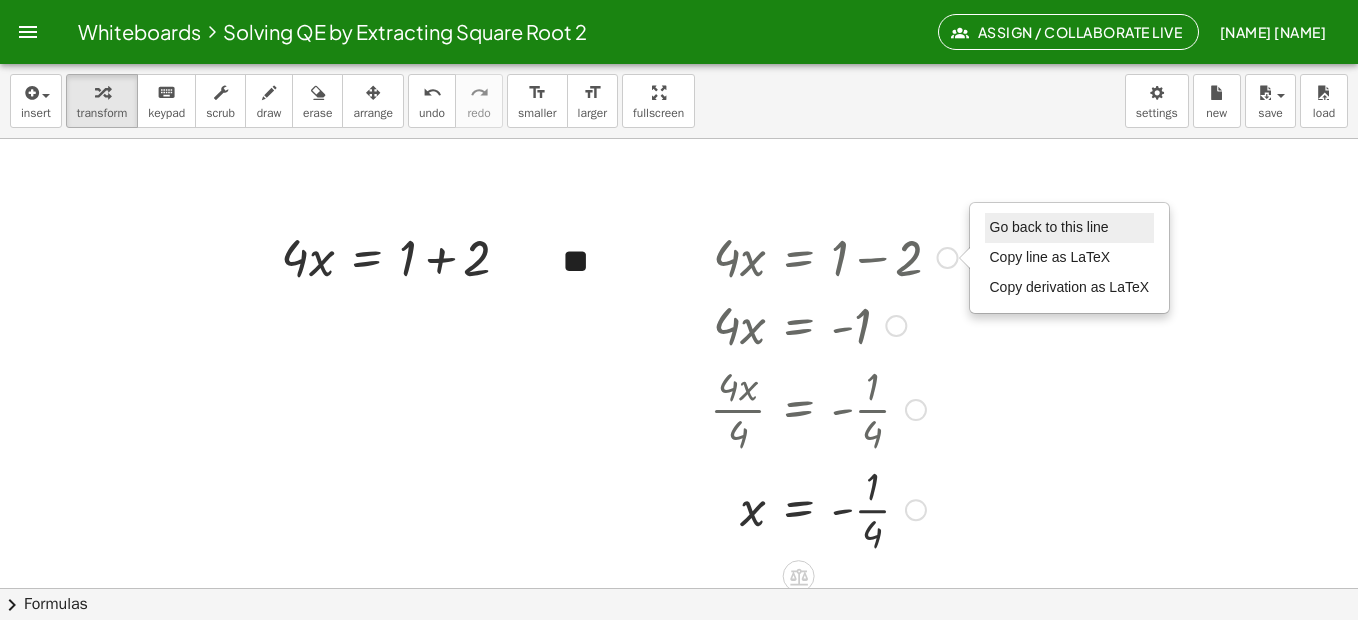click on "Go back to this line" at bounding box center [1049, 227] 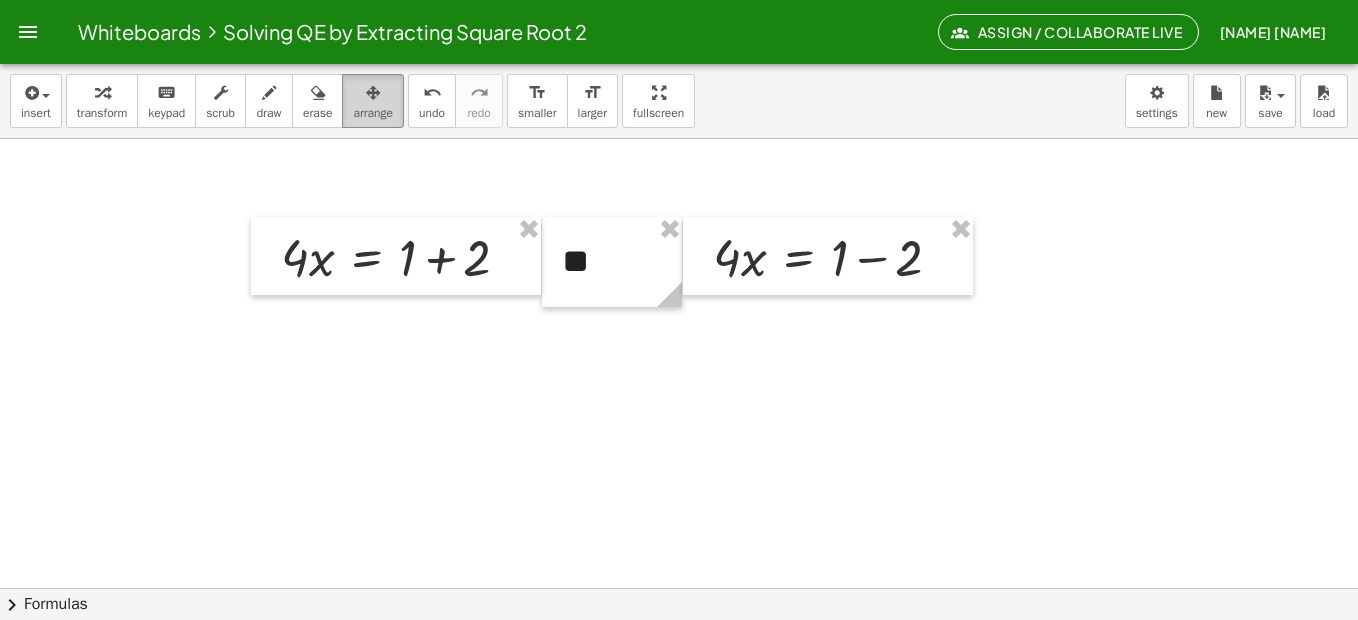click on "arrange" at bounding box center (373, 113) 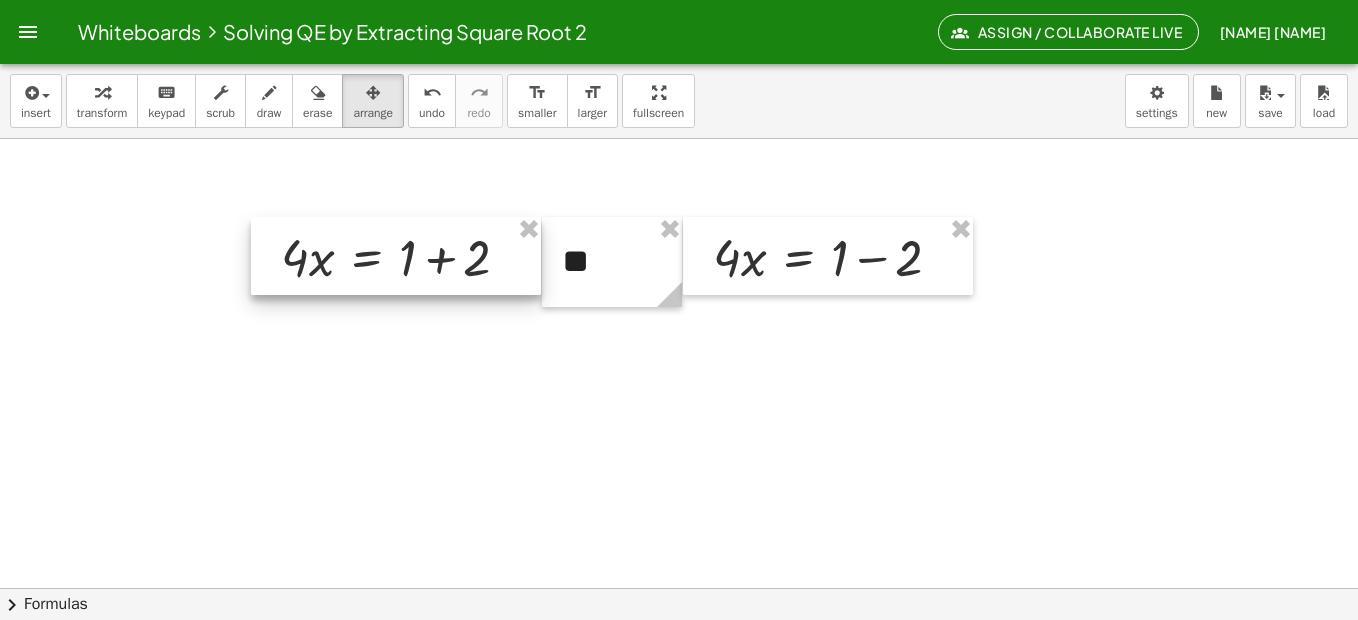 drag, startPoint x: 529, startPoint y: 227, endPoint x: 638, endPoint y: 229, distance: 109.01835 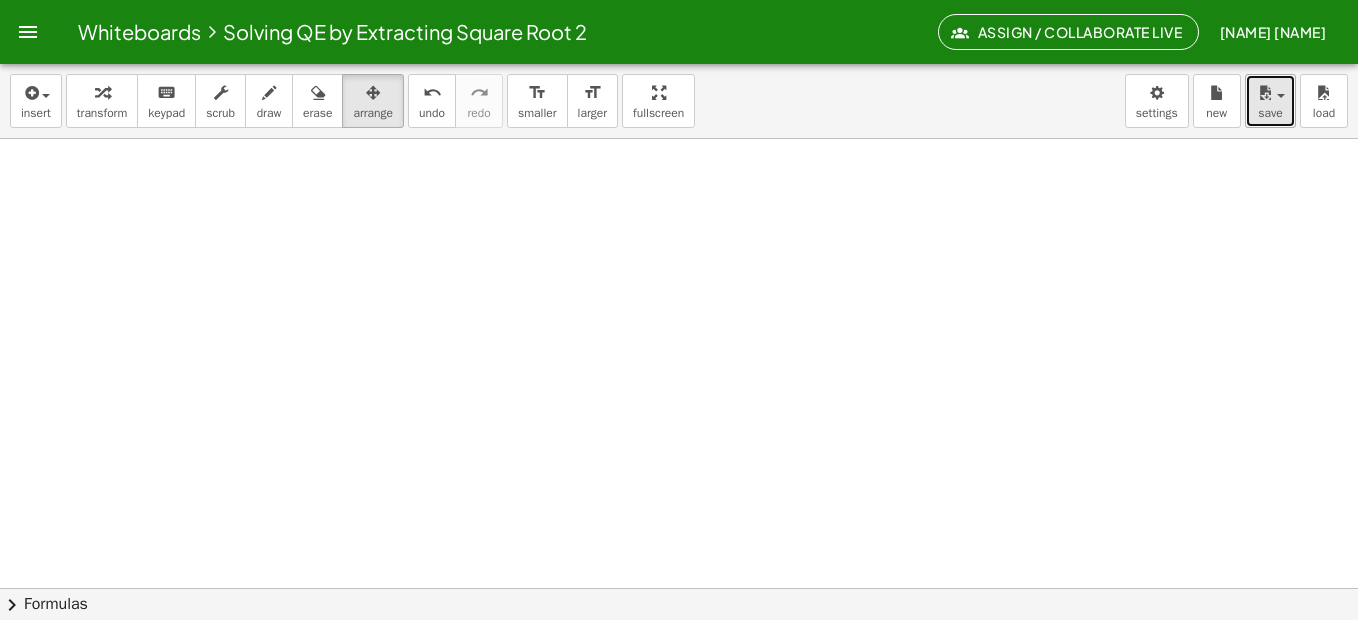 click on "save" at bounding box center (1270, 113) 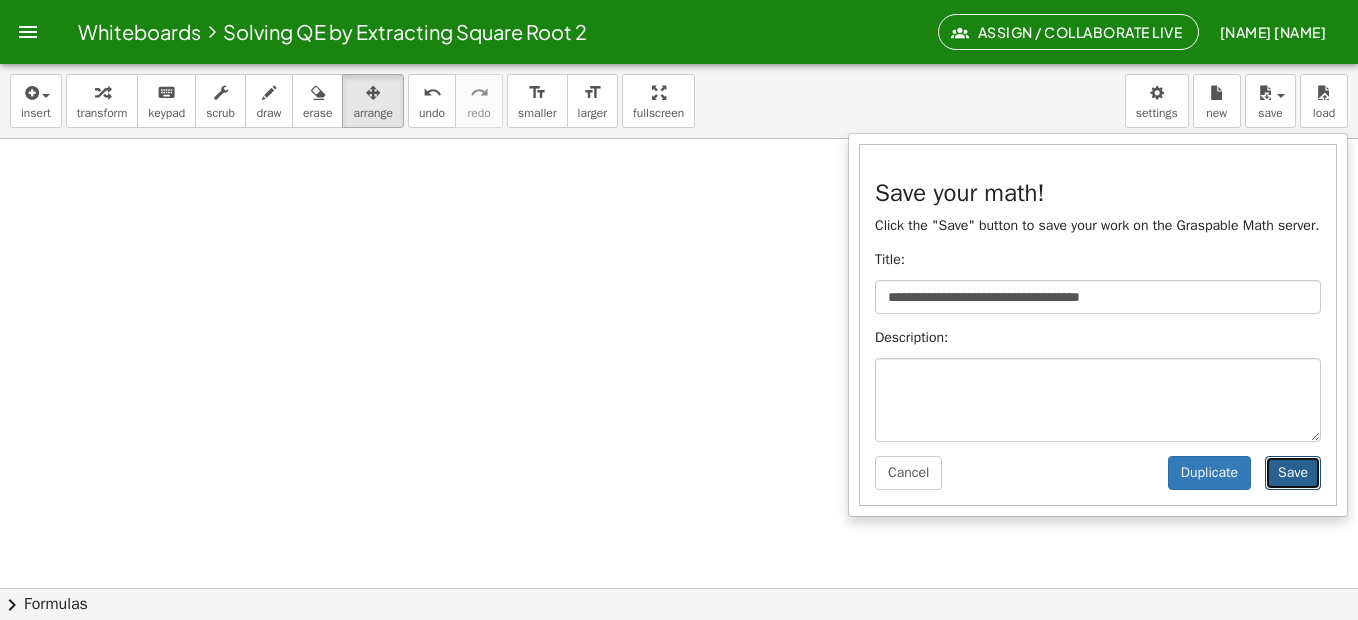 click on "Save" at bounding box center [1293, 473] 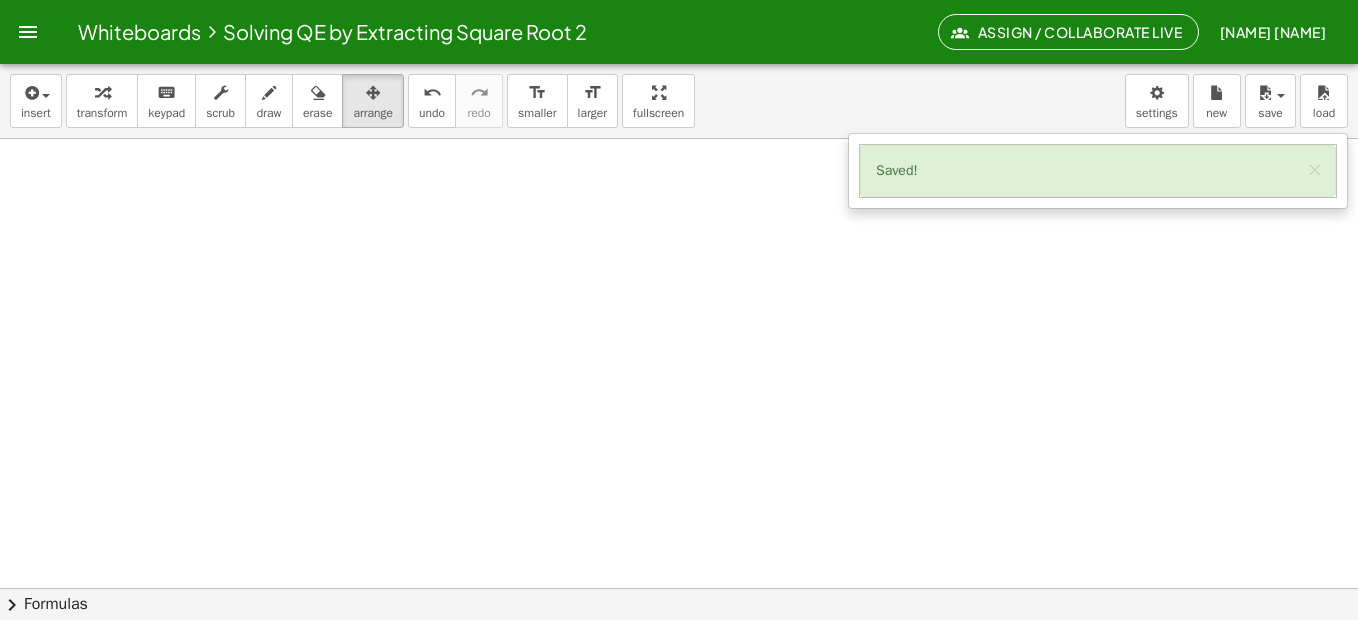 scroll, scrollTop: 600, scrollLeft: 0, axis: vertical 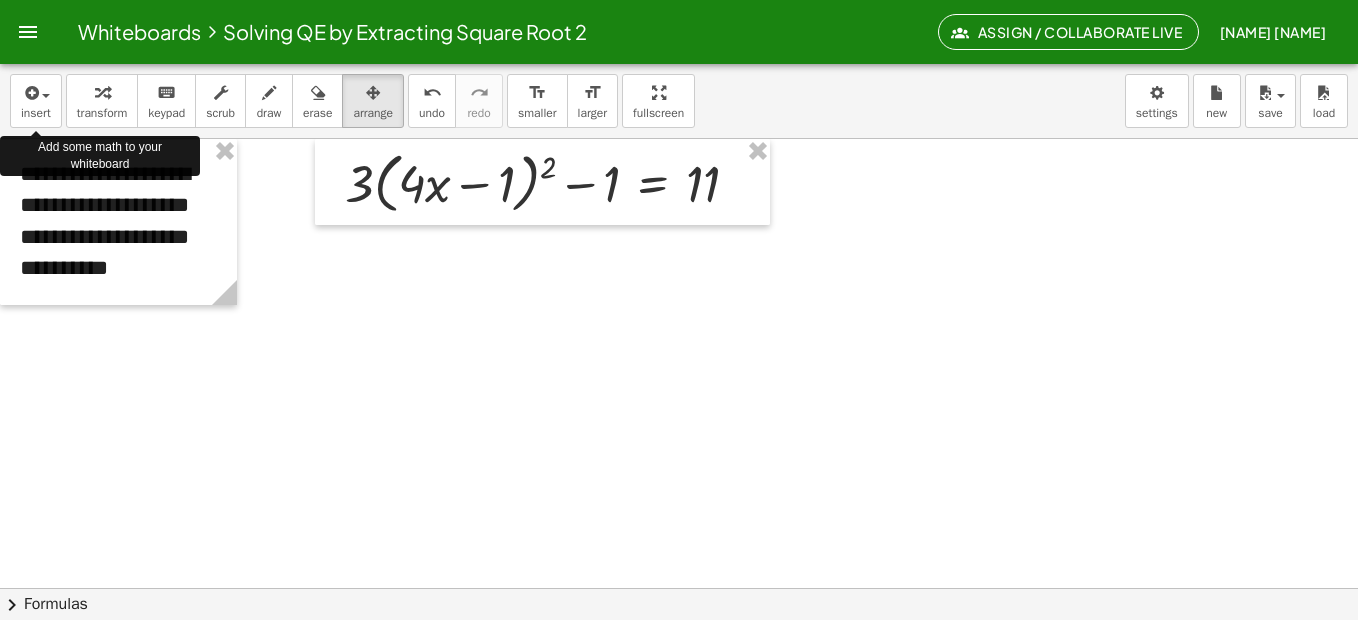 click at bounding box center [102, 92] 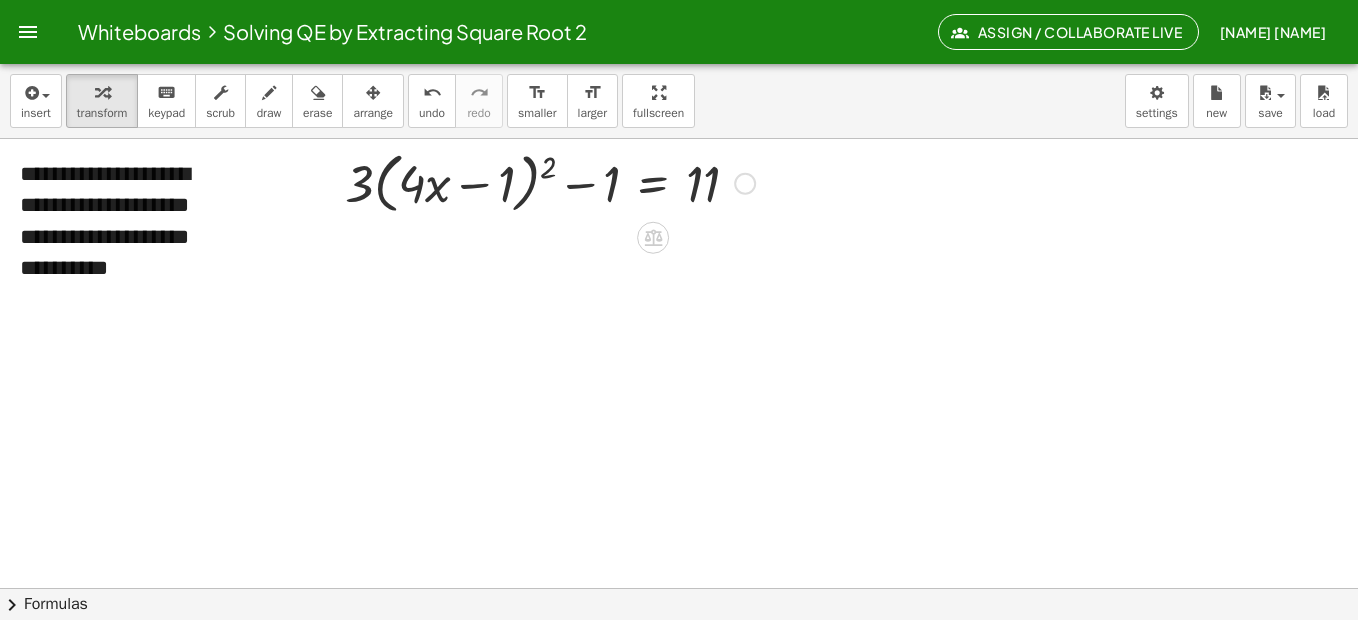 click at bounding box center [550, 182] 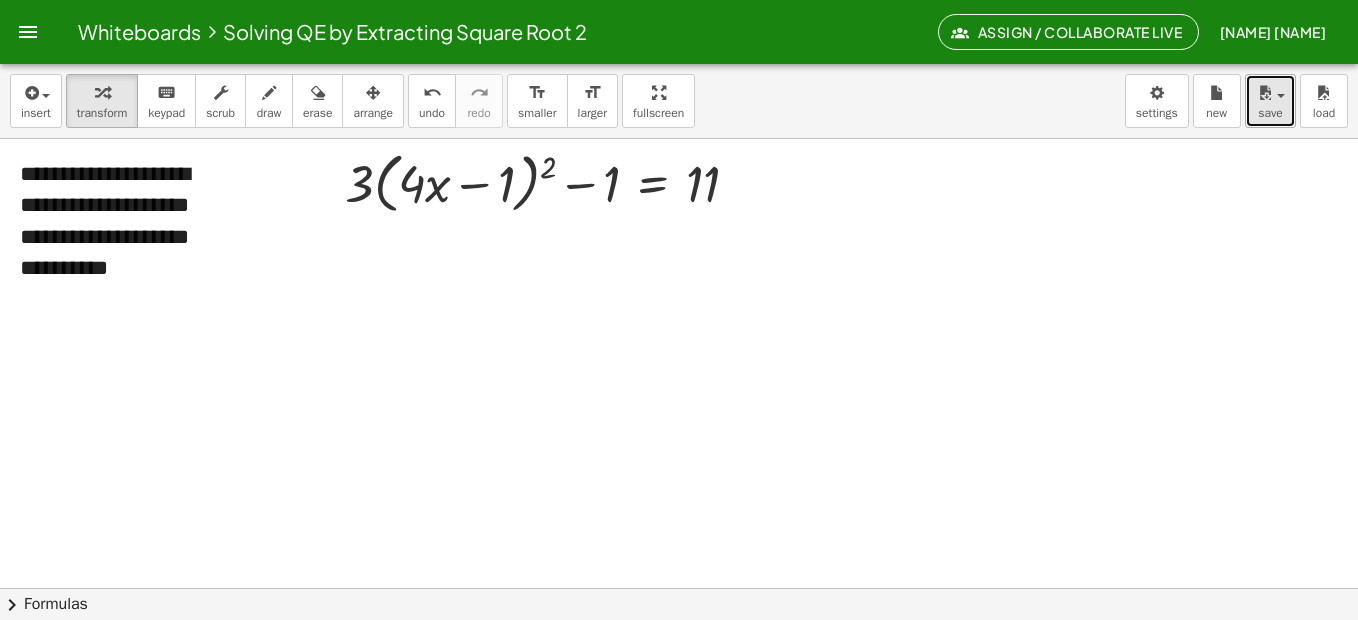 click on "save" at bounding box center (1270, 113) 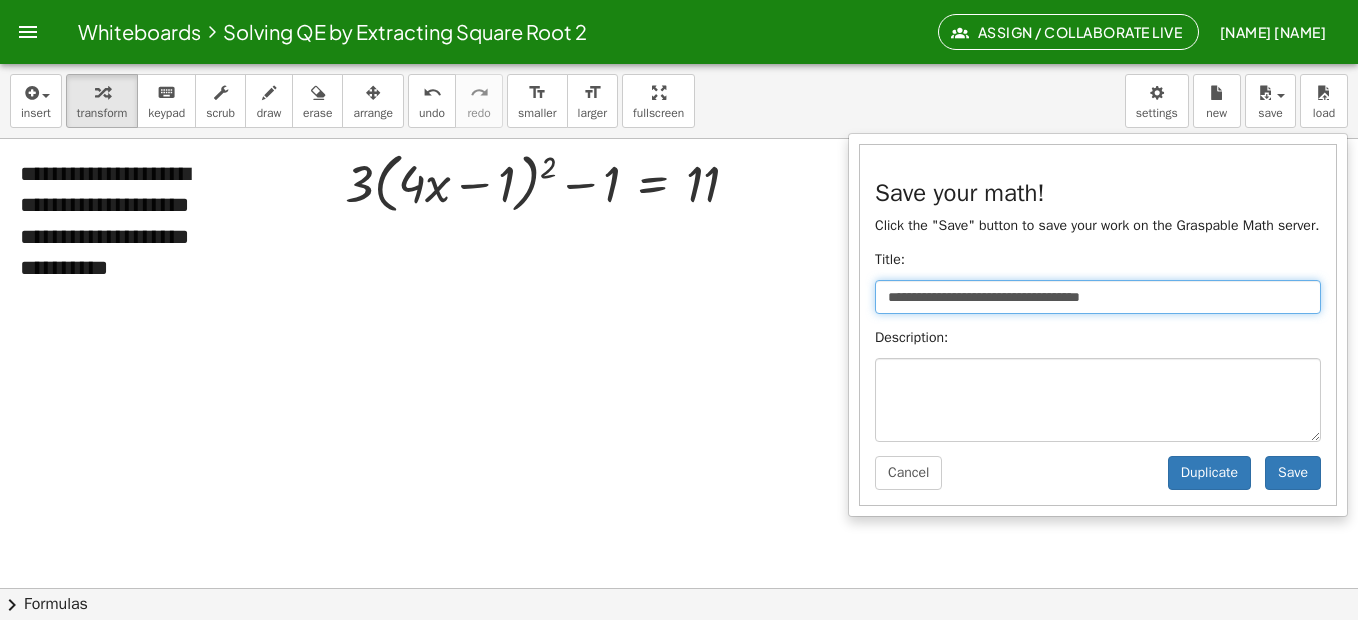 click on "**********" at bounding box center (1098, 297) 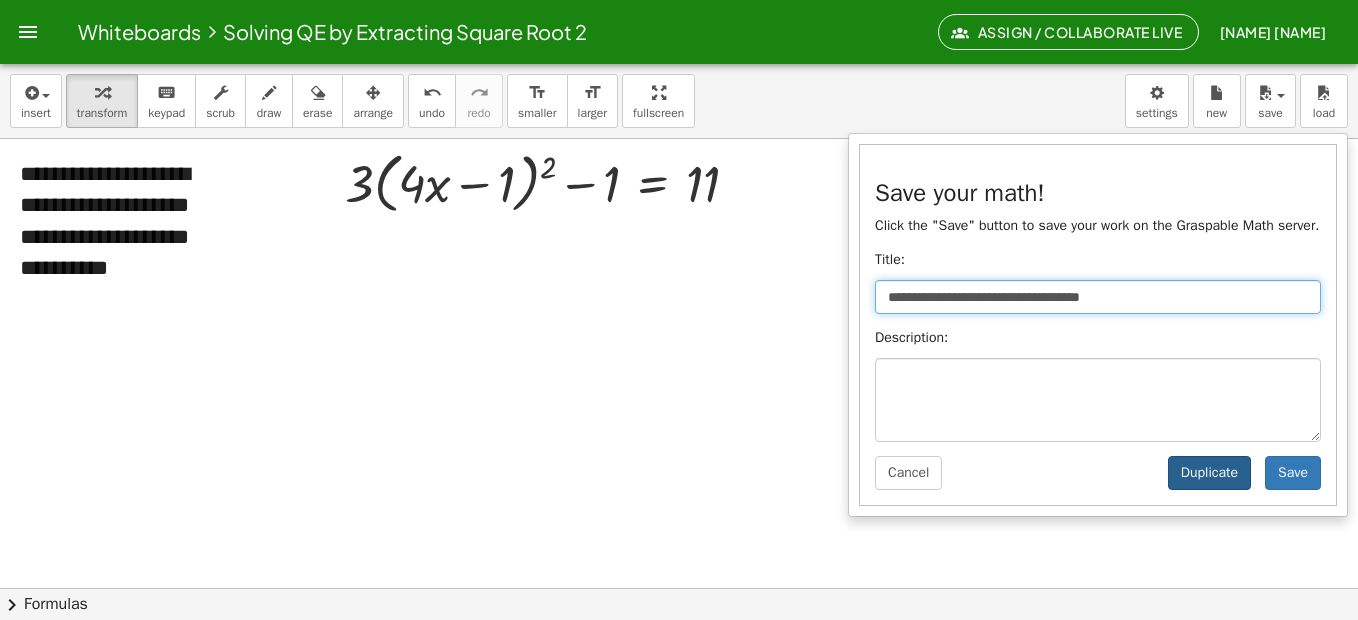 type on "**********" 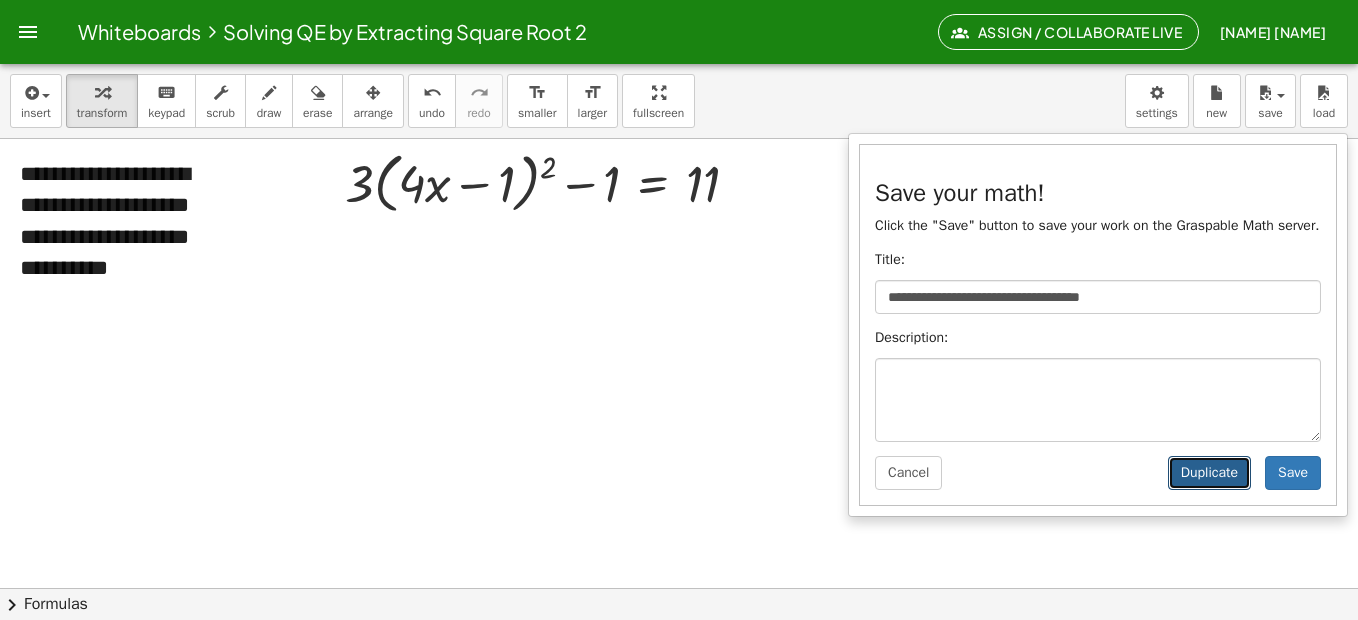 click on "Duplicate" at bounding box center [1209, 473] 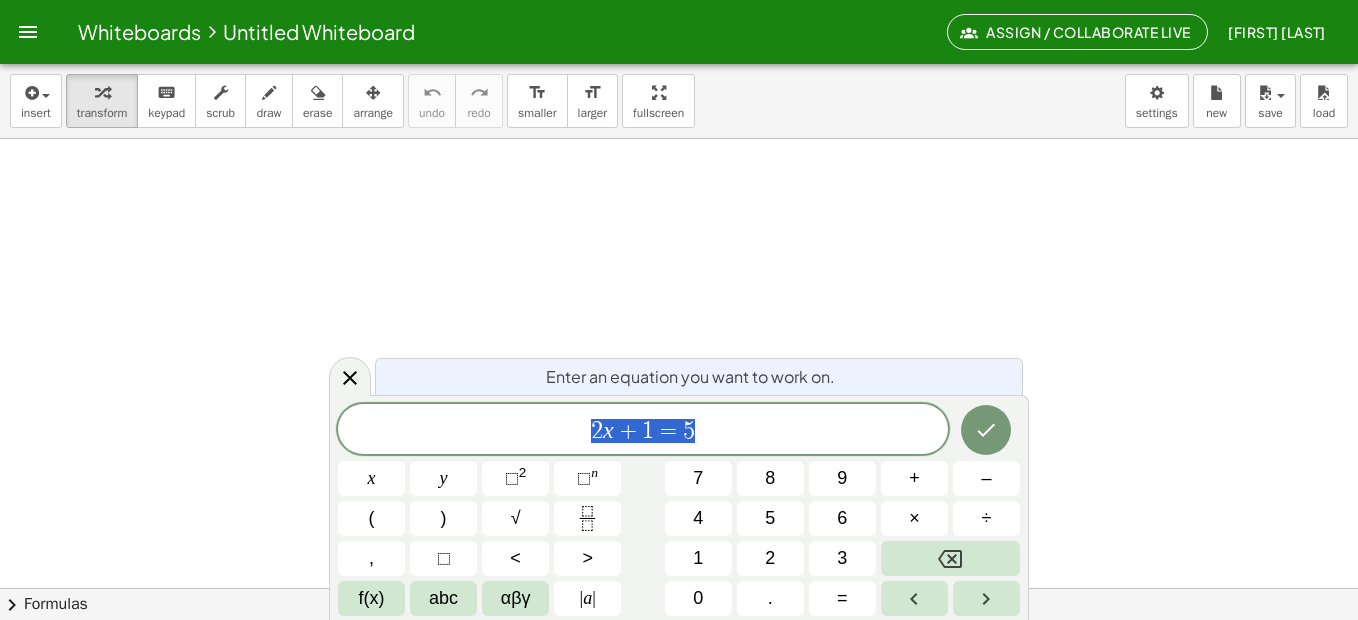 scroll, scrollTop: 0, scrollLeft: 0, axis: both 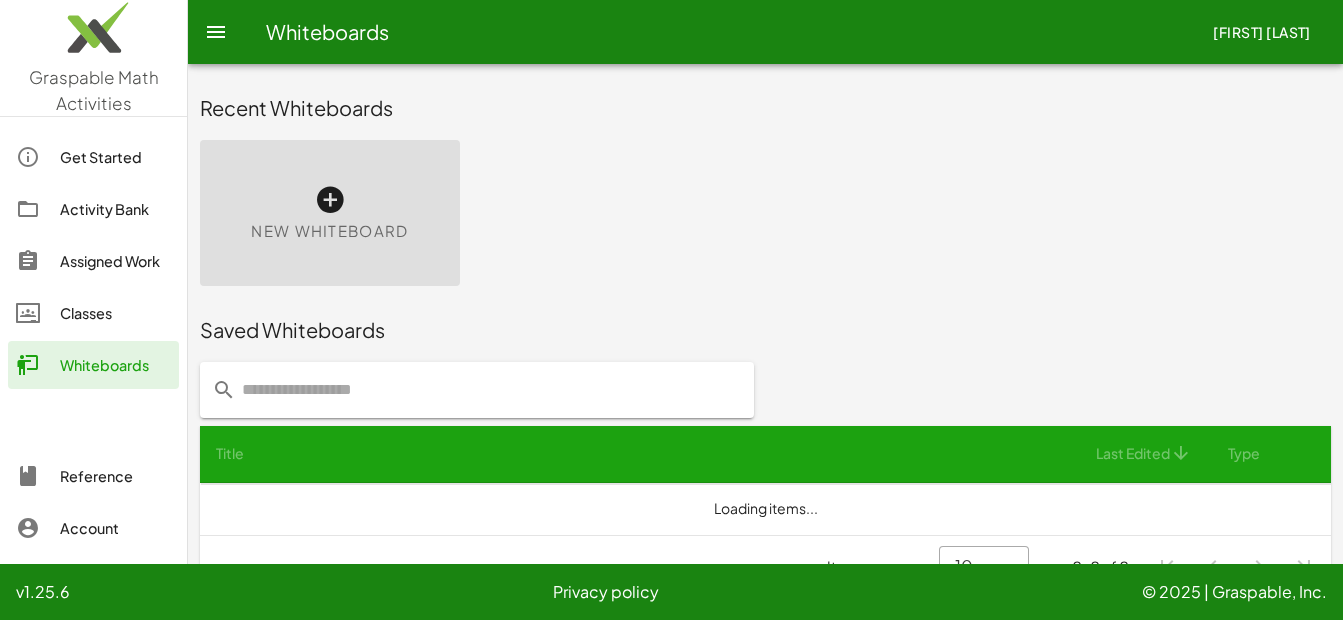 click 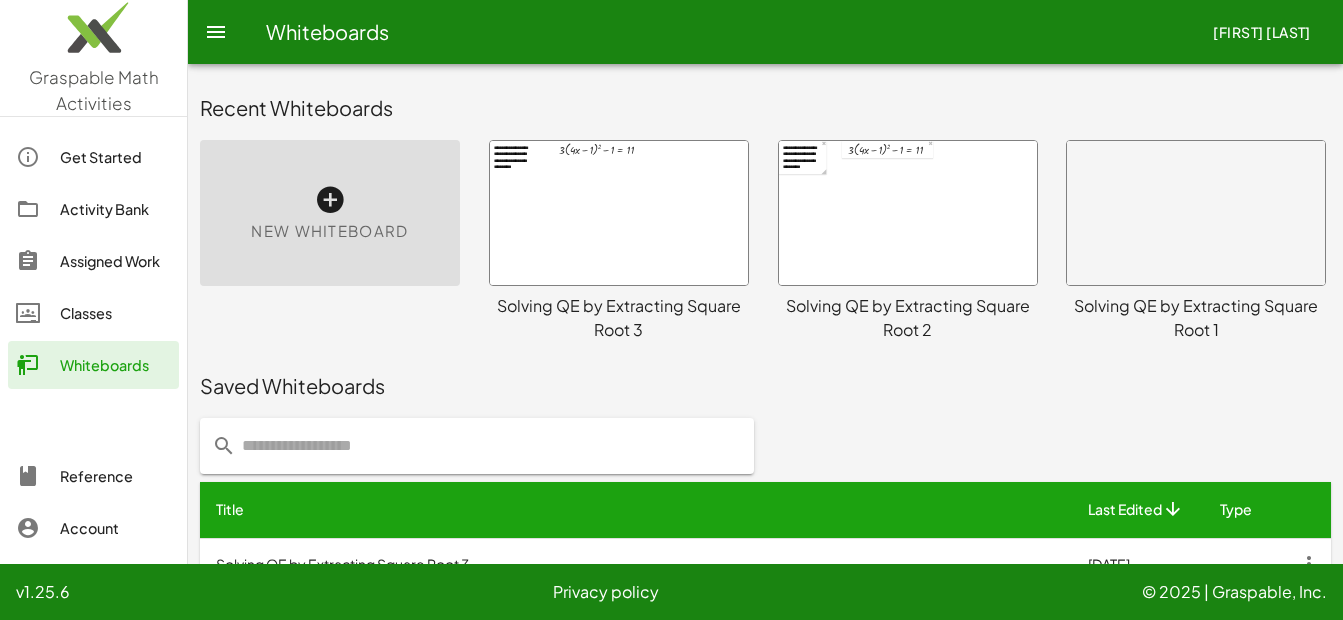 scroll, scrollTop: 145, scrollLeft: 0, axis: vertical 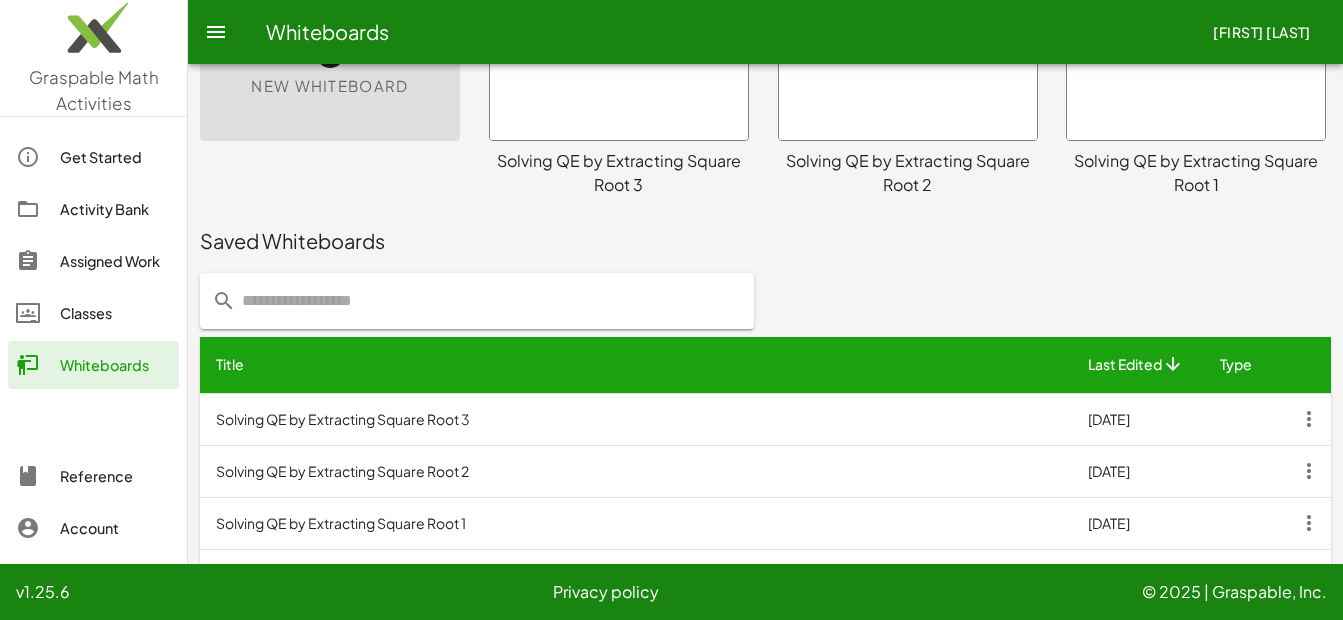 click at bounding box center (619, 68) 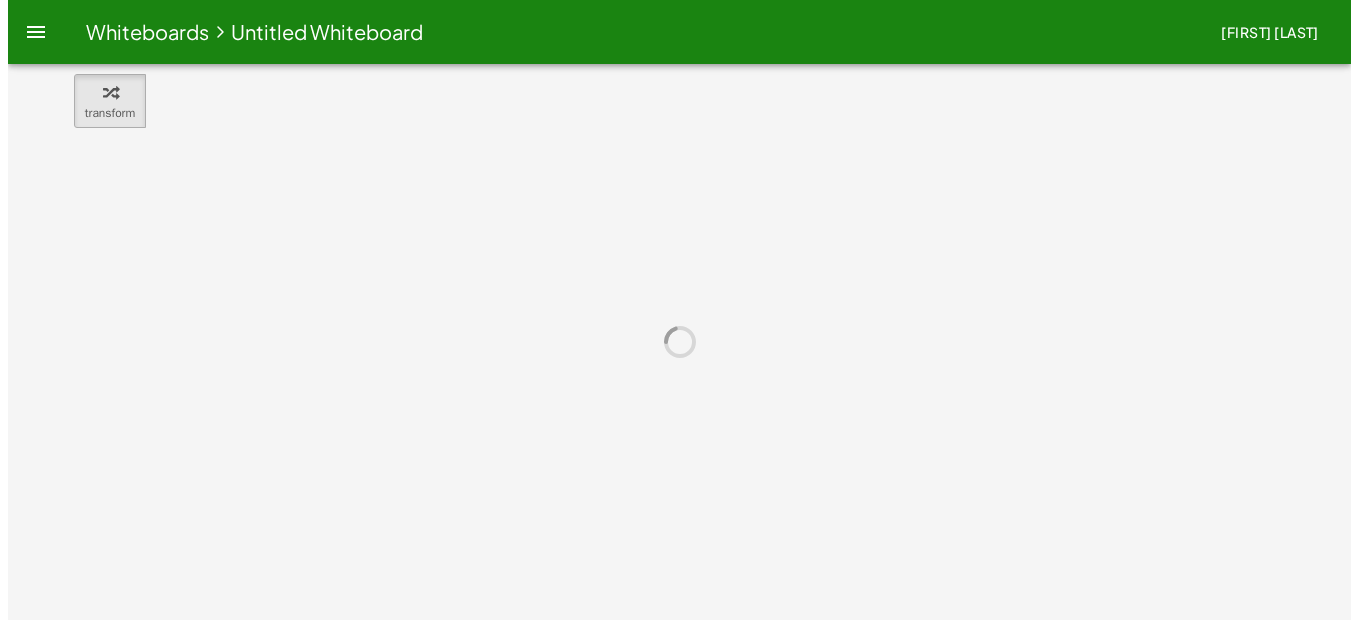 scroll, scrollTop: 0, scrollLeft: 0, axis: both 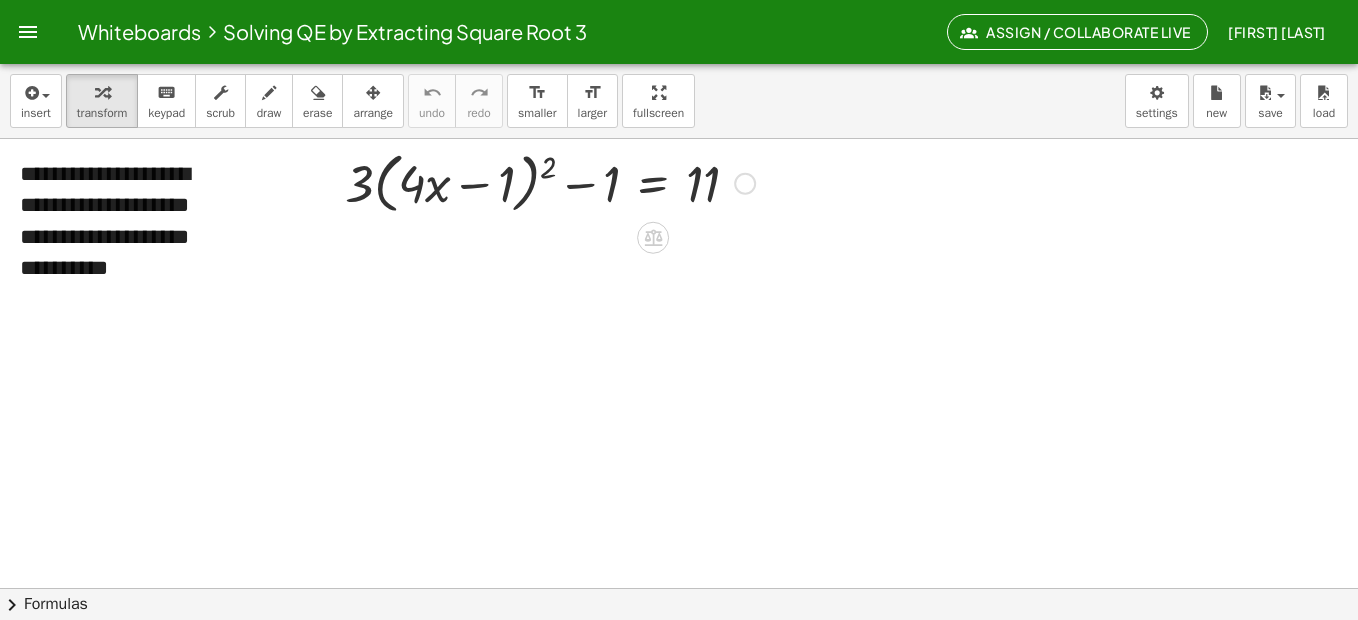click at bounding box center [550, 182] 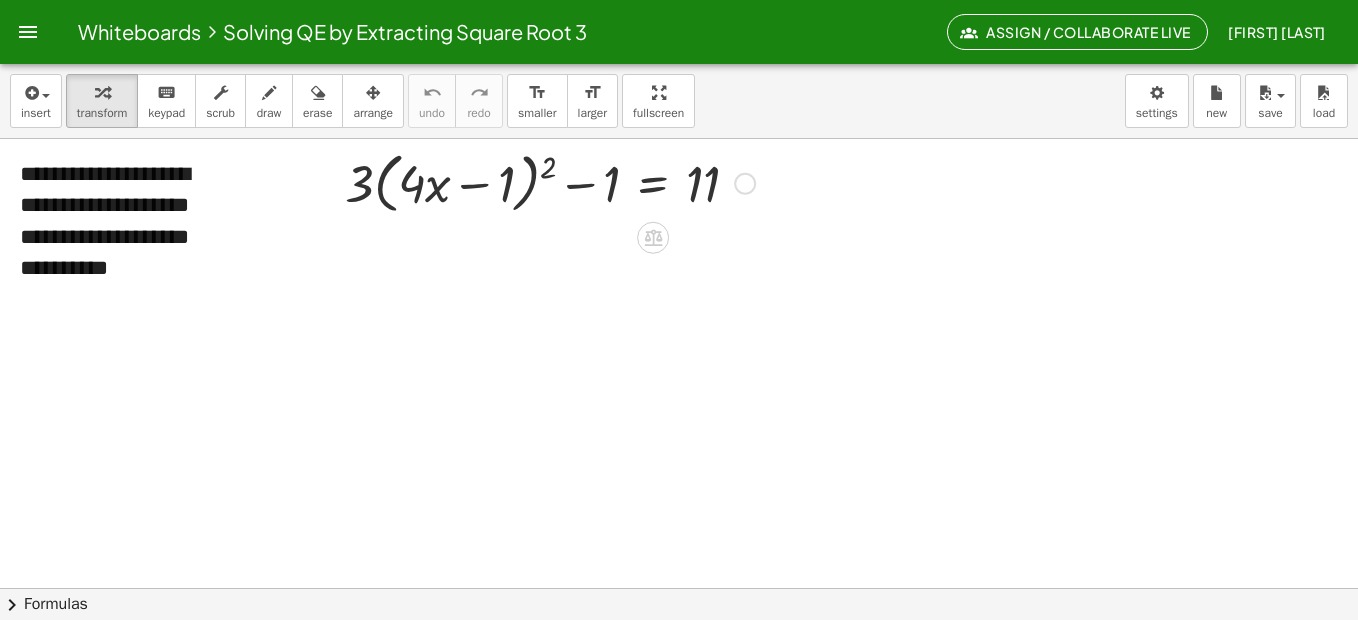 click at bounding box center [550, 182] 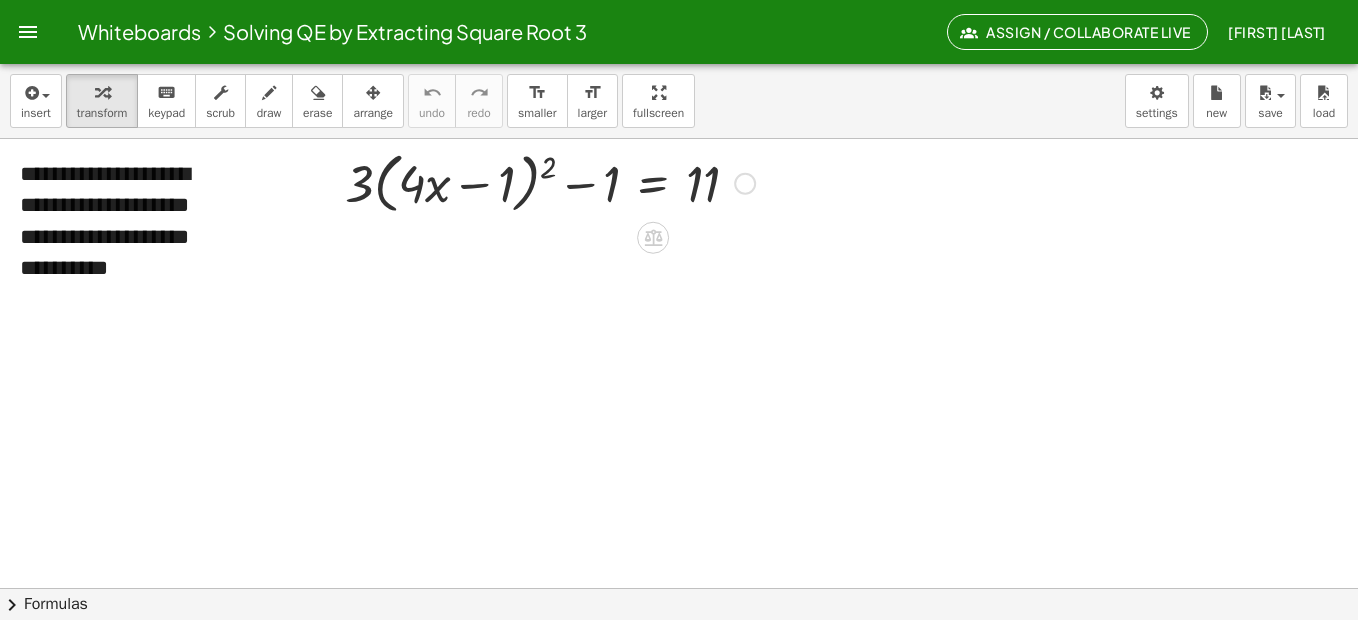 click at bounding box center [550, 182] 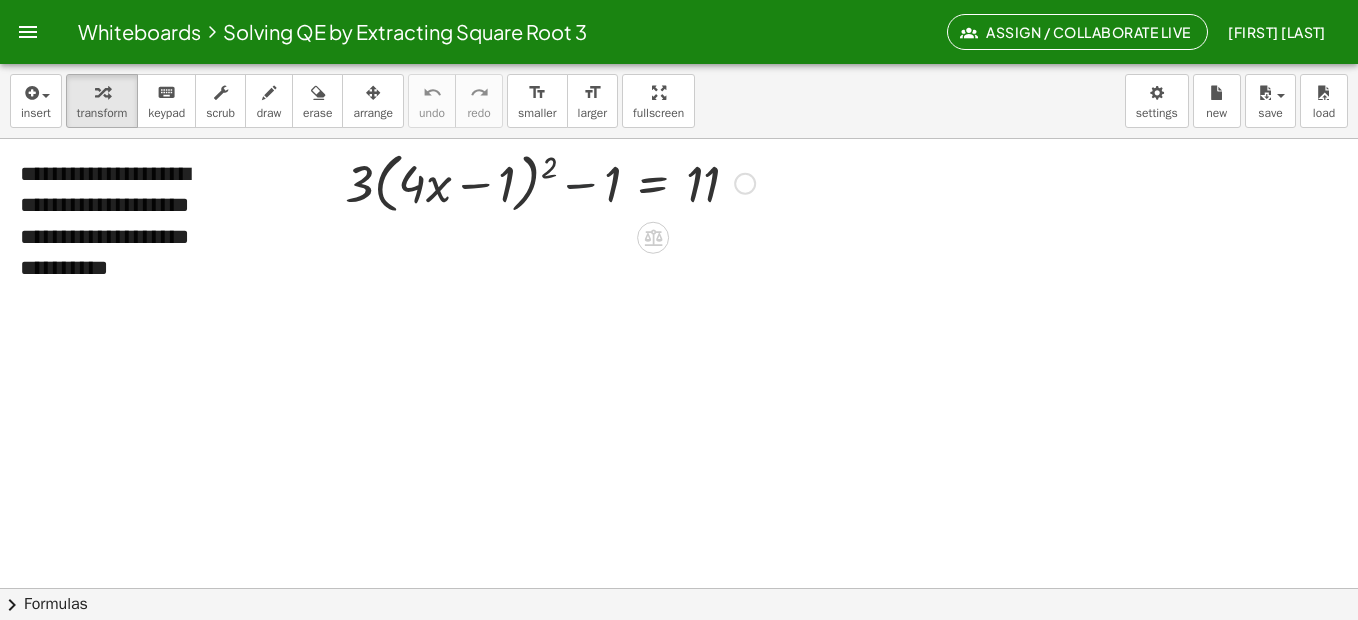 click at bounding box center [550, 182] 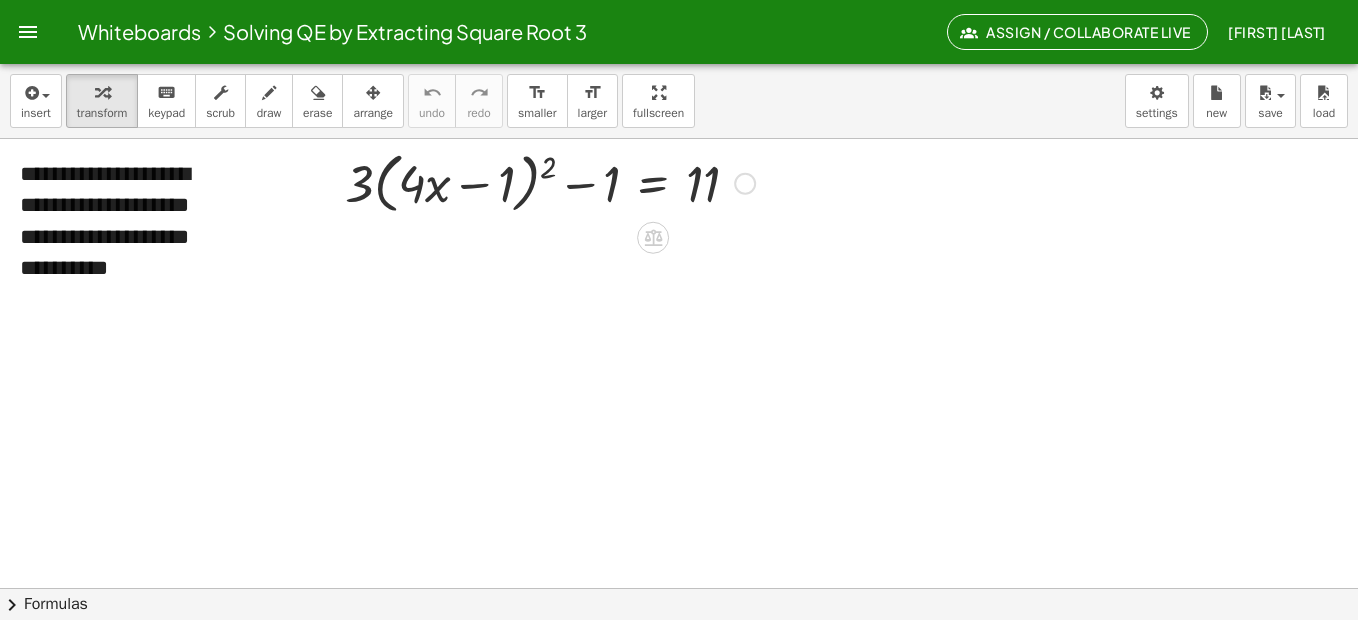 drag, startPoint x: 734, startPoint y: 185, endPoint x: 745, endPoint y: 190, distance: 12.083046 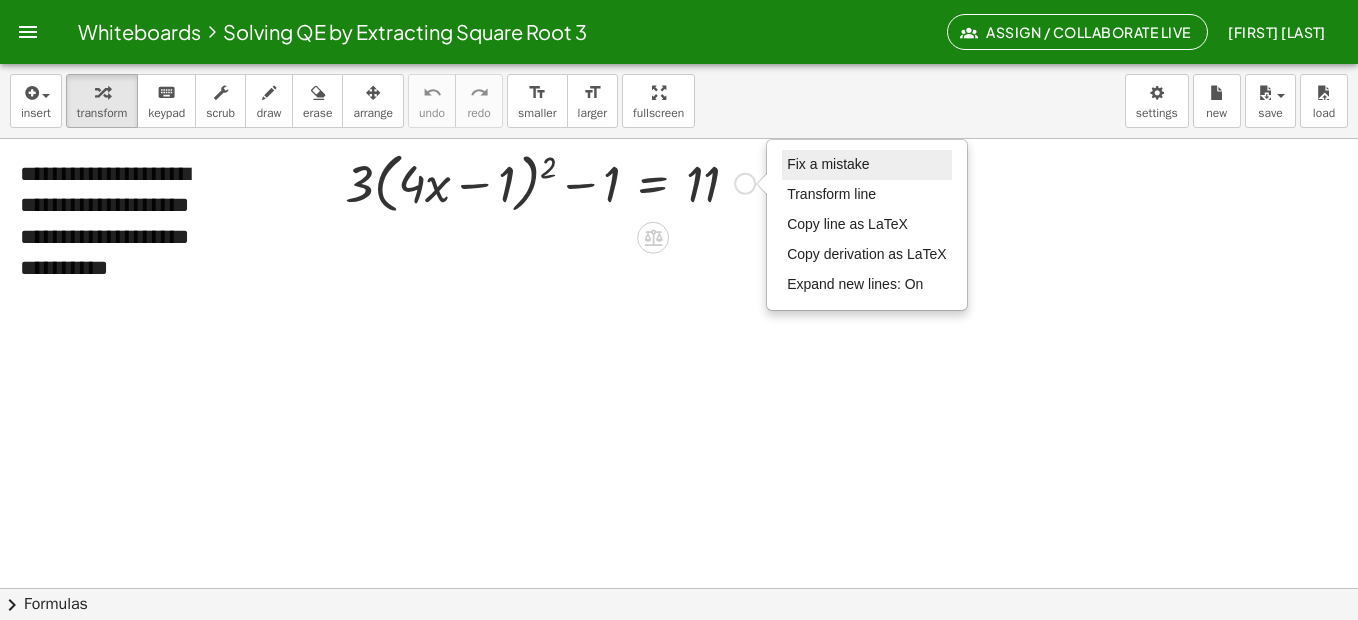 click on "Fix a mistake" at bounding box center [828, 164] 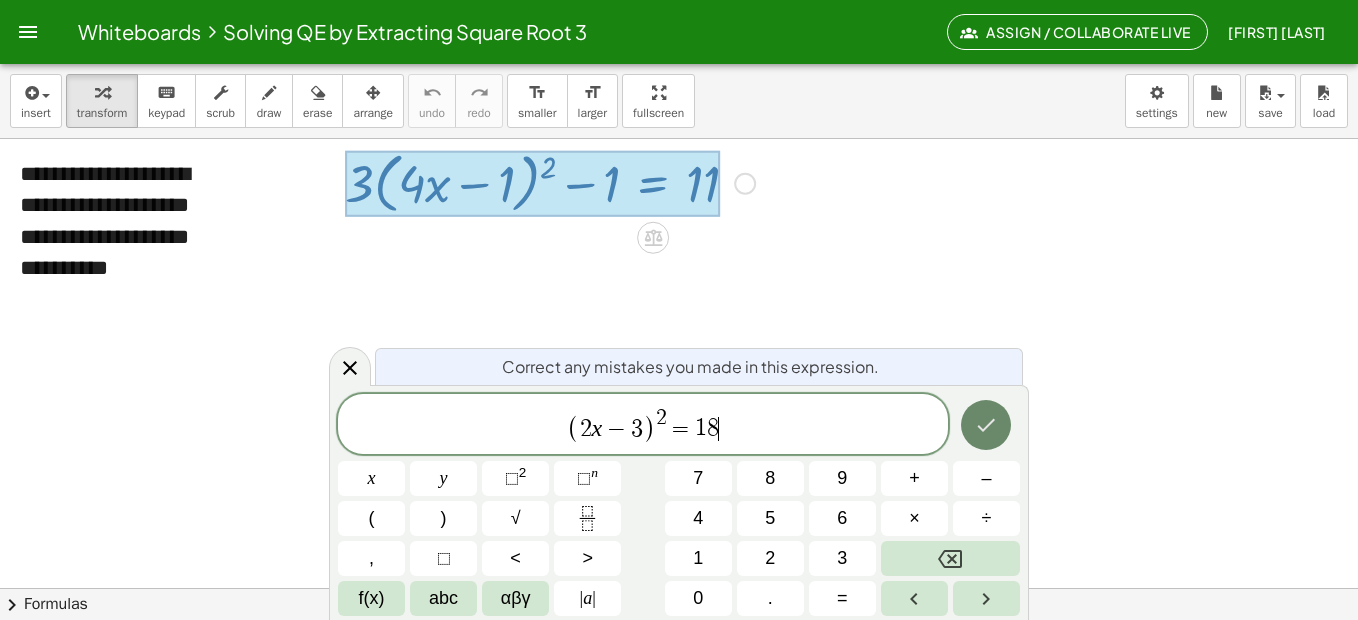 click 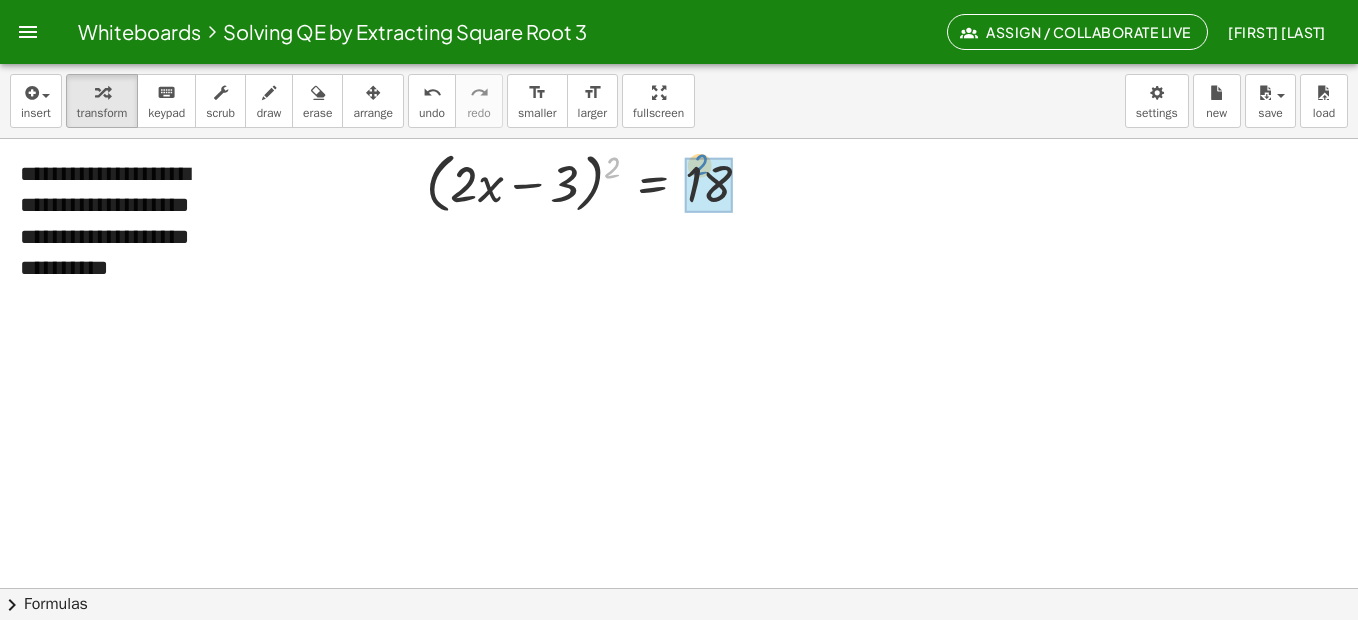 drag, startPoint x: 613, startPoint y: 171, endPoint x: 685, endPoint y: 171, distance: 72 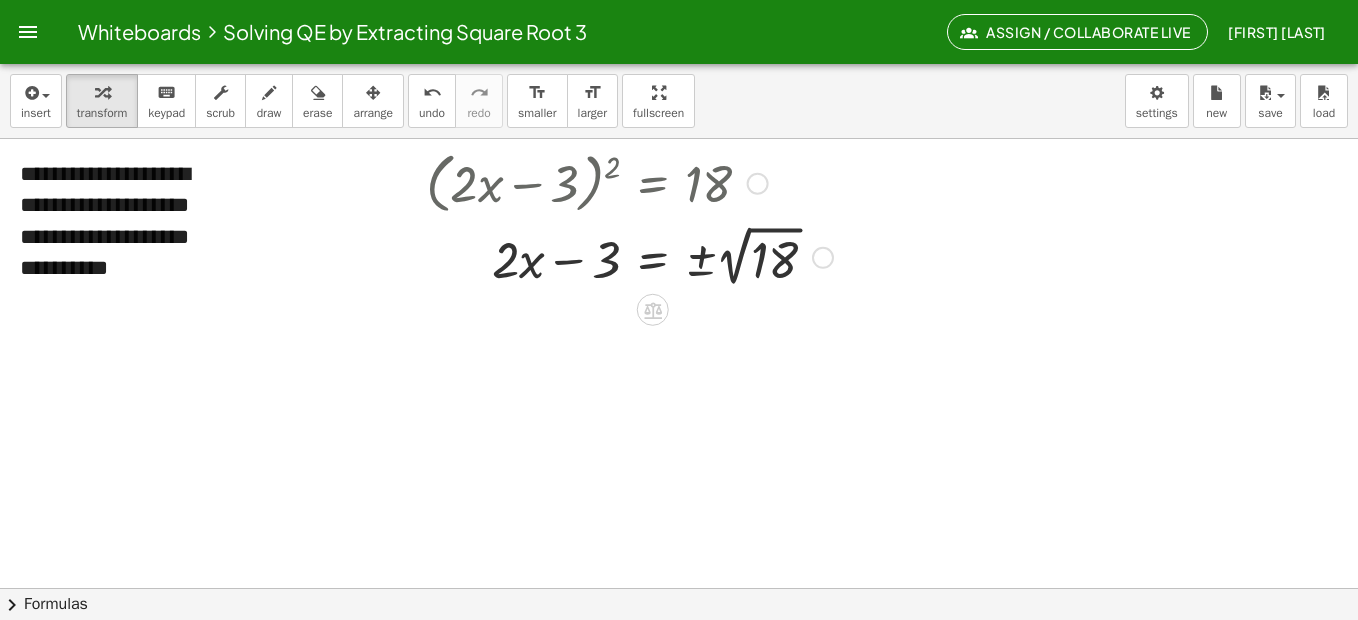 click at bounding box center [758, 184] 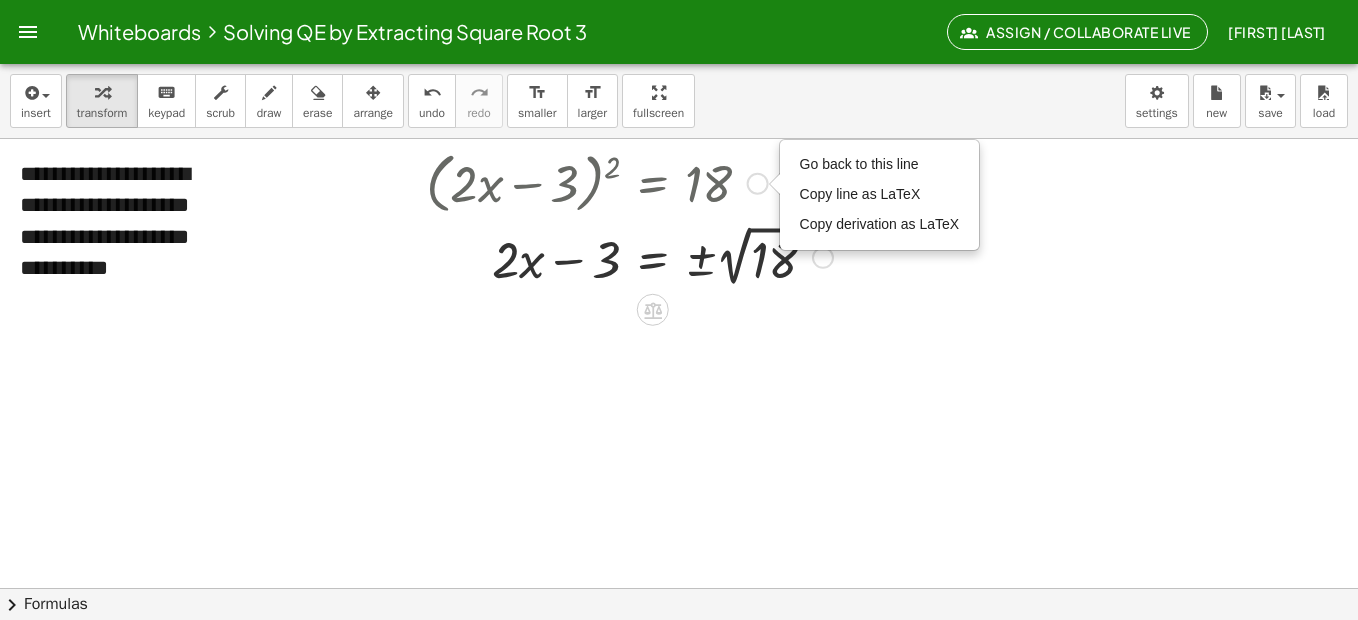 click on "Go back to this line Copy line as LaTeX Copy derivation as LaTeX" at bounding box center [758, 184] 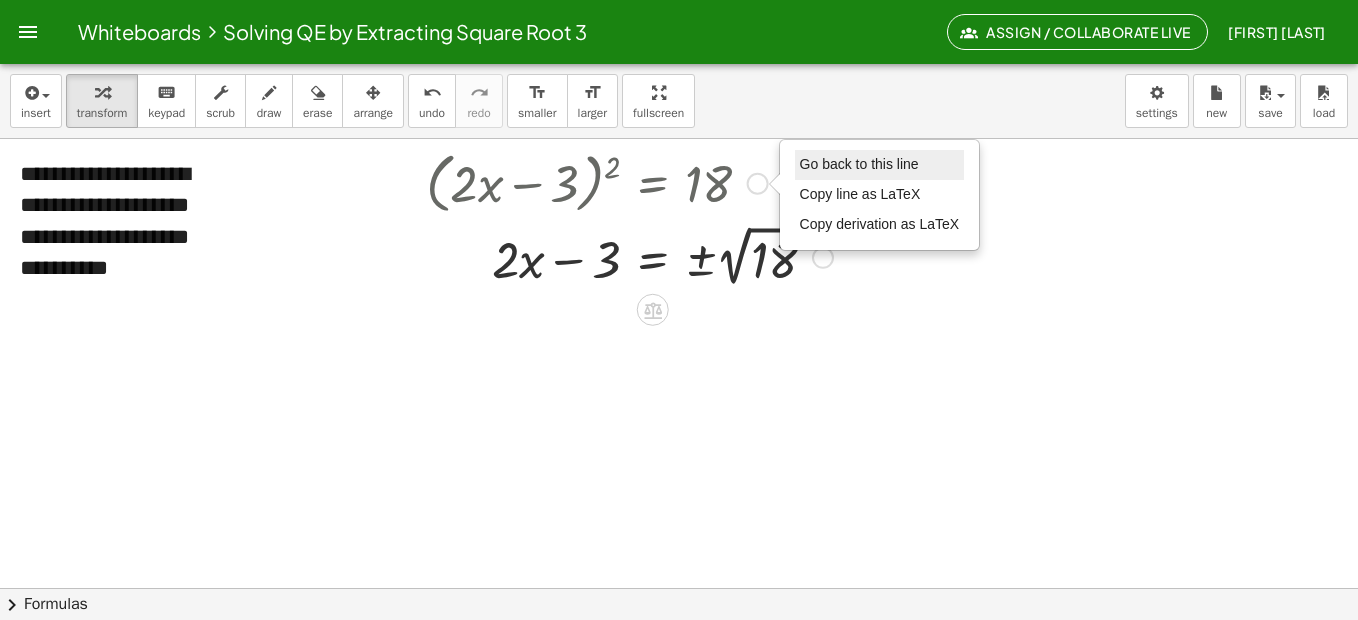 click on "Go back to this line" at bounding box center (859, 164) 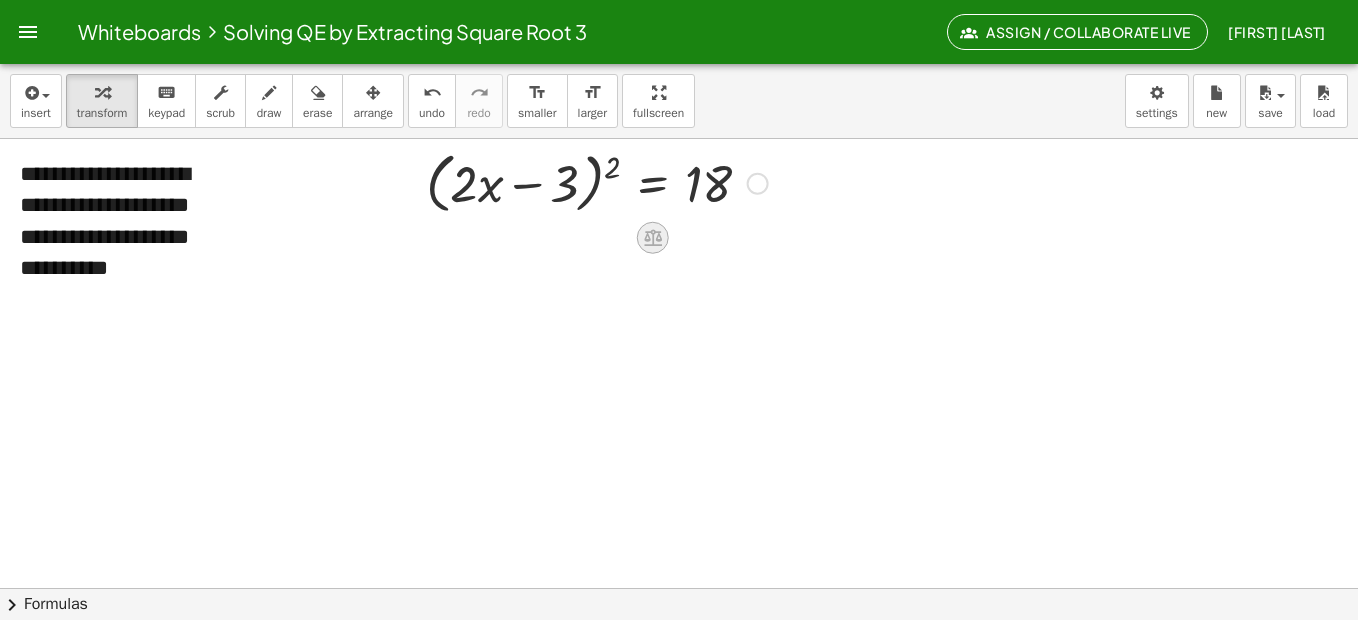 click 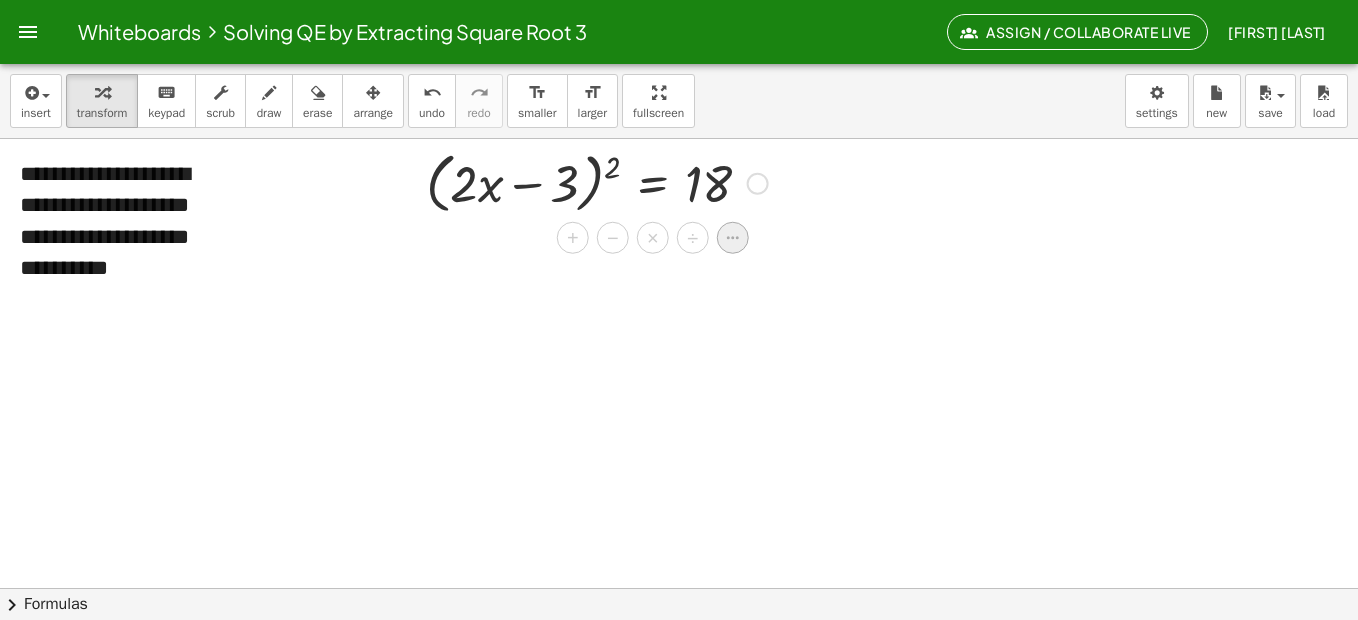 click 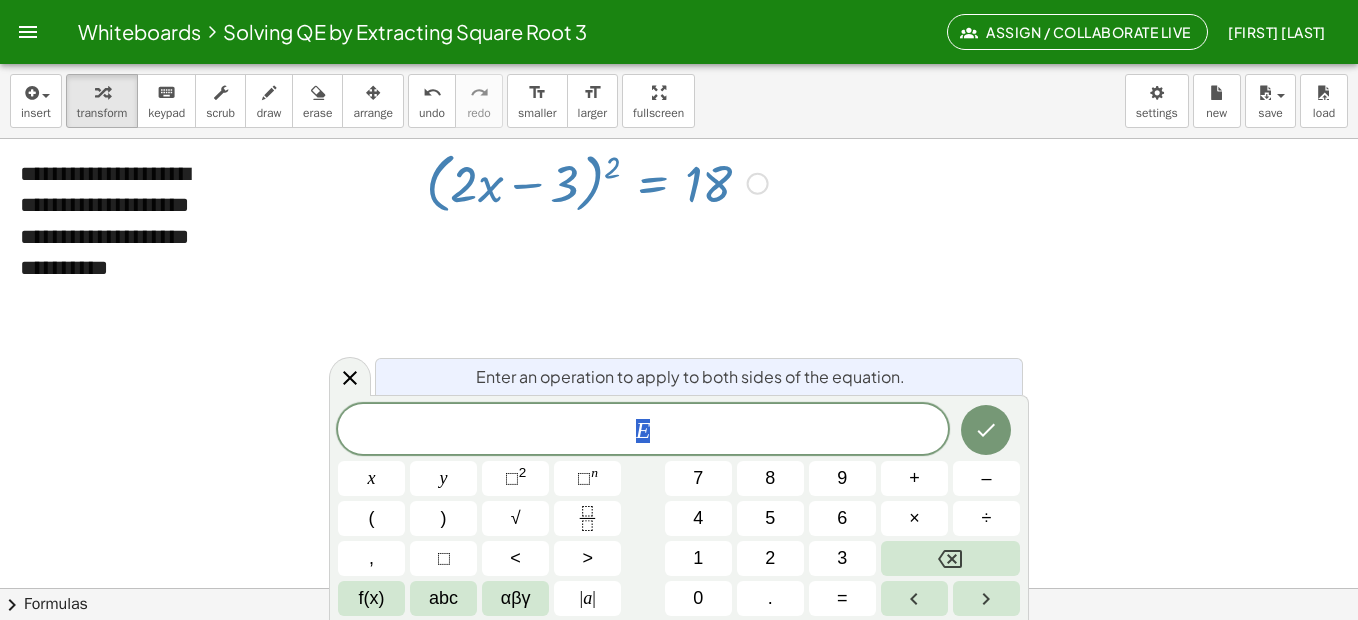 drag, startPoint x: 627, startPoint y: 428, endPoint x: 698, endPoint y: 430, distance: 71.02816 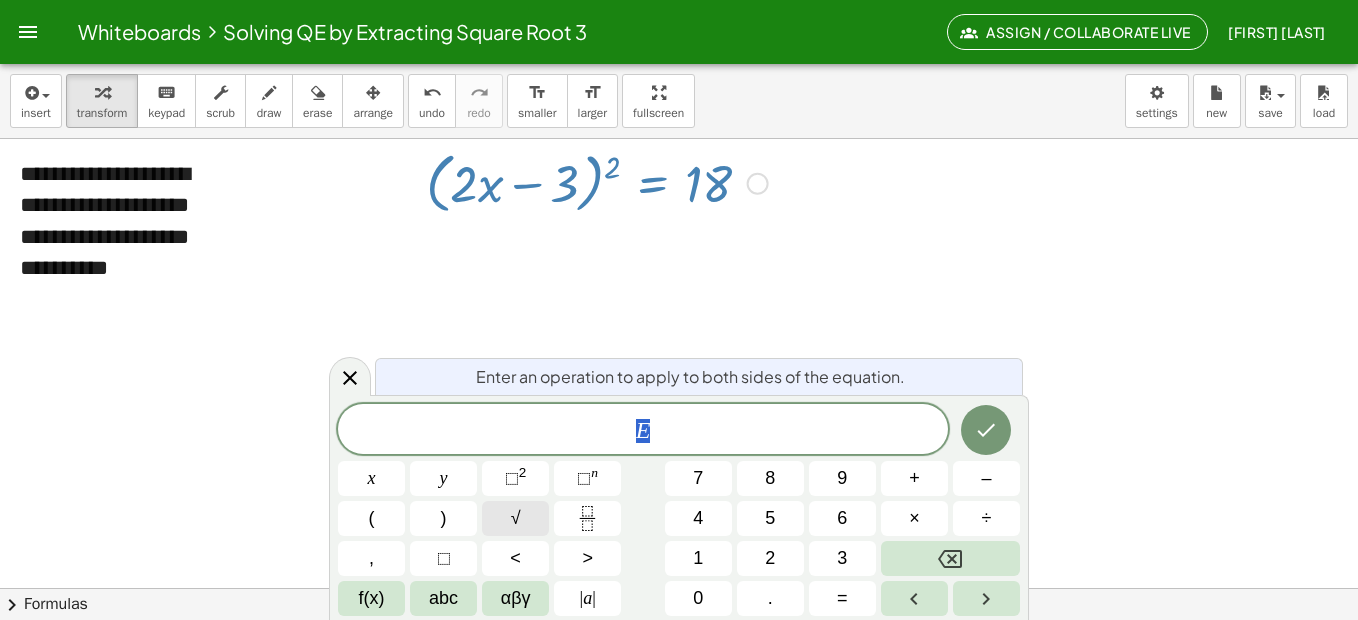click on "√" at bounding box center (516, 518) 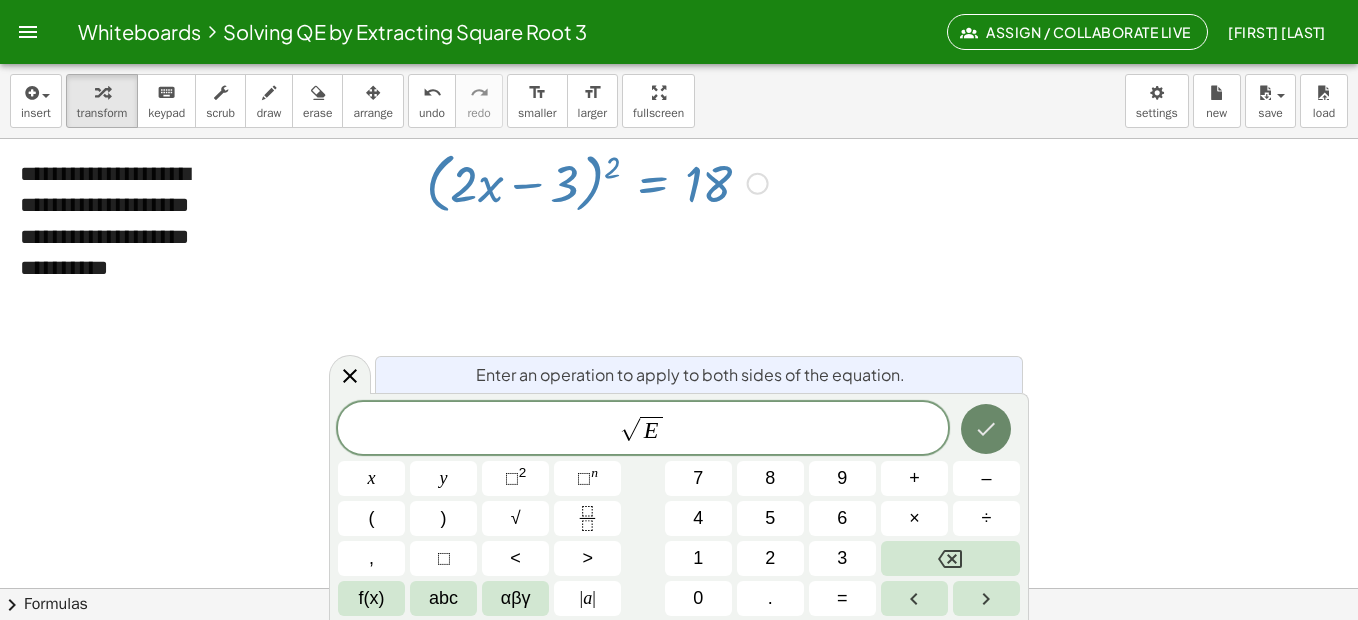 click at bounding box center (986, 429) 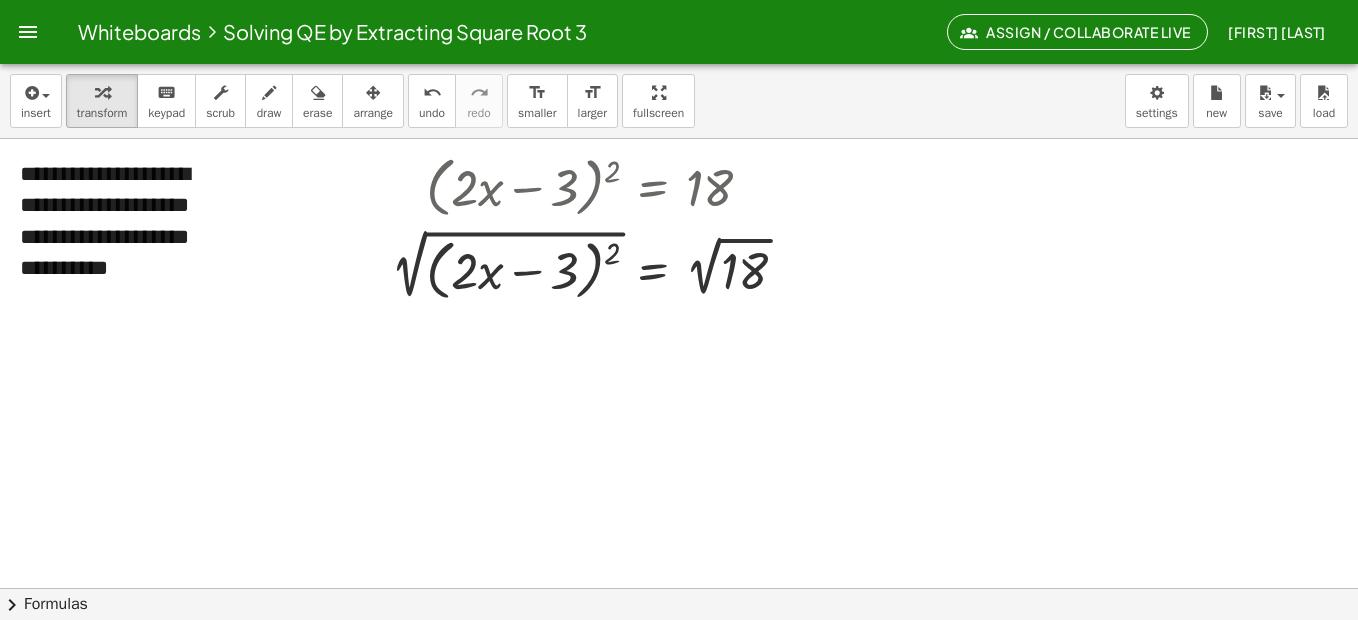 click at bounding box center (679, 652) 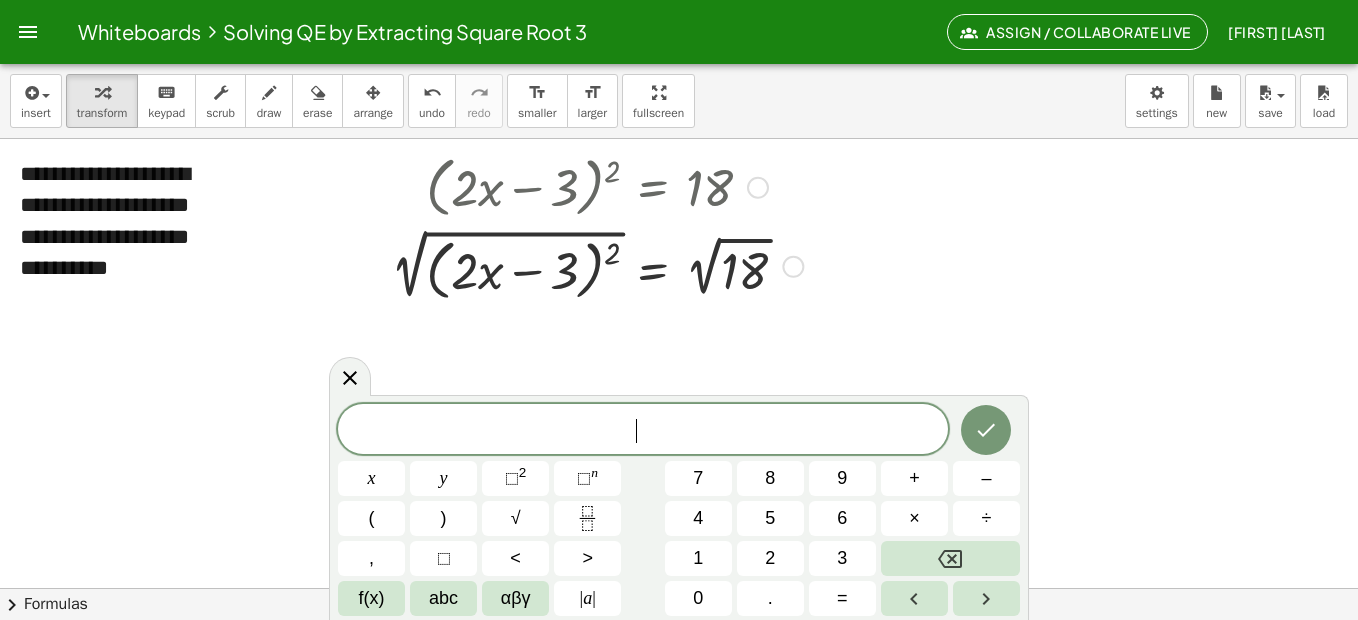 click at bounding box center [679, 652] 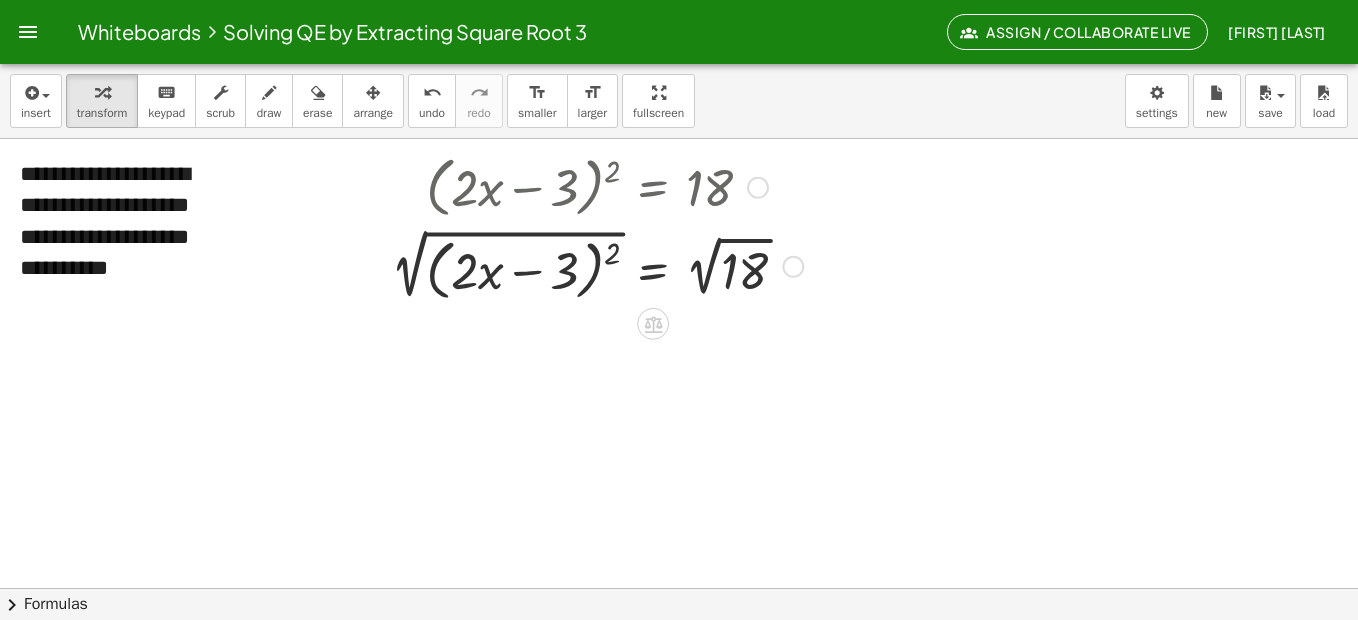 click at bounding box center [597, 265] 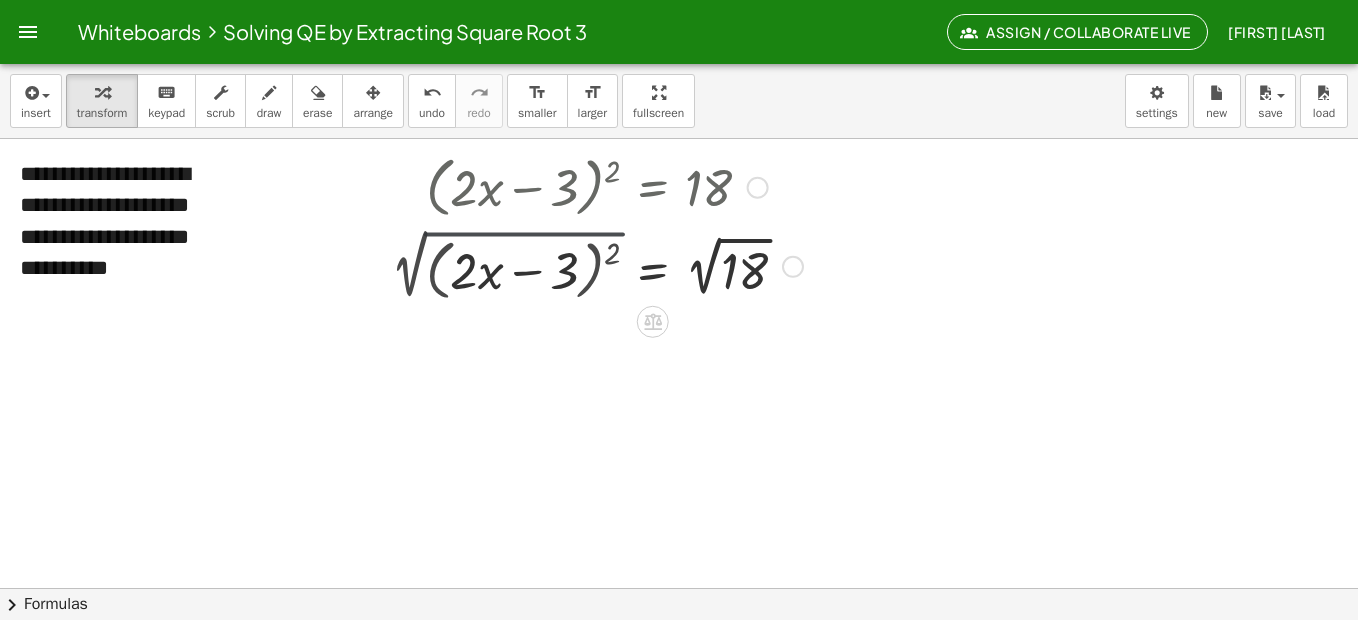click at bounding box center [614, 264] 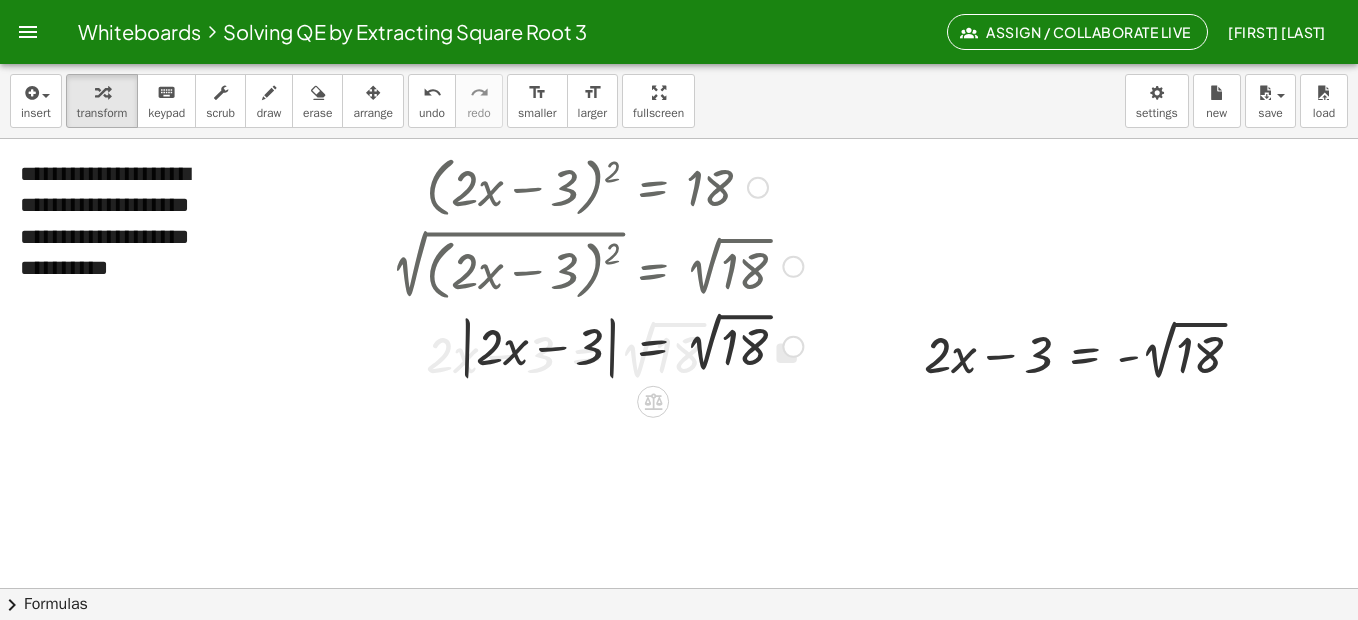 click at bounding box center [793, 267] 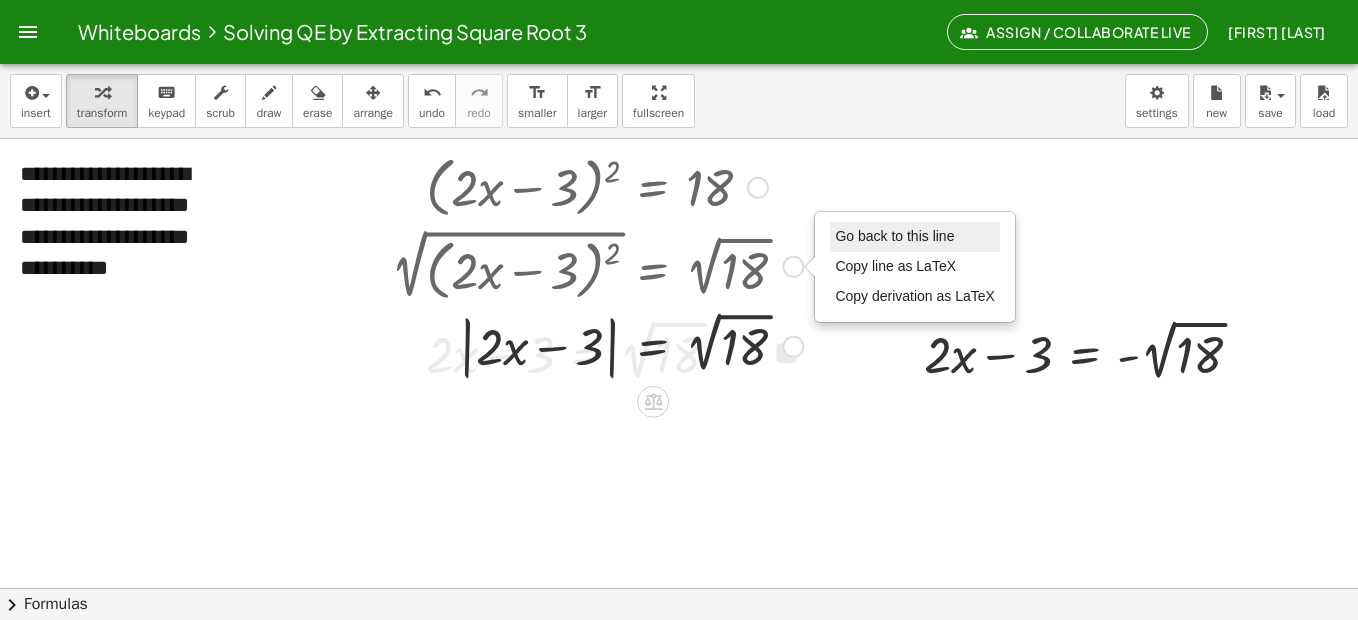 click on "Go back to this line" at bounding box center [894, 236] 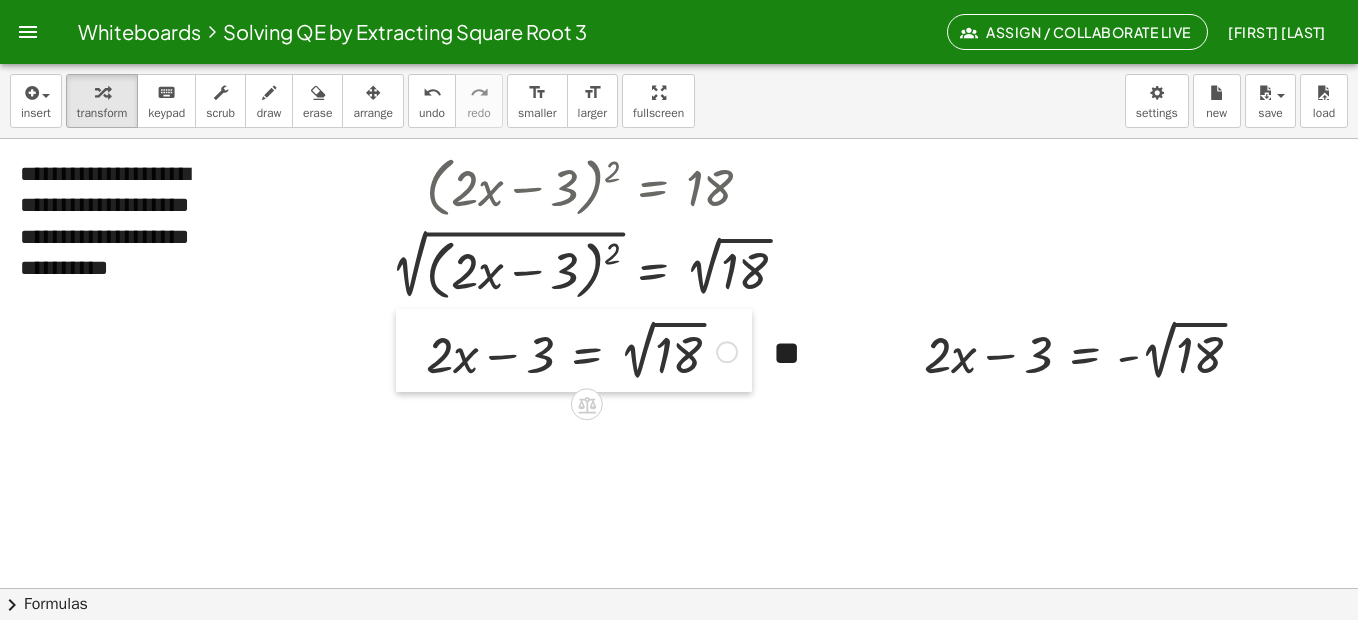 click at bounding box center (411, 350) 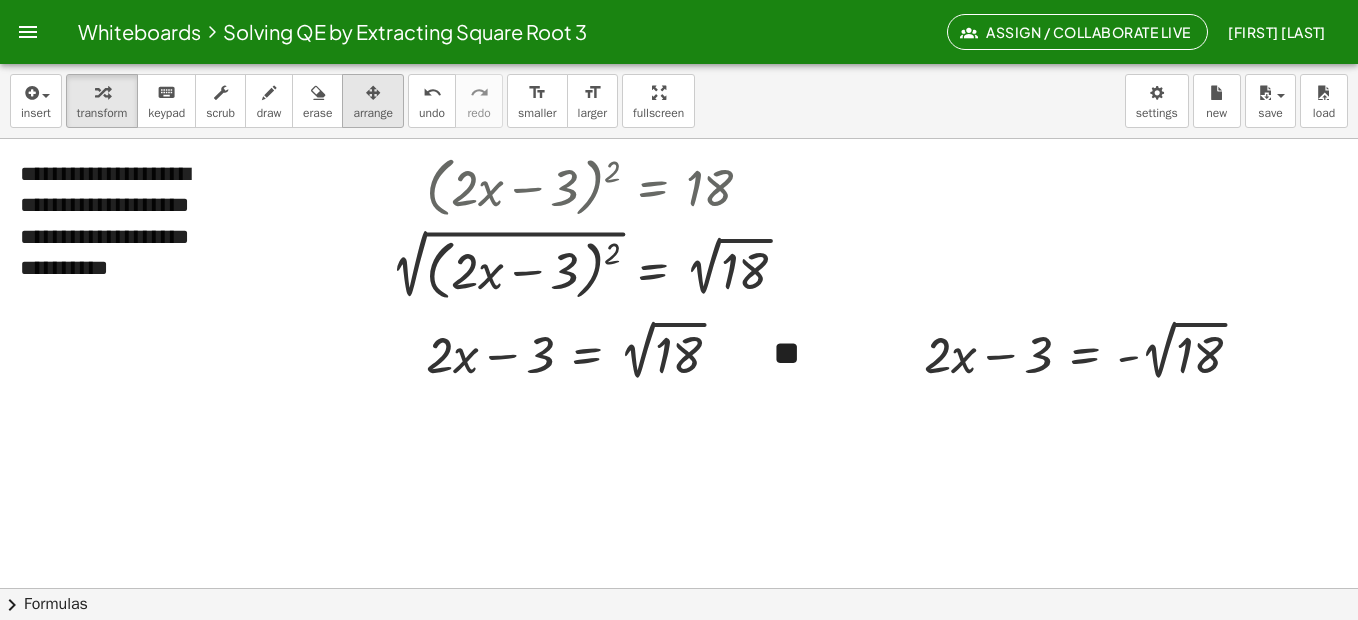 click on "arrange" at bounding box center [373, 113] 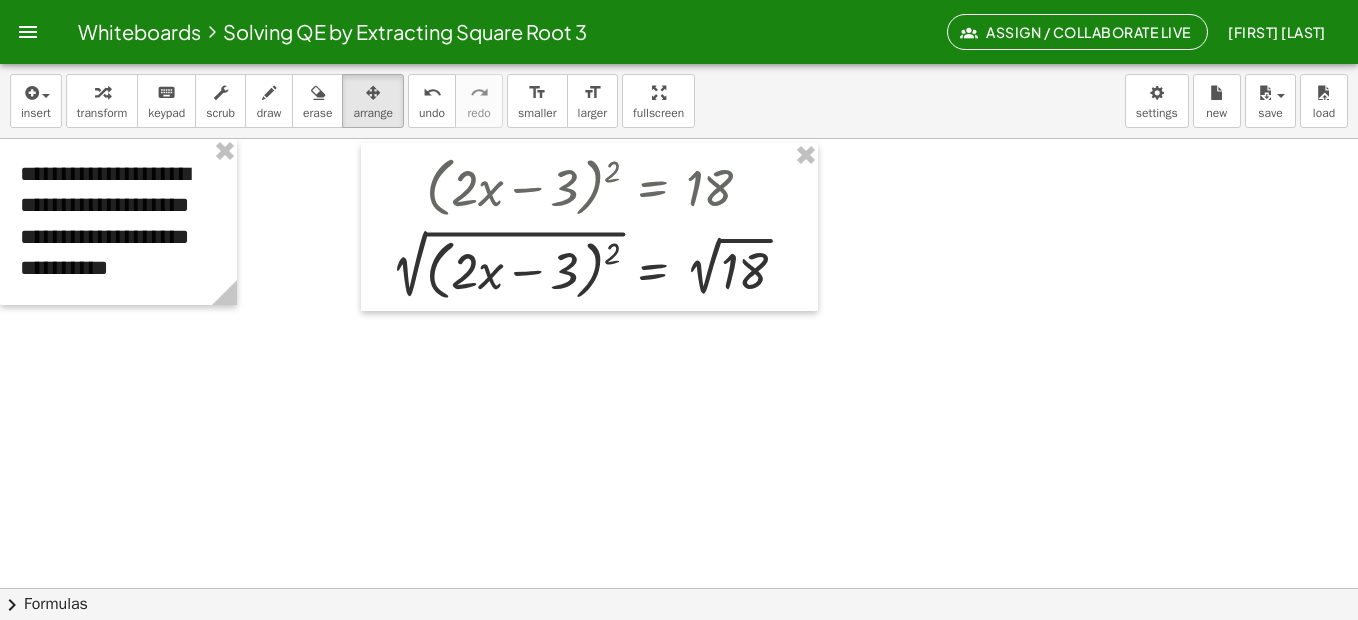 click at bounding box center (679, 652) 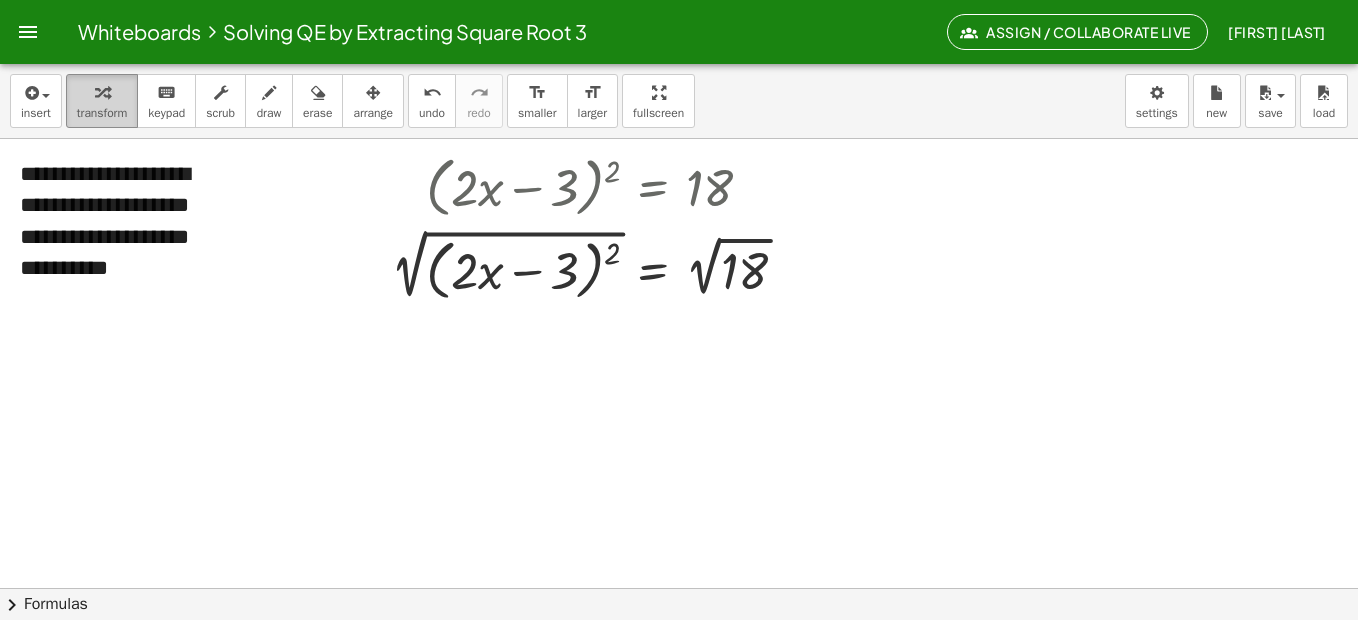 click at bounding box center [102, 93] 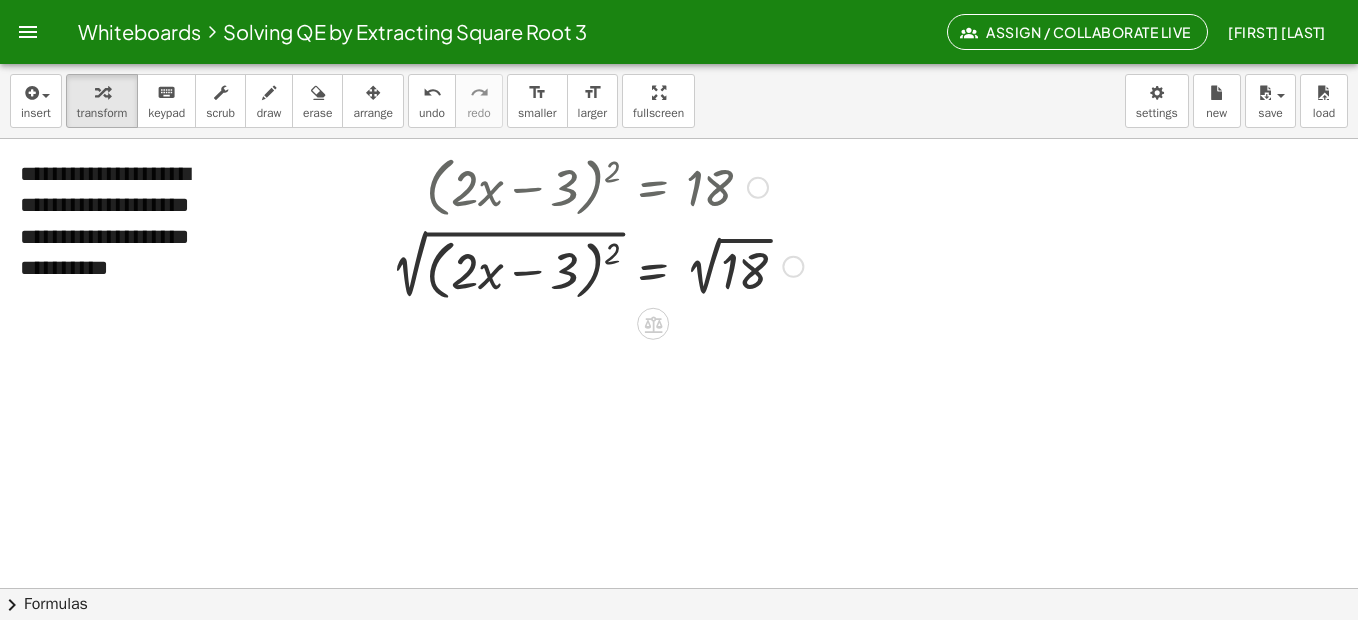 drag, startPoint x: 612, startPoint y: 171, endPoint x: 721, endPoint y: 171, distance: 109 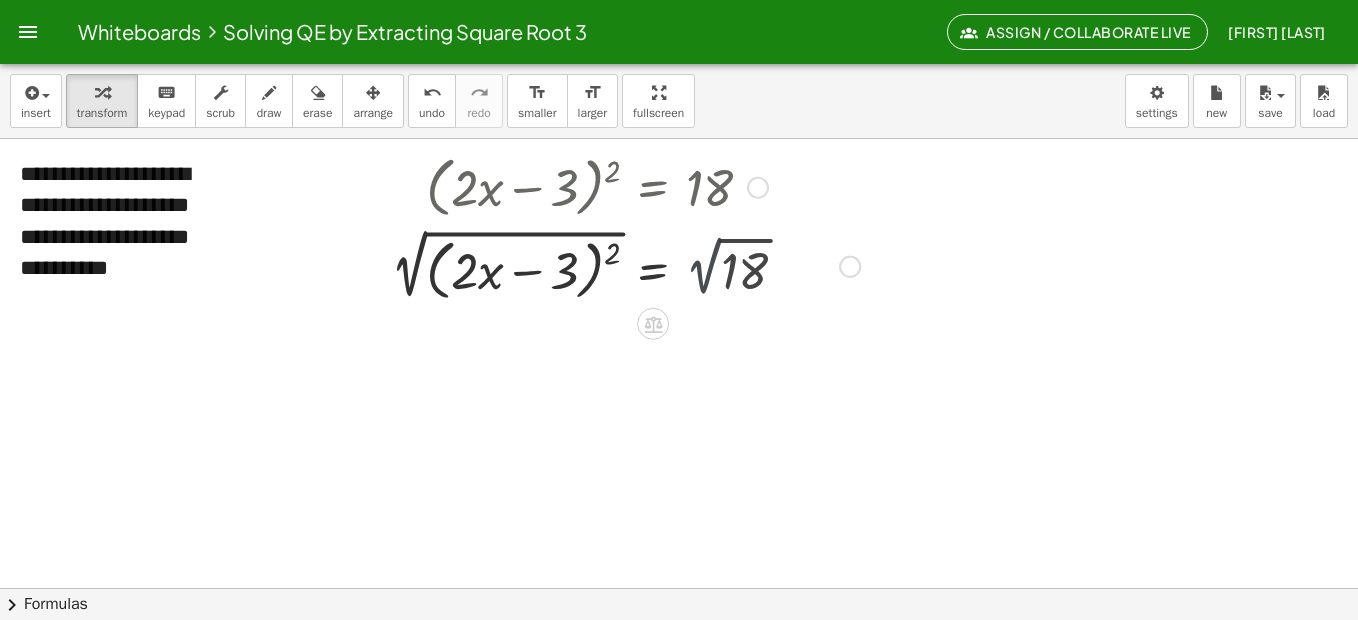 click at bounding box center (625, 265) 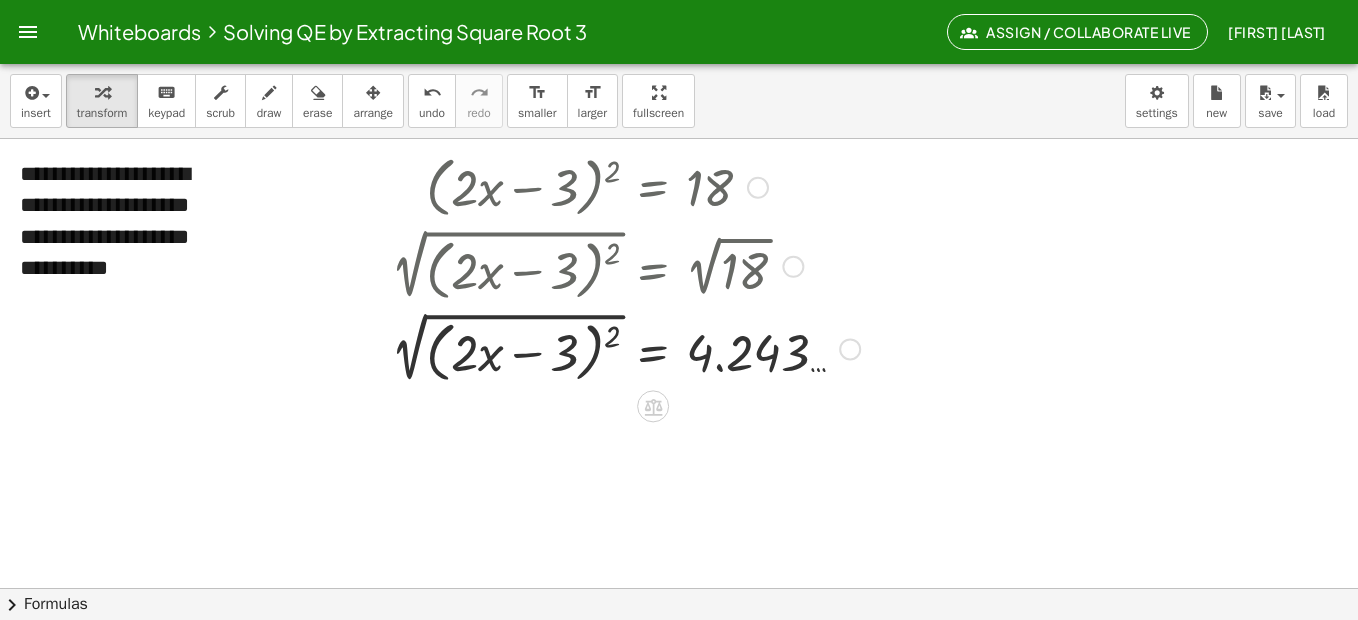 drag, startPoint x: 786, startPoint y: 261, endPoint x: 802, endPoint y: 262, distance: 16.03122 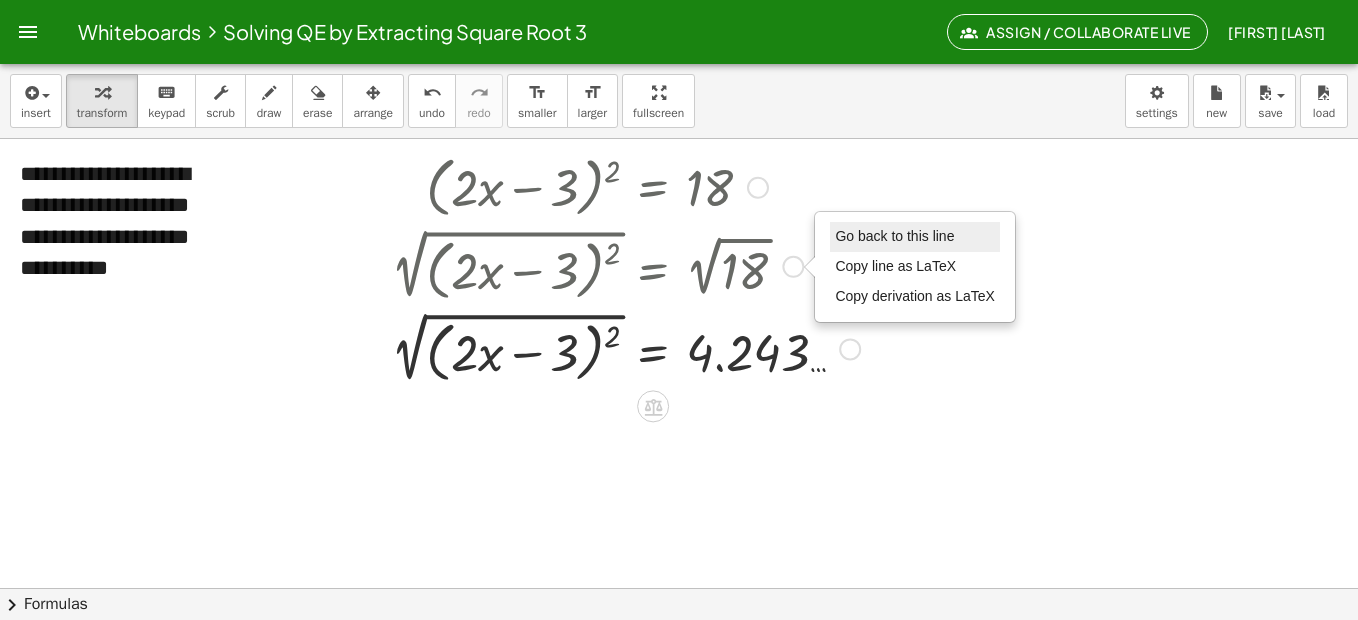 click on "Go back to this line" at bounding box center [894, 236] 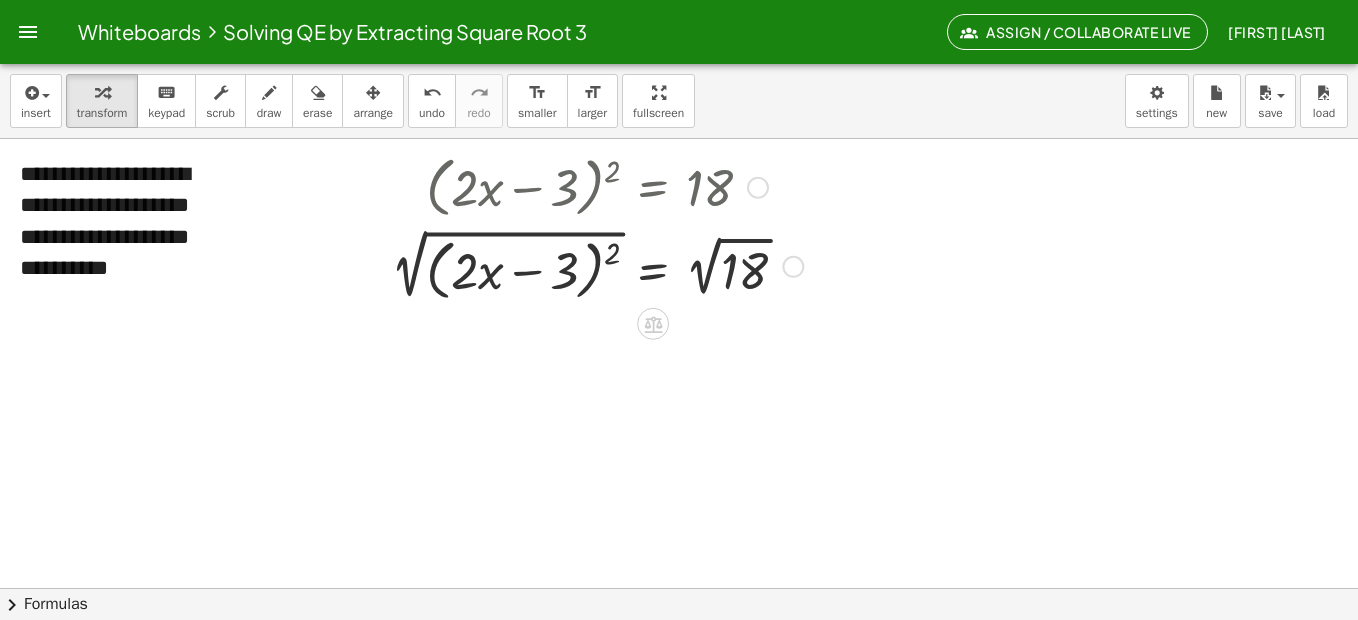 click at bounding box center [597, 265] 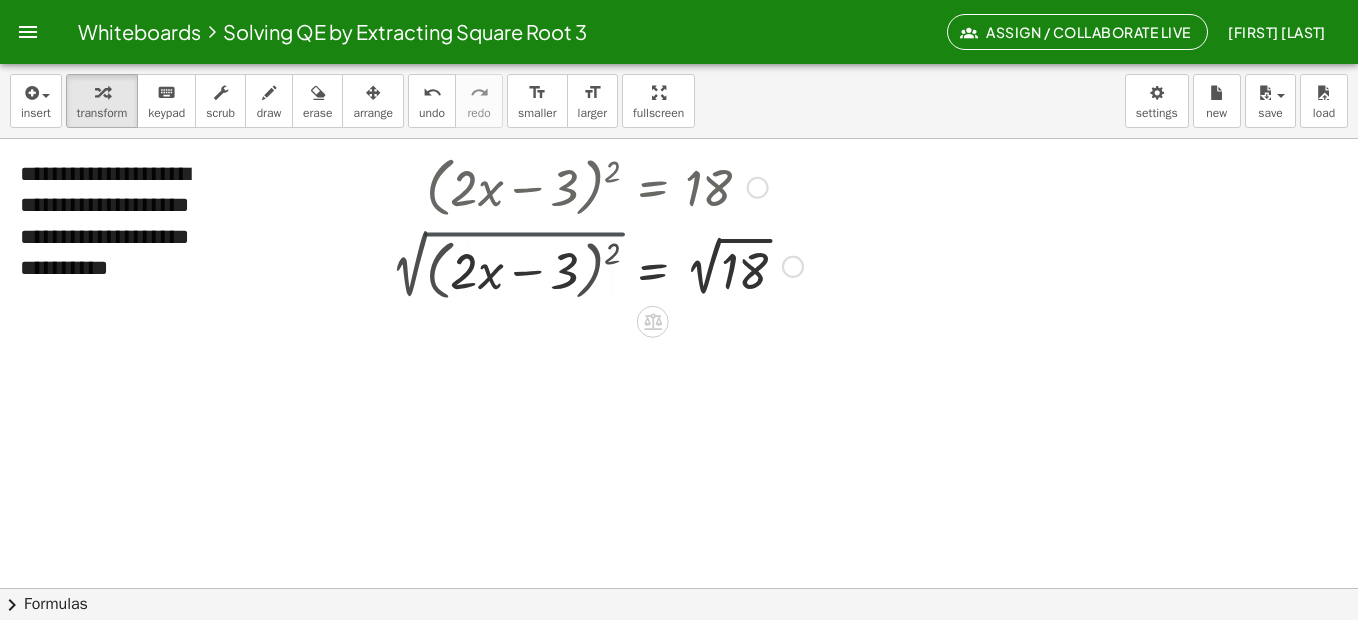 click at bounding box center [614, 264] 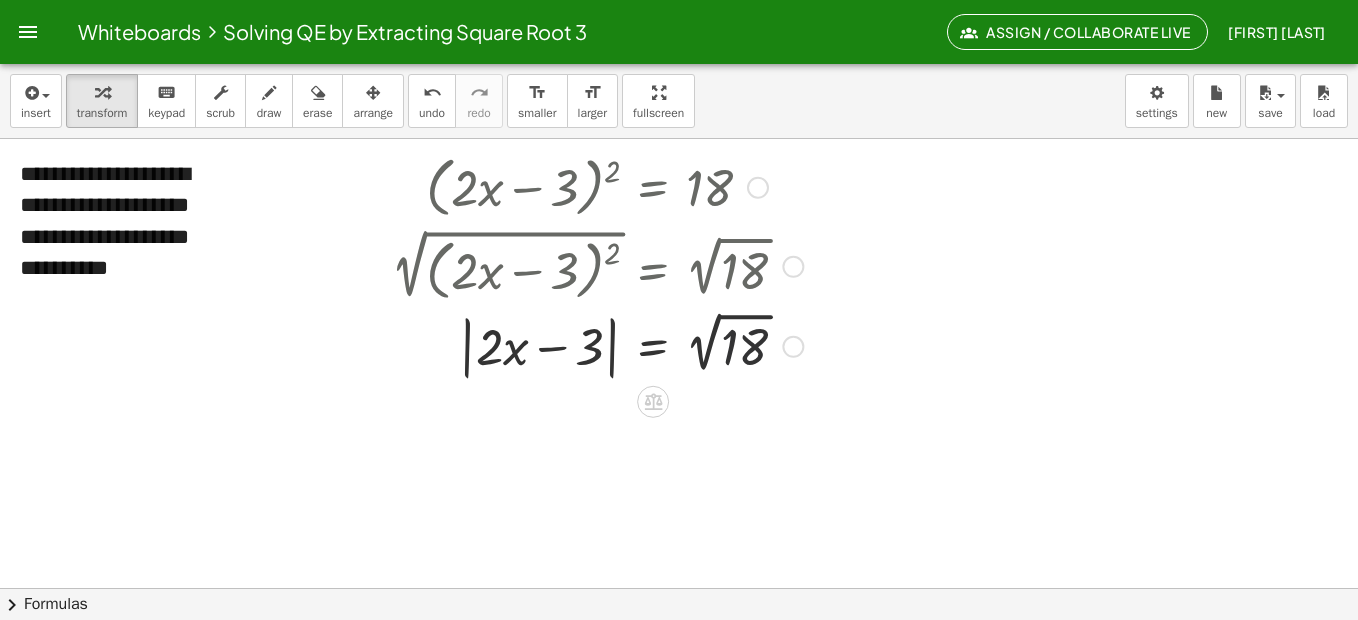 click at bounding box center (597, 344) 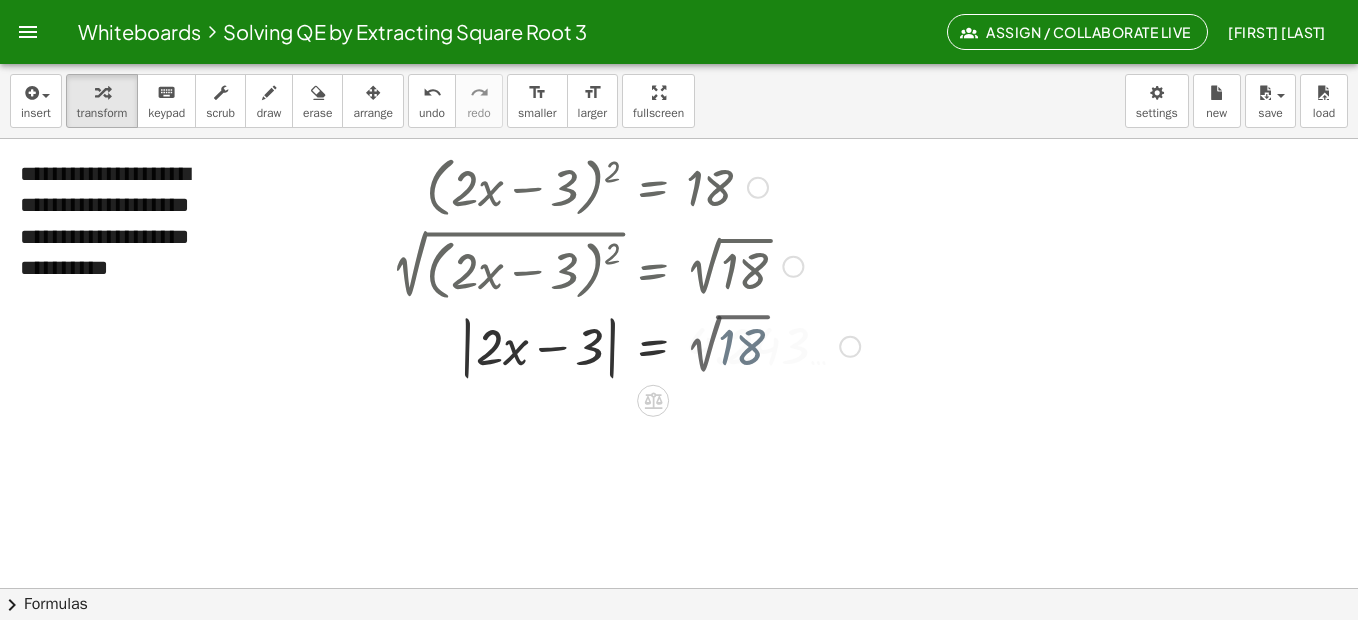 click at bounding box center [625, 345] 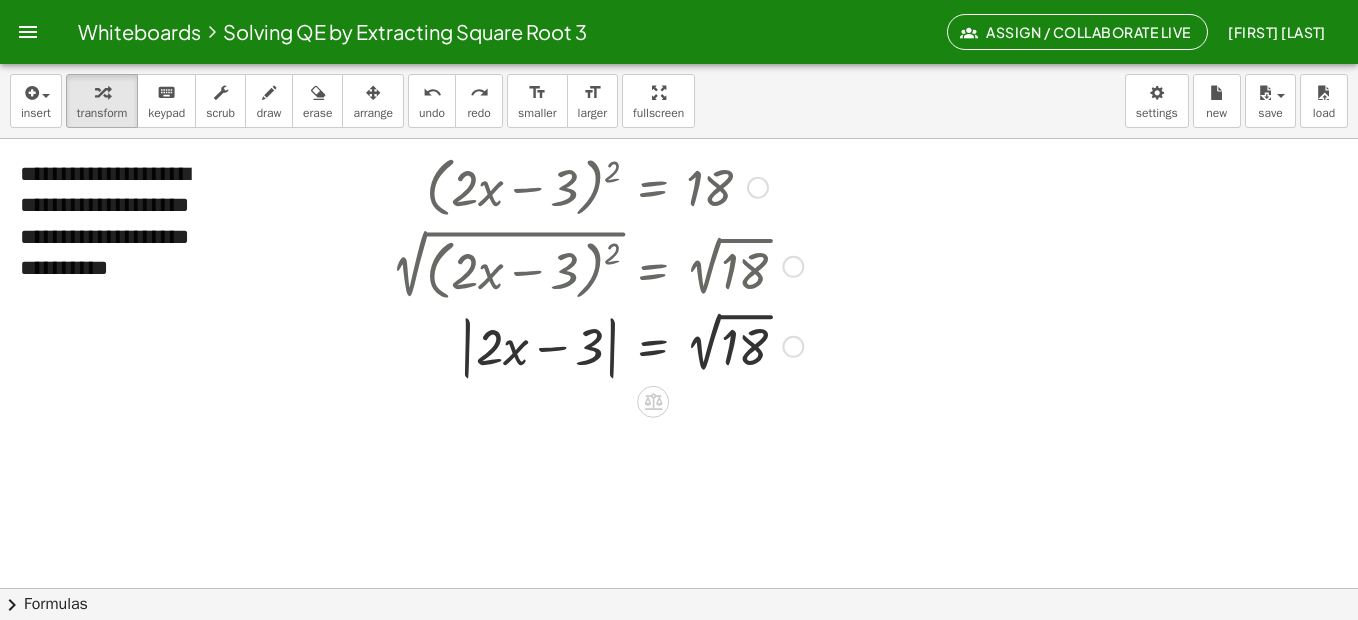 click at bounding box center (597, 344) 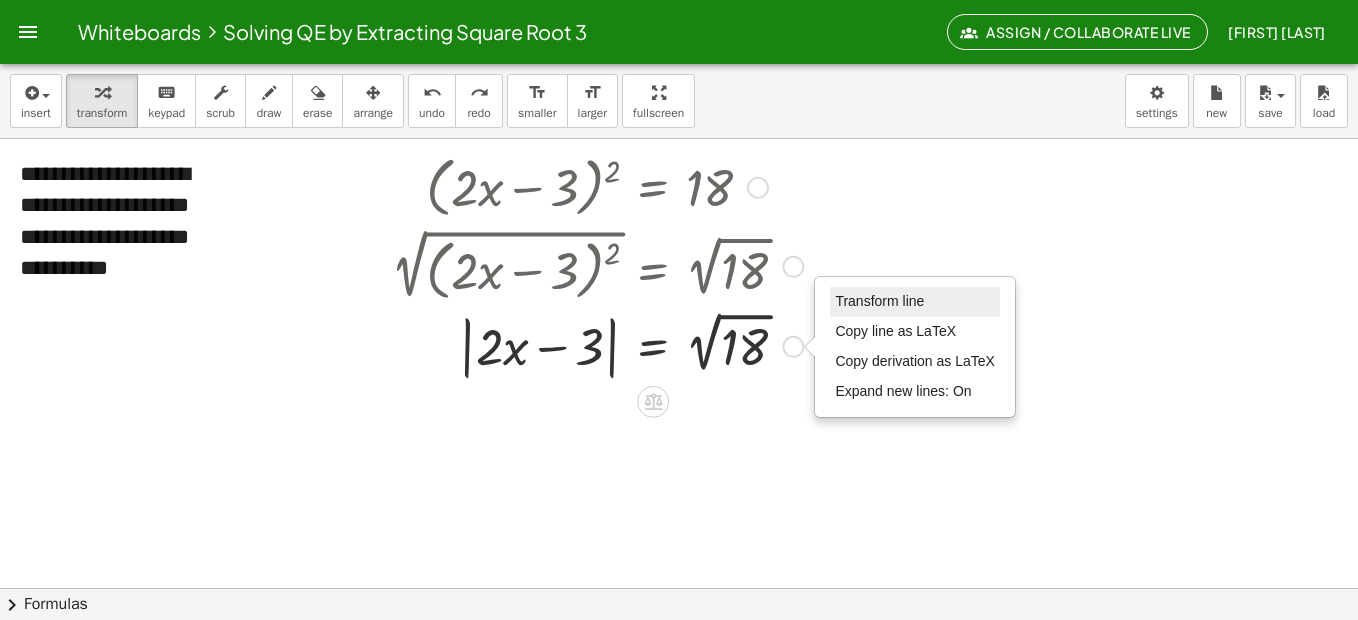 click on "Transform line" at bounding box center [879, 301] 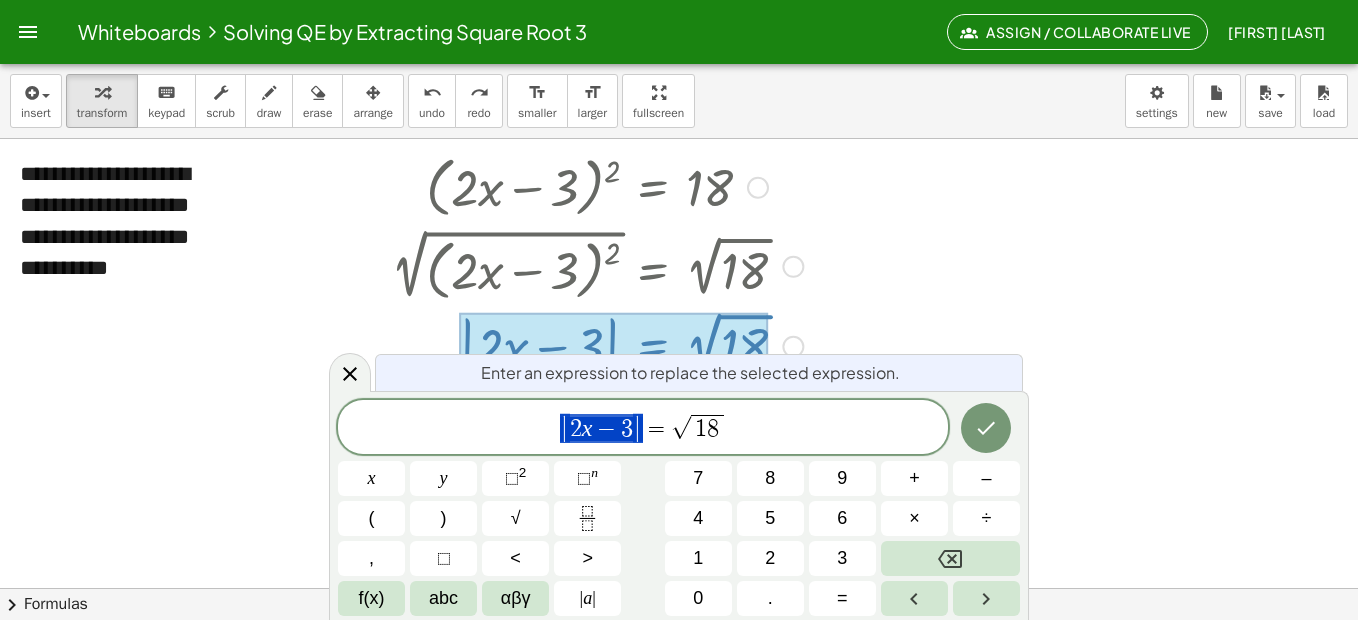drag, startPoint x: 641, startPoint y: 429, endPoint x: 516, endPoint y: 421, distance: 125.25574 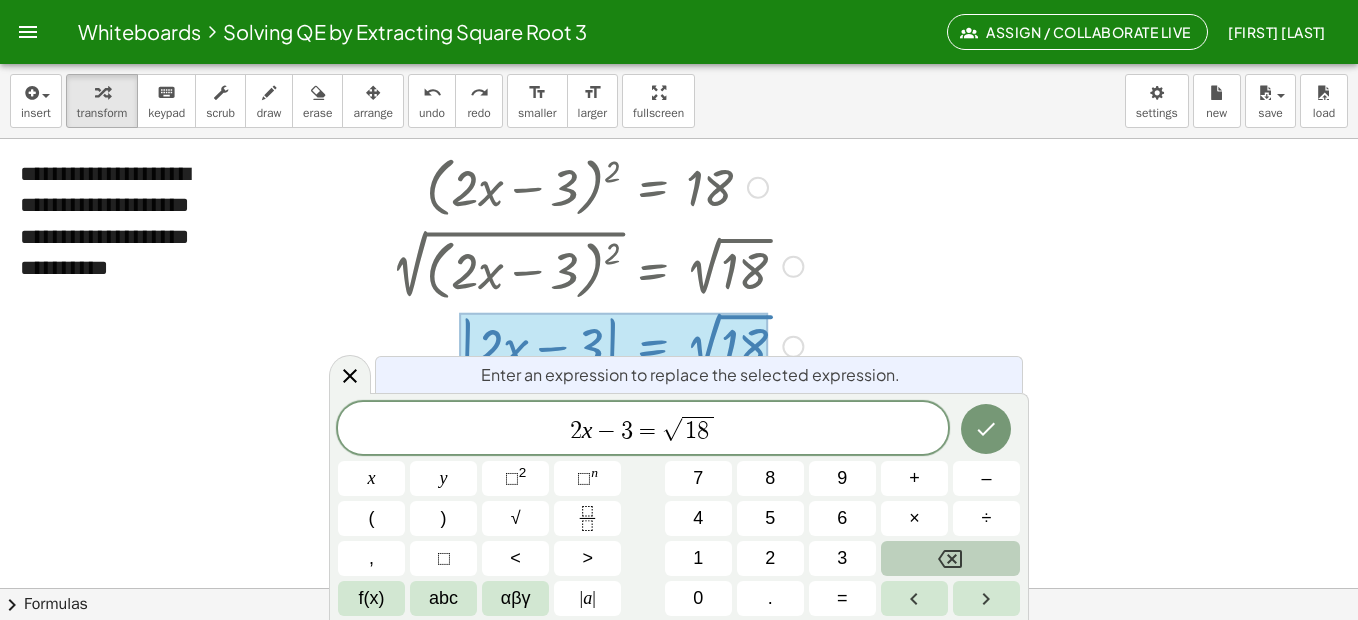 click on "f(x)" at bounding box center [371, 598] 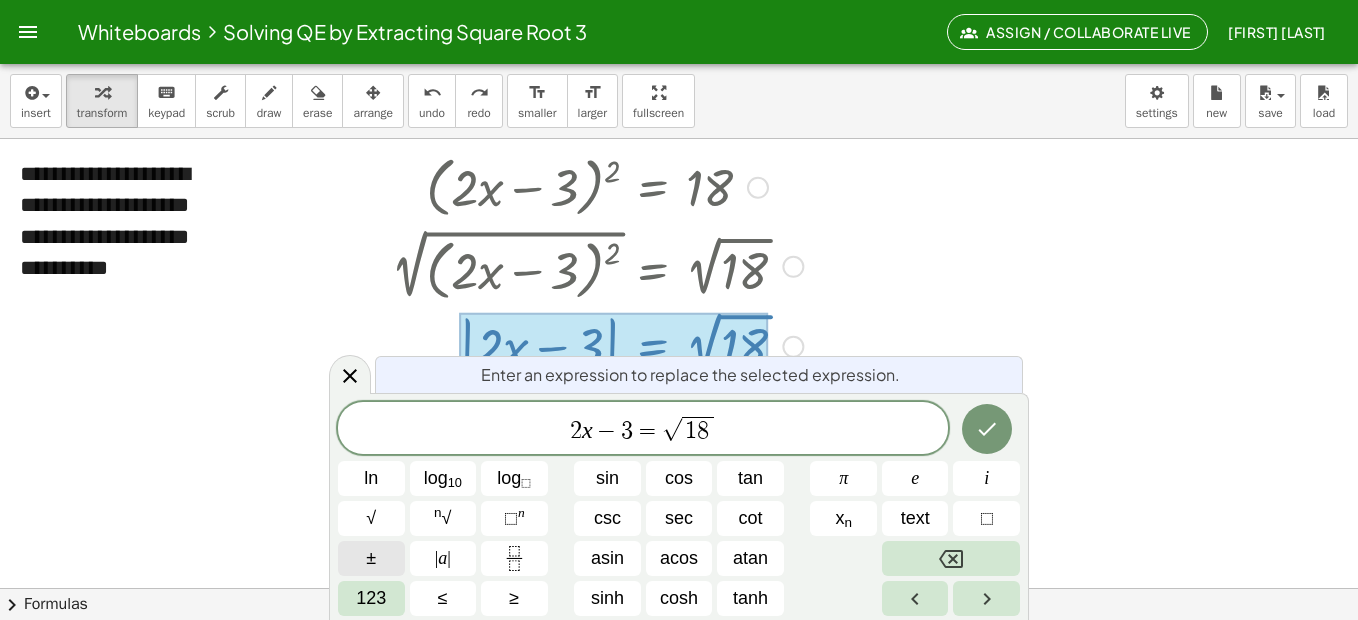 click on "±" at bounding box center [371, 558] 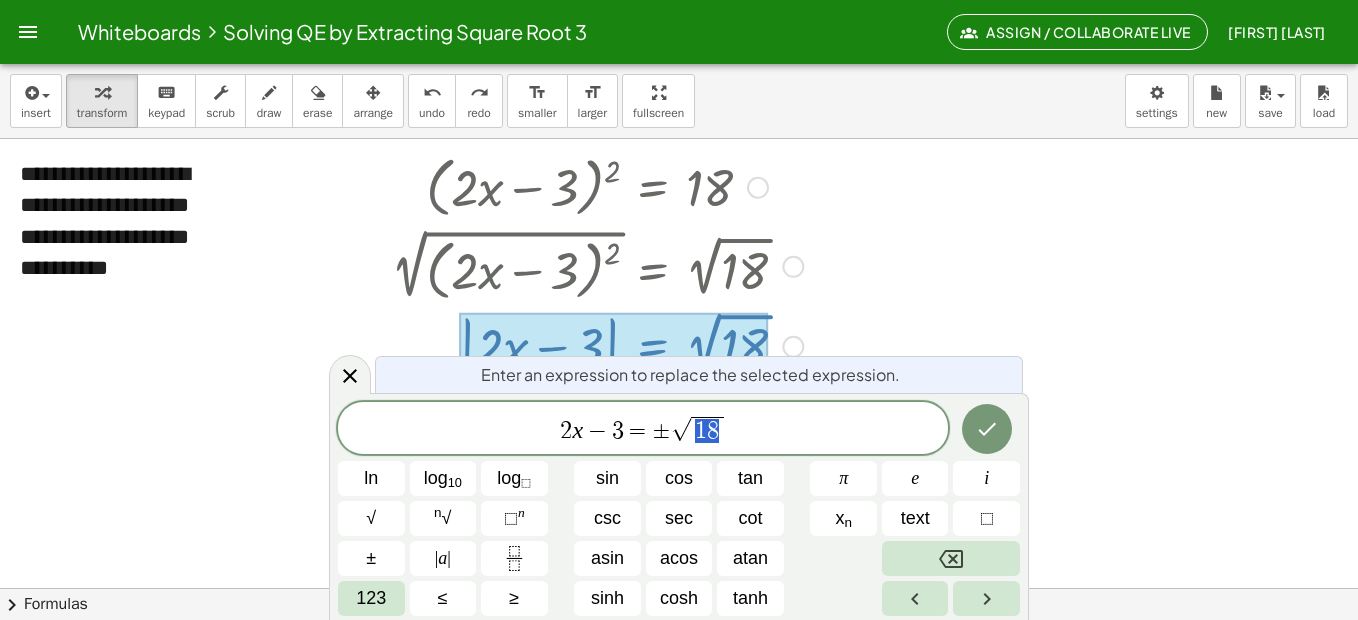 drag, startPoint x: 692, startPoint y: 428, endPoint x: 715, endPoint y: 430, distance: 23.086792 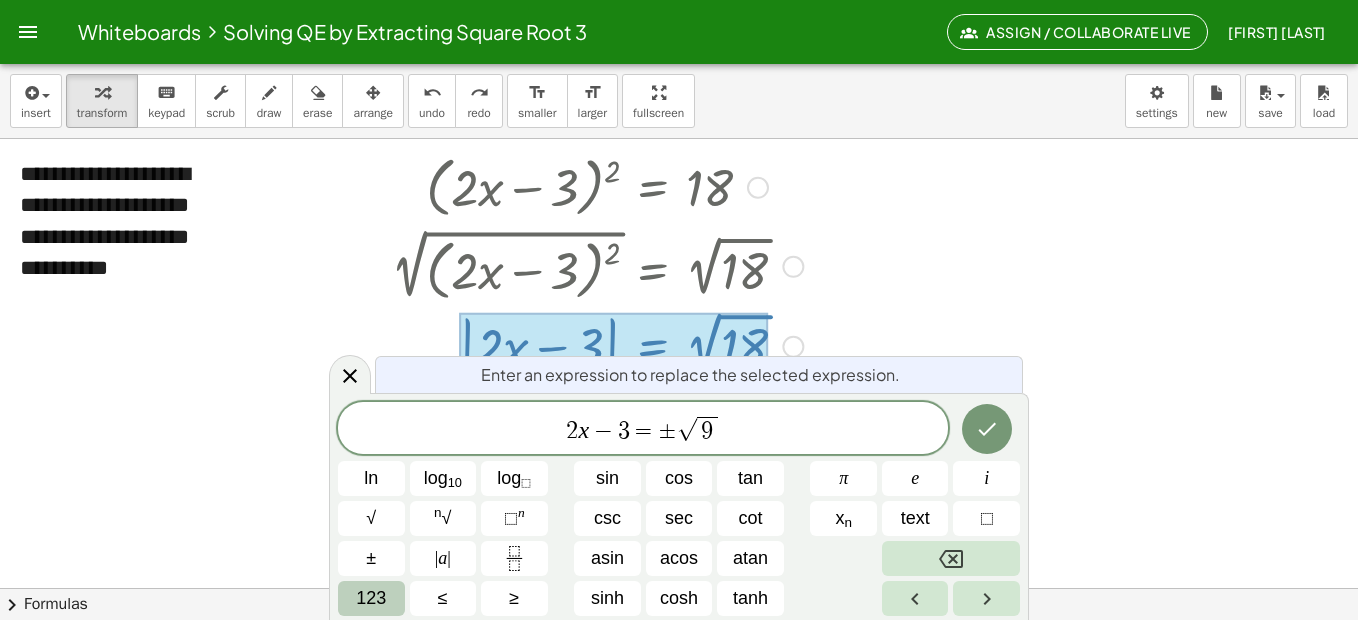 click on "123" at bounding box center (371, 598) 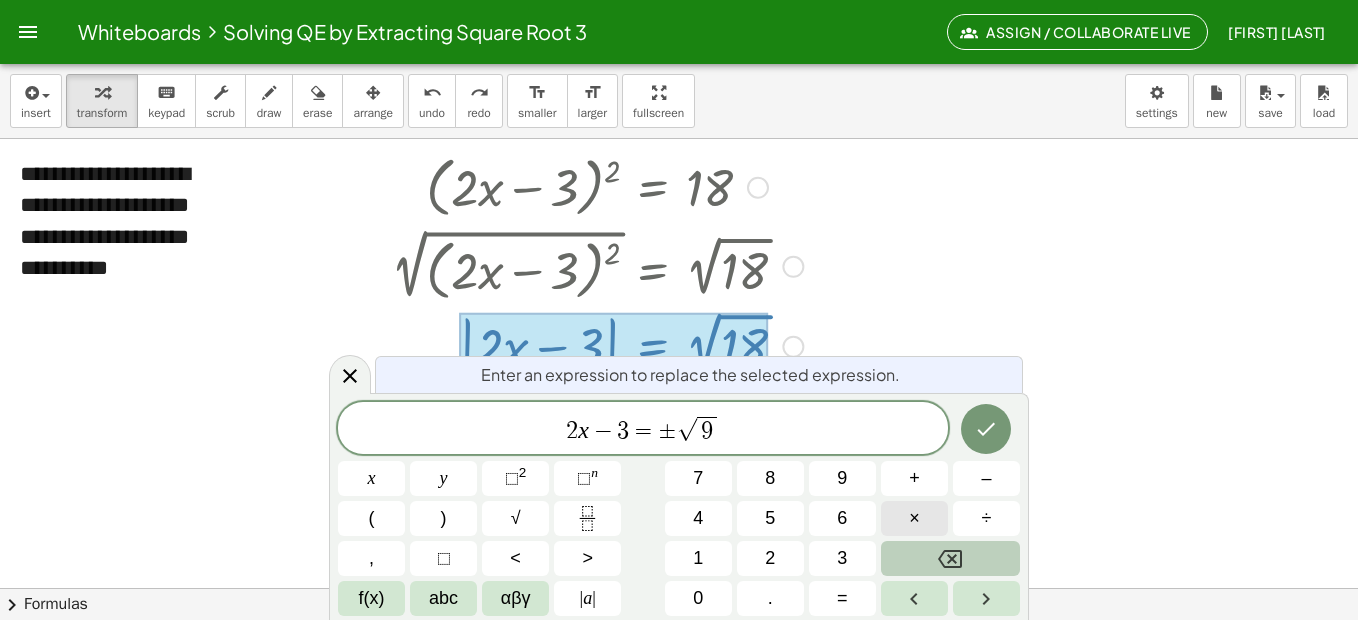 click on "×" at bounding box center (914, 518) 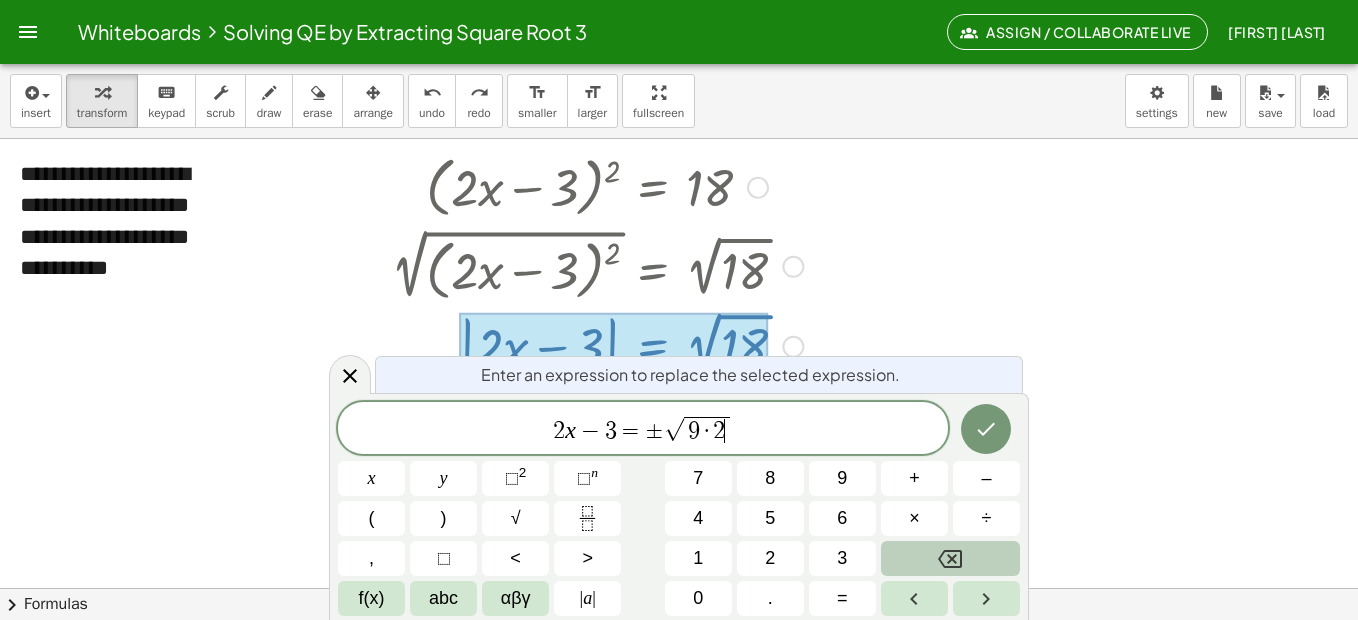 click 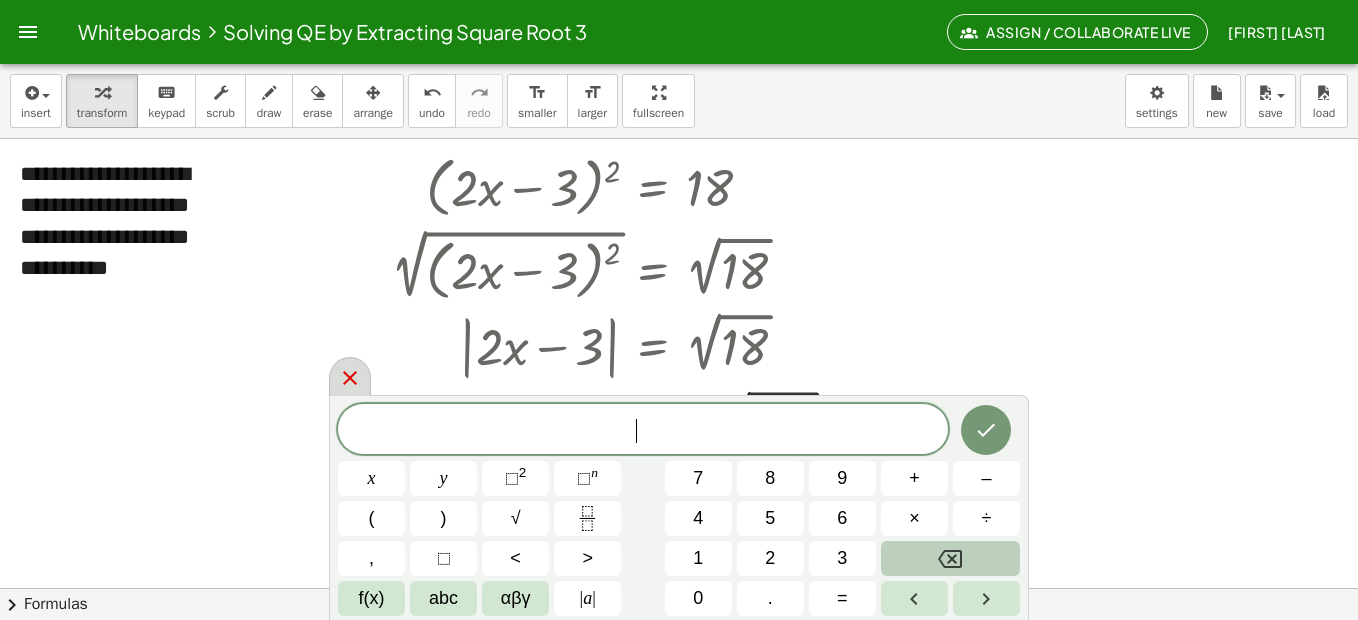 click 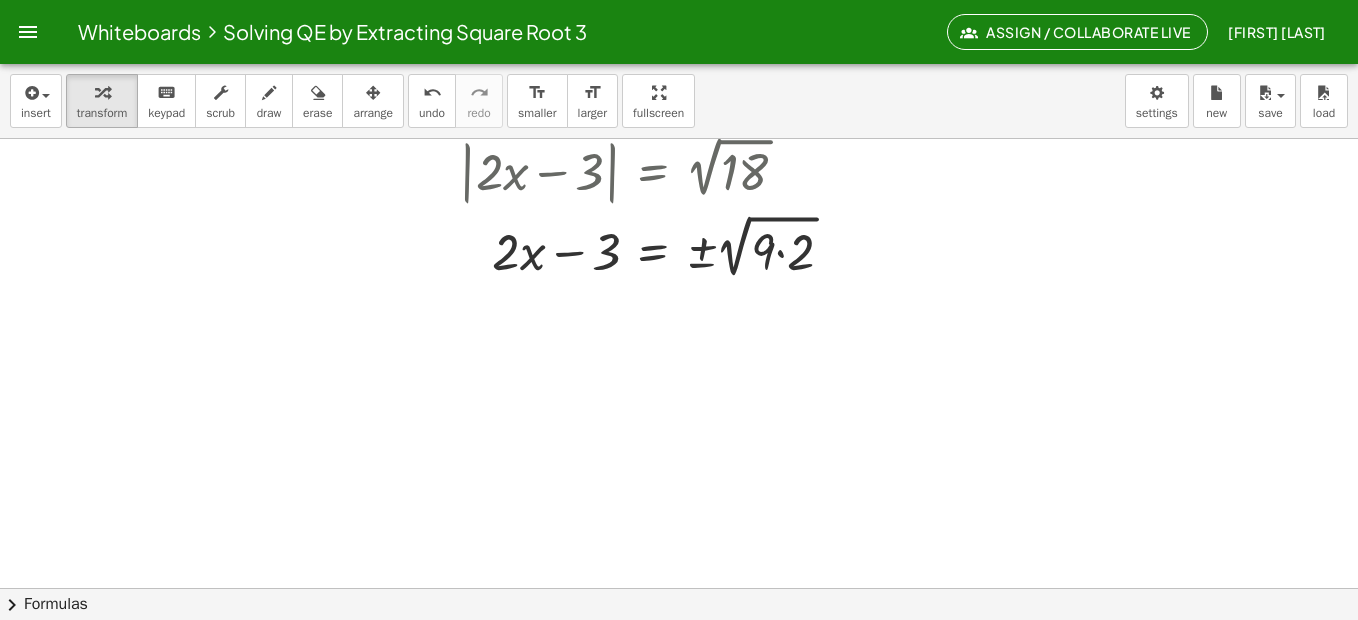 scroll, scrollTop: 200, scrollLeft: 0, axis: vertical 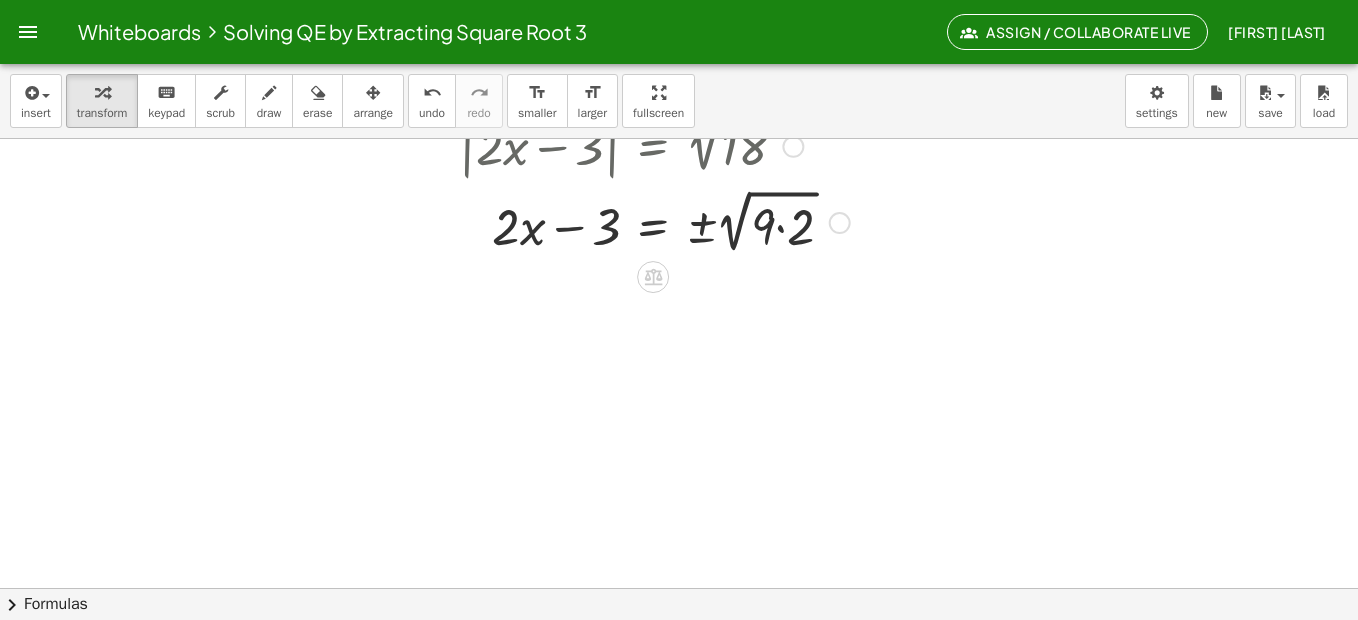 click at bounding box center [620, 221] 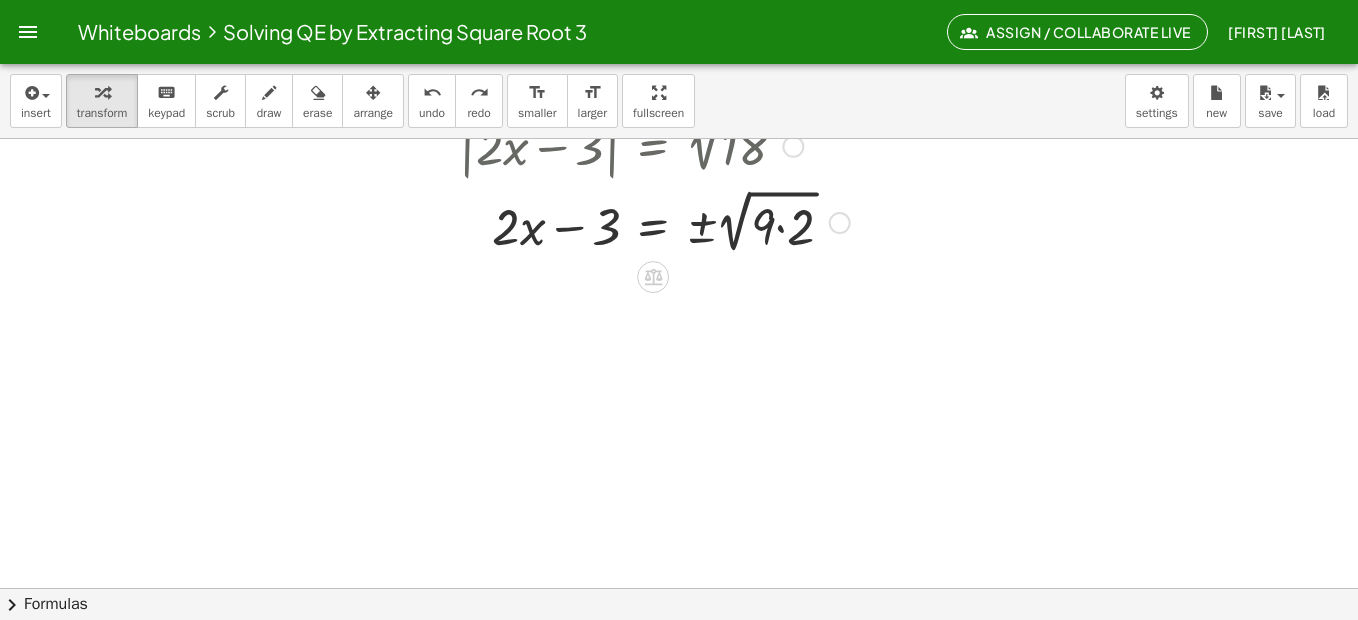 click at bounding box center [840, 223] 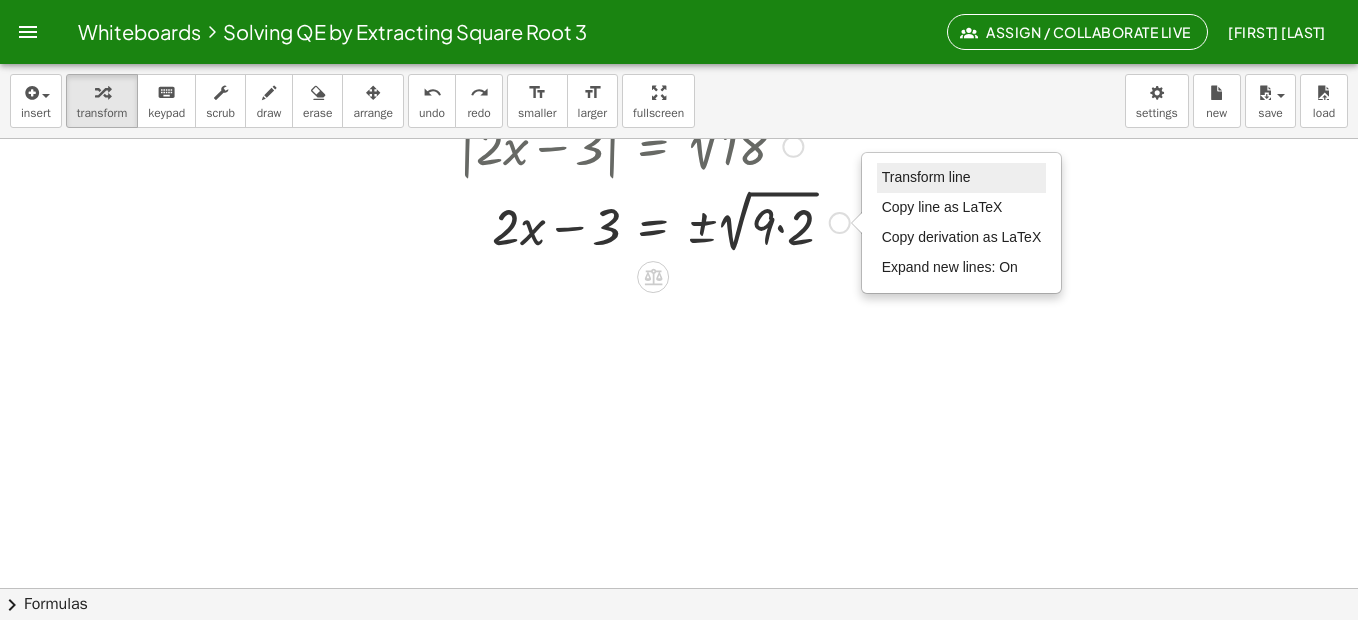 click on "Transform line" at bounding box center (962, 178) 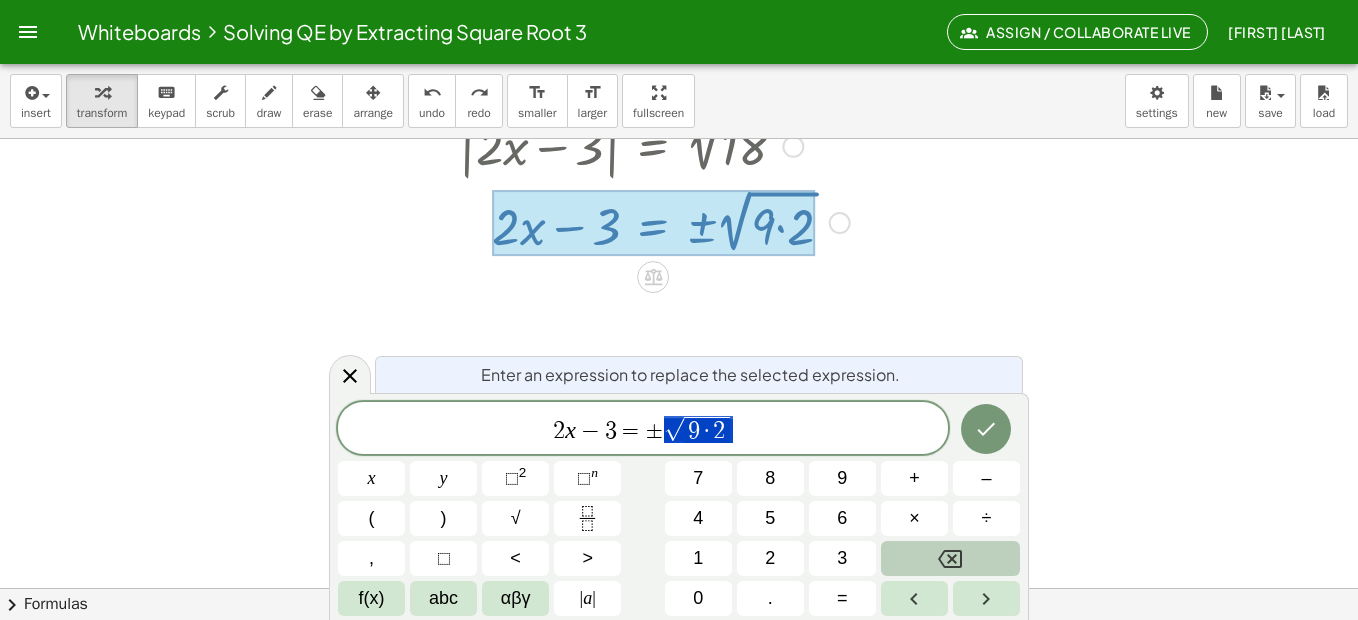 drag, startPoint x: 702, startPoint y: 427, endPoint x: 765, endPoint y: 415, distance: 64.132675 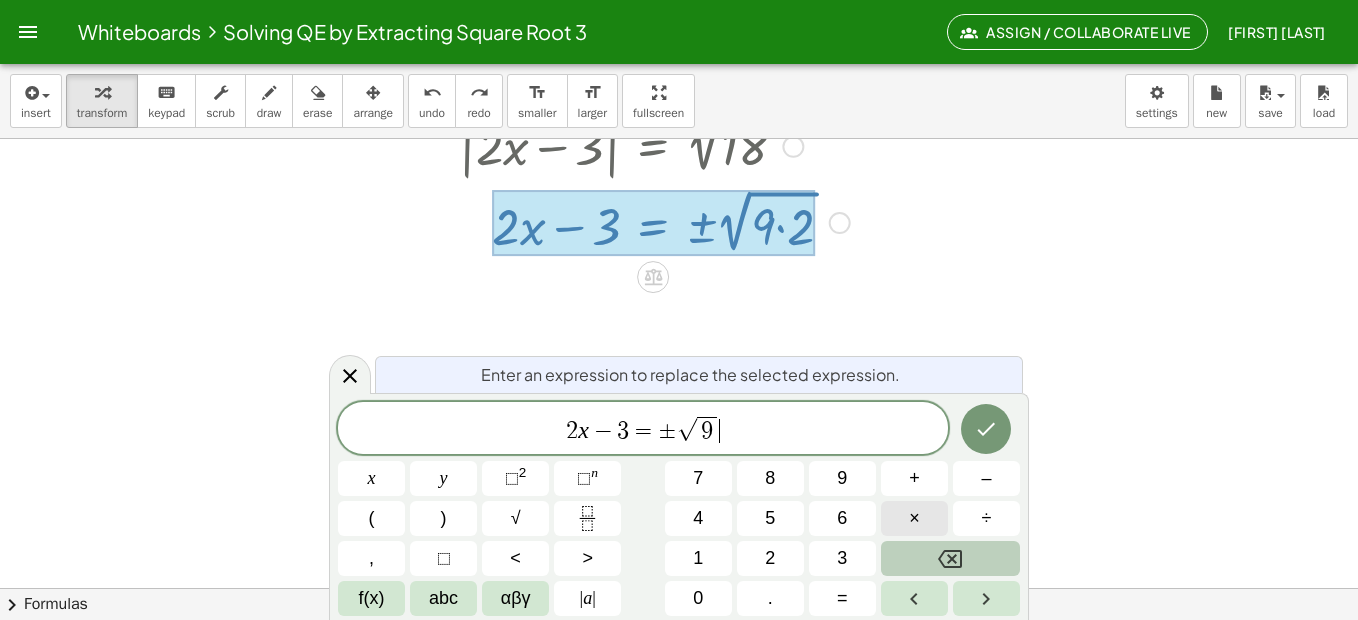 click on "×" at bounding box center (914, 518) 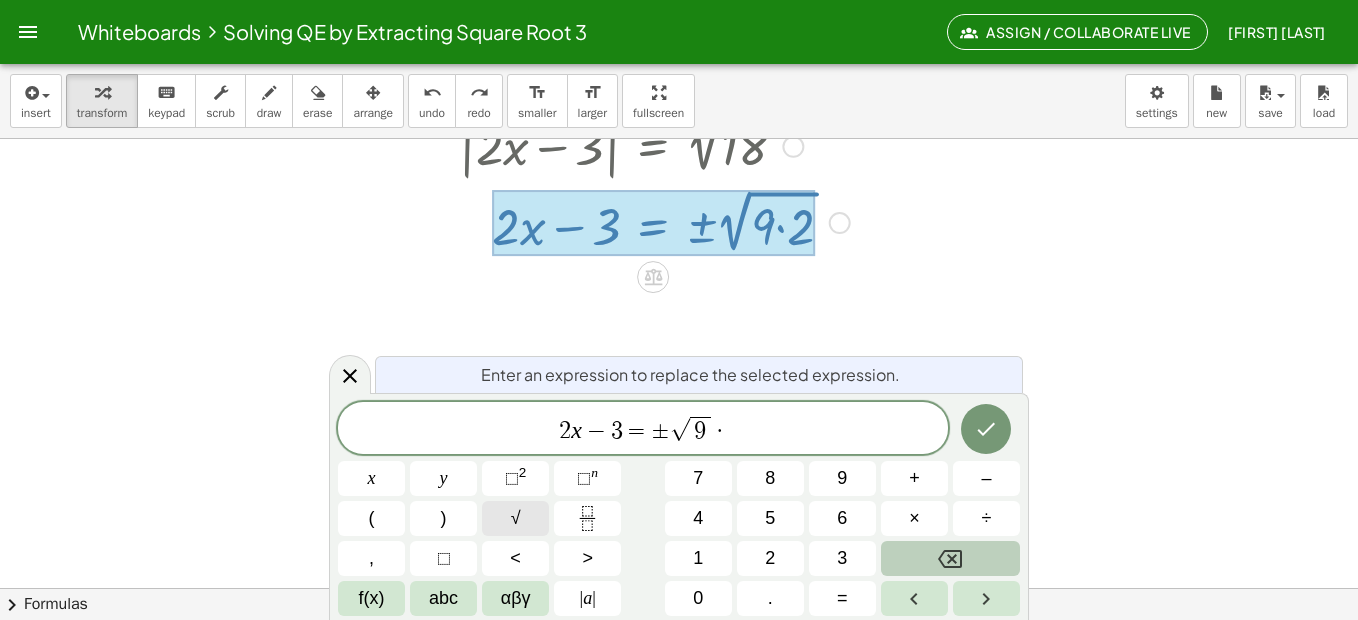 click on "√" at bounding box center (516, 518) 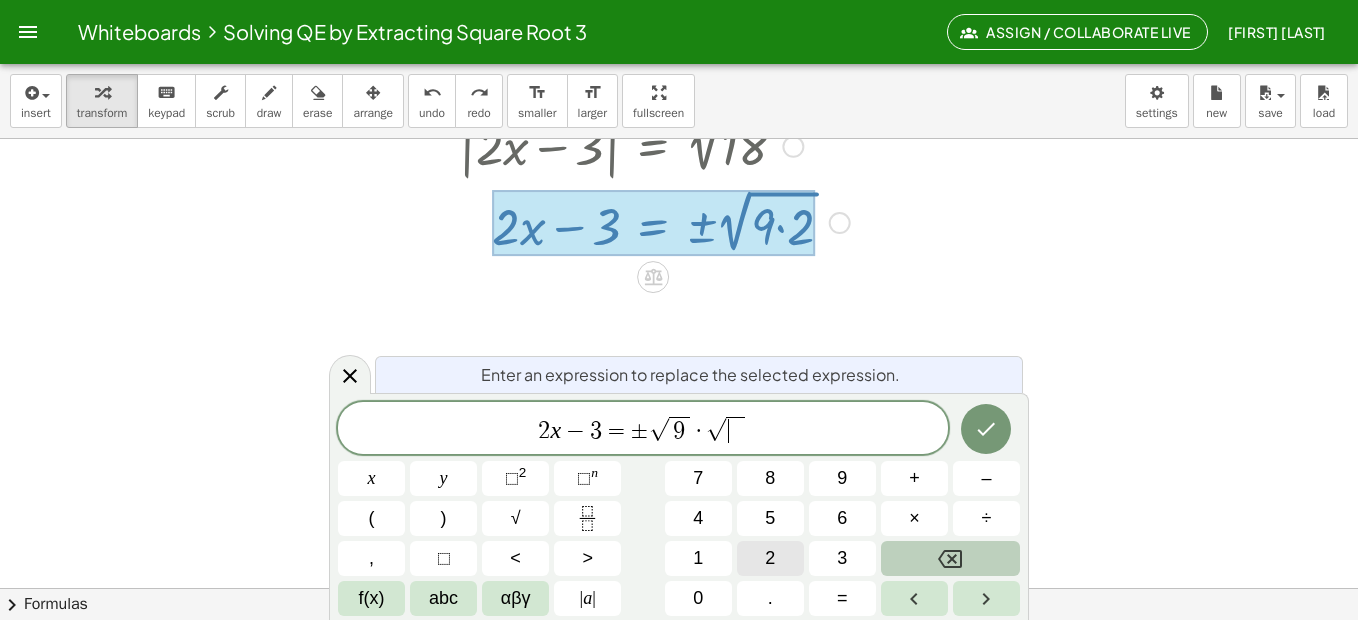 click on "2" at bounding box center [770, 558] 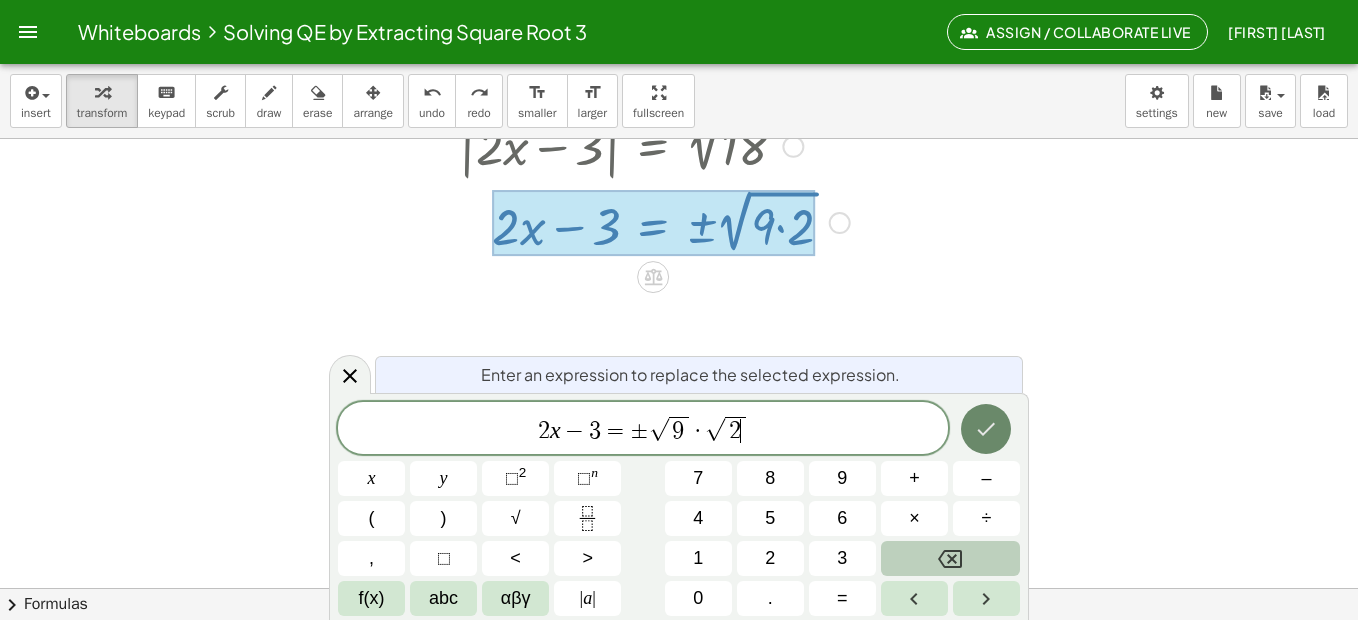 click 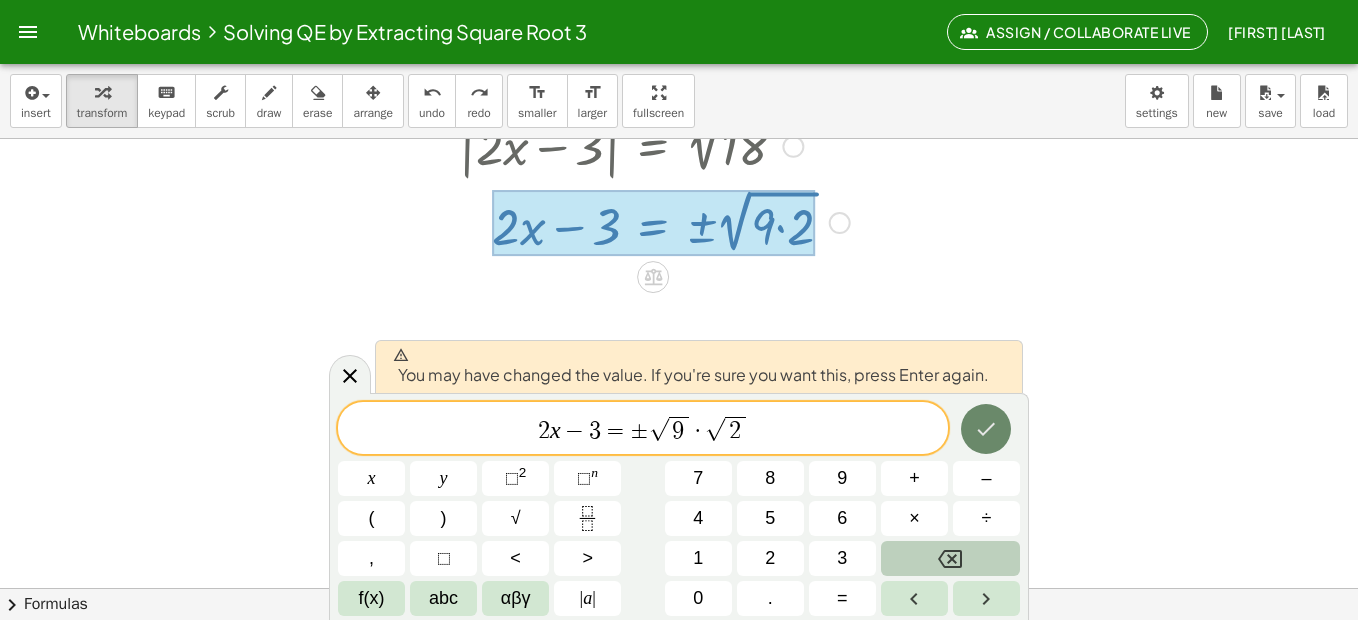 click at bounding box center (986, 429) 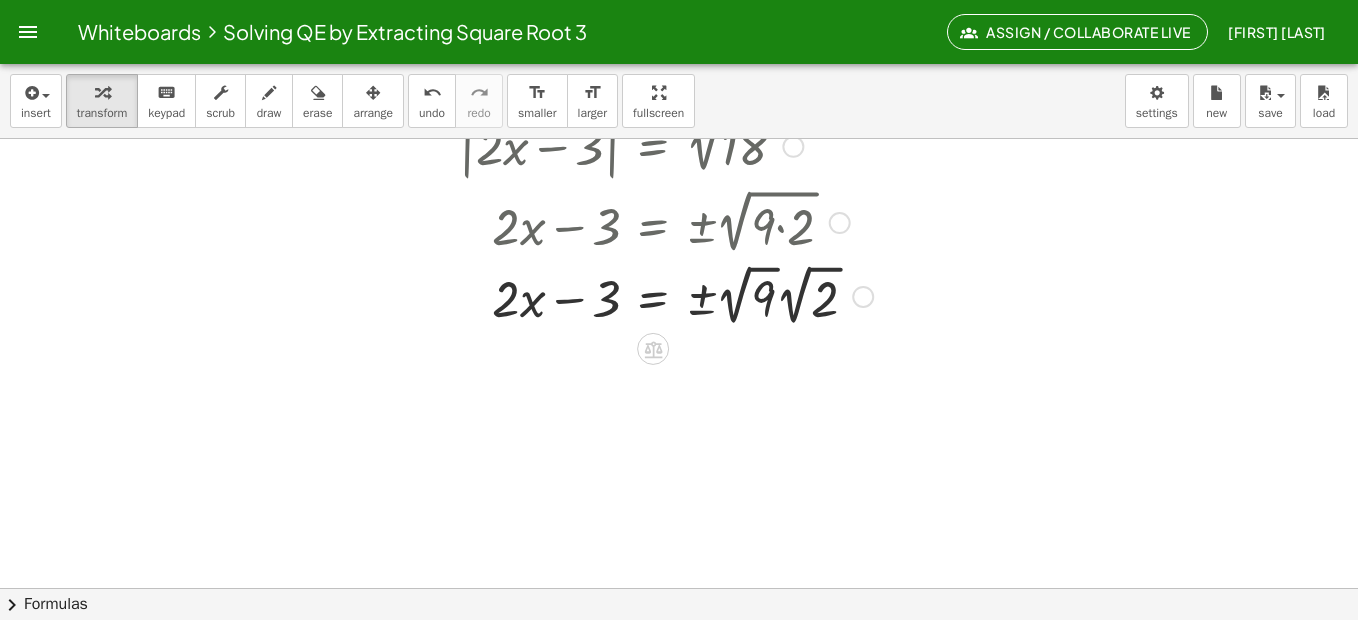 click on "Transform line Copy line as LaTeX Copy derivation as LaTeX Expand new lines: On" at bounding box center (863, 297) 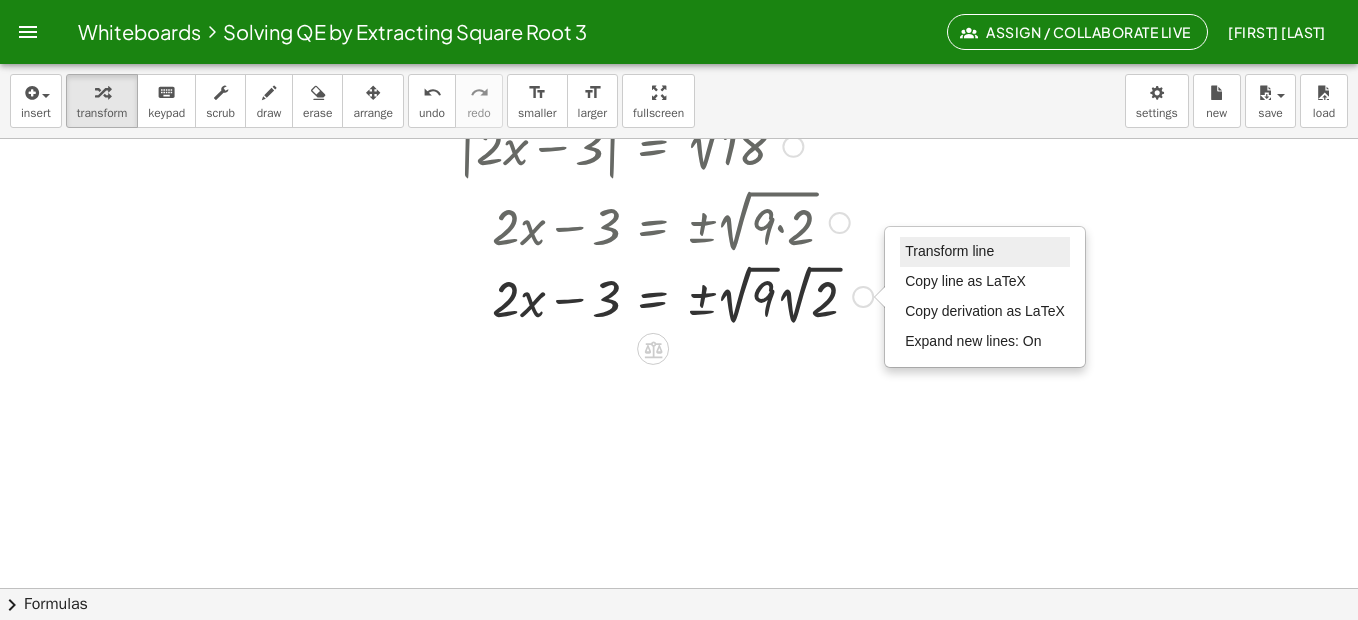 click on "Transform line" at bounding box center (949, 251) 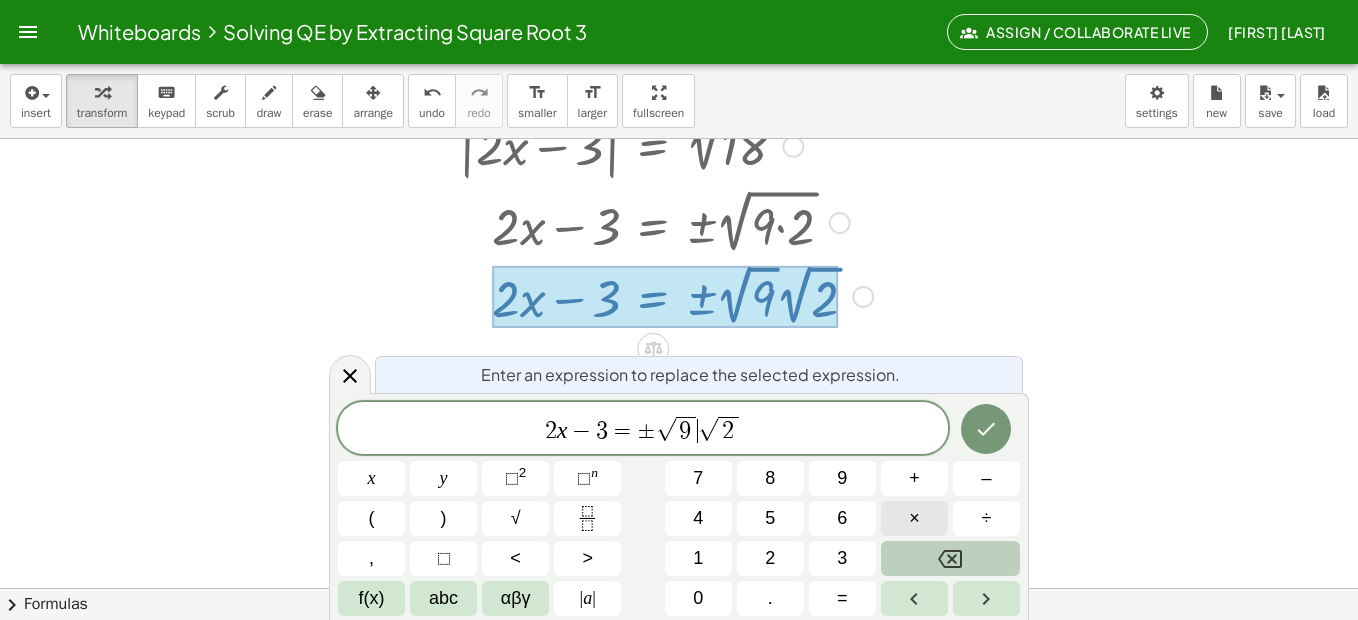 click on "×" at bounding box center [914, 518] 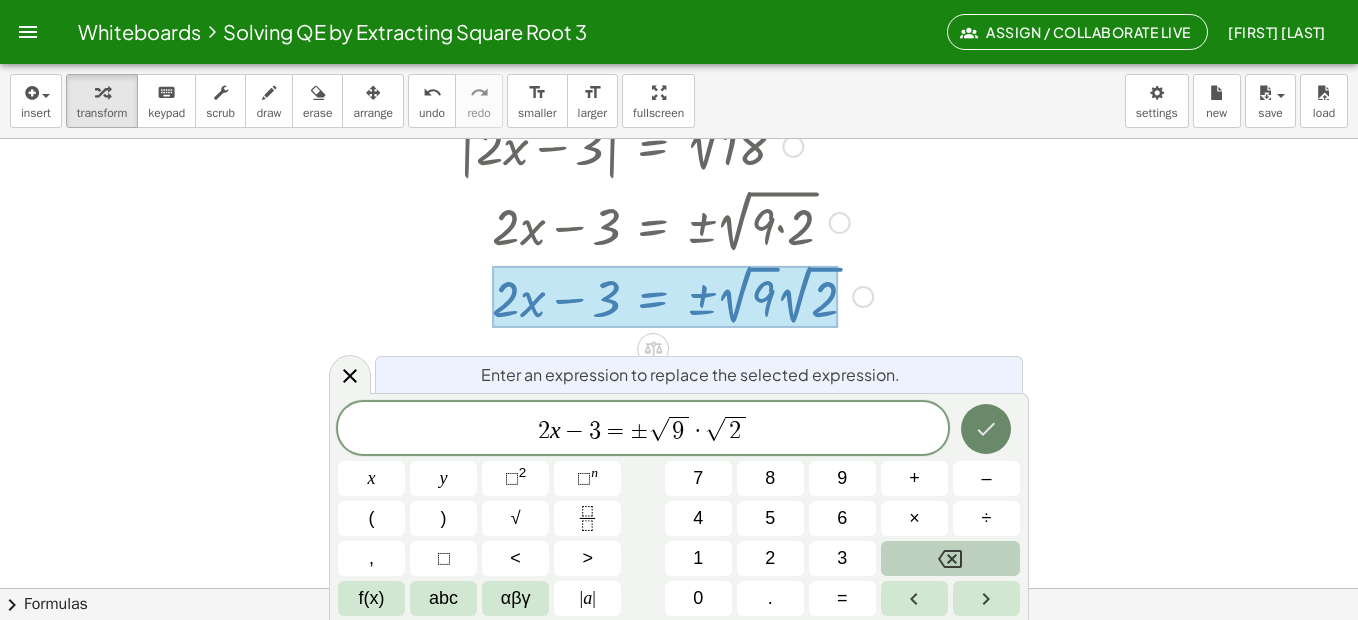 click 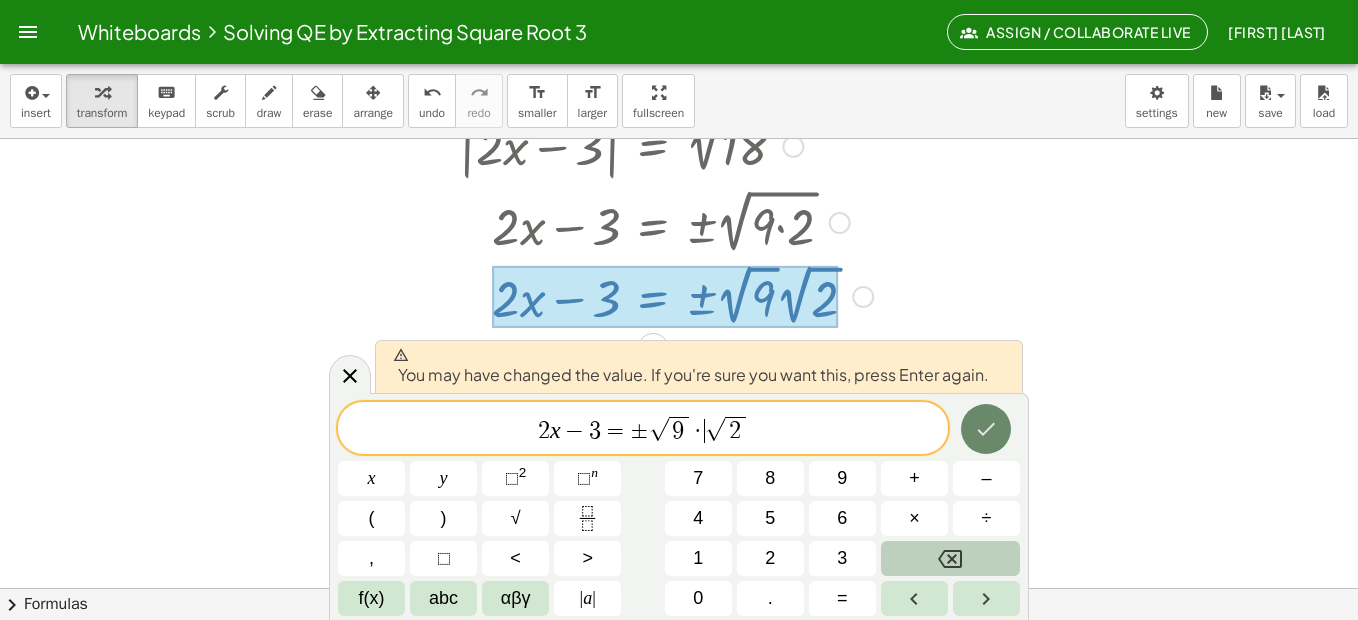 click 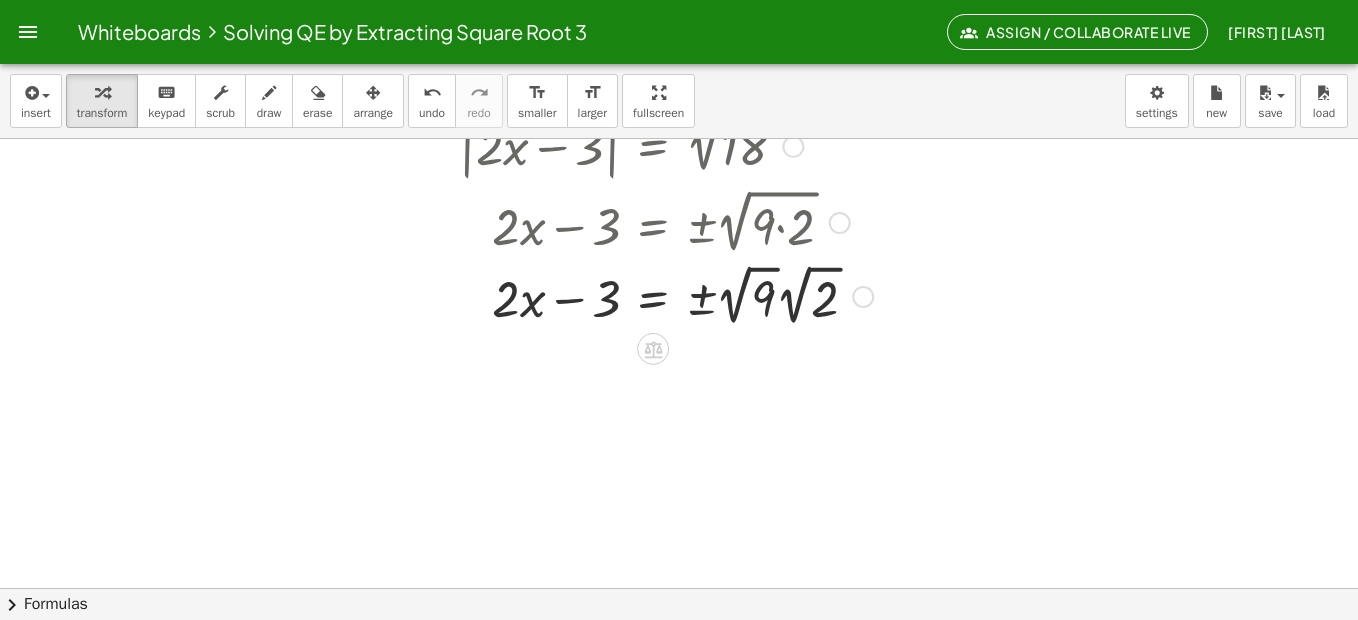 click at bounding box center [840, 223] 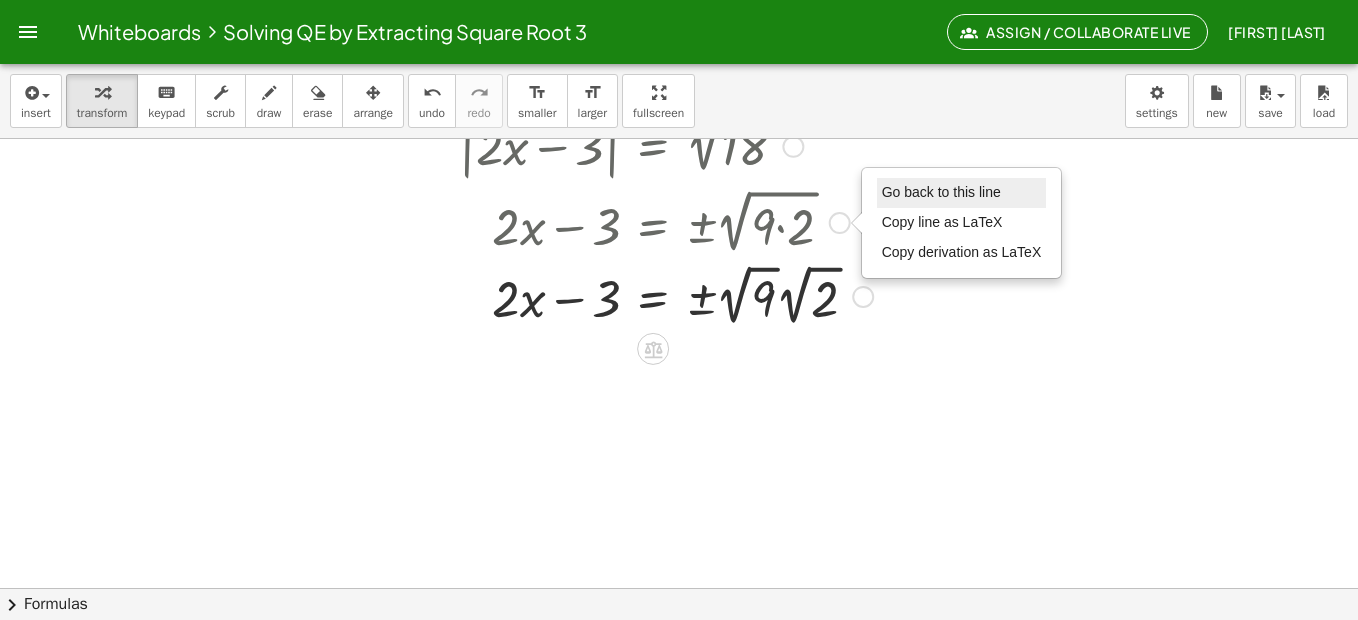 click on "Go back to this line" at bounding box center (941, 192) 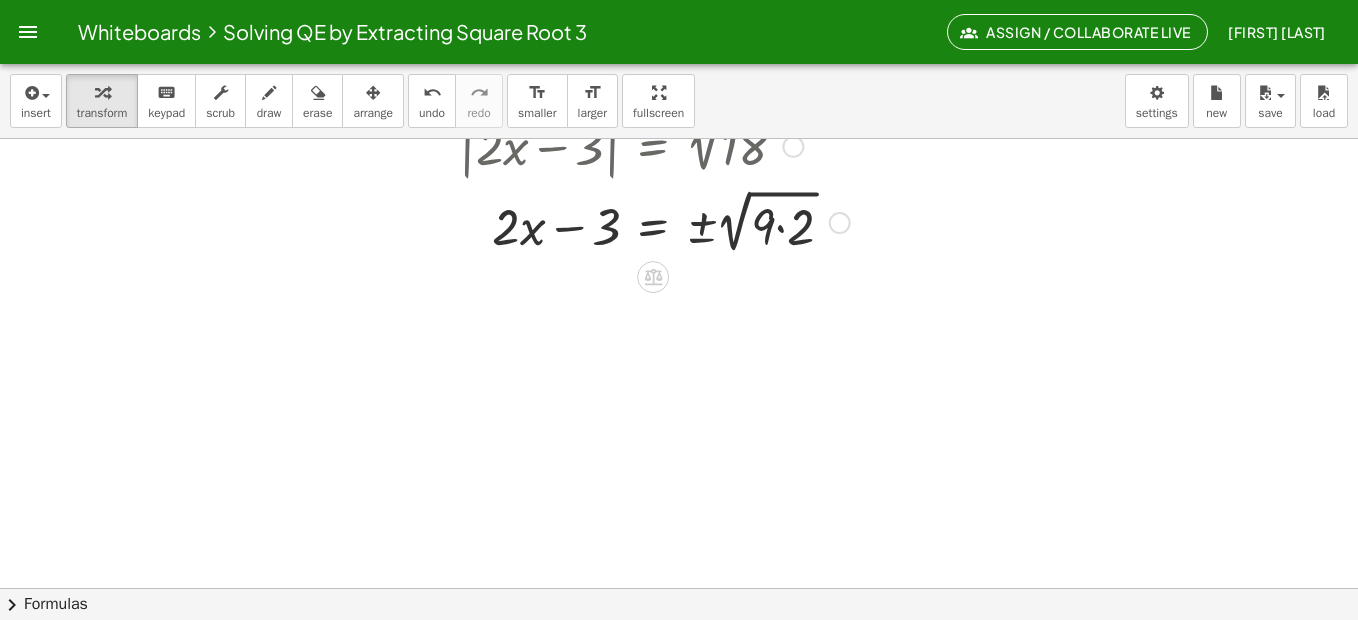 click on "Go back to this line Copy line as LaTeX Copy derivation as LaTeX" at bounding box center [840, 223] 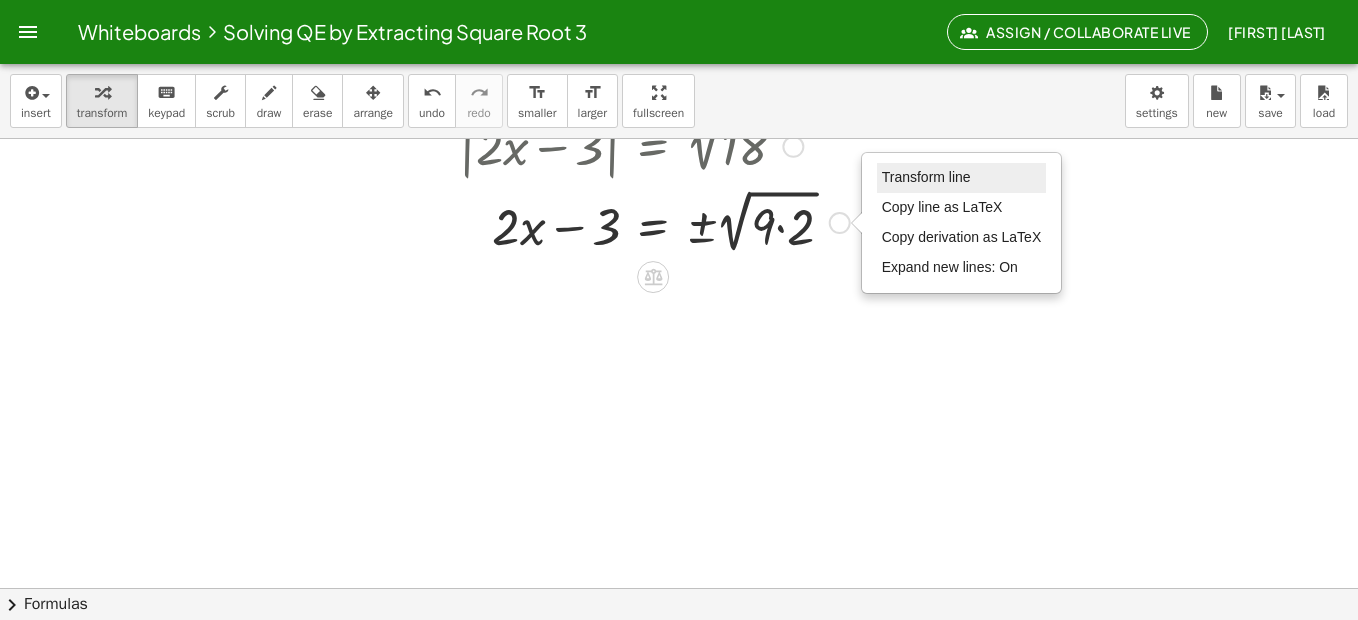 click on "Transform line" at bounding box center [926, 177] 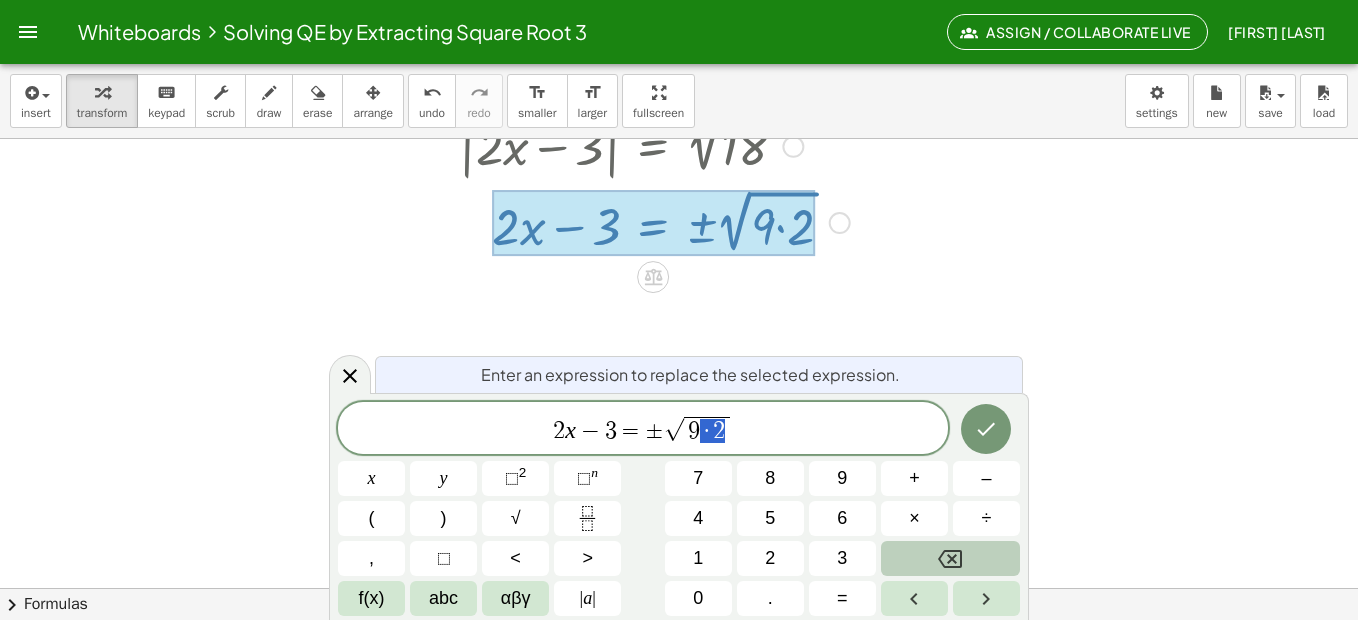 drag, startPoint x: 704, startPoint y: 428, endPoint x: 722, endPoint y: 428, distance: 18 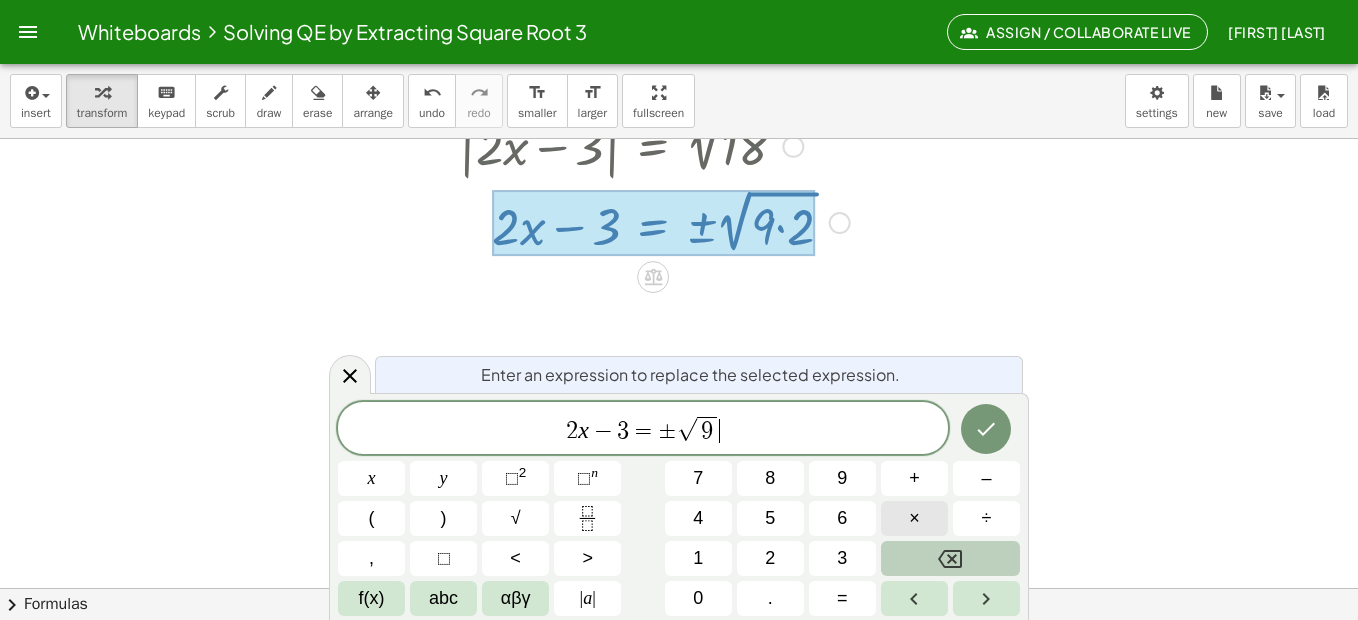 click on "×" at bounding box center [914, 518] 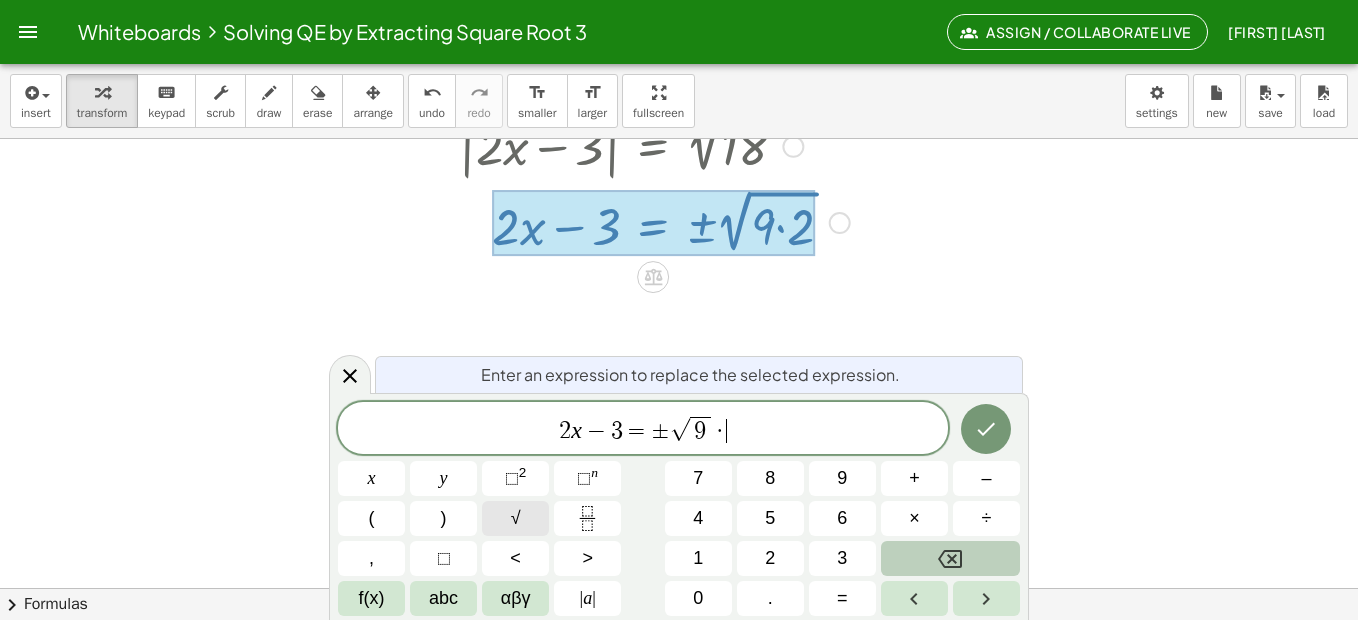 click on "√" at bounding box center (516, 518) 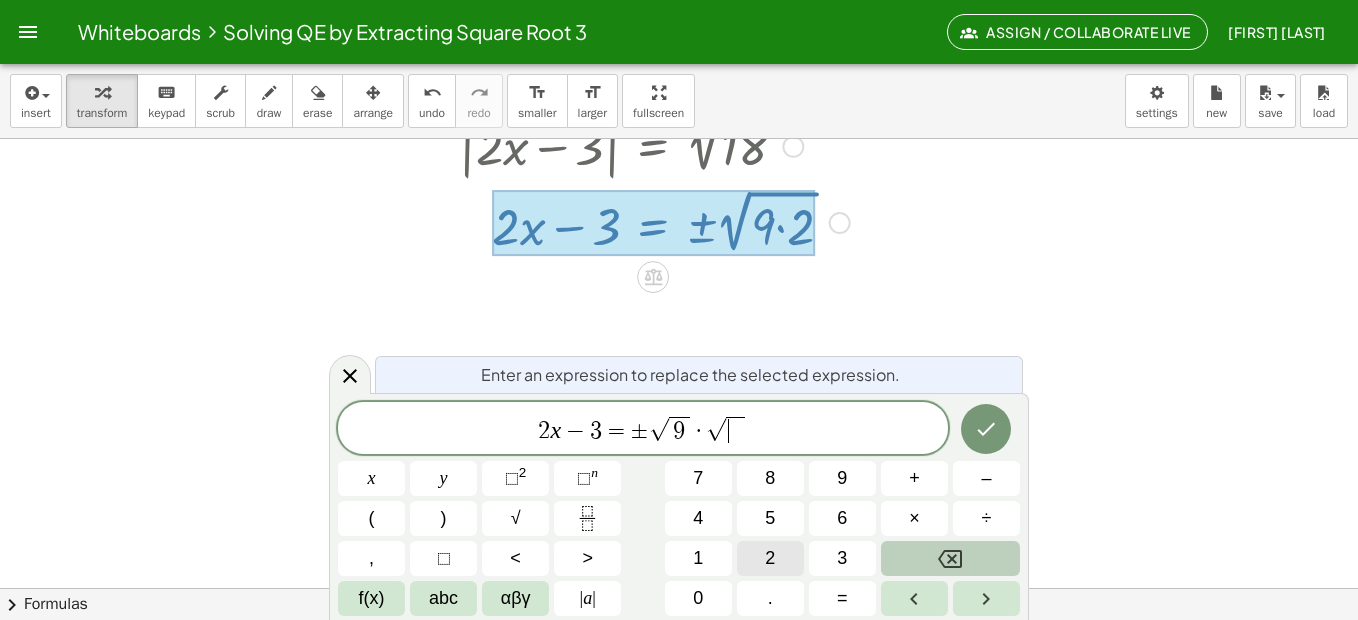 click on "2" at bounding box center (770, 558) 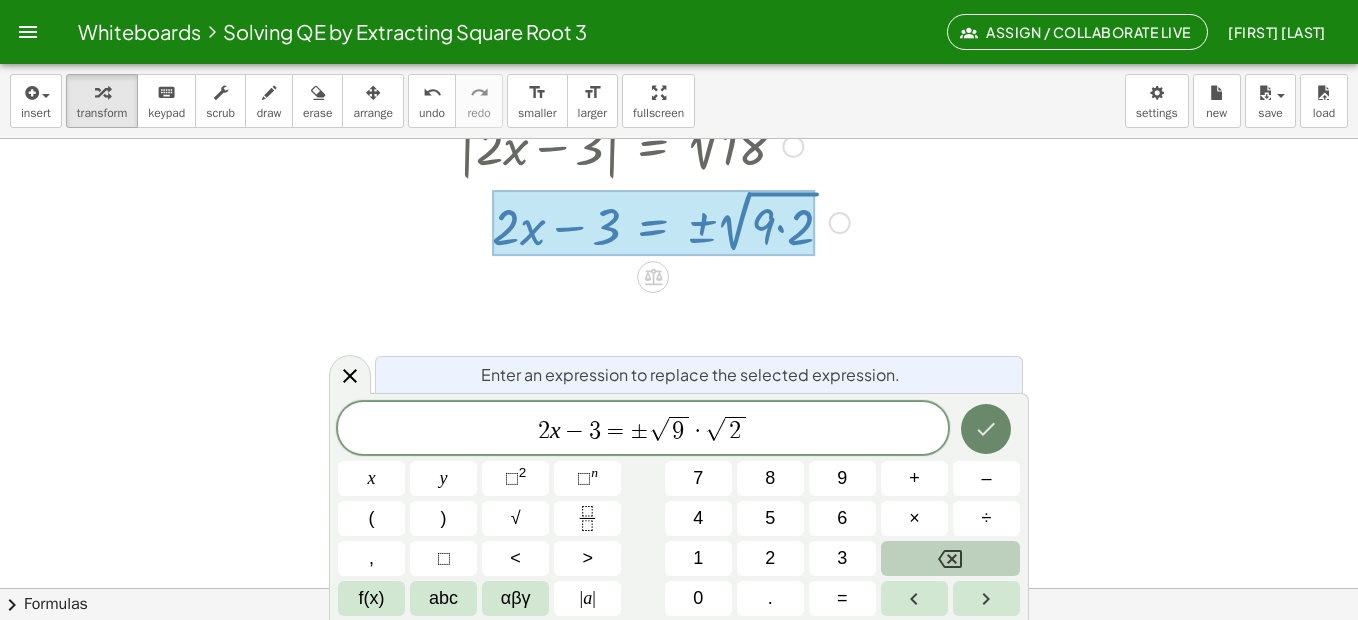 click 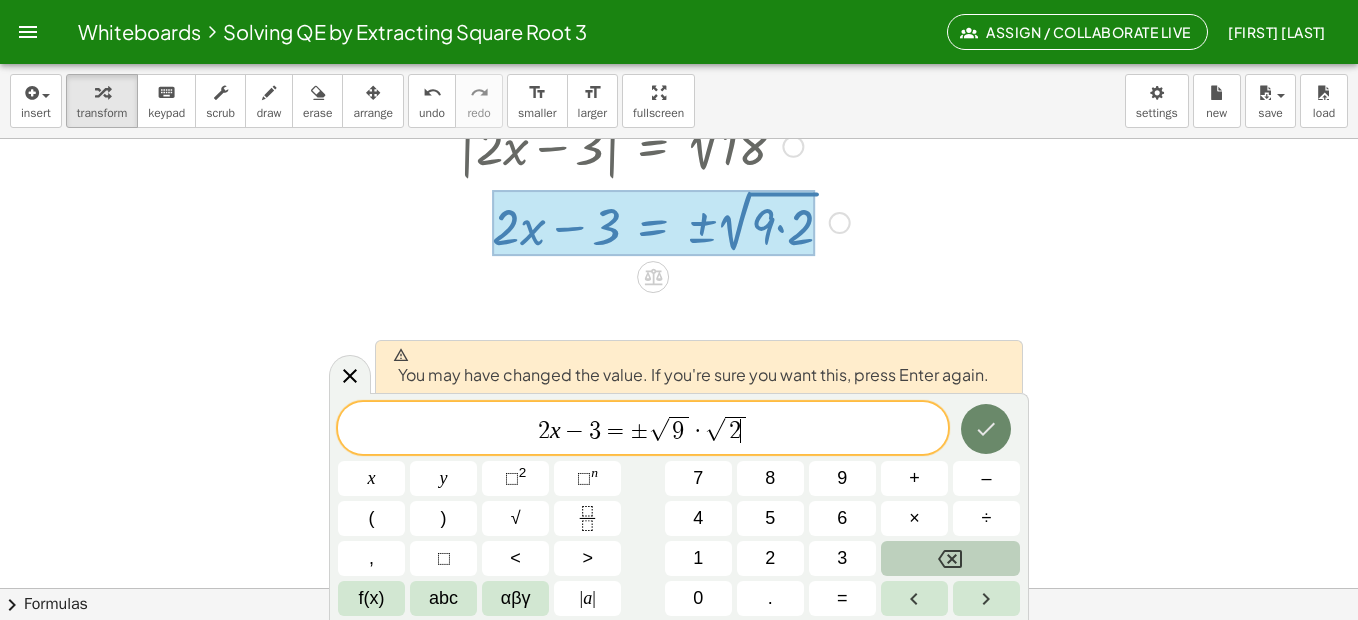click 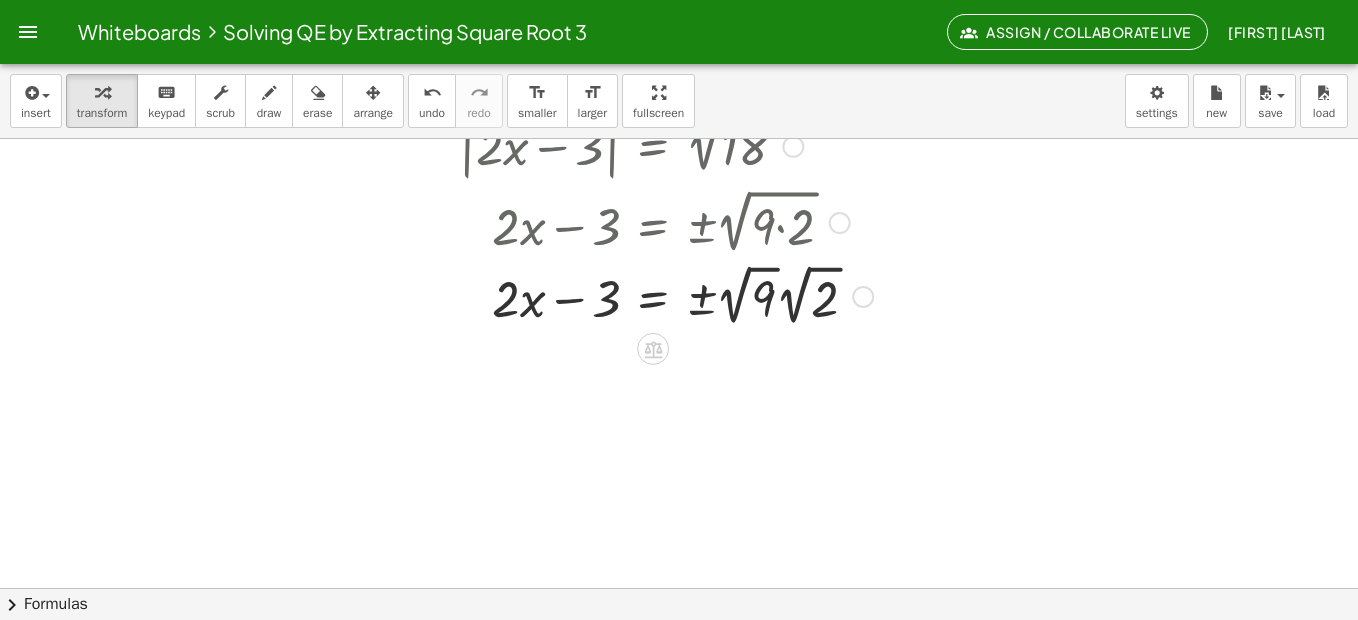 click at bounding box center [632, 295] 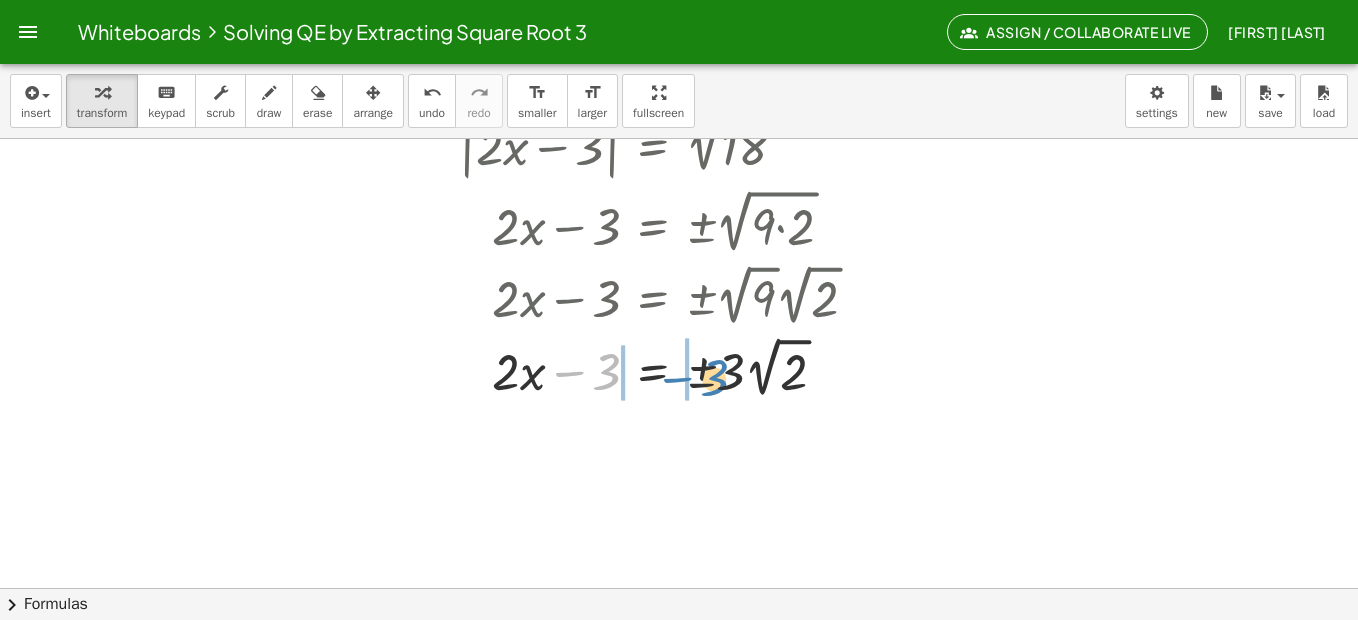 drag, startPoint x: 573, startPoint y: 371, endPoint x: 685, endPoint y: 377, distance: 112.1606 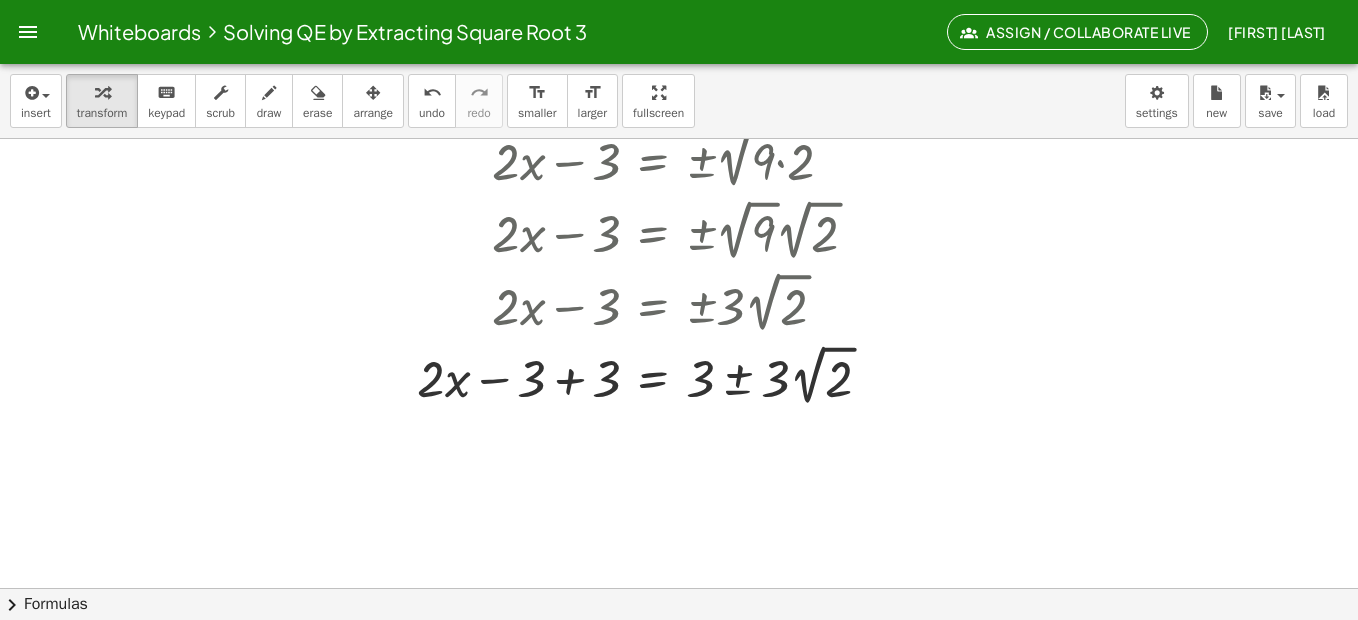 scroll, scrollTop: 300, scrollLeft: 0, axis: vertical 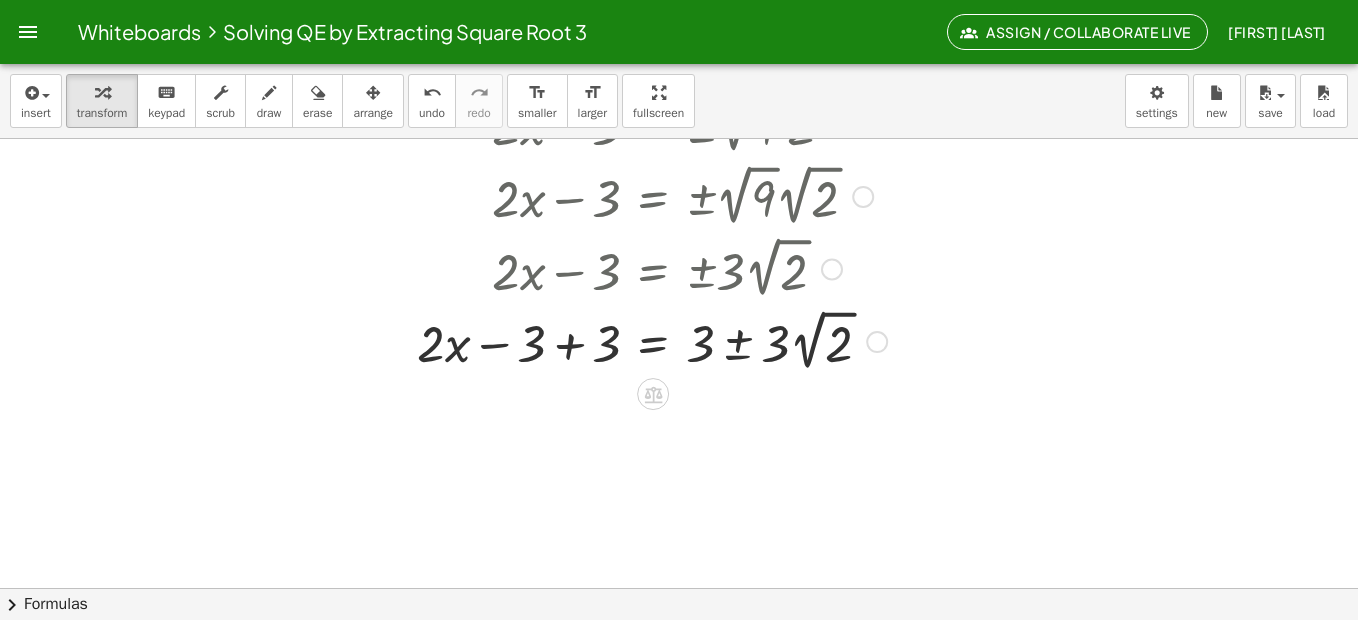 click at bounding box center (639, 340) 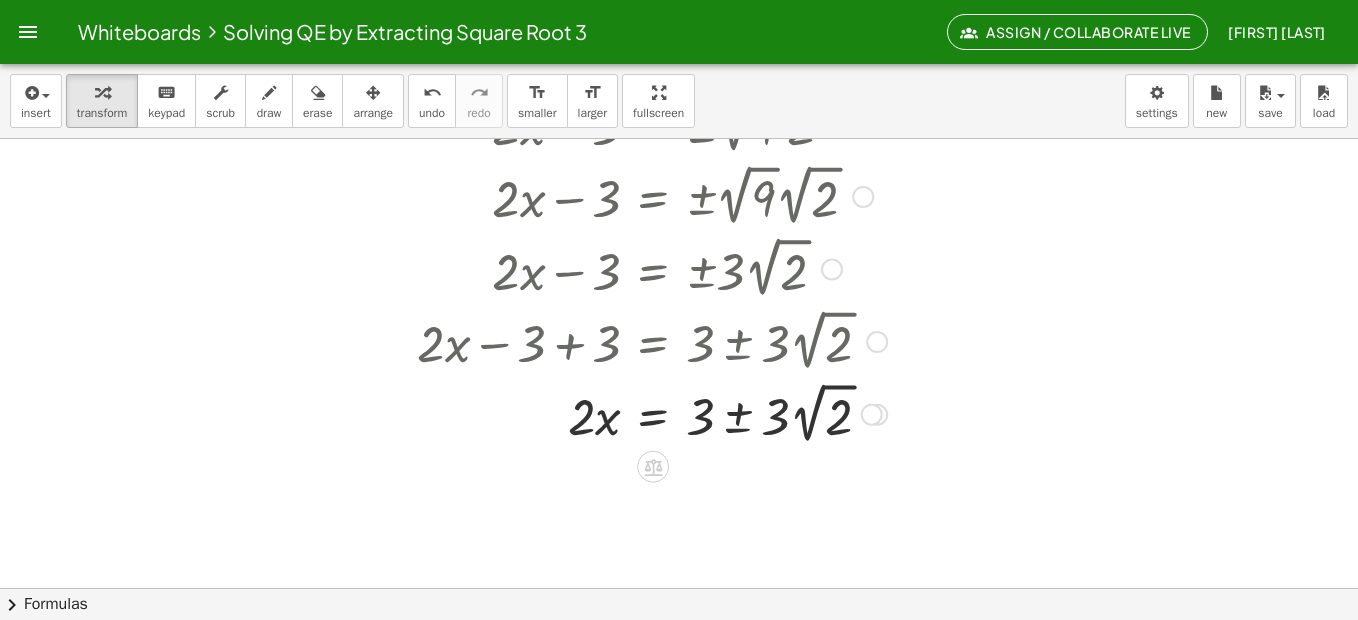 click at bounding box center [639, 412] 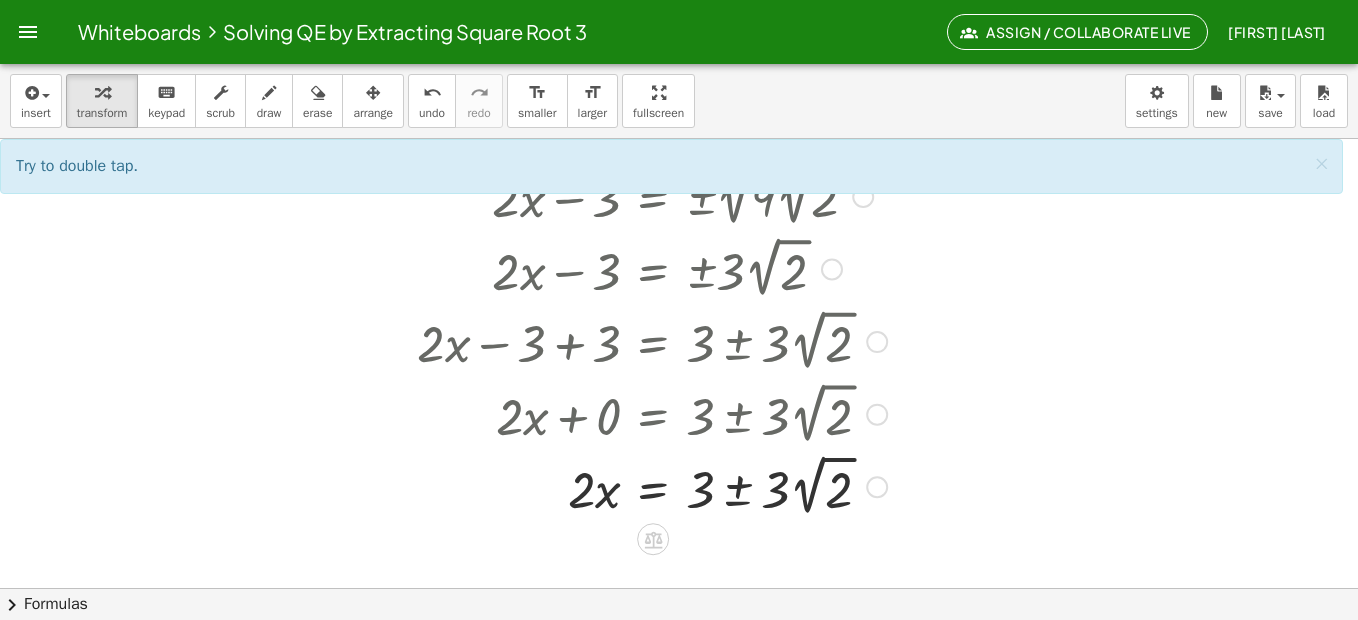 drag, startPoint x: 869, startPoint y: 412, endPoint x: 879, endPoint y: 527, distance: 115.43397 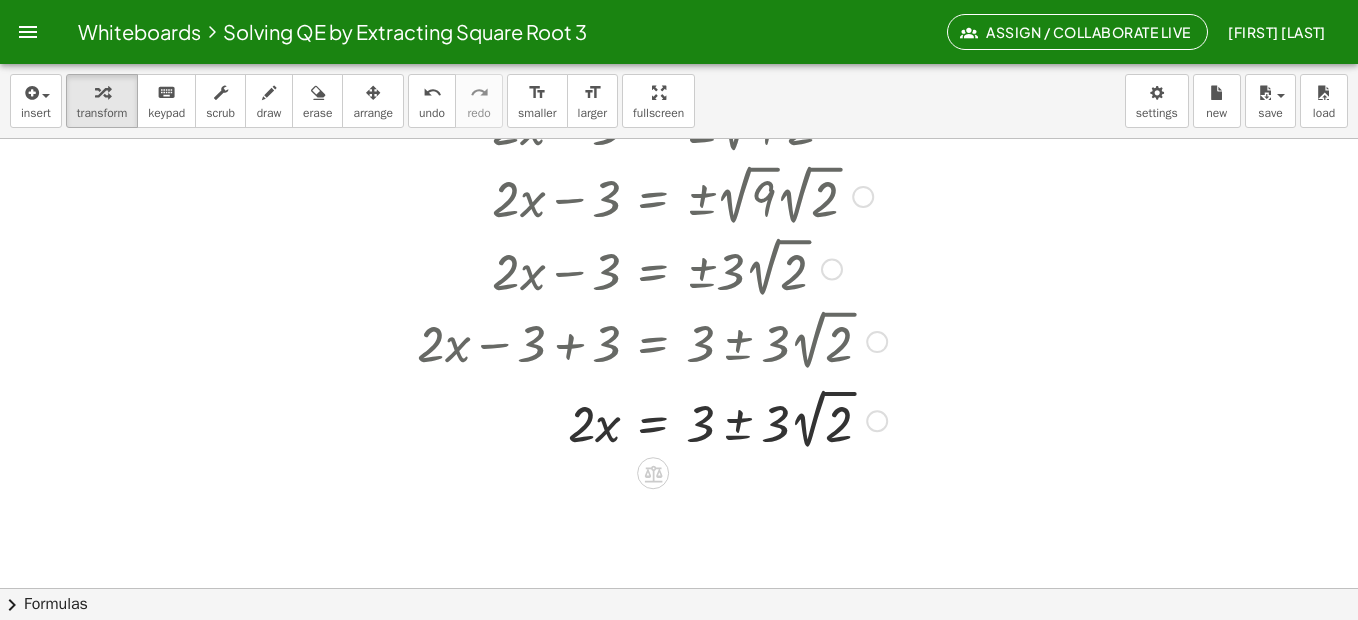 drag, startPoint x: 871, startPoint y: 483, endPoint x: 877, endPoint y: 409, distance: 74.24284 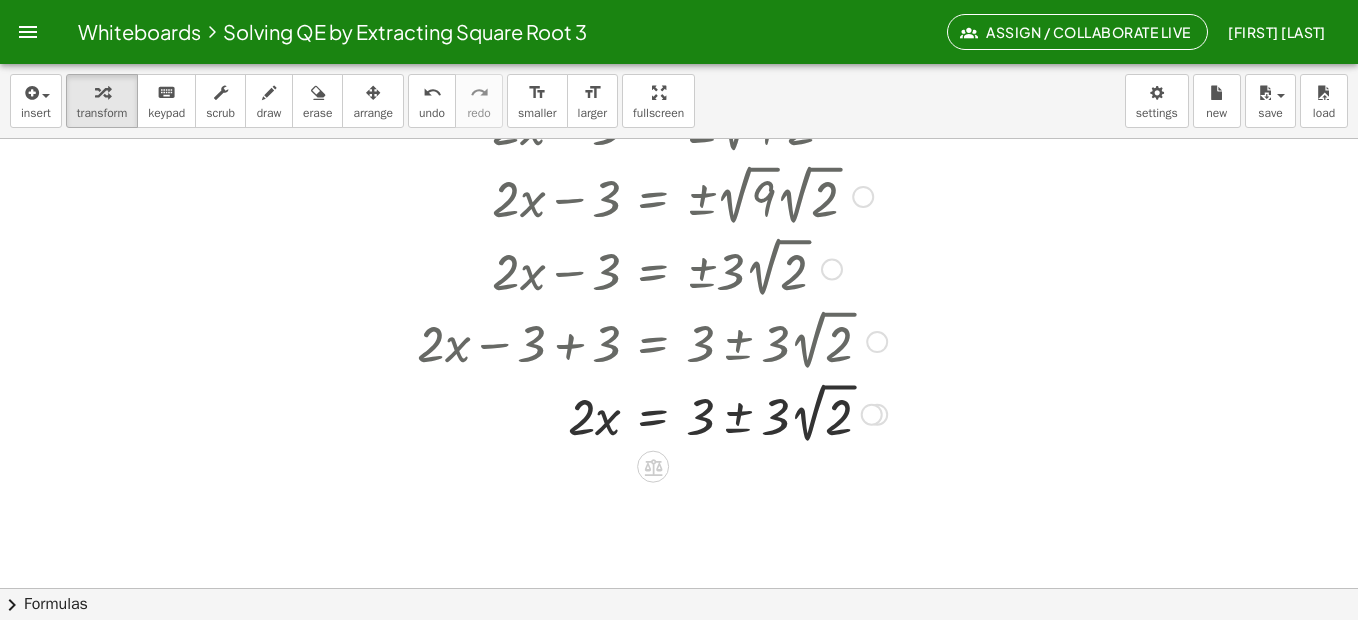 click at bounding box center [639, 412] 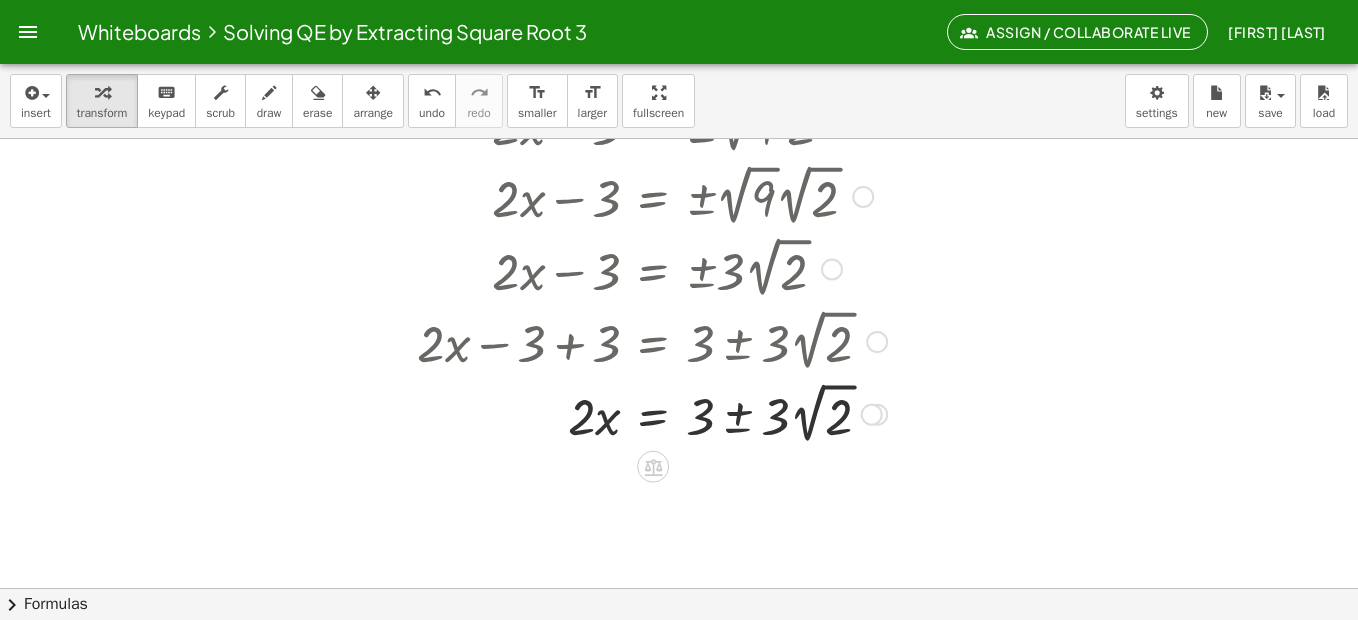 click at bounding box center (639, 412) 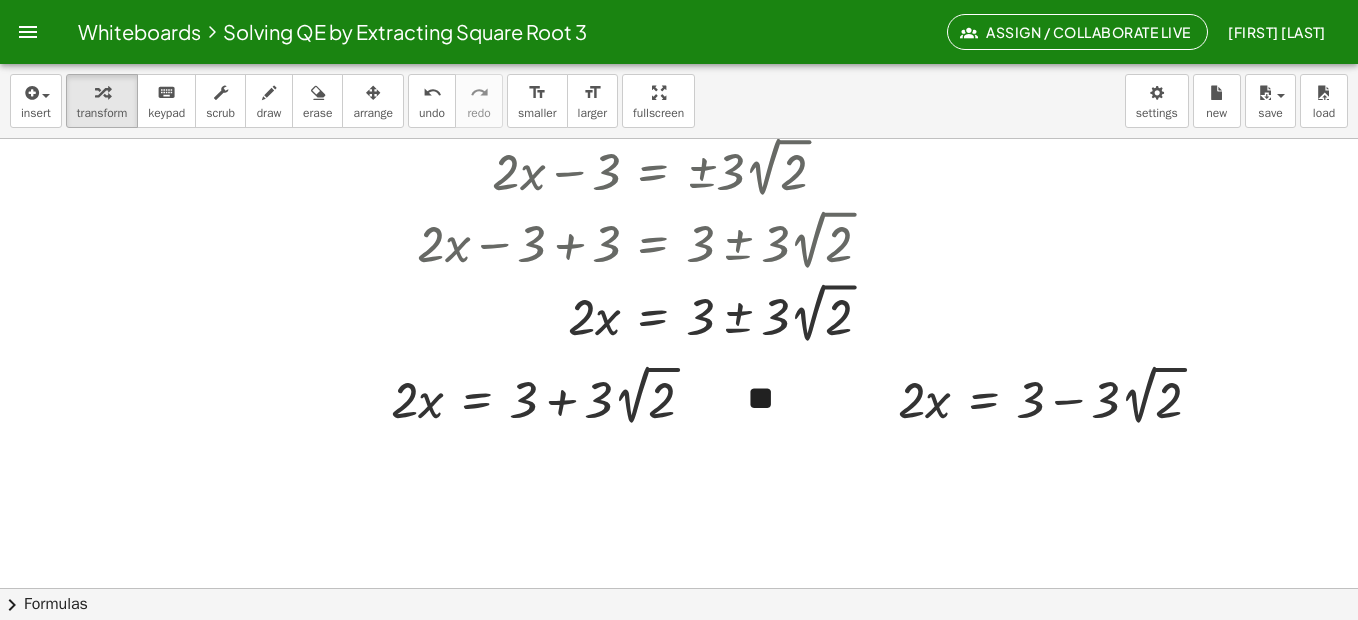scroll, scrollTop: 500, scrollLeft: 0, axis: vertical 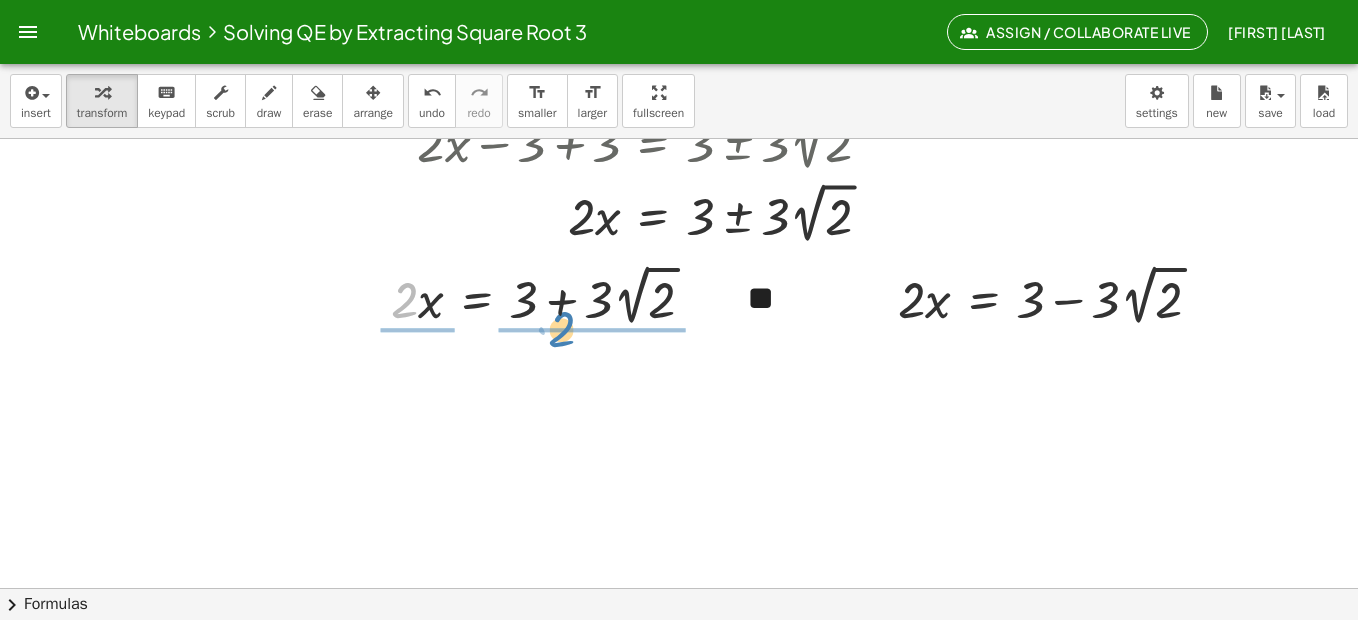 drag, startPoint x: 398, startPoint y: 305, endPoint x: 556, endPoint y: 334, distance: 160.63934 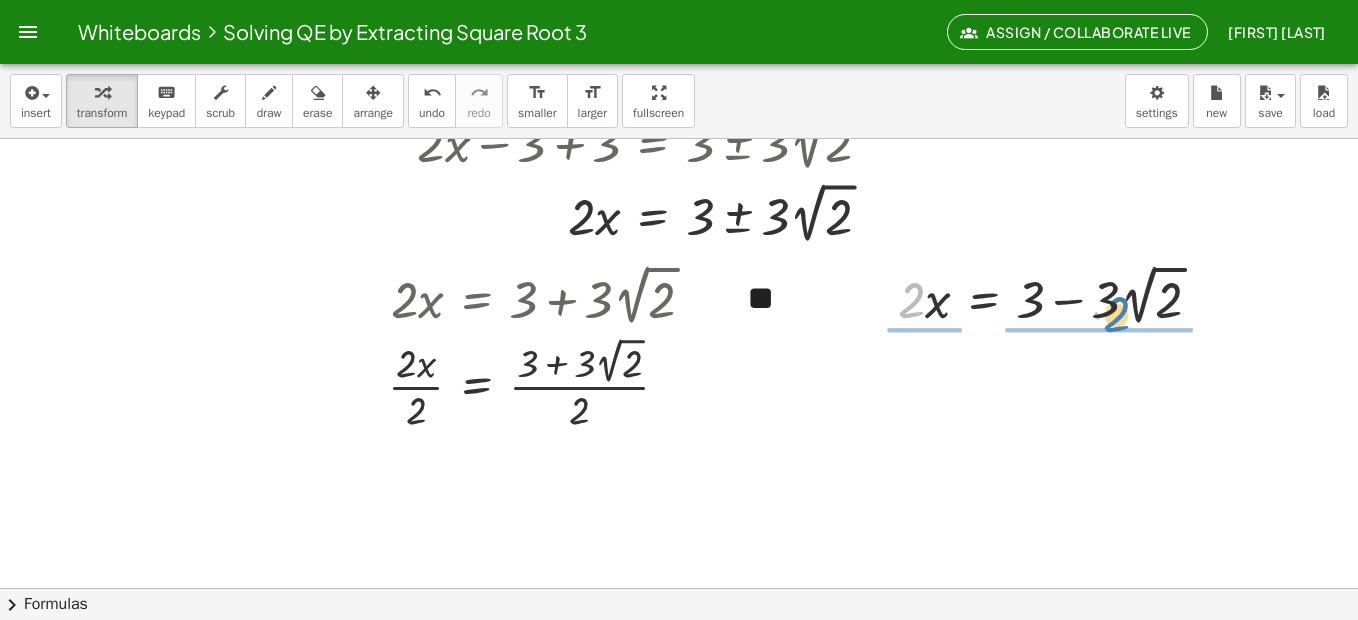 drag, startPoint x: 908, startPoint y: 313, endPoint x: 1113, endPoint y: 327, distance: 205.4775 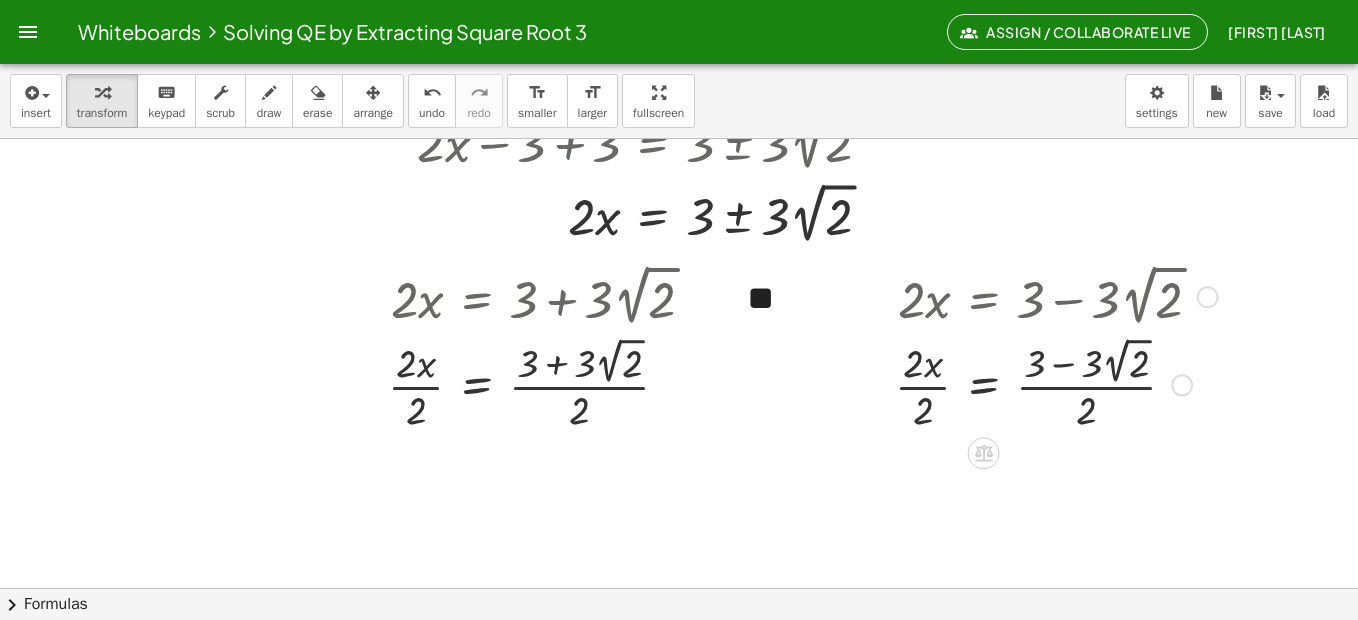 drag, startPoint x: 1181, startPoint y: 295, endPoint x: 1189, endPoint y: 435, distance: 140.22838 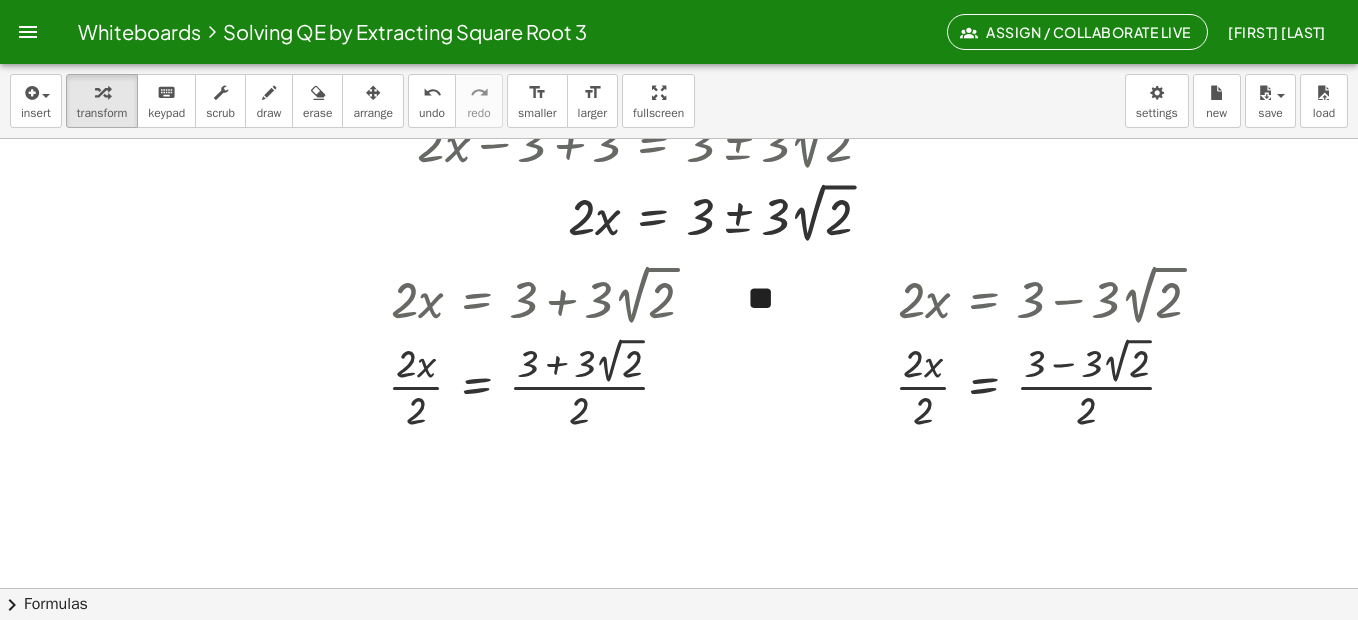 click at bounding box center (679, 152) 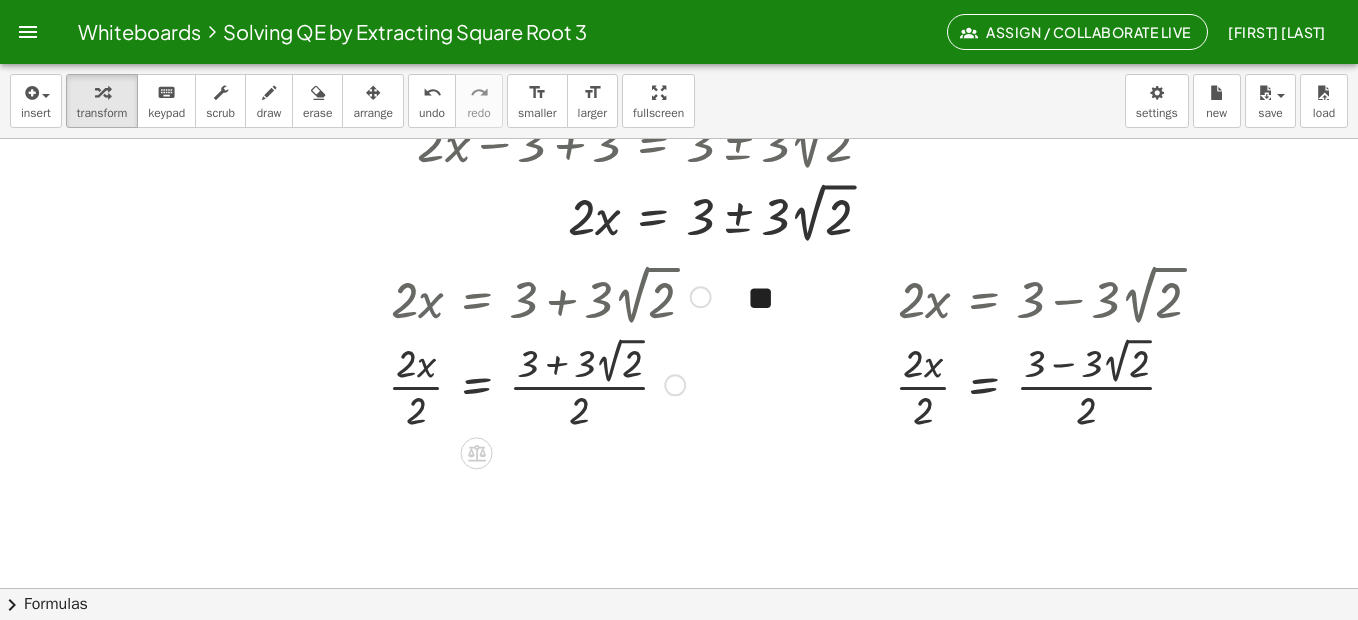 click at bounding box center [549, 384] 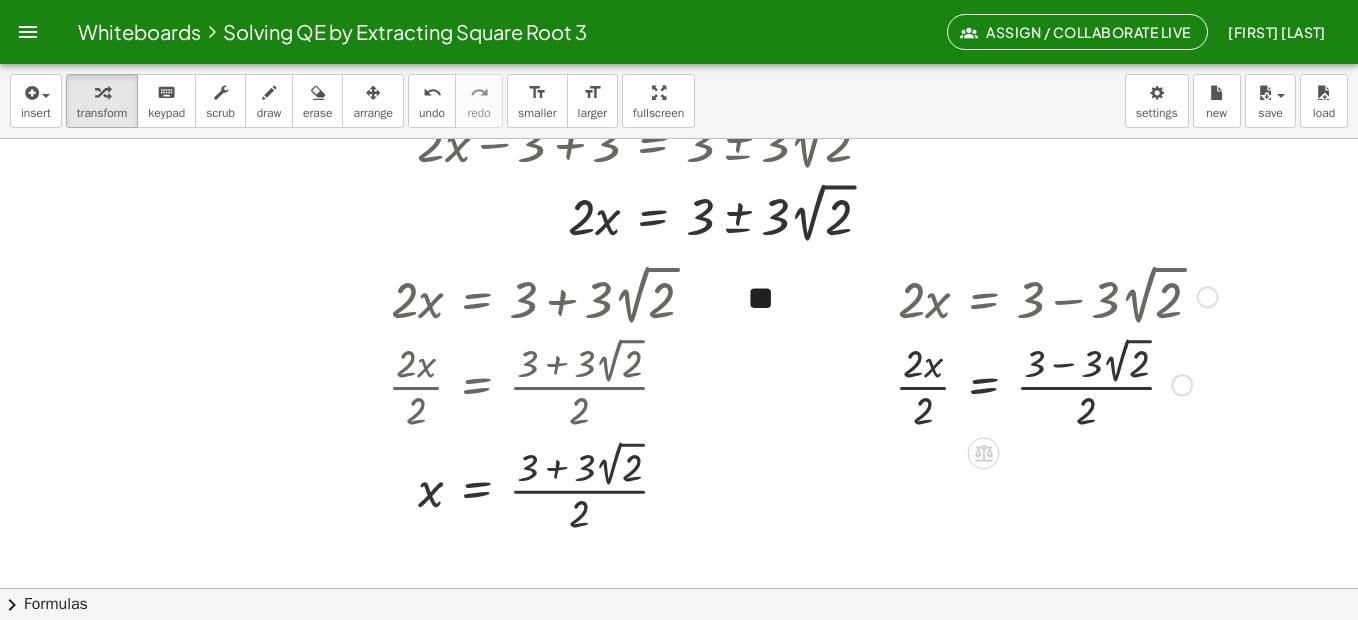 click at bounding box center [1056, 384] 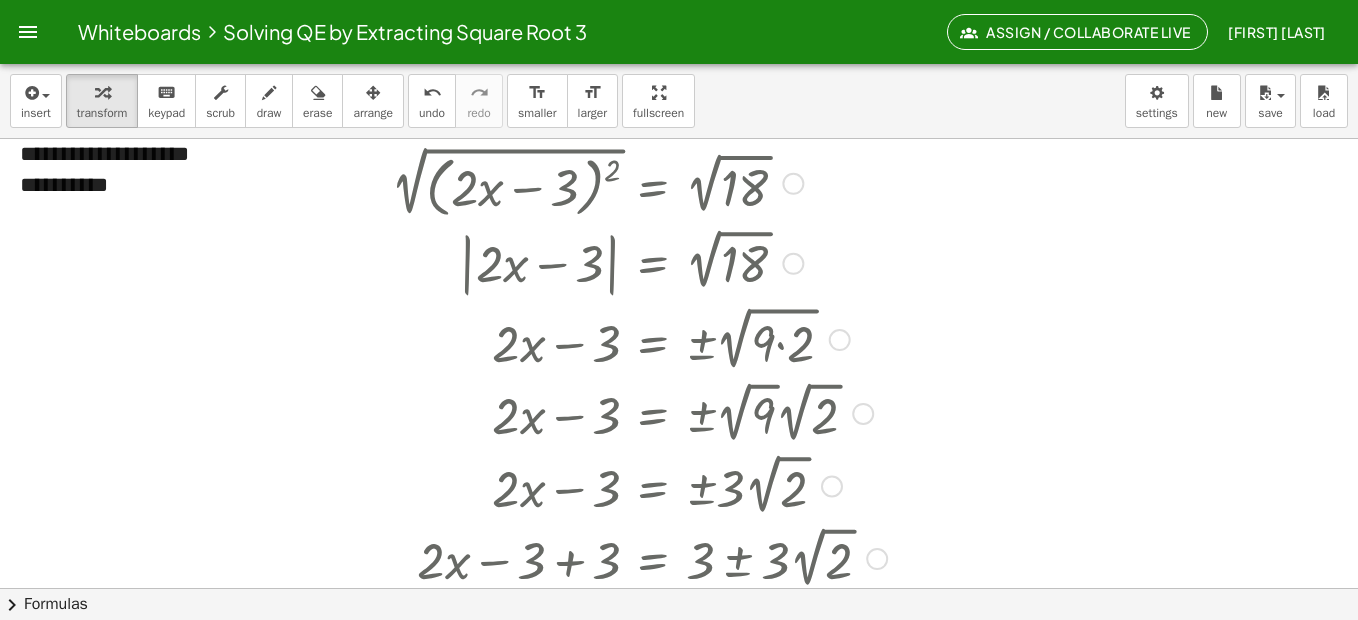 scroll, scrollTop: 0, scrollLeft: 0, axis: both 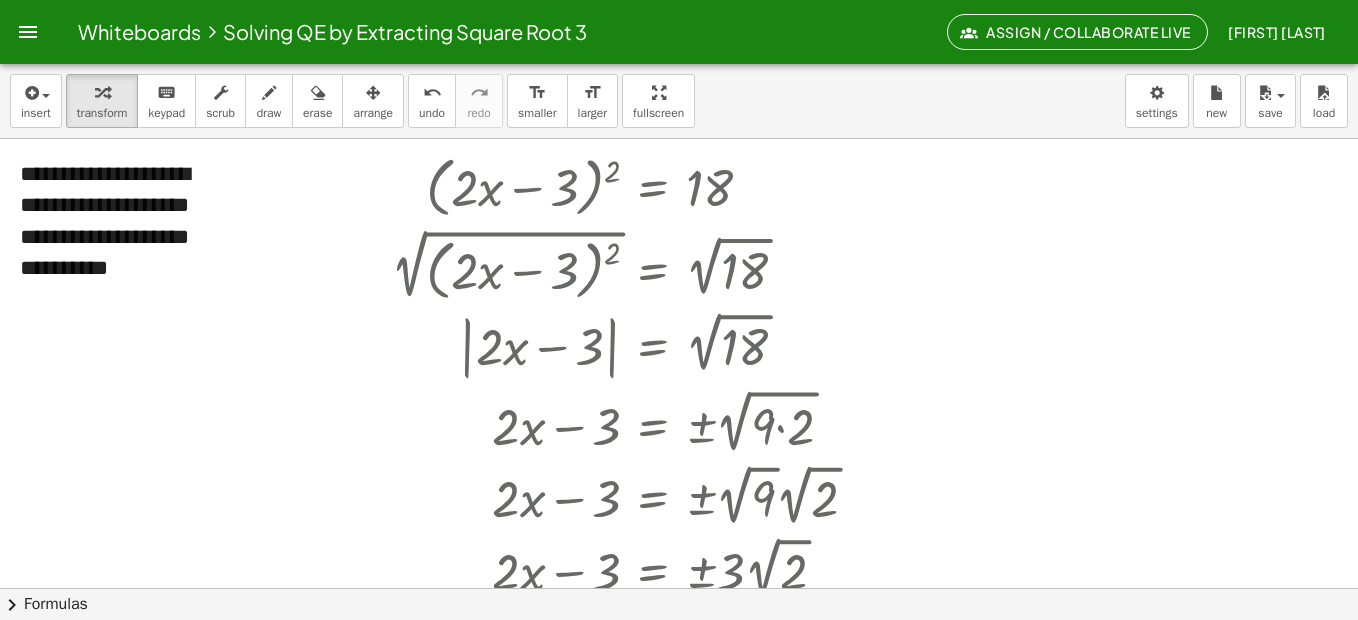 drag, startPoint x: 761, startPoint y: 191, endPoint x: 1175, endPoint y: 358, distance: 446.41348 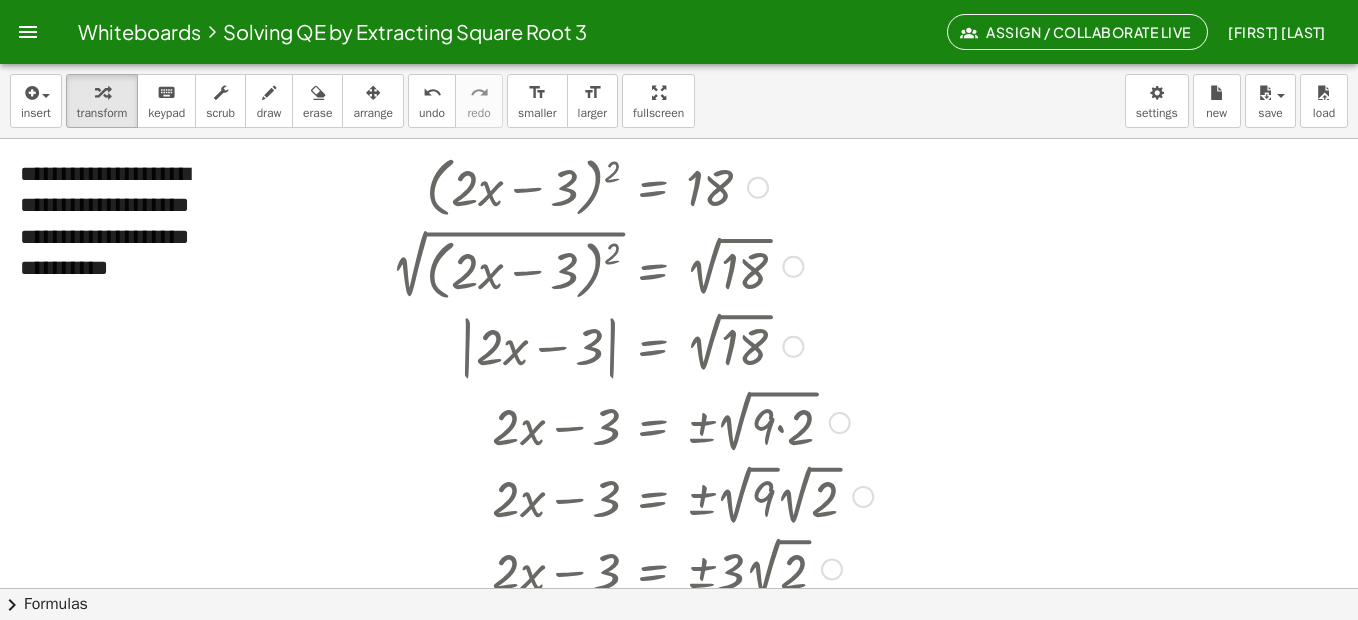 click at bounding box center (758, 188) 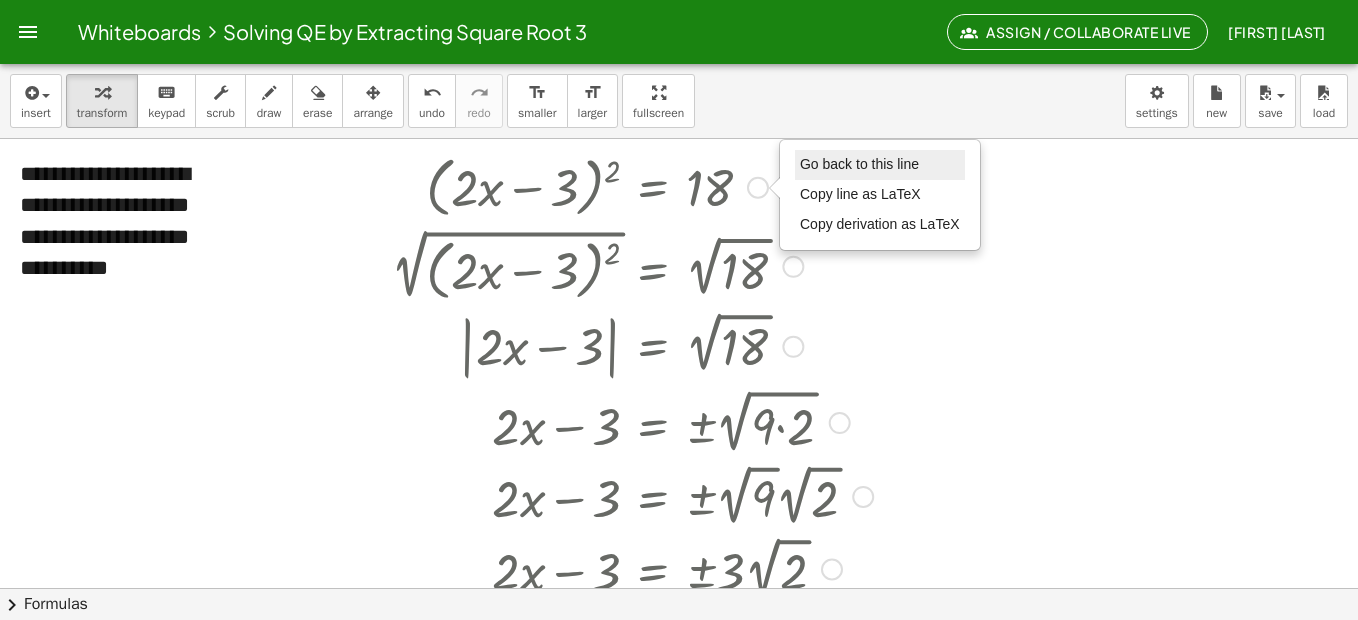 click on "Go back to this line" at bounding box center [859, 164] 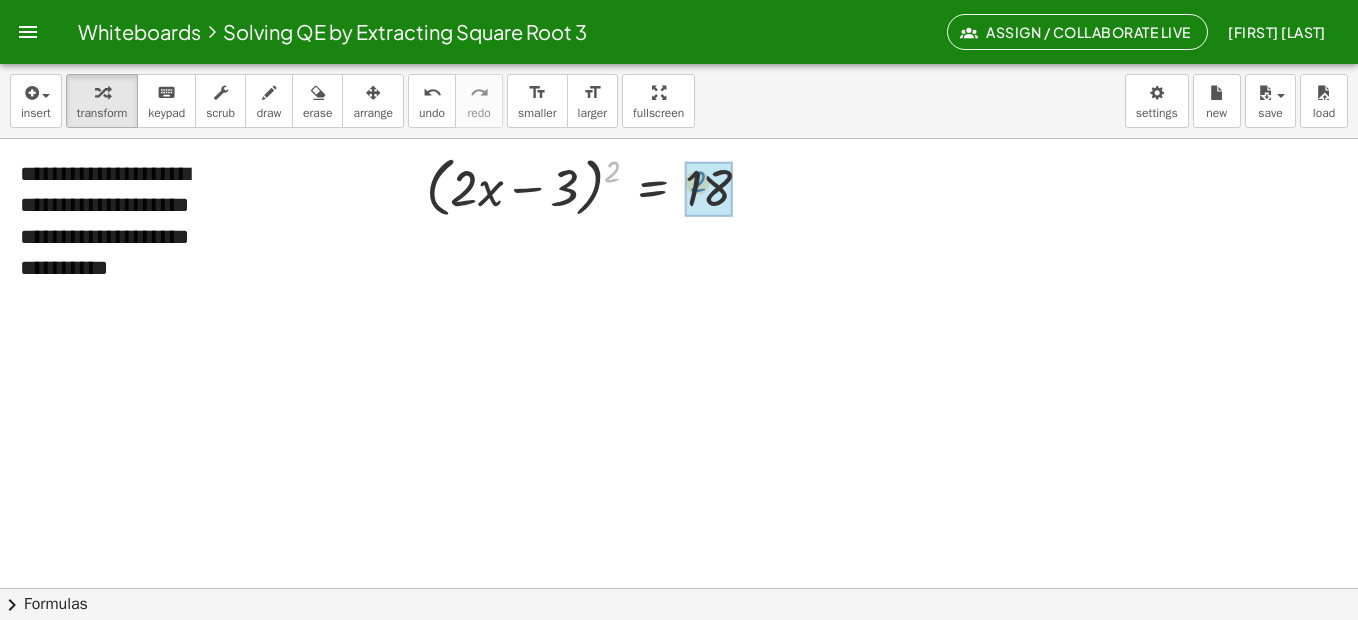 drag, startPoint x: 610, startPoint y: 171, endPoint x: 699, endPoint y: 183, distance: 89.80534 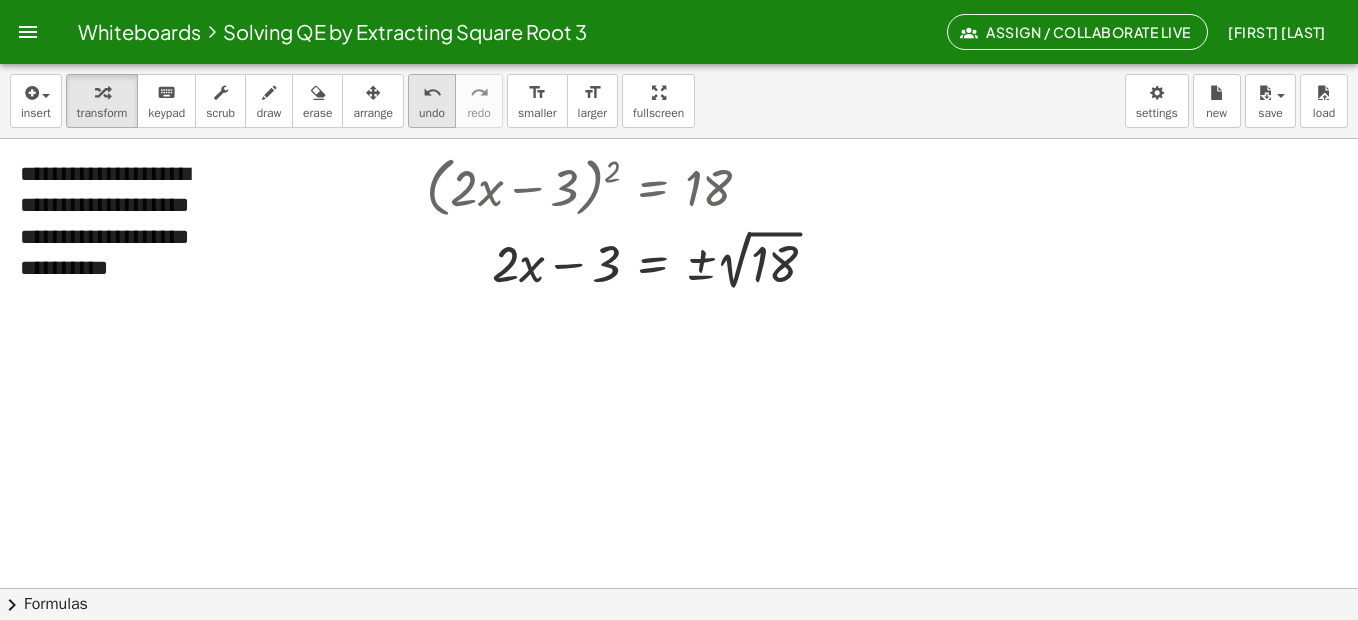 click on "undo" at bounding box center [432, 93] 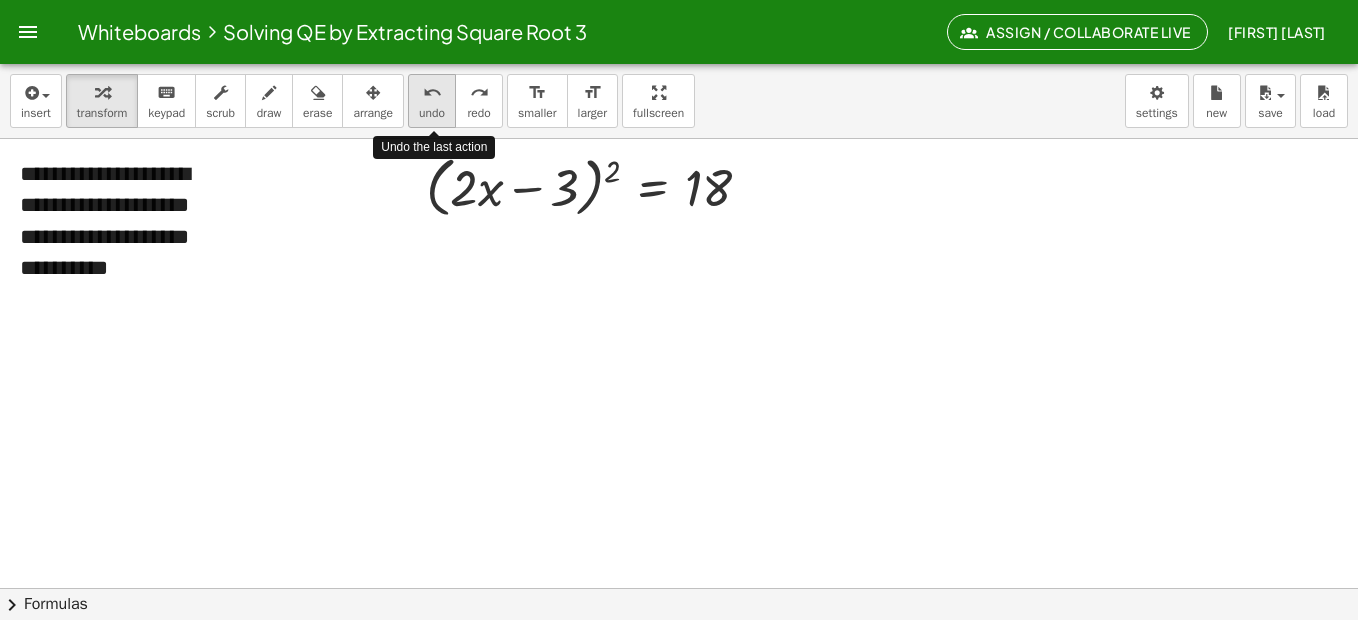 click on "undo" at bounding box center [432, 93] 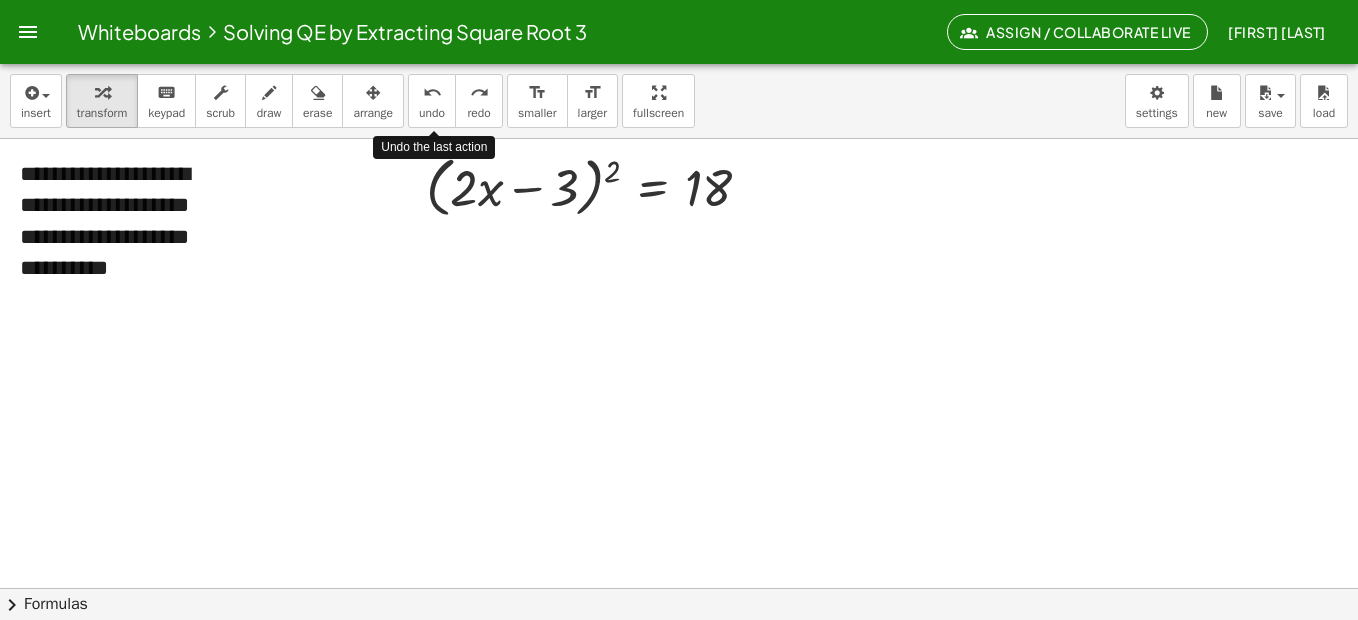 click on "undo" at bounding box center (432, 93) 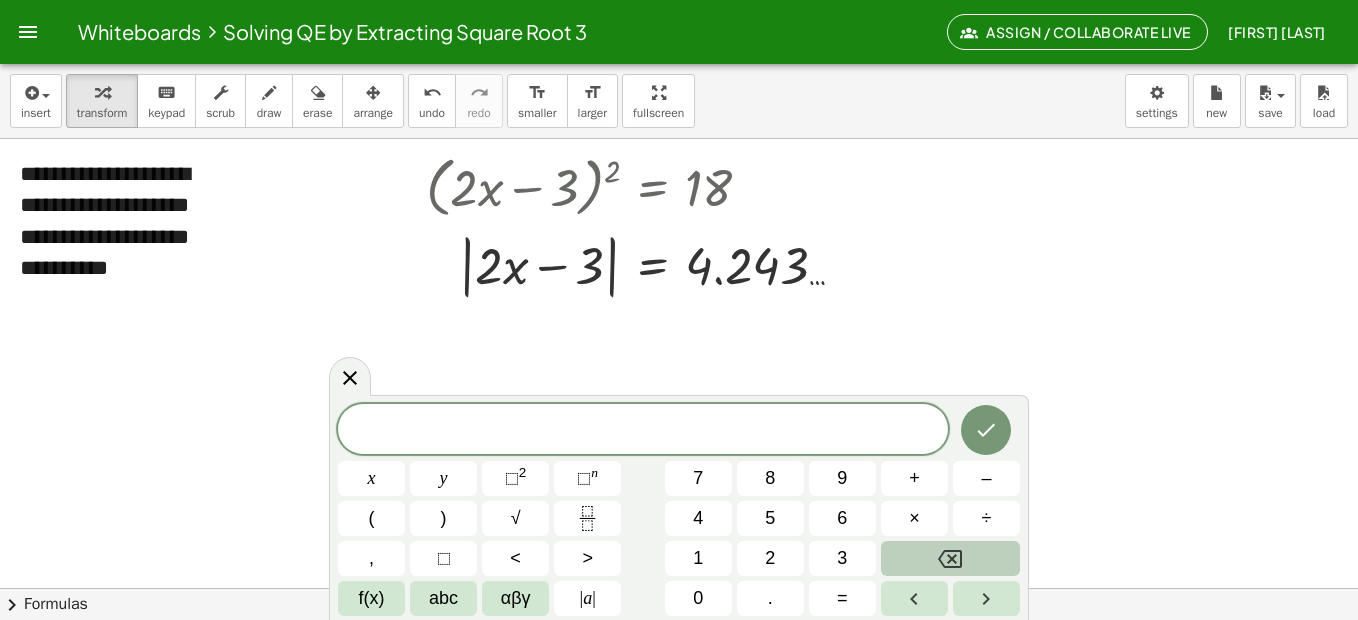 click at bounding box center [679, 652] 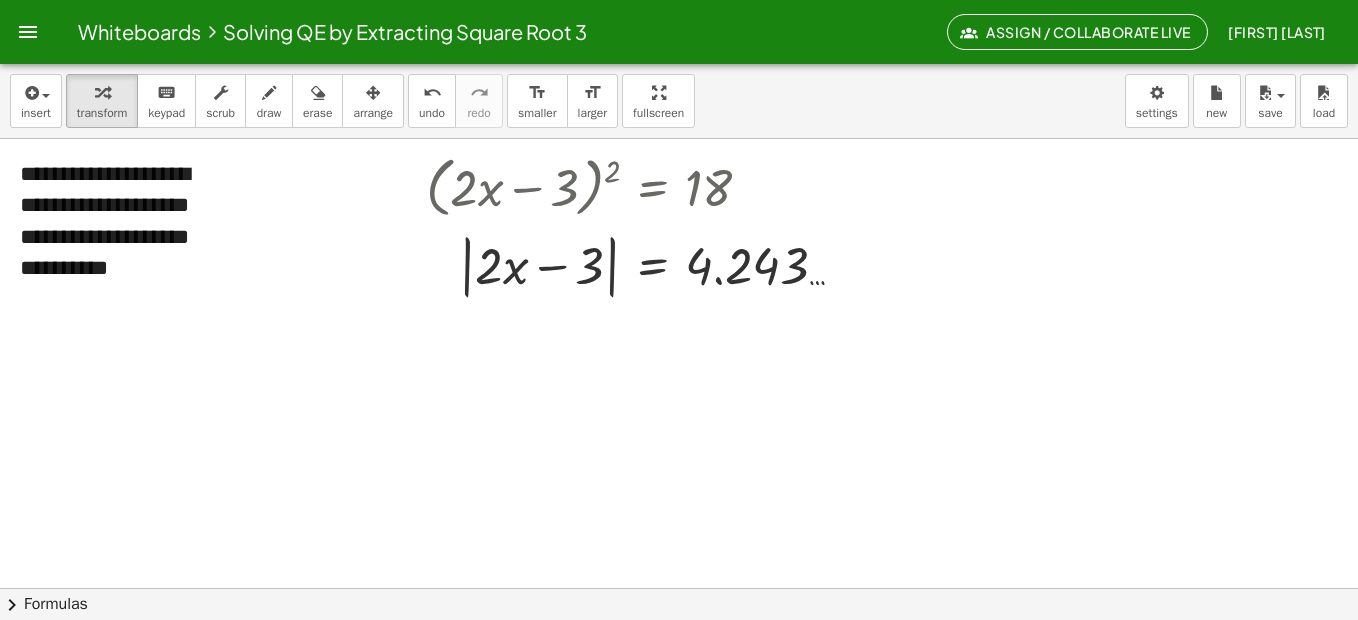 click at bounding box center (597, 264) 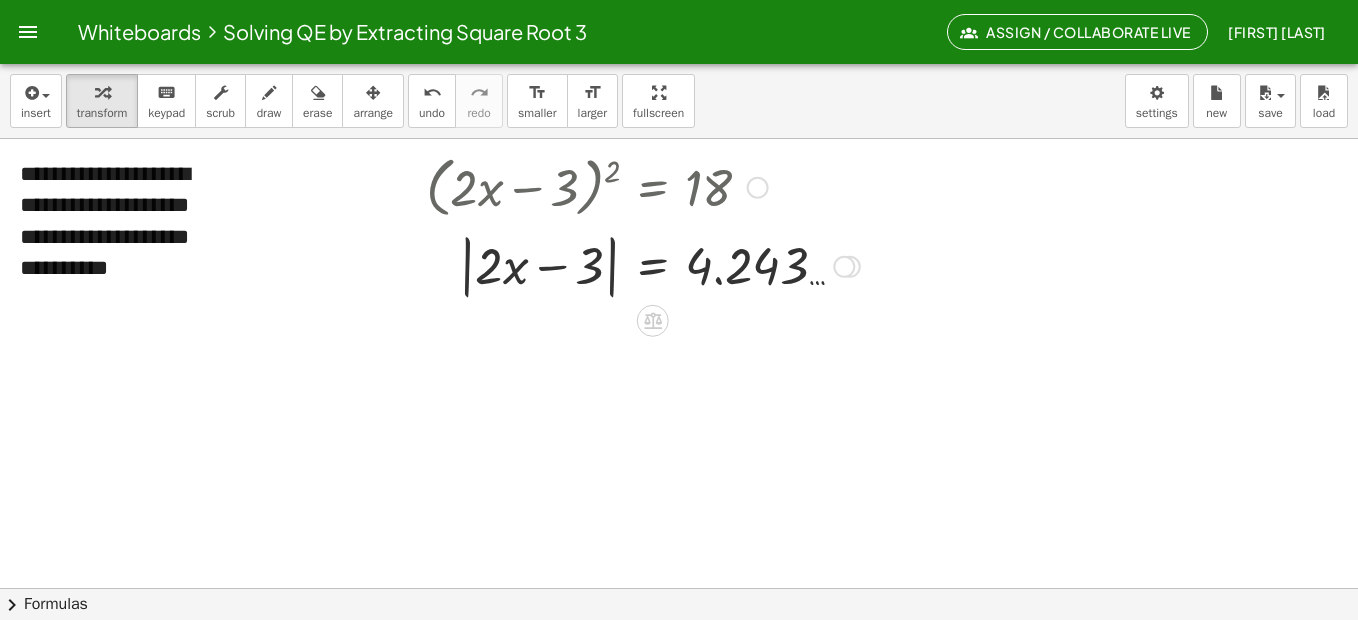 click at bounding box center (597, 264) 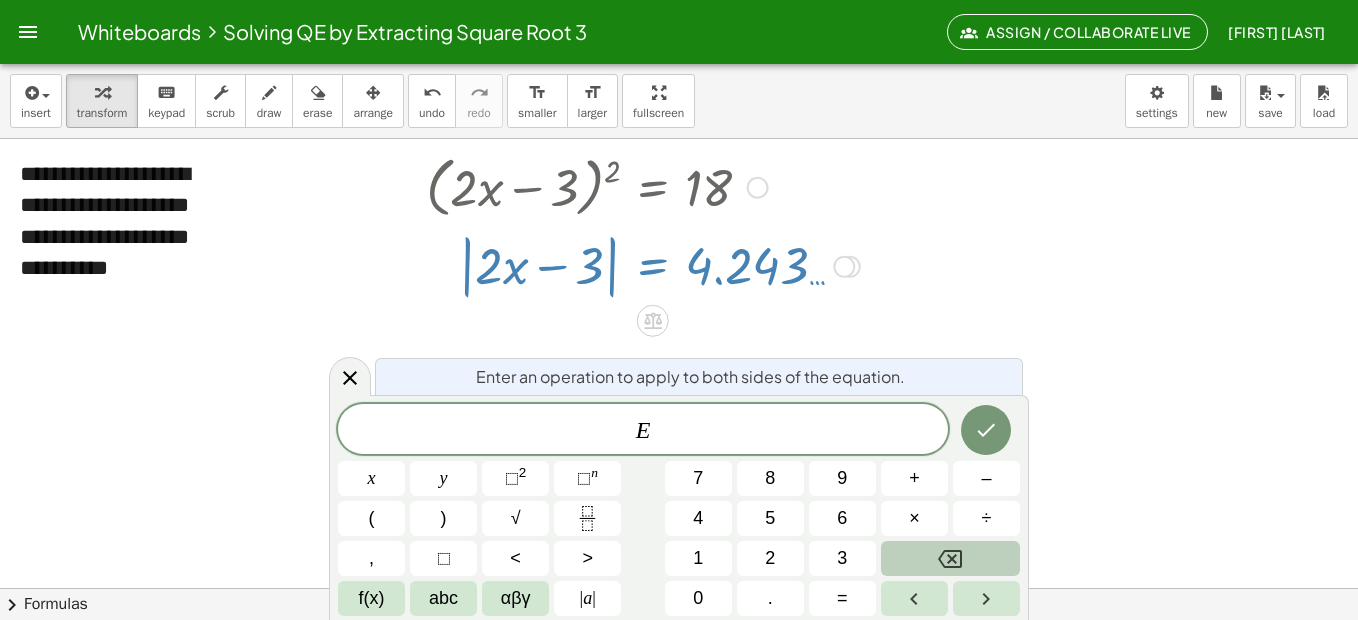 click at bounding box center [679, 652] 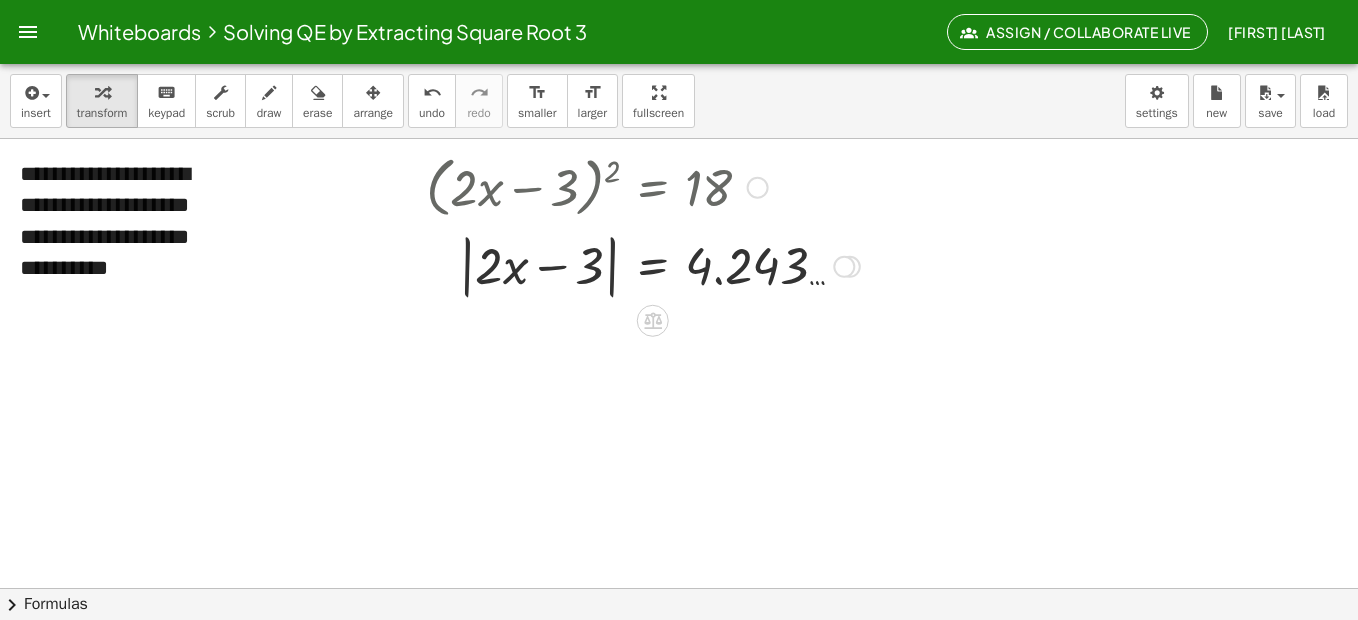 drag, startPoint x: 759, startPoint y: 181, endPoint x: 747, endPoint y: 206, distance: 27.730848 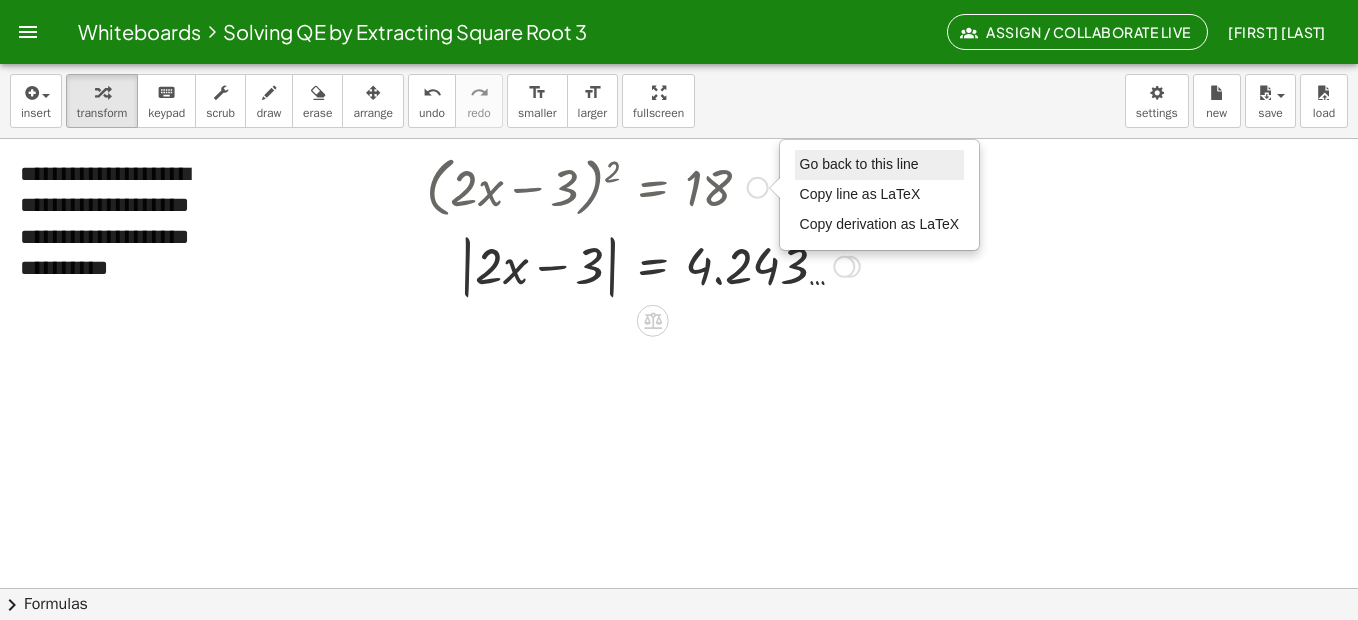 click on "Go back to this line" at bounding box center [859, 164] 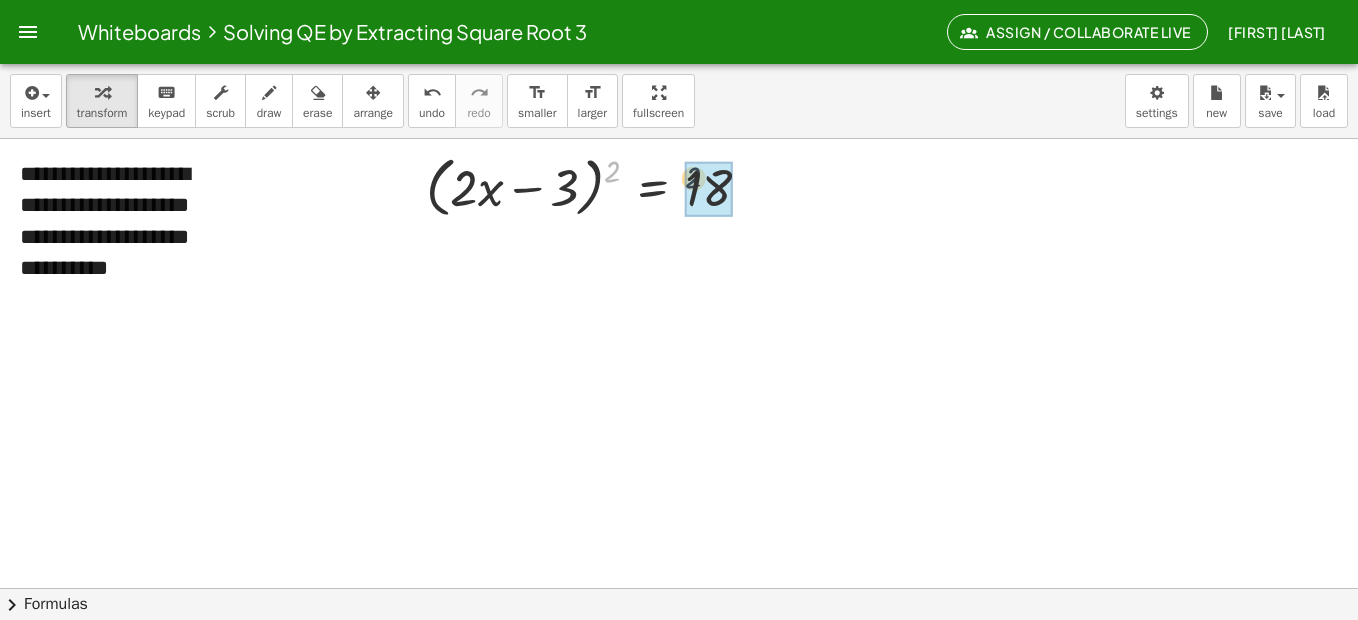 drag, startPoint x: 615, startPoint y: 163, endPoint x: 686, endPoint y: 169, distance: 71.25307 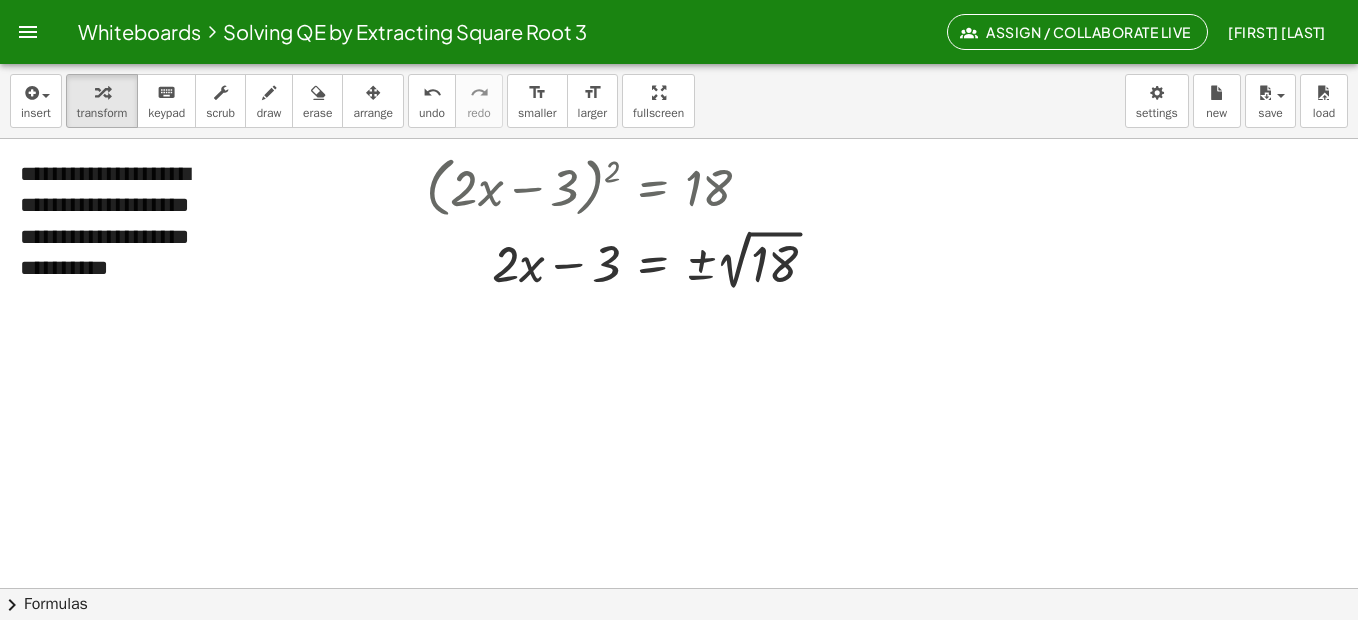 click at bounding box center (679, 652) 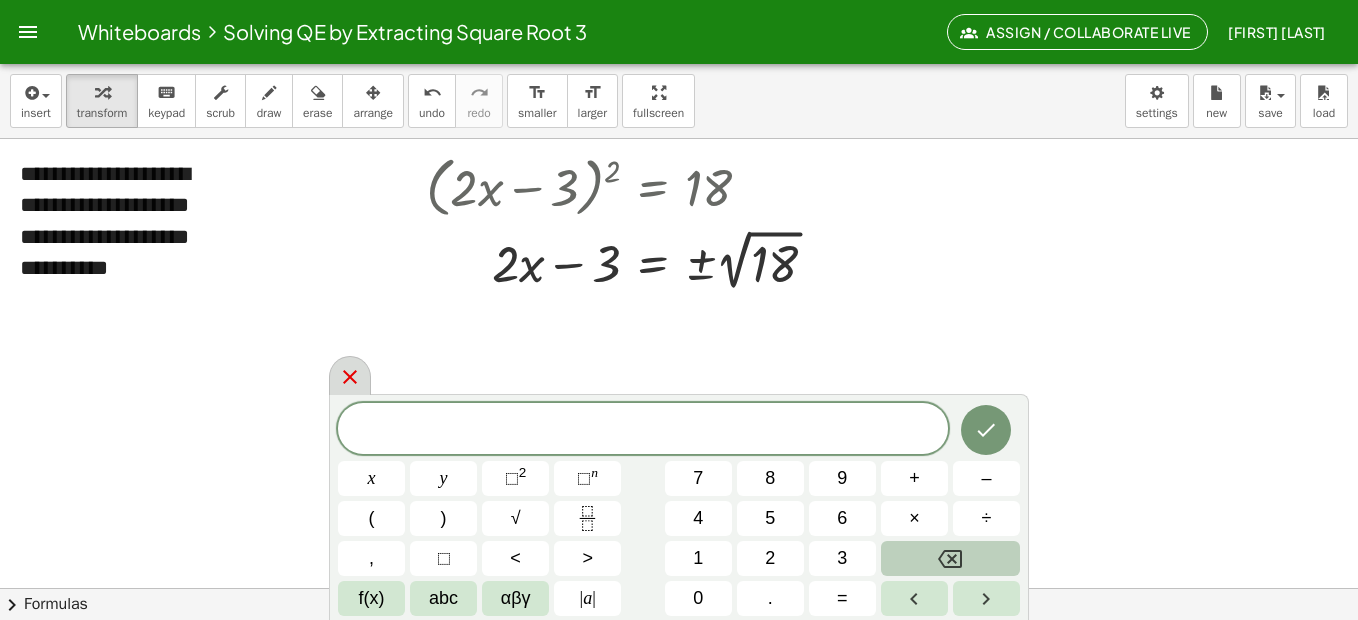 click 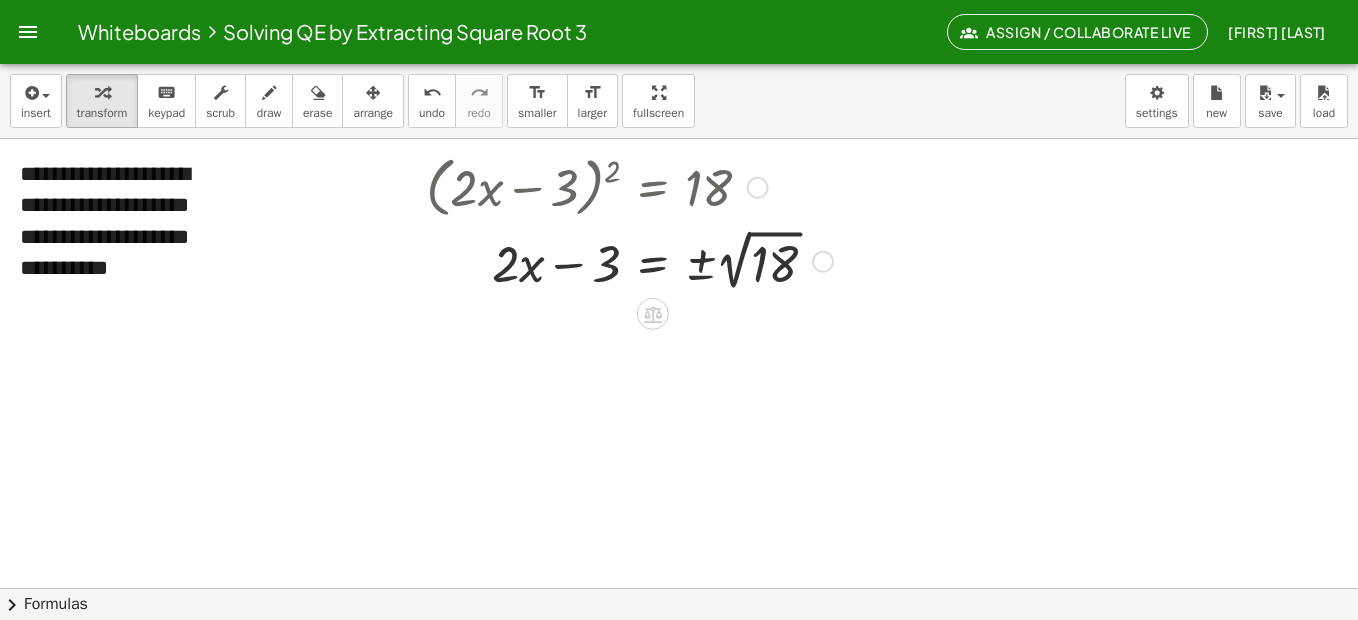 click at bounding box center (758, 188) 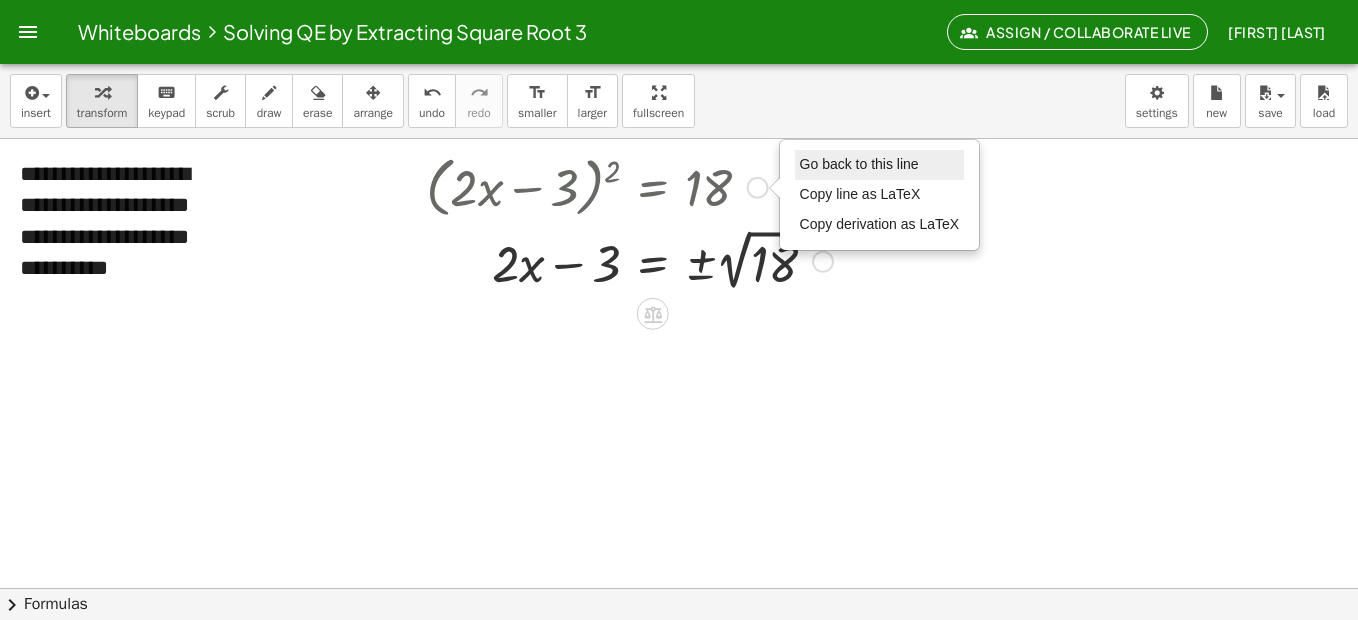 click on "Go back to this line" at bounding box center [859, 164] 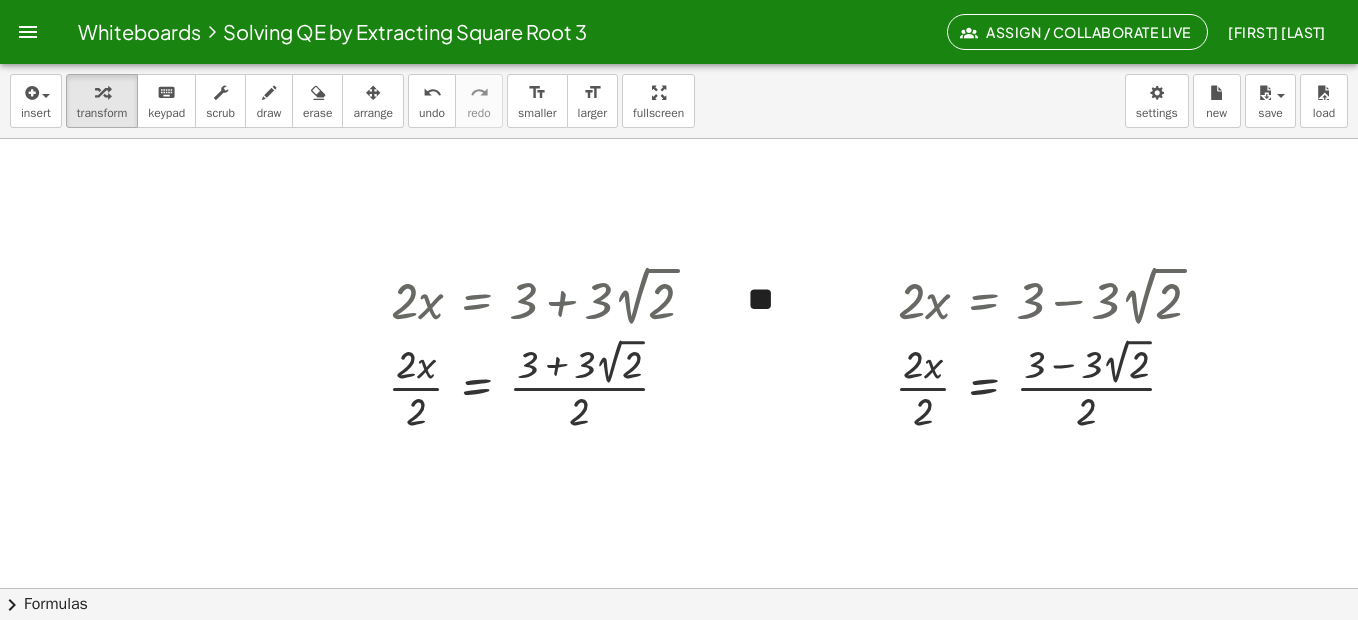 scroll, scrollTop: 500, scrollLeft: 0, axis: vertical 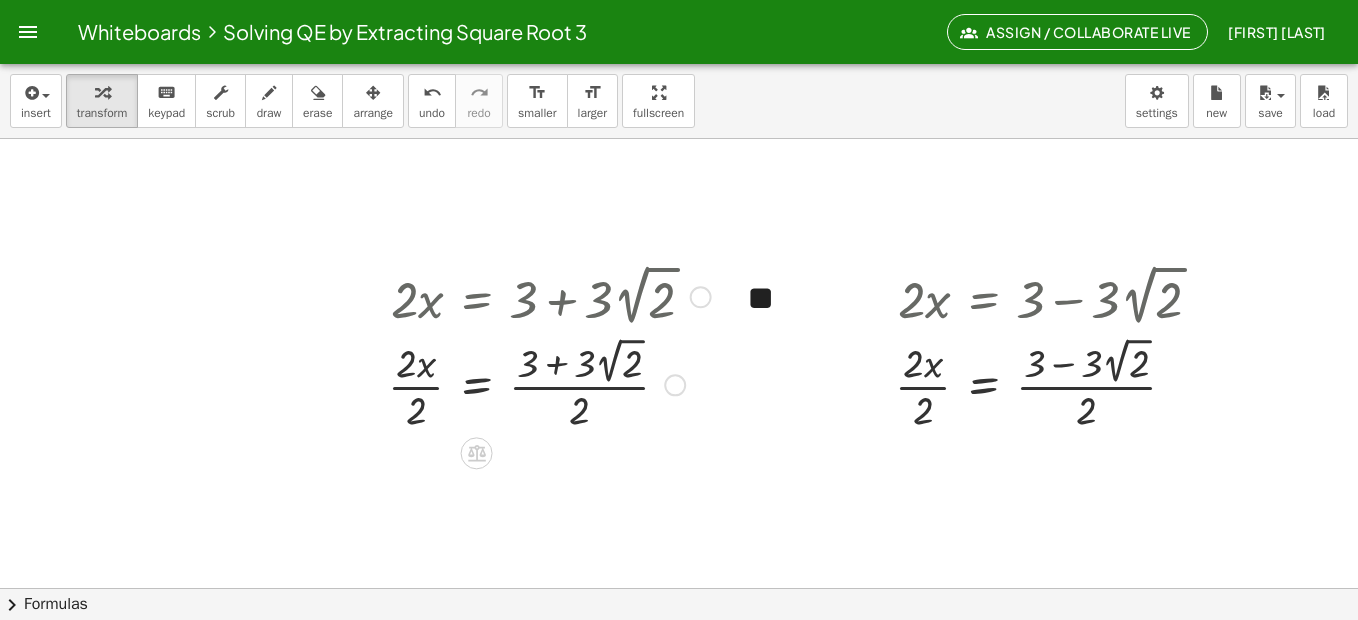 click at bounding box center (701, 297) 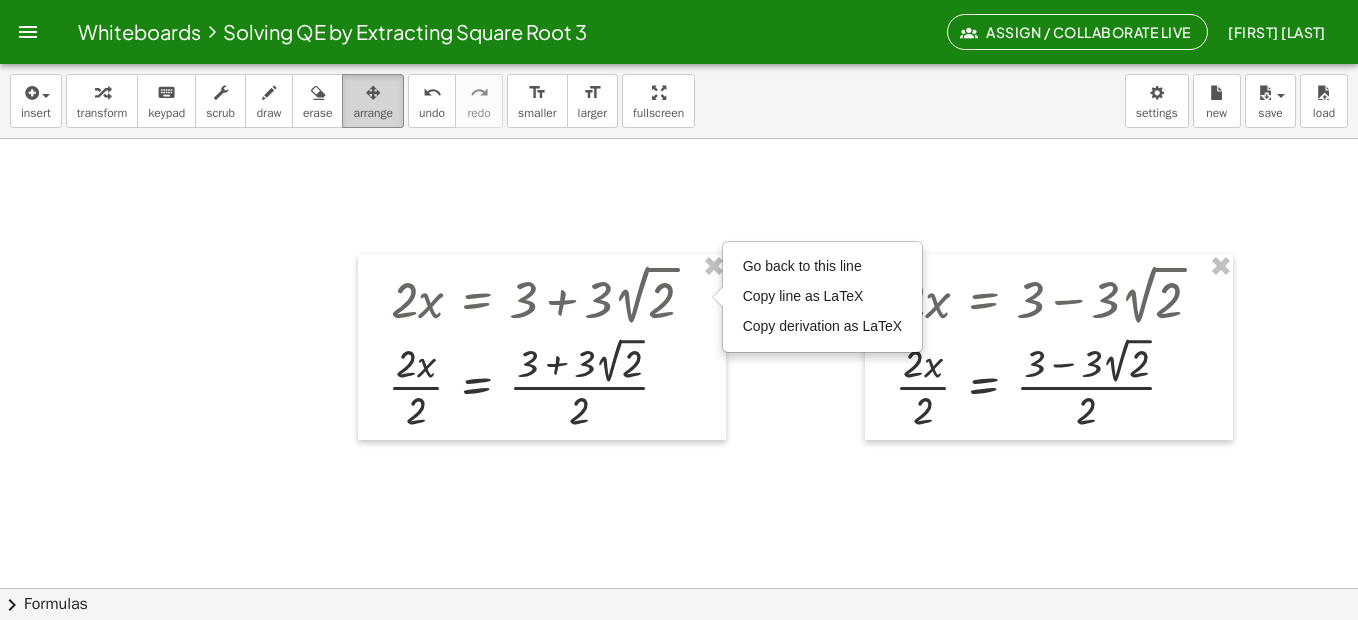 click on "arrange" at bounding box center (373, 113) 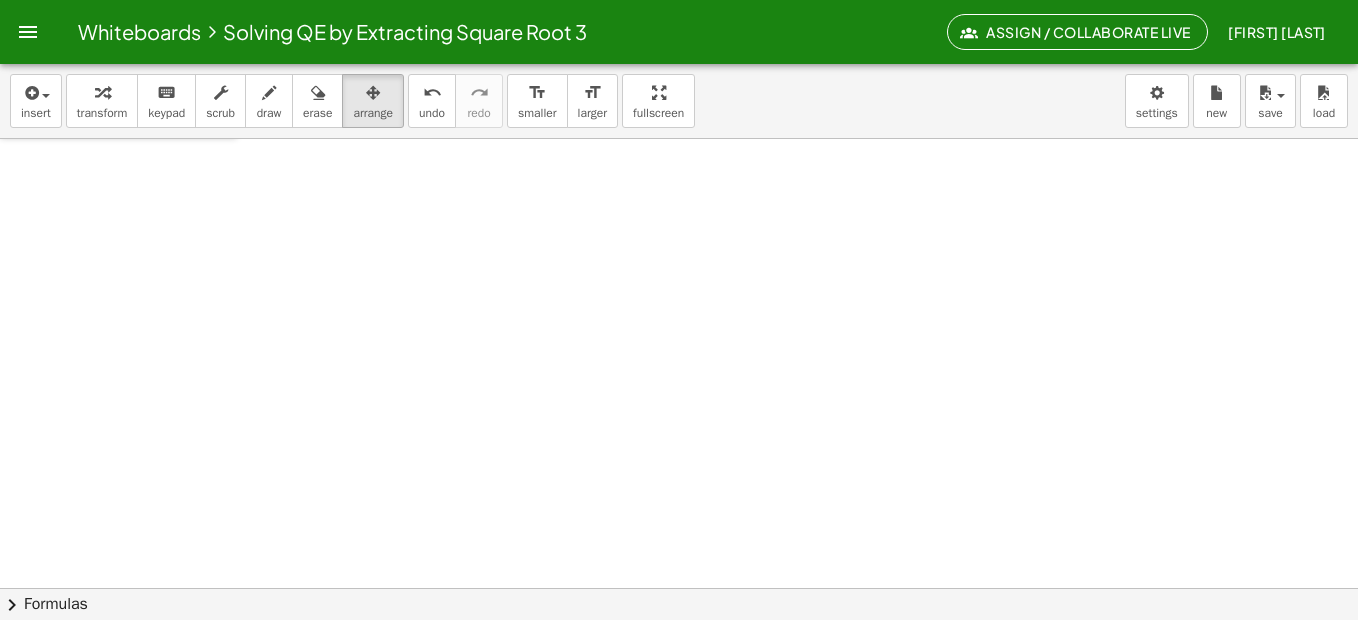 scroll, scrollTop: 200, scrollLeft: 0, axis: vertical 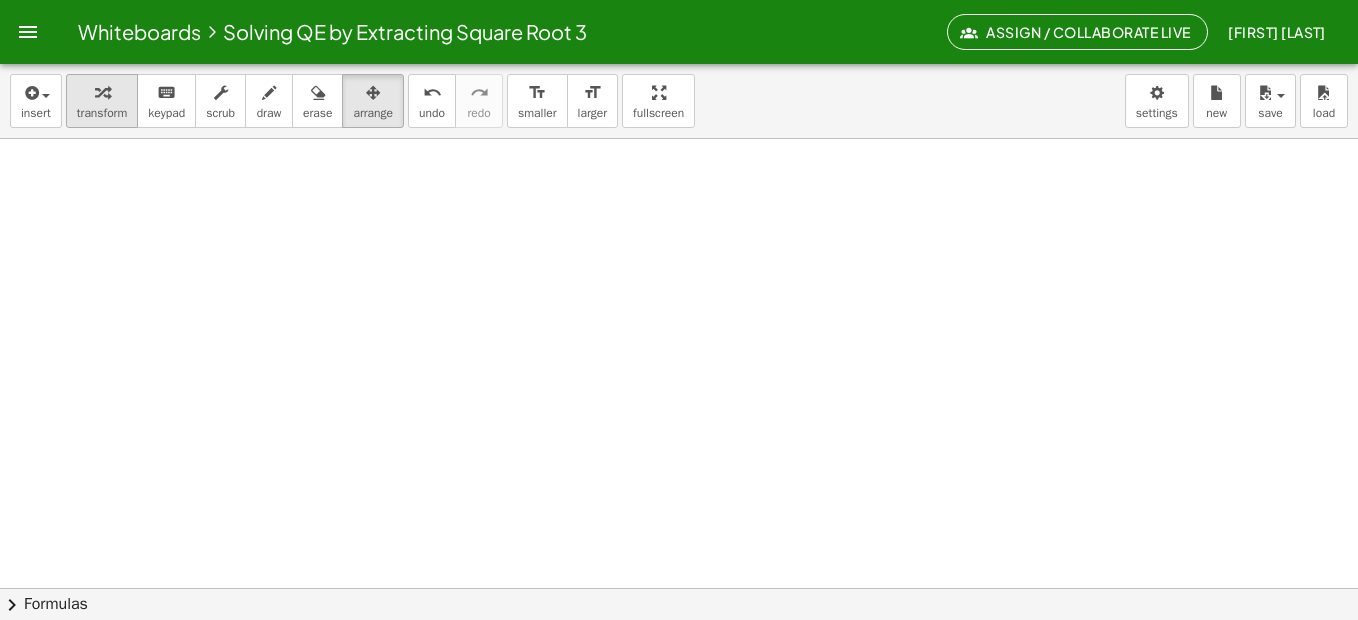 click at bounding box center [102, 92] 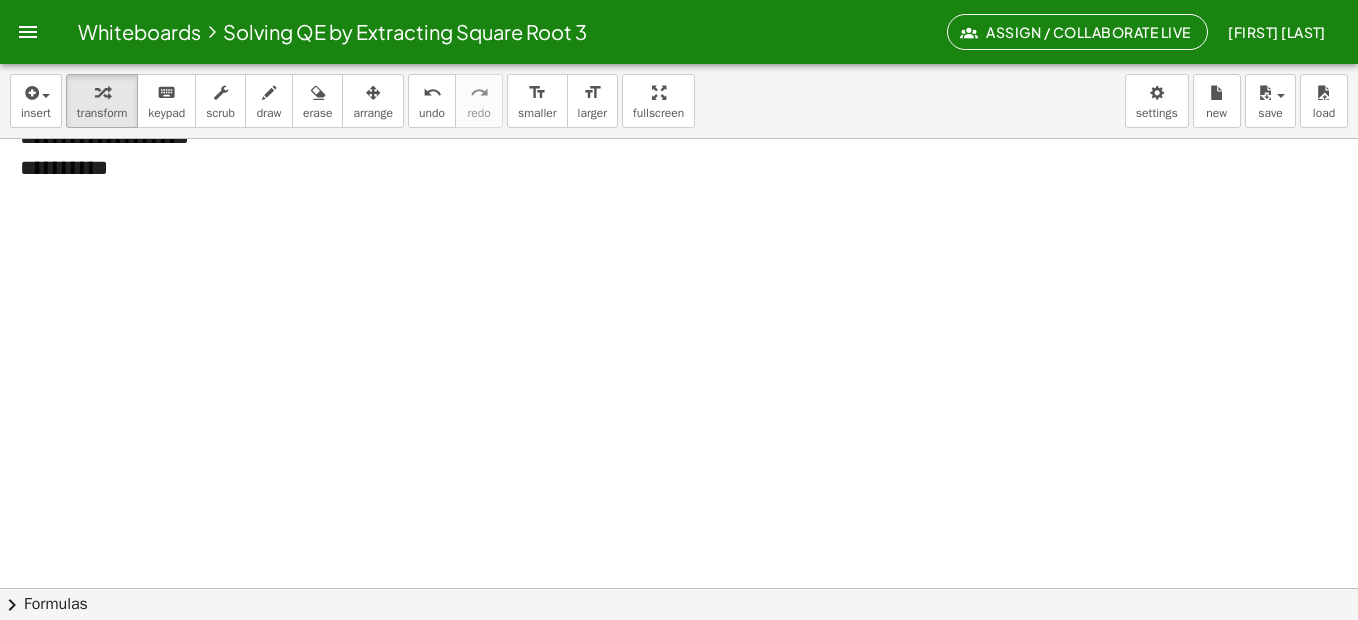 scroll, scrollTop: 0, scrollLeft: 0, axis: both 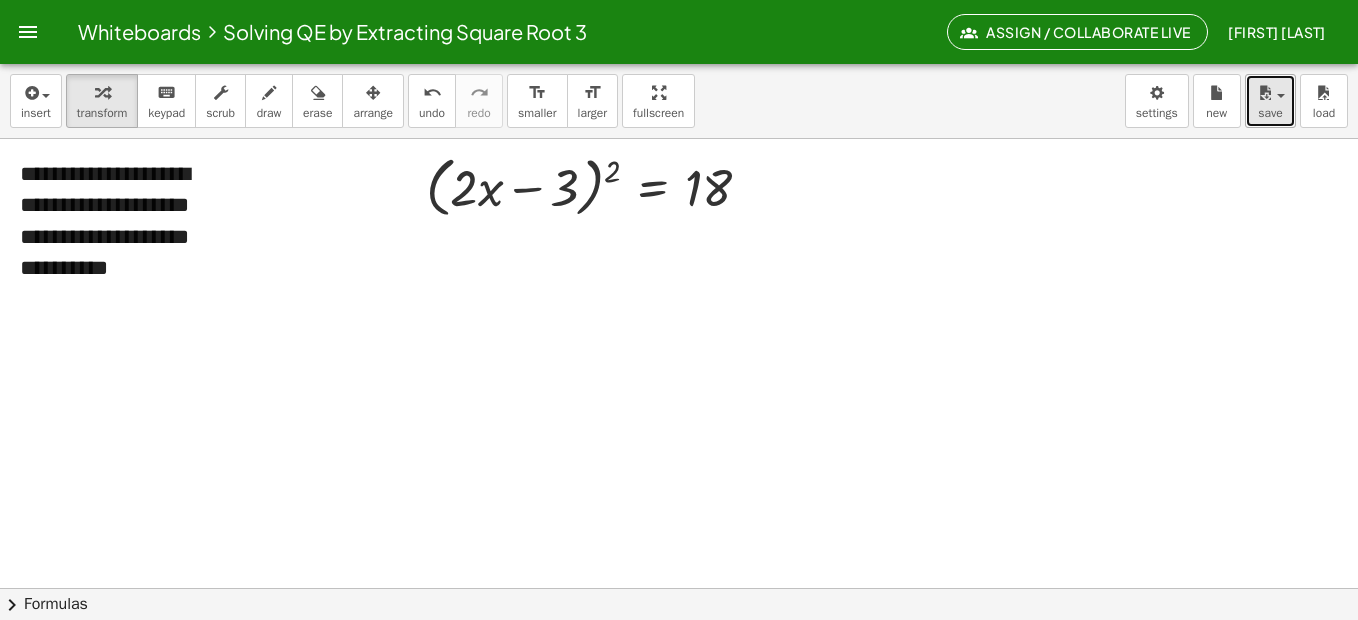 click on "save" at bounding box center (1270, 113) 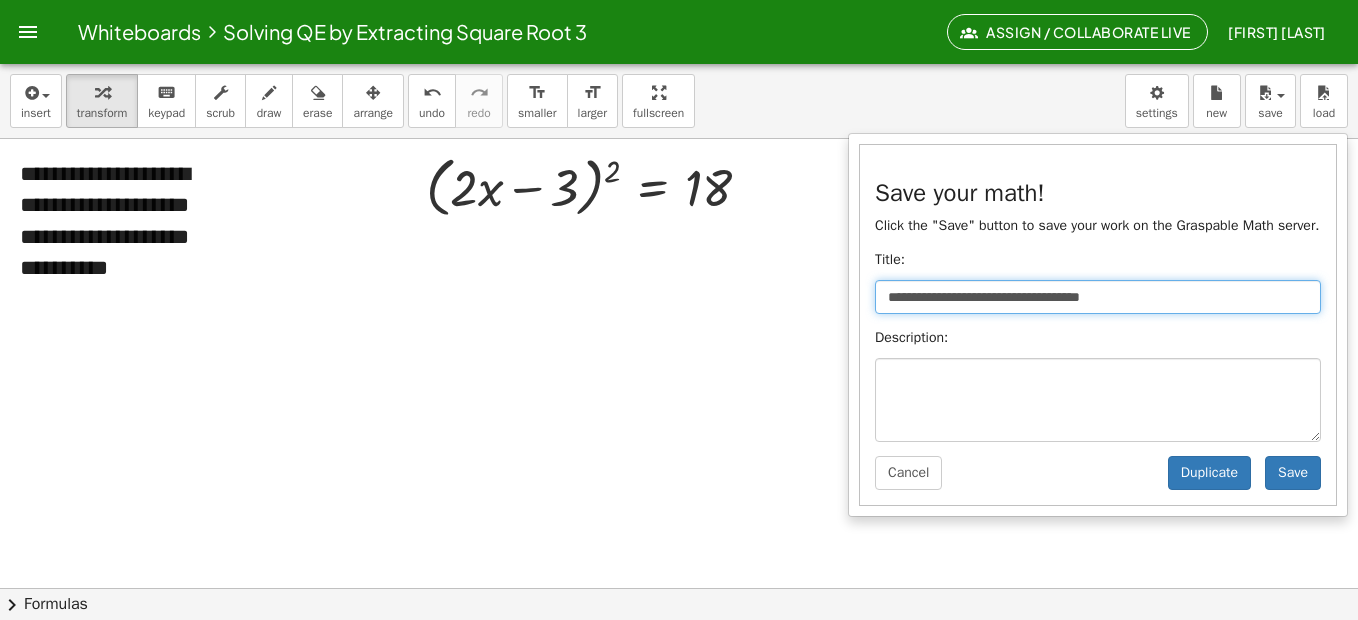 click on "**********" at bounding box center (1098, 297) 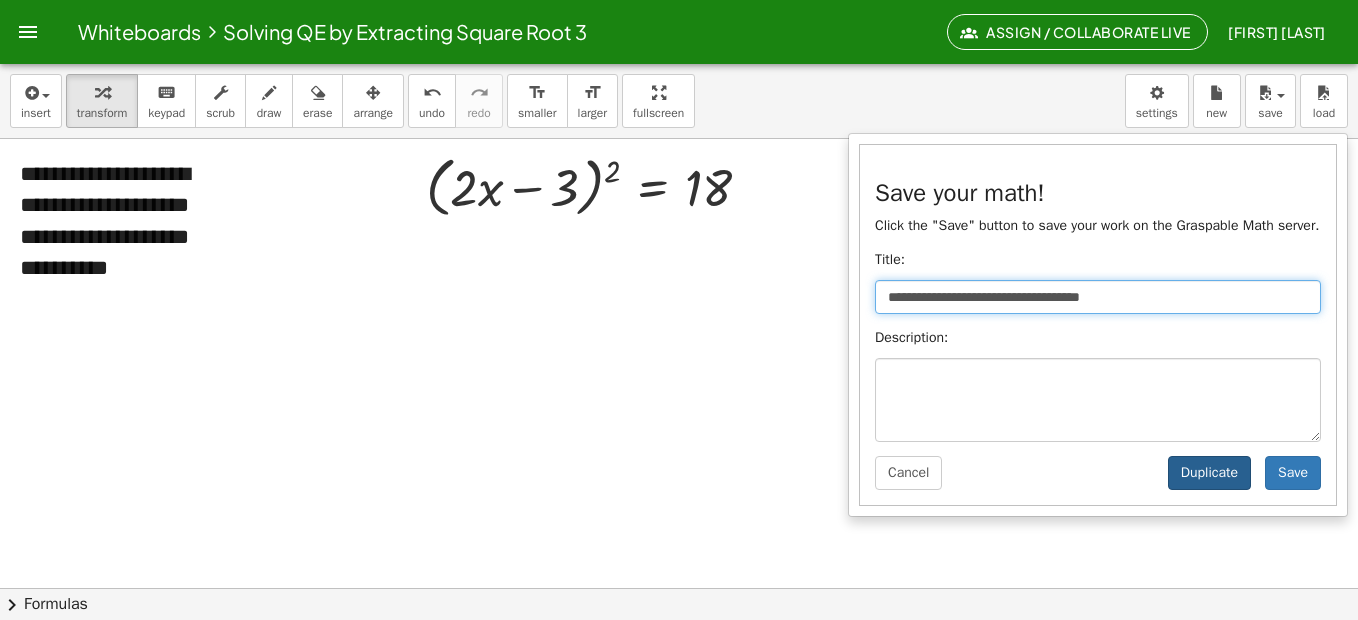 type on "**********" 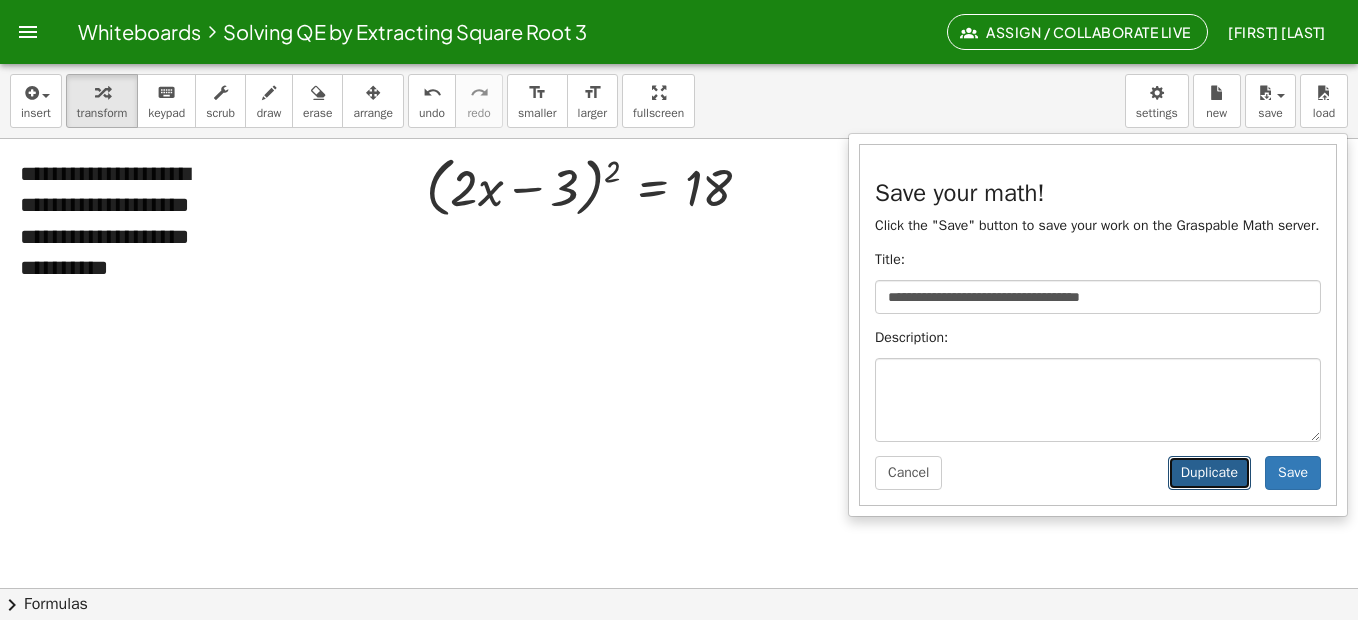 click on "Duplicate" at bounding box center [1209, 473] 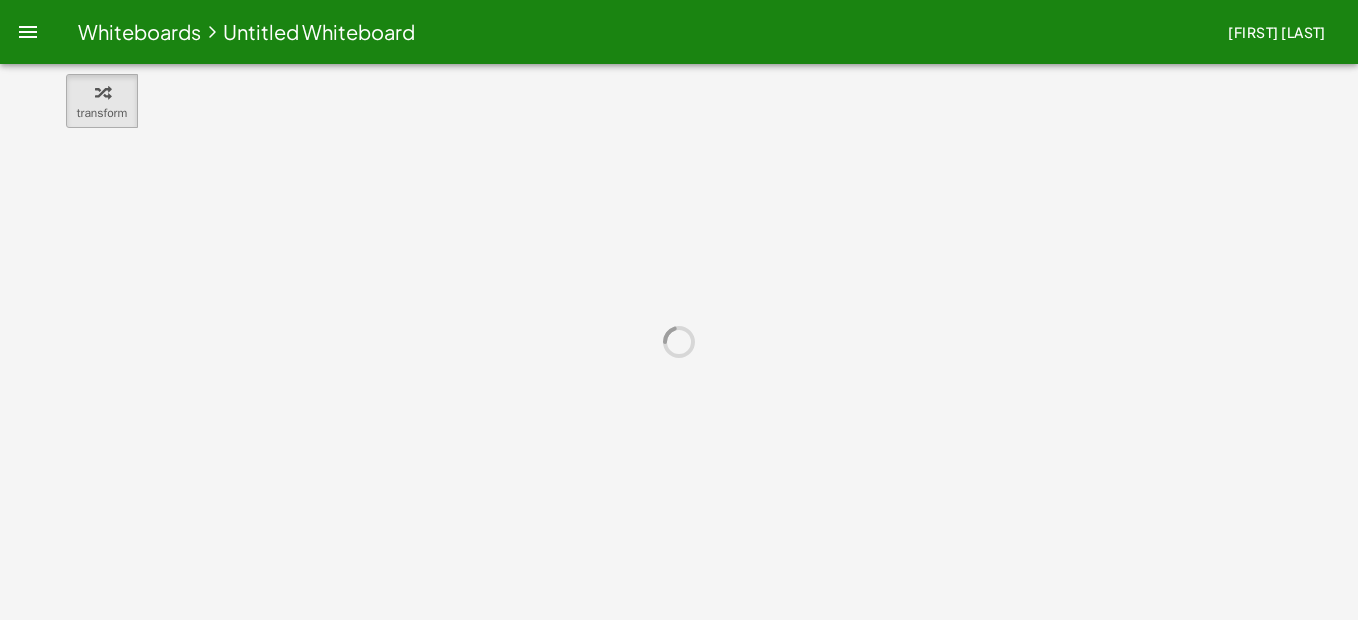 scroll, scrollTop: 0, scrollLeft: 0, axis: both 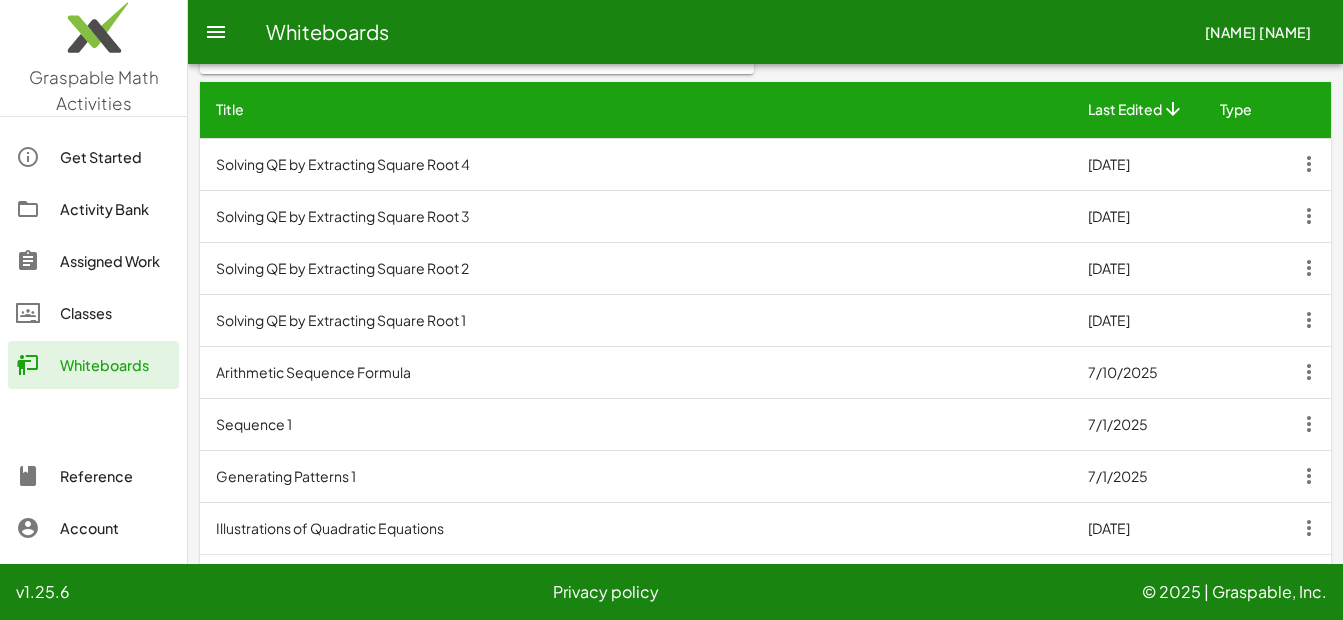 click on "Solving QE by Extracting Square Root 3" at bounding box center [636, 216] 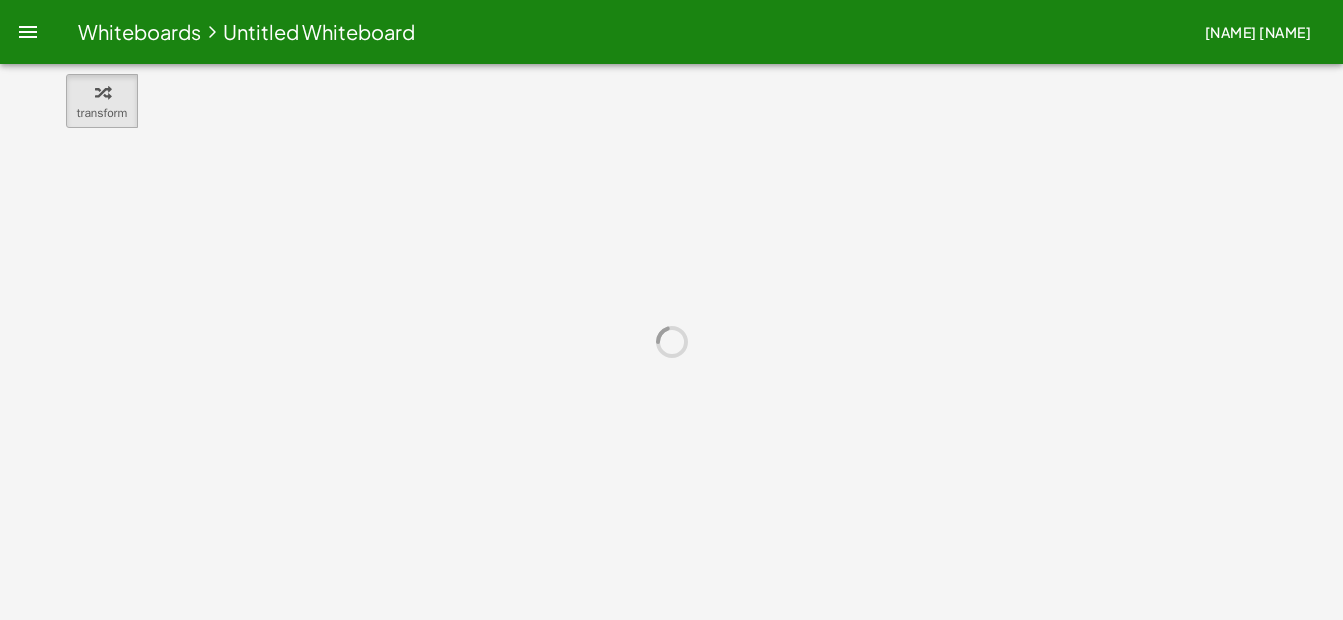 scroll, scrollTop: 0, scrollLeft: 0, axis: both 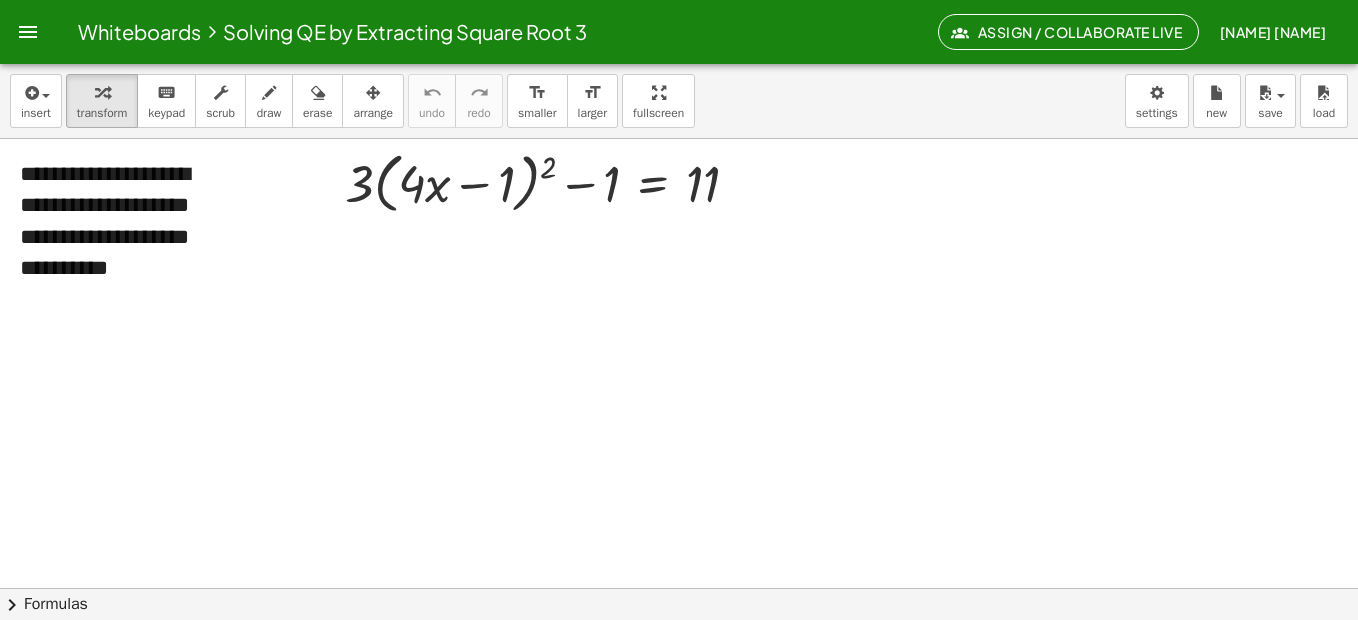 click at bounding box center [28, 32] 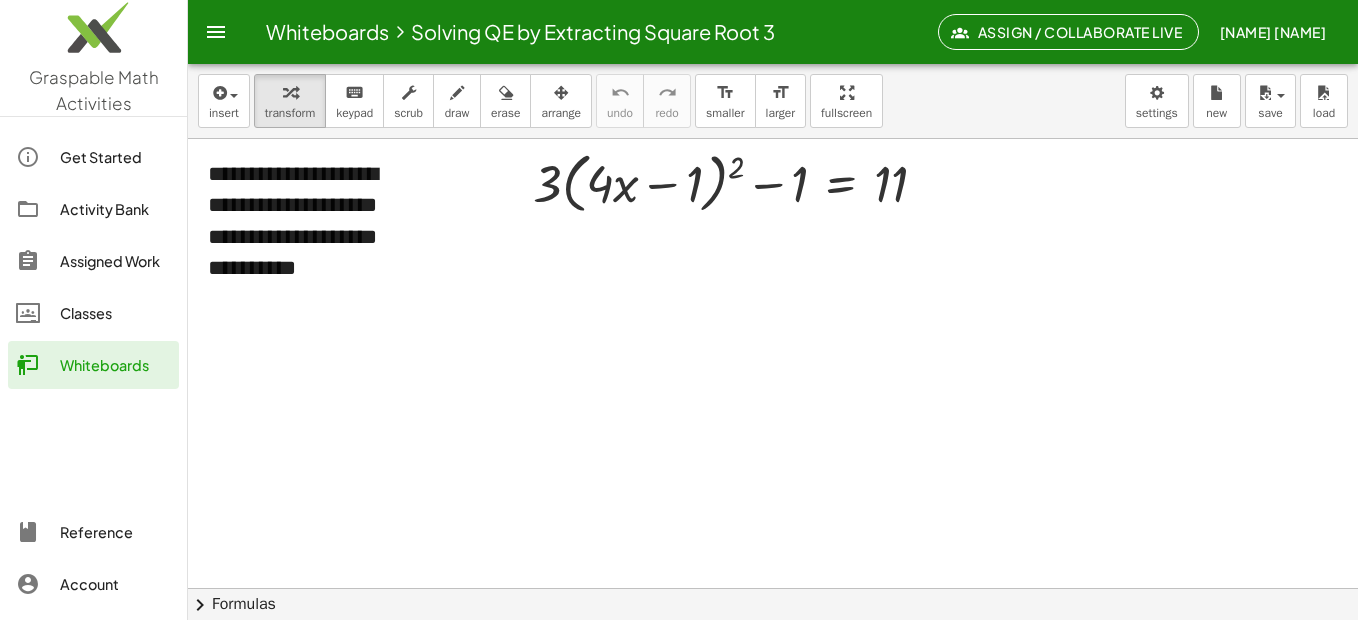 click on "Activity Bank" 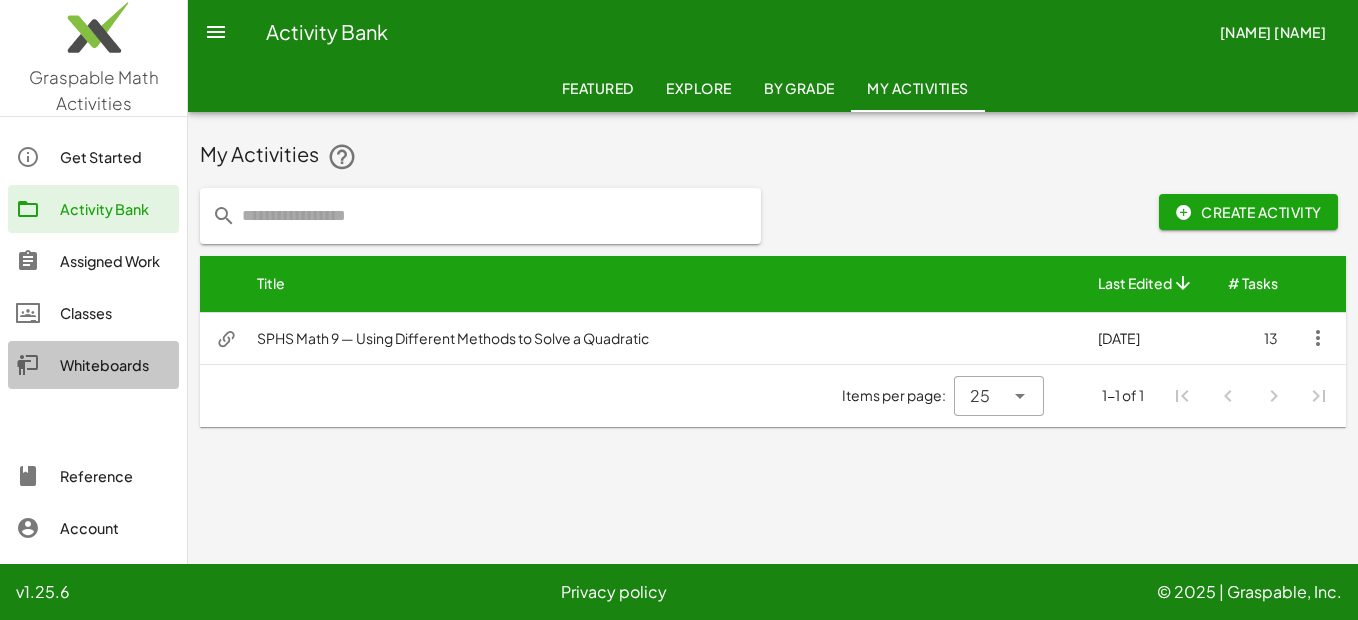 click on "Whiteboards" 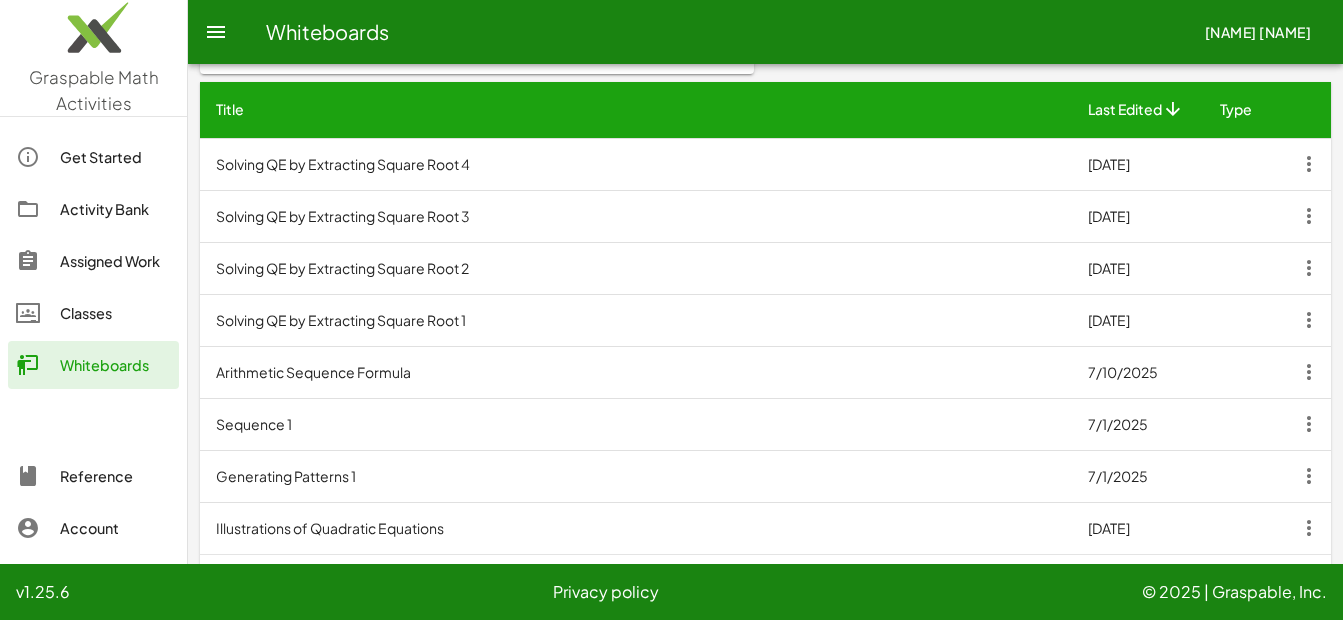 scroll, scrollTop: 365, scrollLeft: 0, axis: vertical 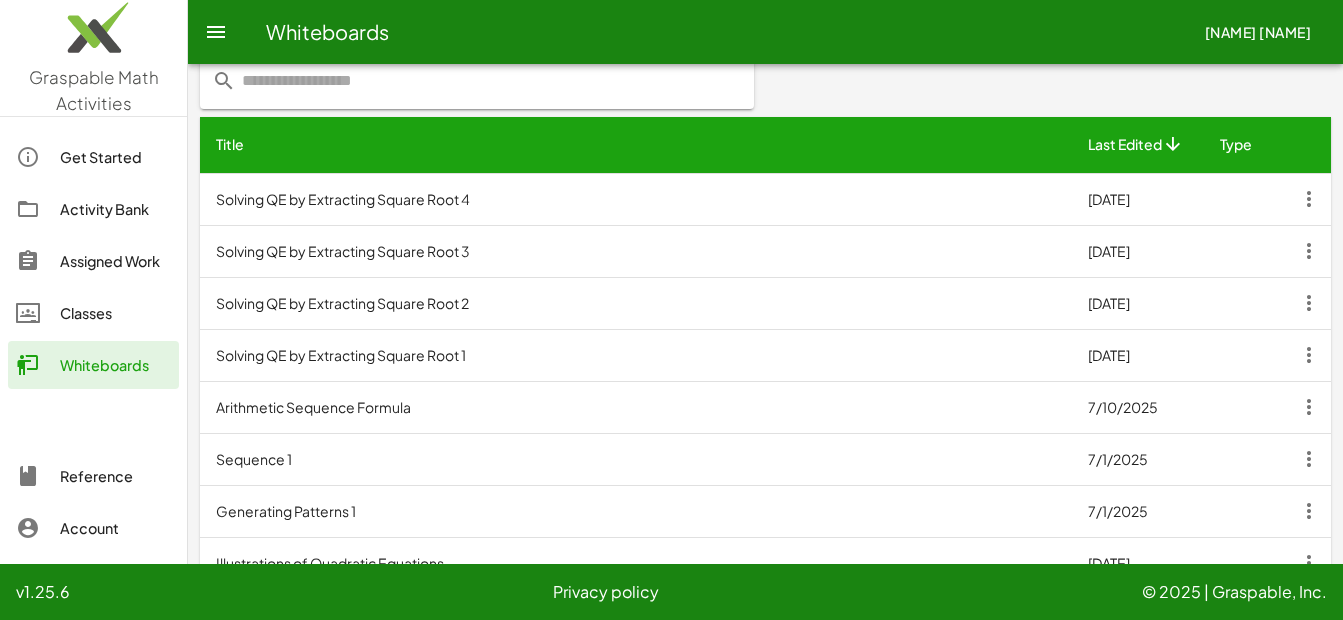 click on "Solving QE by Extracting Square Root 1" at bounding box center (636, 355) 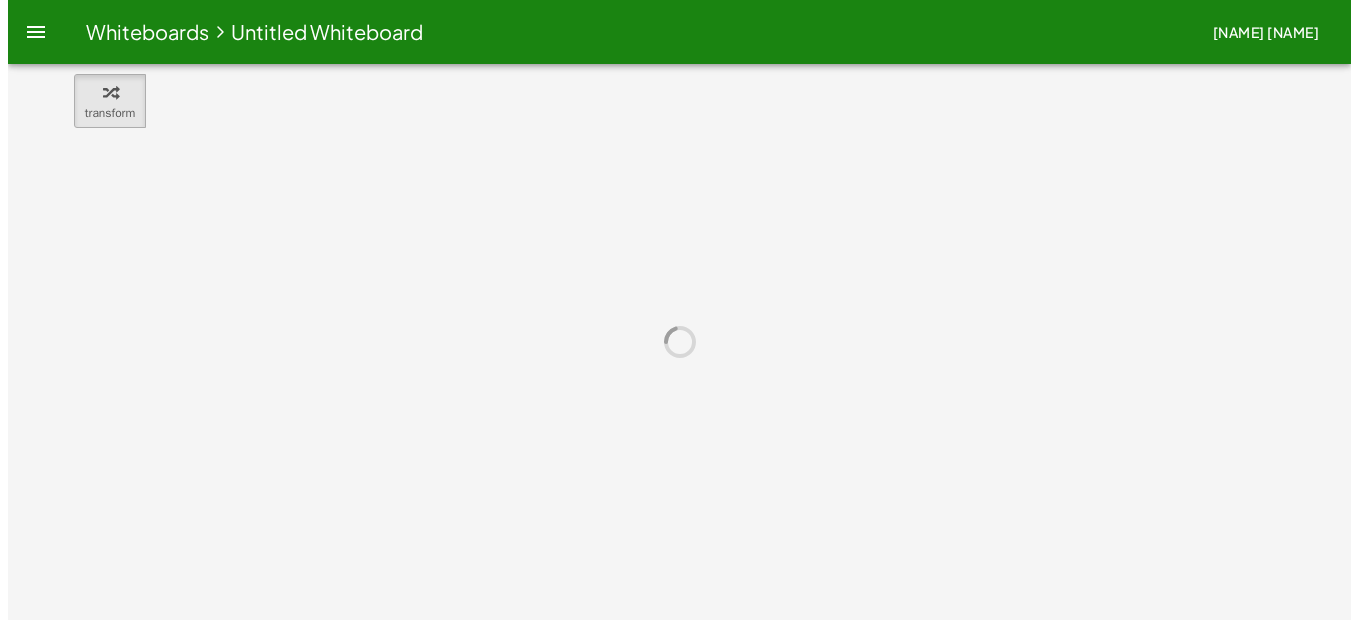 scroll, scrollTop: 0, scrollLeft: 0, axis: both 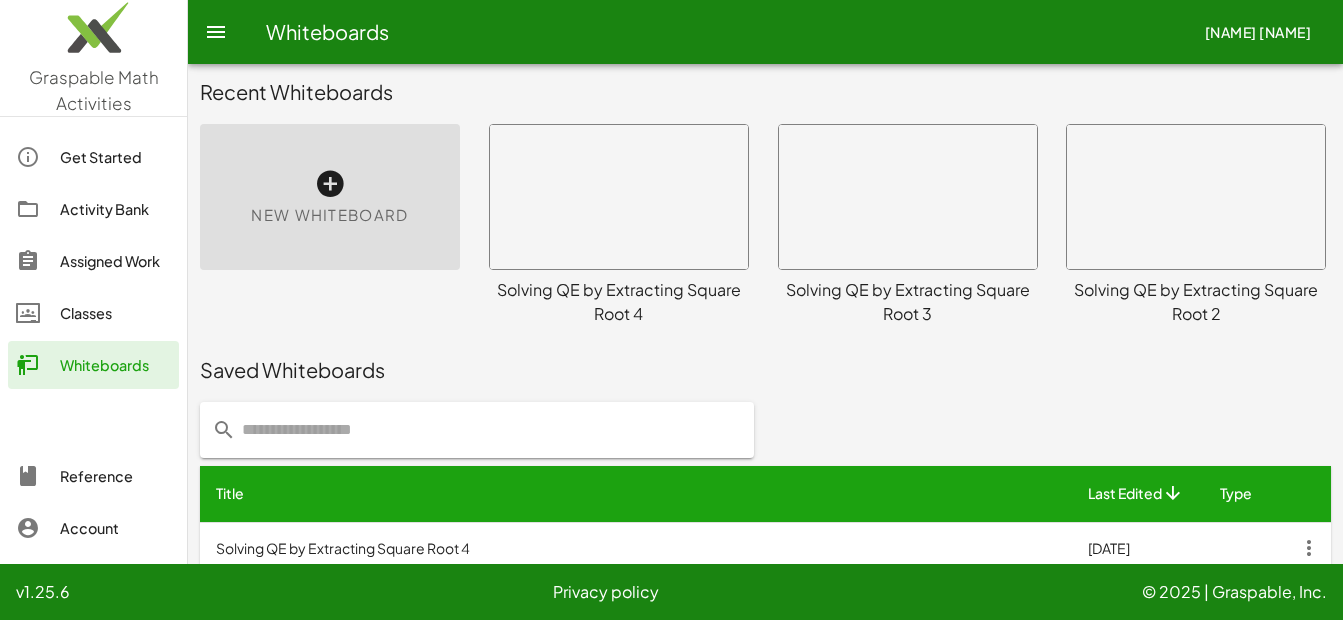 click on "Saved Whiteboards" 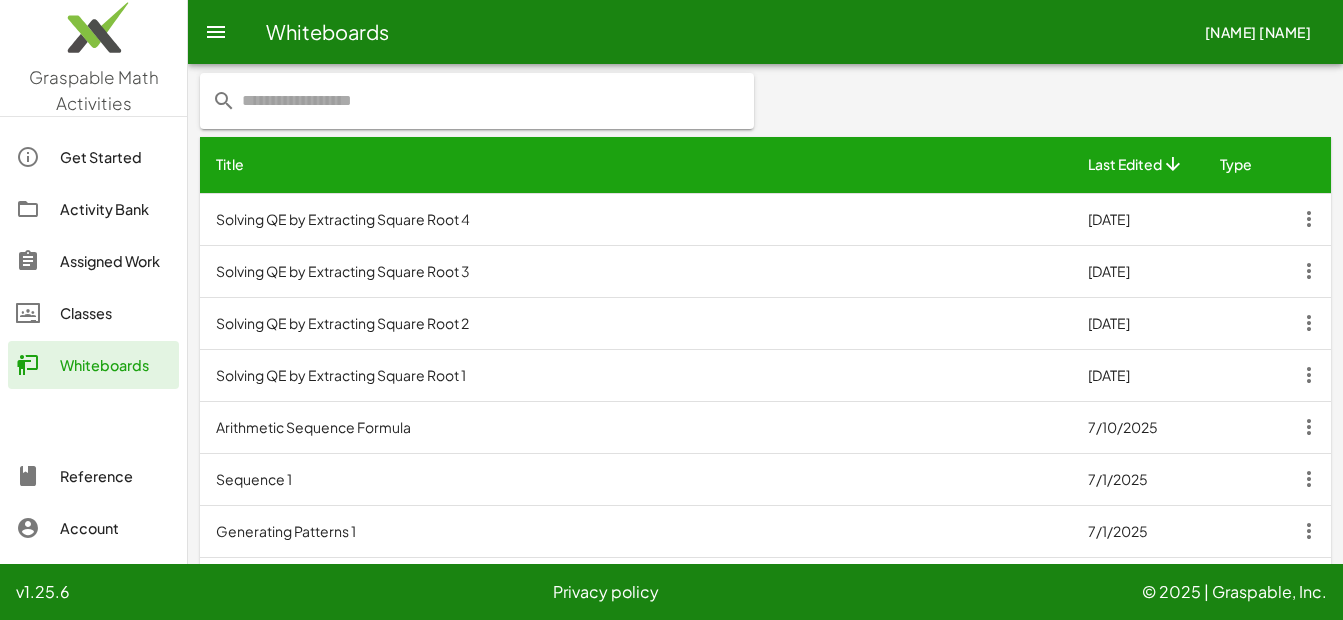 click on "Solving QE by Extracting Square Root 2" at bounding box center [636, 323] 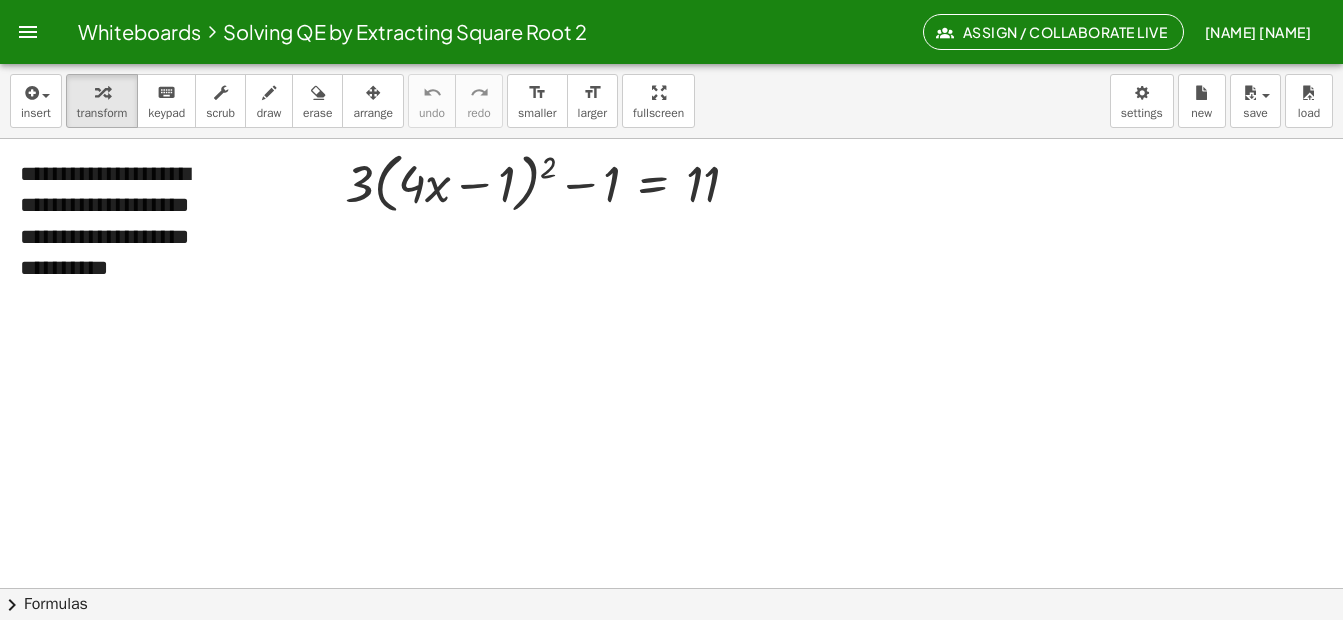 scroll, scrollTop: 0, scrollLeft: 0, axis: both 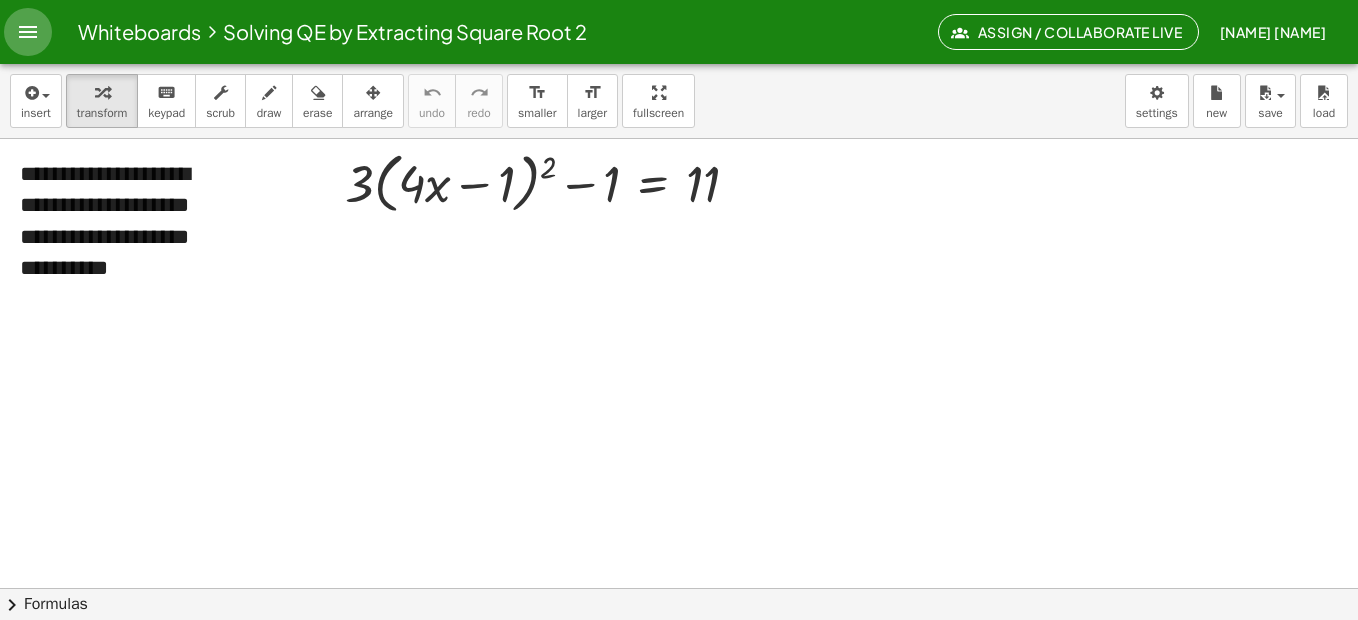 click at bounding box center [28, 32] 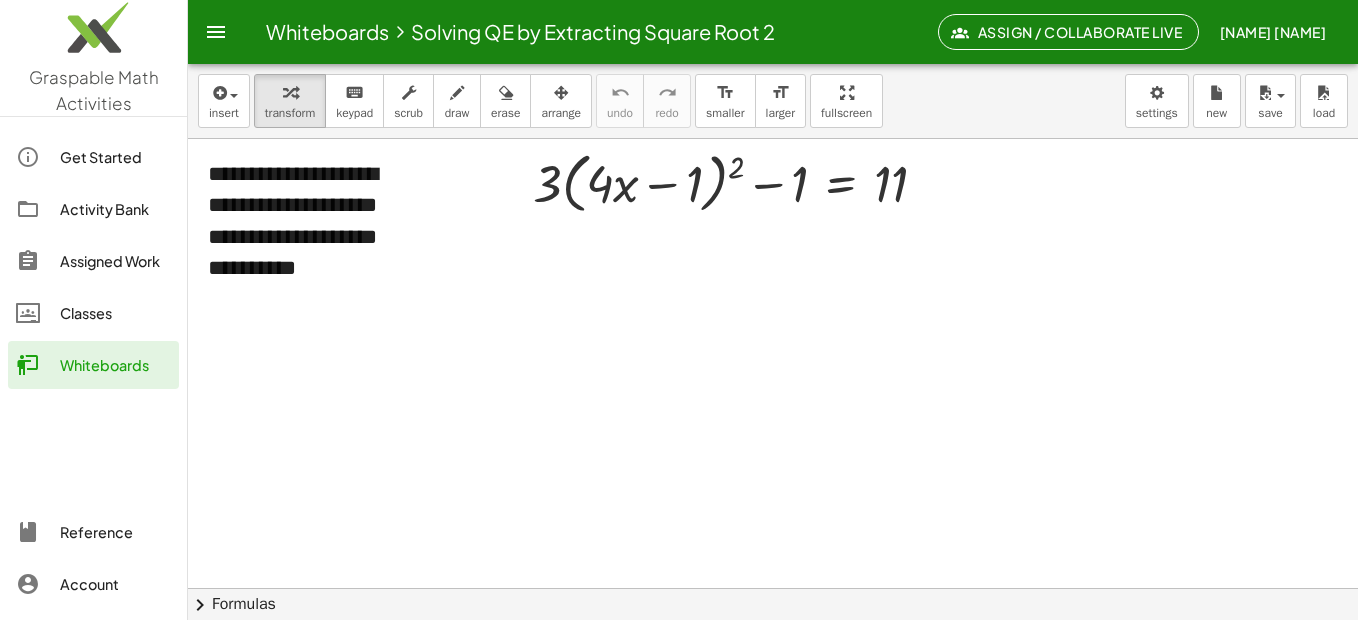 click on "Whiteboards" 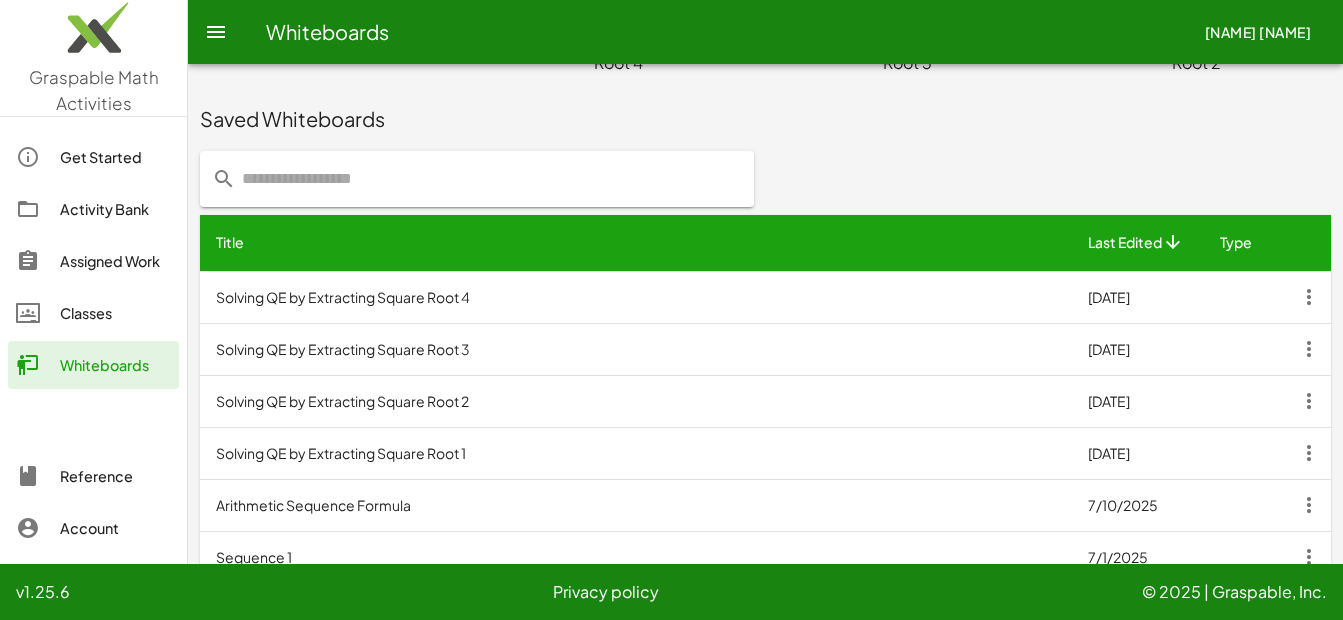 scroll, scrollTop: 345, scrollLeft: 0, axis: vertical 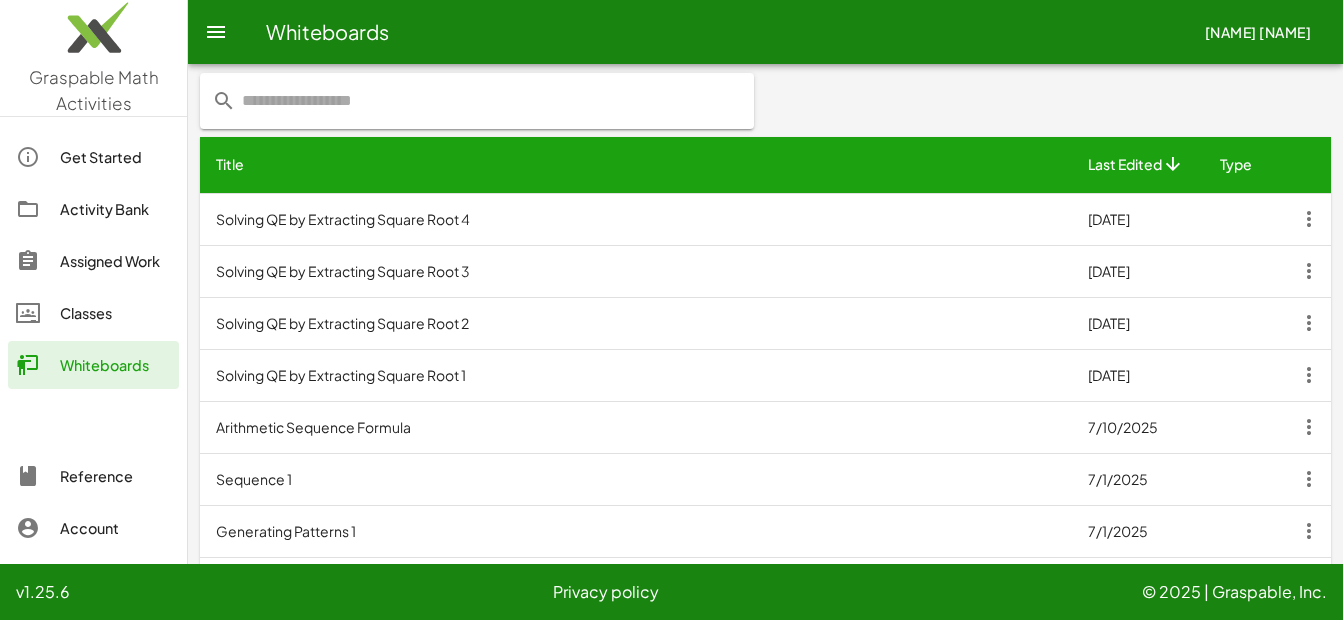 click on "Solving QE by Extracting Square Root 3" at bounding box center [636, 271] 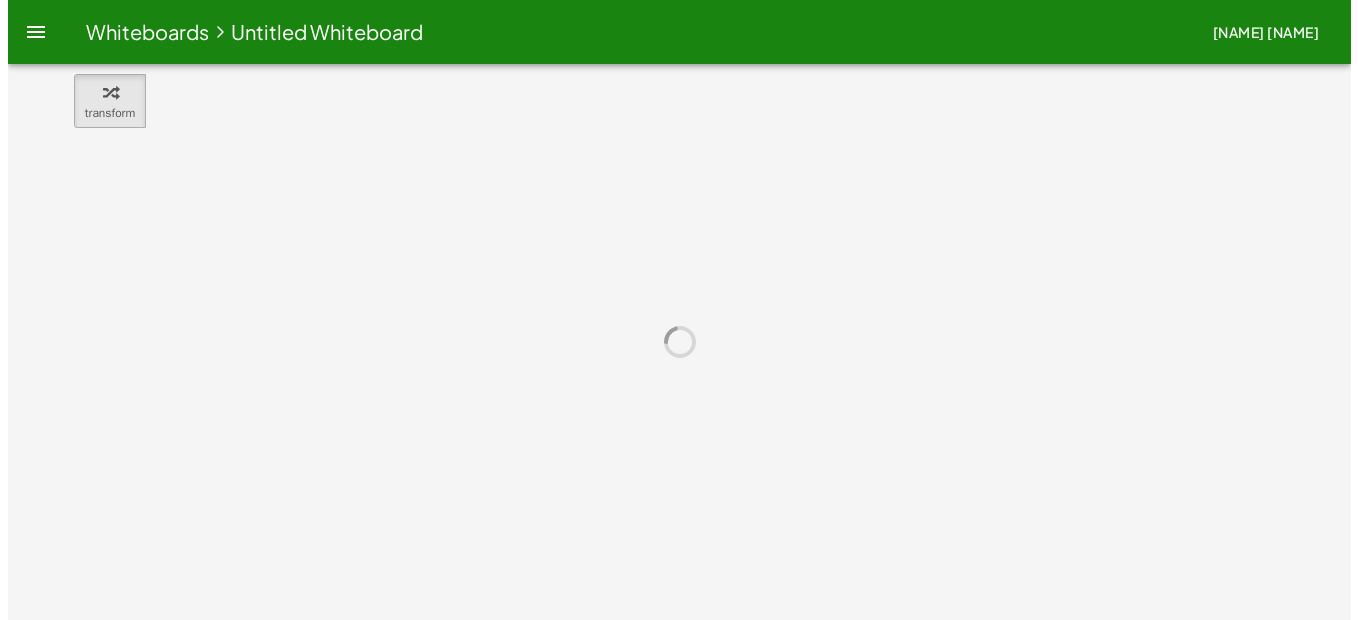scroll, scrollTop: 0, scrollLeft: 0, axis: both 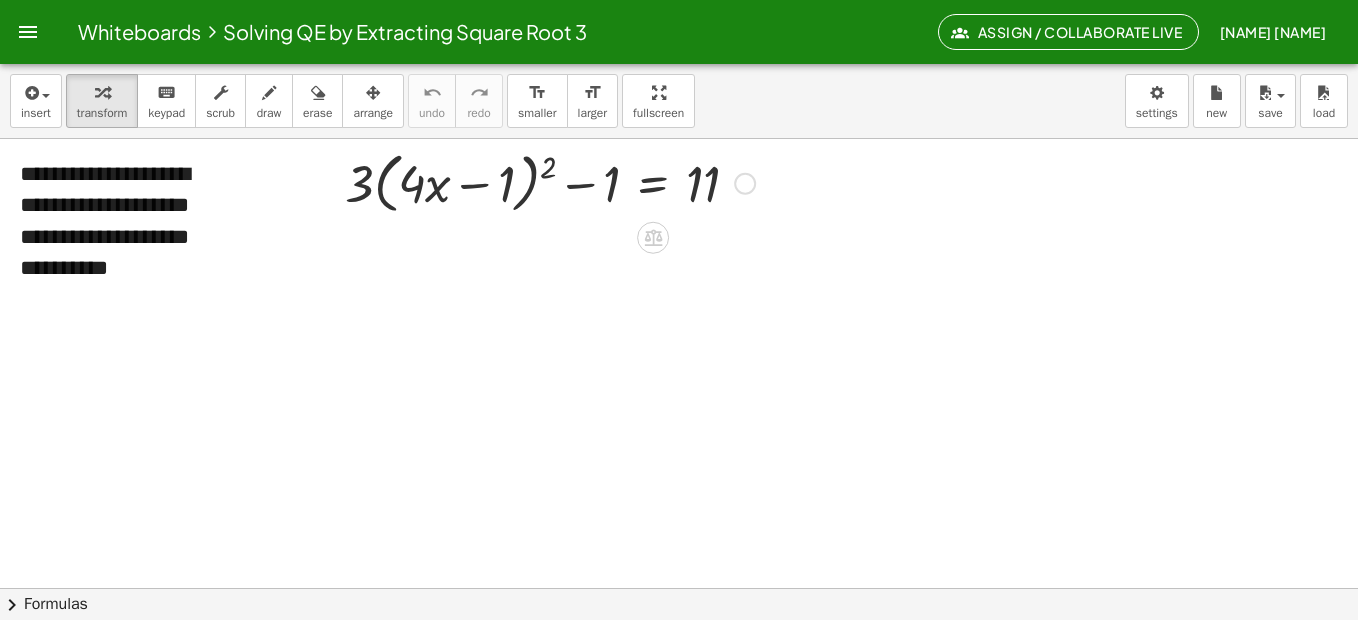 click at bounding box center [550, 182] 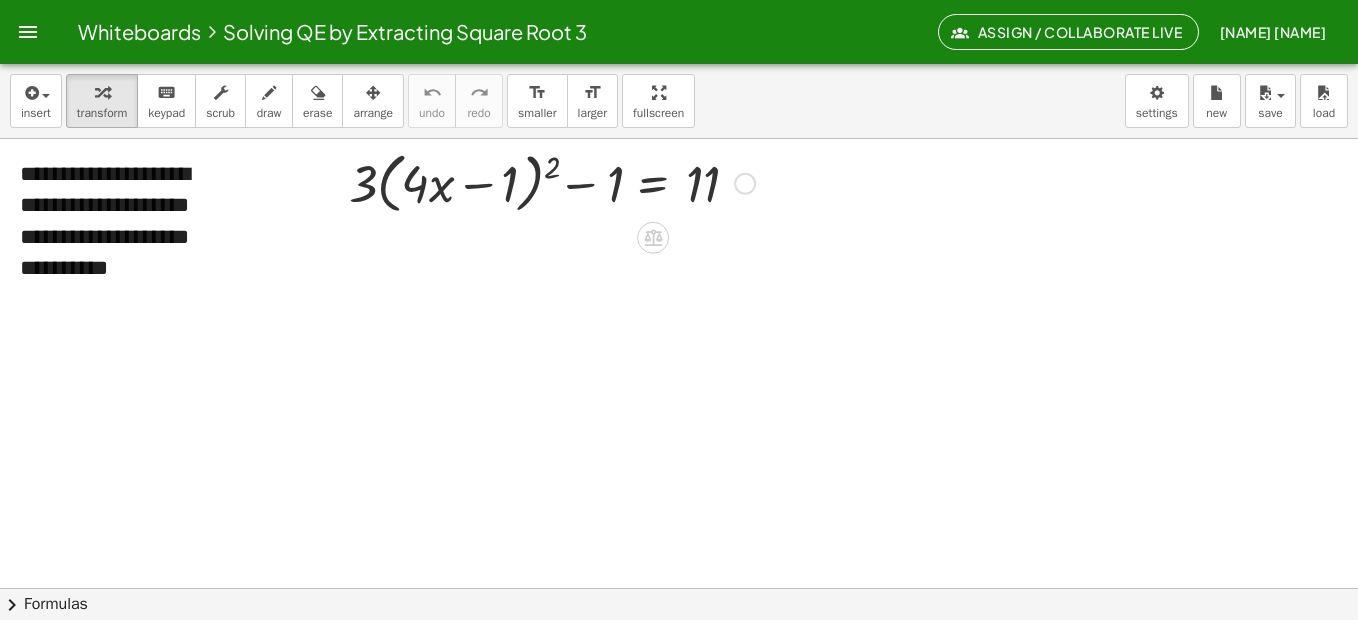 click at bounding box center (550, 182) 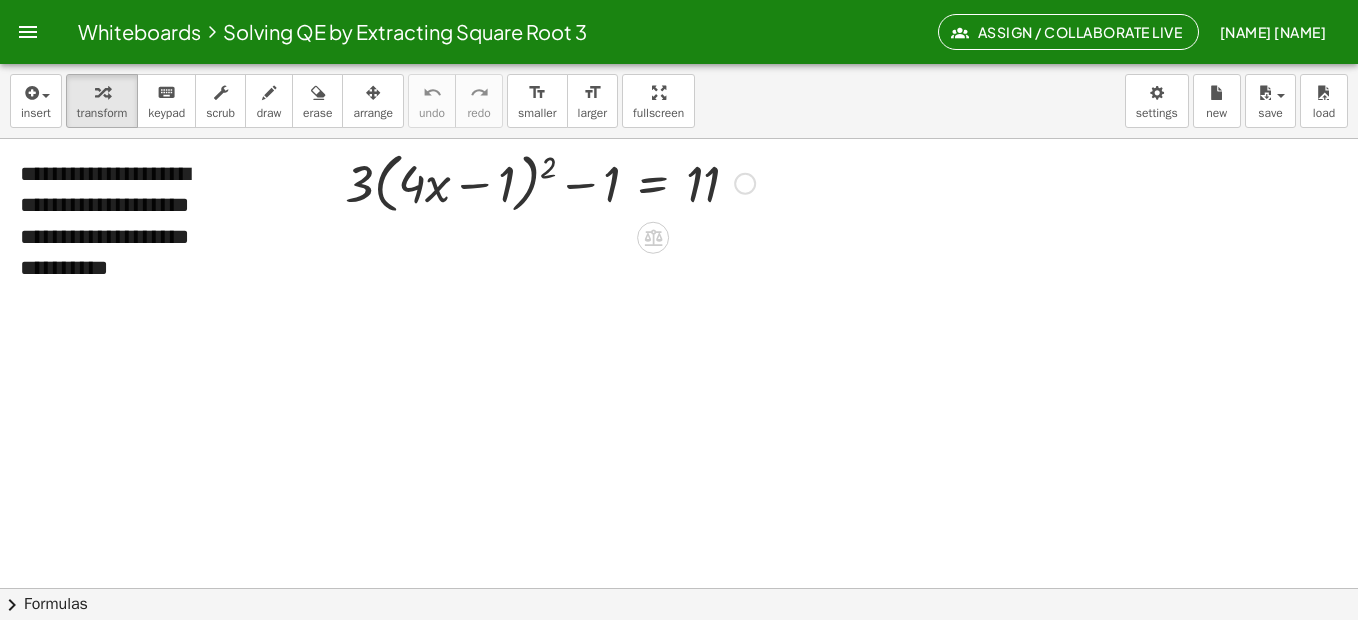 click at bounding box center (550, 182) 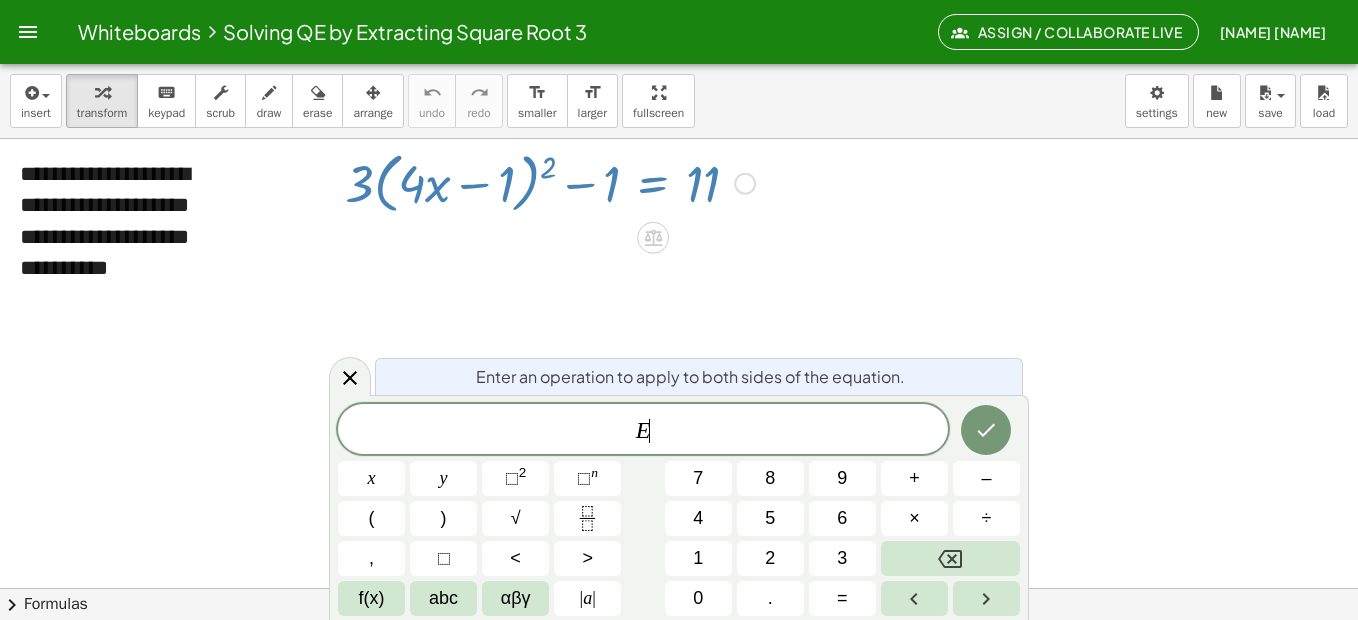 click at bounding box center [550, 182] 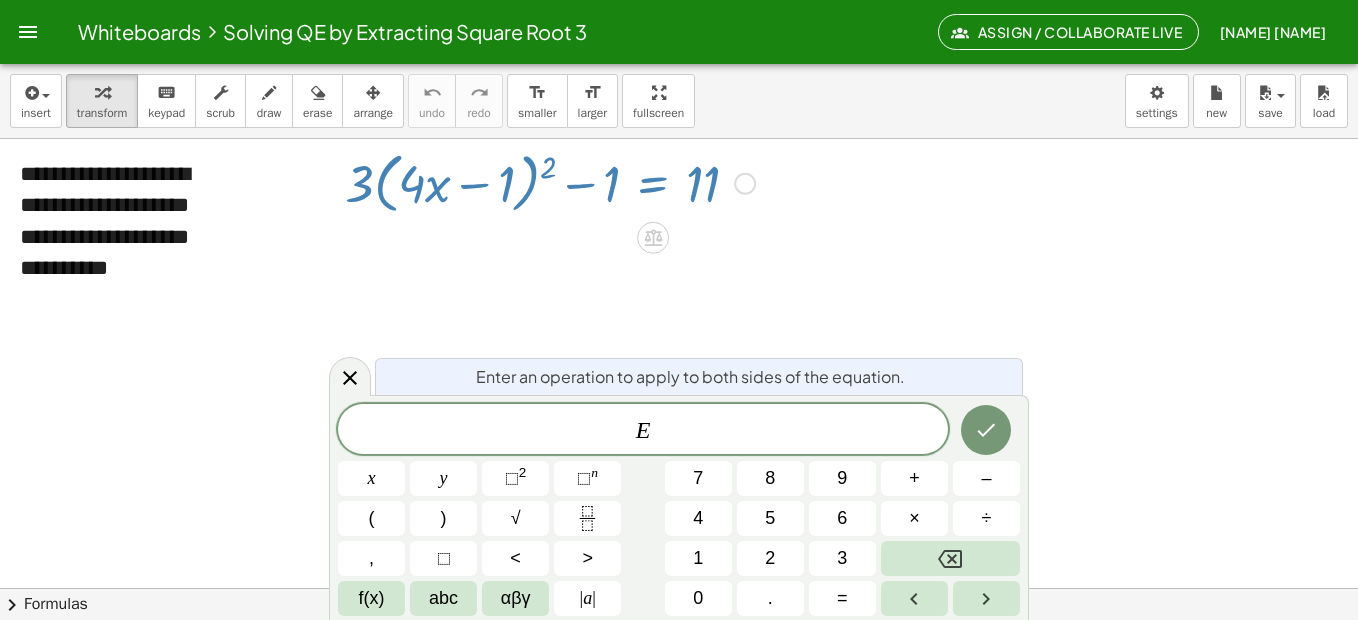 click at bounding box center (745, 184) 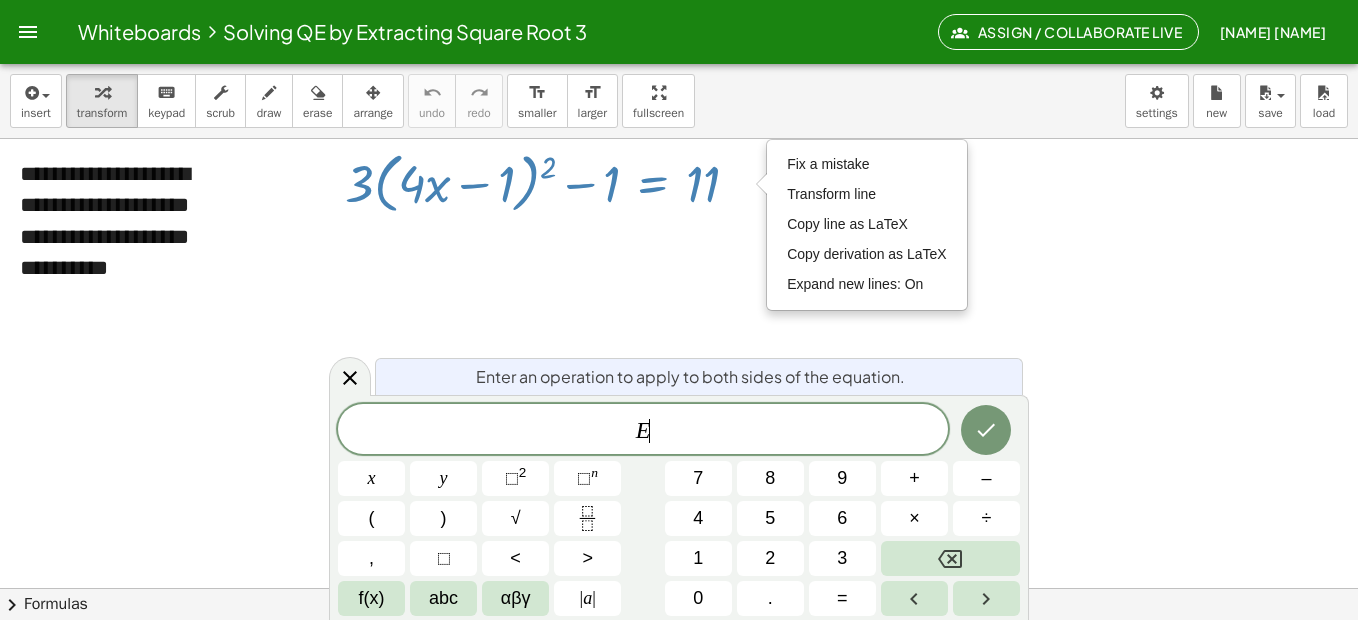 click at bounding box center (679, 652) 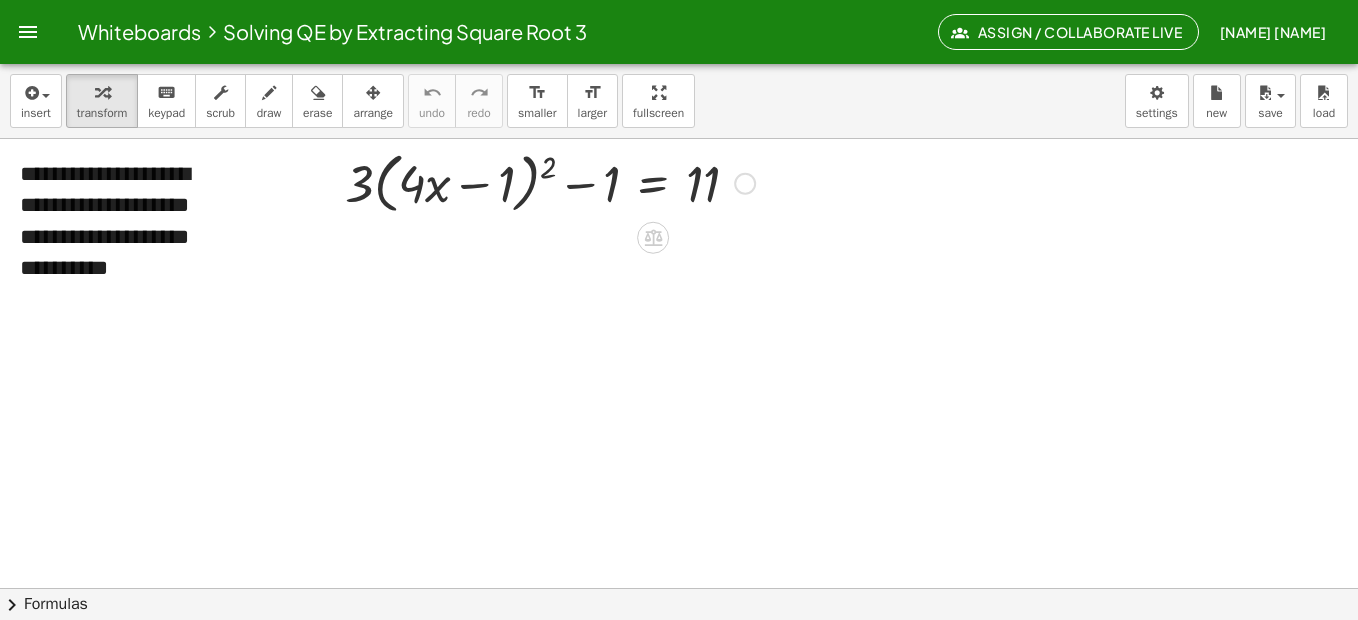 click on "Fix a mistake Transform line Copy line as LaTeX Copy derivation as LaTeX Expand new lines: On" at bounding box center (745, 184) 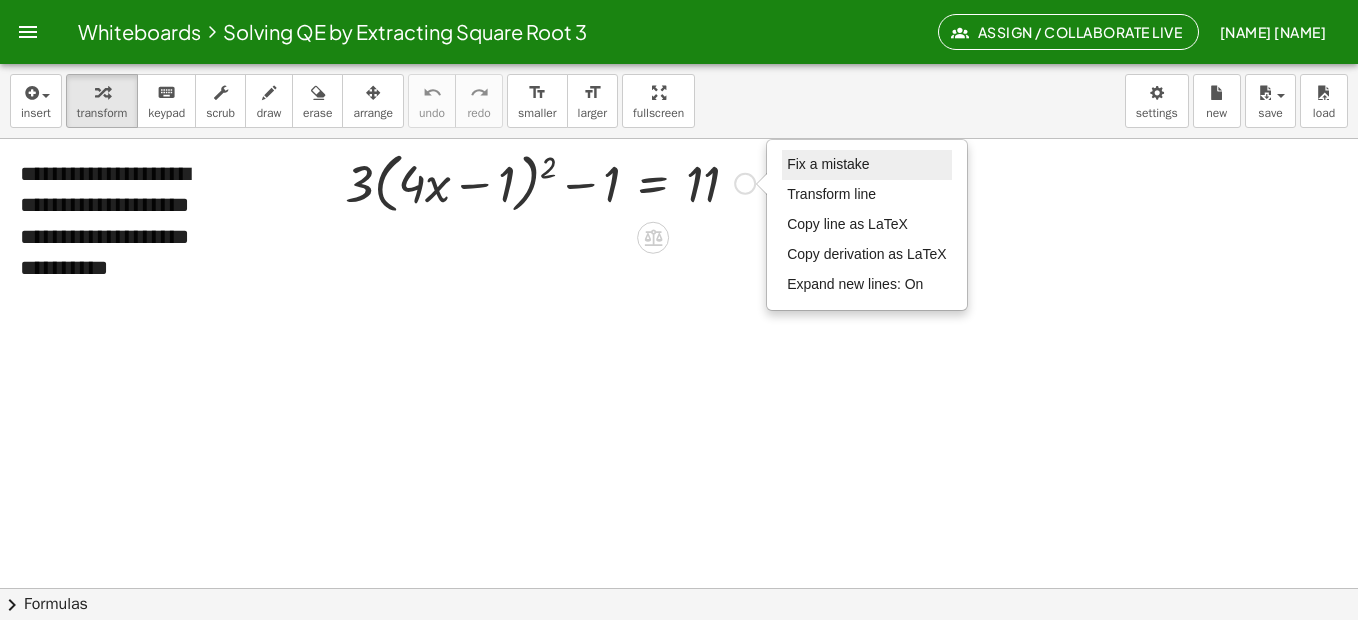 click on "Fix a mistake" at bounding box center [828, 164] 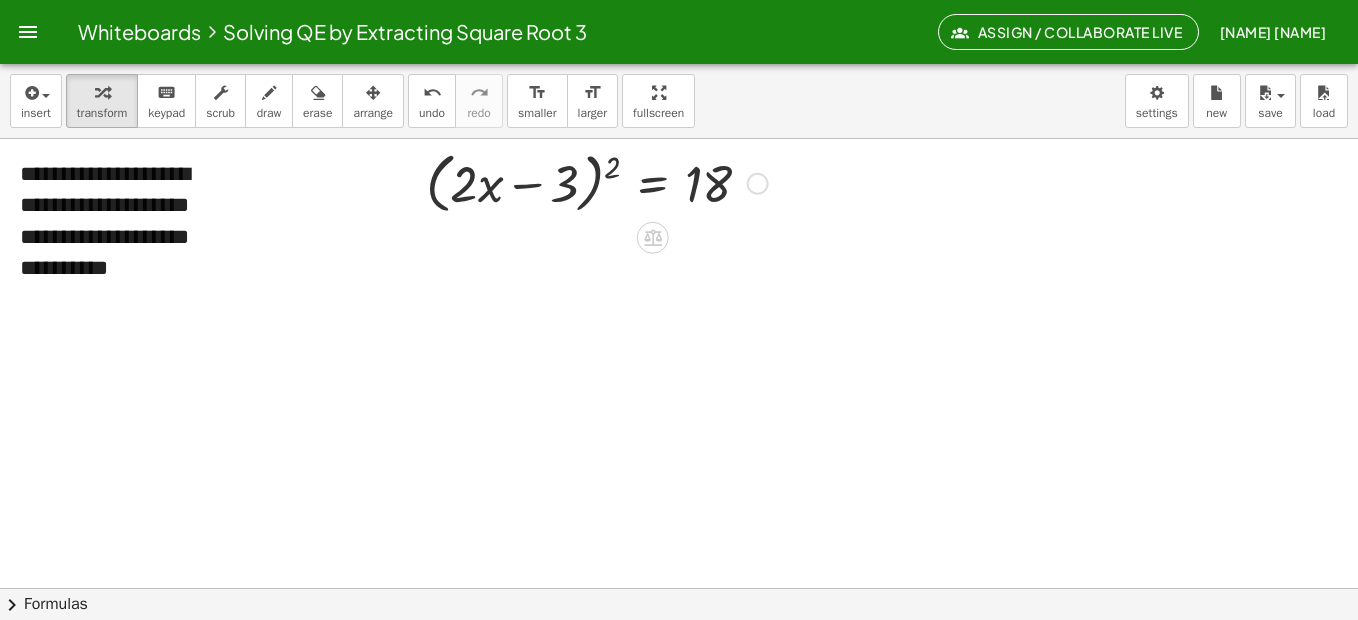 drag, startPoint x: 850, startPoint y: 377, endPoint x: 939, endPoint y: 314, distance: 109.041275 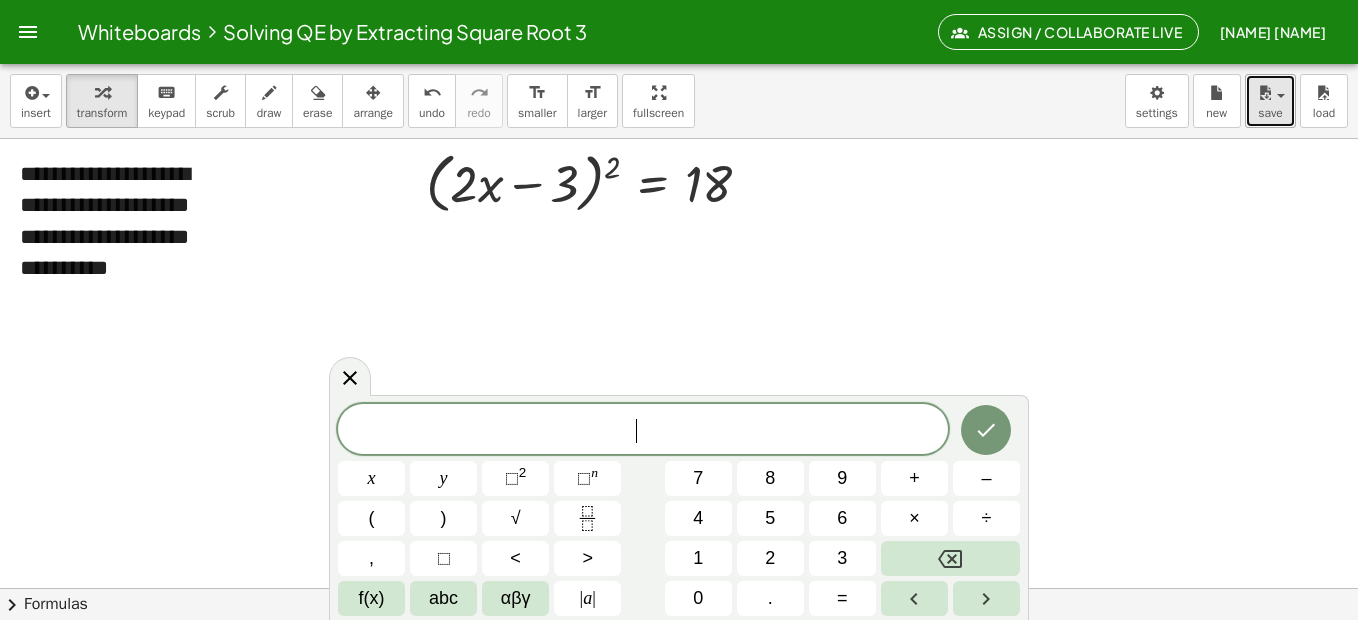click at bounding box center [1265, 93] 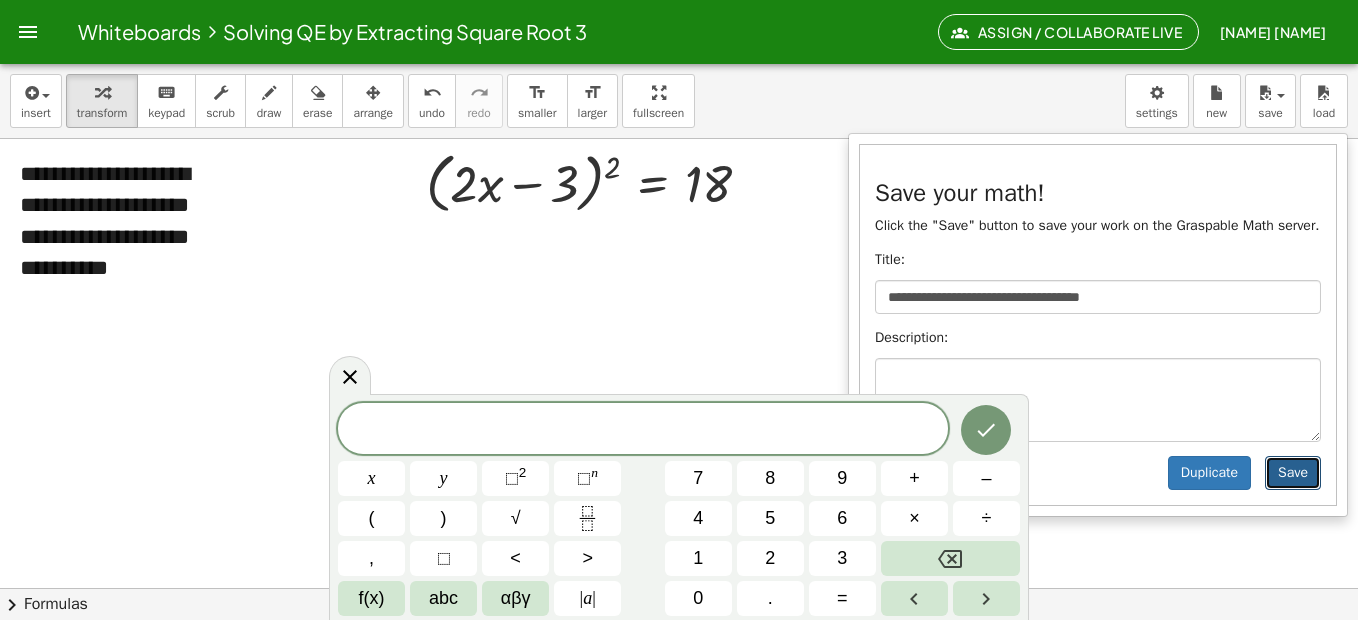 click on "Save" at bounding box center [1293, 473] 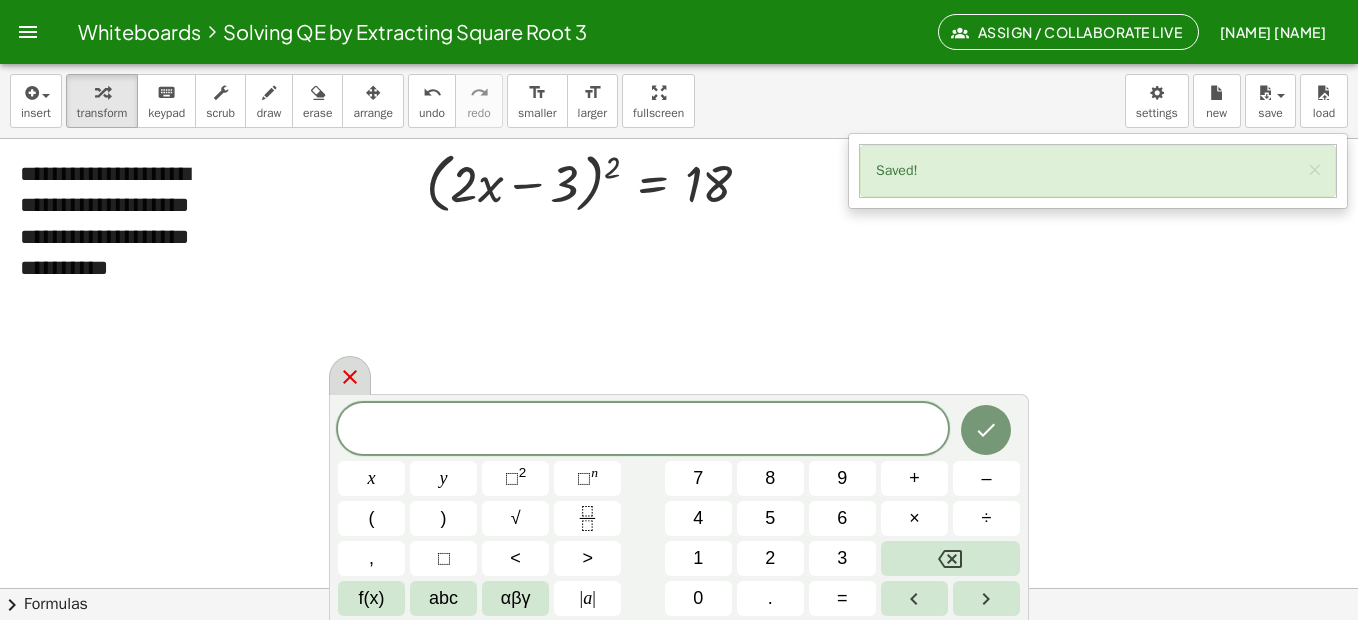 click at bounding box center (350, 375) 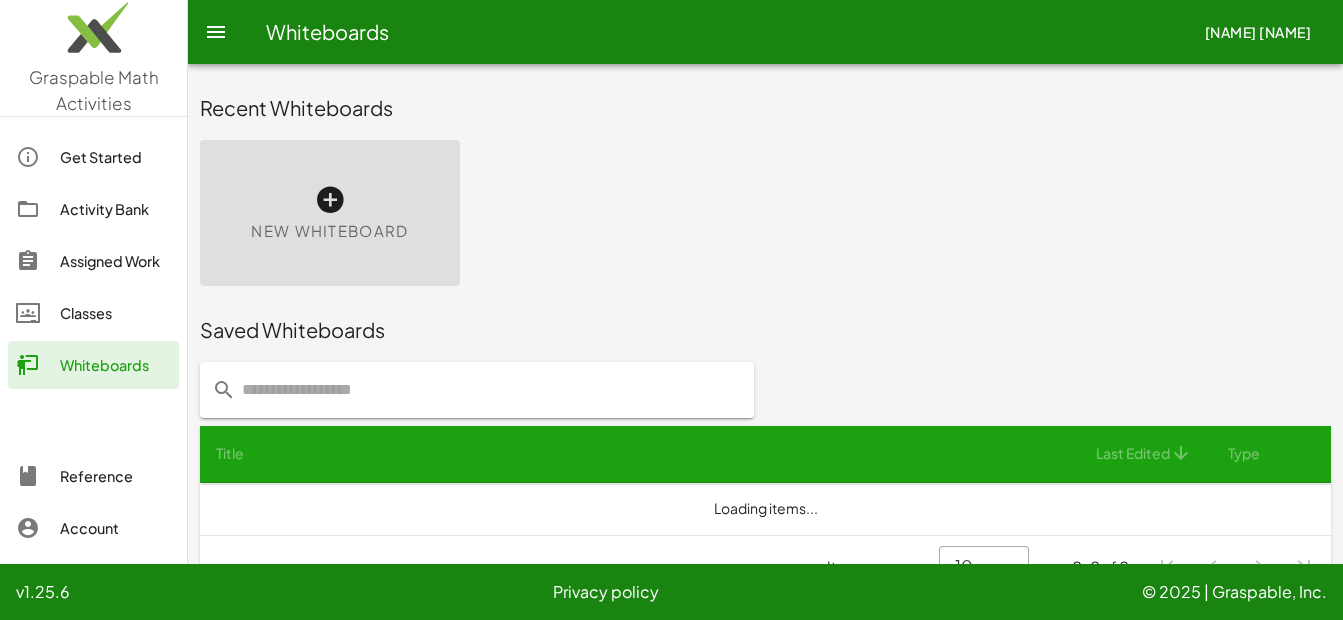 scroll, scrollTop: 45, scrollLeft: 0, axis: vertical 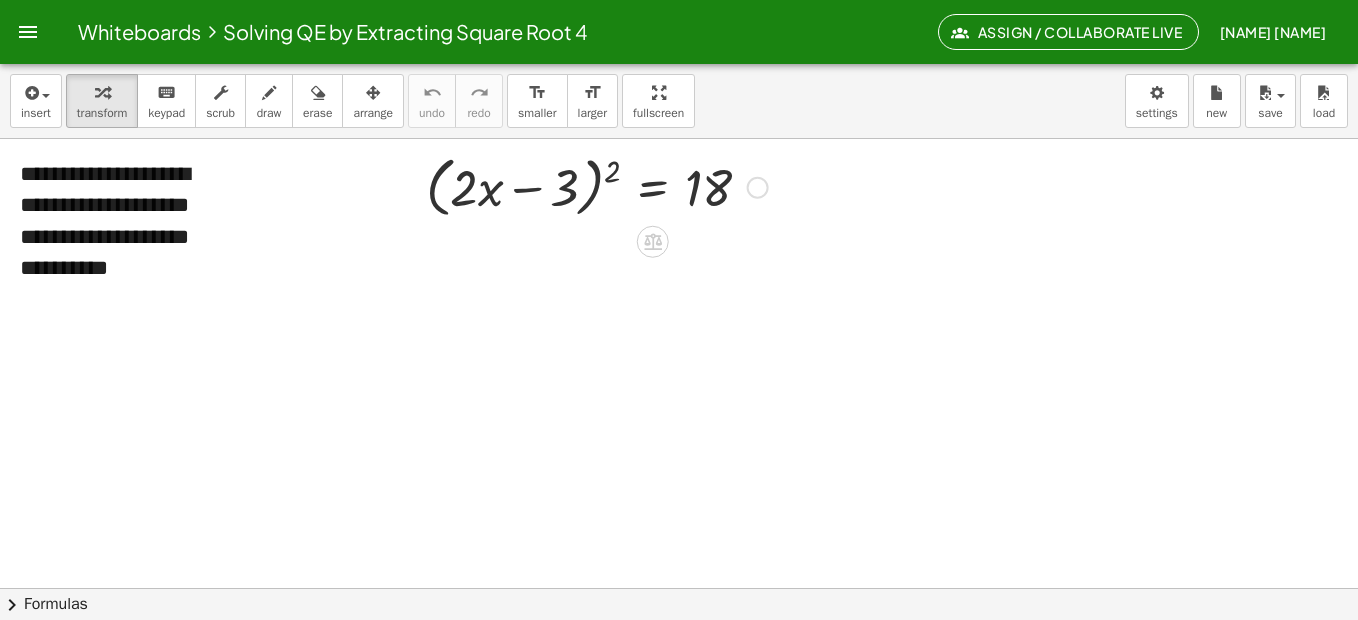 click at bounding box center (758, 188) 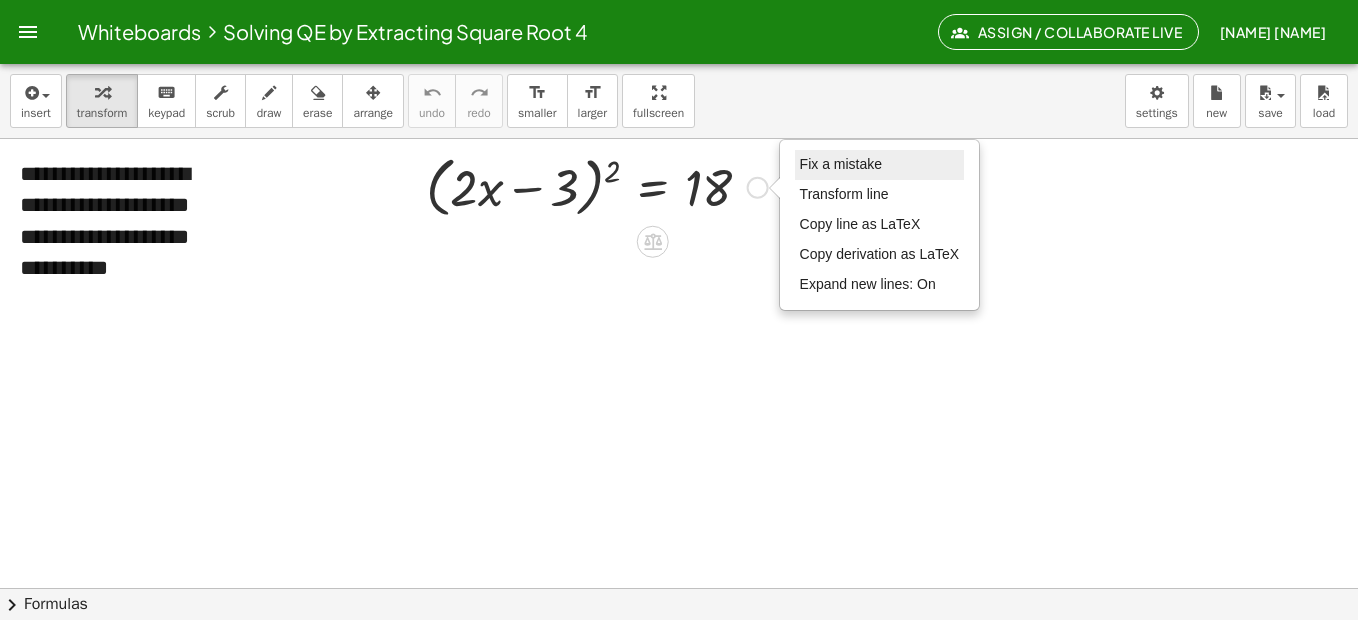 click on "Fix a mistake" at bounding box center (880, 165) 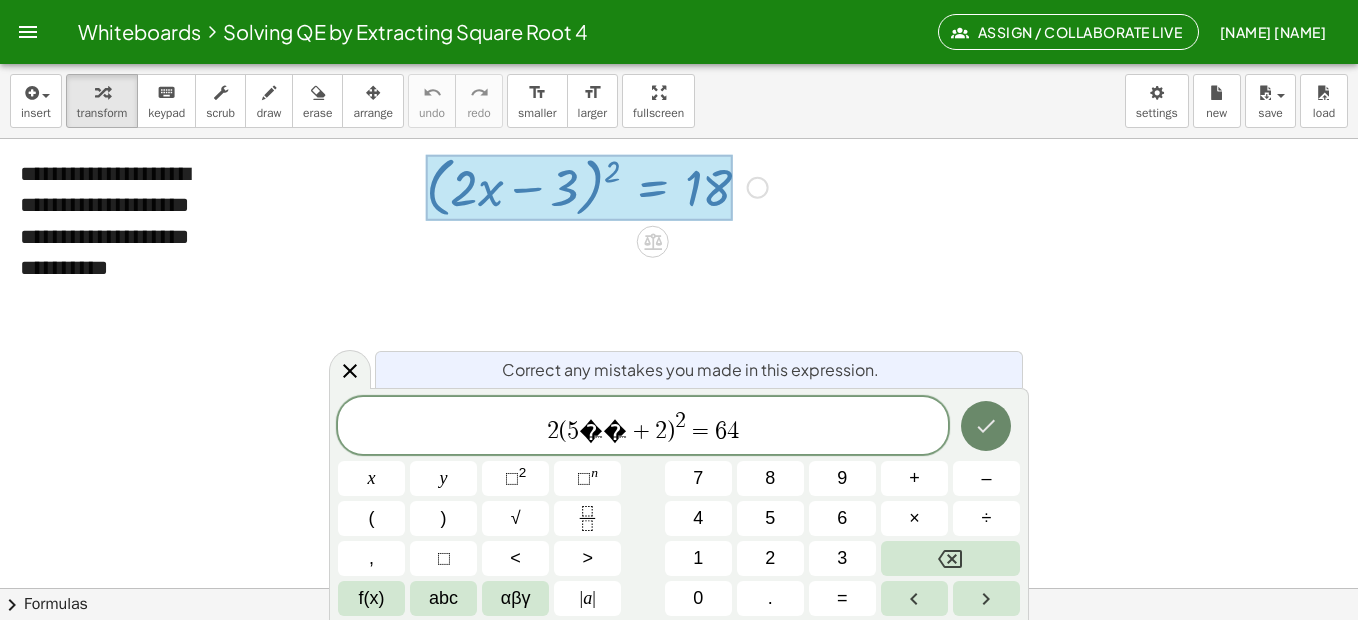 click 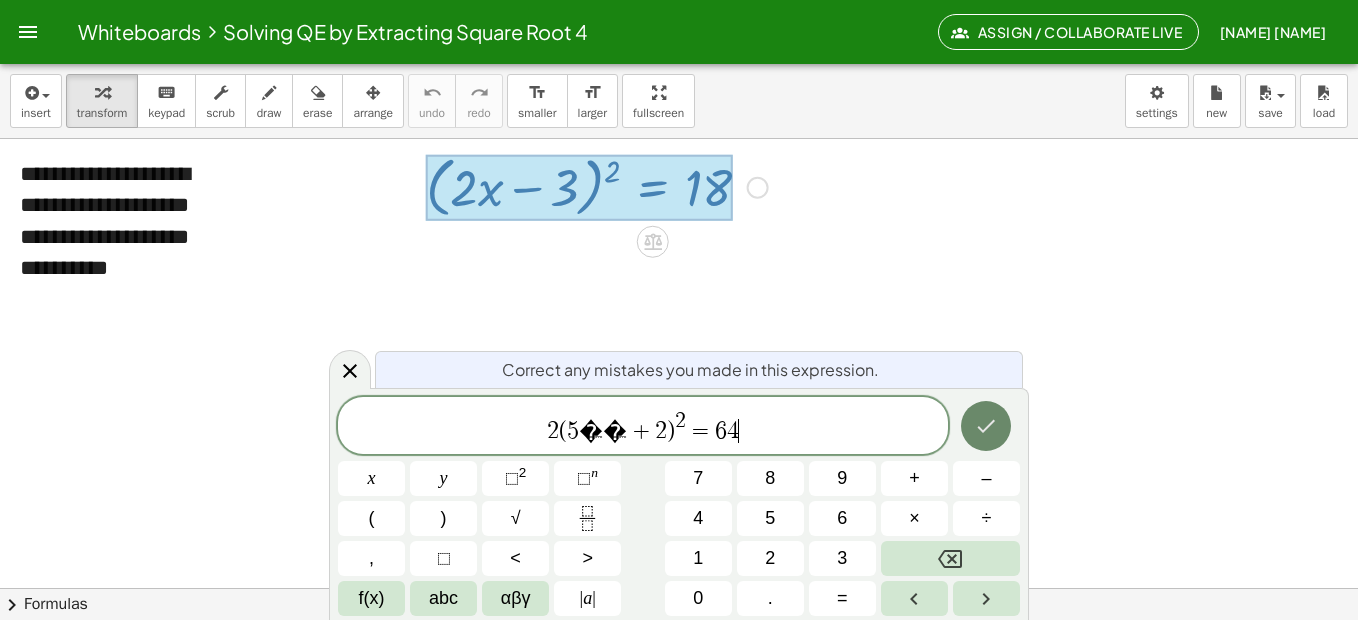 click 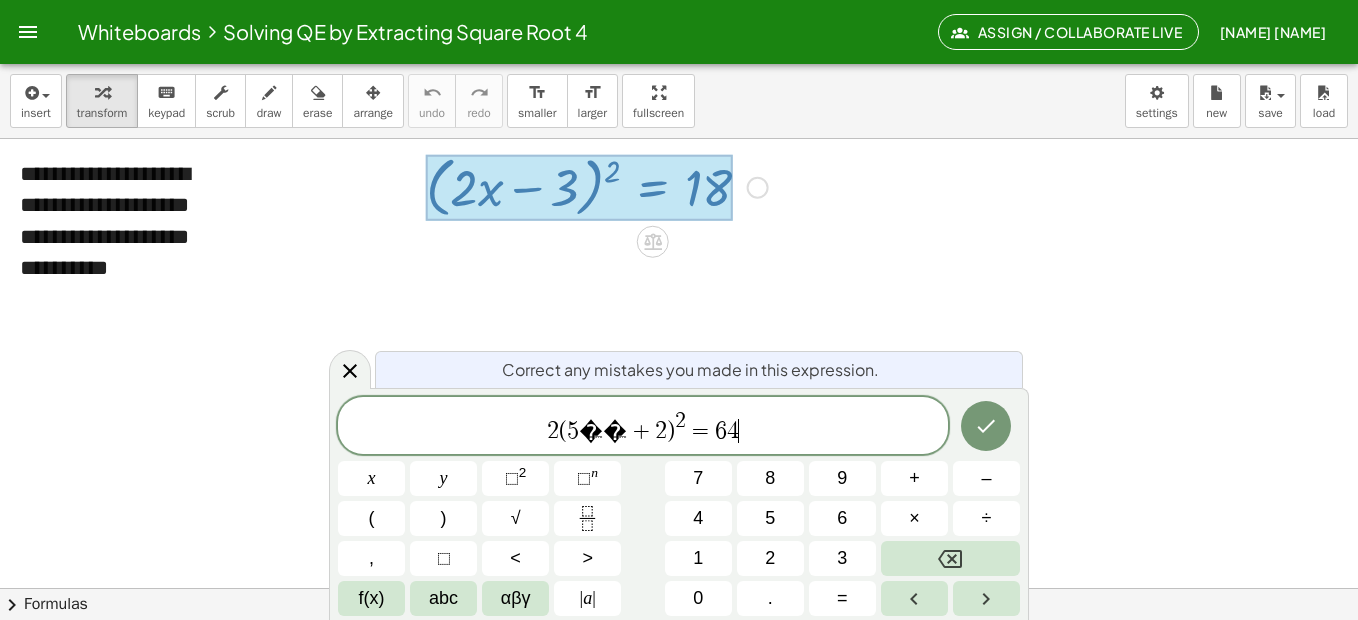 click on "2" at bounding box center (680, 422) 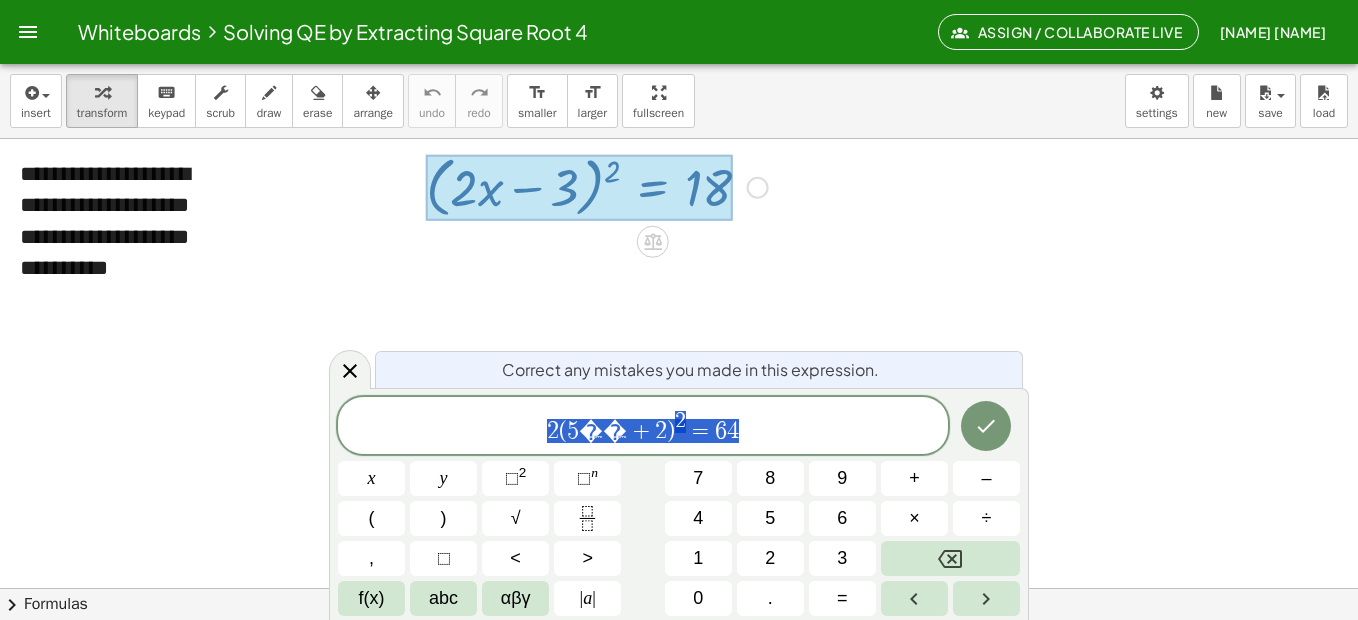 drag, startPoint x: 748, startPoint y: 435, endPoint x: 431, endPoint y: 411, distance: 317.90723 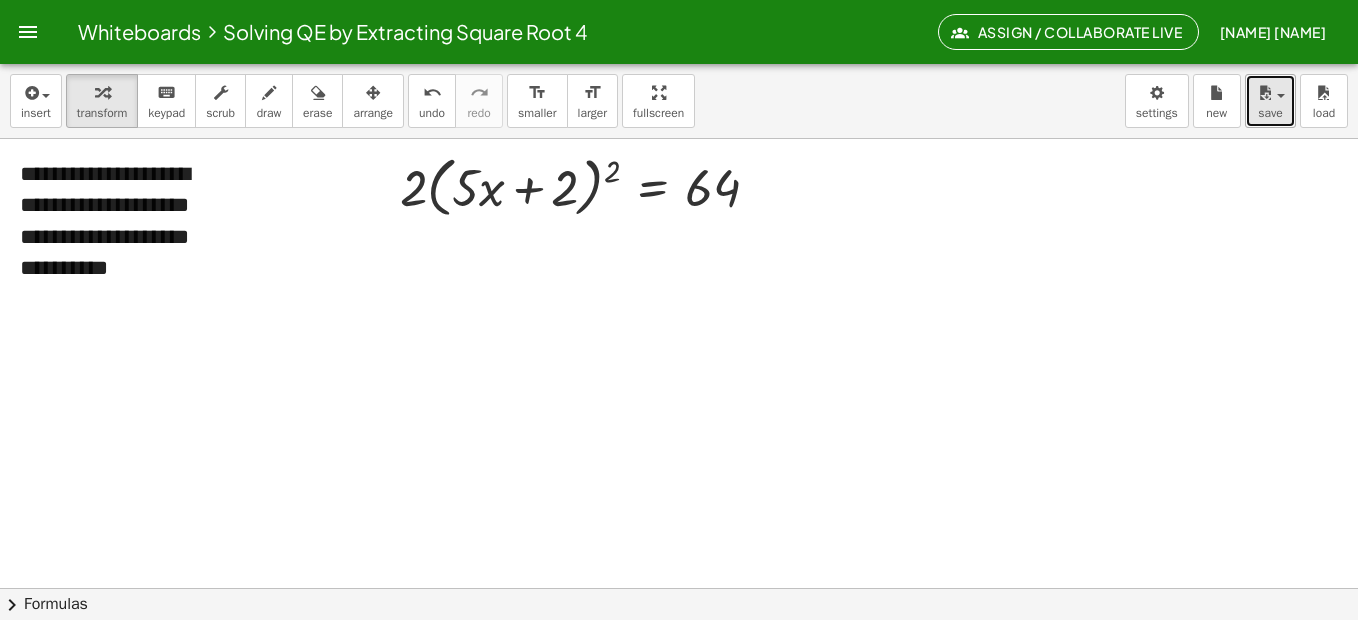 click on "save" at bounding box center (1270, 113) 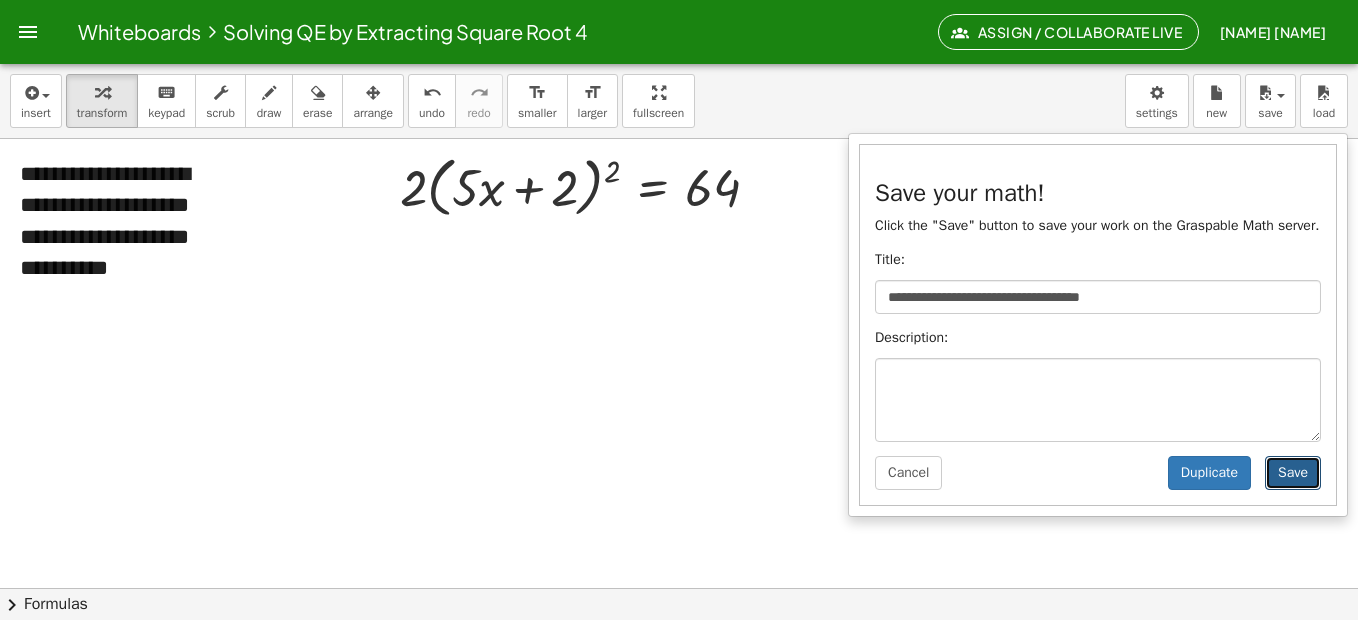 click on "Save" at bounding box center (1293, 473) 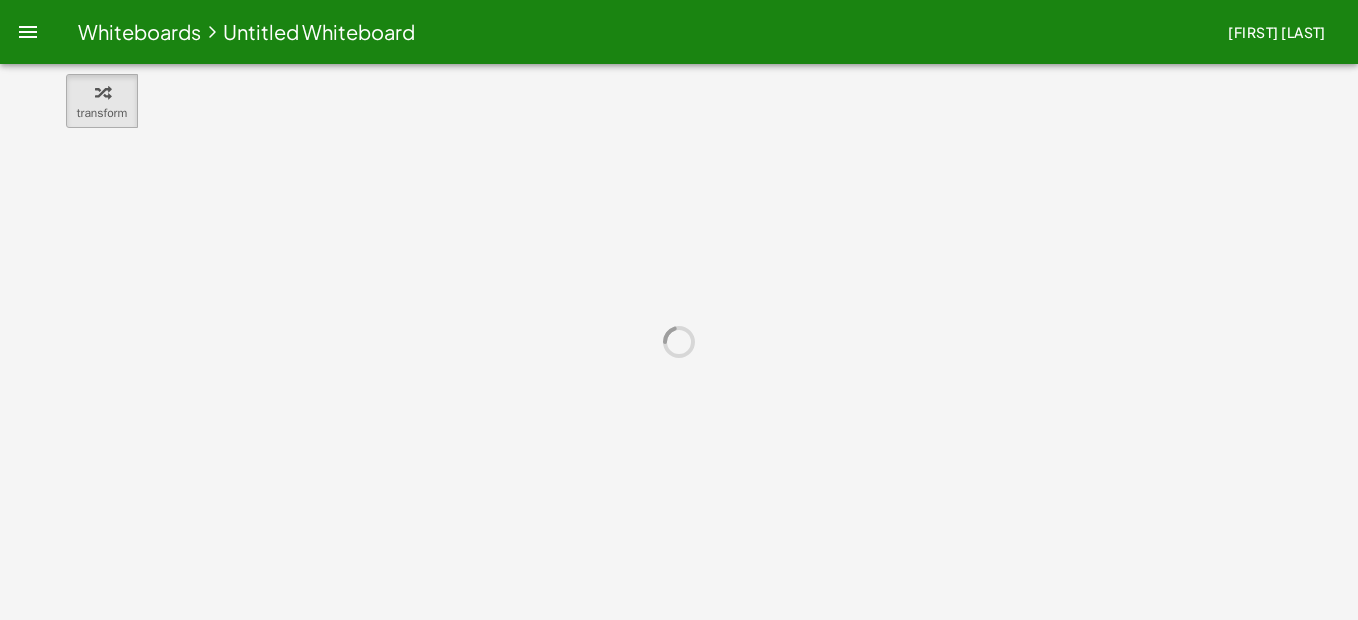 scroll, scrollTop: 0, scrollLeft: 0, axis: both 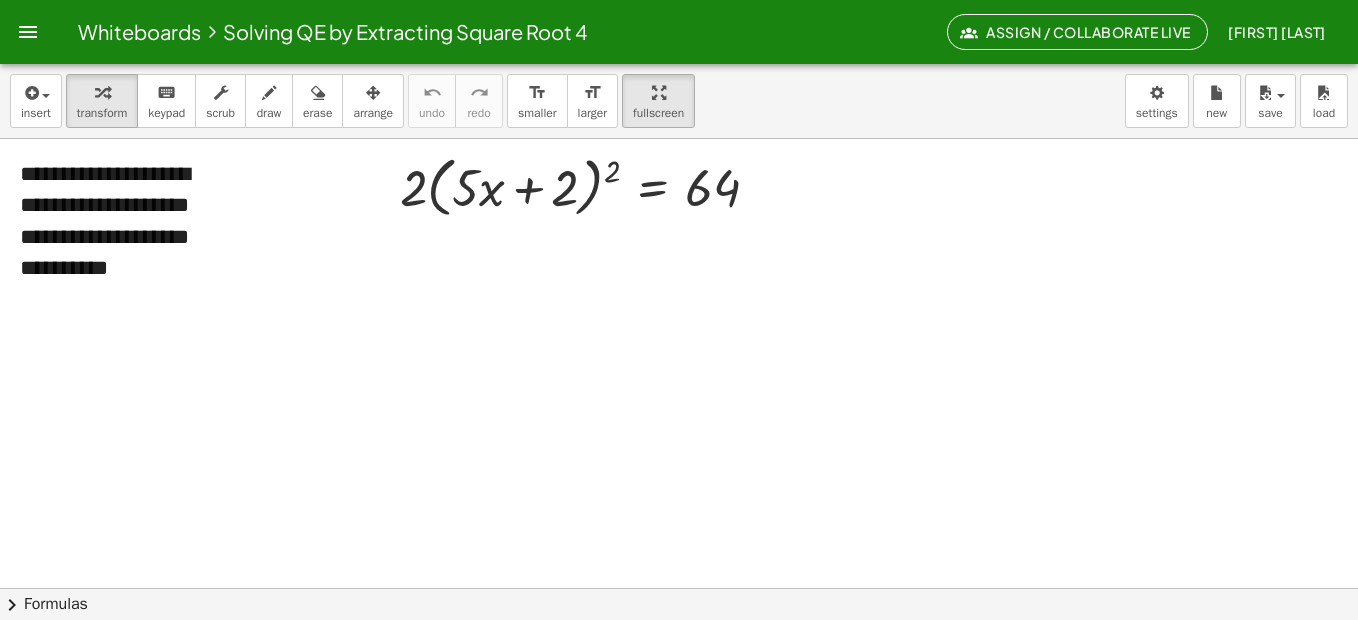 drag, startPoint x: 665, startPoint y: 90, endPoint x: 669, endPoint y: 194, distance: 104.0769 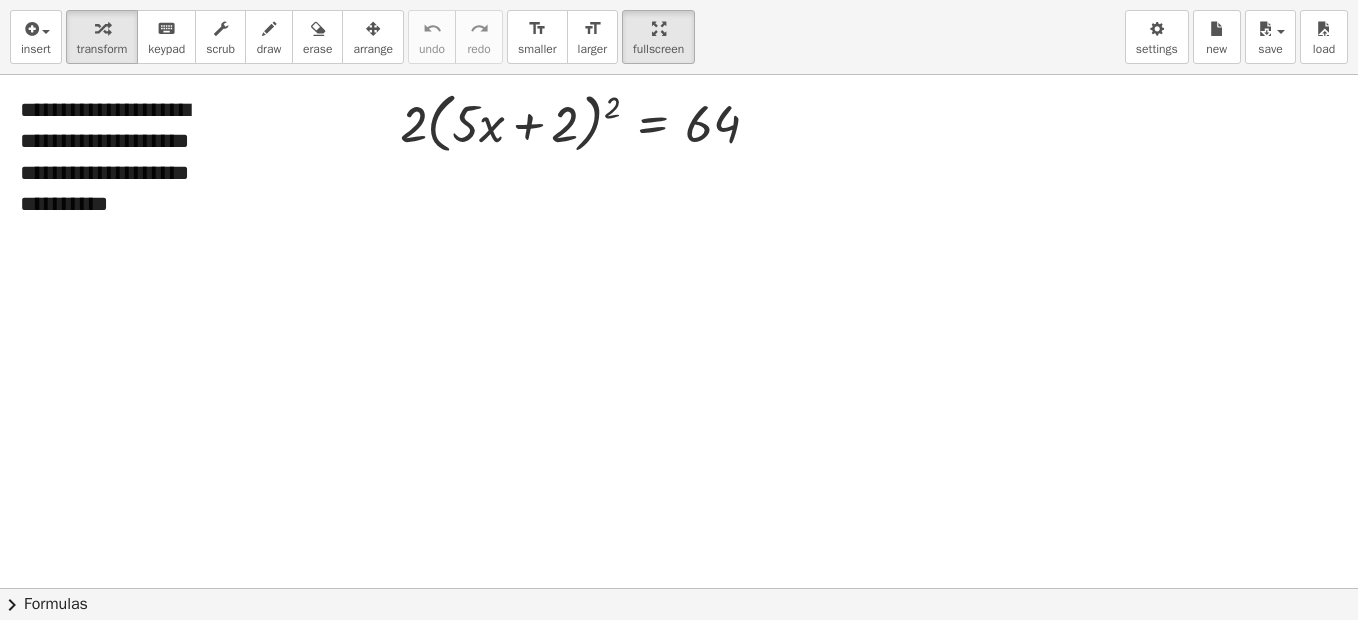 click on "**********" at bounding box center [679, 310] 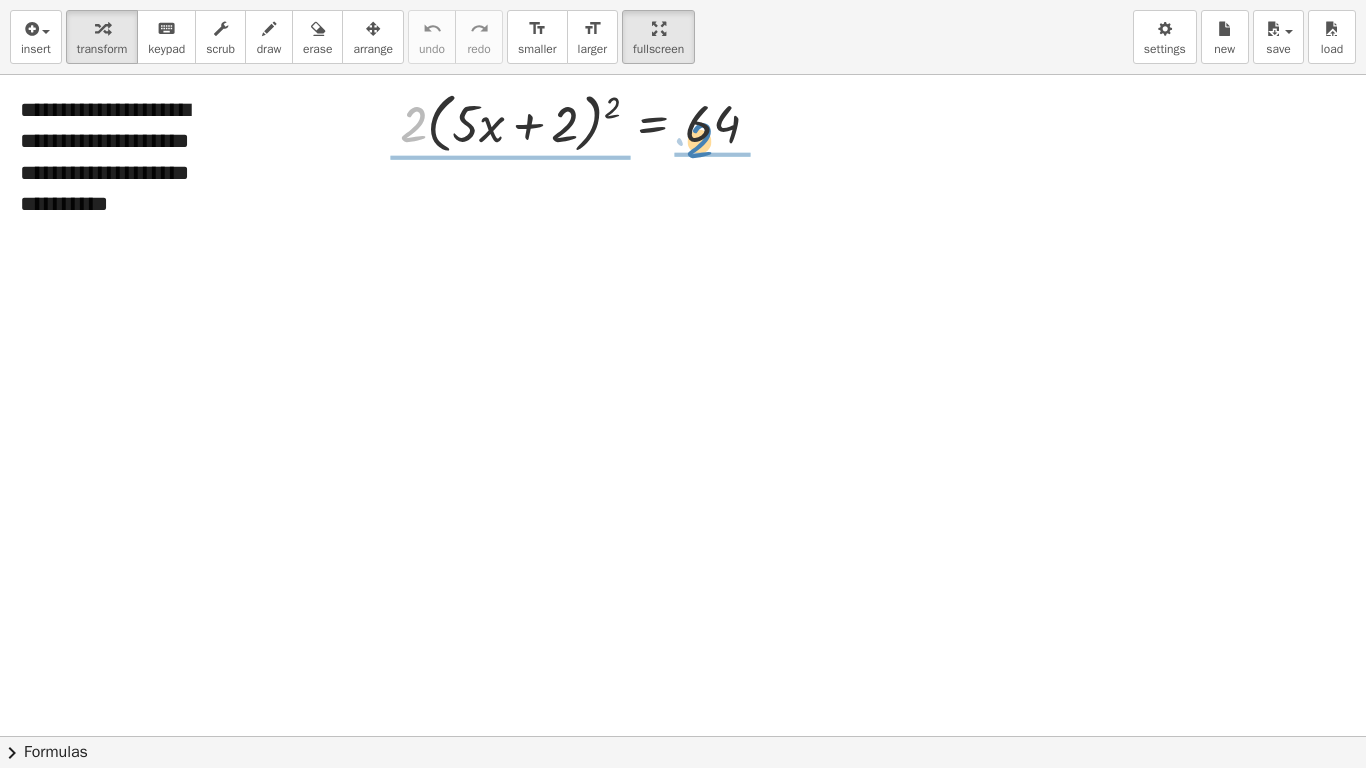 drag, startPoint x: 419, startPoint y: 118, endPoint x: 705, endPoint y: 133, distance: 286.3931 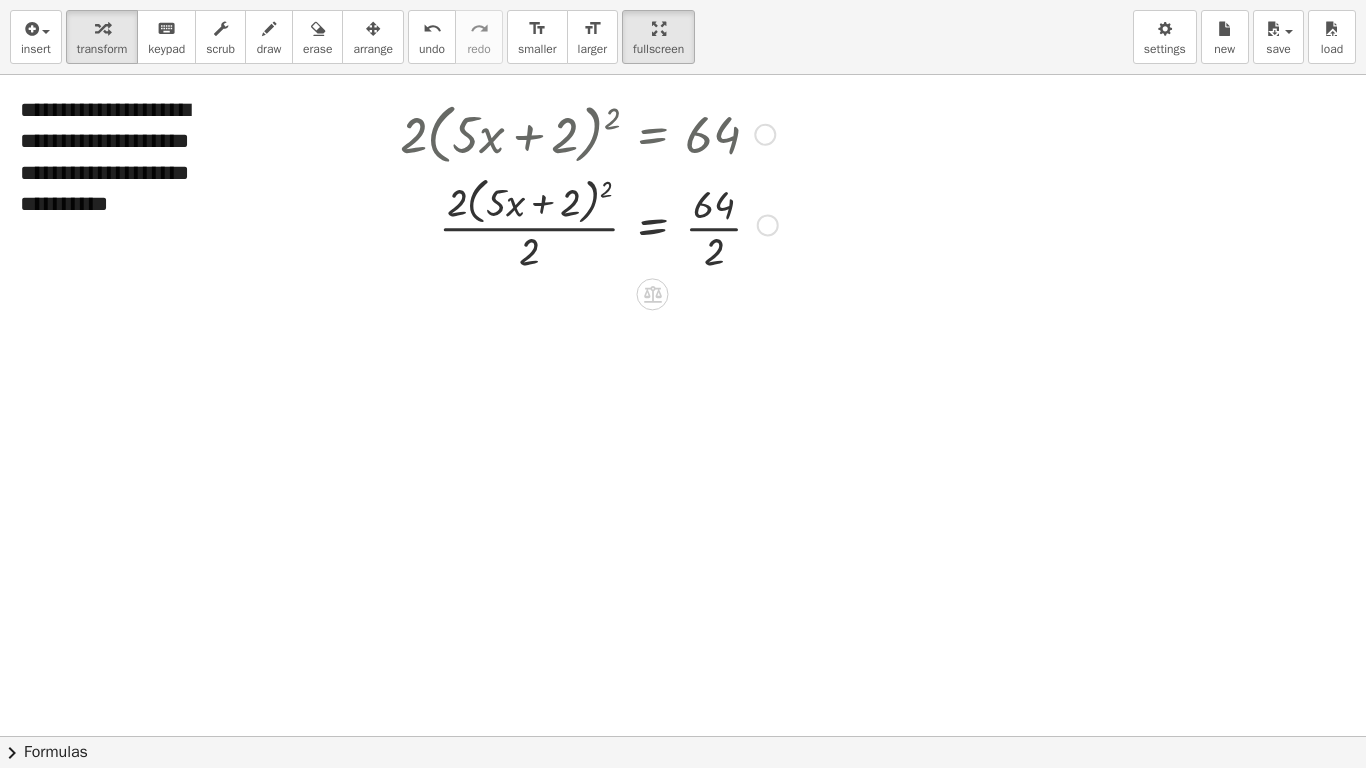 click at bounding box center [589, 224] 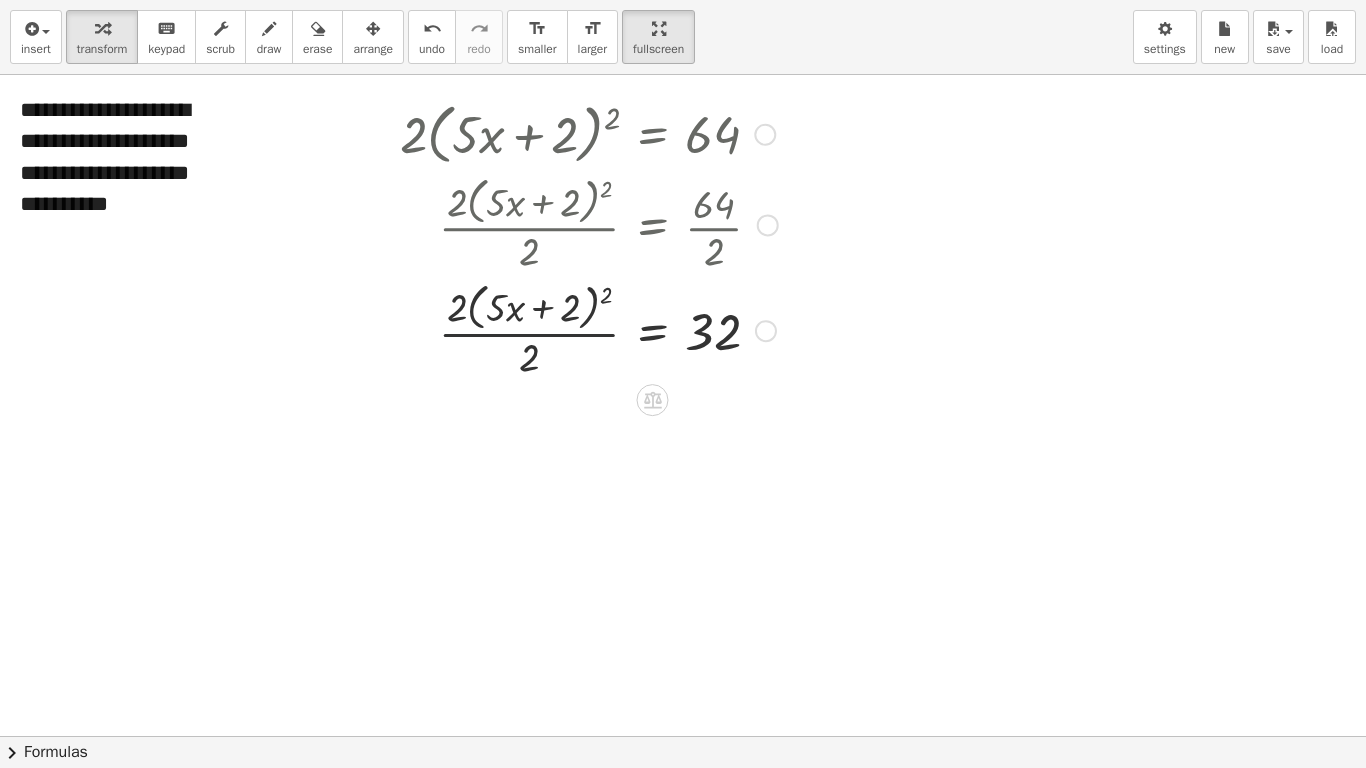 click at bounding box center (589, 329) 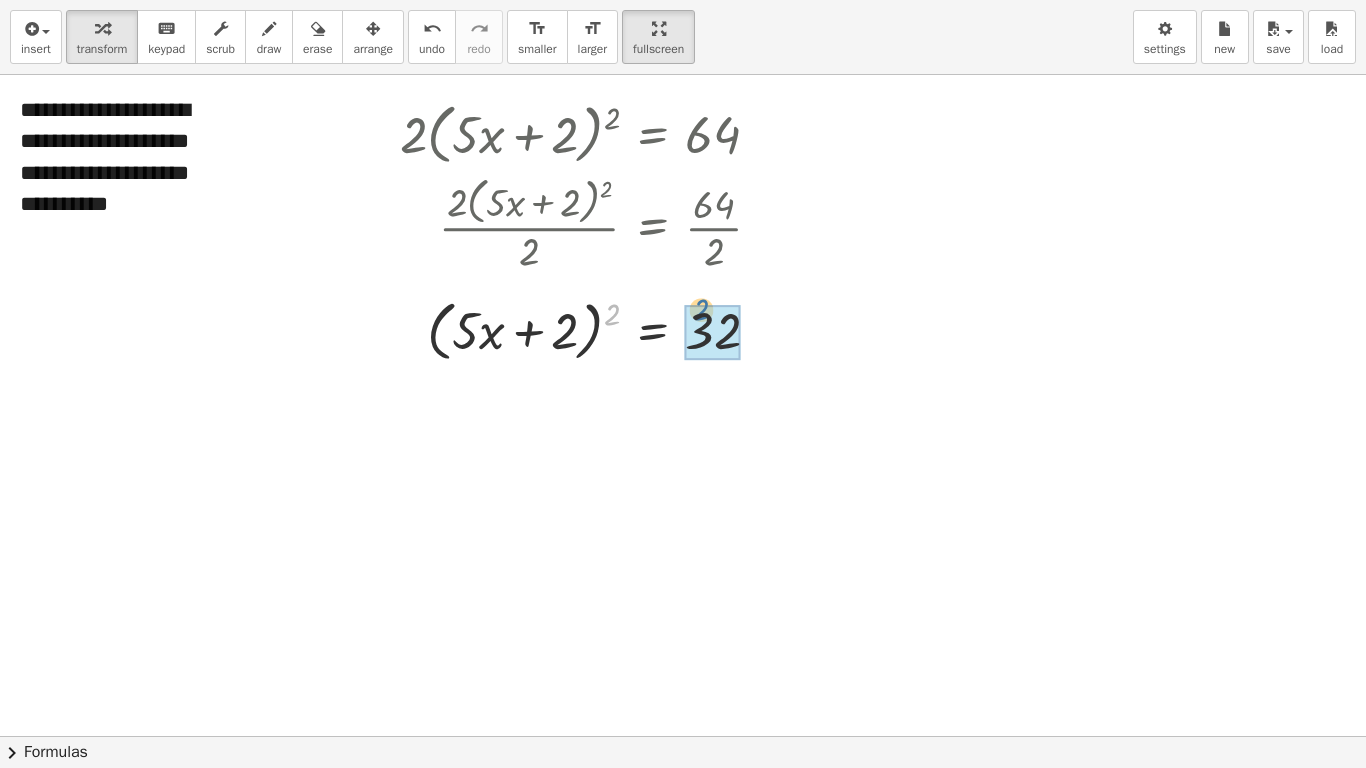 drag, startPoint x: 609, startPoint y: 308, endPoint x: 699, endPoint y: 303, distance: 90.13878 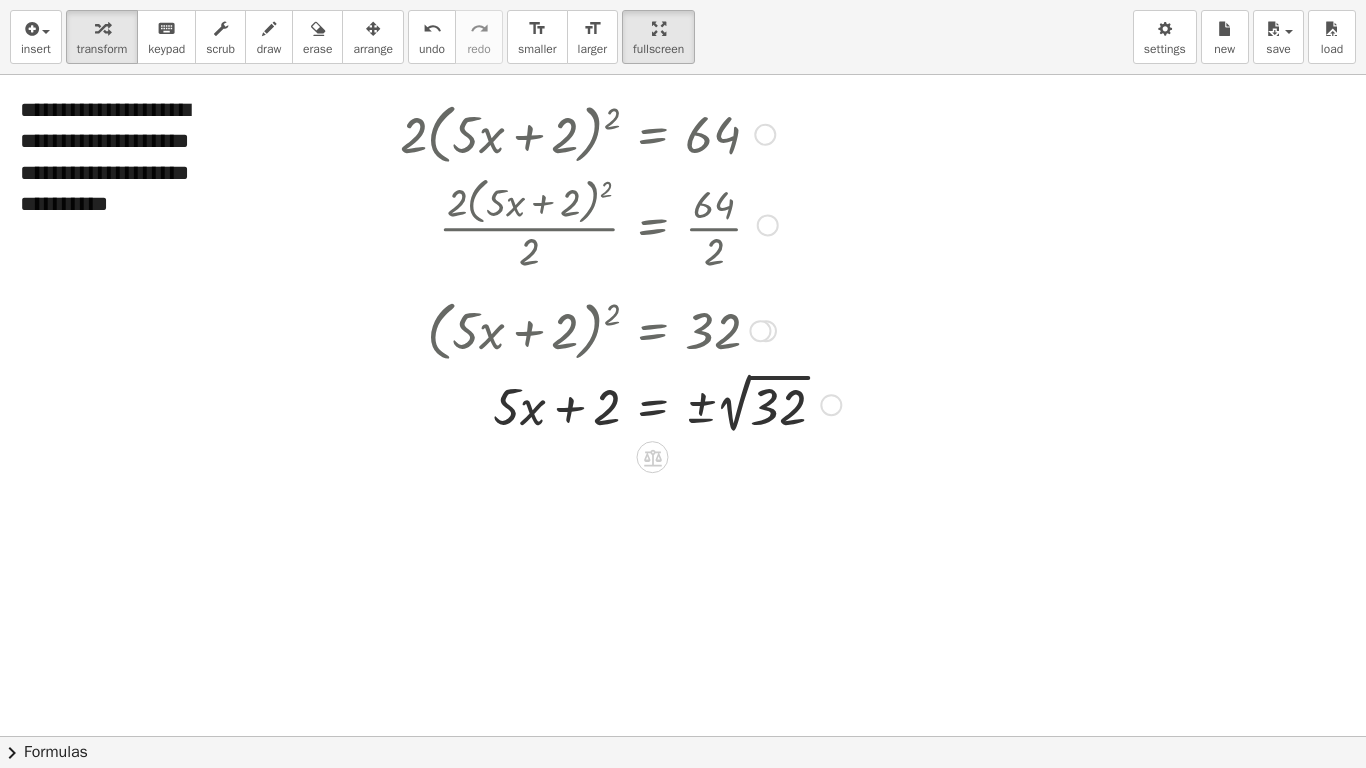 click at bounding box center [620, 403] 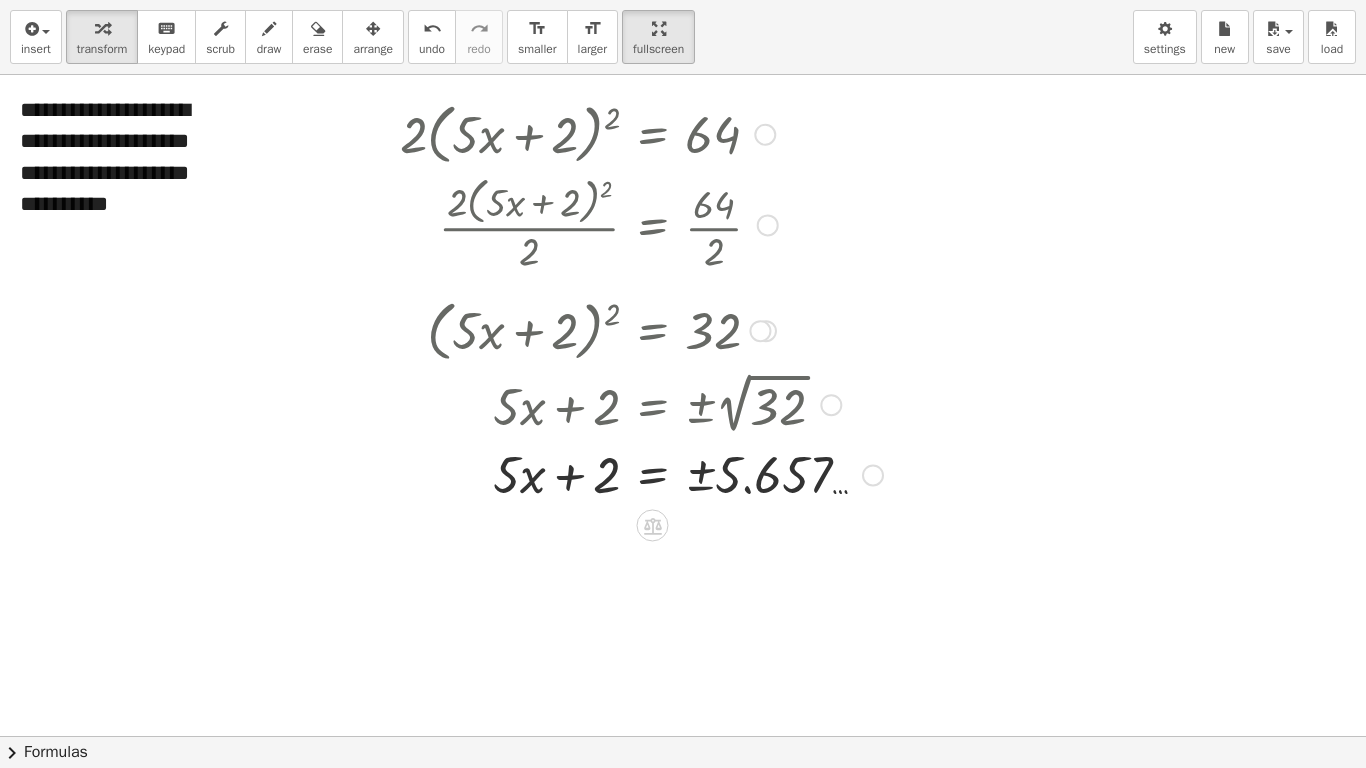 click at bounding box center [831, 405] 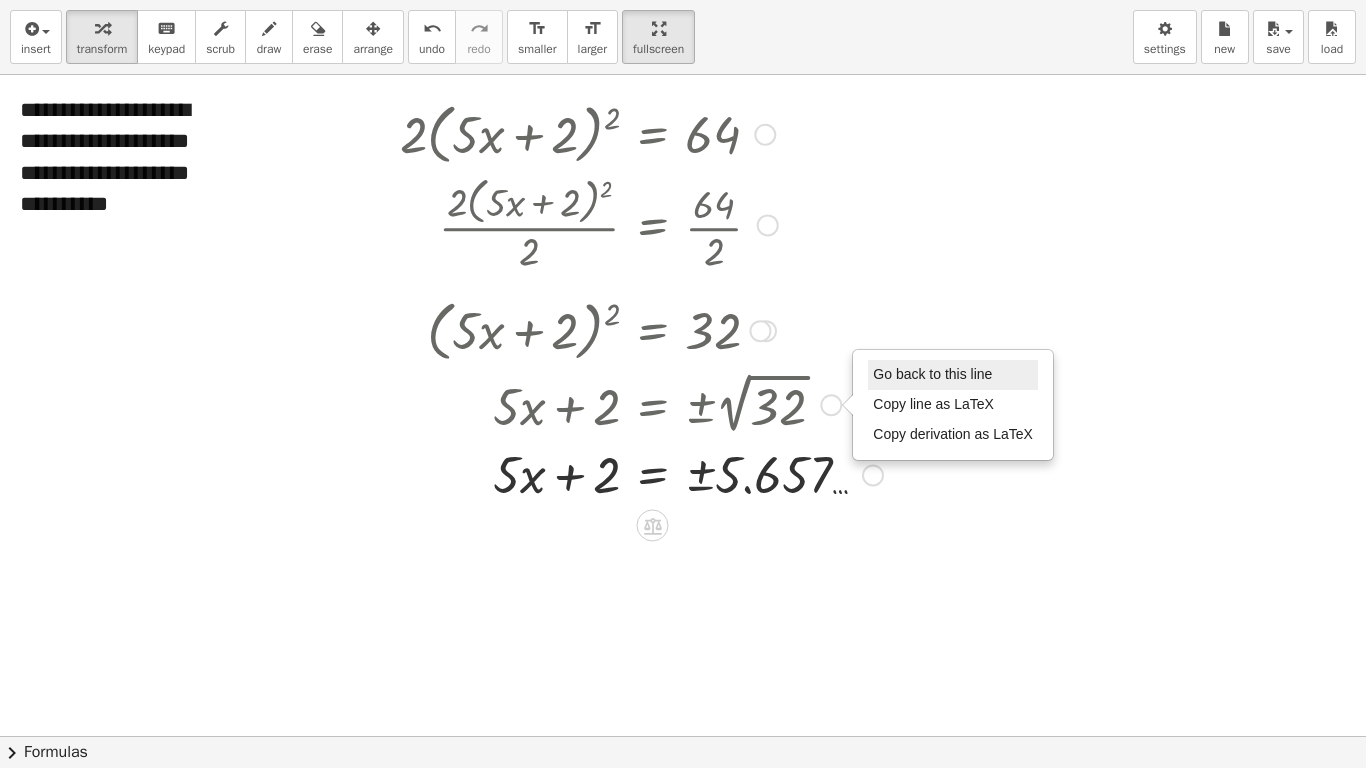 drag, startPoint x: 909, startPoint y: 372, endPoint x: 902, endPoint y: 385, distance: 14.764823 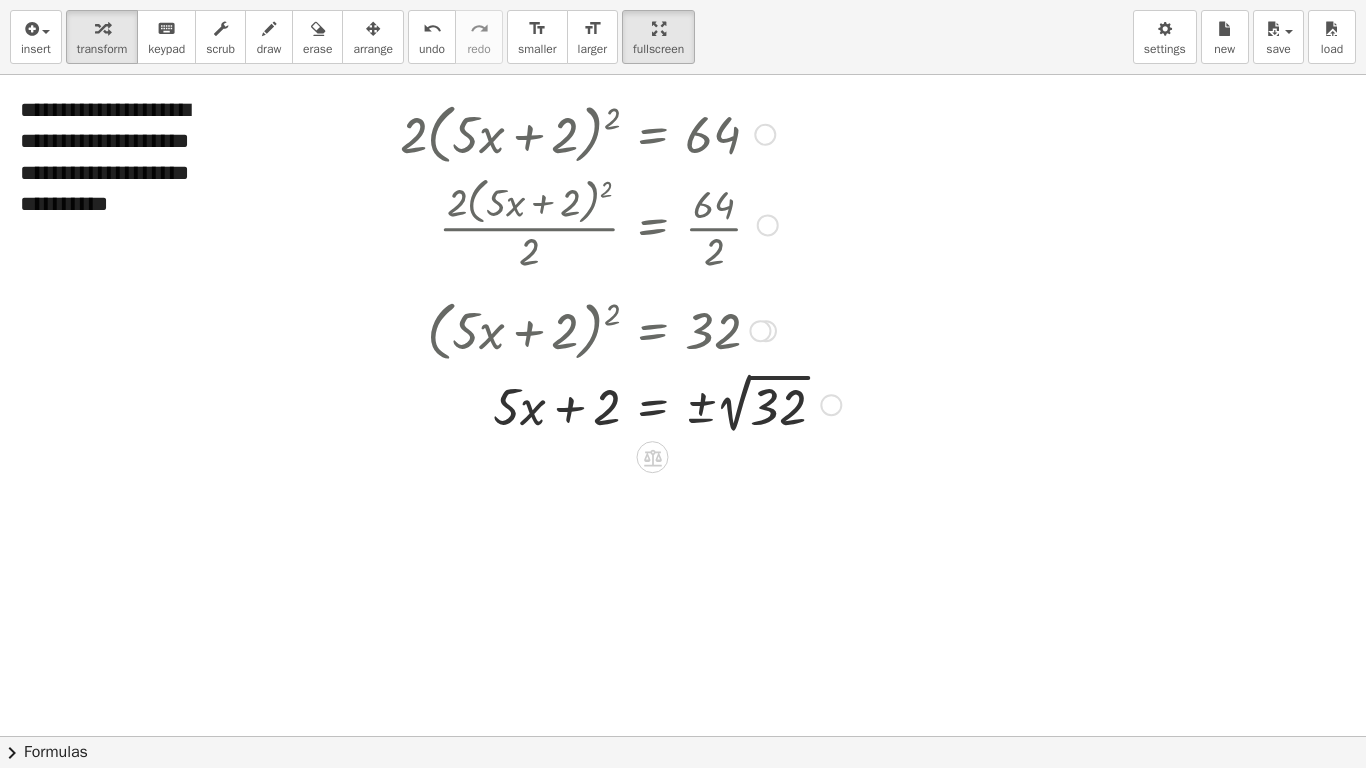 click on "Go back to this line Copy line as LaTeX Copy derivation as LaTeX" at bounding box center (831, 405) 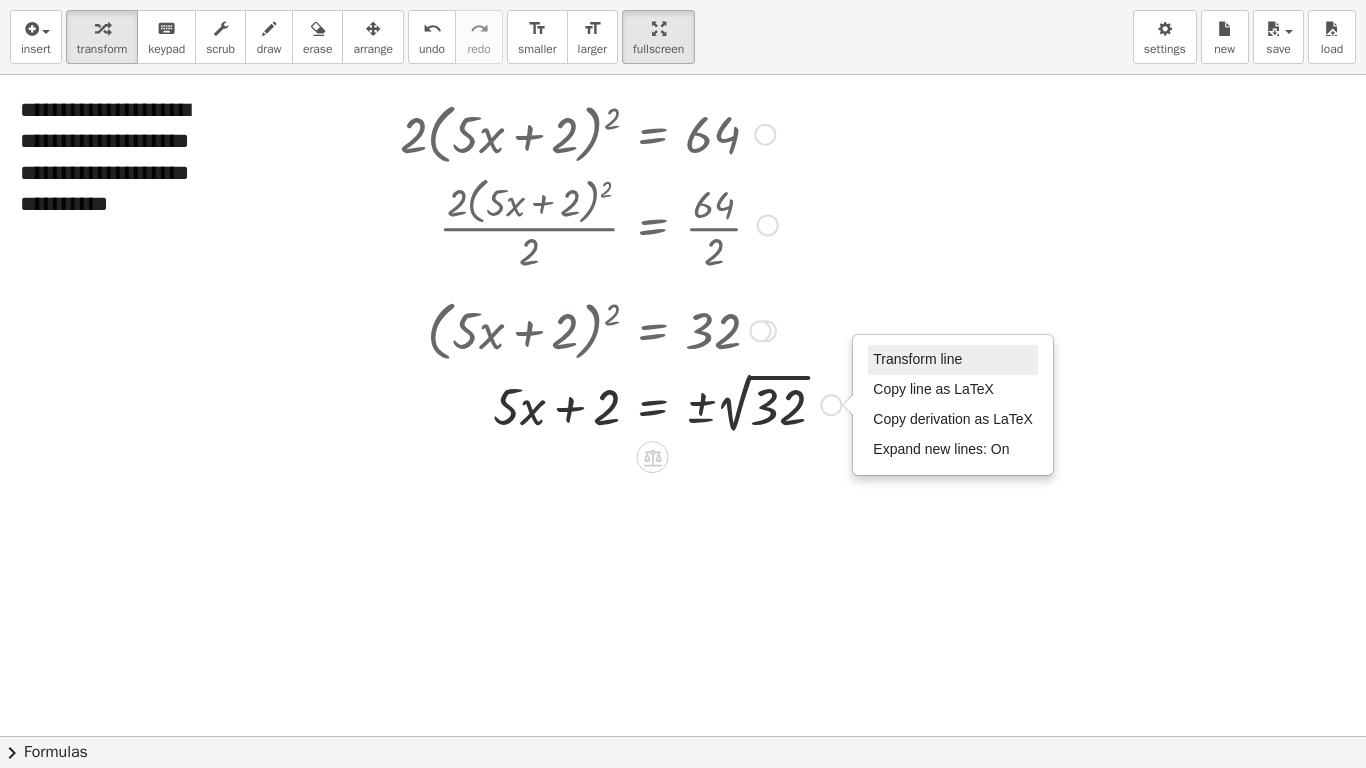 click on "Transform line" at bounding box center [917, 359] 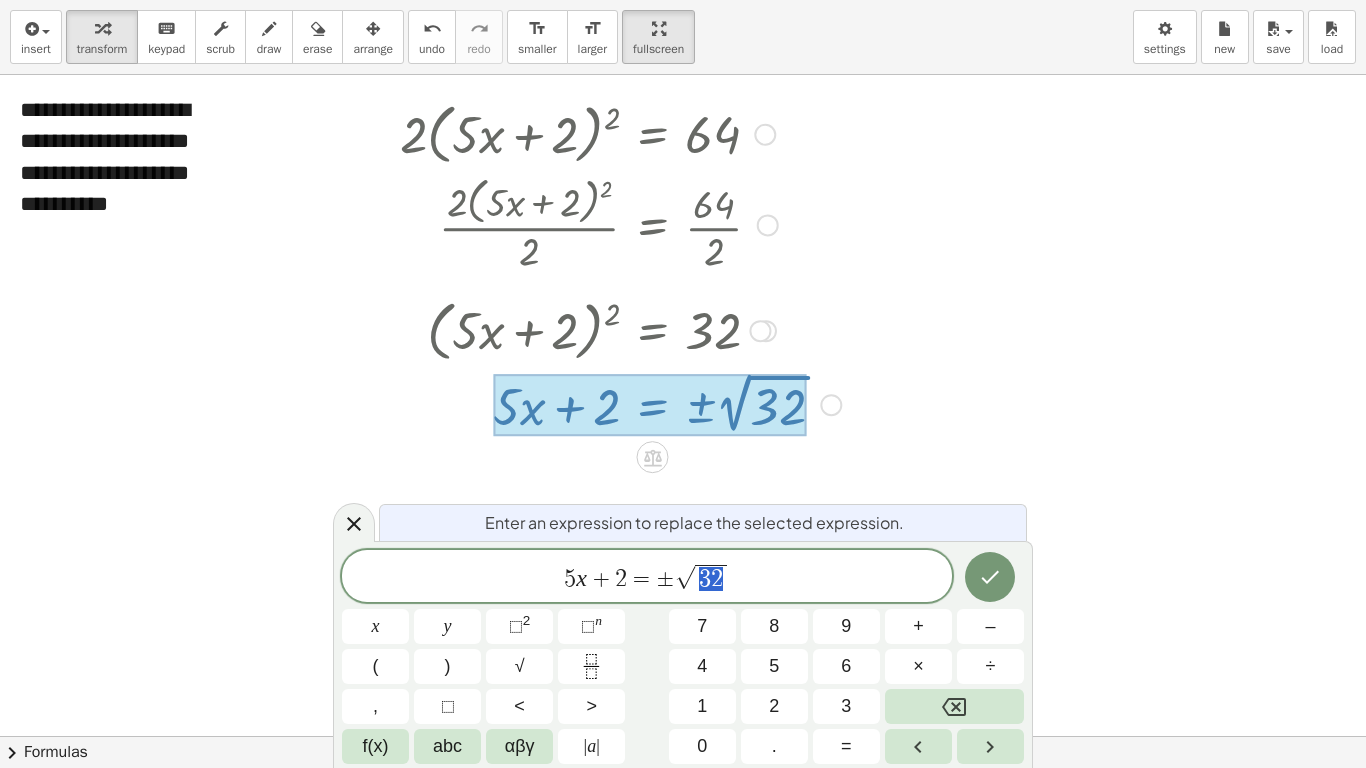 drag, startPoint x: 697, startPoint y: 582, endPoint x: 717, endPoint y: 580, distance: 20.09975 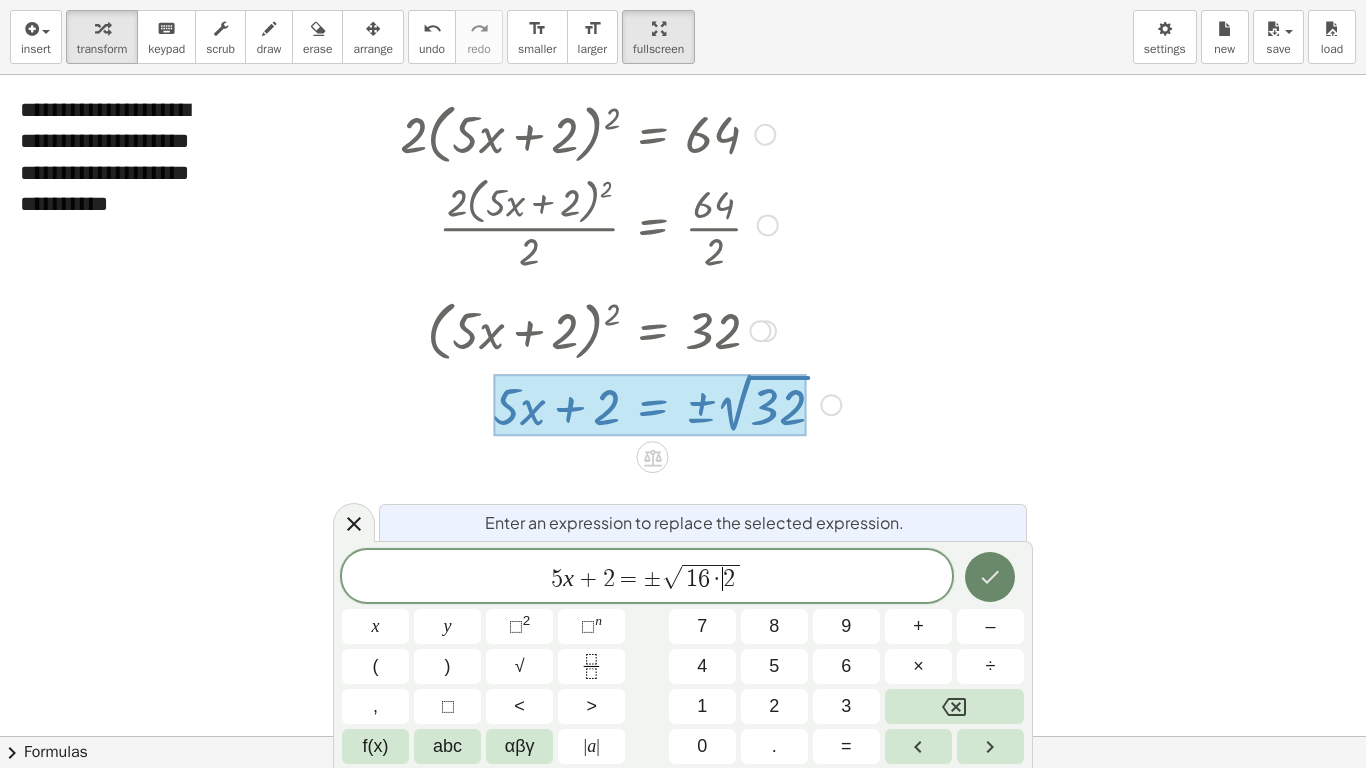 click 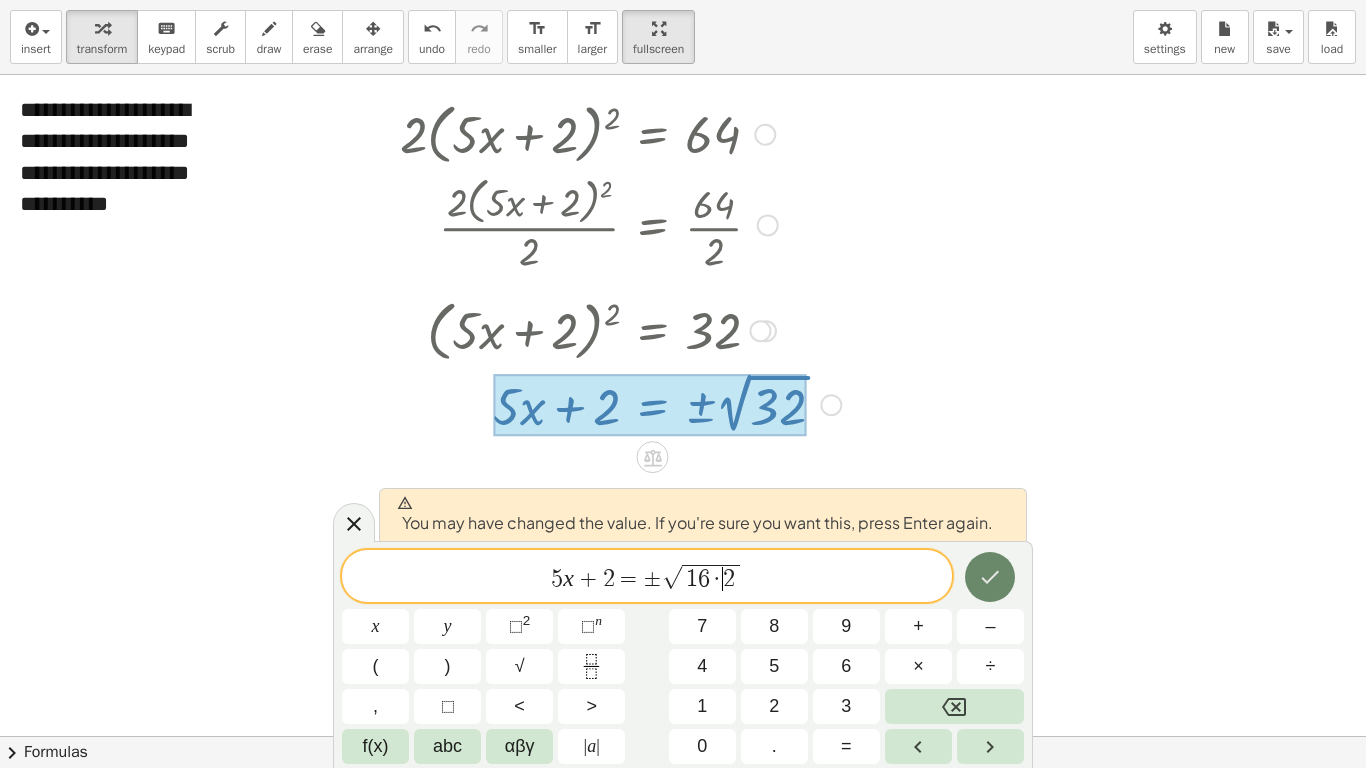 click 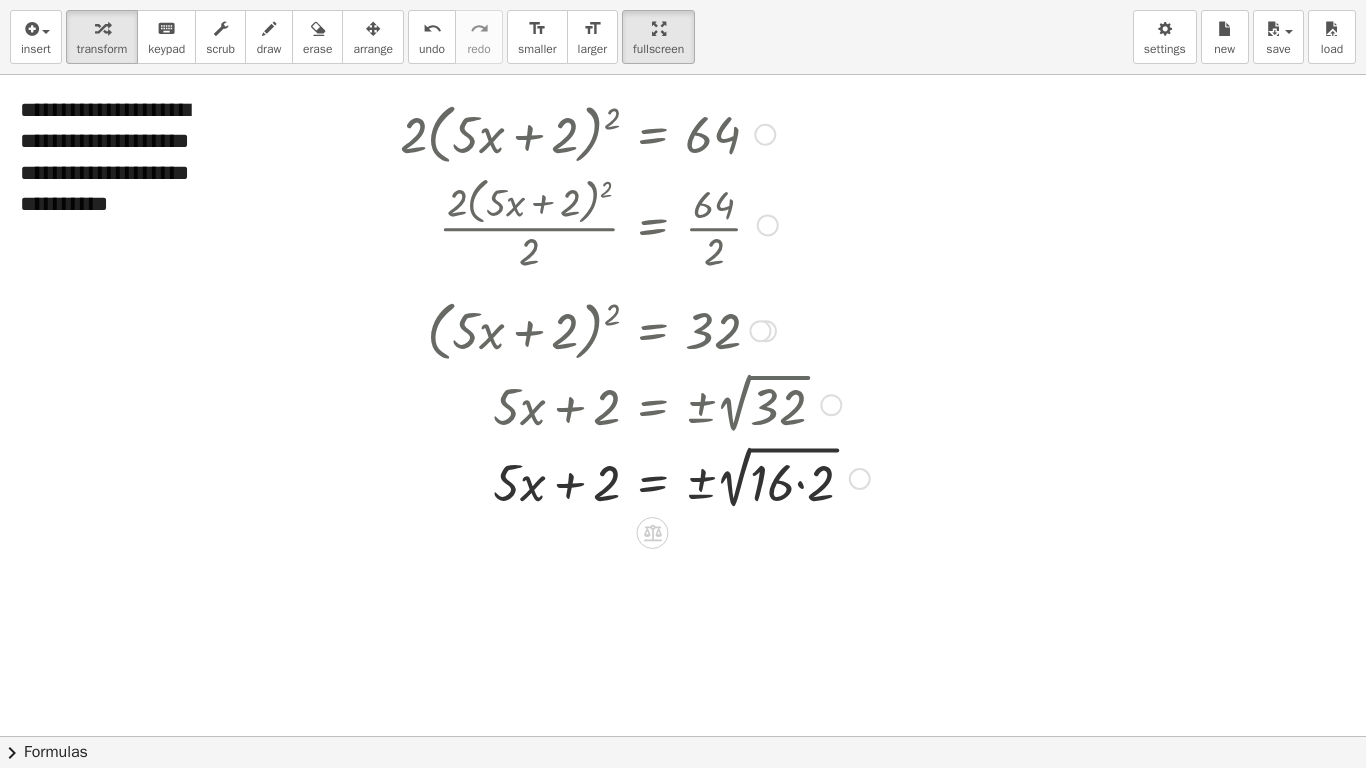 click on "Transform line Copy line as LaTeX Copy derivation as LaTeX Expand new lines: On" at bounding box center (860, 479) 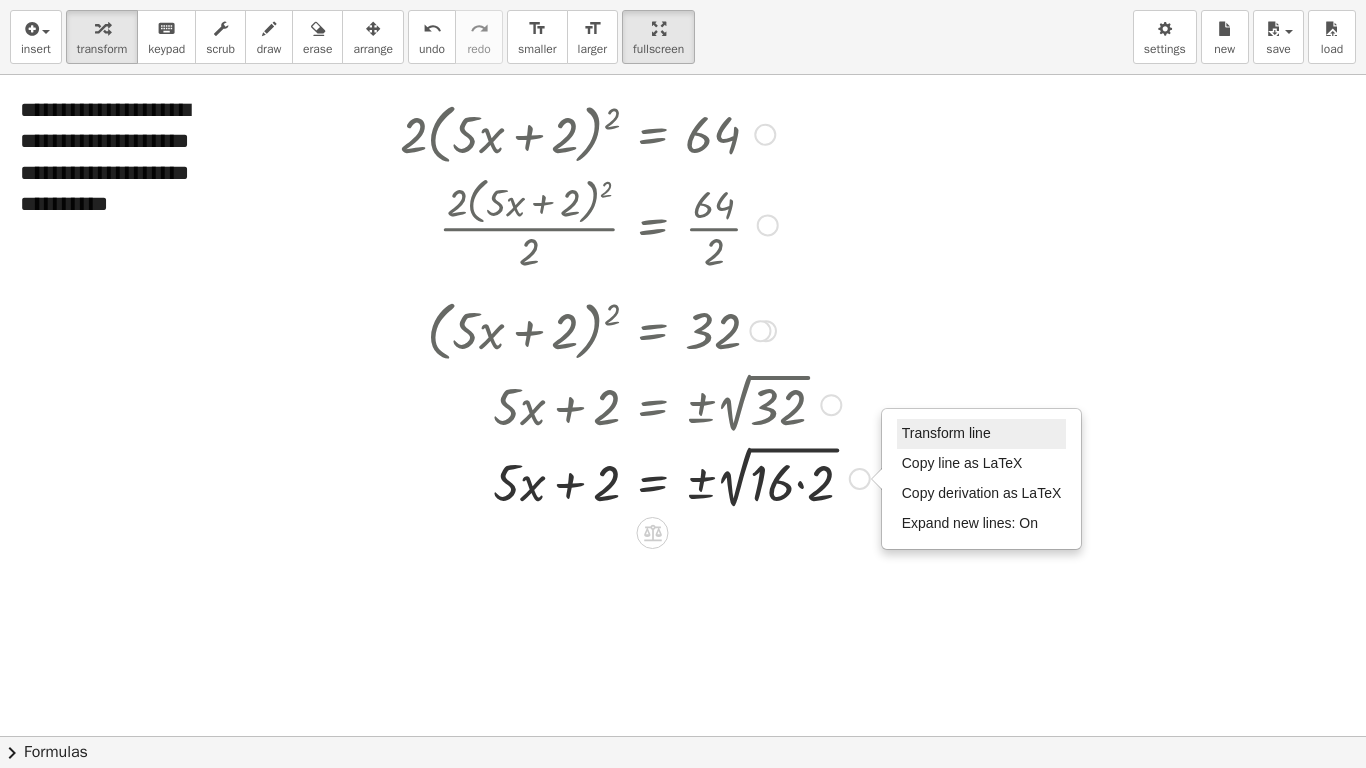 click on "Transform line" at bounding box center [946, 433] 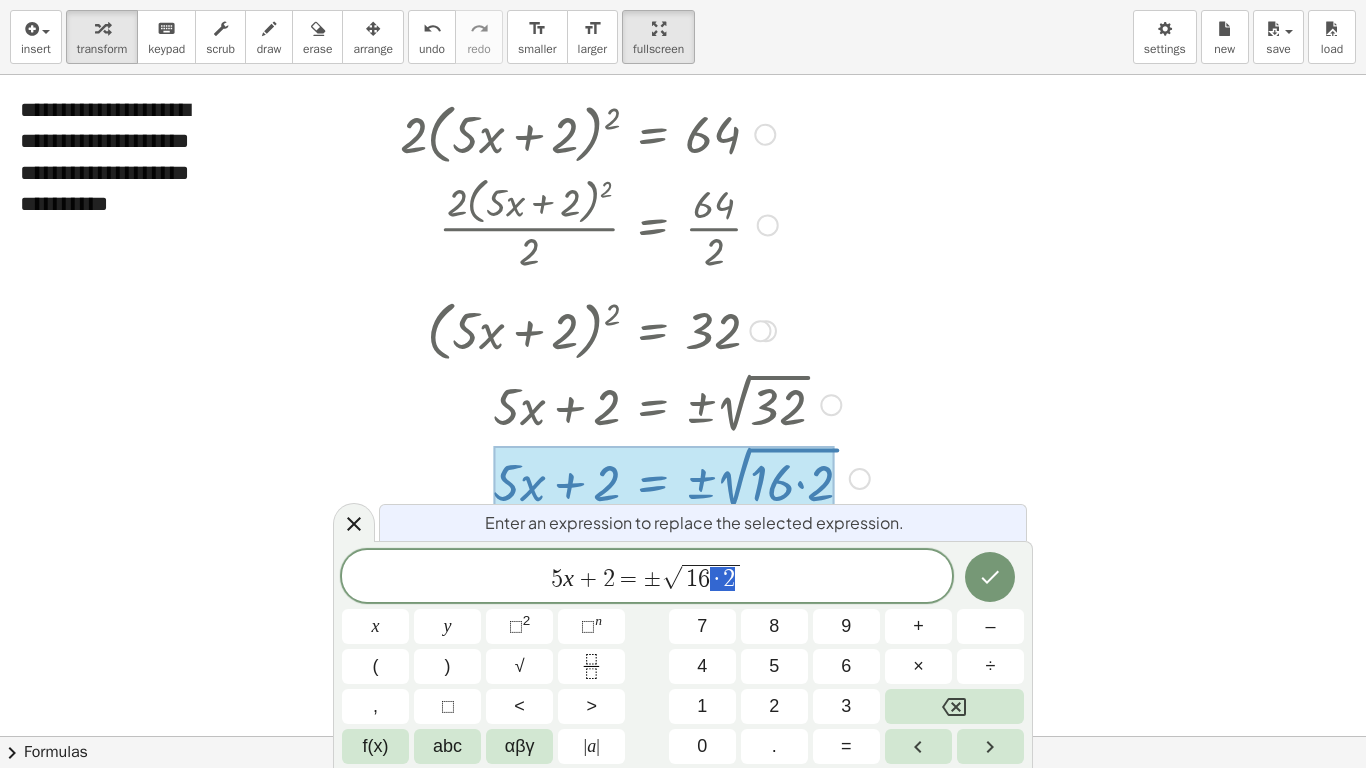 drag, startPoint x: 712, startPoint y: 580, endPoint x: 736, endPoint y: 576, distance: 24.33105 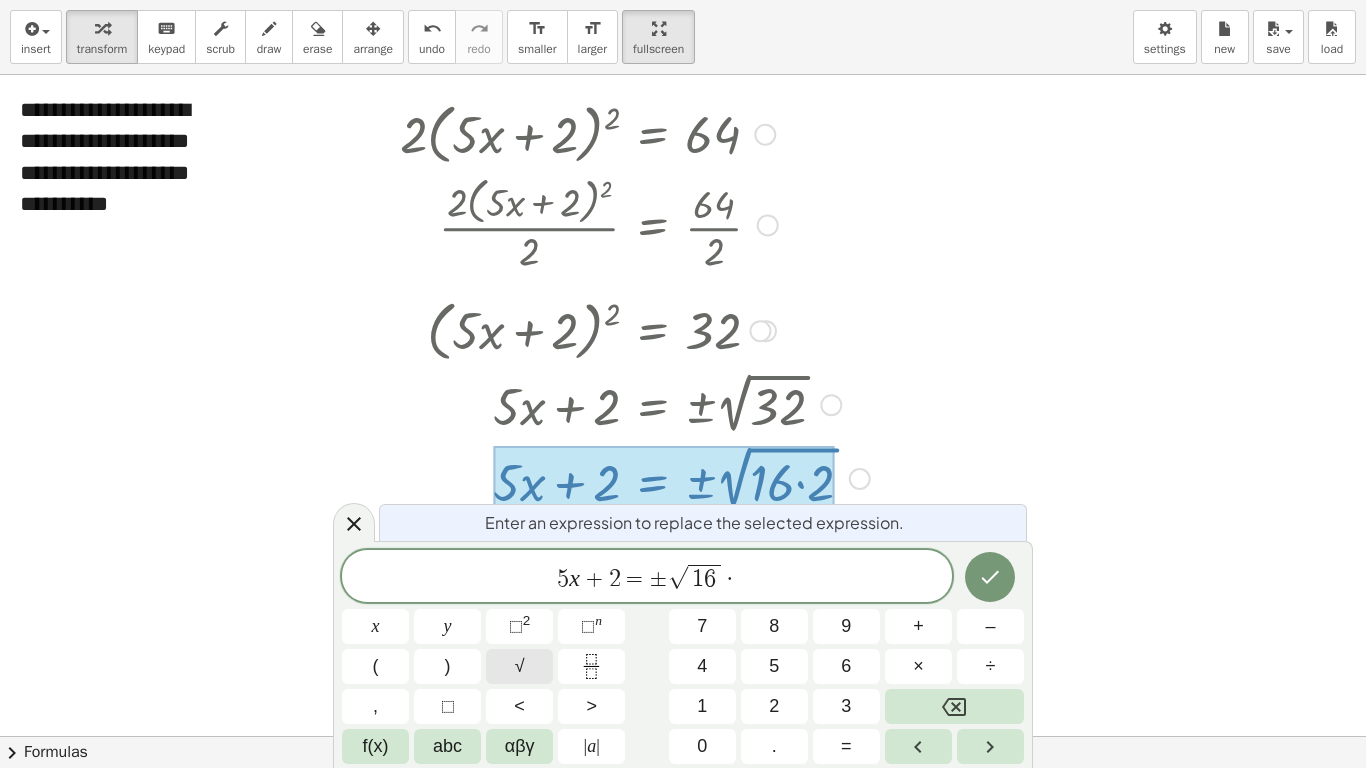 click on "√" at bounding box center [520, 666] 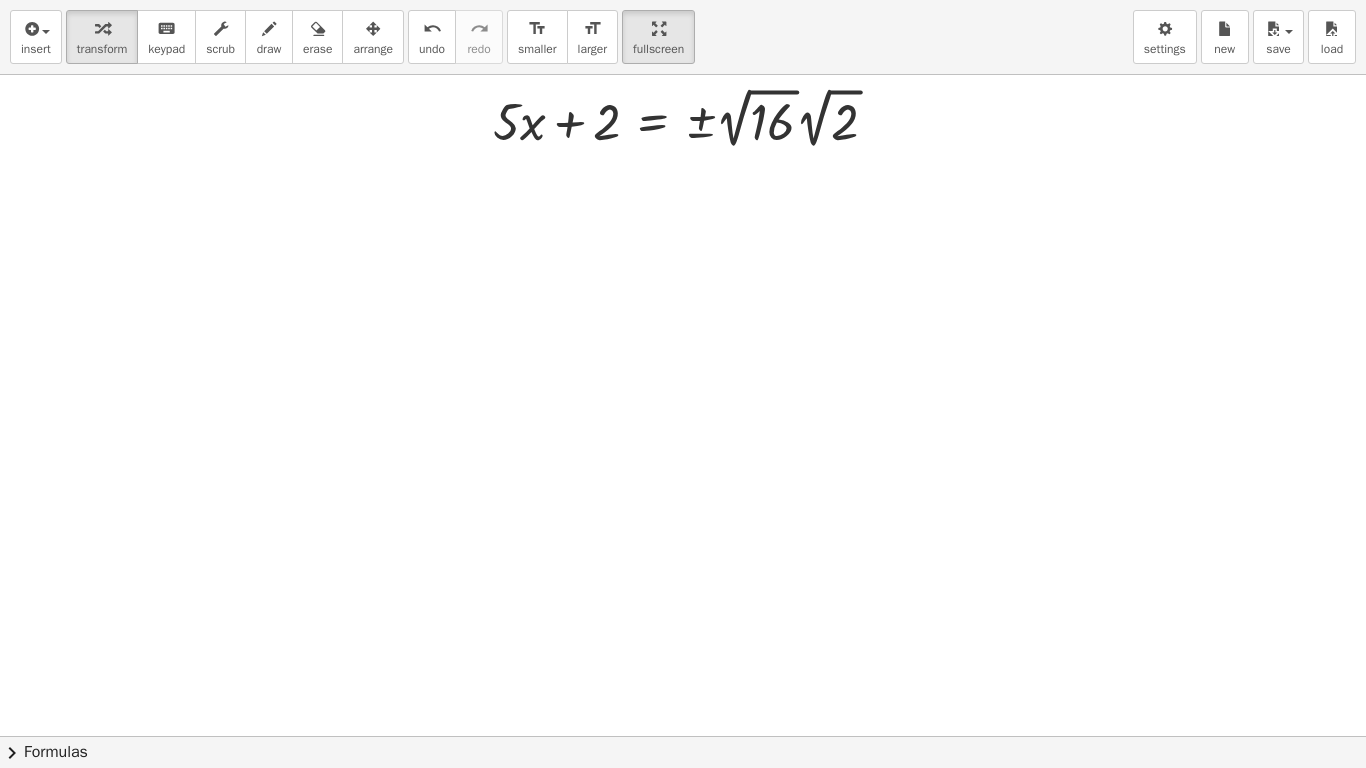 scroll, scrollTop: 400, scrollLeft: 0, axis: vertical 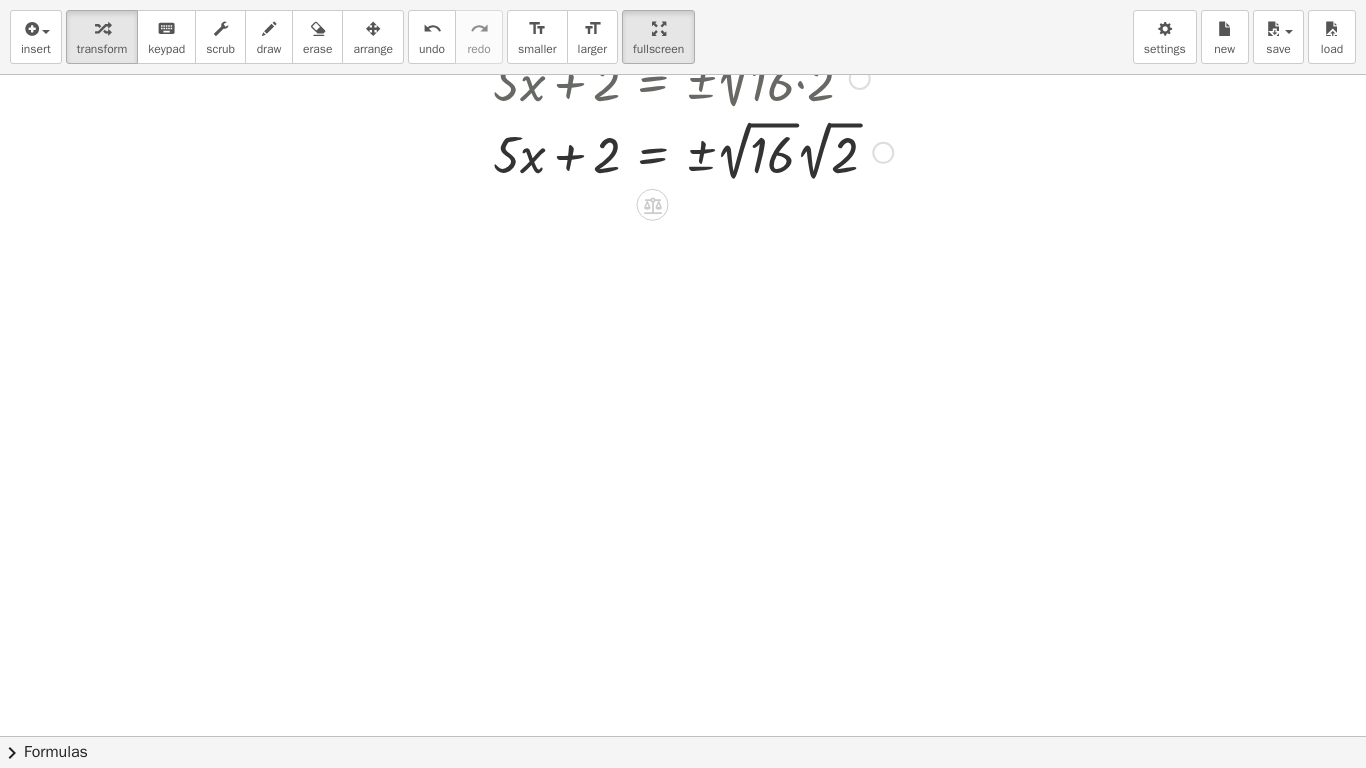 click at bounding box center [646, 151] 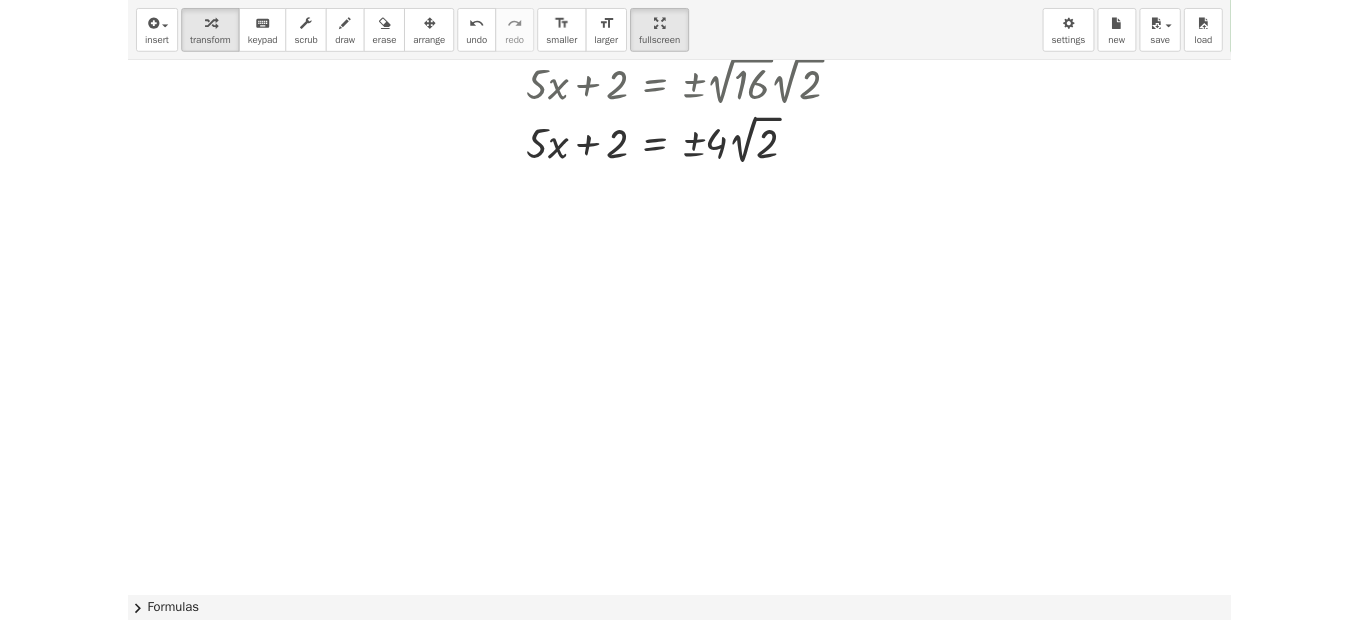 scroll, scrollTop: 500, scrollLeft: 0, axis: vertical 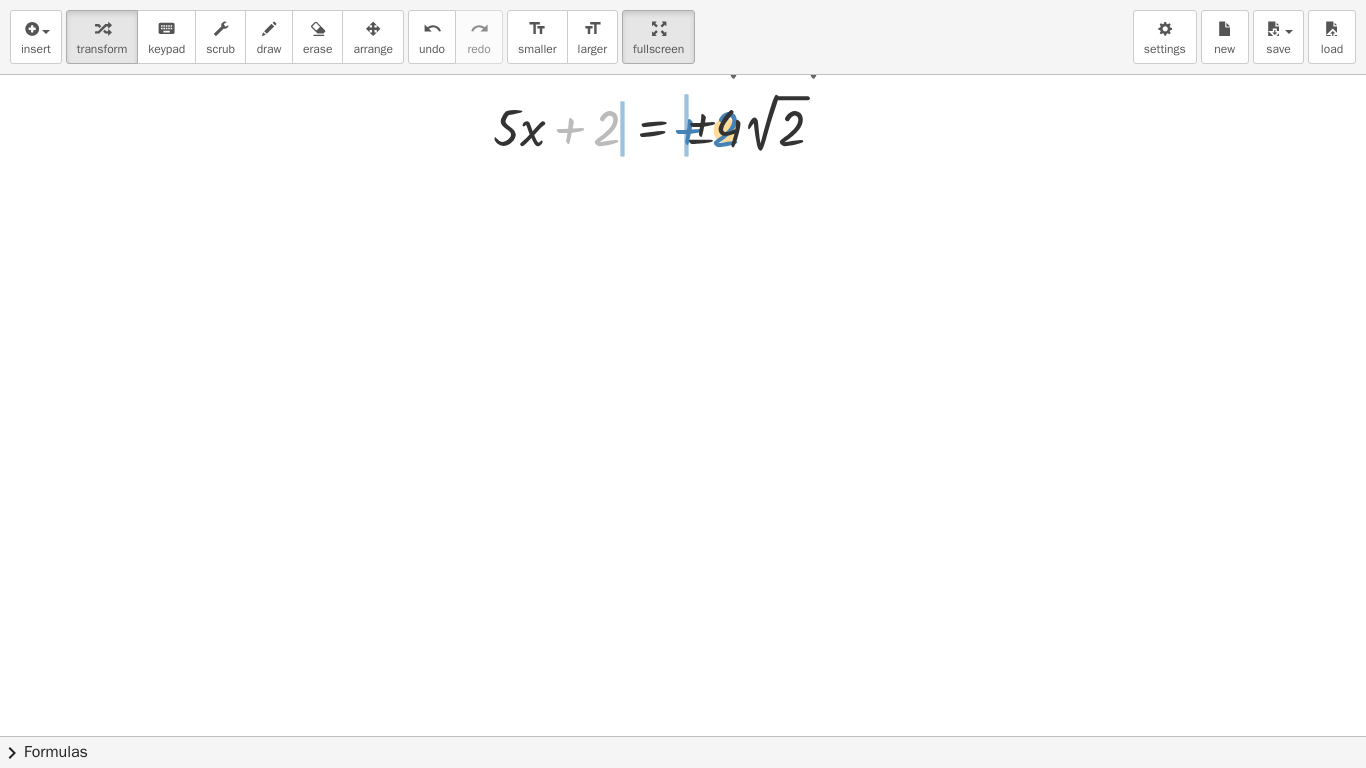 drag, startPoint x: 561, startPoint y: 126, endPoint x: 680, endPoint y: 127, distance: 119.0042 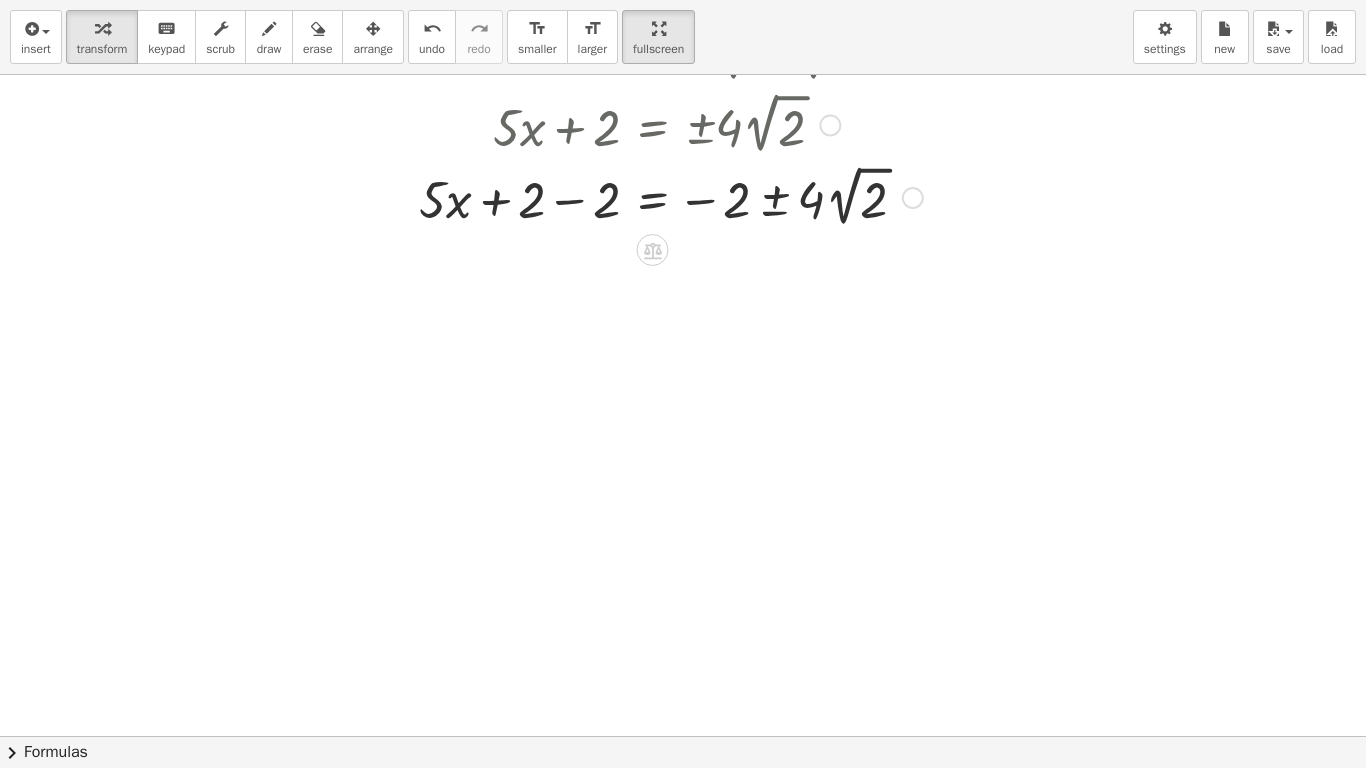 click at bounding box center (661, 196) 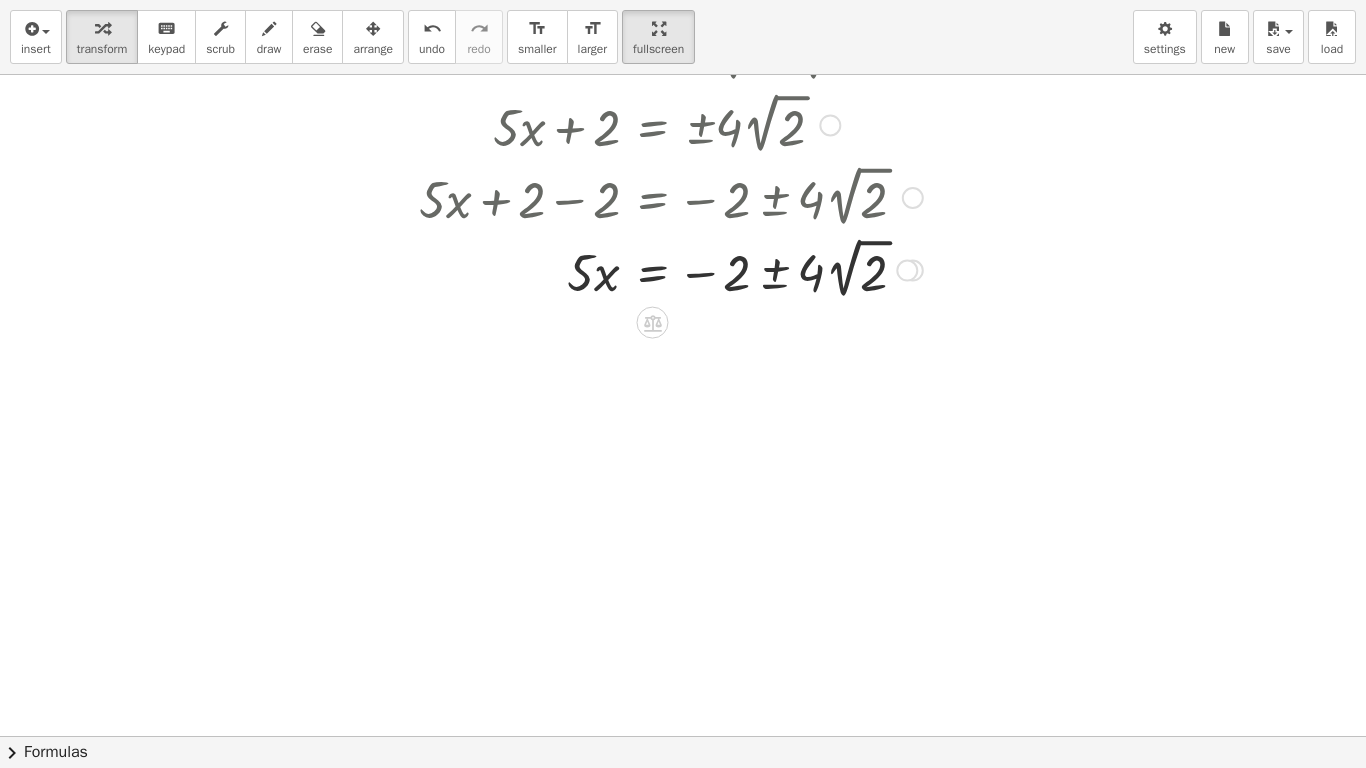 click at bounding box center [661, 268] 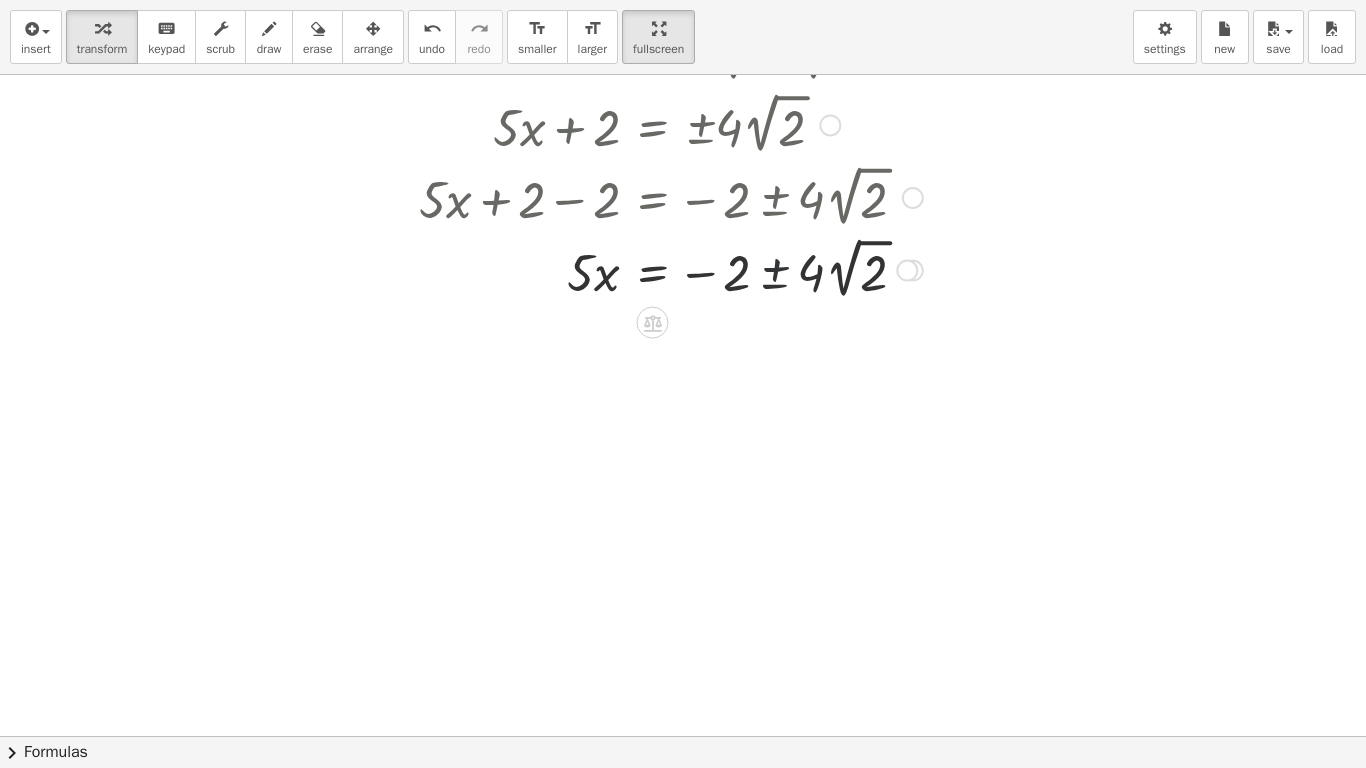 click at bounding box center [661, 268] 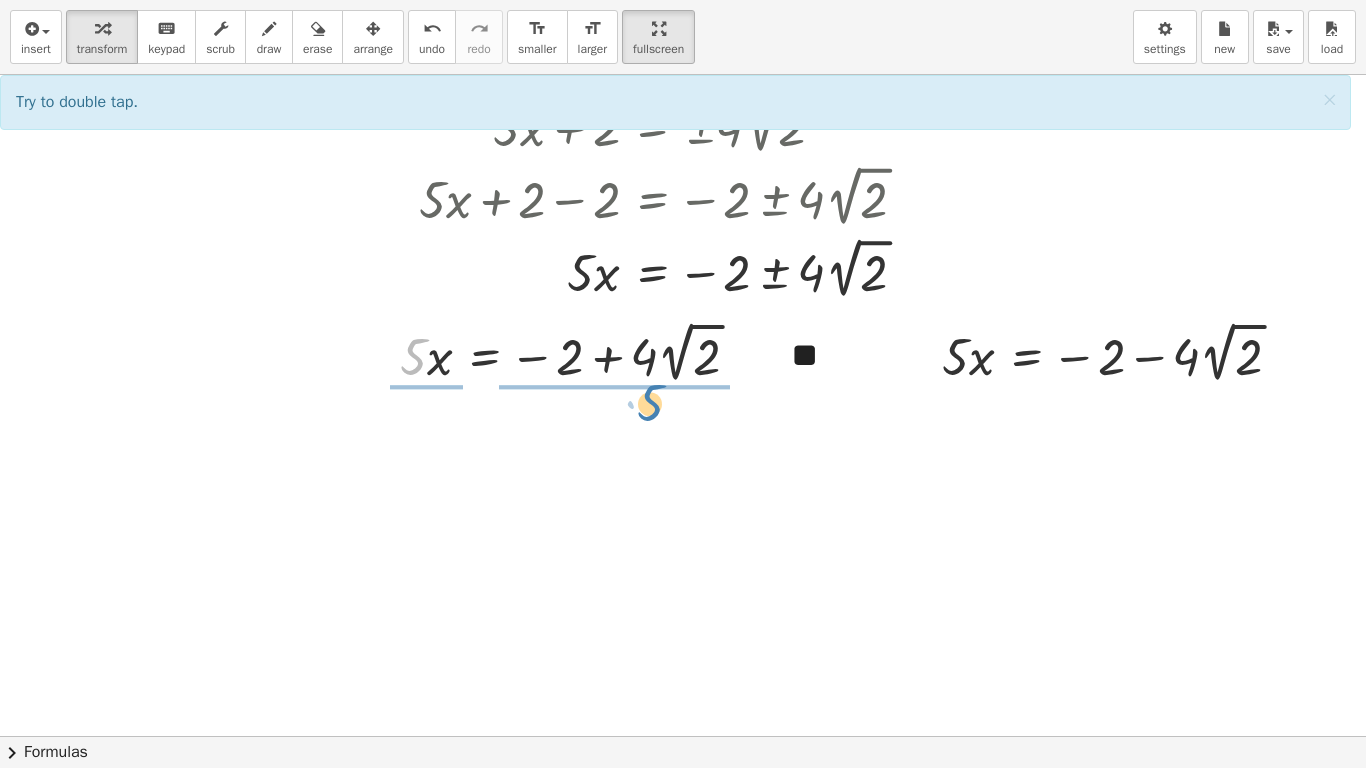 drag, startPoint x: 421, startPoint y: 364, endPoint x: 658, endPoint y: 411, distance: 241.6154 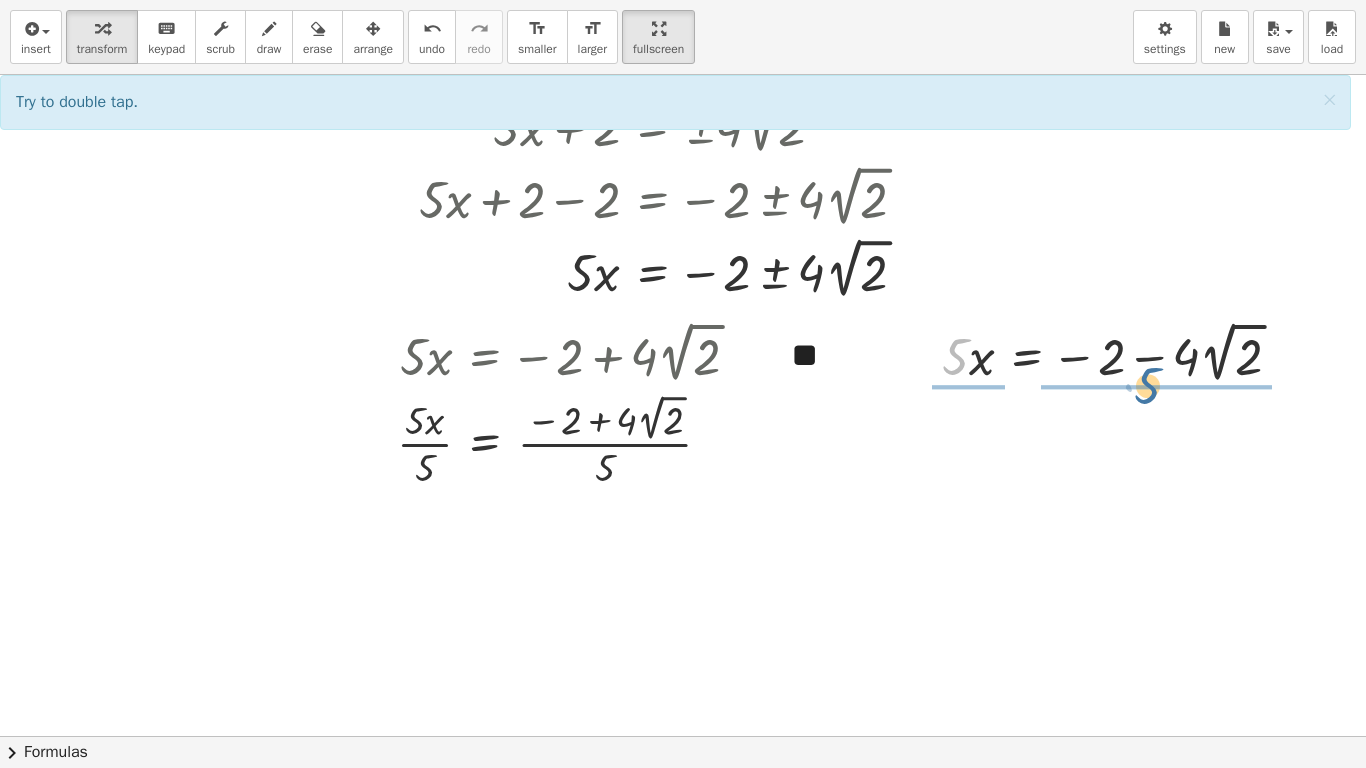 drag, startPoint x: 953, startPoint y: 361, endPoint x: 1146, endPoint y: 390, distance: 195.1666 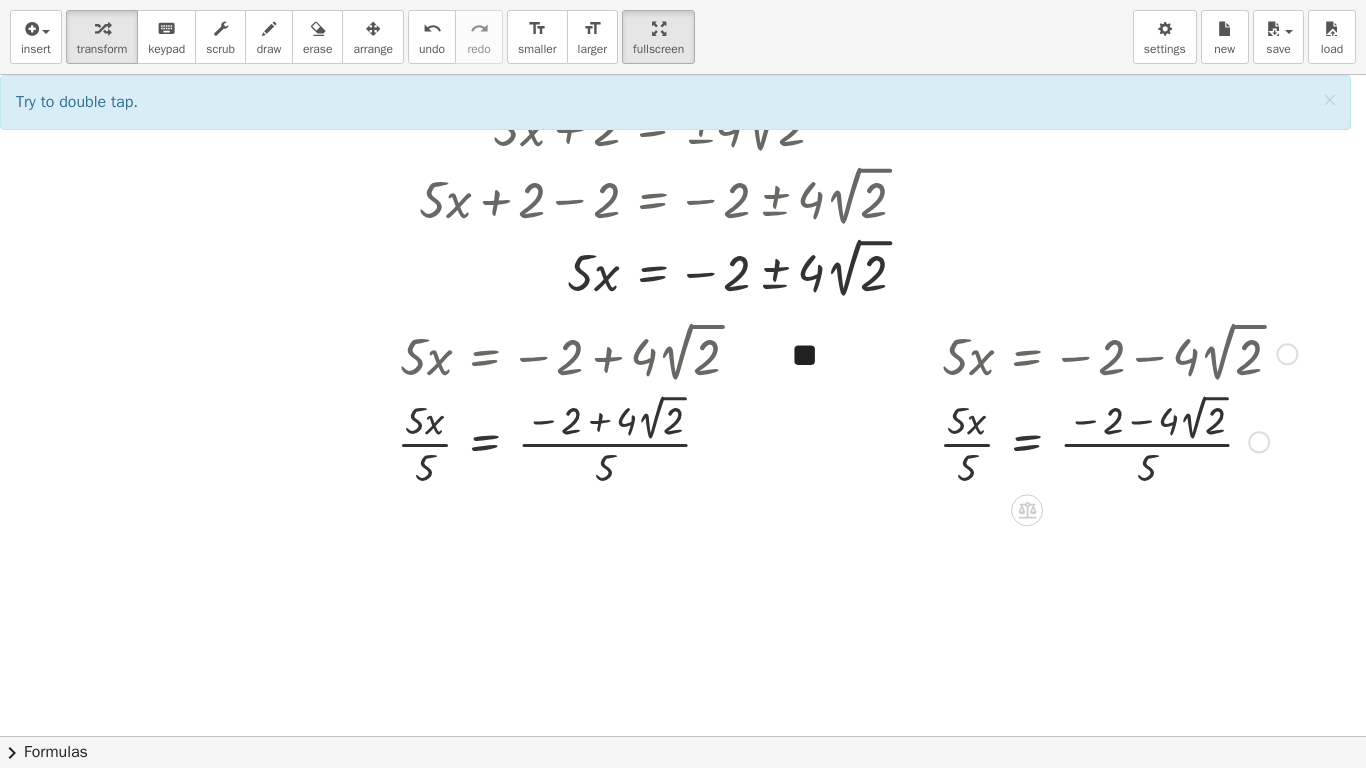 drag, startPoint x: 1257, startPoint y: 351, endPoint x: 1245, endPoint y: 481, distance: 130.55267 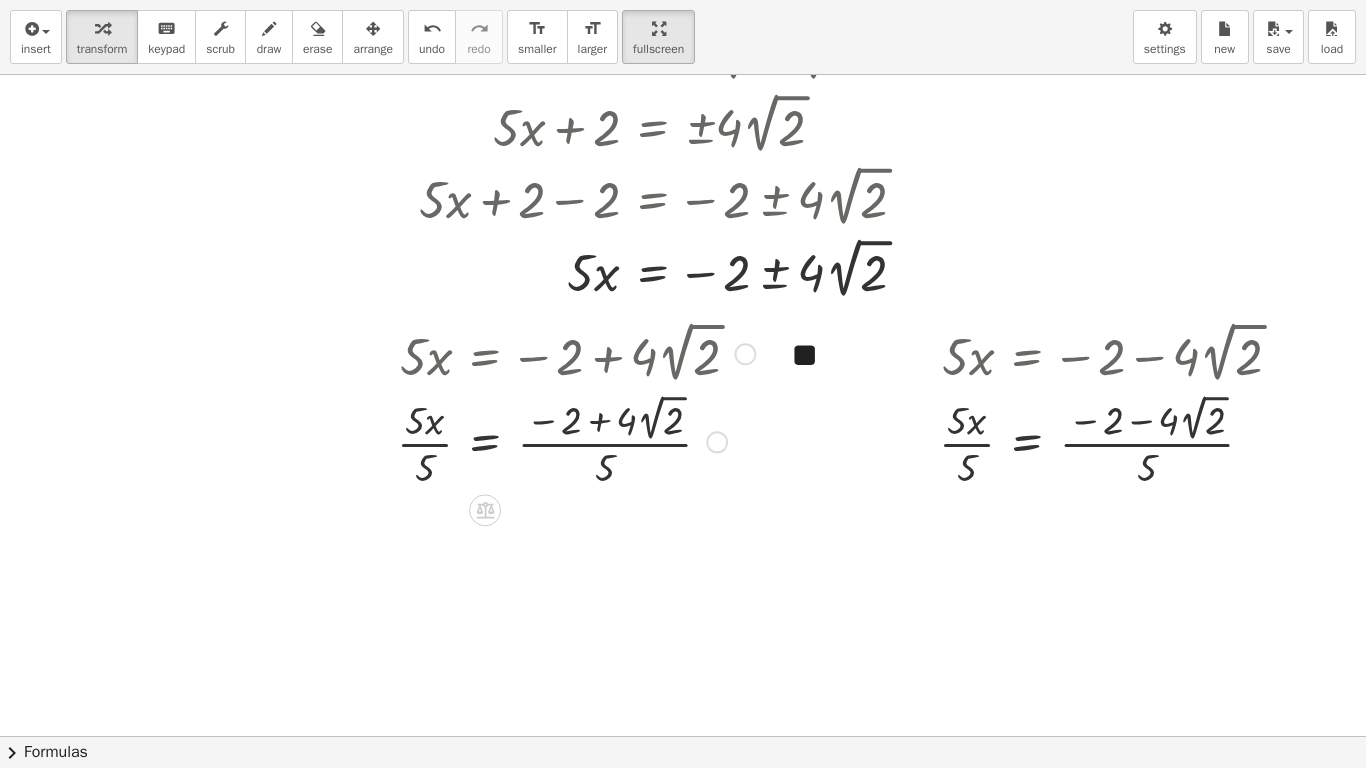 click at bounding box center (576, 441) 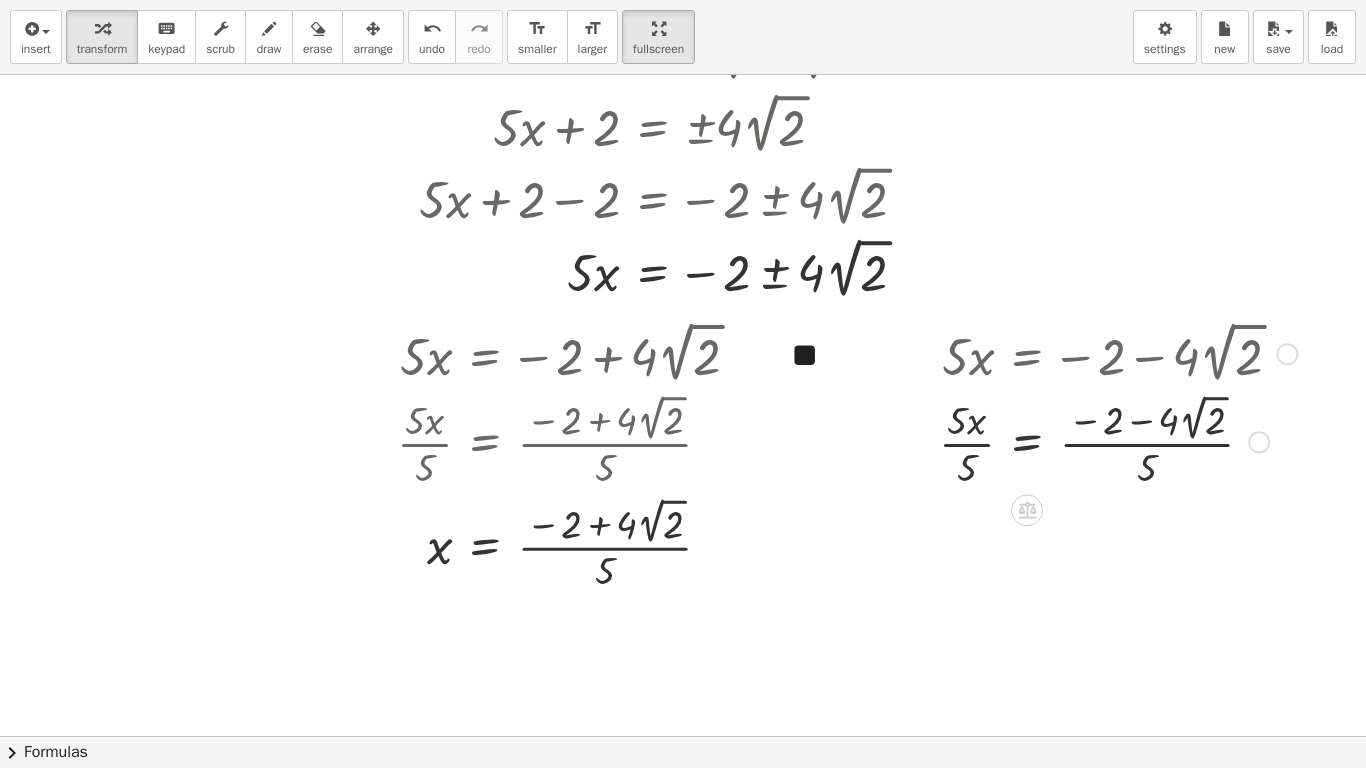 click at bounding box center (1118, 441) 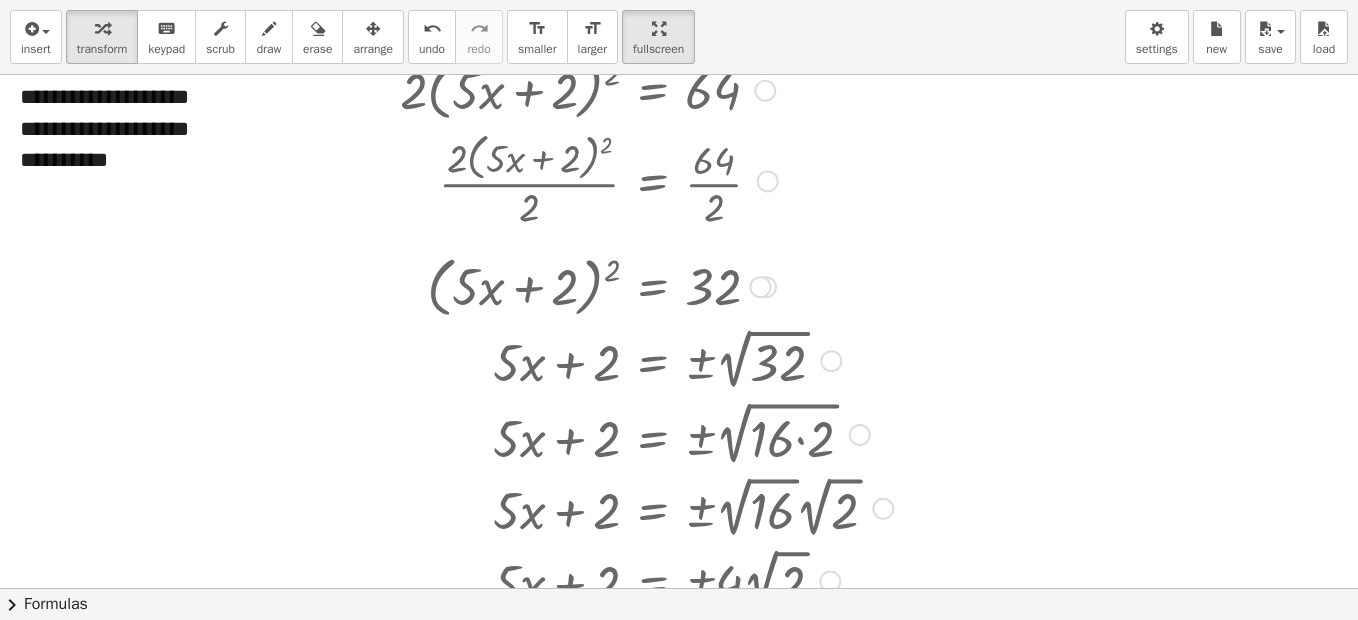 scroll, scrollTop: 0, scrollLeft: 0, axis: both 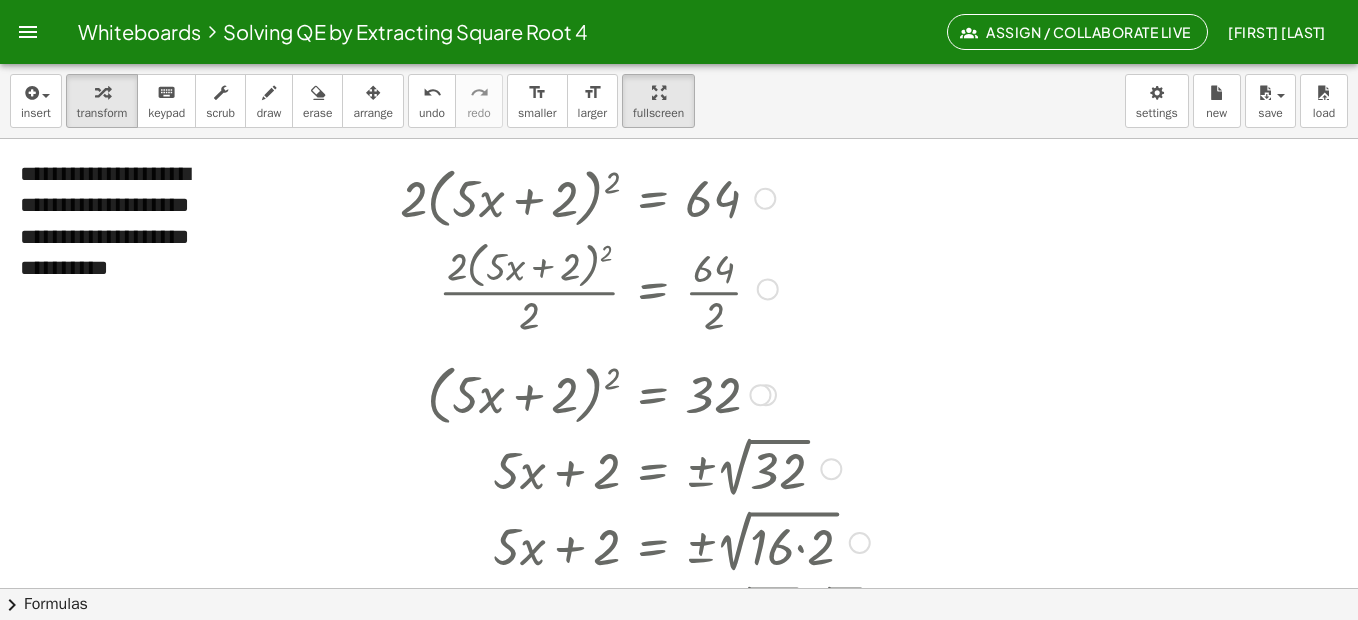 click at bounding box center [765, 199] 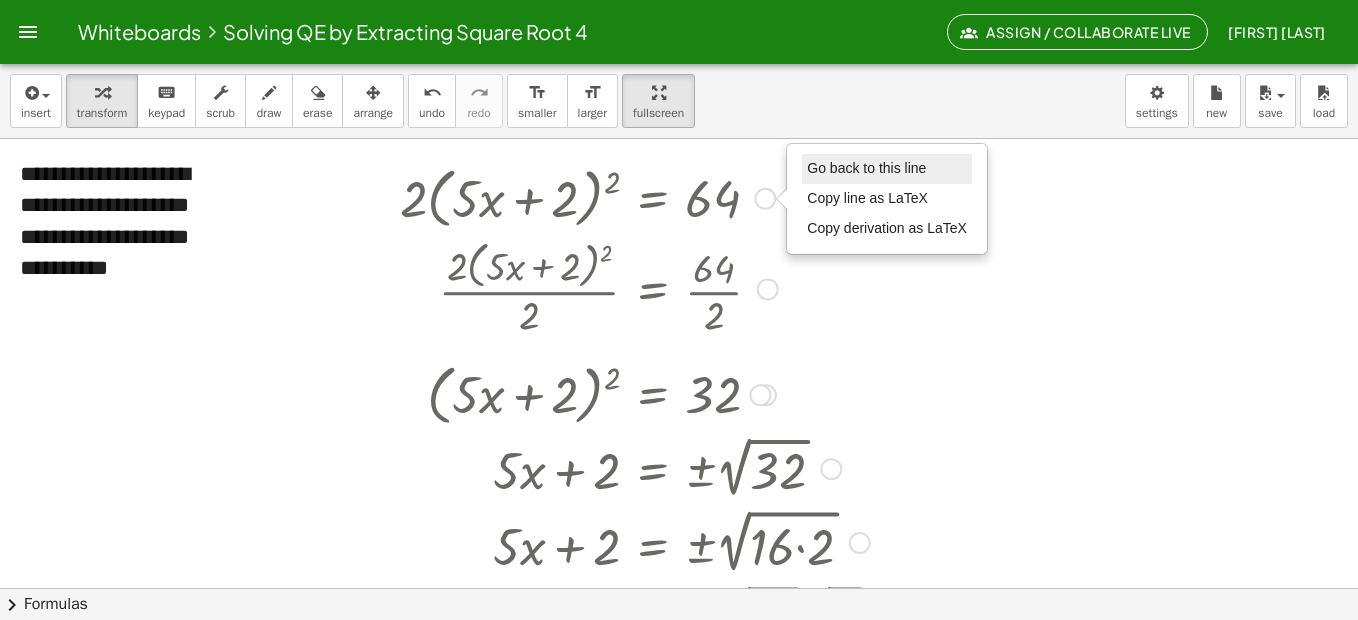 click on "Go back to this line" at bounding box center [866, 168] 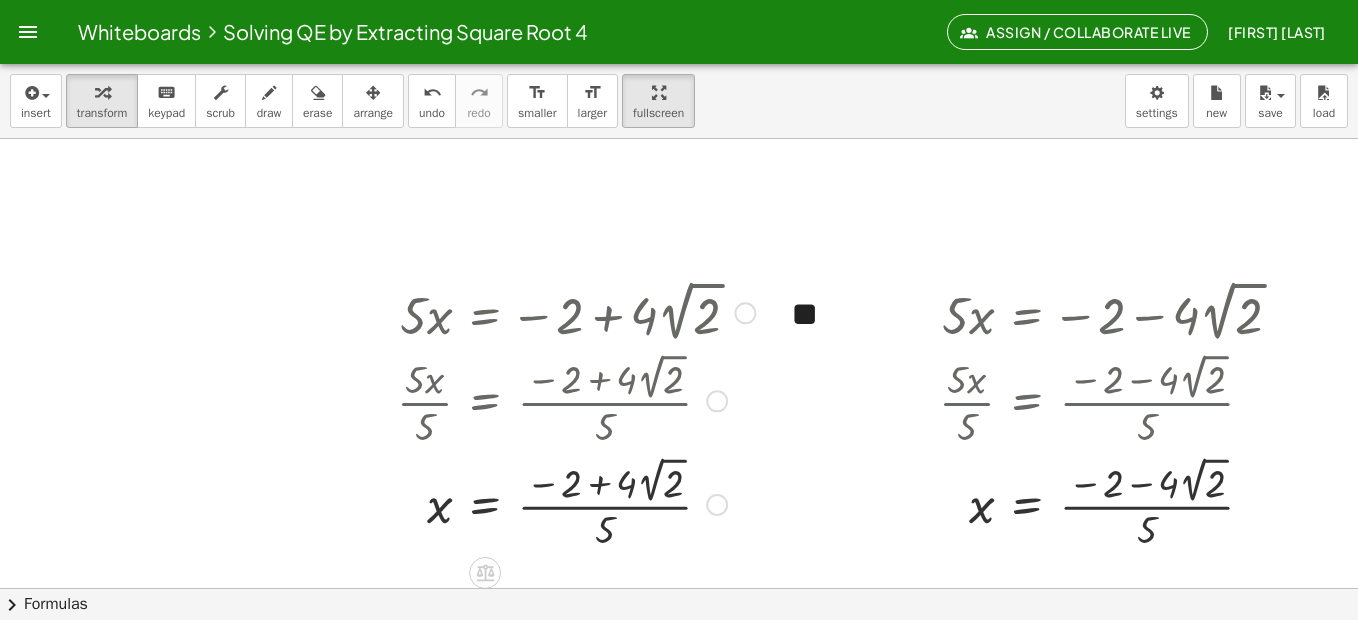 scroll, scrollTop: 606, scrollLeft: 0, axis: vertical 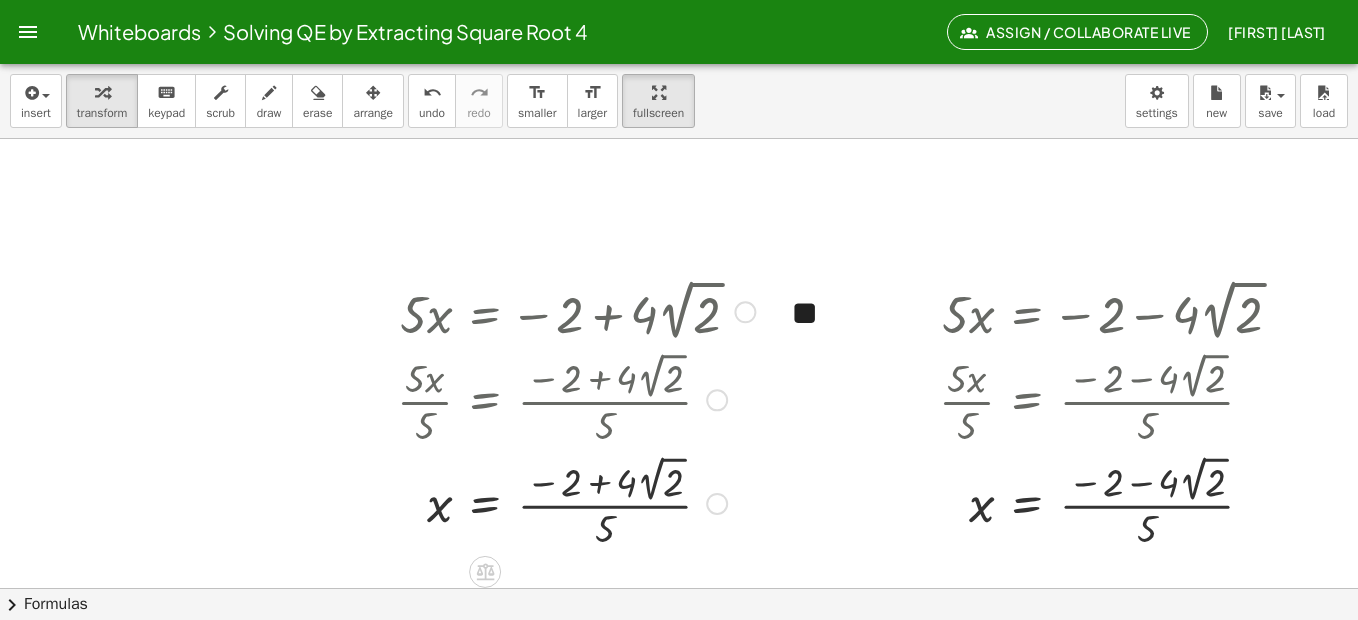 click at bounding box center (745, 312) 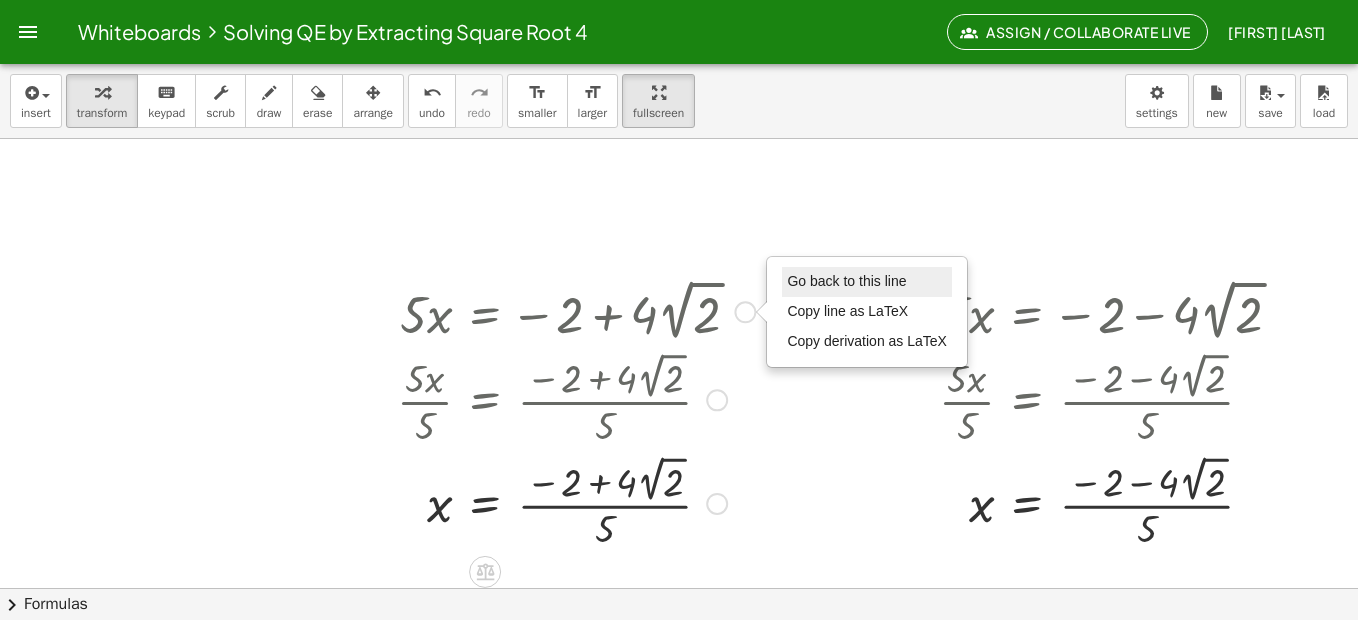click on "Go back to this line" at bounding box center (846, 281) 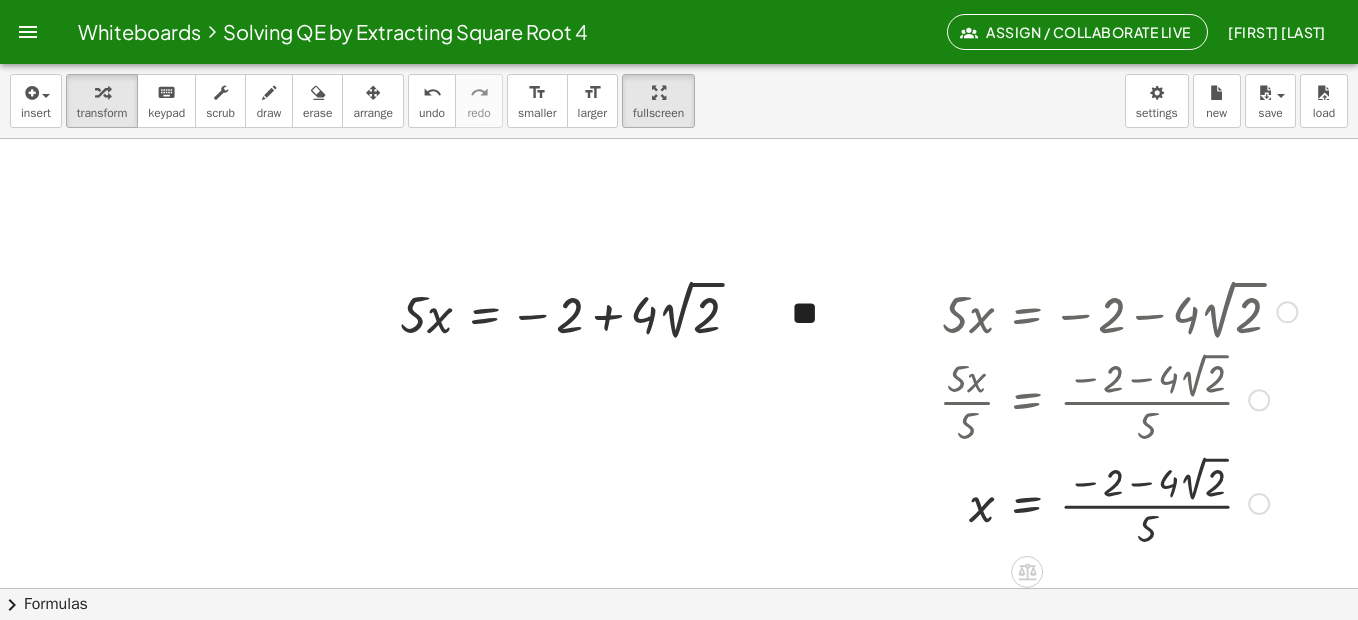 click at bounding box center (1287, 312) 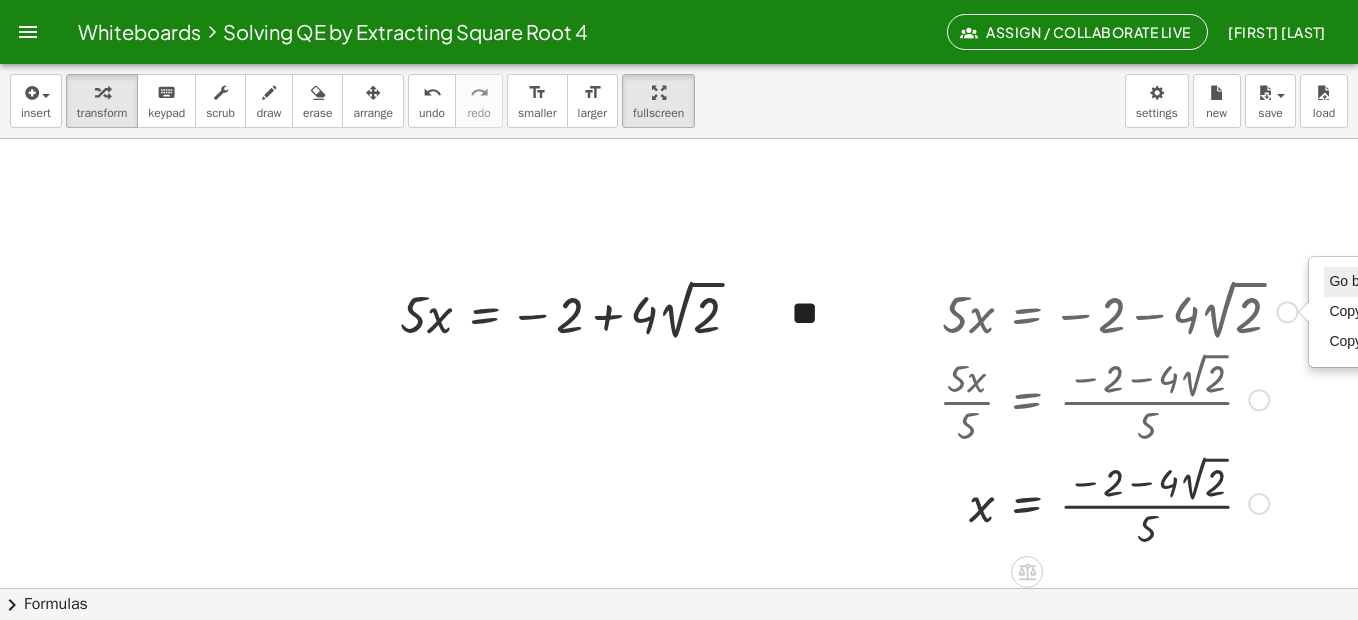 click on "Go back to this line" at bounding box center [1388, 281] 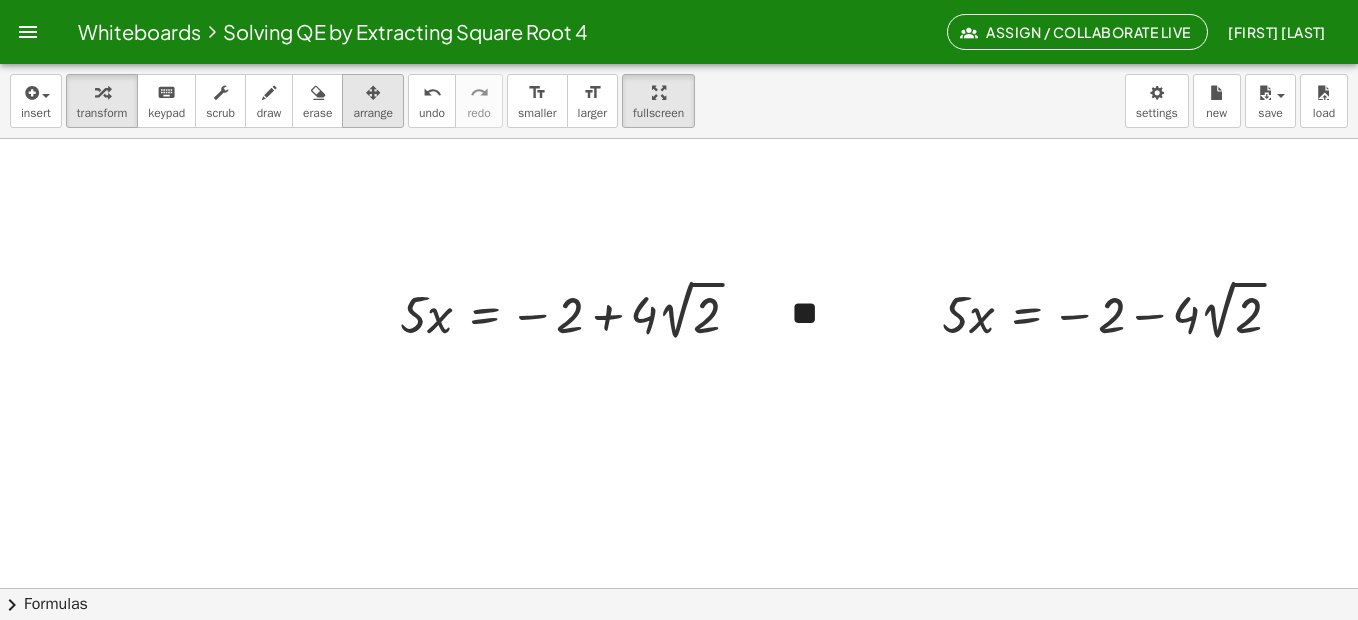 click at bounding box center [373, 93] 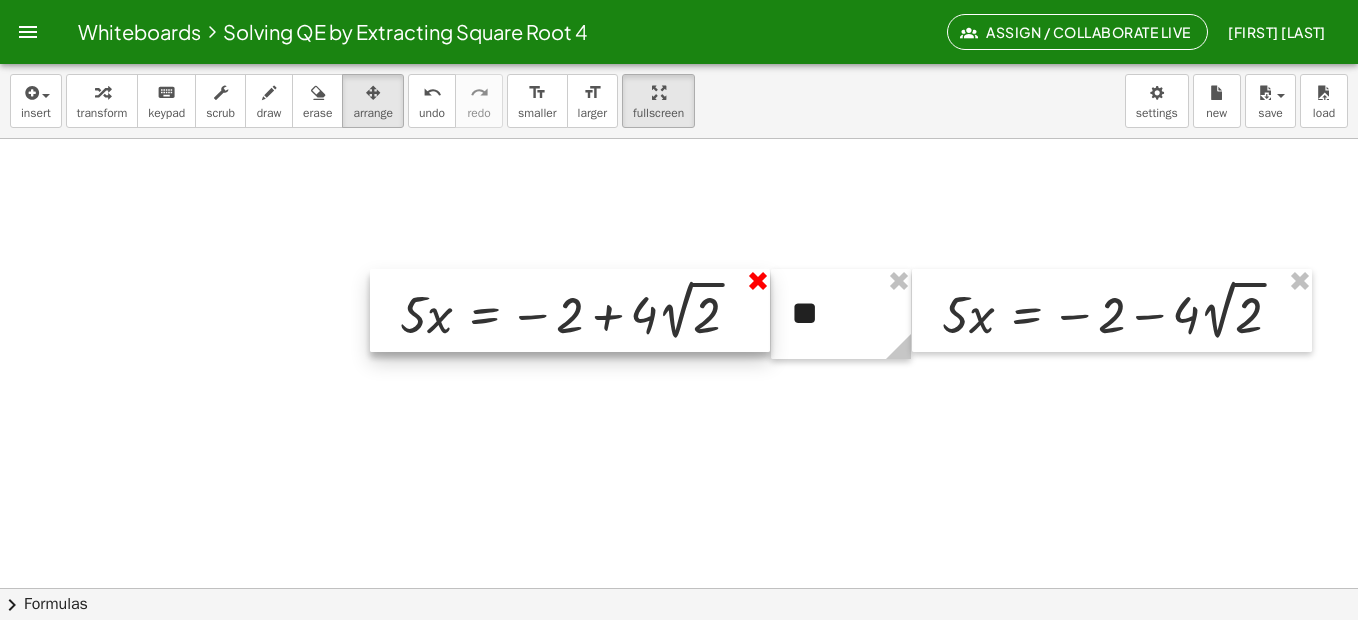 drag, startPoint x: 753, startPoint y: 276, endPoint x: 850, endPoint y: 284, distance: 97.32934 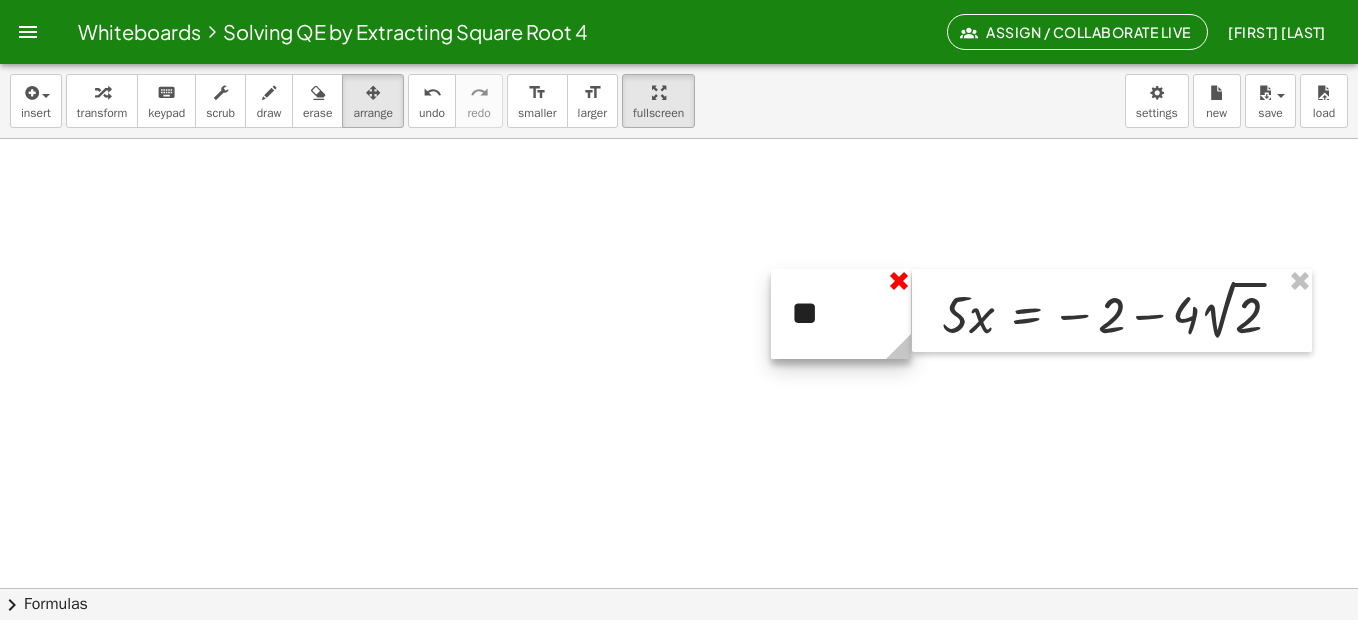 drag, startPoint x: 898, startPoint y: 277, endPoint x: 1161, endPoint y: 274, distance: 263.01712 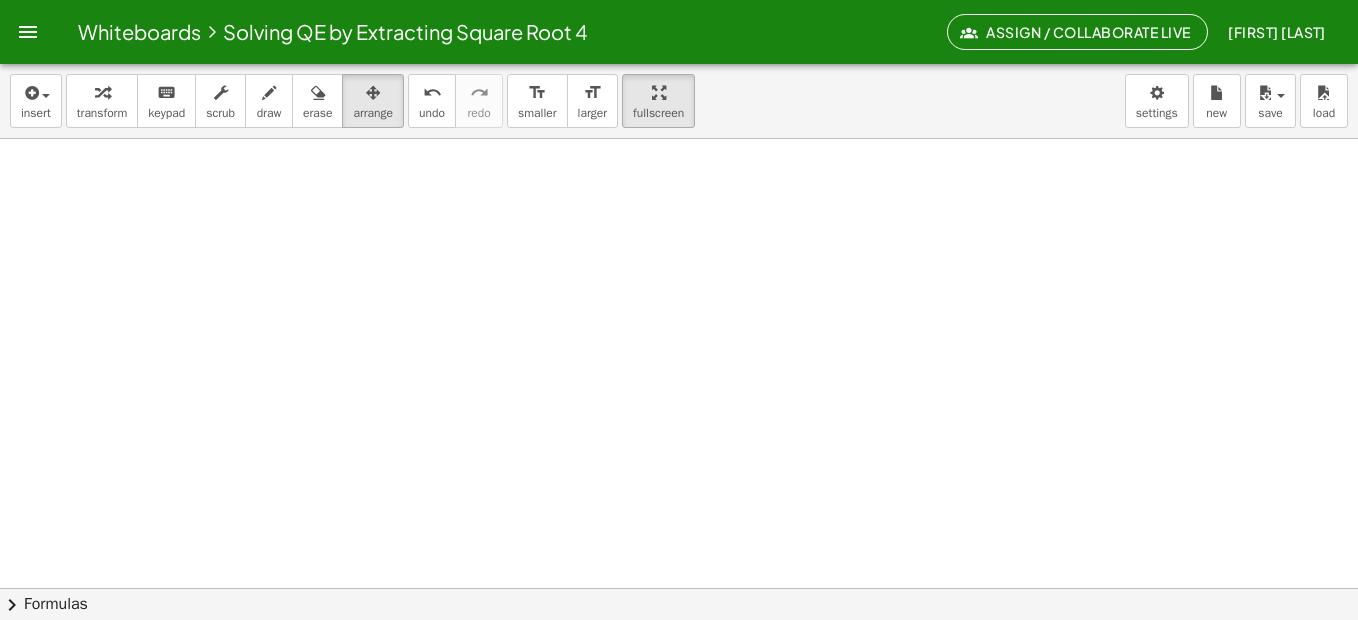 drag, startPoint x: 1081, startPoint y: 400, endPoint x: 1040, endPoint y: 437, distance: 55.226807 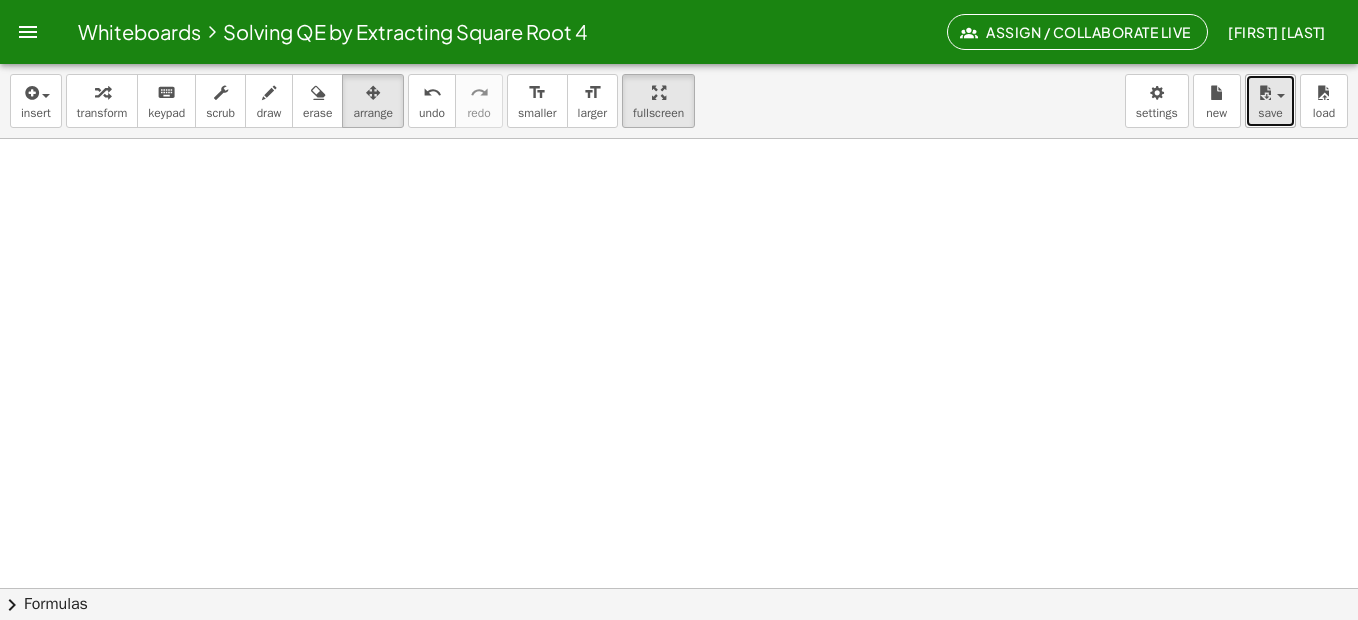 click at bounding box center [1265, 93] 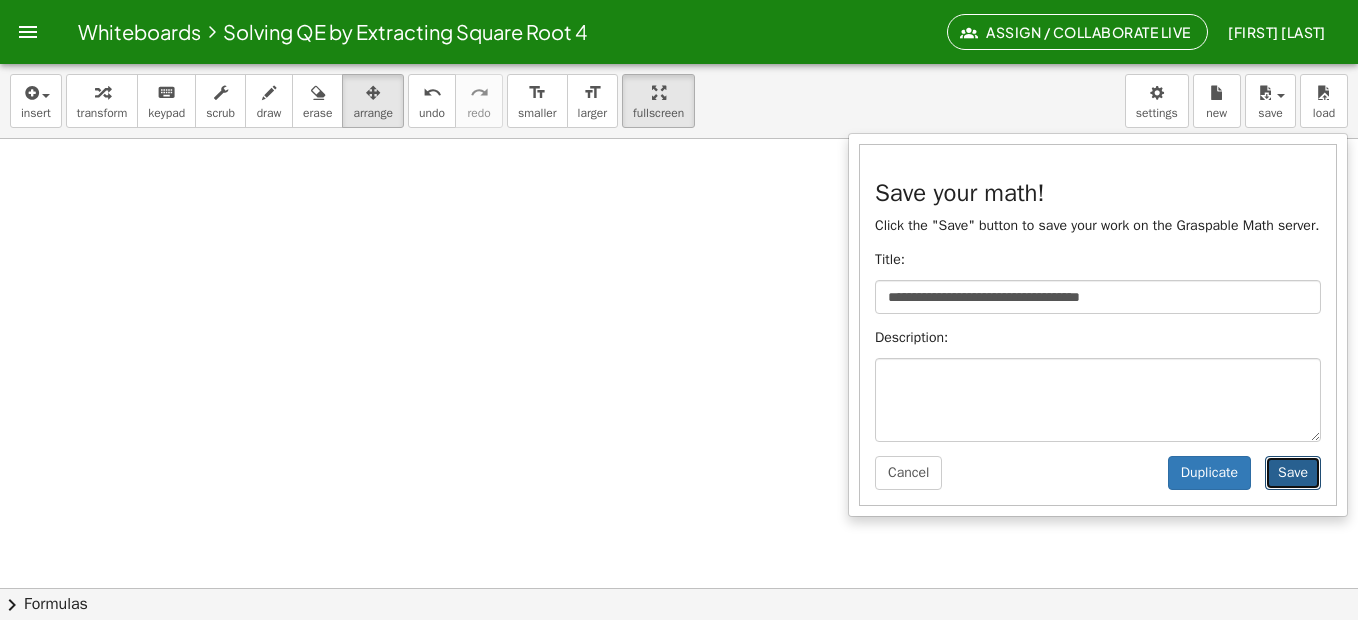 click on "Save" at bounding box center (1293, 473) 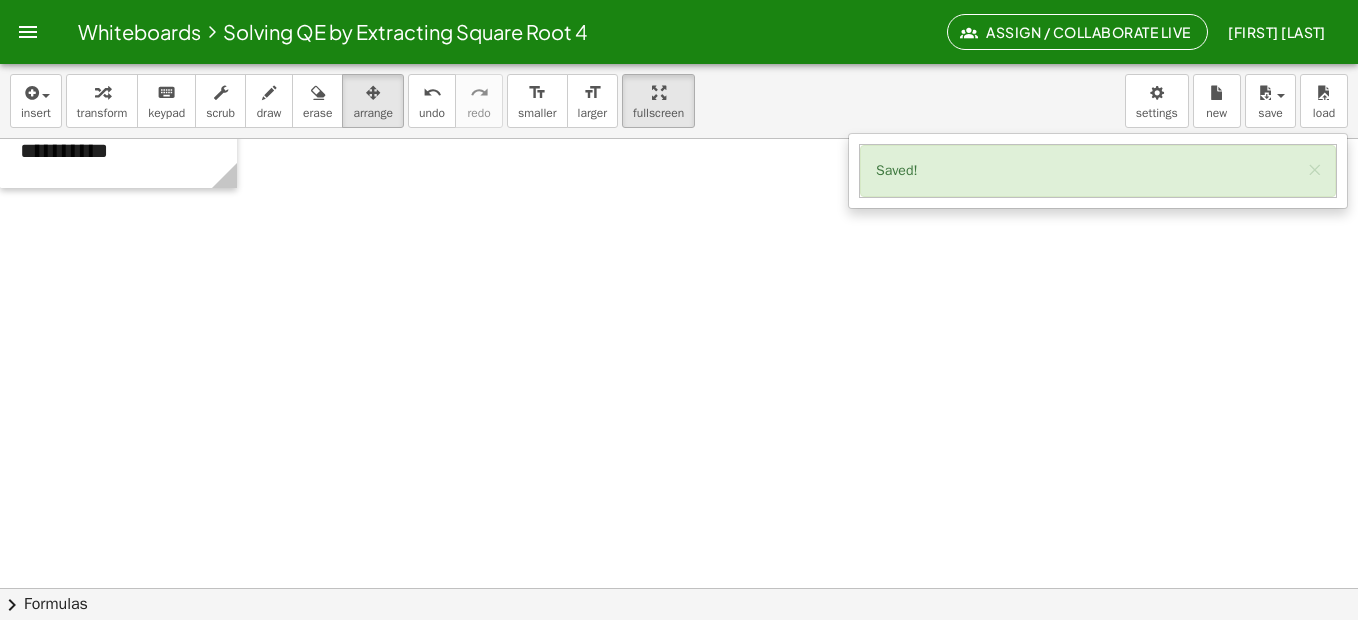 scroll, scrollTop: 0, scrollLeft: 0, axis: both 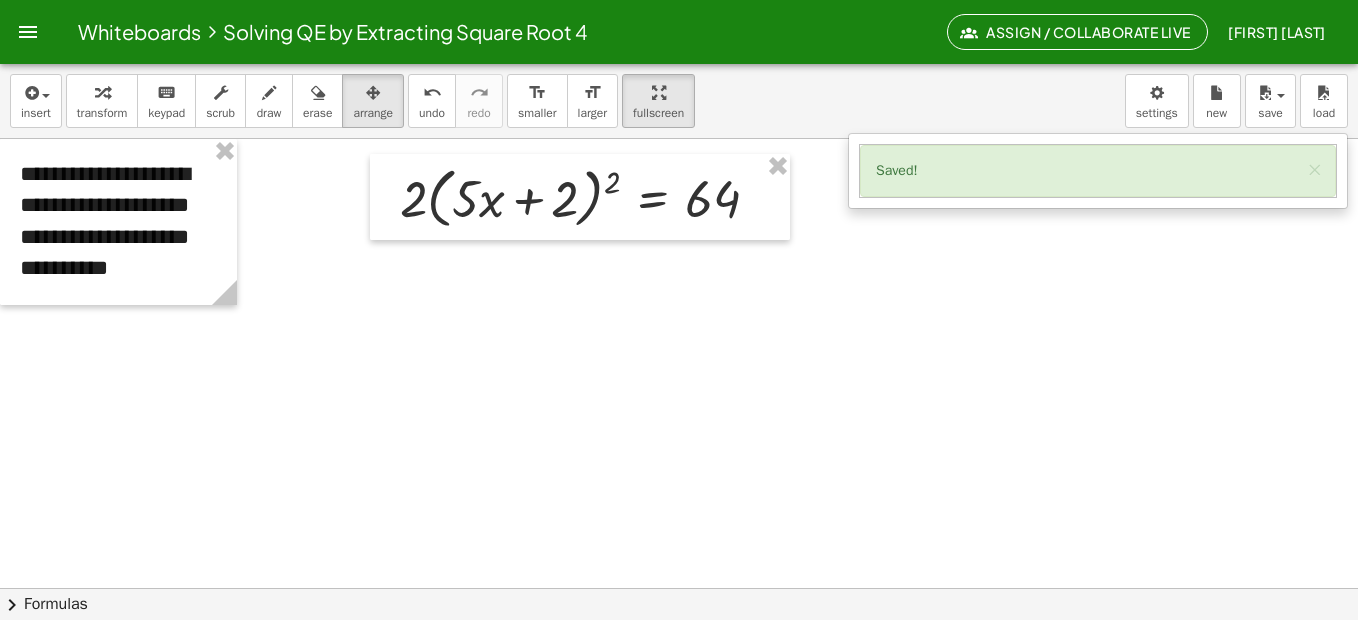click at bounding box center [679, 588] 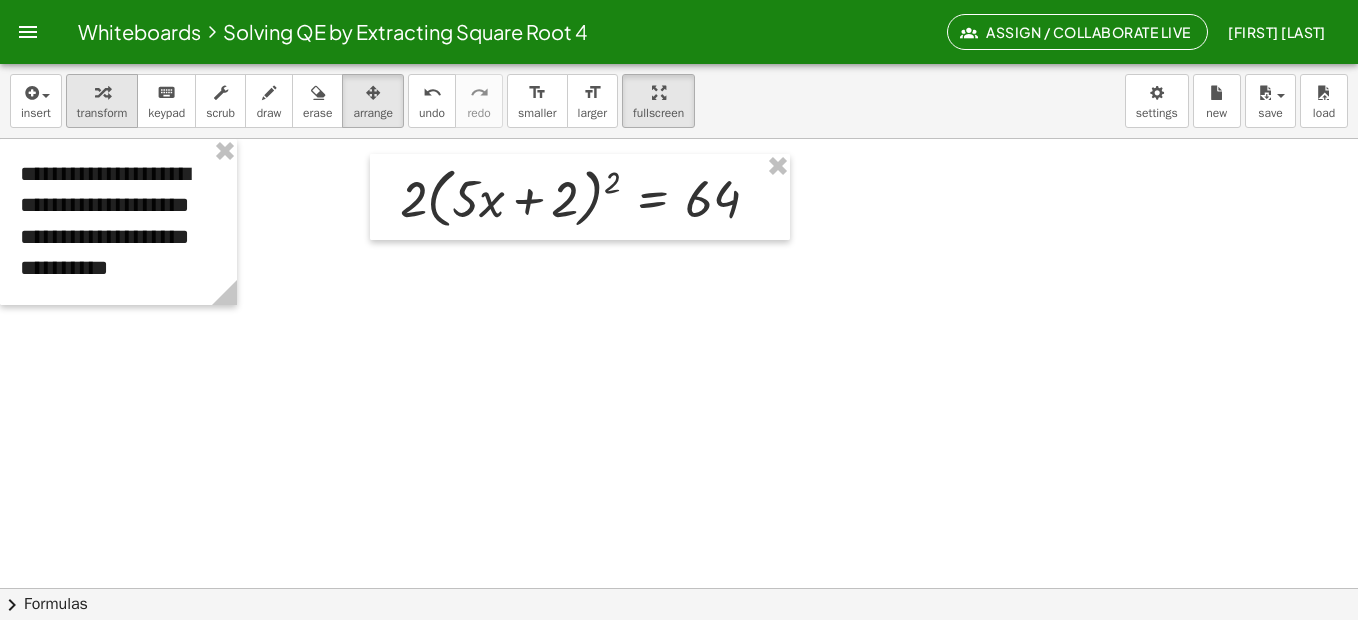 click on "transform" at bounding box center (102, 113) 